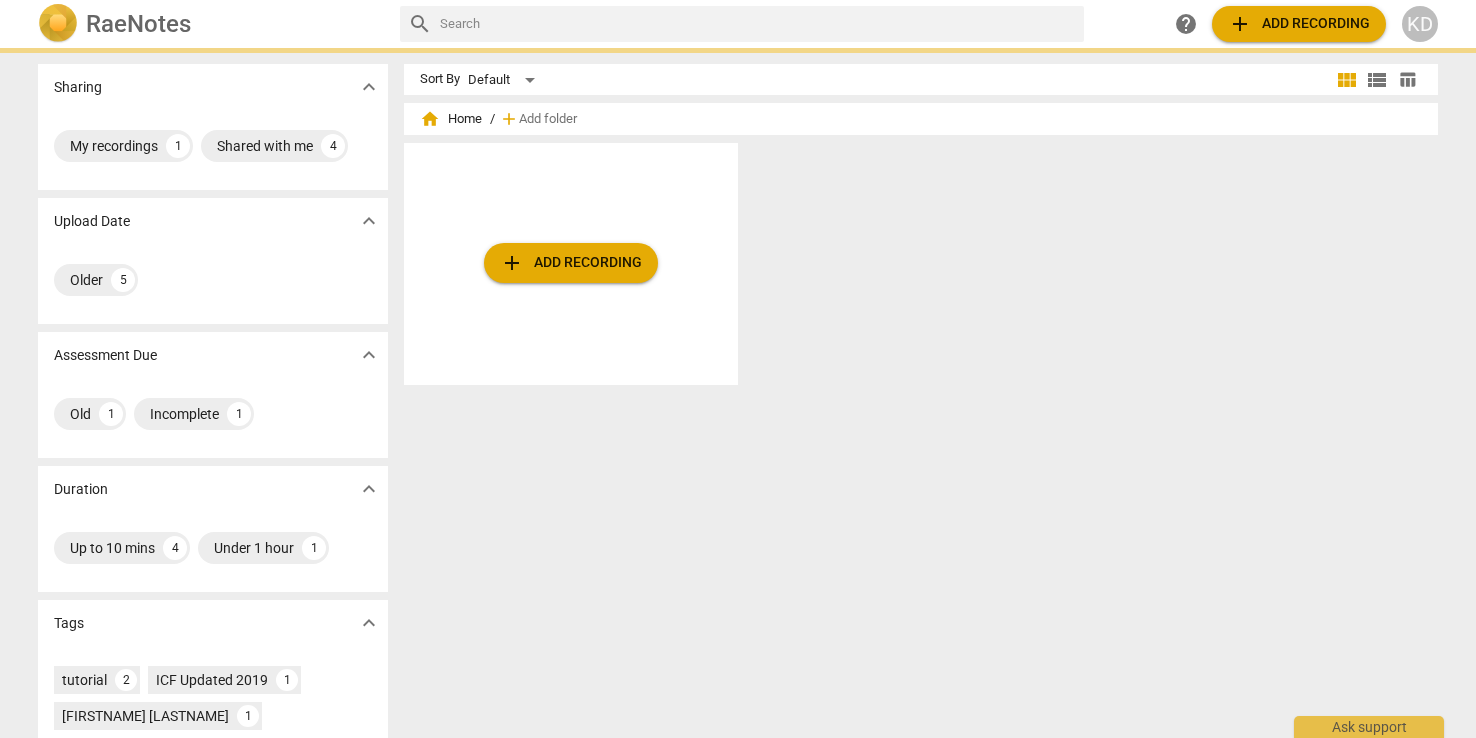 scroll, scrollTop: 0, scrollLeft: 0, axis: both 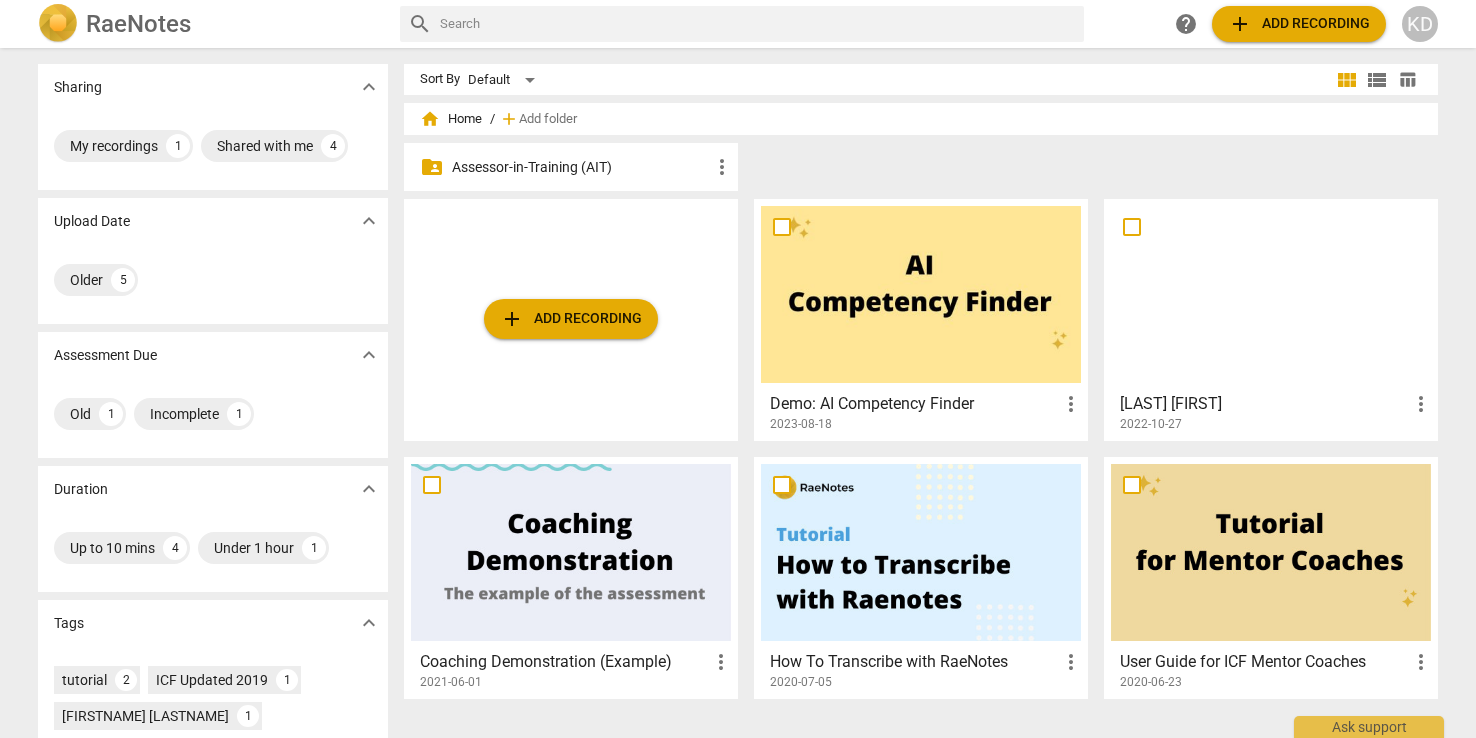 click on "Assessor-in-Training (AIT)" at bounding box center (581, 167) 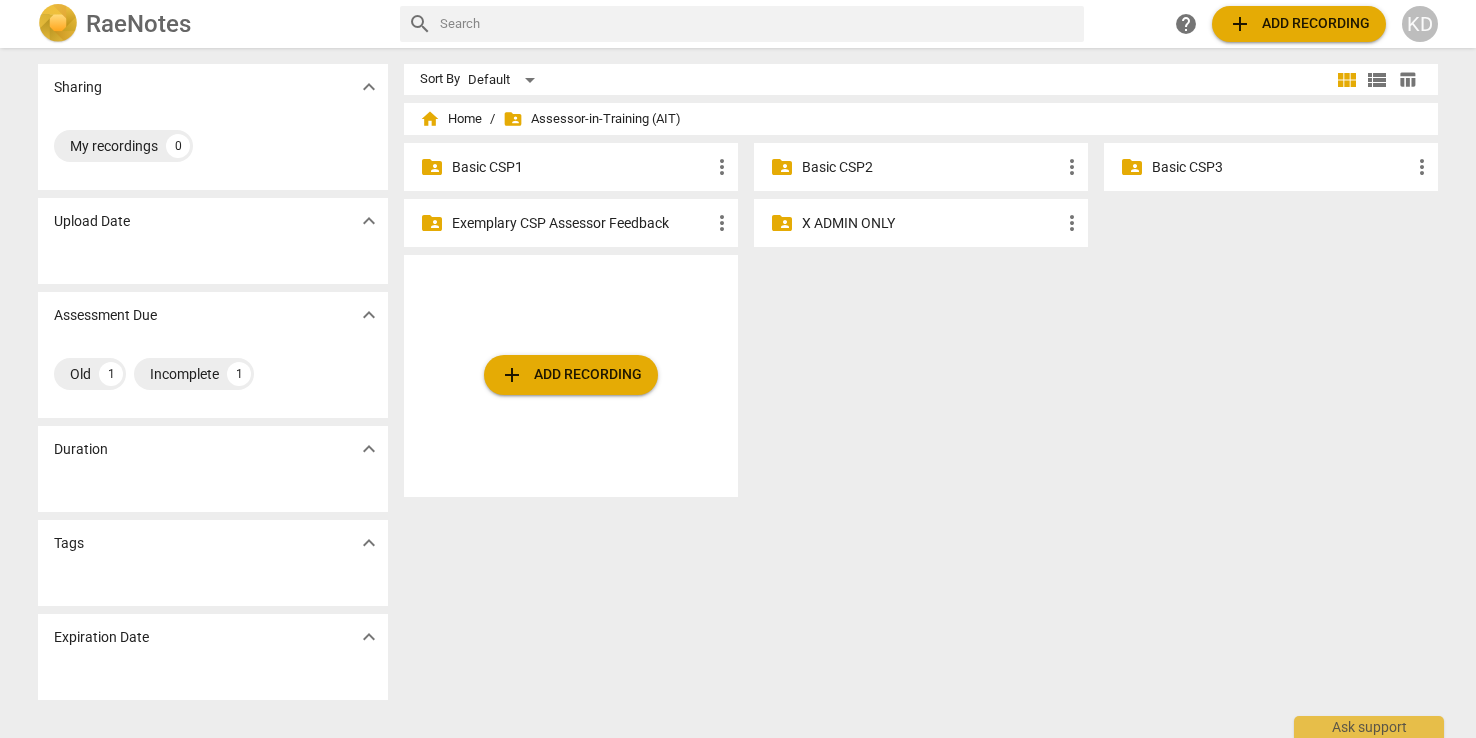 click on "folder_shared Basic CSP1 more_vert" at bounding box center [571, 167] 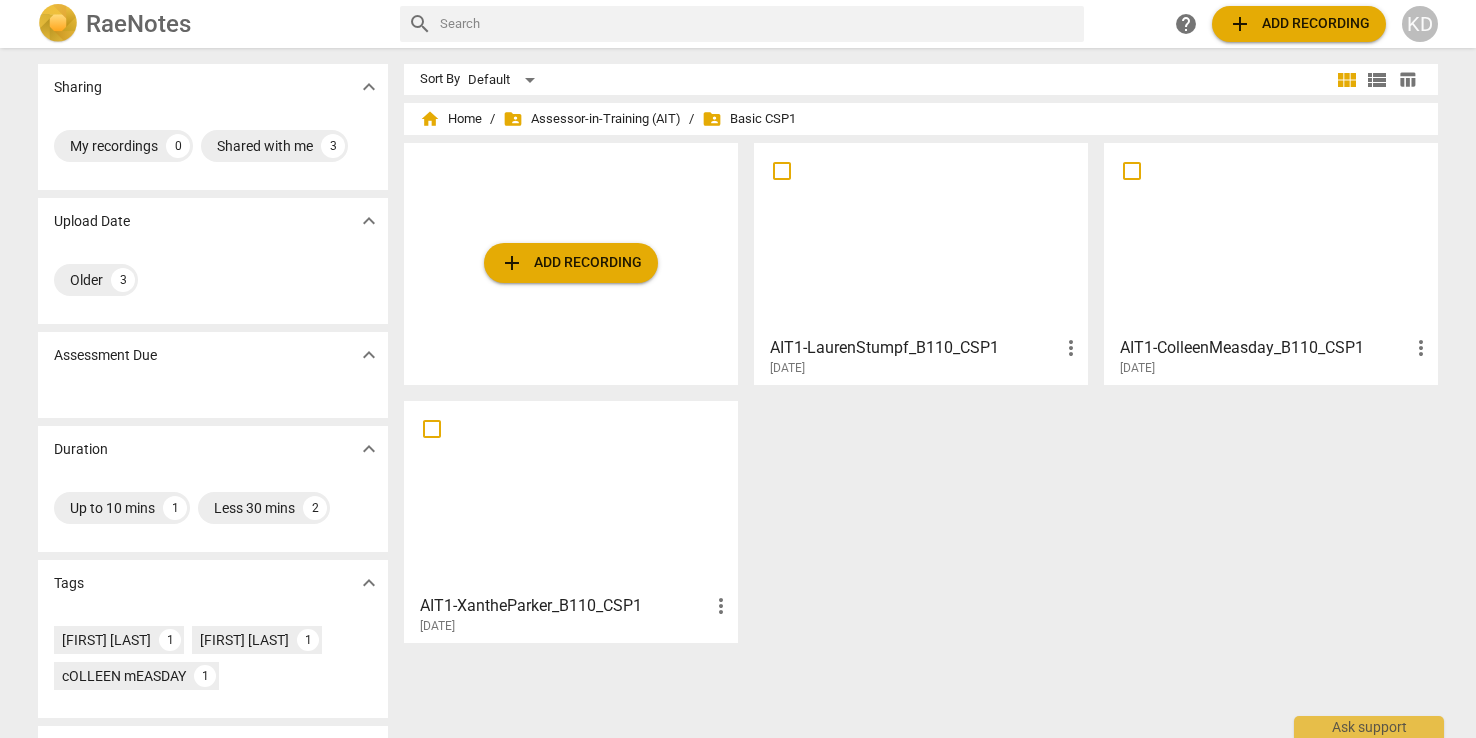 click at bounding box center [921, 238] 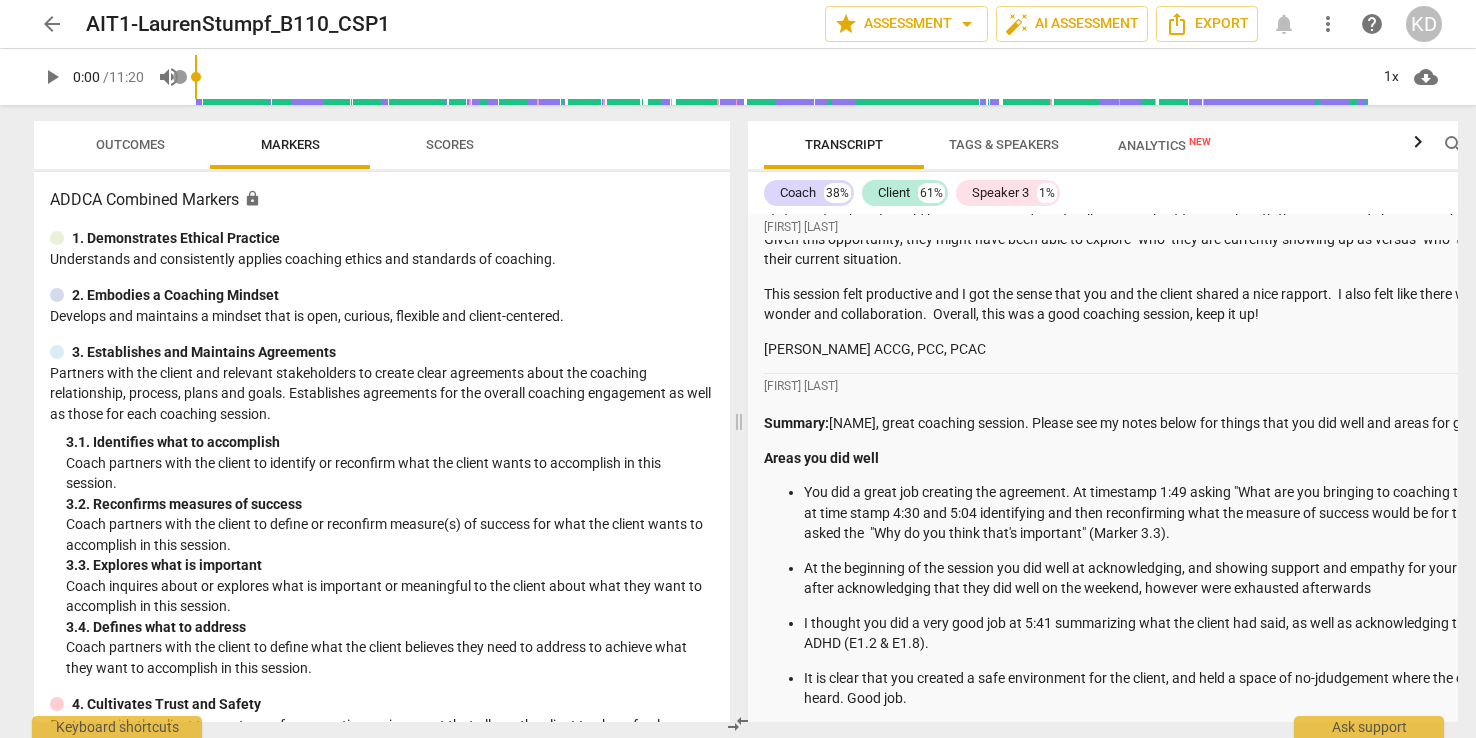 scroll, scrollTop: 1784, scrollLeft: 0, axis: vertical 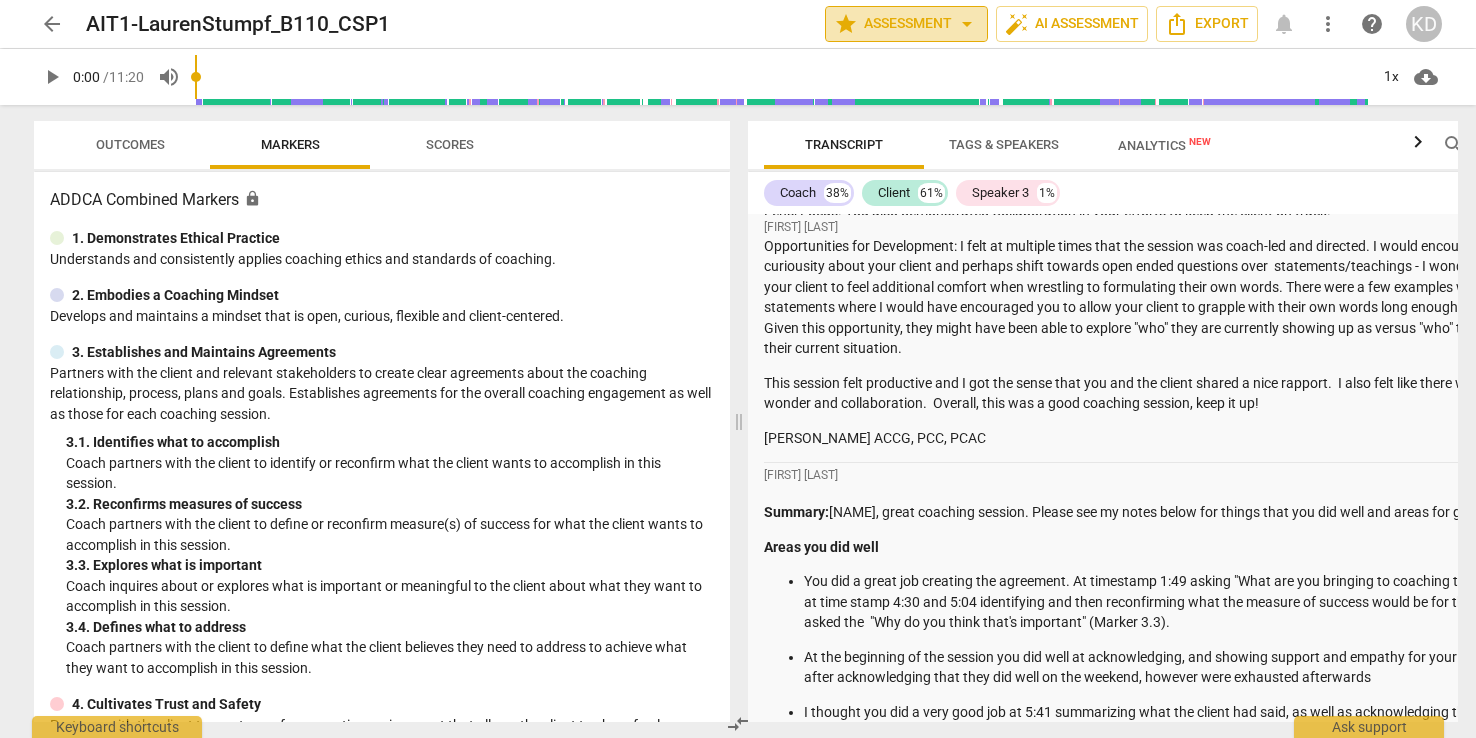 click on "star    Assessment   arrow_drop_down" at bounding box center [906, 24] 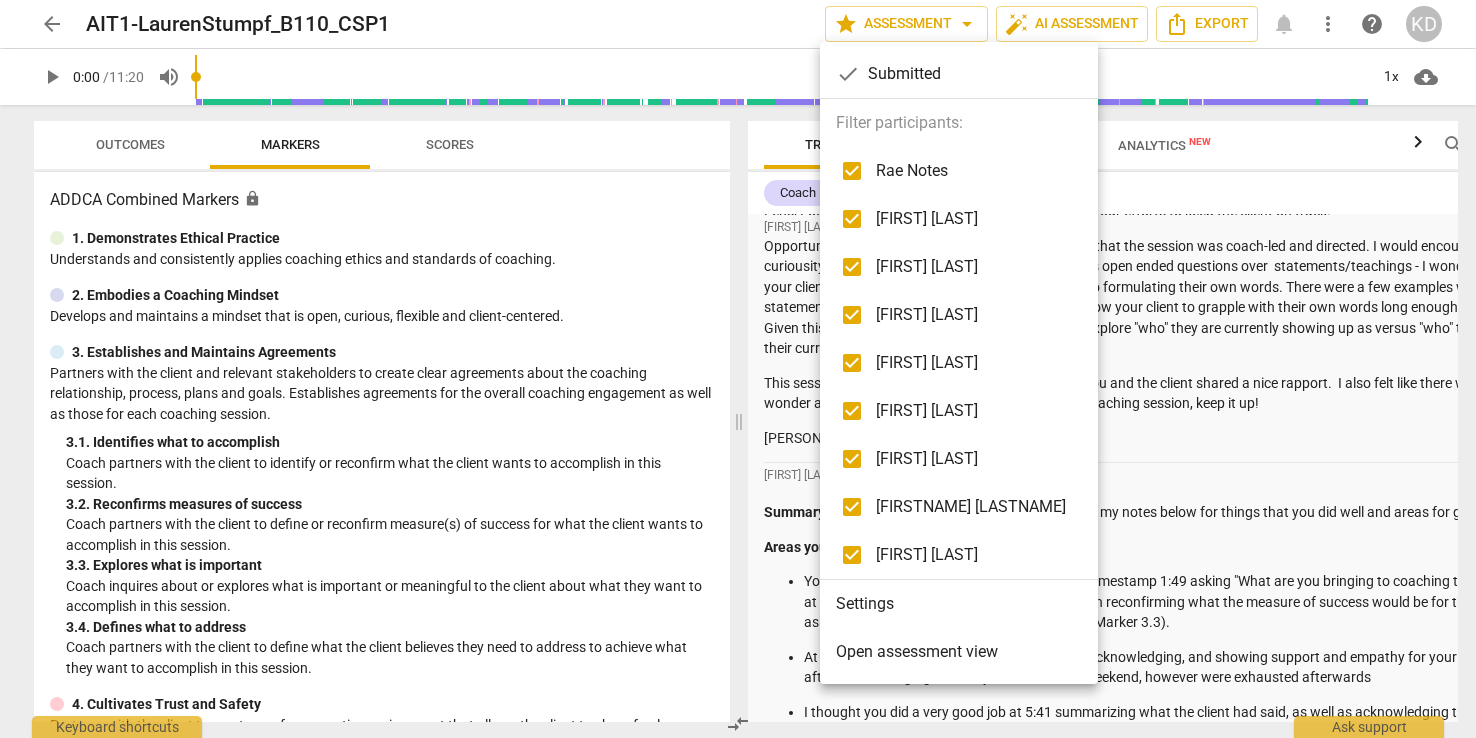 click at bounding box center (738, 369) 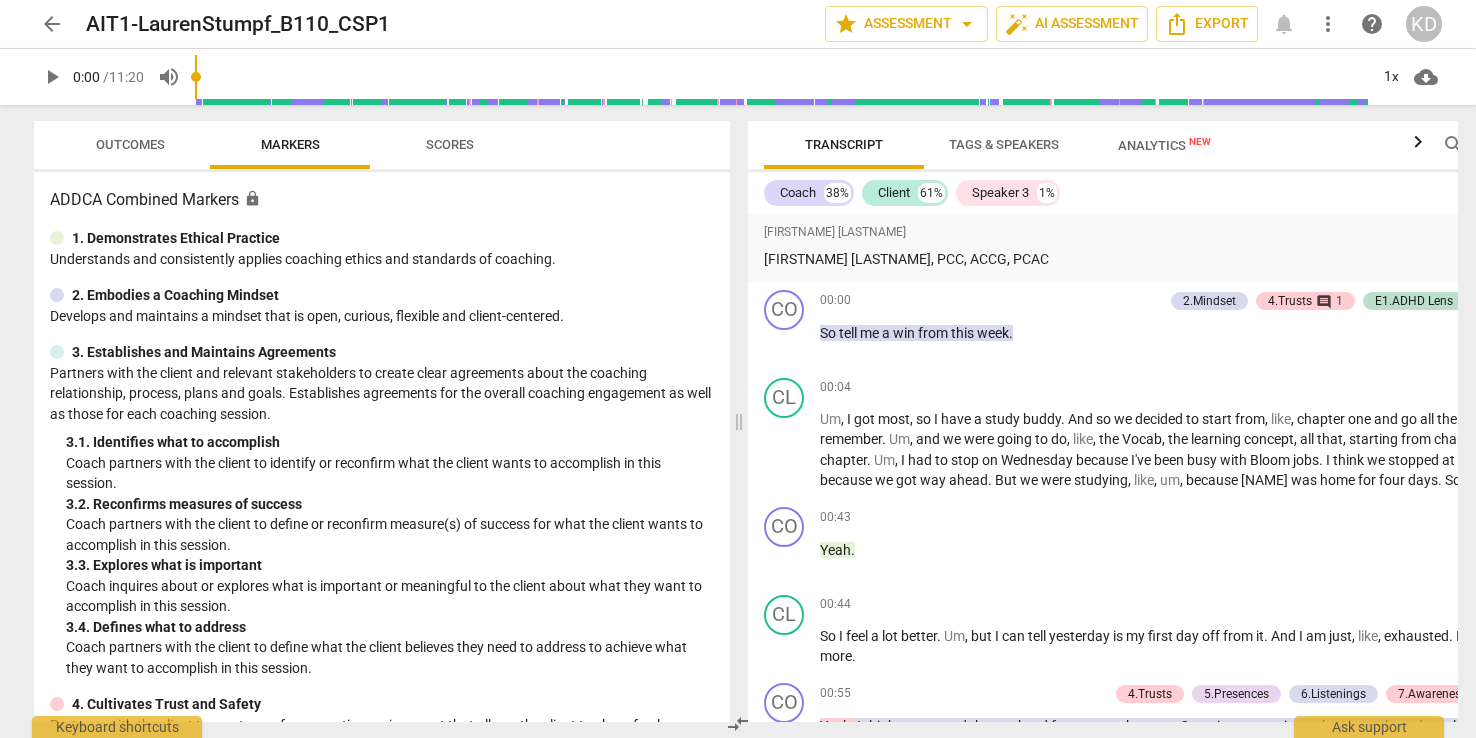 scroll, scrollTop: 4542, scrollLeft: 0, axis: vertical 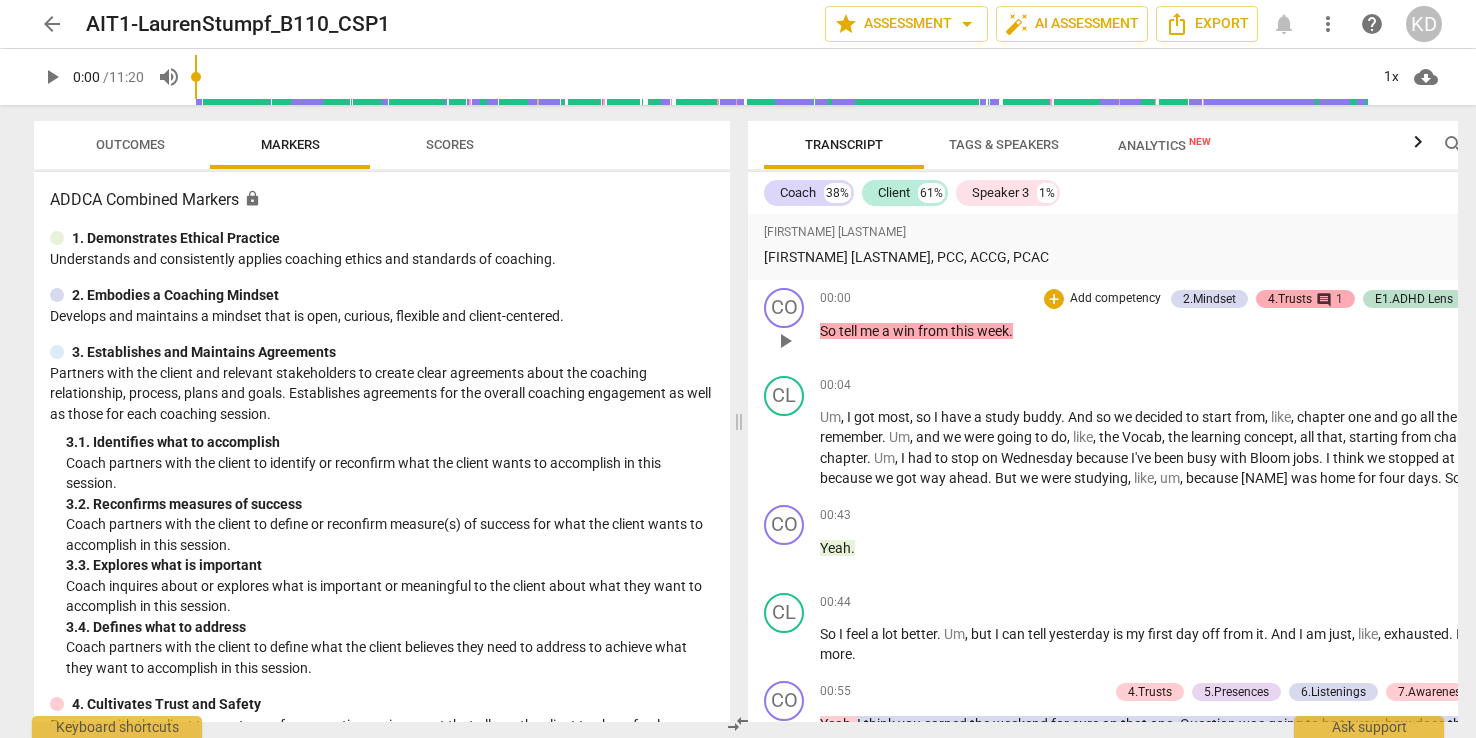 click on "4.Trusts" at bounding box center (1290, 299) 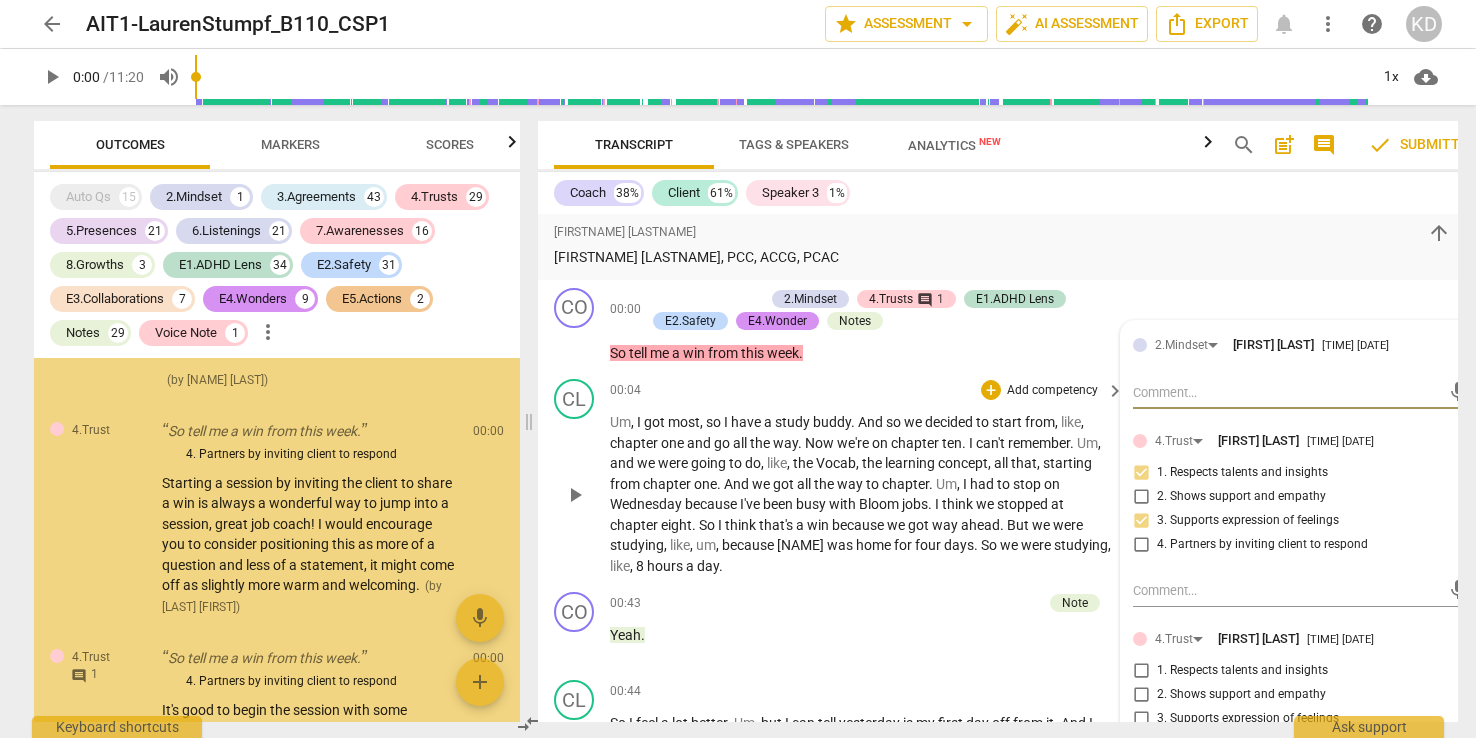 scroll, scrollTop: 352, scrollLeft: 0, axis: vertical 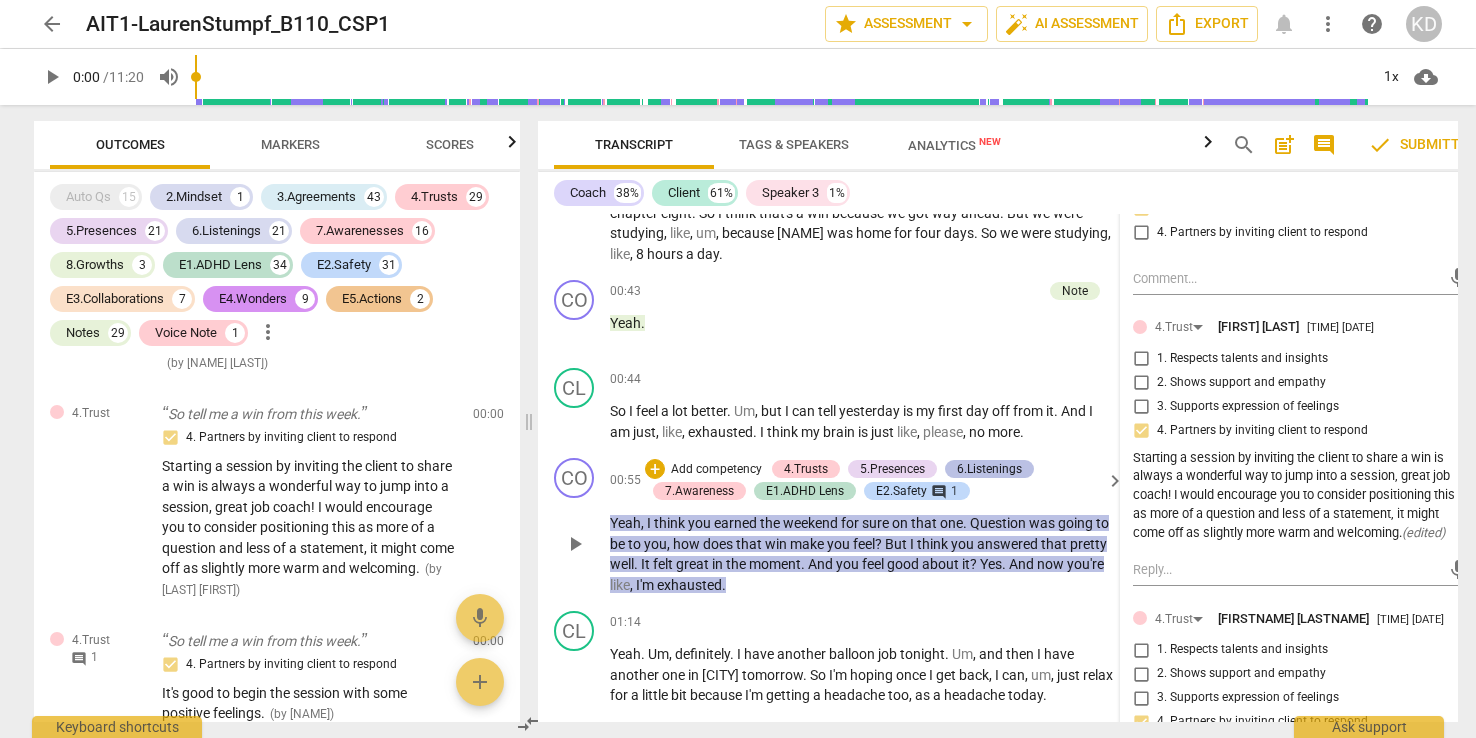 click on "6.Listenings" at bounding box center (989, 469) 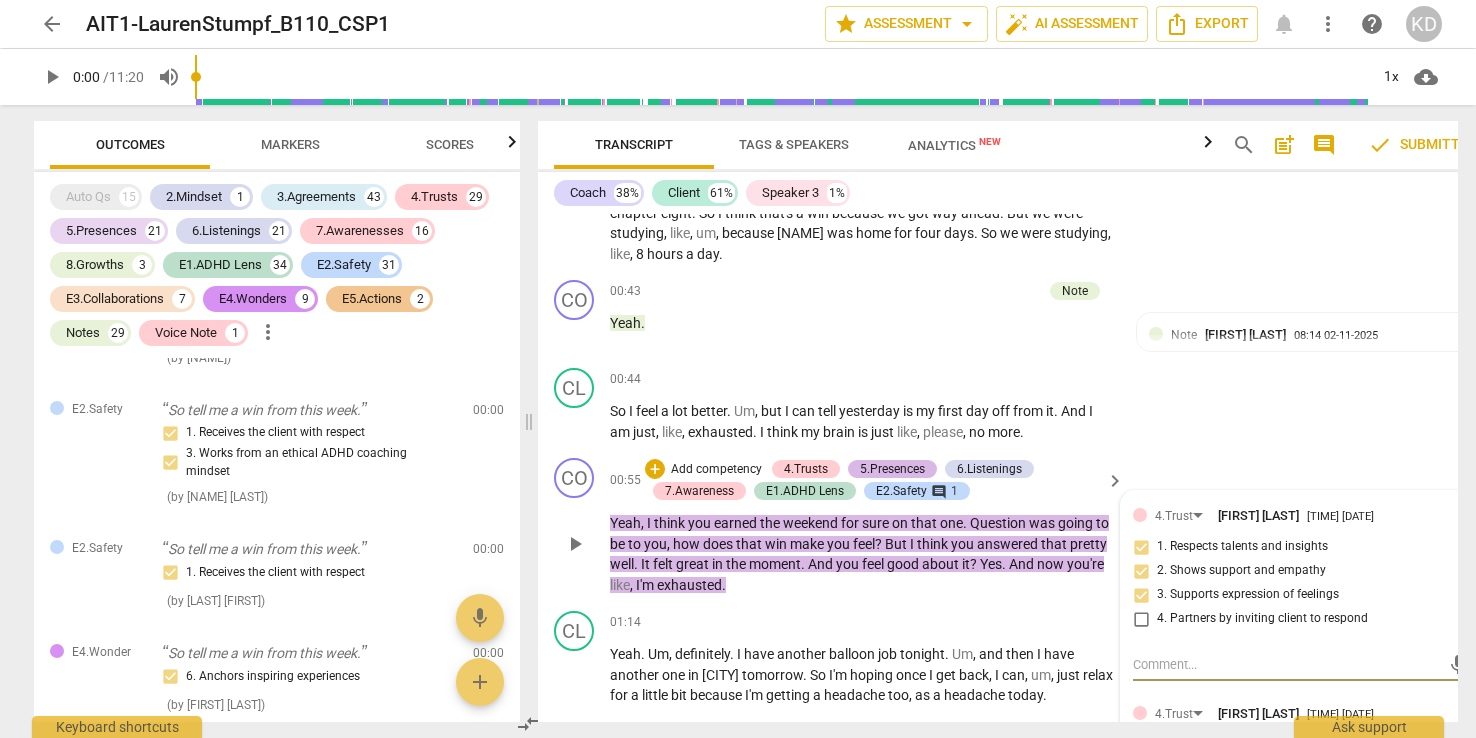 click on "5.Presences" at bounding box center (892, 469) 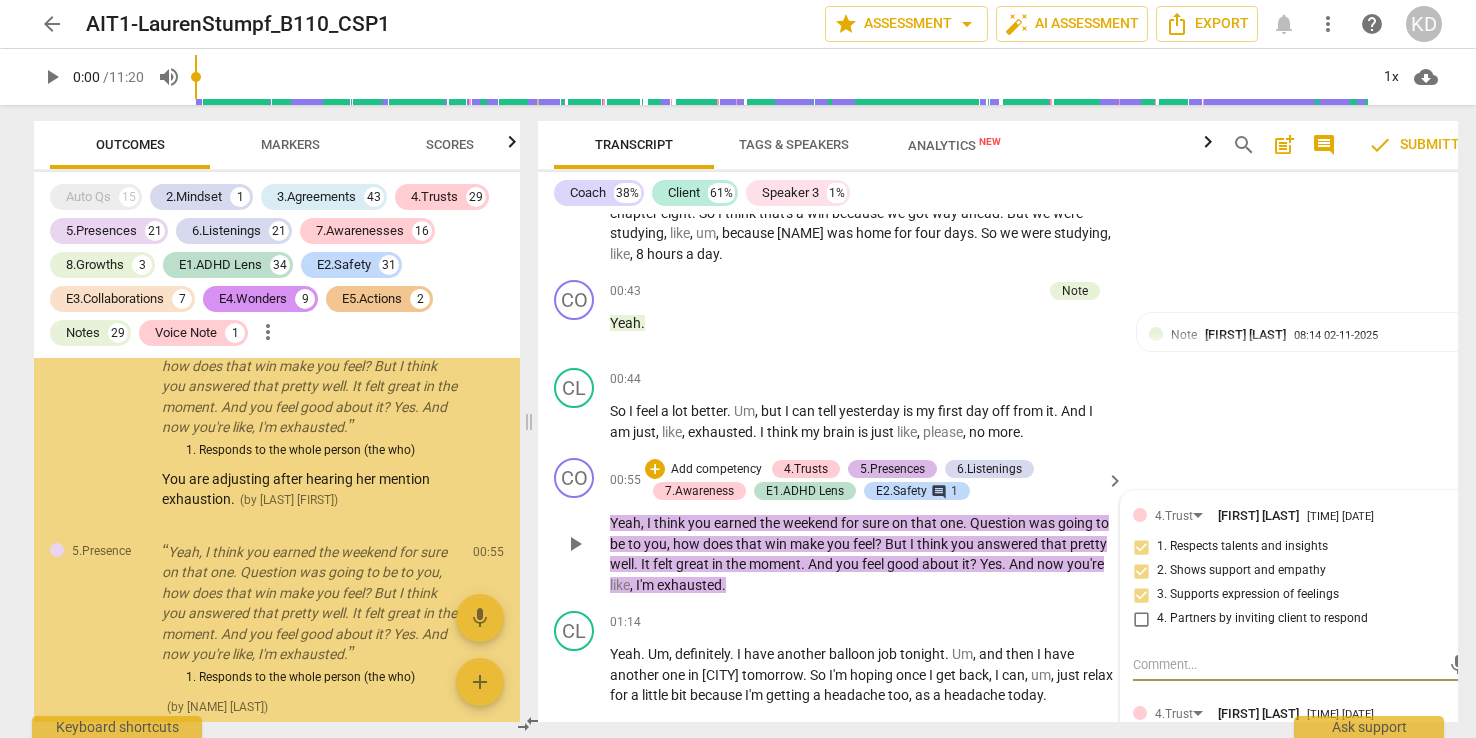 scroll, scrollTop: 2845, scrollLeft: 0, axis: vertical 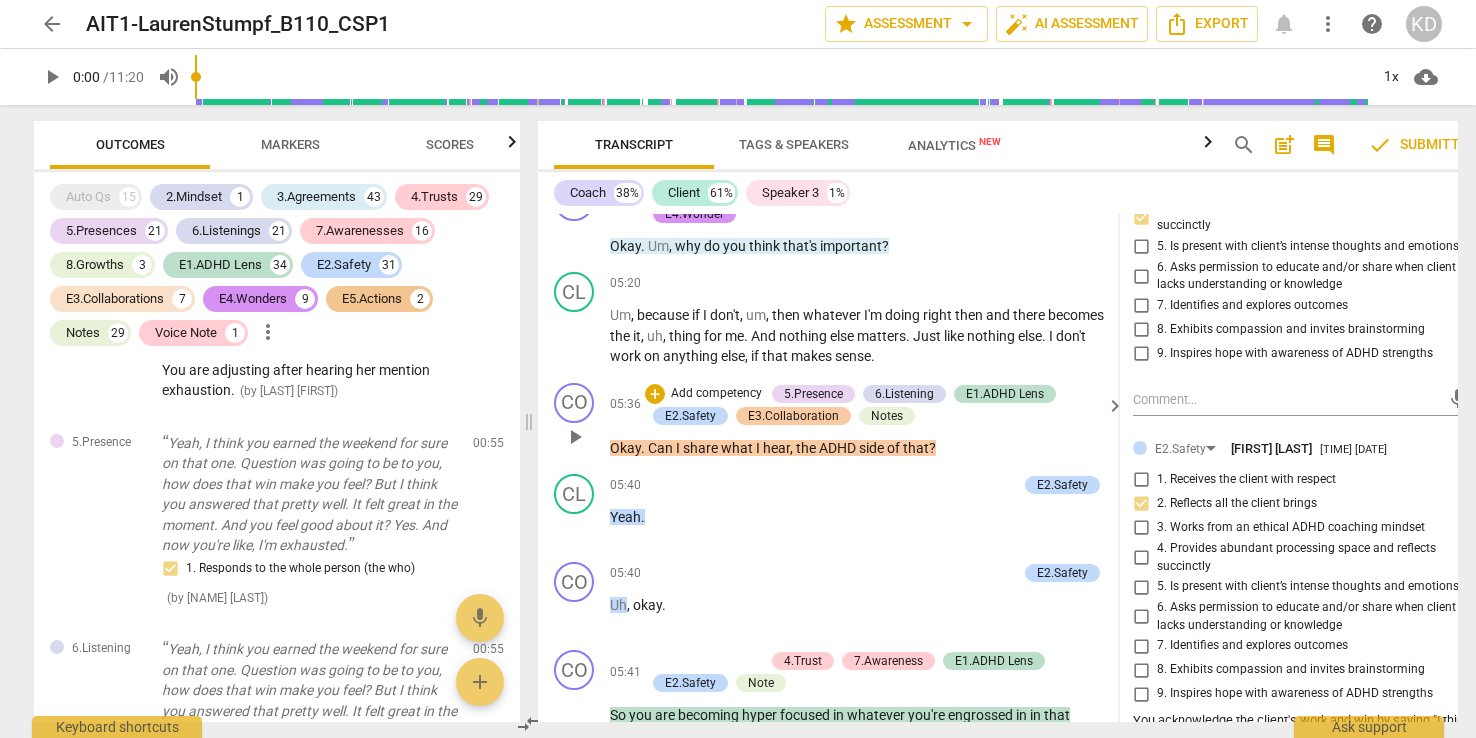 click on "E3.Collaboration" at bounding box center (793, 416) 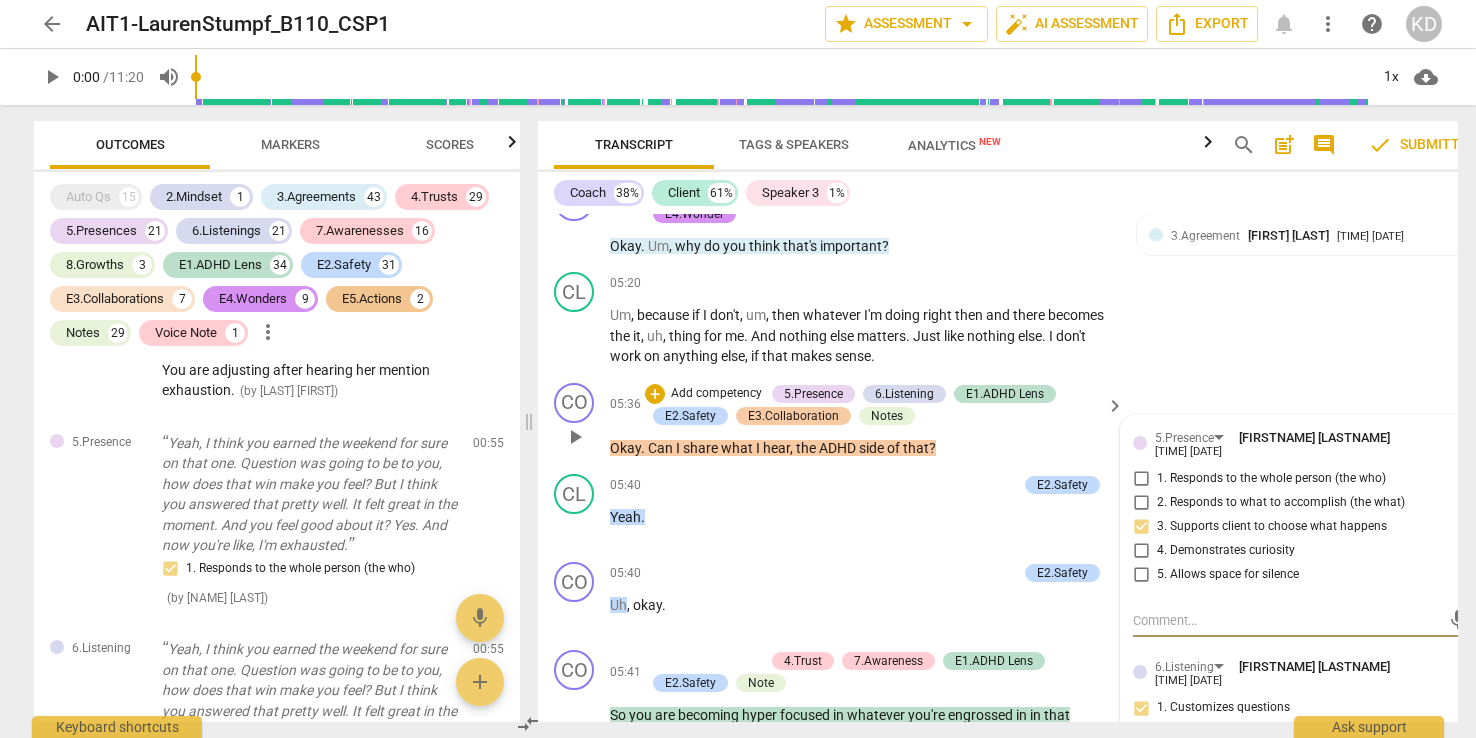 scroll, scrollTop: 9159, scrollLeft: 0, axis: vertical 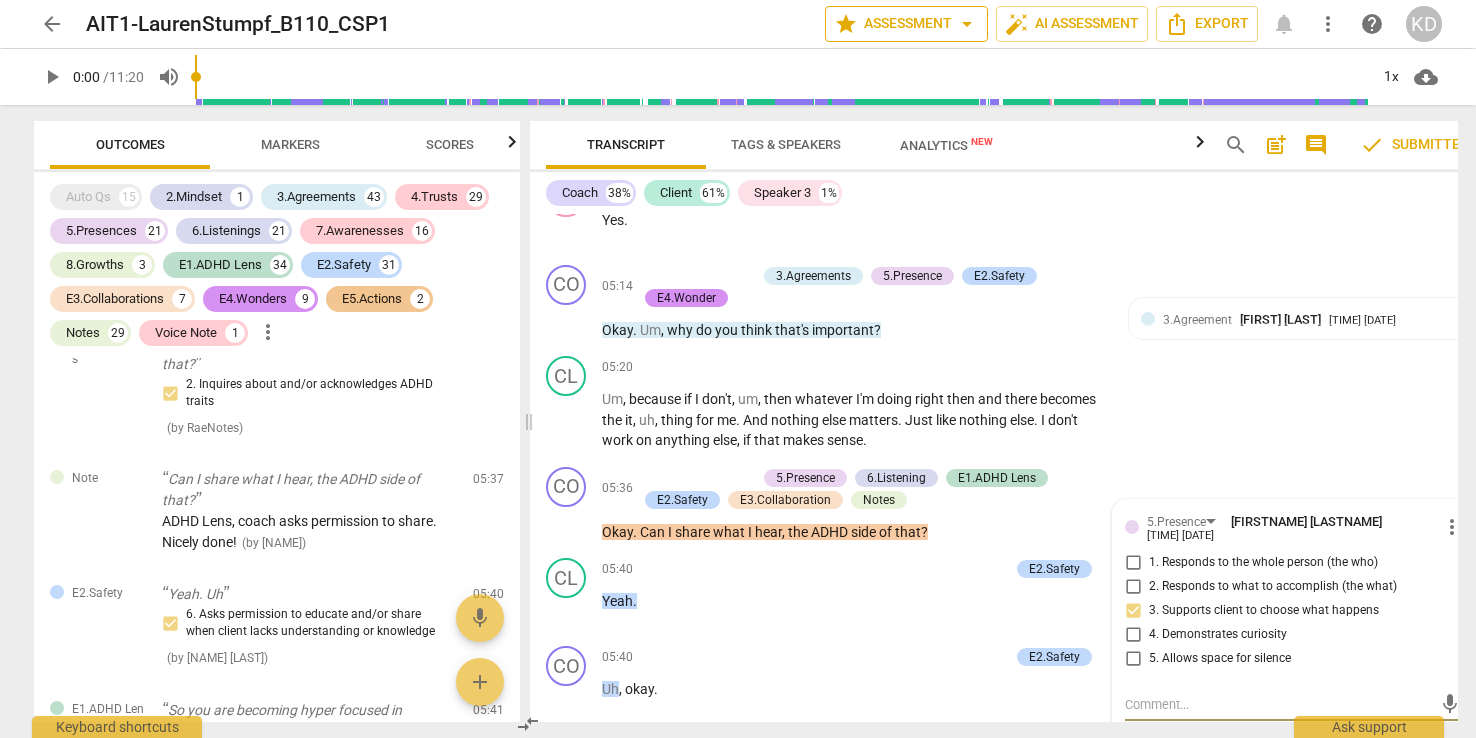 click on "star    Assessment   arrow_drop_down" at bounding box center [906, 24] 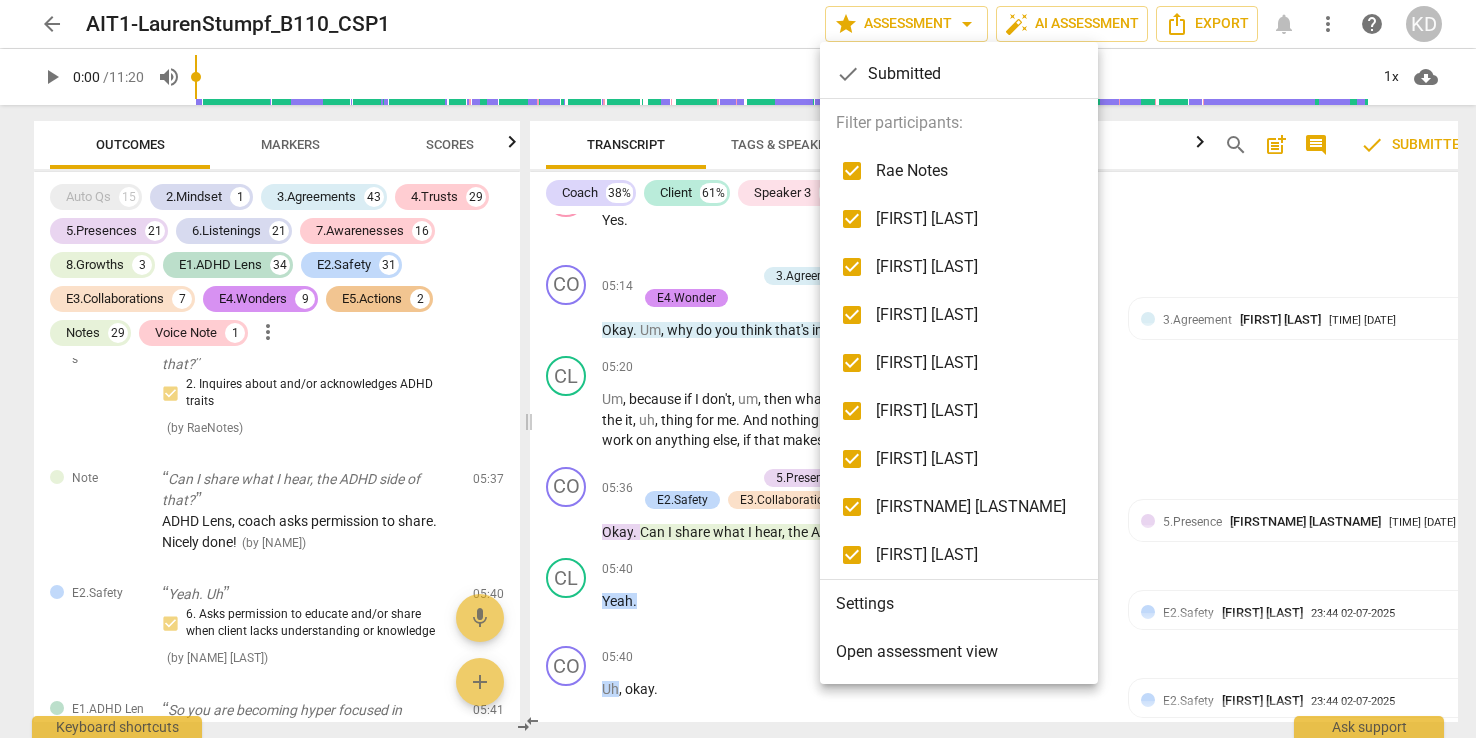 click at bounding box center (852, 219) 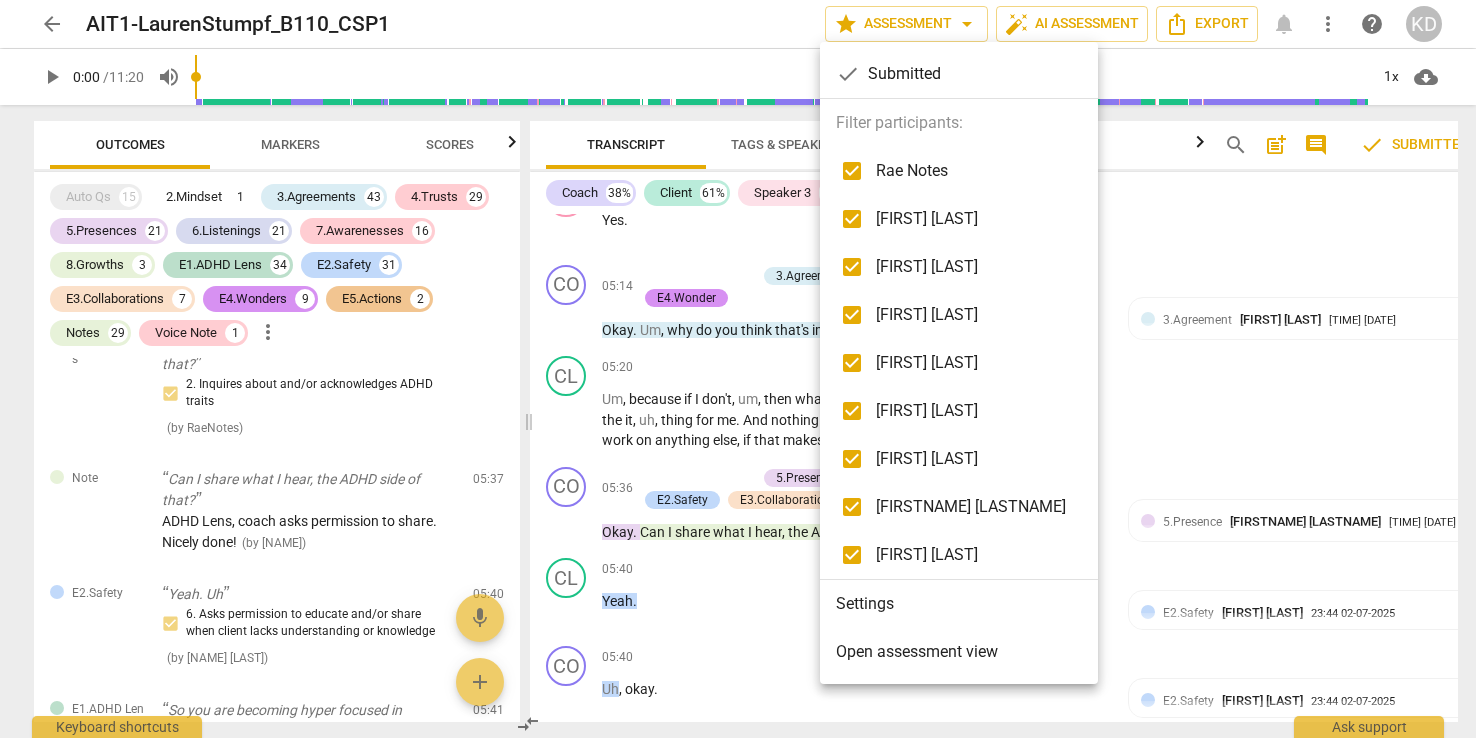 checkbox on "false" 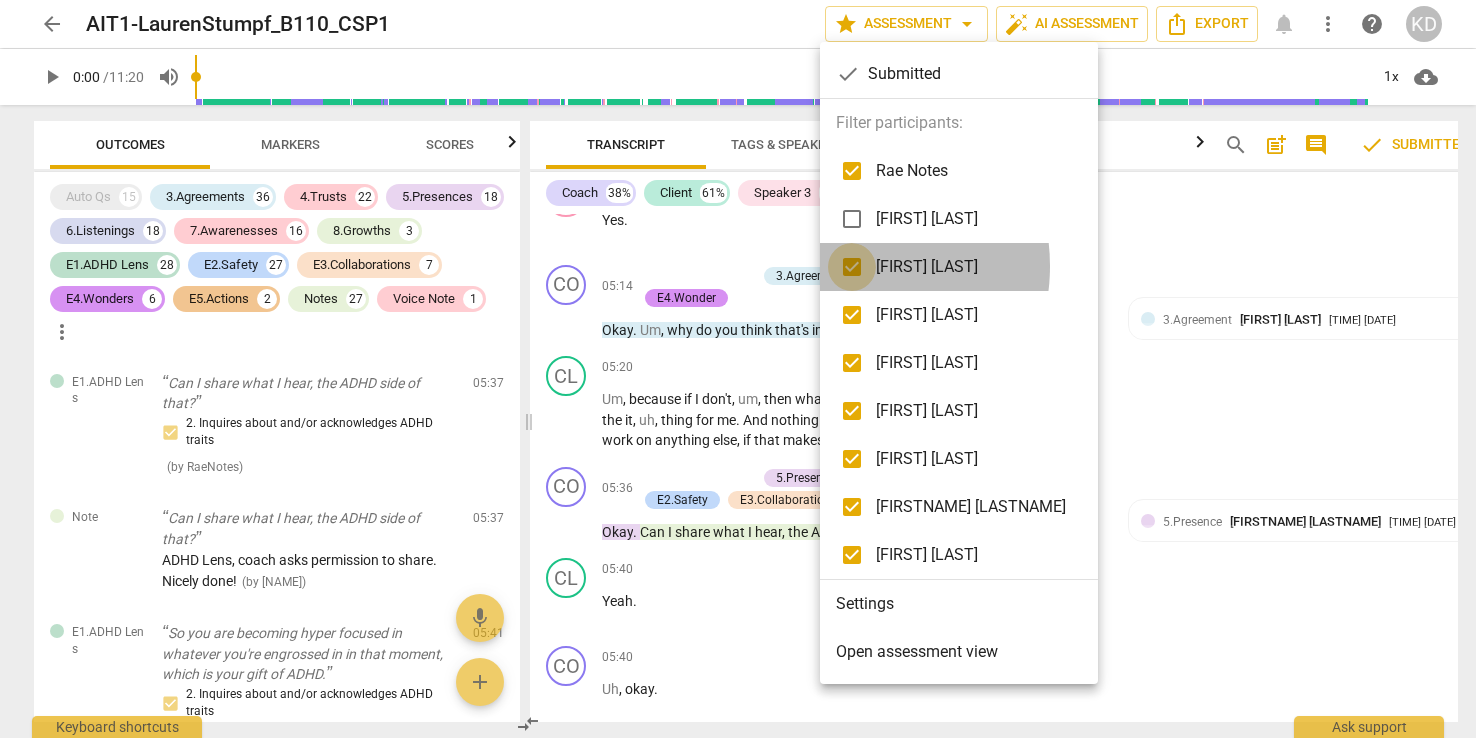 click at bounding box center [852, 267] 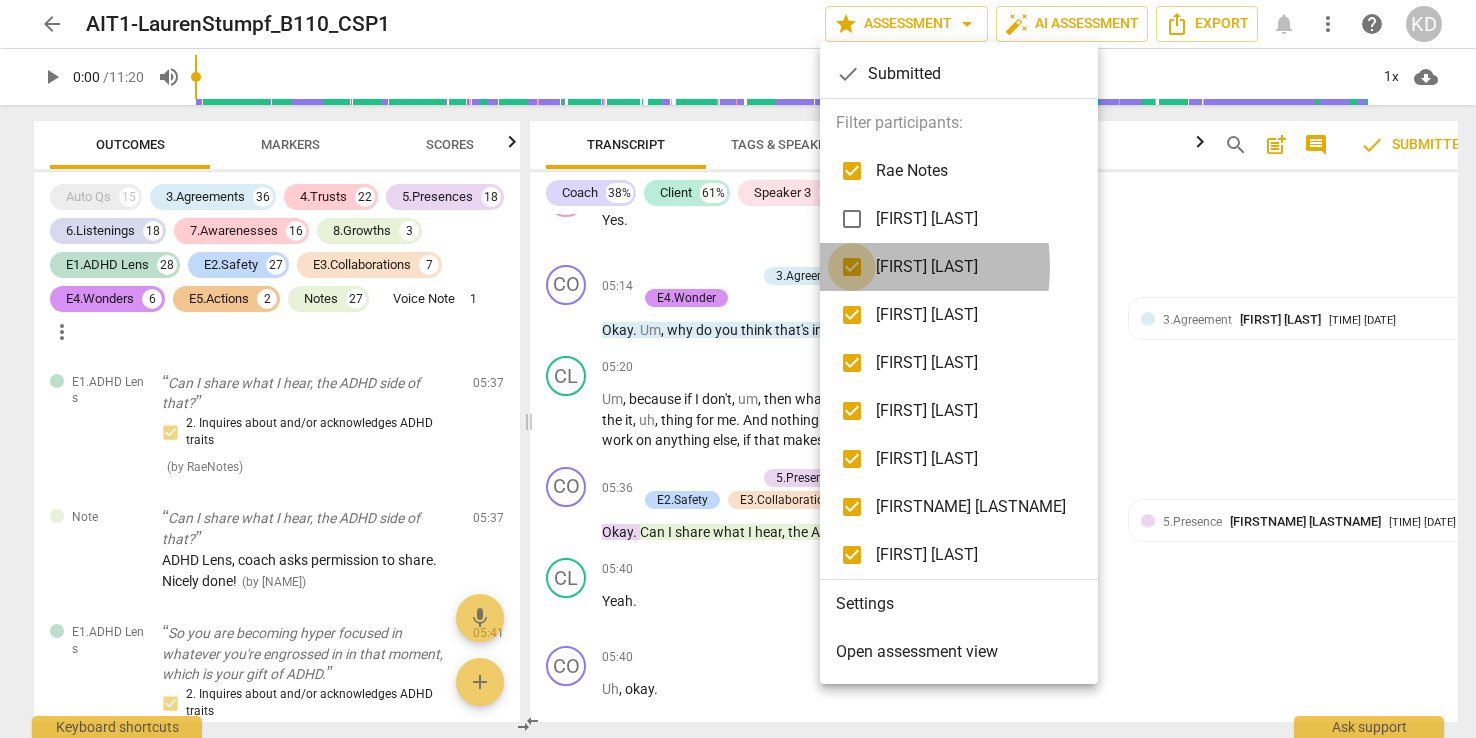 checkbox on "false" 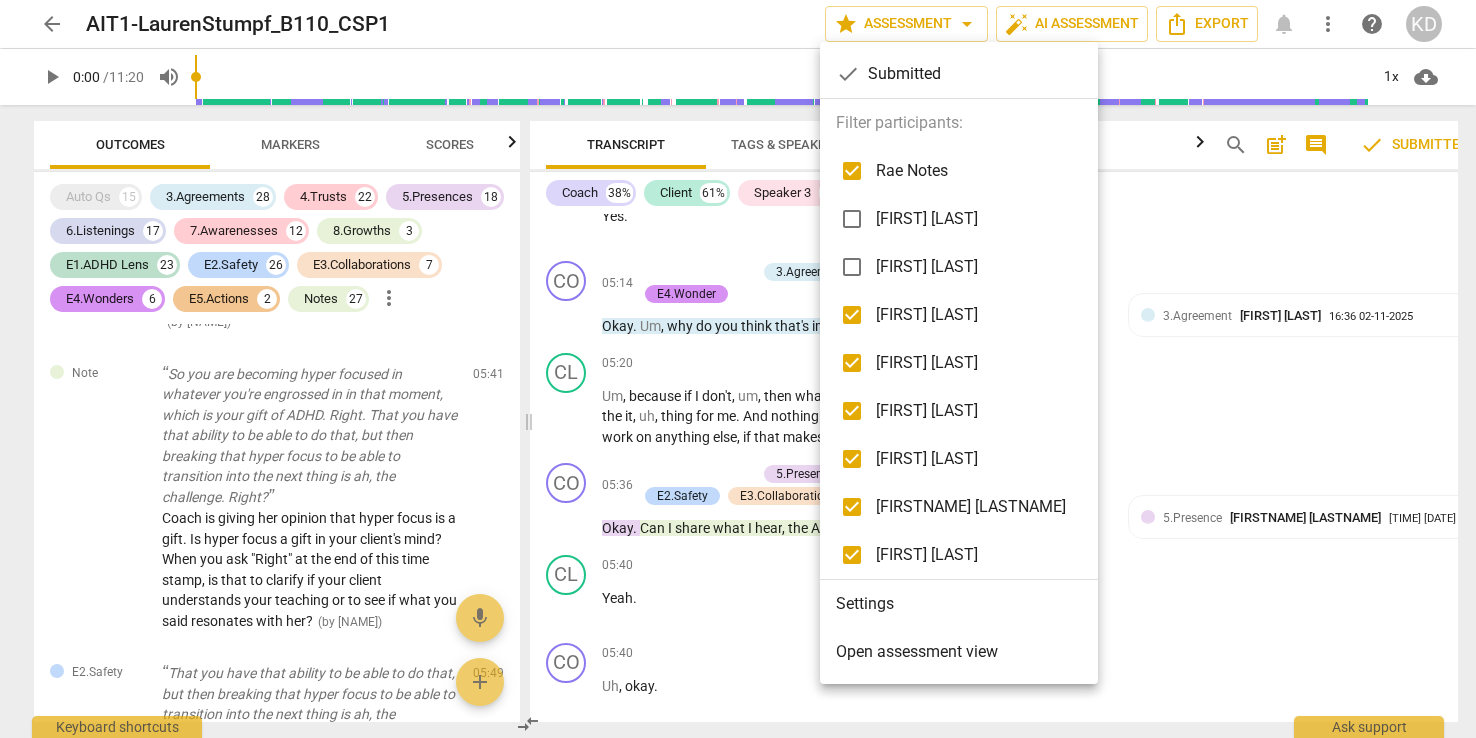 scroll, scrollTop: 19301, scrollLeft: 0, axis: vertical 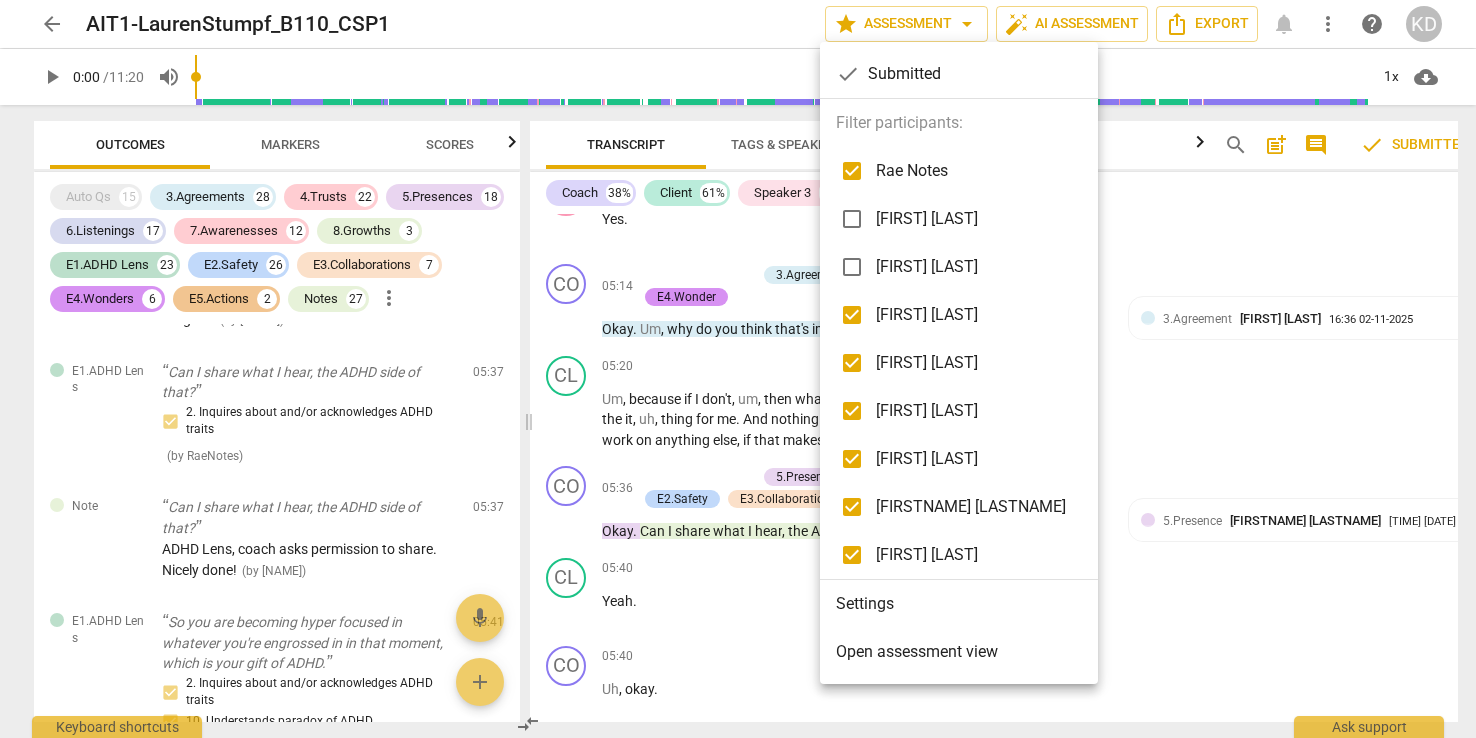 click at bounding box center [852, 363] 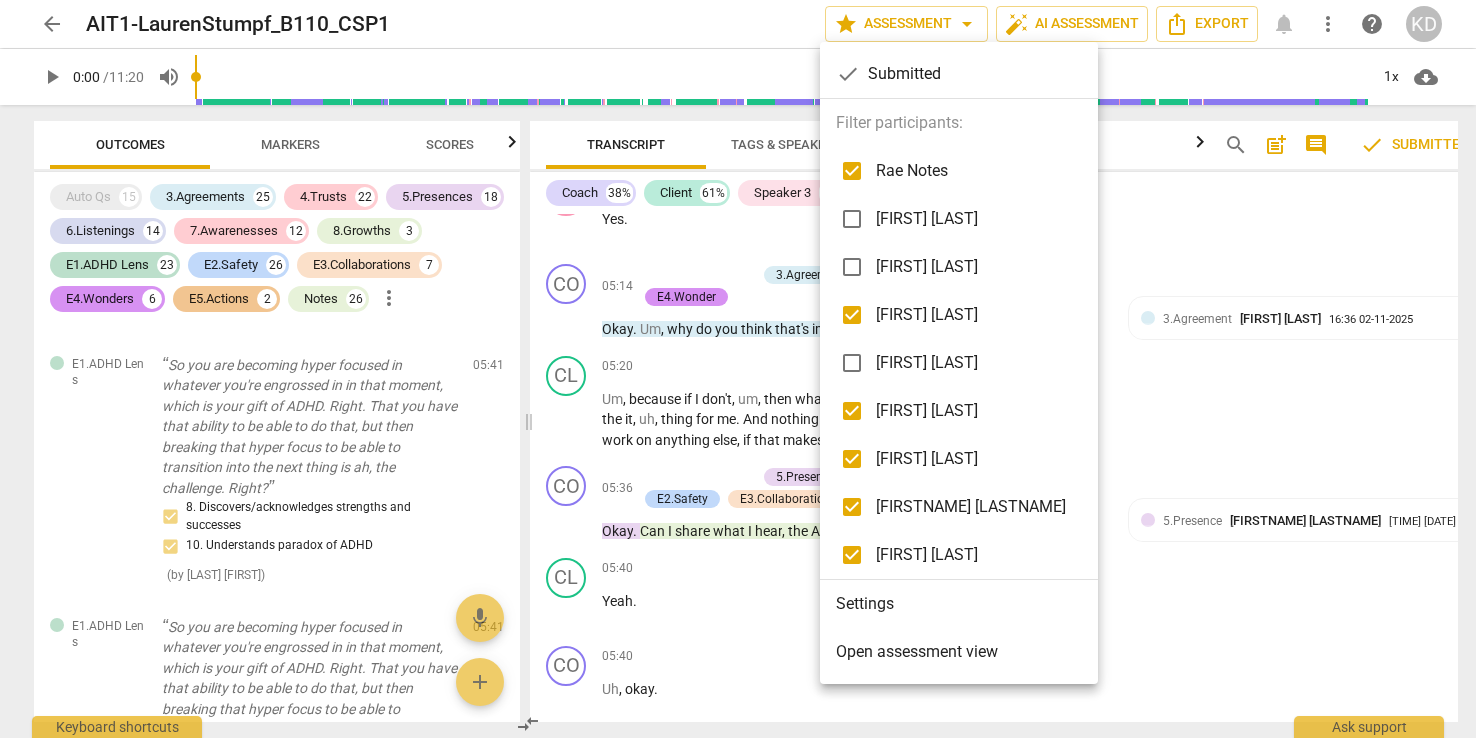 scroll, scrollTop: 18337, scrollLeft: 0, axis: vertical 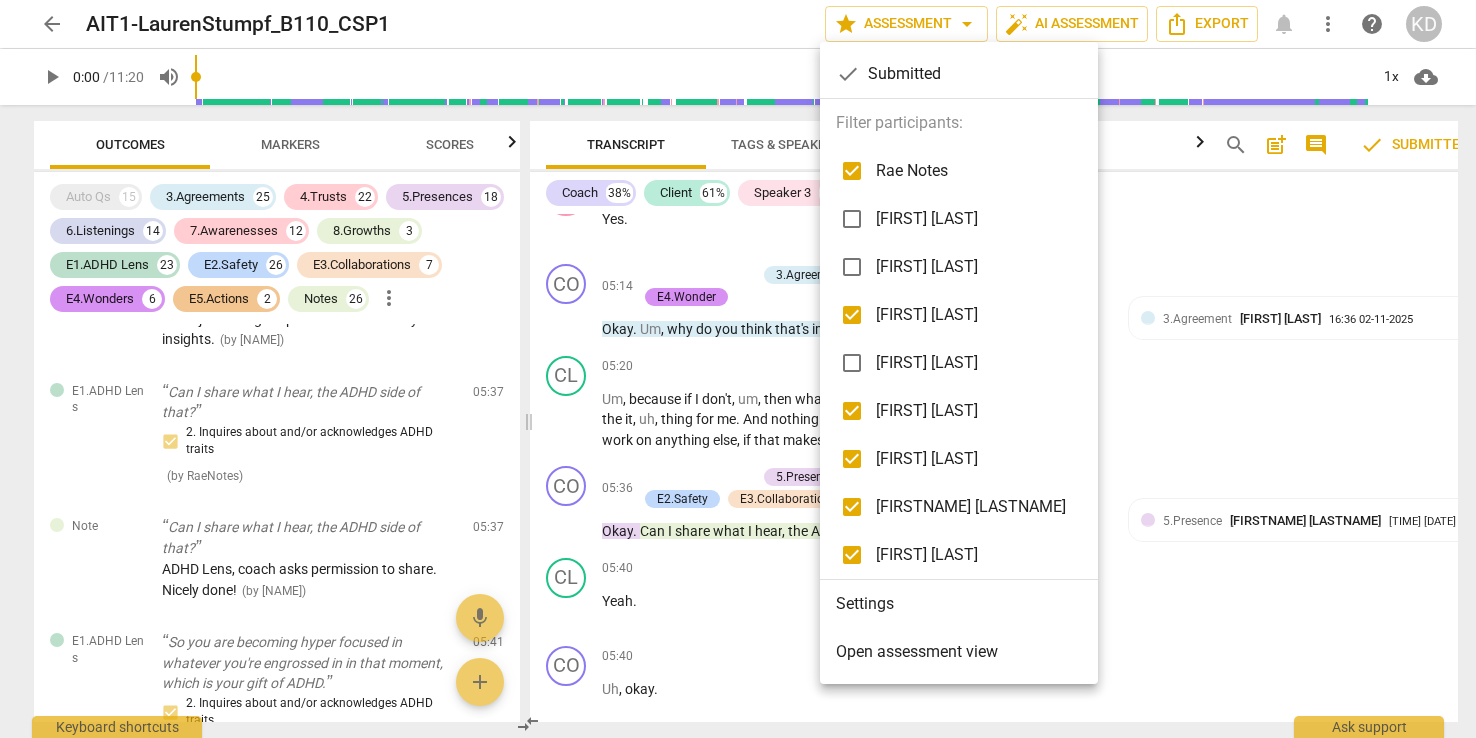 click at bounding box center (852, 411) 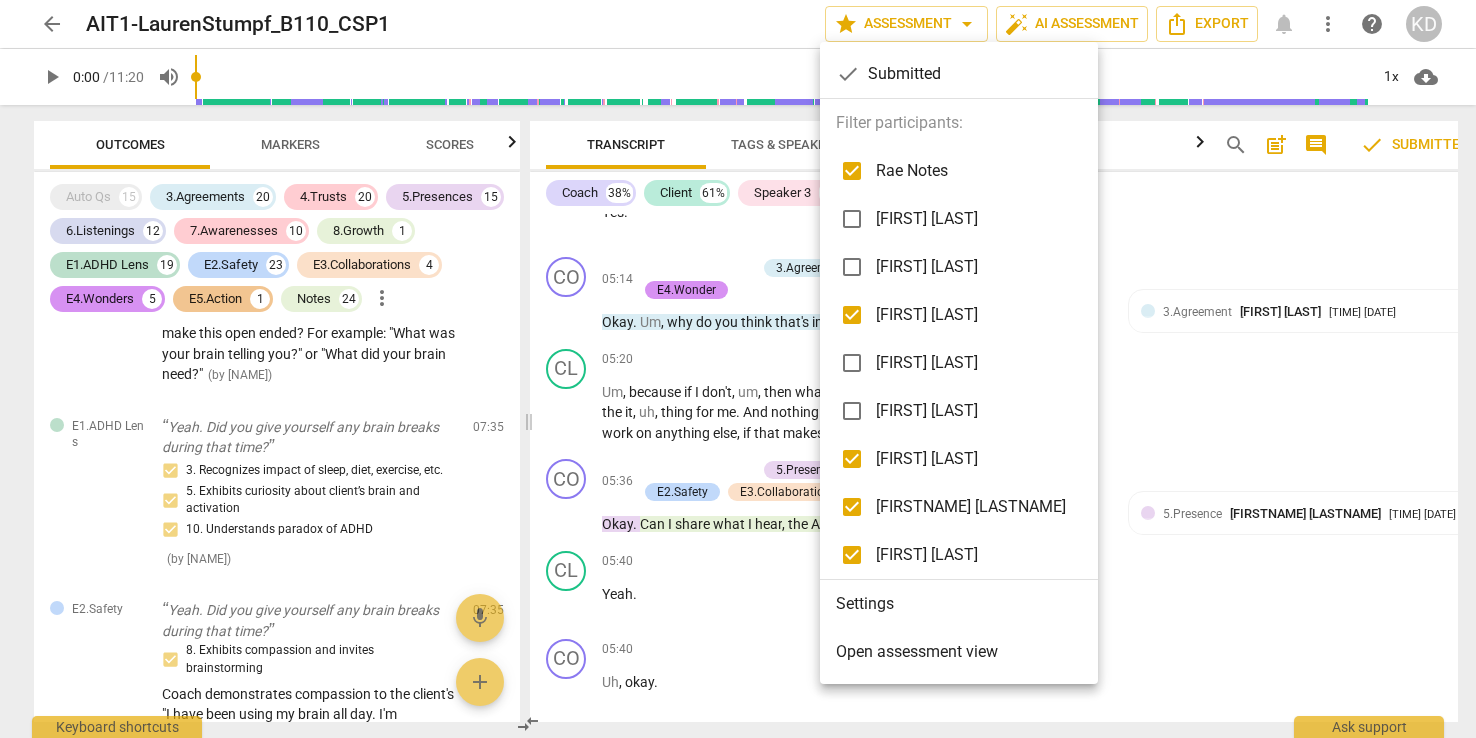scroll, scrollTop: 14815, scrollLeft: 0, axis: vertical 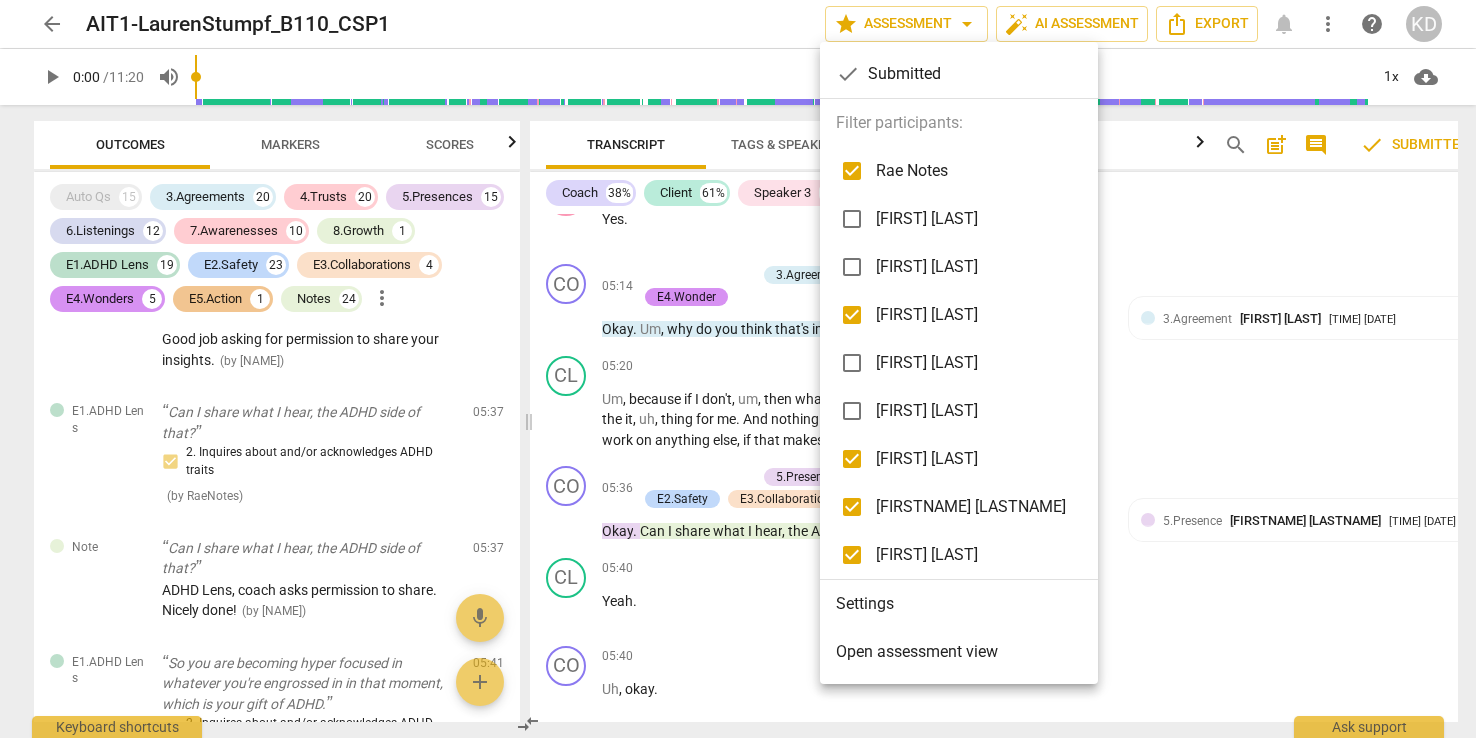 click at bounding box center (852, 459) 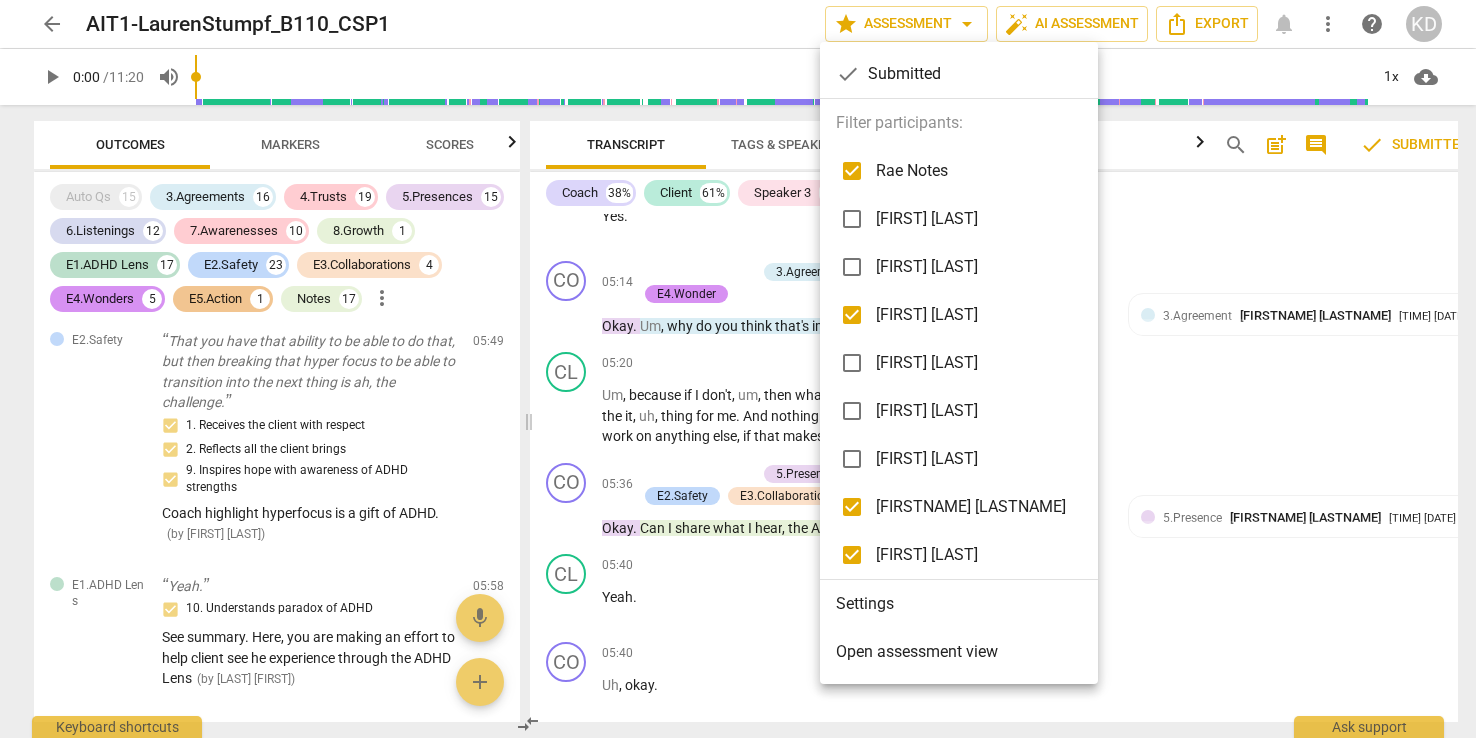 scroll, scrollTop: 13560, scrollLeft: 0, axis: vertical 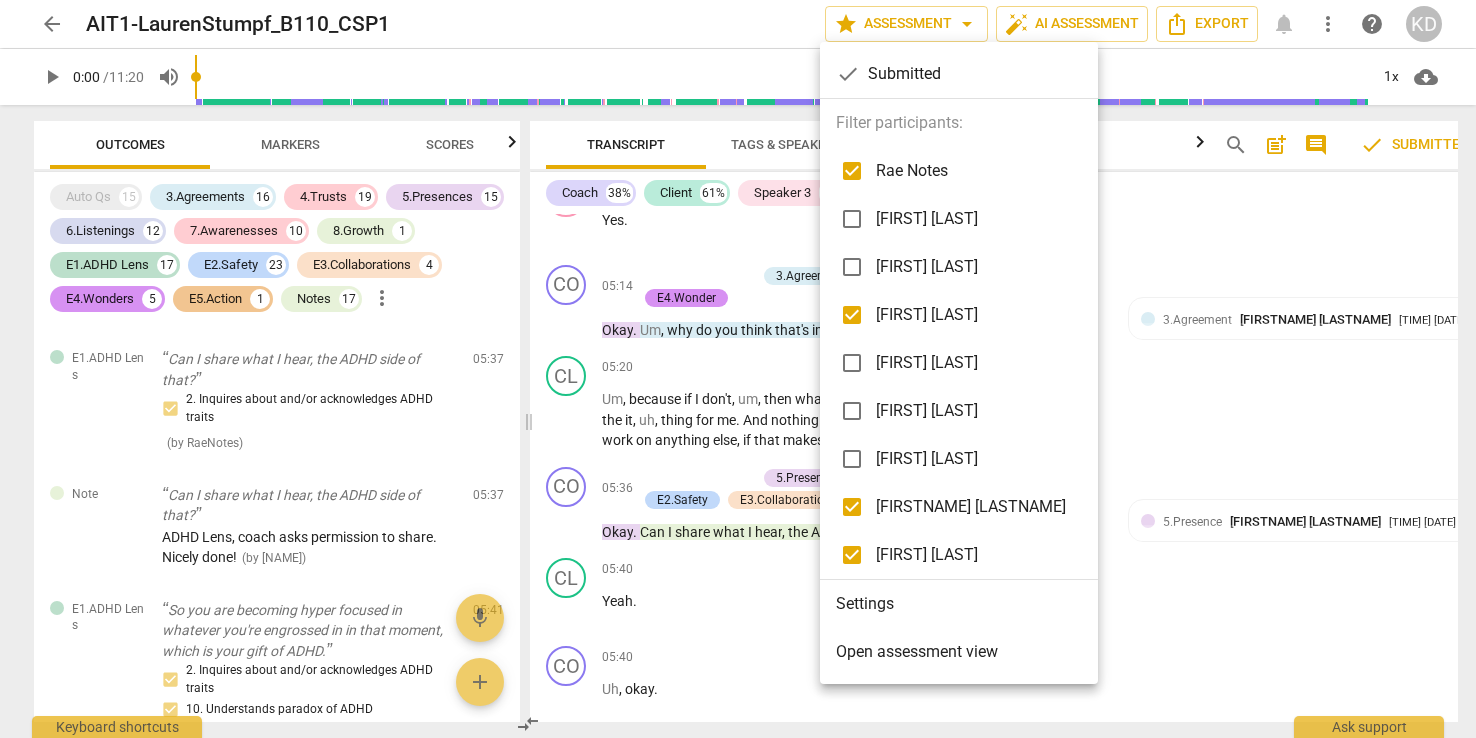 click at bounding box center [738, 369] 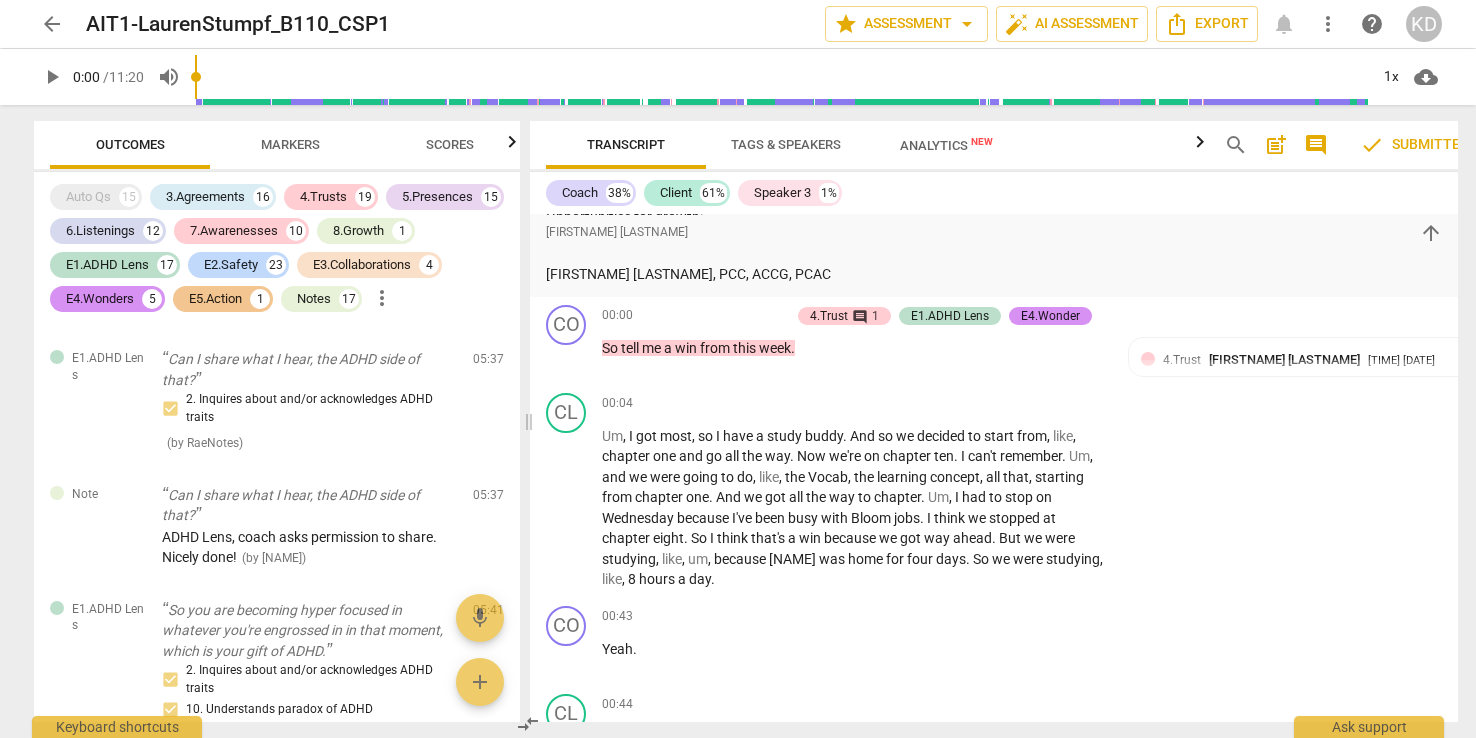scroll, scrollTop: 4487, scrollLeft: 0, axis: vertical 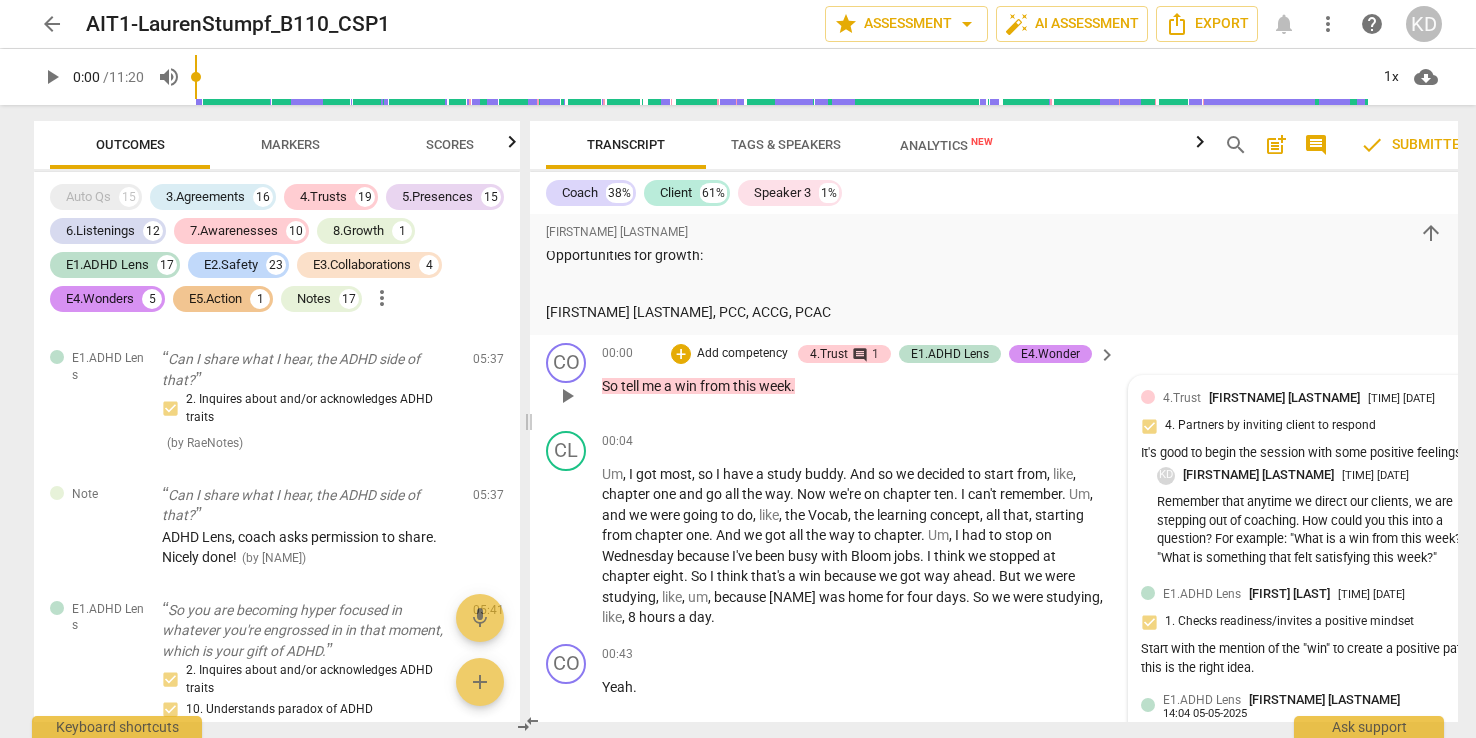 click on "Remember that anytime we direct our clients, we are stepping out of coaching. How could you this into a question? For example: "What is a win from this week?" or "What is something that felt satisfying this week?"" at bounding box center [1318, 530] 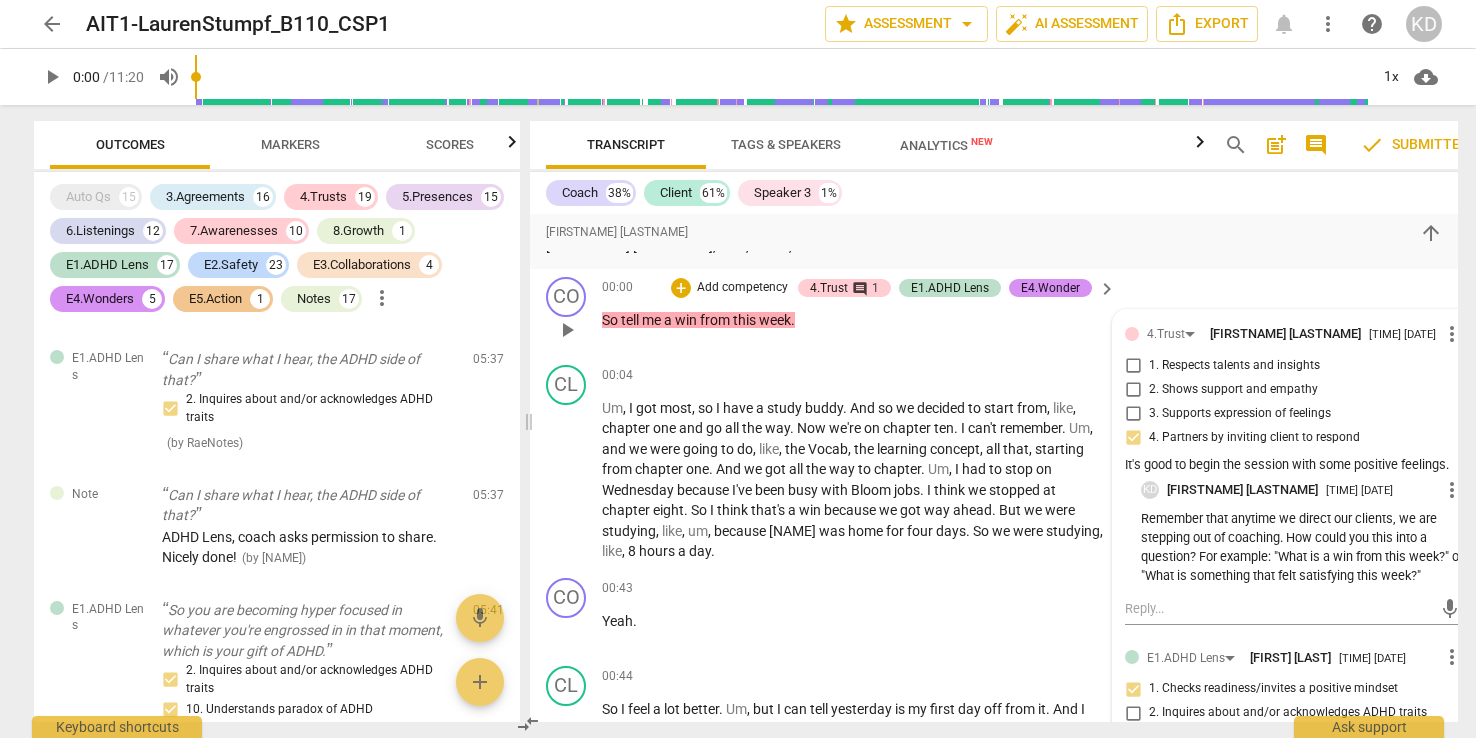 scroll, scrollTop: 4530, scrollLeft: 0, axis: vertical 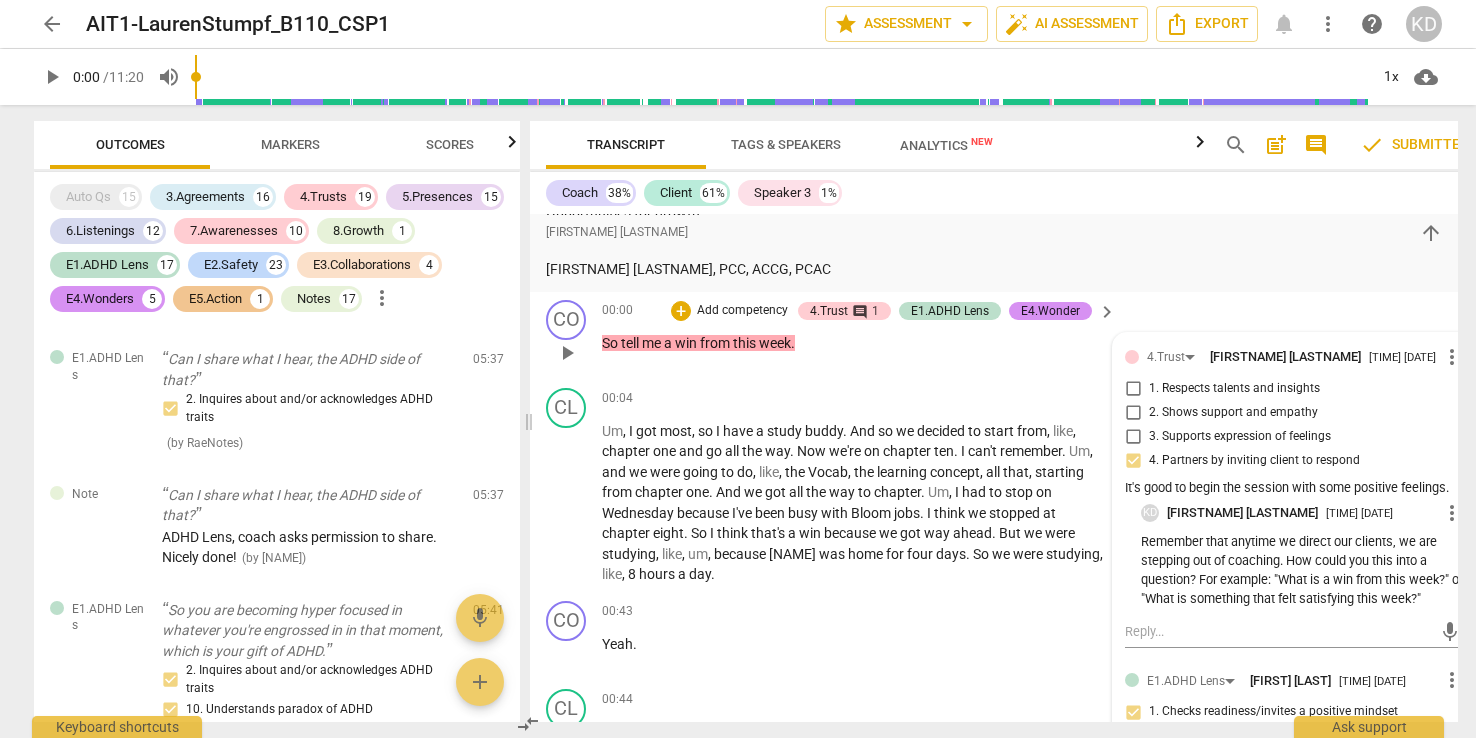 click on "2. Shows support and empathy" at bounding box center [1286, 413] 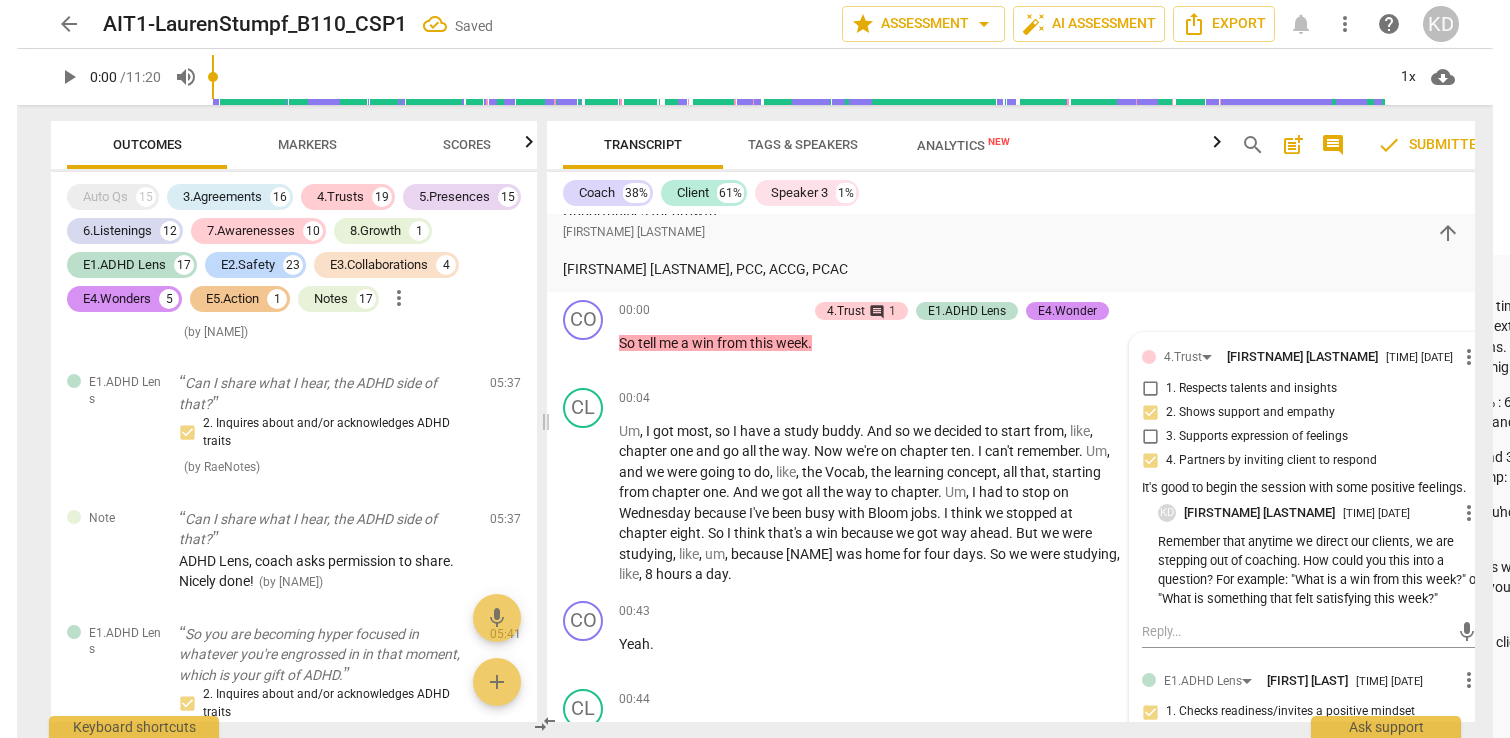 scroll, scrollTop: 13584, scrollLeft: 0, axis: vertical 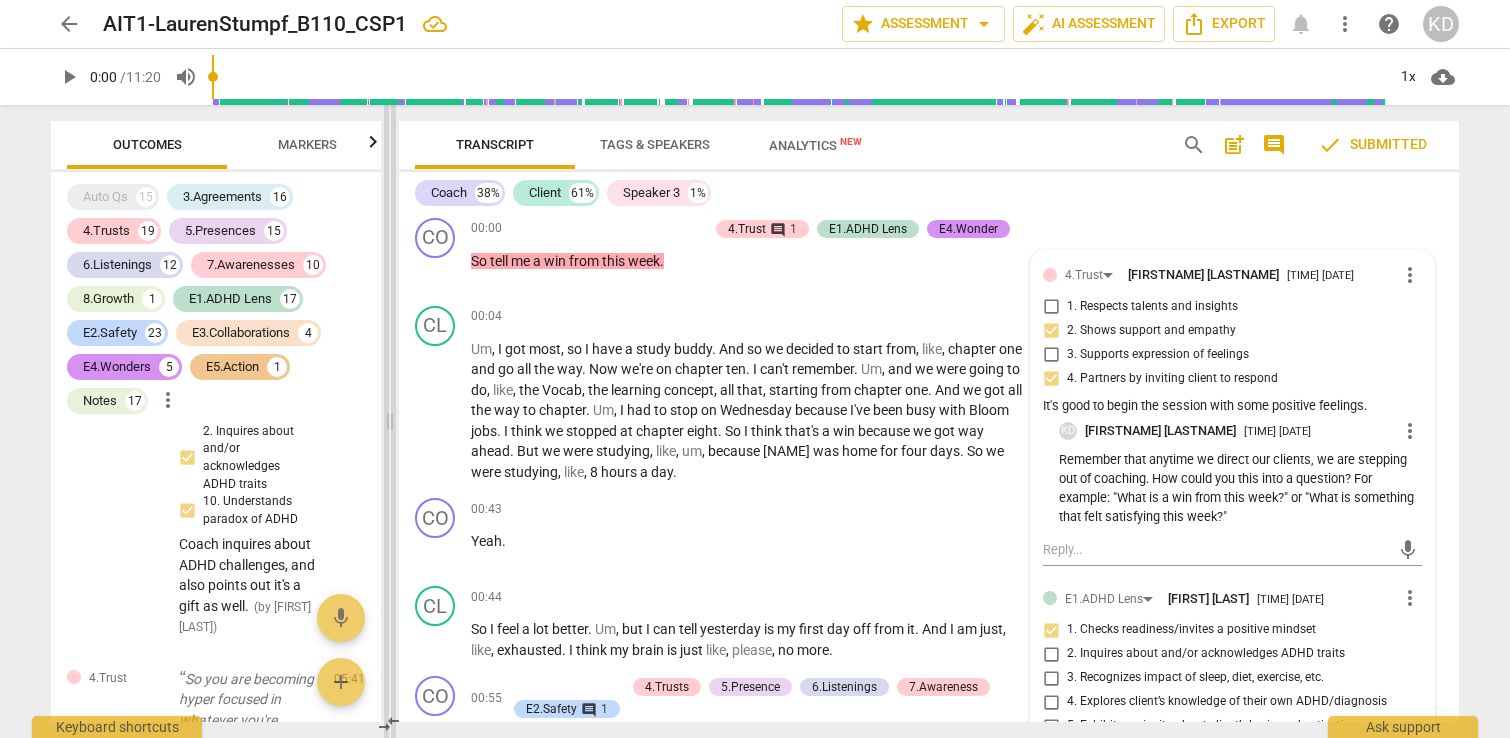drag, startPoint x: 546, startPoint y: 517, endPoint x: 390, endPoint y: 523, distance: 156.11534 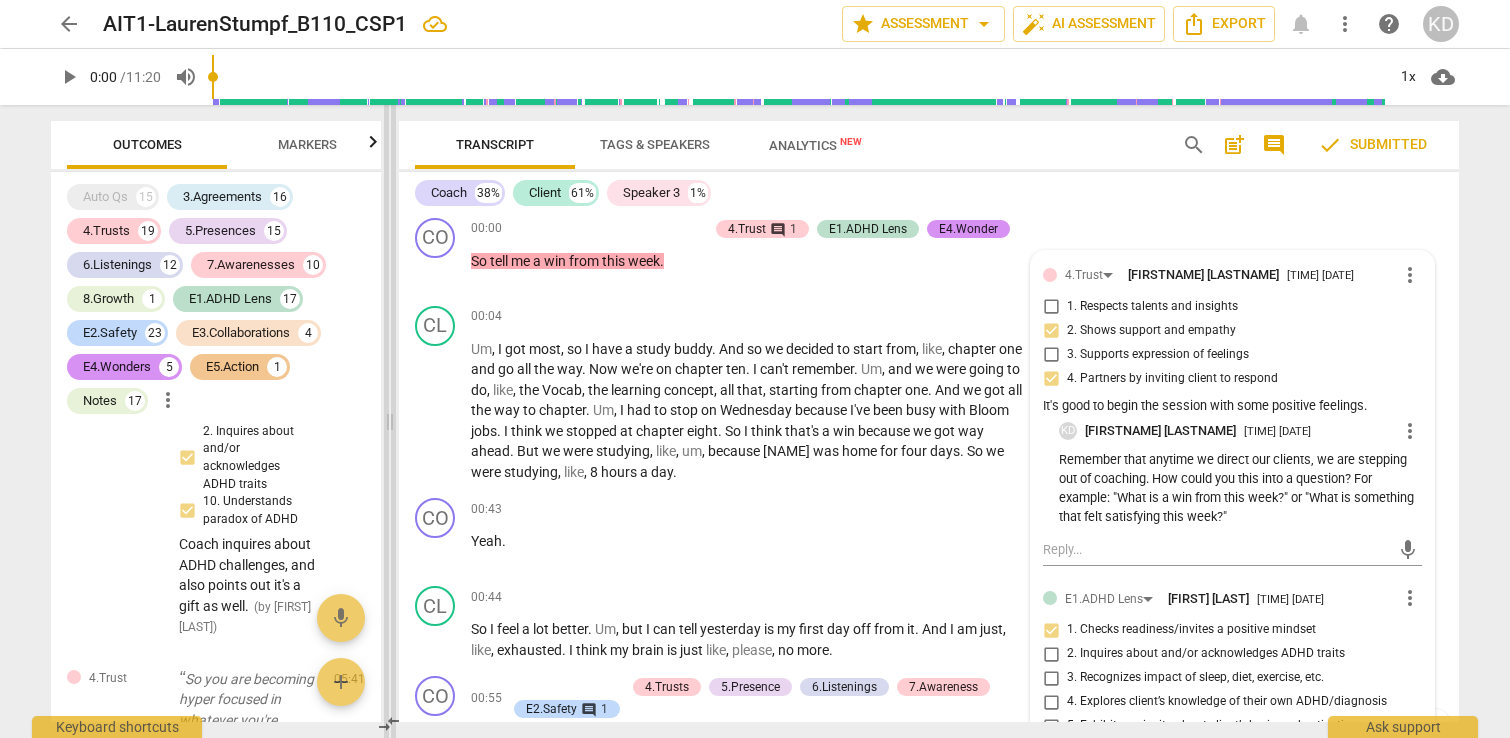 click at bounding box center (390, 421) 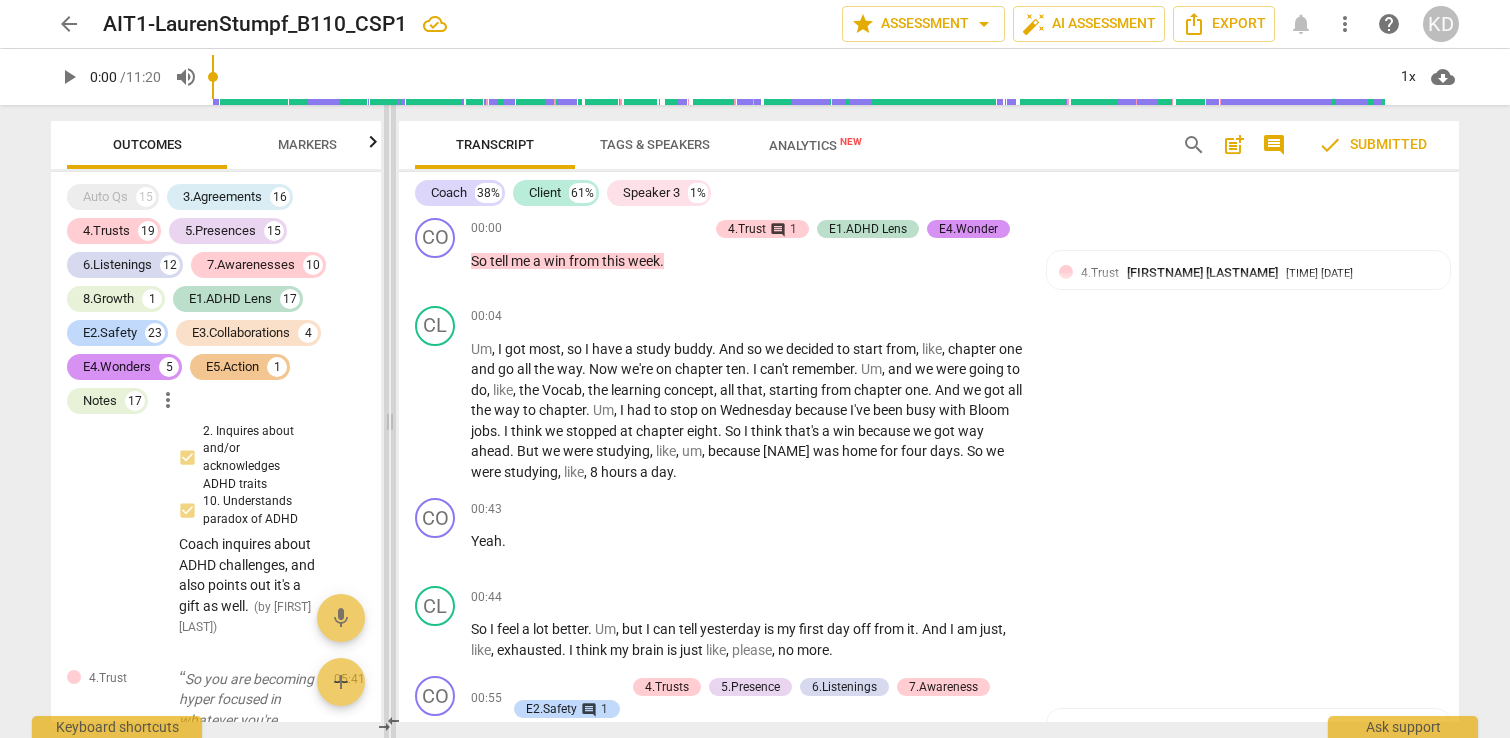 scroll, scrollTop: 21040, scrollLeft: 0, axis: vertical 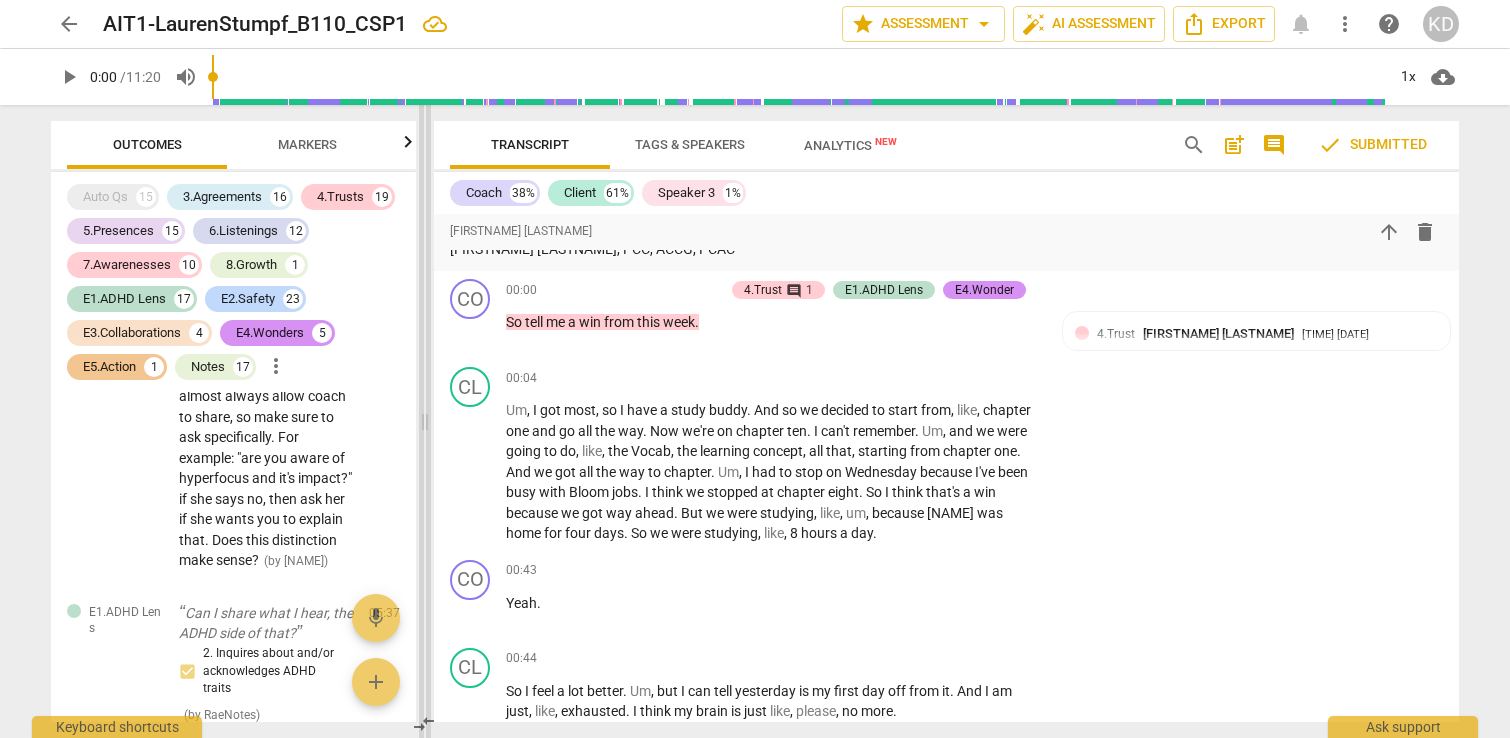 drag, startPoint x: 386, startPoint y: 502, endPoint x: 421, endPoint y: 503, distance: 35.014282 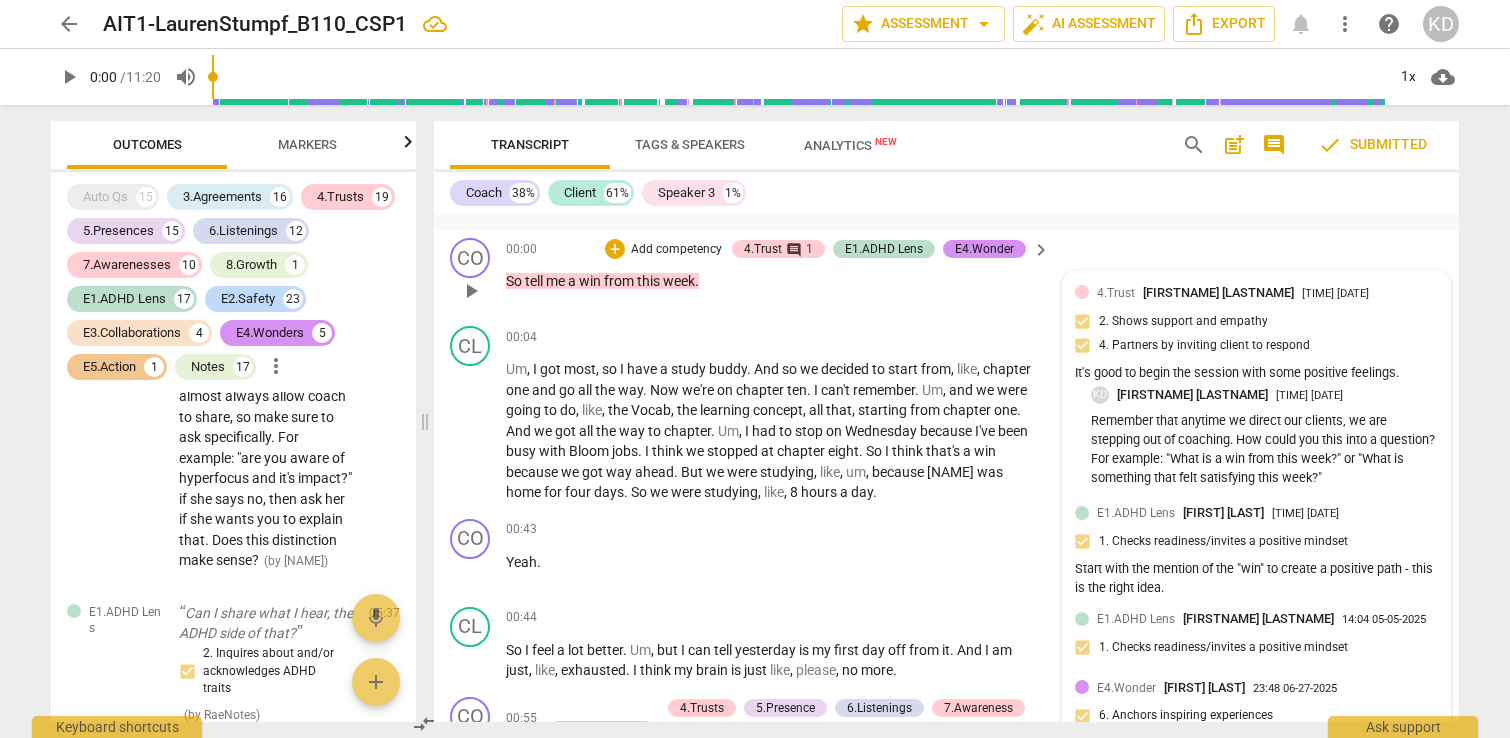 scroll, scrollTop: 4523, scrollLeft: 0, axis: vertical 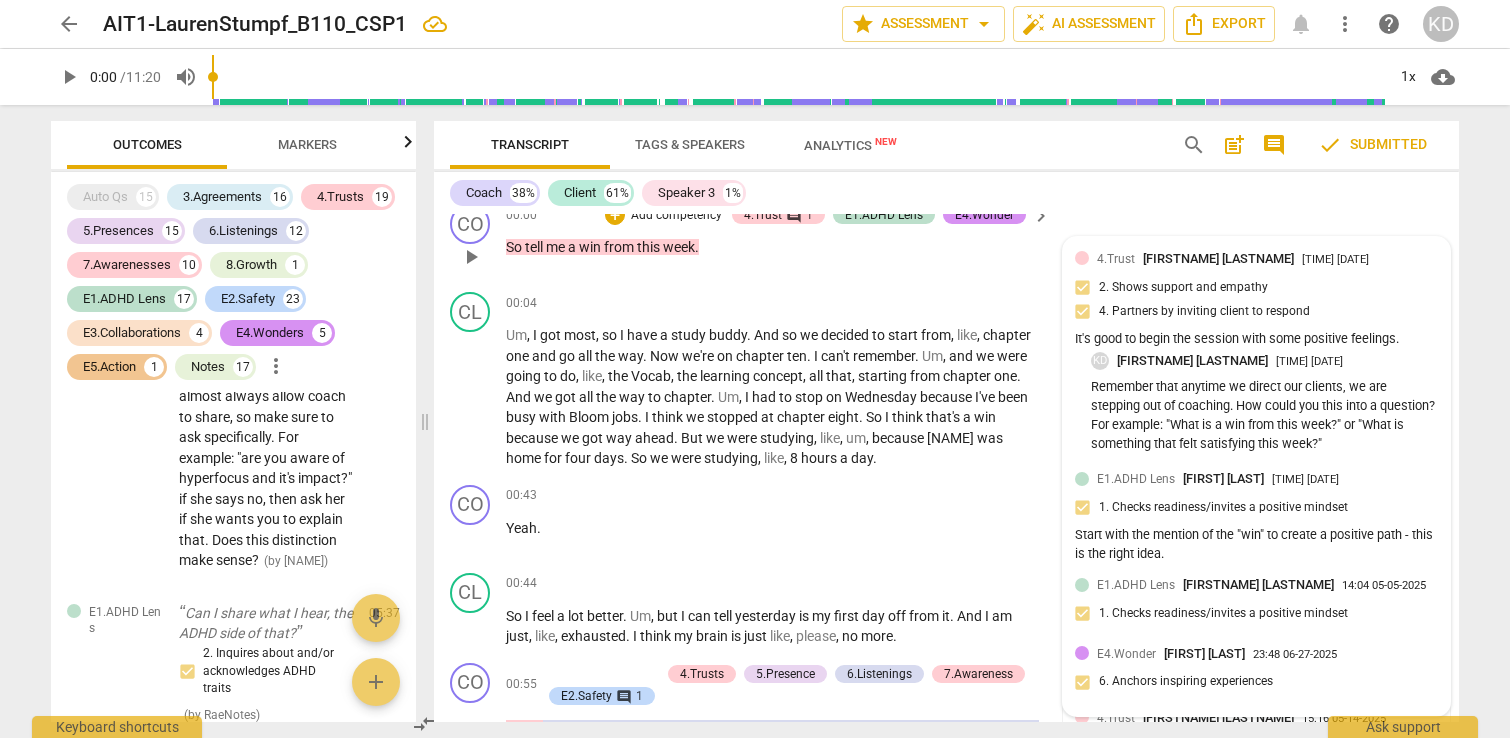 click on "[FIRSTNAME] [LASTNAME]" at bounding box center [1218, 258] 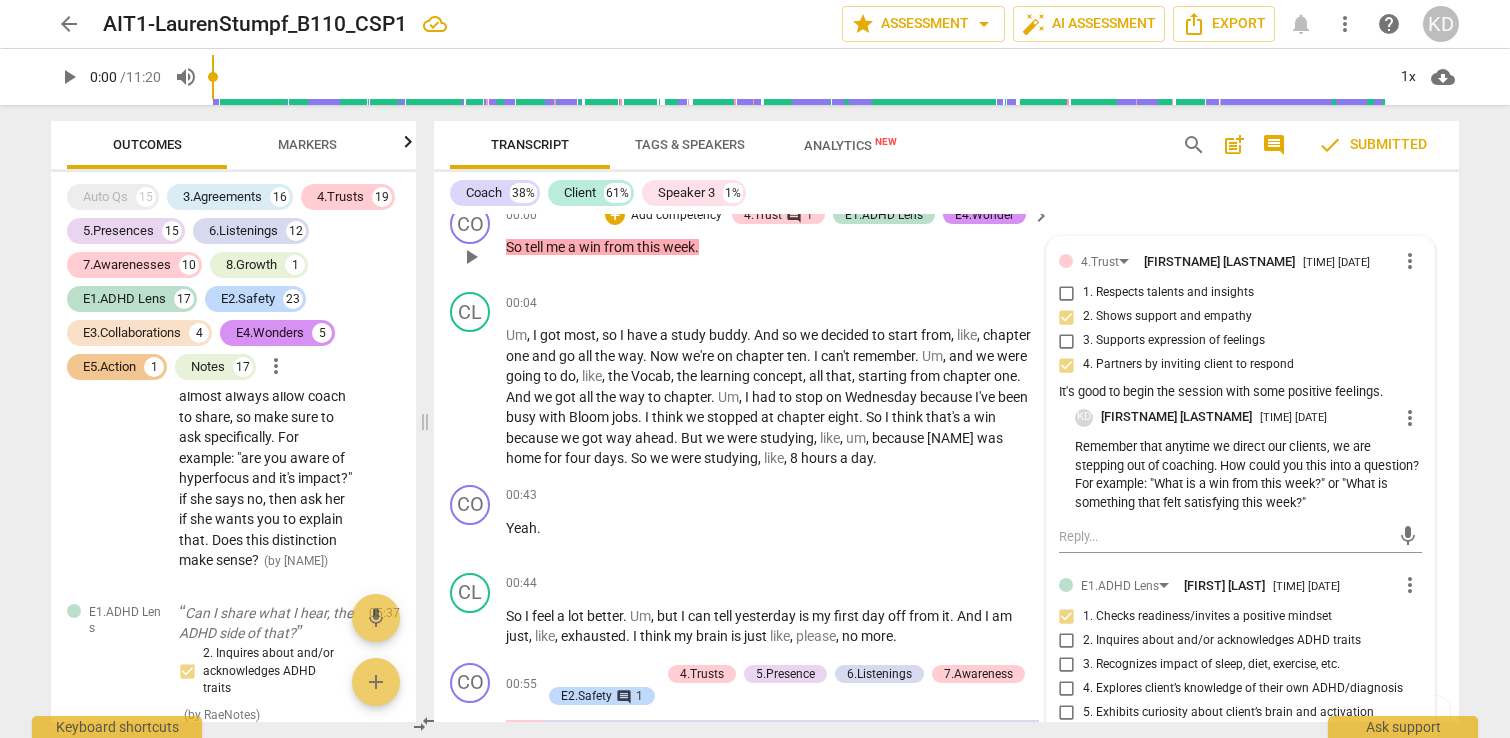 click on "more_vert" at bounding box center [1410, 418] 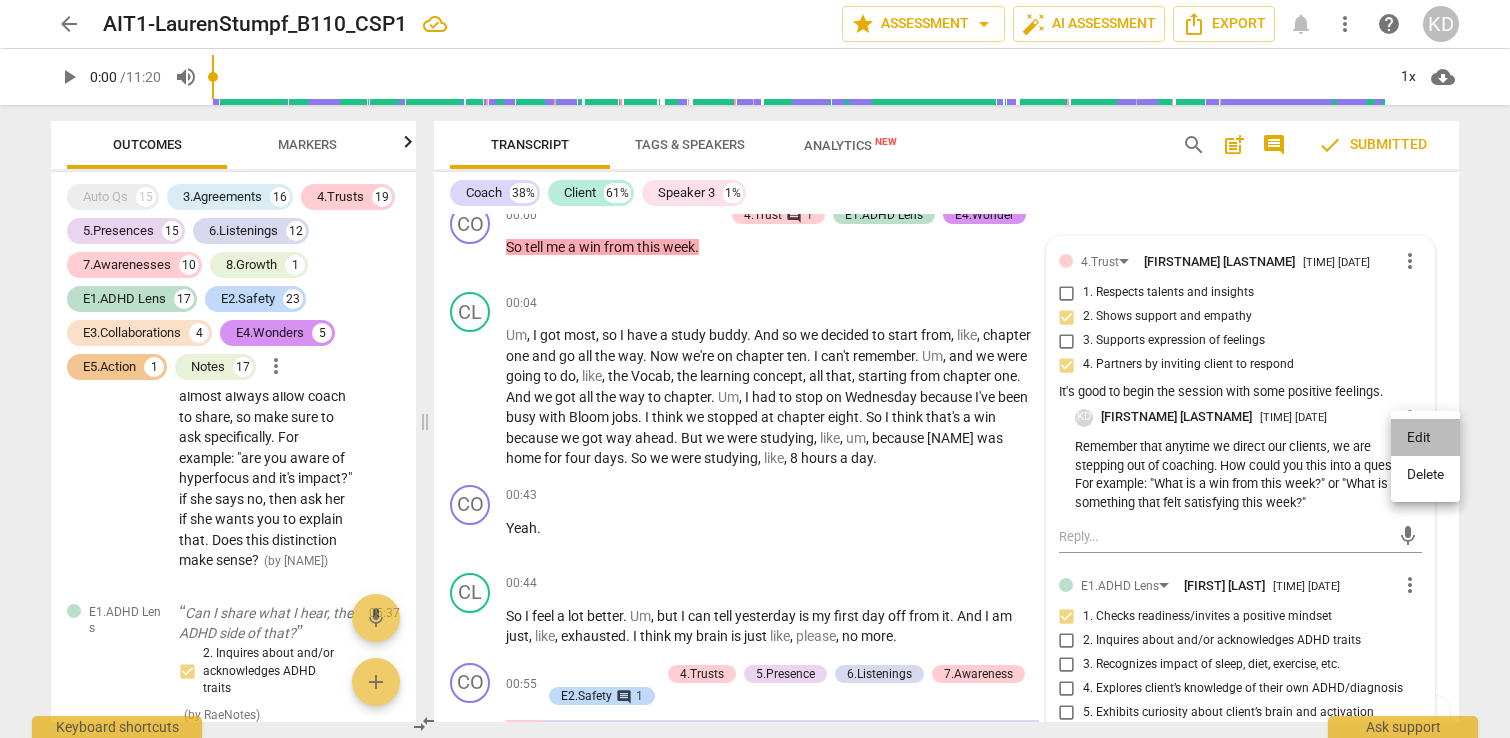 click on "Edit" at bounding box center [1425, 438] 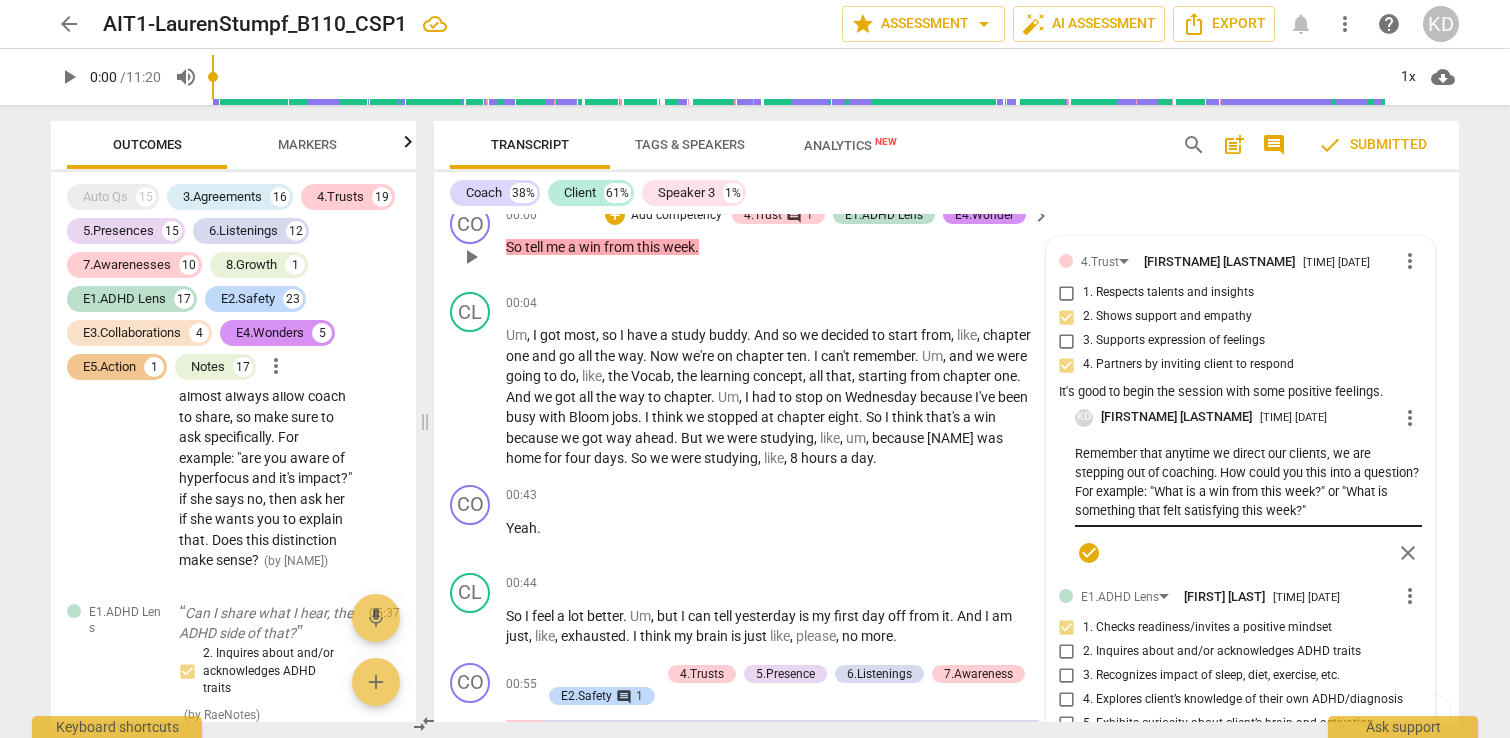 drag, startPoint x: 1069, startPoint y: 474, endPoint x: 1260, endPoint y: 506, distance: 193.66208 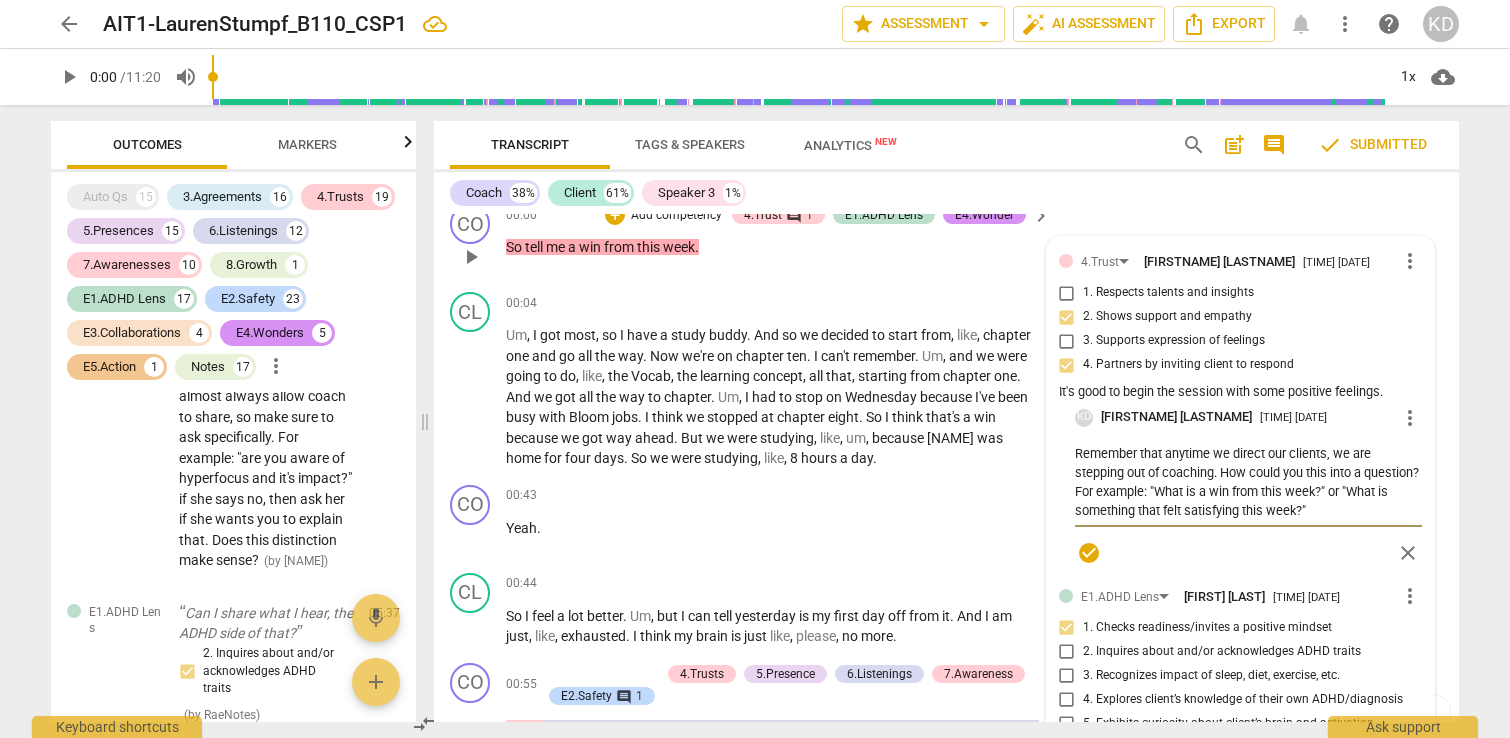 drag, startPoint x: 1072, startPoint y: 470, endPoint x: 1362, endPoint y: 533, distance: 296.76422 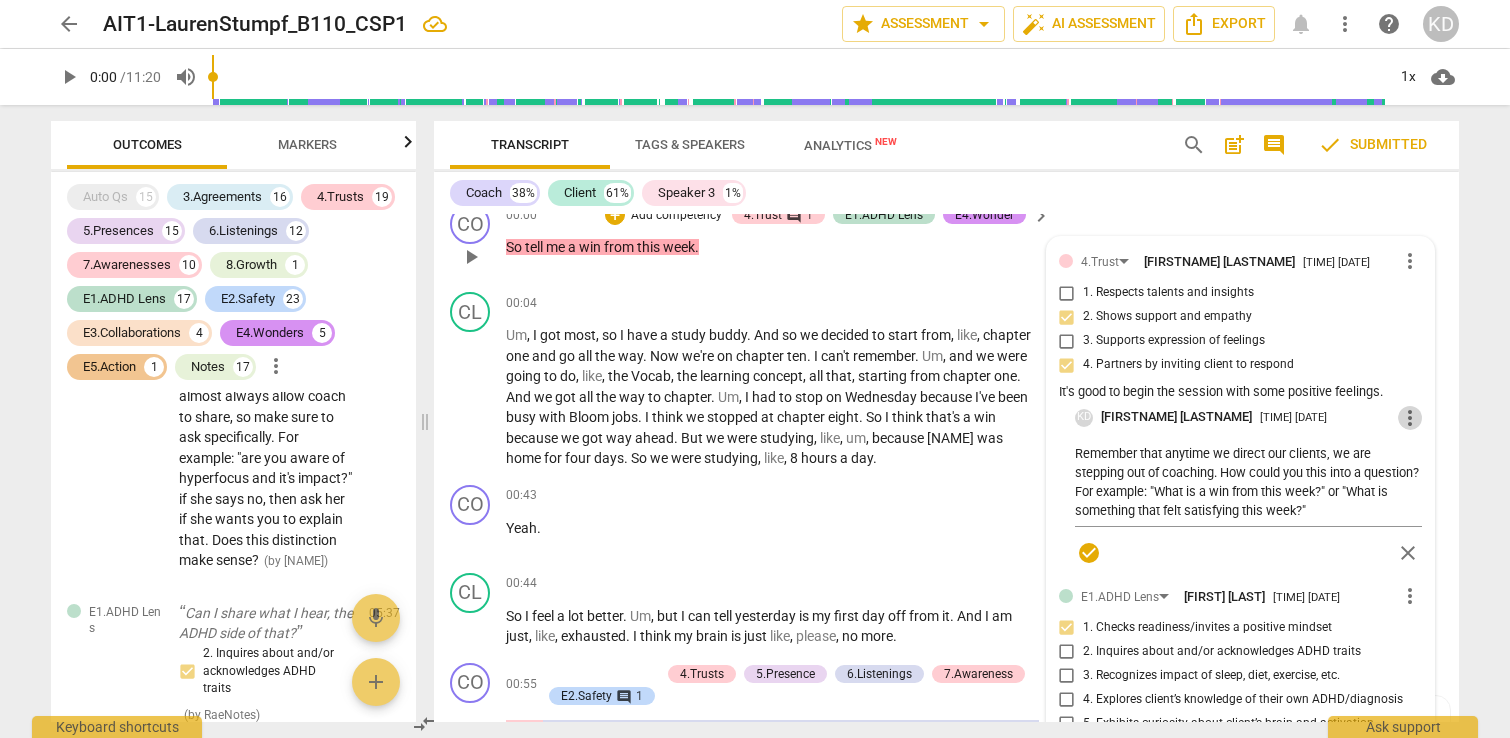 click on "more_vert" at bounding box center (1410, 418) 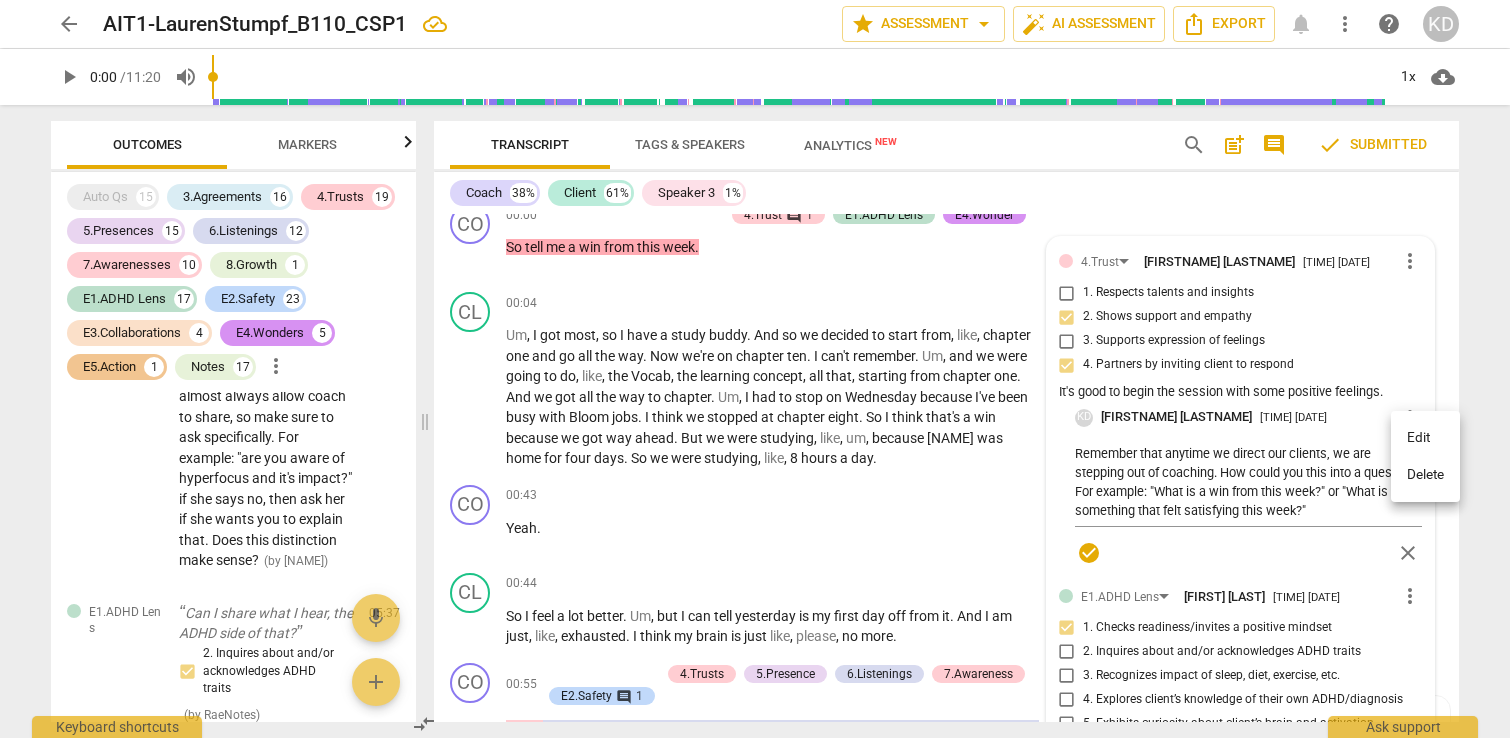 click on "Delete" at bounding box center (1425, 475) 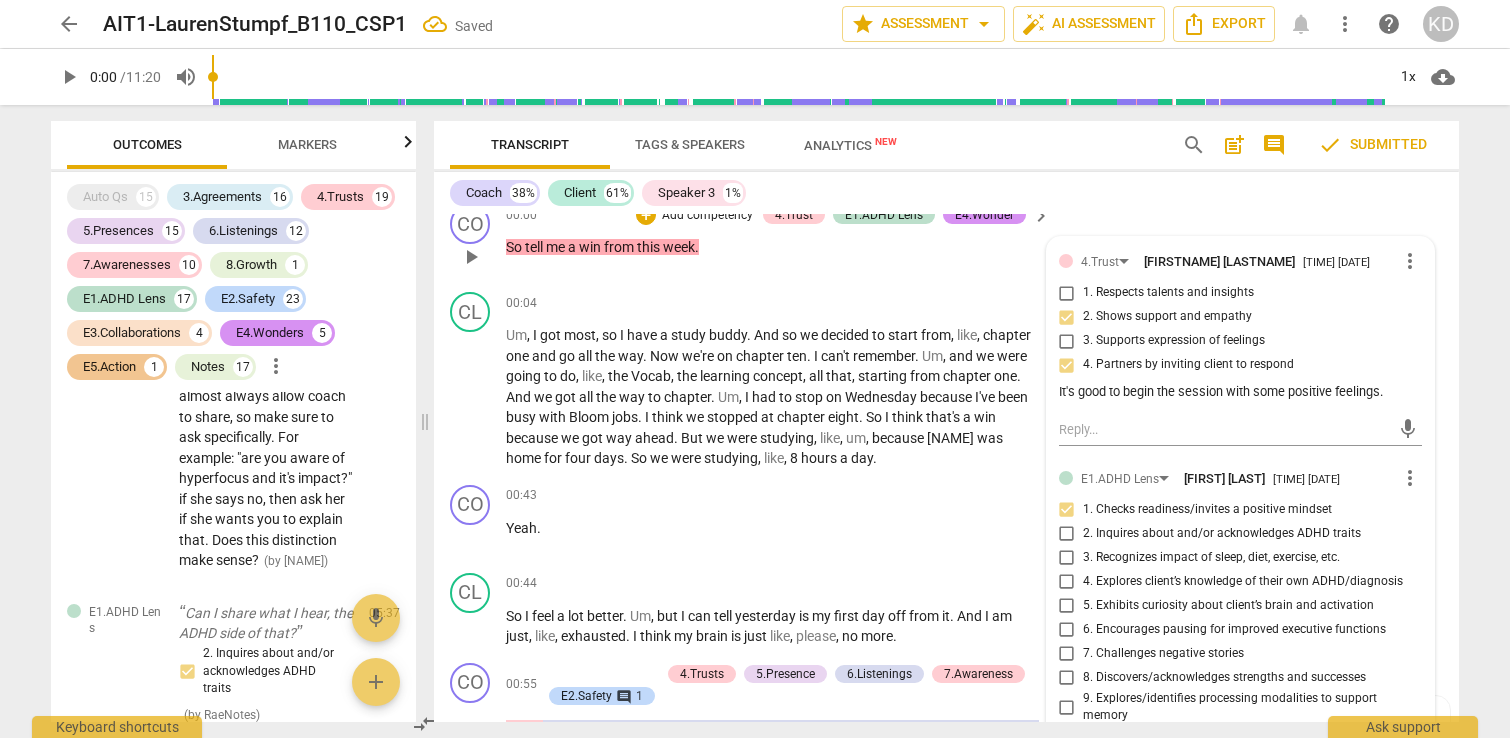 click on "more_vert" at bounding box center (1410, 261) 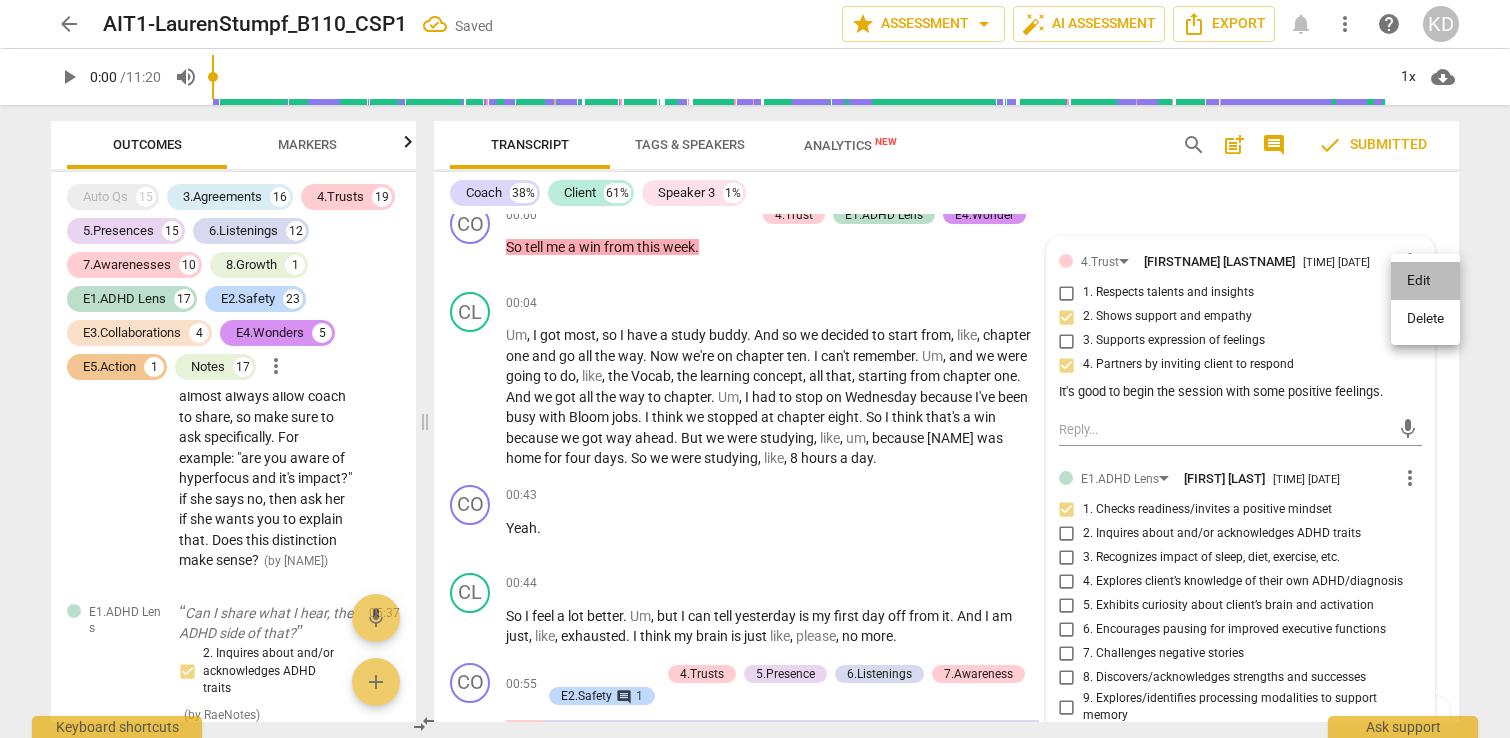click on "Edit" at bounding box center [1425, 281] 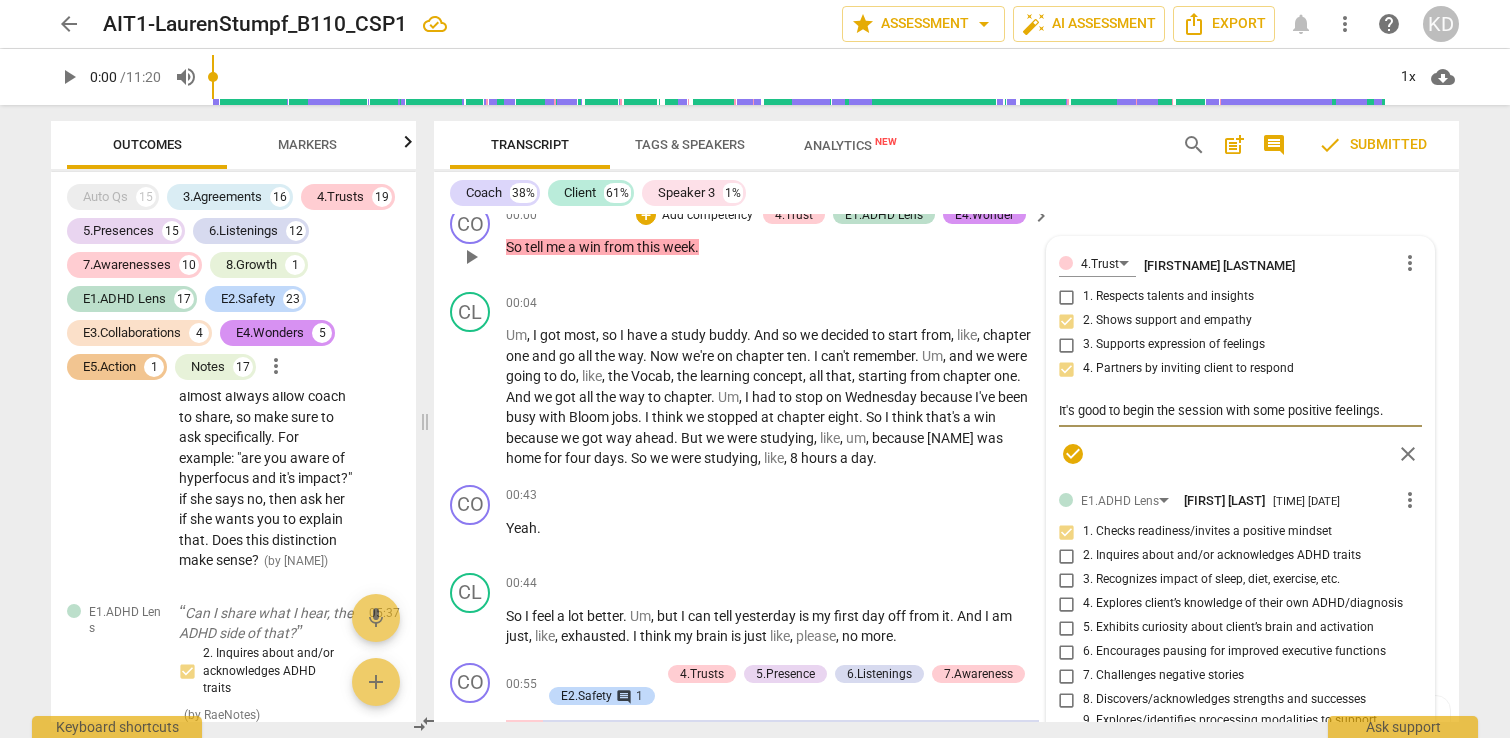 click on "It's good to begin the session with some positive feelings." at bounding box center (1240, 410) 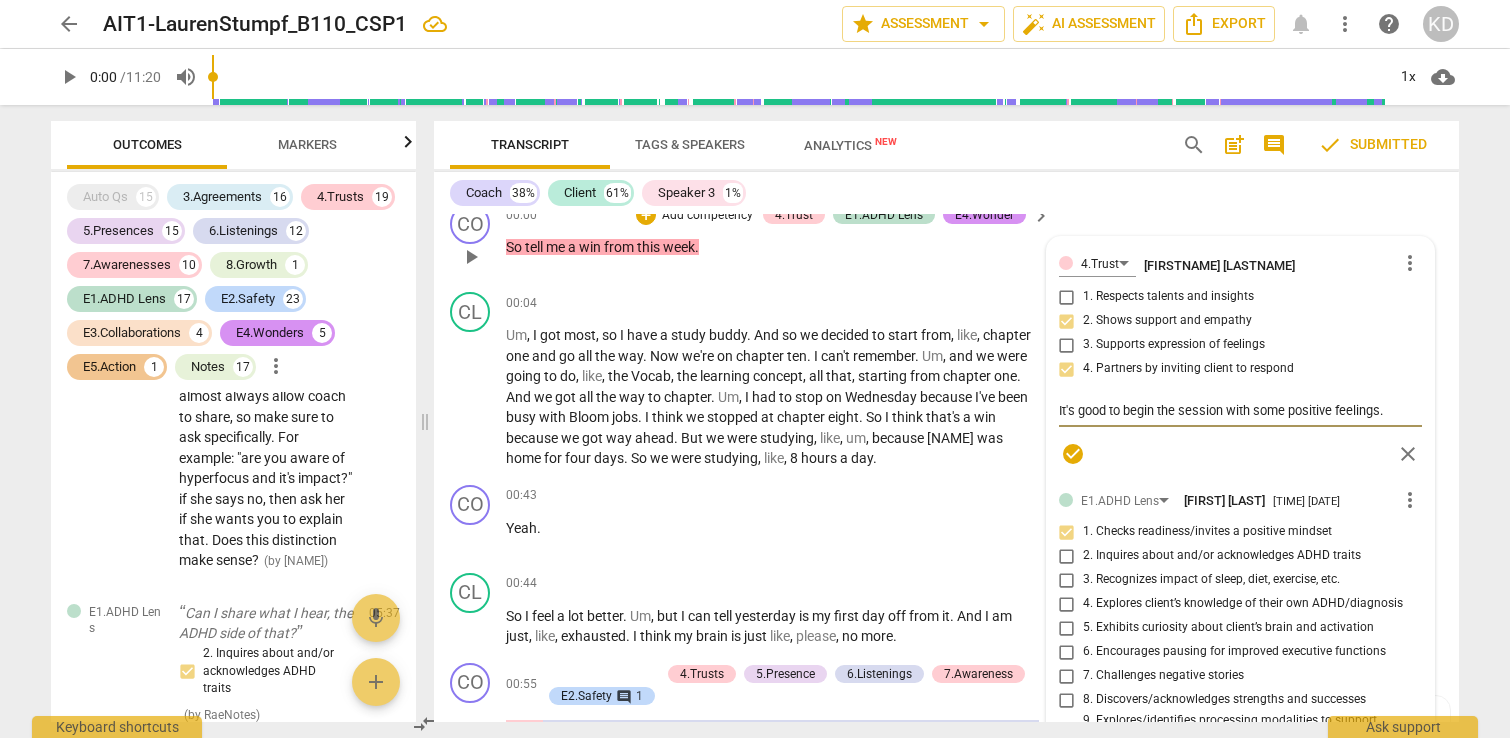 type on "It's good to begin the session with some positive feelings. Remember that anytime we direct our clients, we are stepping out of coaching. How could you this into a question? For example: "What is a win from this week?" or "What is something that felt satisfying this week?"" 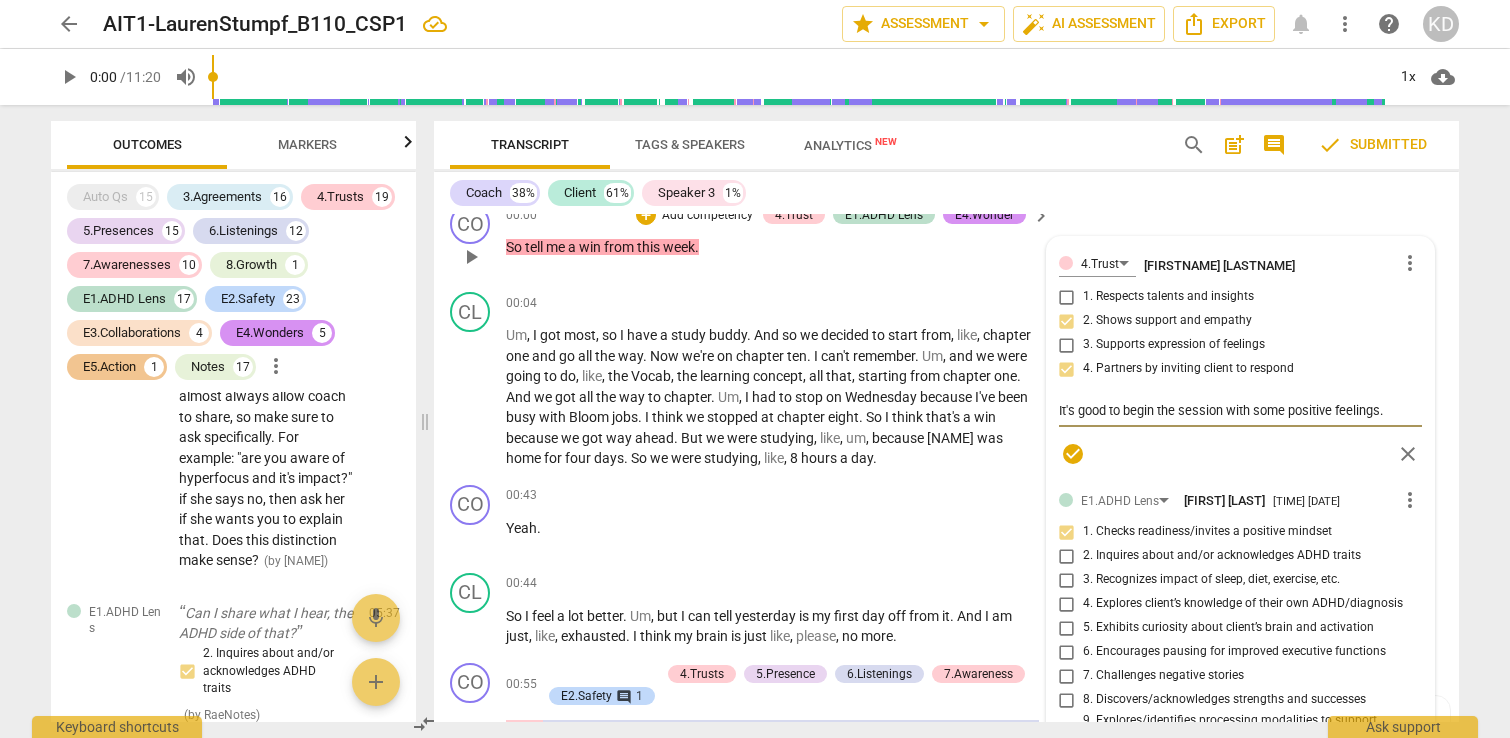 type on "It's good to begin the session with some positive feelings. Remember that anytime we direct our clients, we are stepping out of coaching. How could you this into a question? For example: "What is a win from this week?" or "What is something that felt satisfying this week?"" 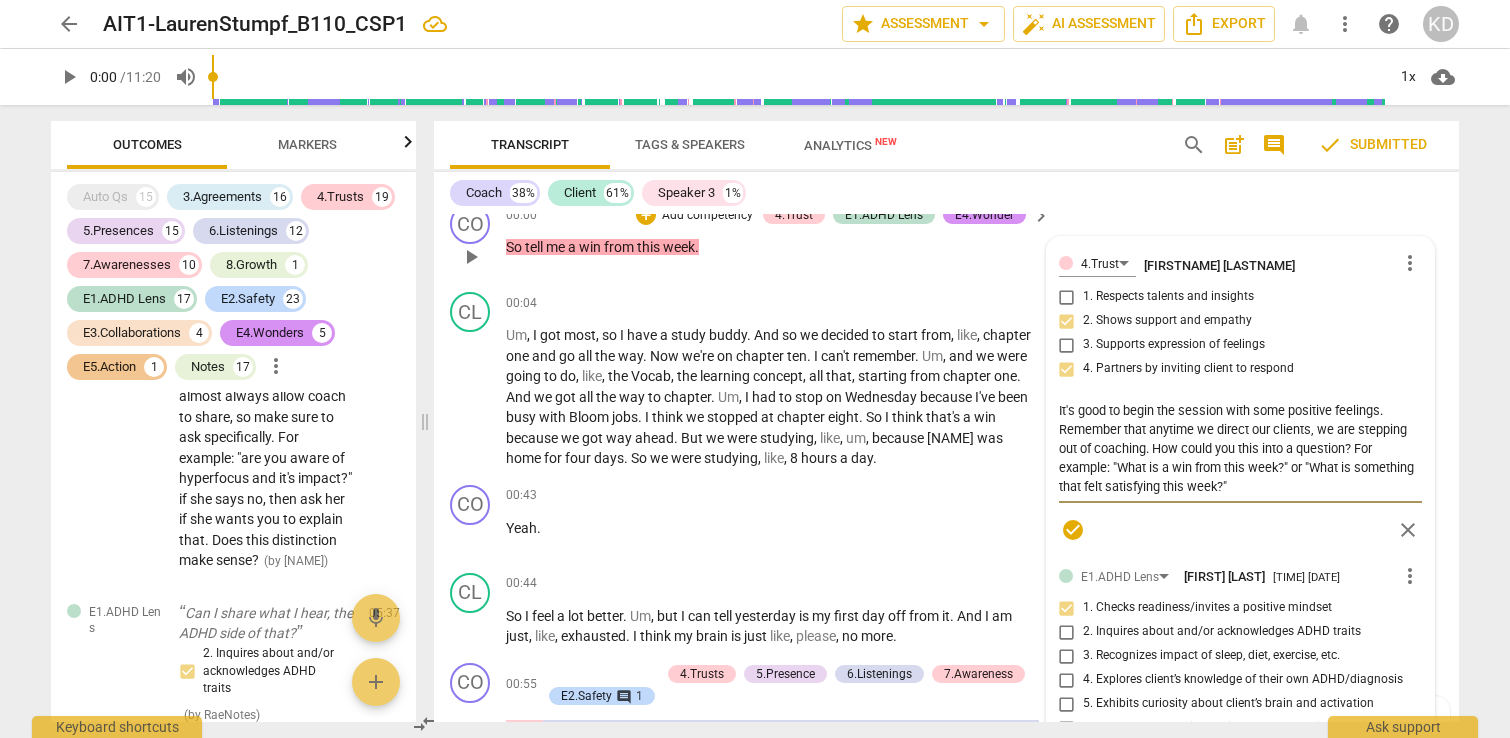 click on "It's good to begin the session with some positive feelings. Remember that anytime we direct our clients, we are stepping out of coaching. How could you this into a question? For example: "What is a win from this week?" or "What is something that felt satisfying this week?"" at bounding box center [1240, 448] 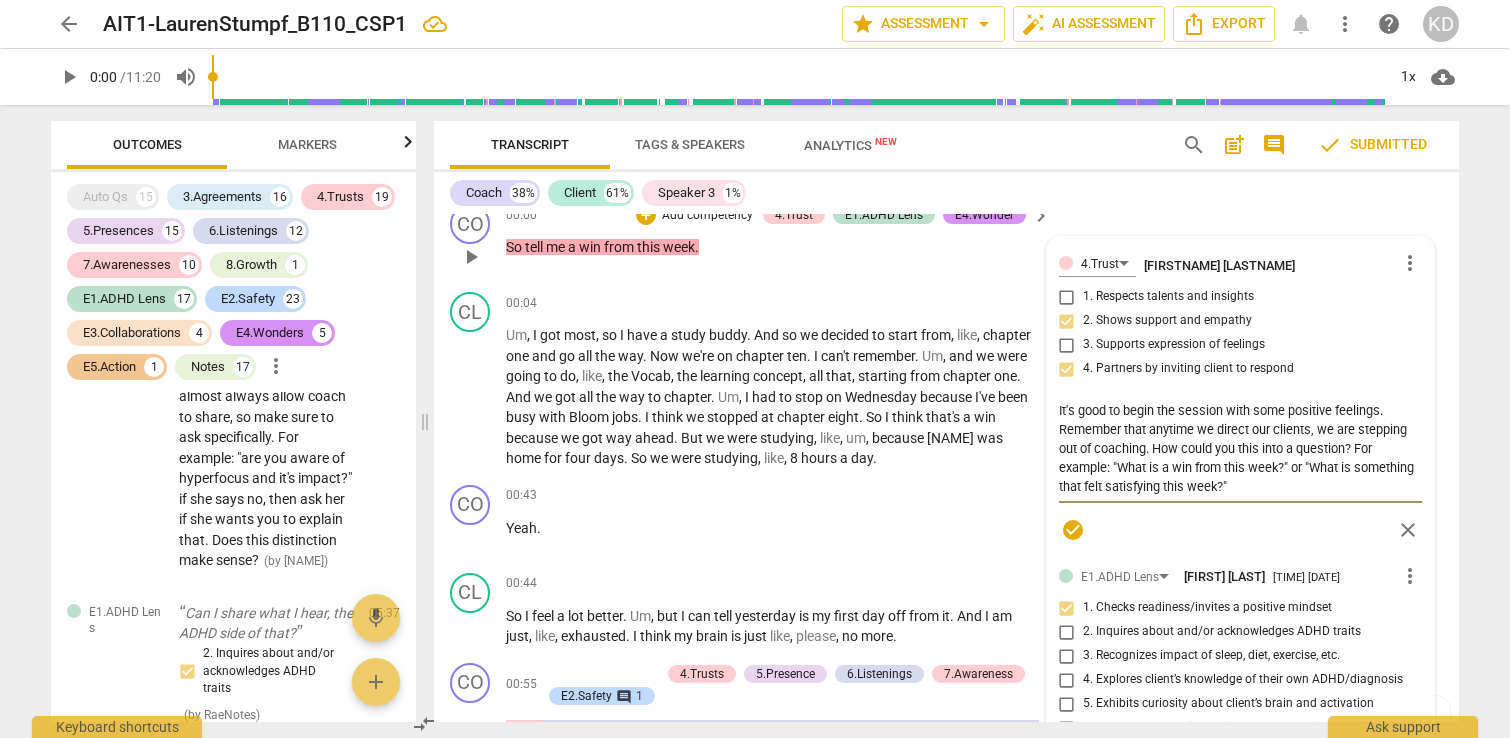 type on "It's good to begin the session with some positive feelings.Remember that anytime we direct our clients, we are stepping out of coaching. How could you this into a question? For example: "What is a win from this week?" or "What is something that felt satisfying this week?"" 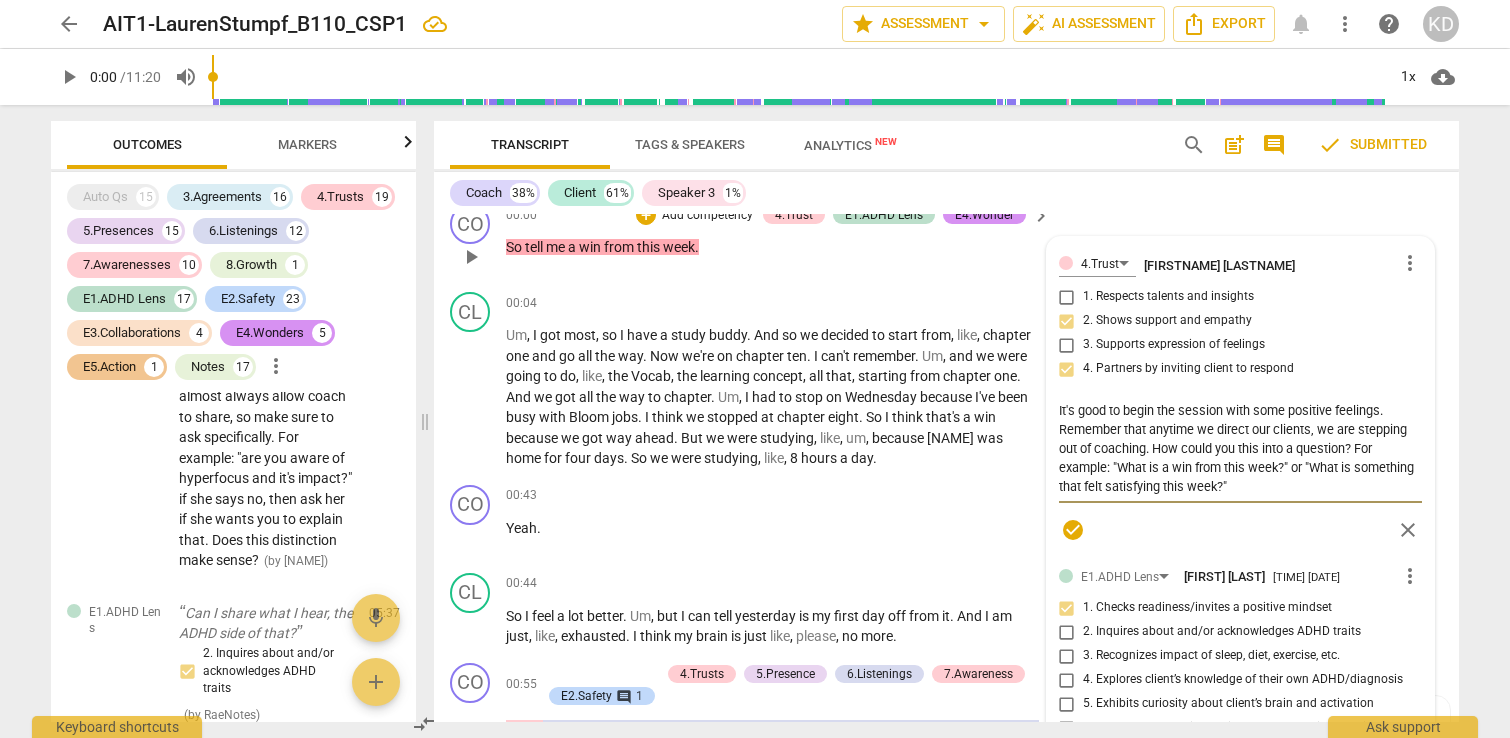 type on "It's good to begin the session with some positive feelings.Remember that anytime we direct our clients, we are stepping out of coaching. How could you this into a question? For example: "What is a win from this week?" or "What is something that felt satisfying this week?"" 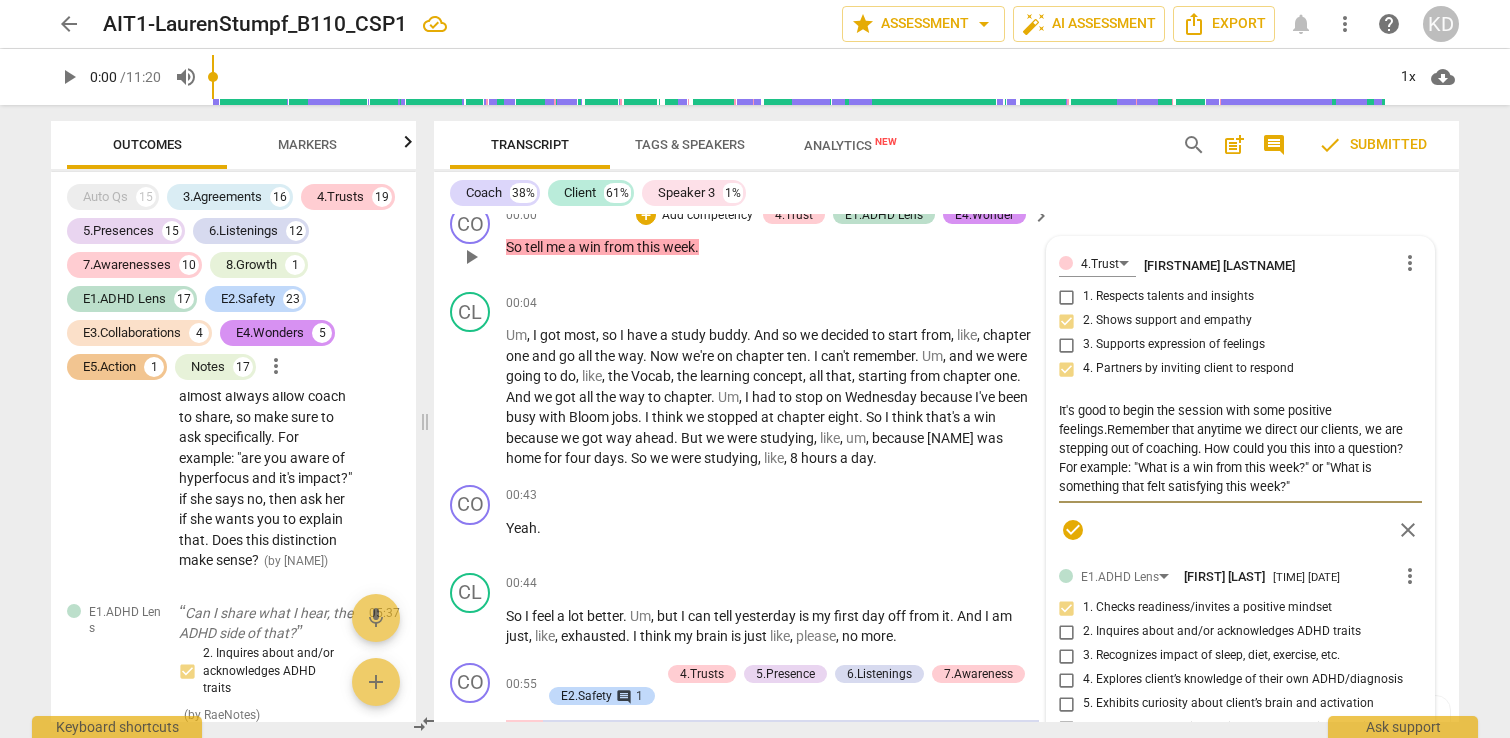 type on "It's good to begin the session with some positive feelingsRemember that anytime we direct our clients, we are stepping out of coaching. How could you this into a question? For example: "What is a win from this week?" or "What is something that felt satisfying this week?"" 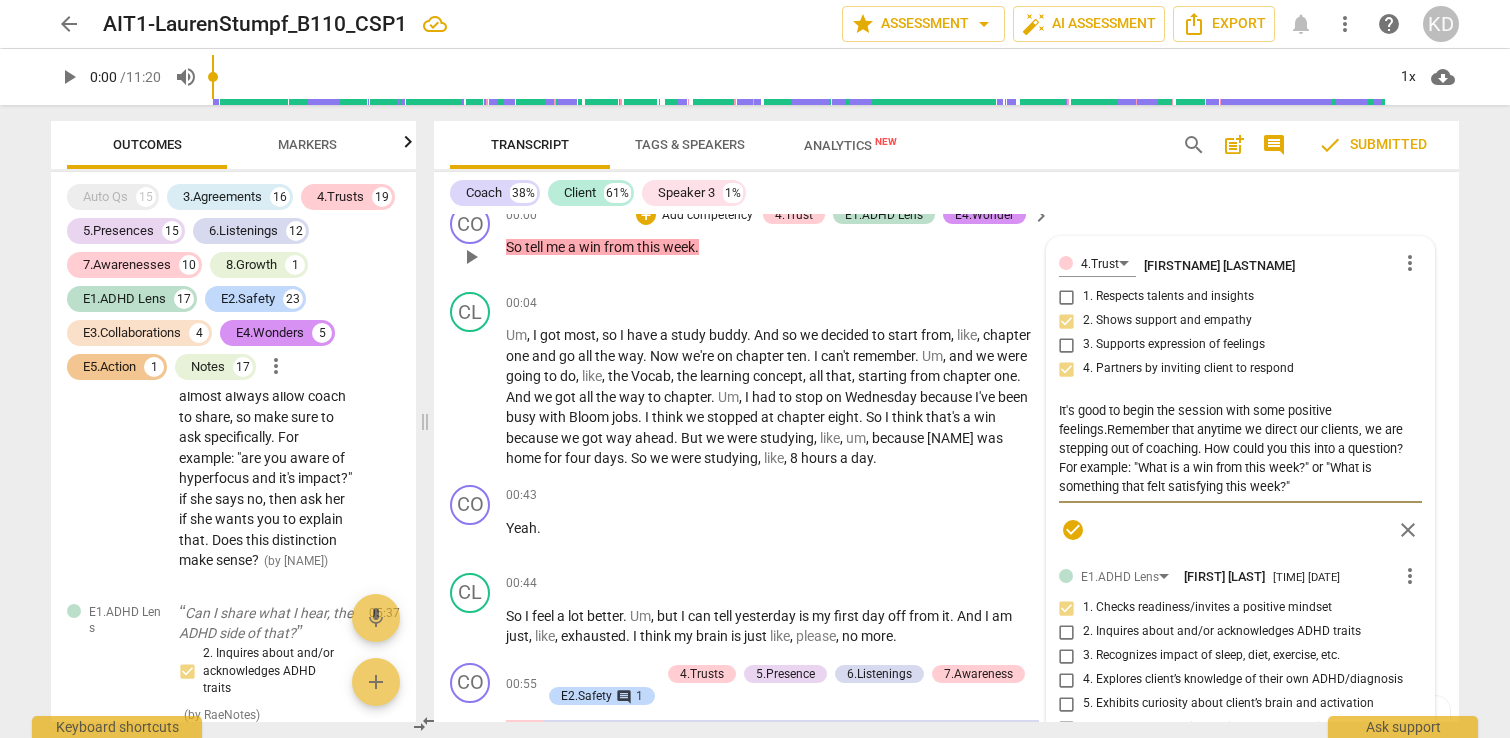 type on "It's good to begin the session with some positive feelingsRemember that anytime we direct our clients, we are stepping out of coaching. How could you this into a question? For example: "What is a win from this week?" or "What is something that felt satisfying this week?"" 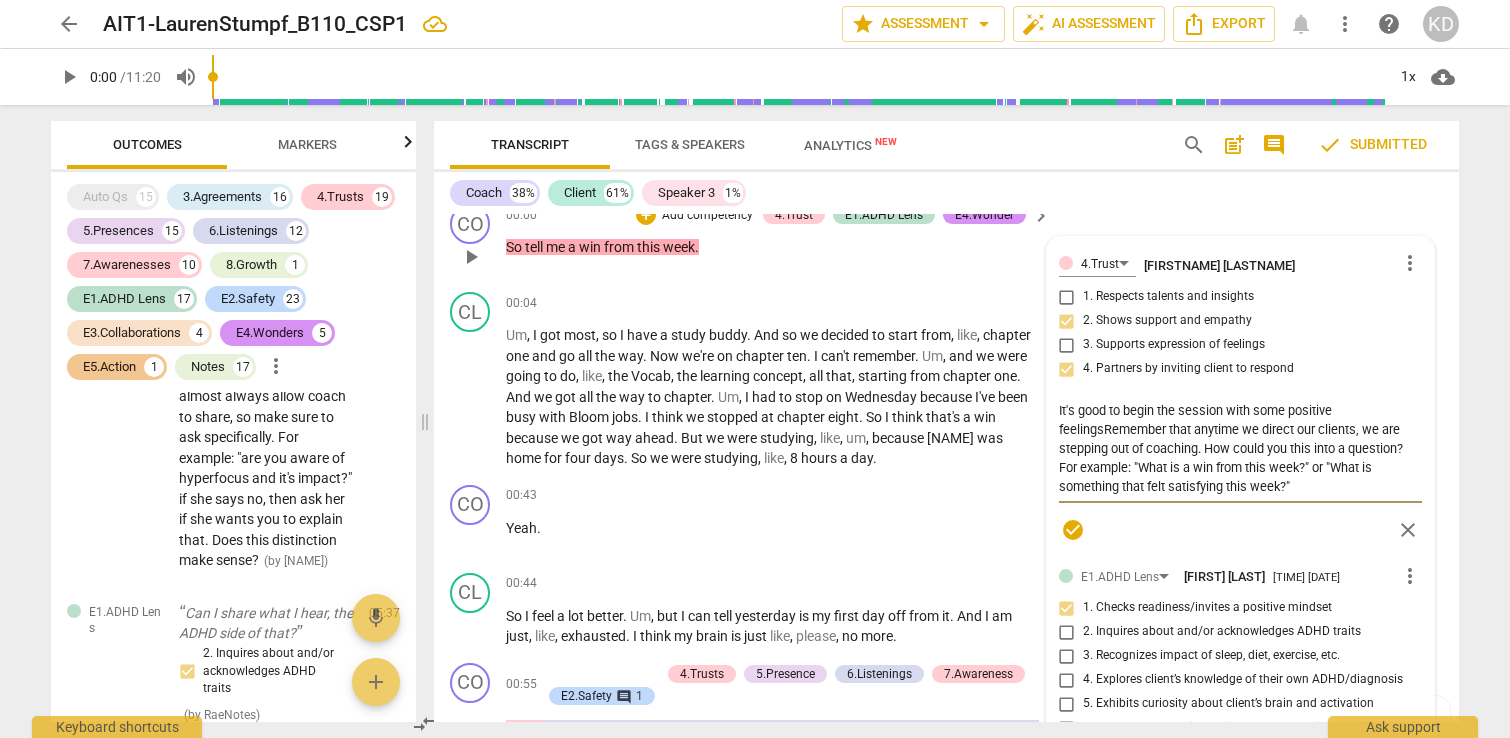 type on "It's good to begin the session with some positive feelingRemember that anytime we direct our clients, we are stepping out of coaching. How could you this into a question? For example: "What is a win from this week?" or "What is something that felt satisfying this week?"" 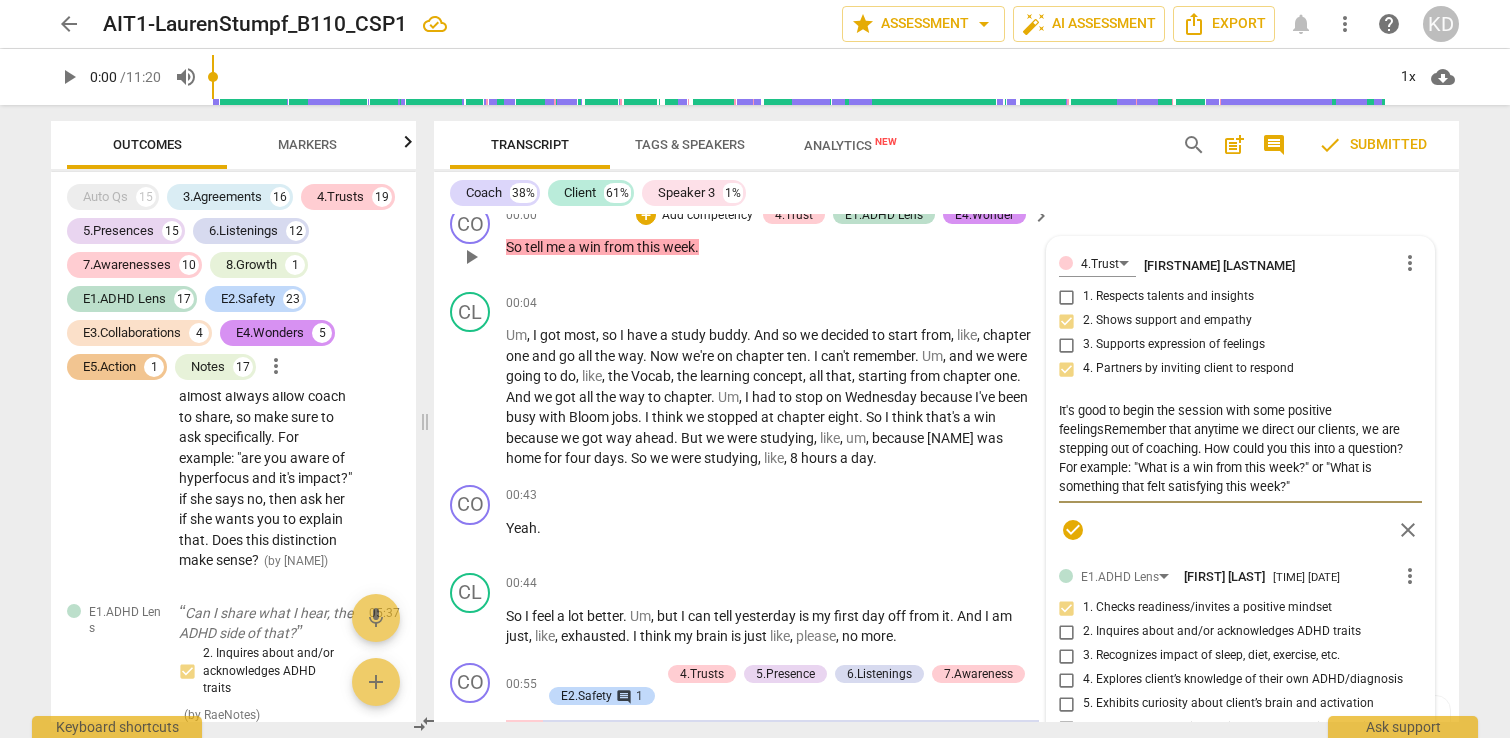 type on "It's good to begin the session with some positive feelingRemember that anytime we direct our clients, we are stepping out of coaching. How could you this into a question? For example: "What is a win from this week?" or "What is something that felt satisfying this week?"" 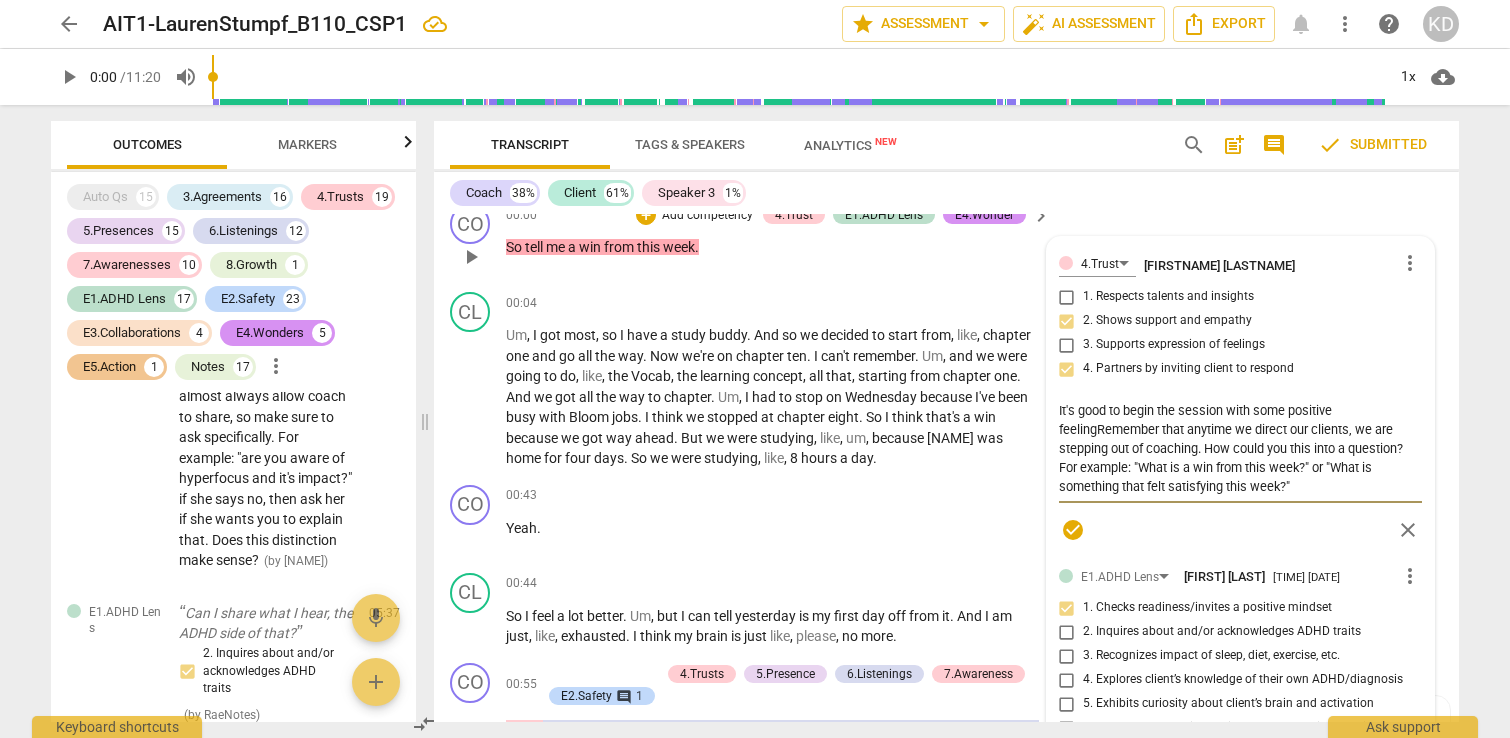 type on "It's good to begin the session with some positive feeling. Remember that anytime we direct our clients, we are stepping out of coaching. How could you turn this into a question? For example: "What is a win from this week?" or "What is something that felt satisfying this week?"" 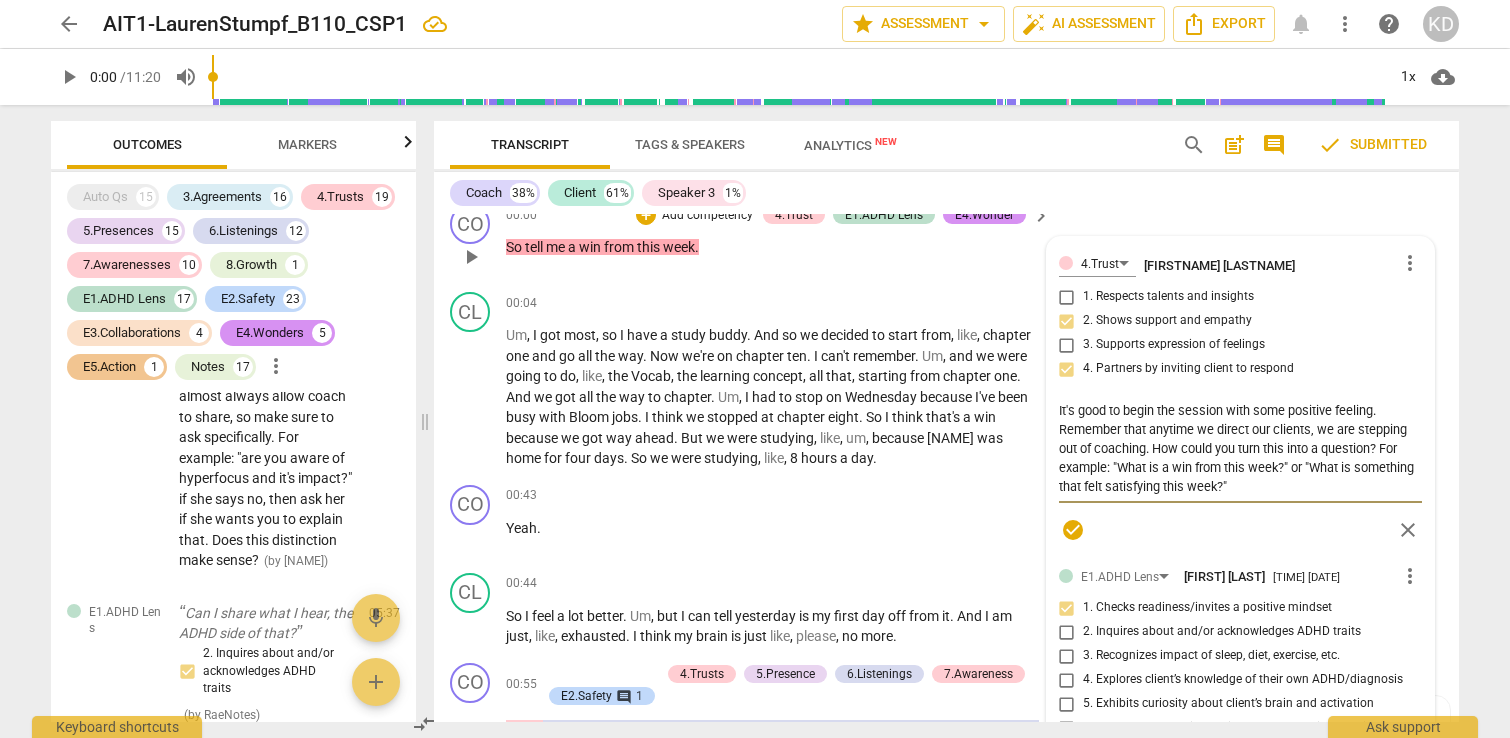type on "It's good to begin the session with some positive feeliRemember that anytime we direct our clients, we are stepping out of coaching. How could you this into a question? For example: "What is a win from this week?" or "What is something that felt satisfying this week?"" 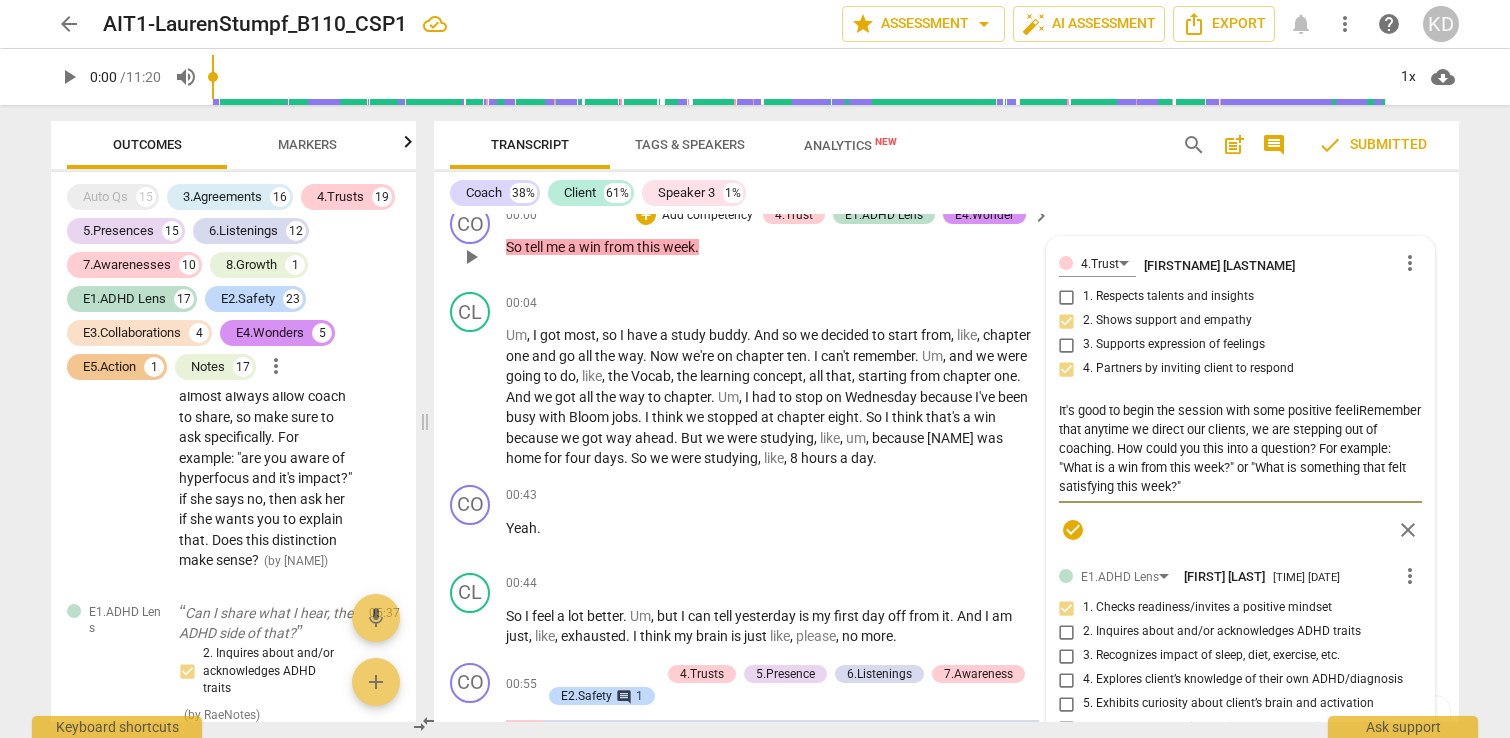 type on "It's good to begin the session with some positive feelRemember that anytime we direct our clients, we are stepping out of coaching. How could you this into a question? For example: "What is a win from this week?" or "What is something that felt satisfying this week?"" 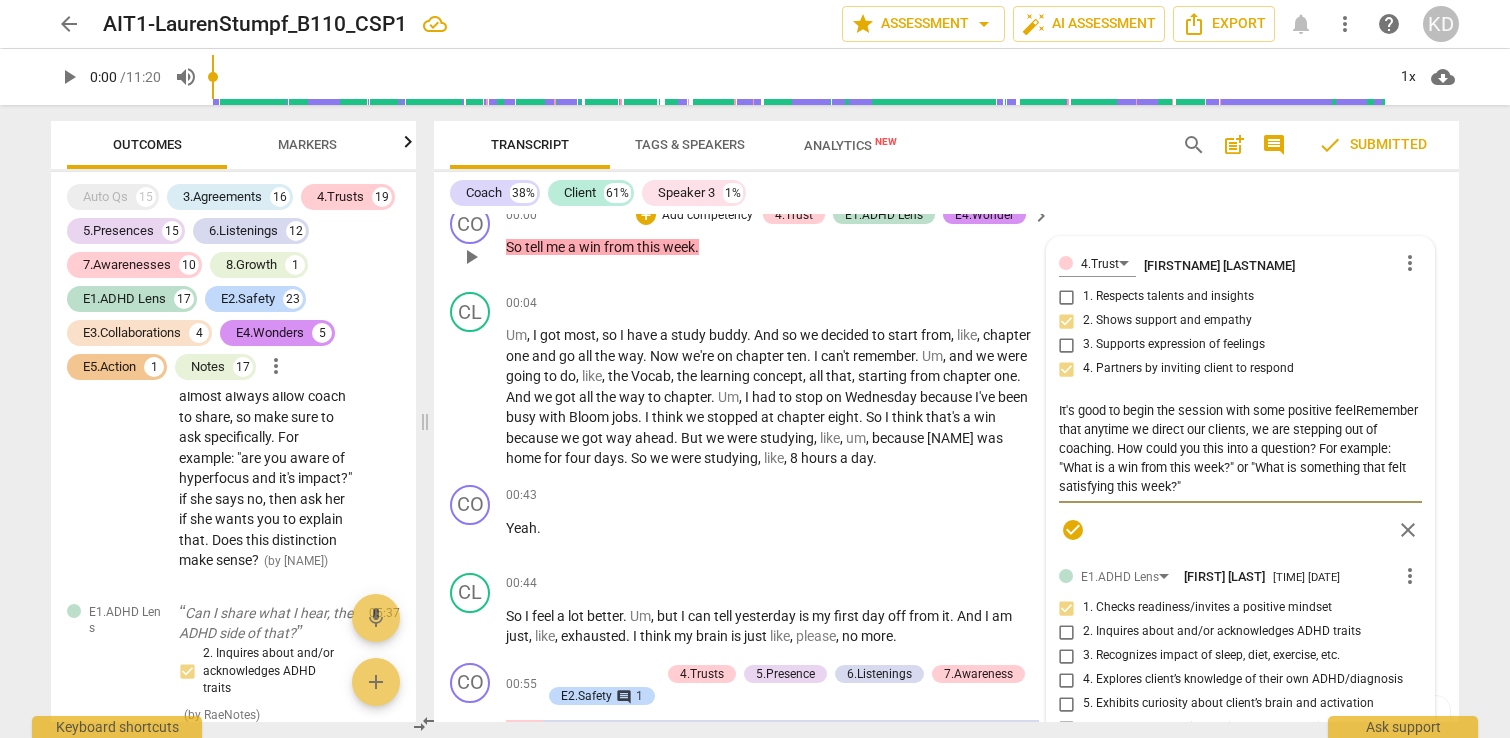 type on "It's good to begin the session with some positive feeRemember that anytime we direct our clients, we are stepping out of coaching. How could you this into a question? For example: "What is a win from this week?" or "What is something that felt satisfying this week?"" 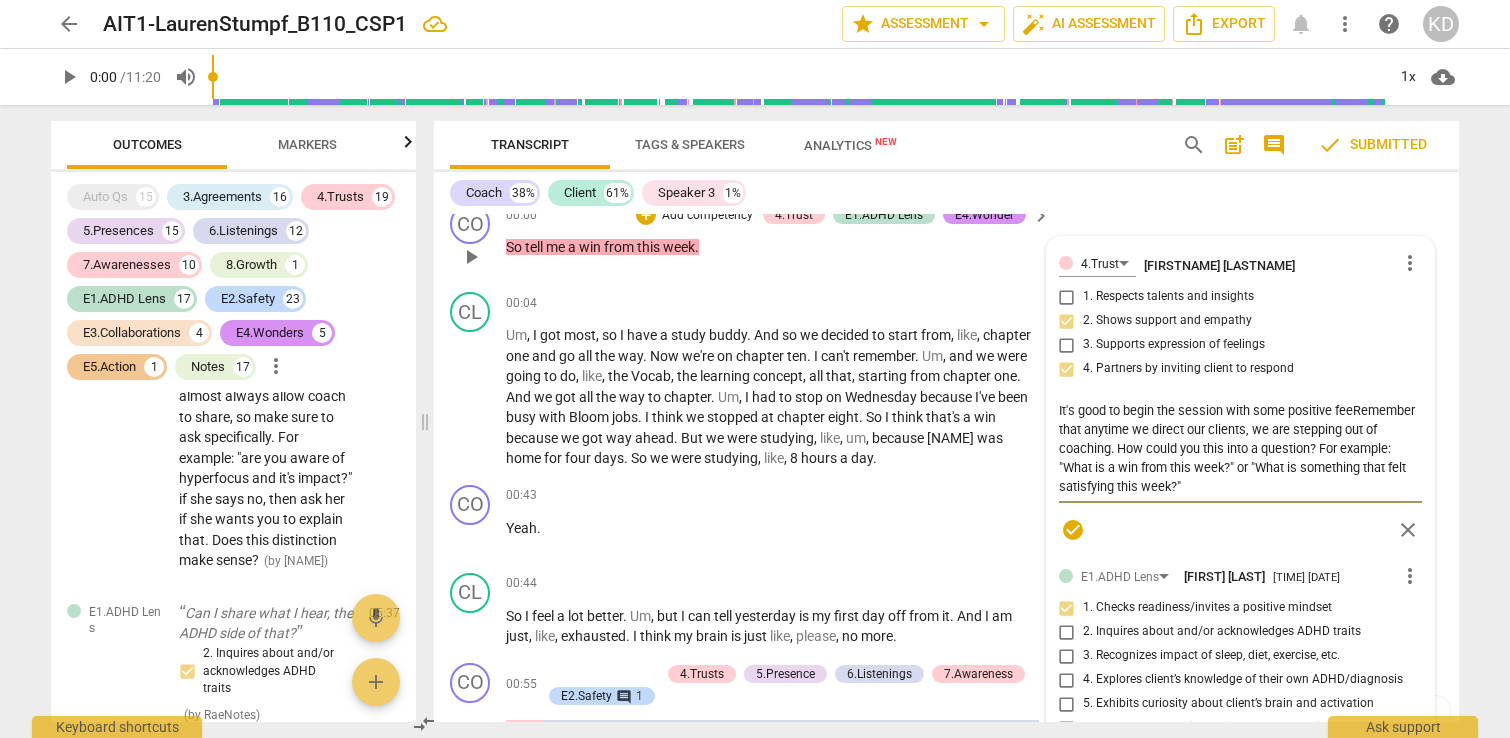 type on "It's good to begin the session with some positive feRemember that anytime we direct our clients, we are stepping out of coaching. How could you this into a question? For example: "What is a win from this week?" or "What is something that felt satisfying this week?"" 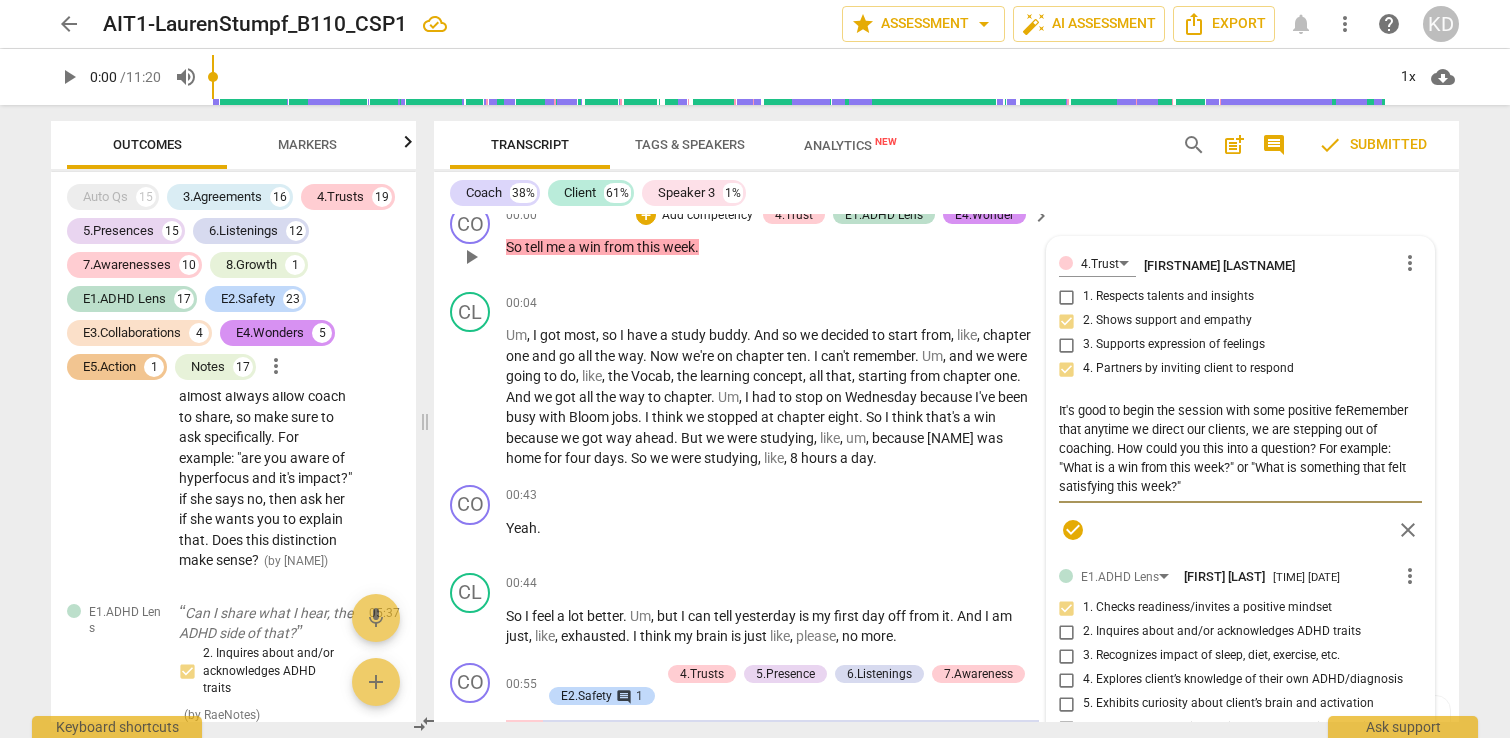 type on "It's good to begin the session with some positive fRemember that anytime we direct our clients, we are stepping out of coaching. How could you this into a question? For example: "What is a win from this week?" or "What is something that felt satisfying this week?"" 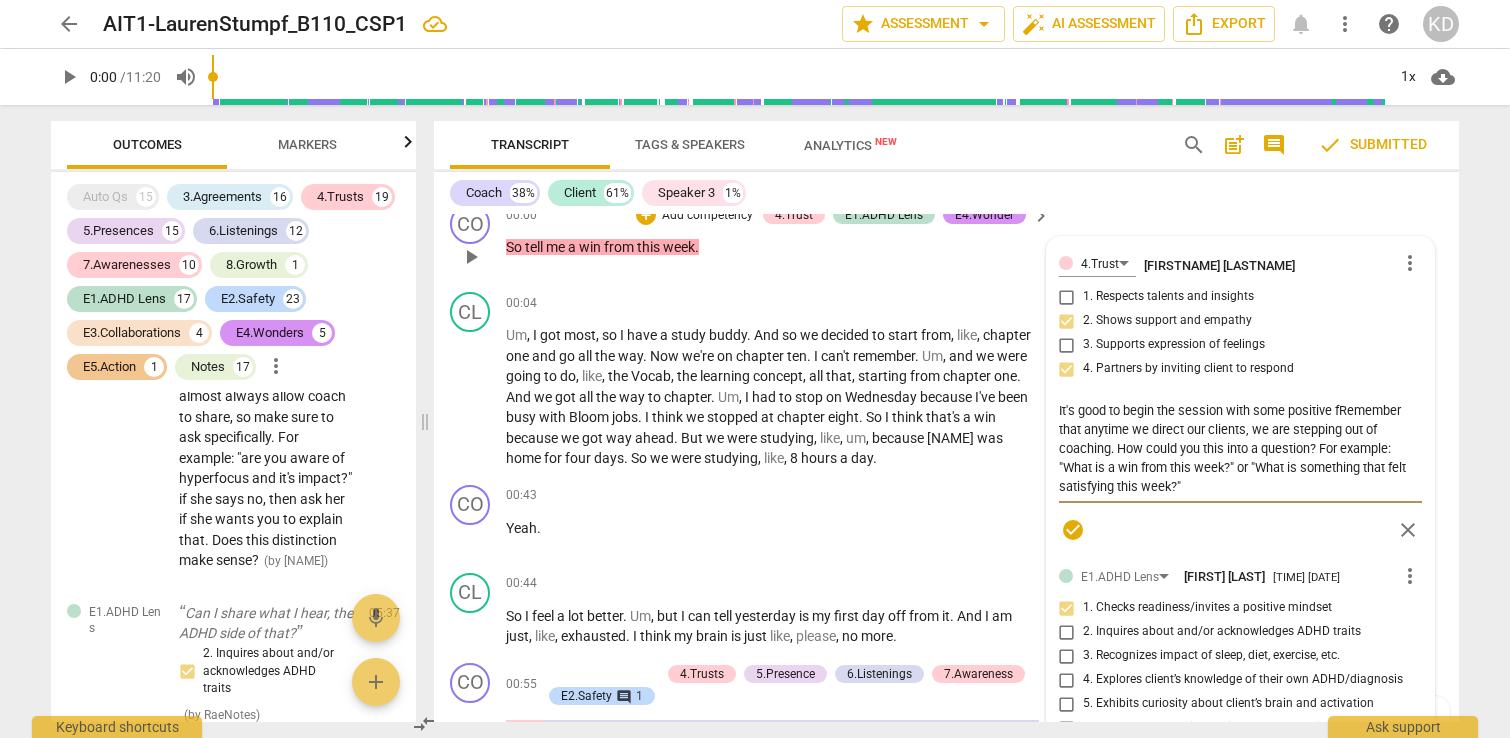 type on "It's good to begin the session with some positive Remember that anytime we direct our clients, we are stepping out of coaching. How could you this into a question? For example: "What is a win from this week?" or "What is something that felt satisfying this week?"" 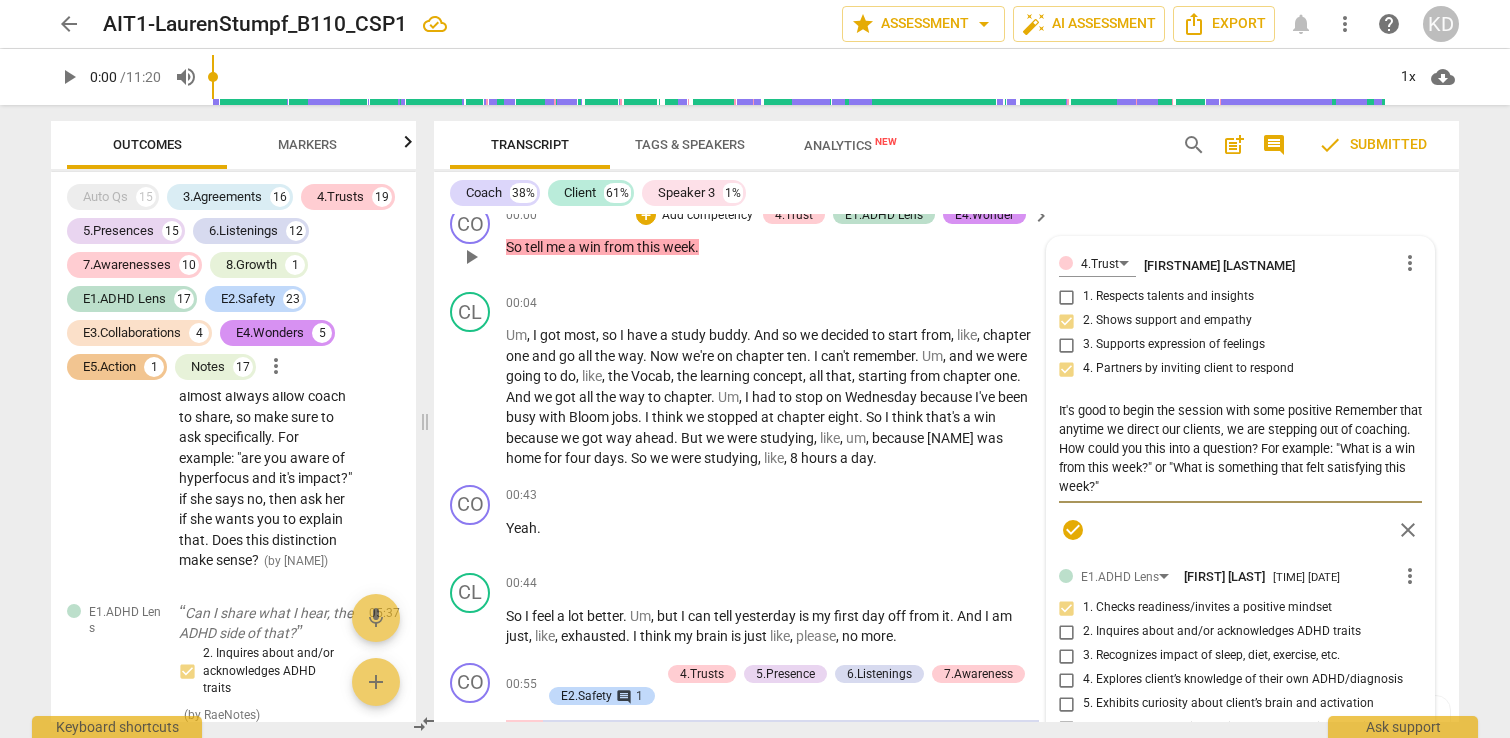 type on "It's good to begin the session with some positive. Remember that anytime we direct our clients, we are stepping out of coaching. How could you turn this into a question? For example: "What is a win from this week?" or "What is something that felt satisfying this week?"" 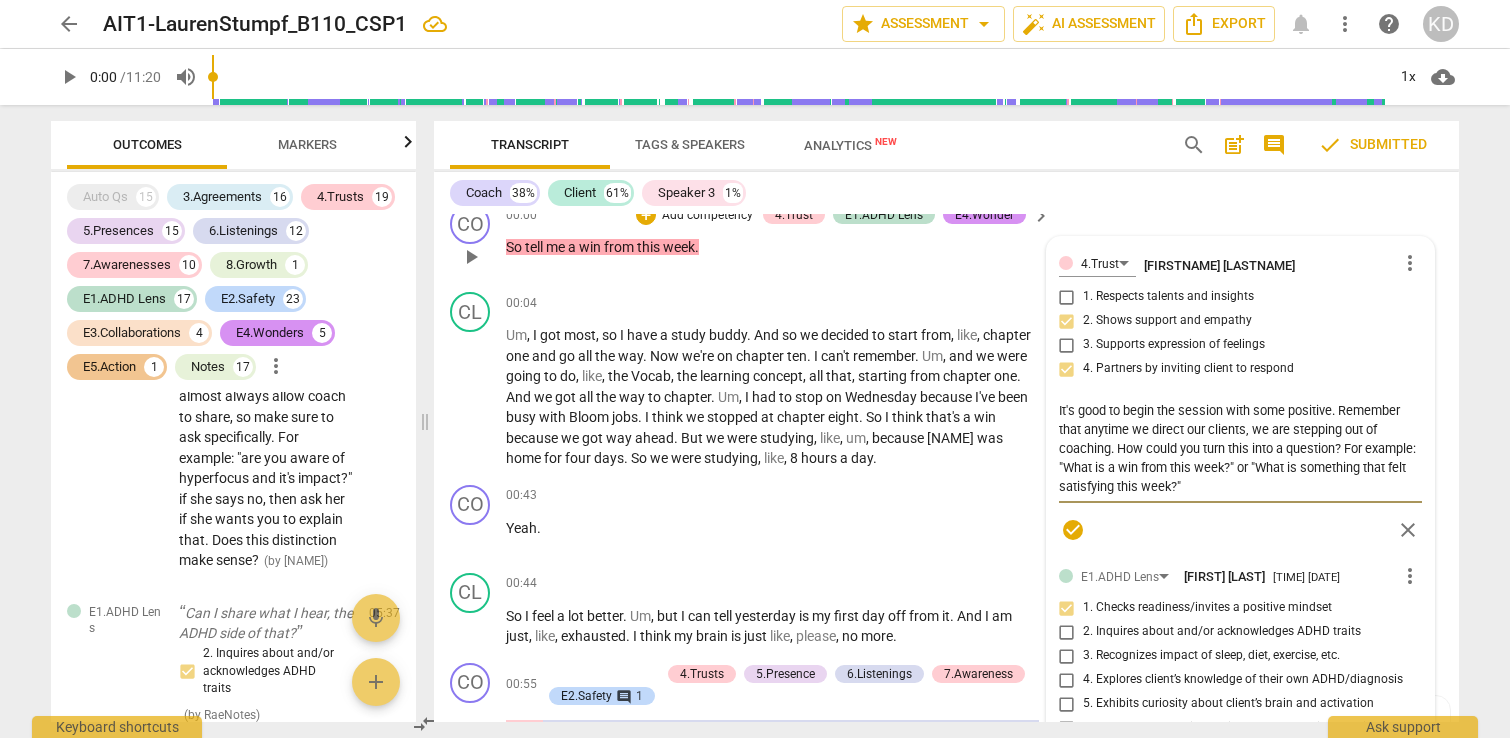 type on "It's good to begin the session with some positivRemember that anytime we direct our clients, we are stepping out of coaching. How could you this into a question? For example: "What is a win from this week?" or "What is something that felt satisfying this week?"" 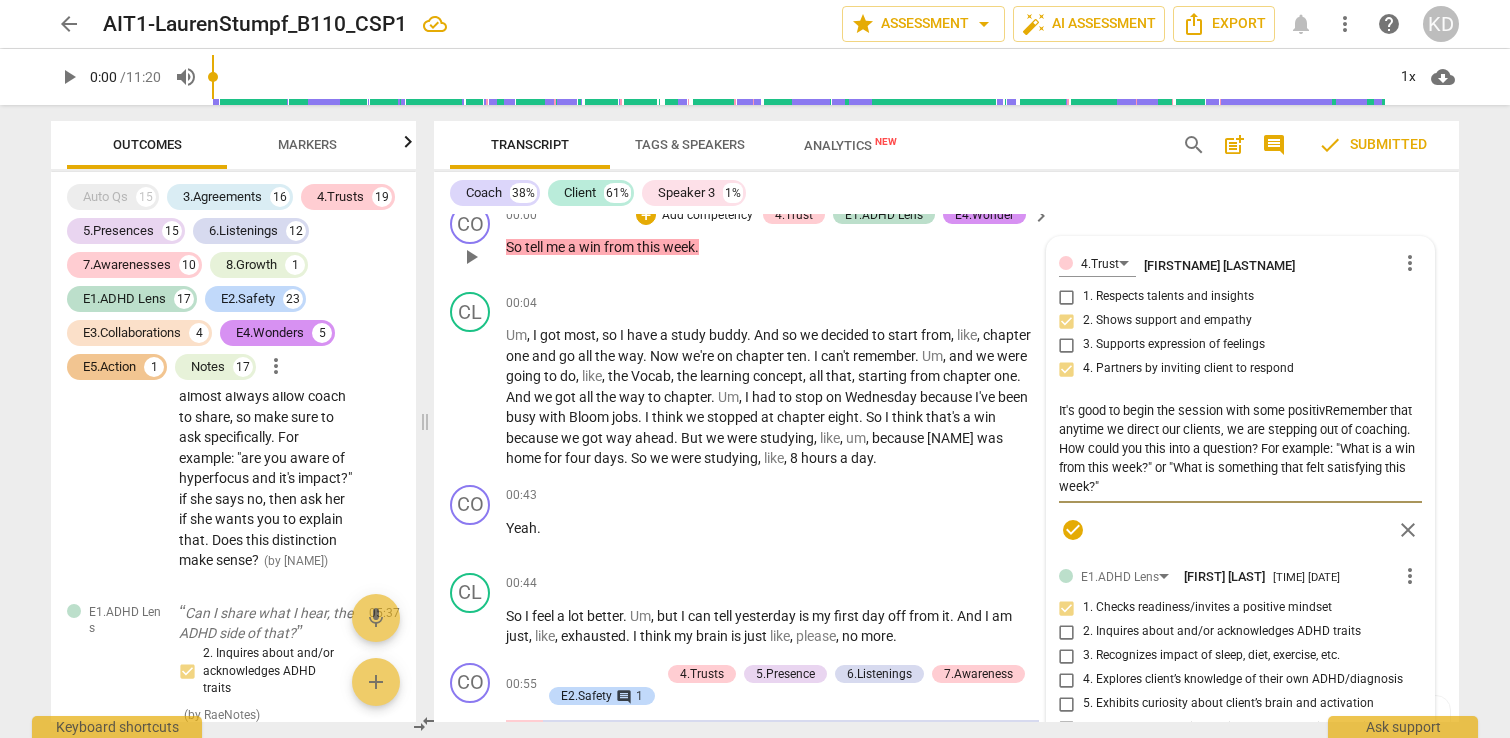 type on "It's good to begin the session with some positiRemember that anytime we direct our clients, we are stepping out of coaching. How could you this into a question? For example: "What is a win from this week?" or "What is something that felt satisfying this week?"" 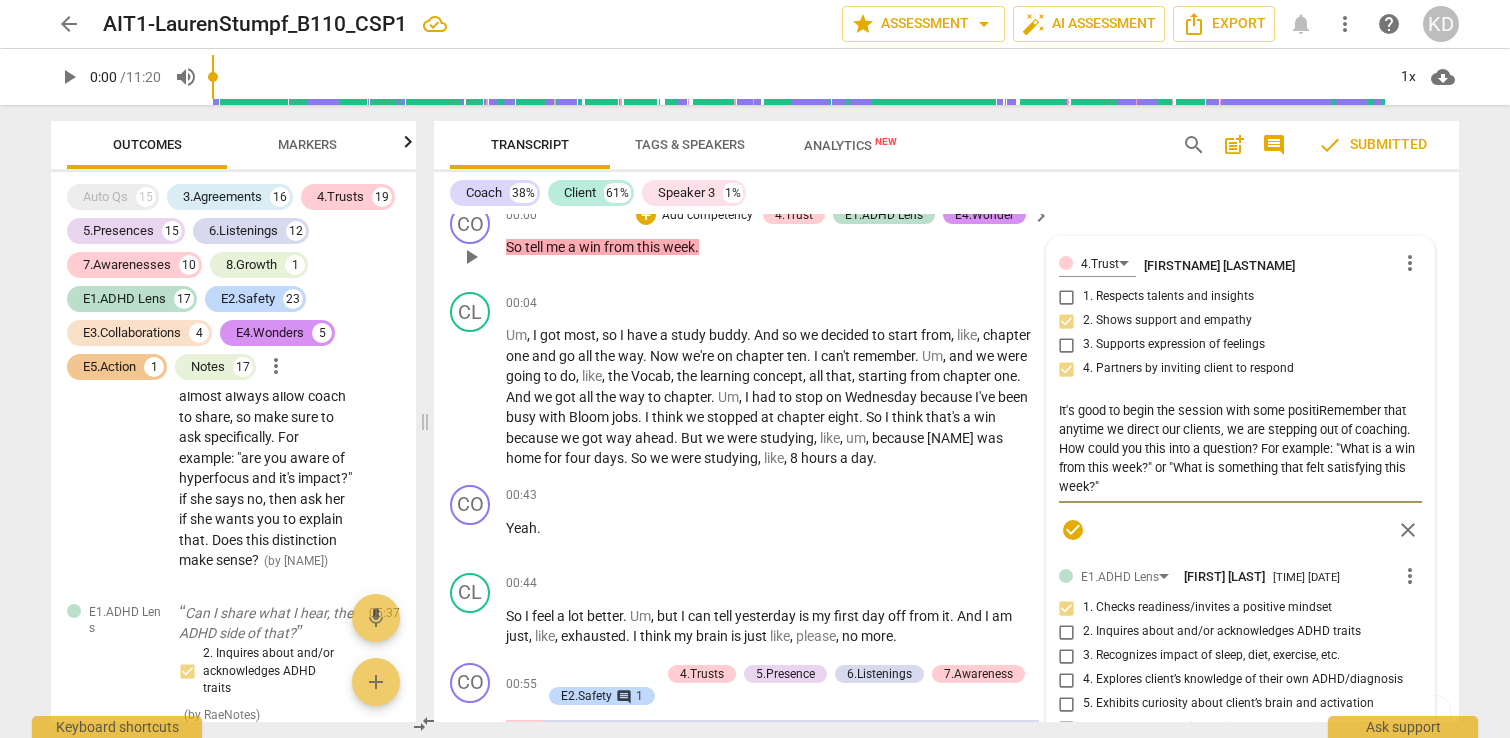 type on "It's good to begin the session with some positRemember that anytime we direct our clients, we are stepping out of coaching. How could you this into a question? For example: "What is a win from this week?" or "What is something that felt satisfying this week?"" 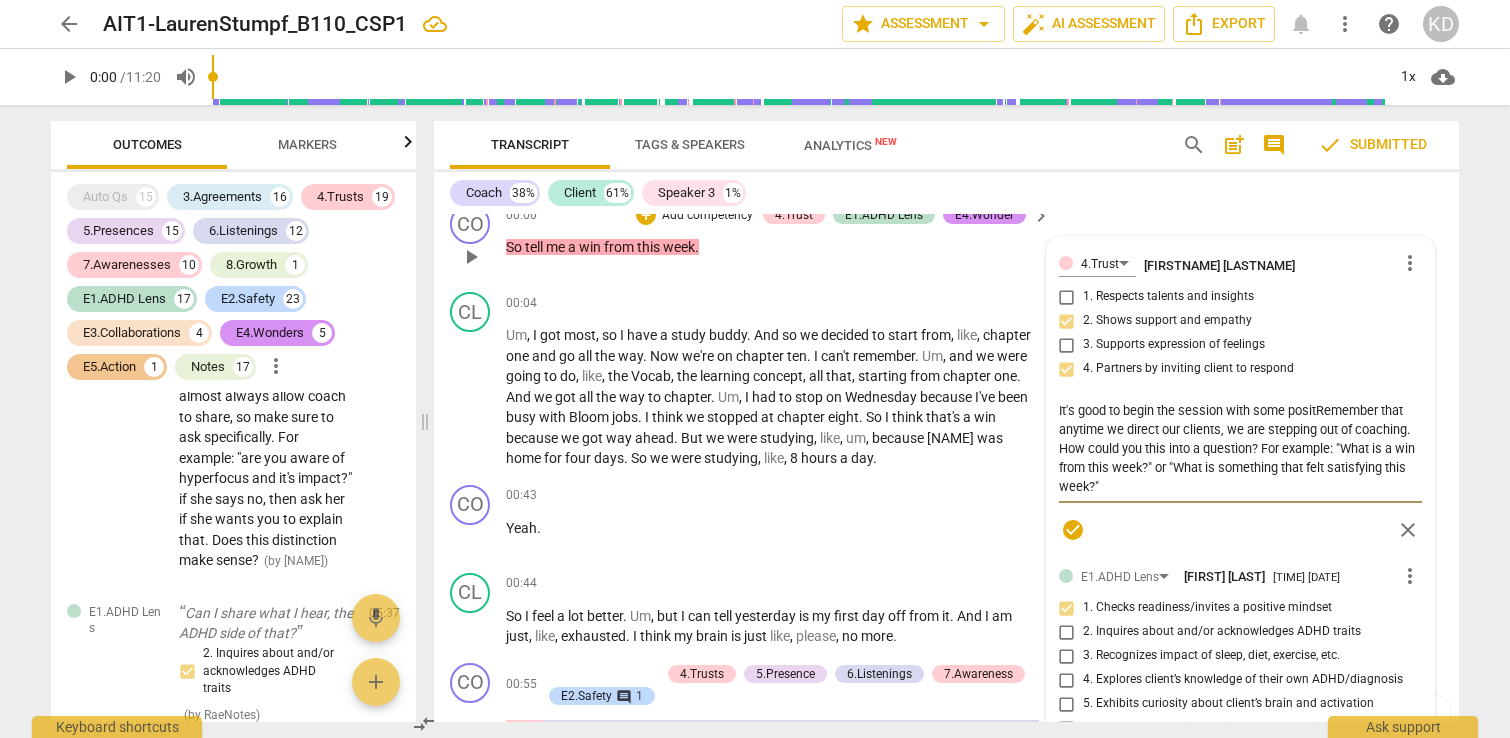 type on "It's good to begin the session with some posiRemember that anytime we direct our clients, we are stepping out of coaching. How could you this into a question? For example: "What is a win from this week?" or "What is something that felt satisfying this week?"" 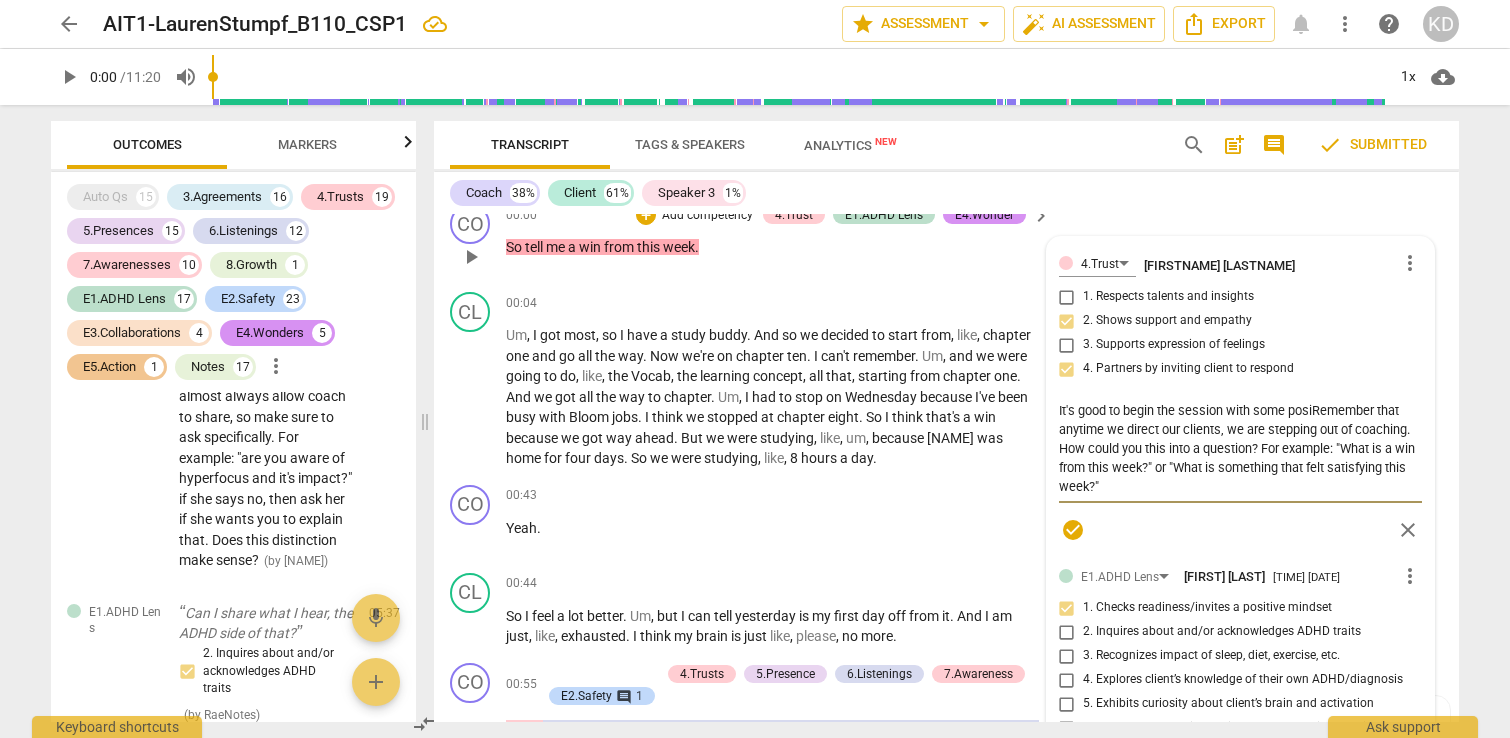 type on "It's good to begin the session with some posRemember that anytime we direct our clients, we are stepping out of coaching. How could you this into a question? For example: "What is a win from this week?" or "What is something that felt satisfying this week?"" 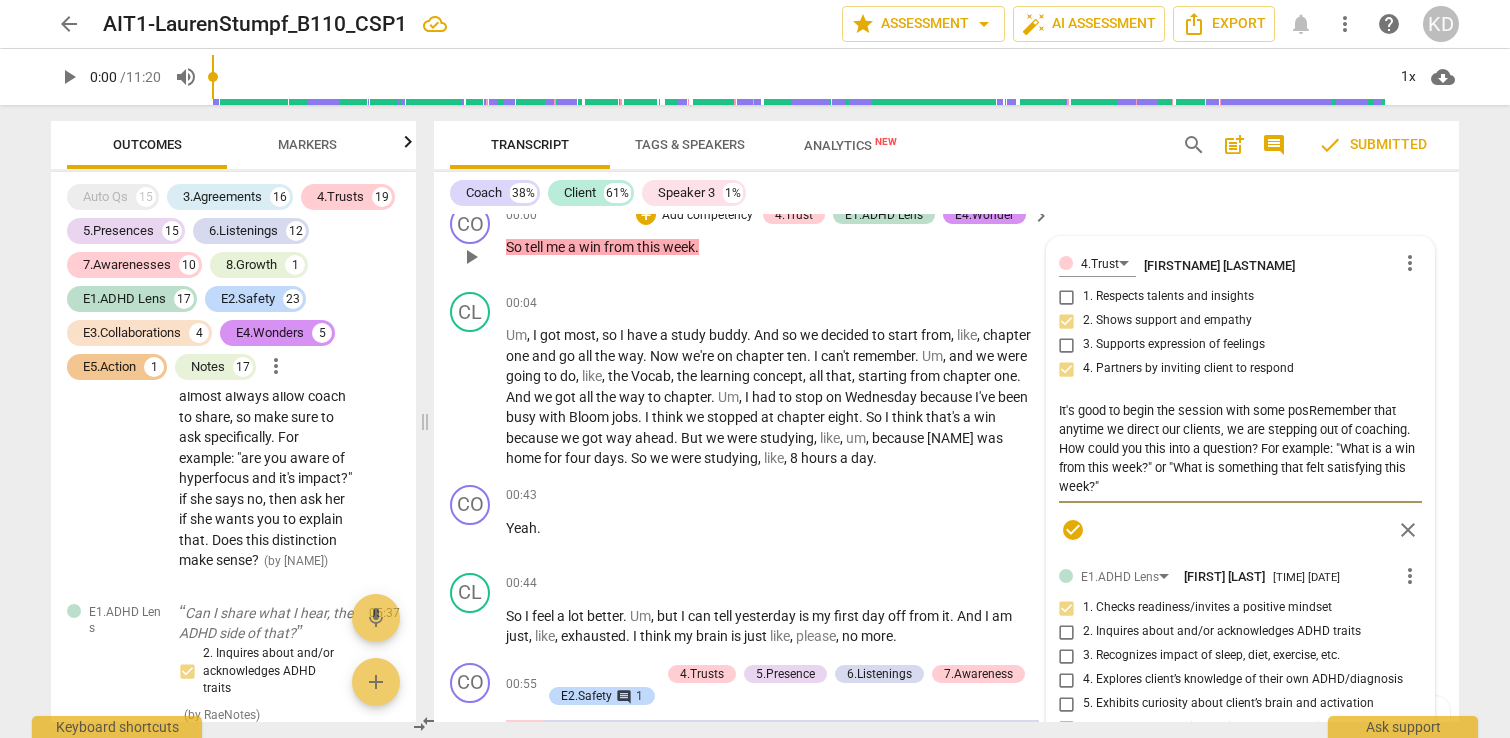 type on "It's good to begin the session with some poRemember that anytime we direct our clients, we are stepping out of coaching. How could you this into a question? For example: "What is a win from this week?" or "What is something that felt satisfying this week?"" 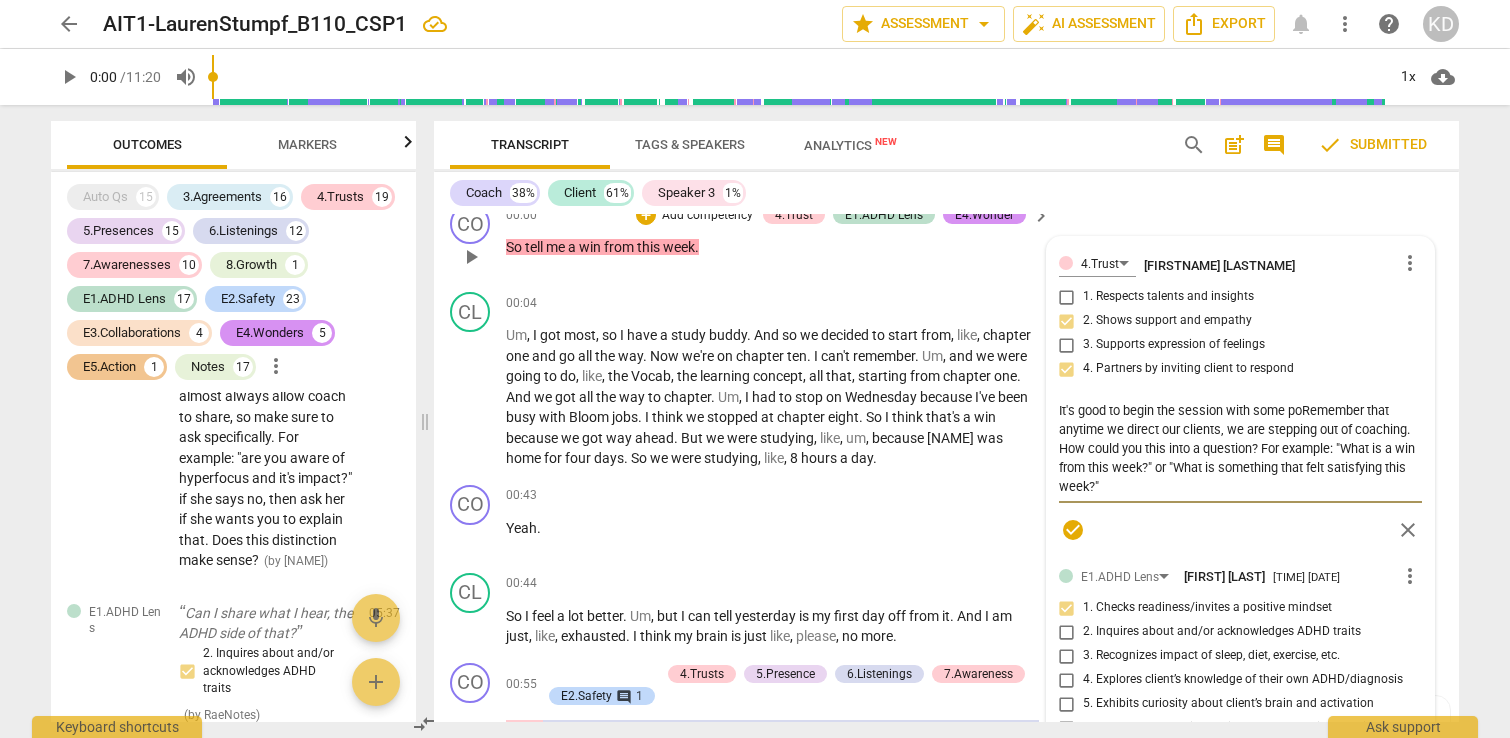 type on "It's good to begin the session with some positive. Remember that anytime we direct our clients, we are stepping out of coaching. How could you turn this into a question? For example: "What is a win from this week?" or "What is something that felt satisfying this week?"" 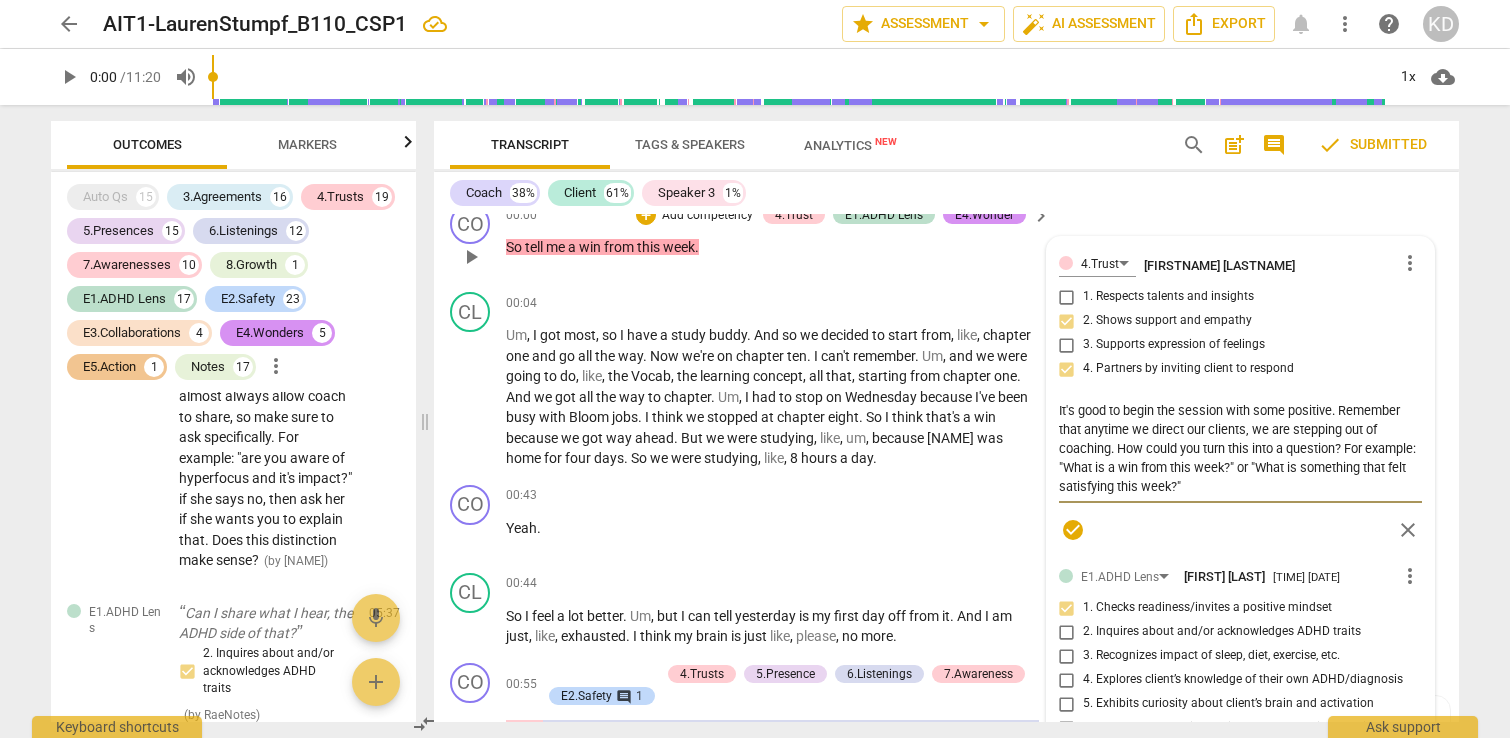 type on "It's good to begin the session with some Remember that anytime we direct our clients, we are stepping out of coaching. How could you this into a question? For example: "What is a win from this week?" or "What is something that felt satisfying this week?"" 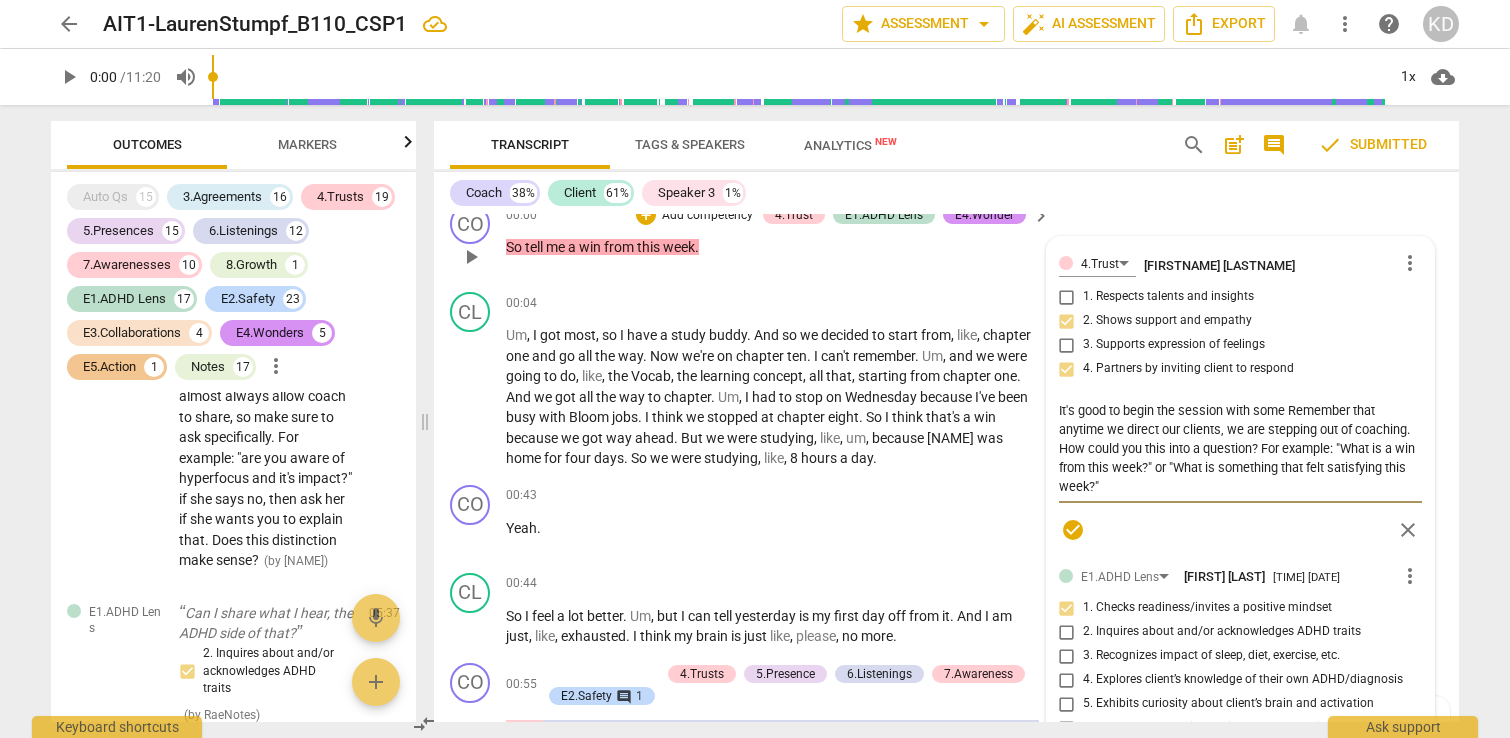 type on "It's good to begin the session with someRemember that anytime we direct our clients, we are stepping out of coaching. How could you this into a question? For example: "What is a win from this week?" or "What is something that felt satisfying this week?"" 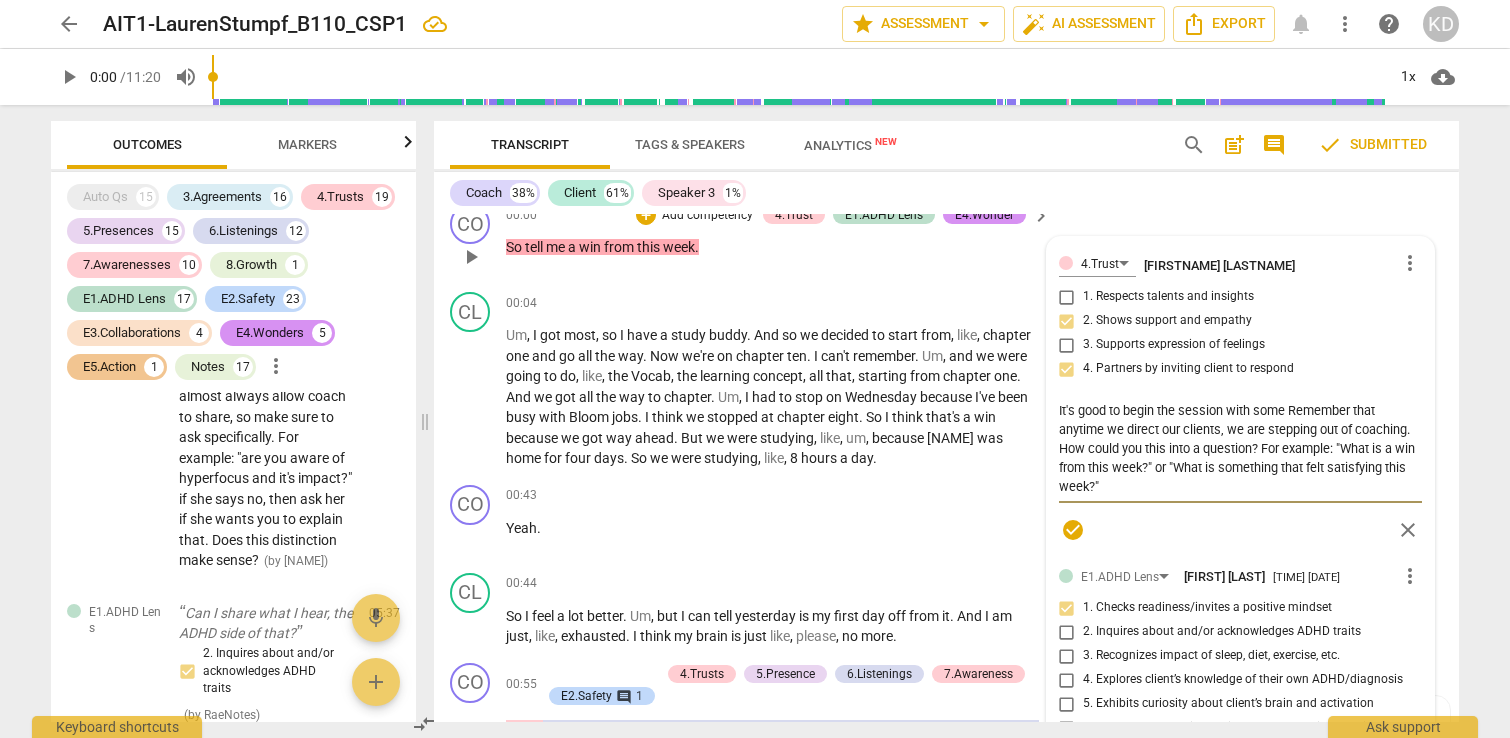 type on "It's good to begin the session with someRemember that anytime we direct our clients, we are stepping out of coaching. How could you this into a question? For example: "What is a win from this week?" or "What is something that felt satisfying this week?"" 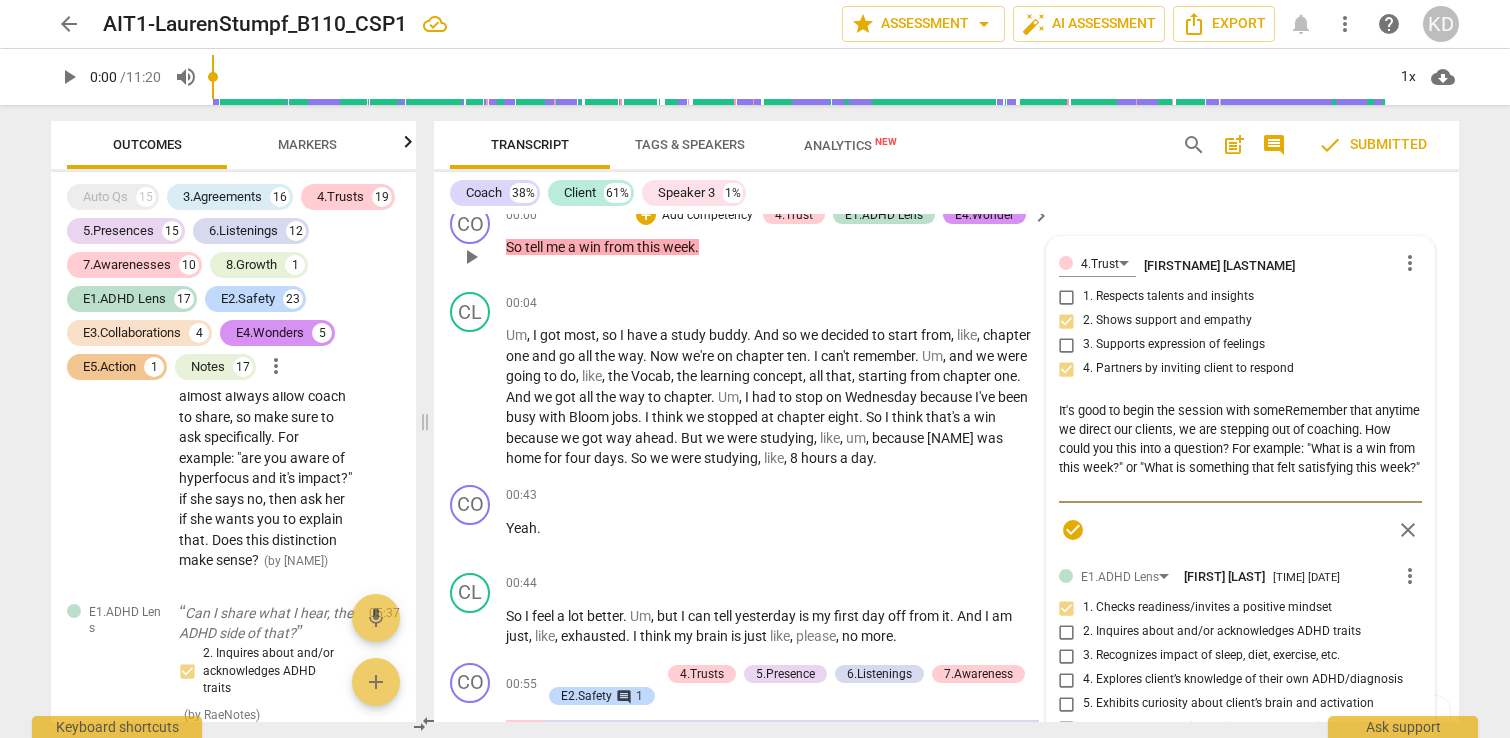type on "It's good to begin the session with somRemember that anytime we direct our clients, we are stepping out of coaching. How could you this into a question? For example: "What is a win from this week?" or "What is something that felt satisfying this week?"" 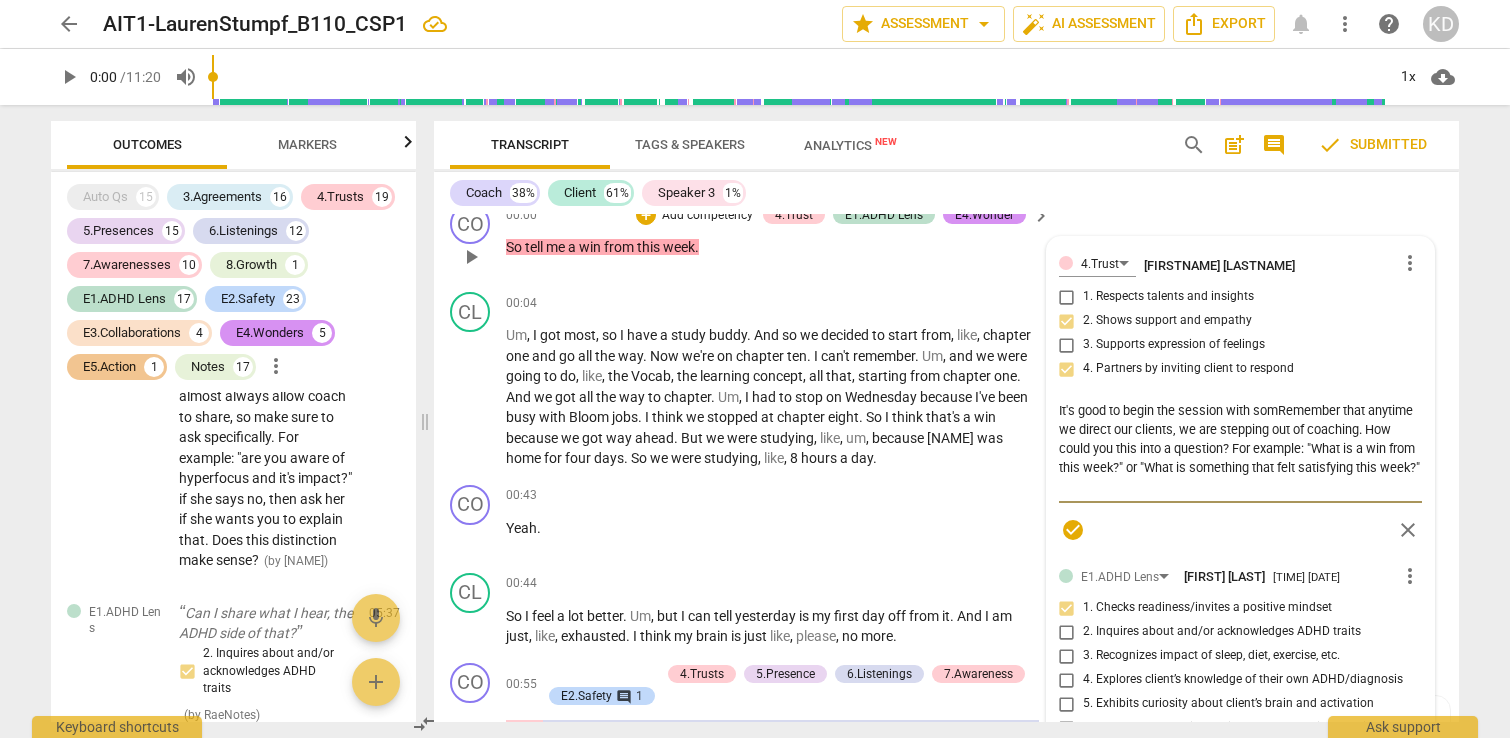 type on "It's good to begin the session with soRemember that anytime we direct our clients, we are stepping out of coaching. How could you this into a question? For example: "What is a win from this week?" or "What is something that felt satisfying this week?"" 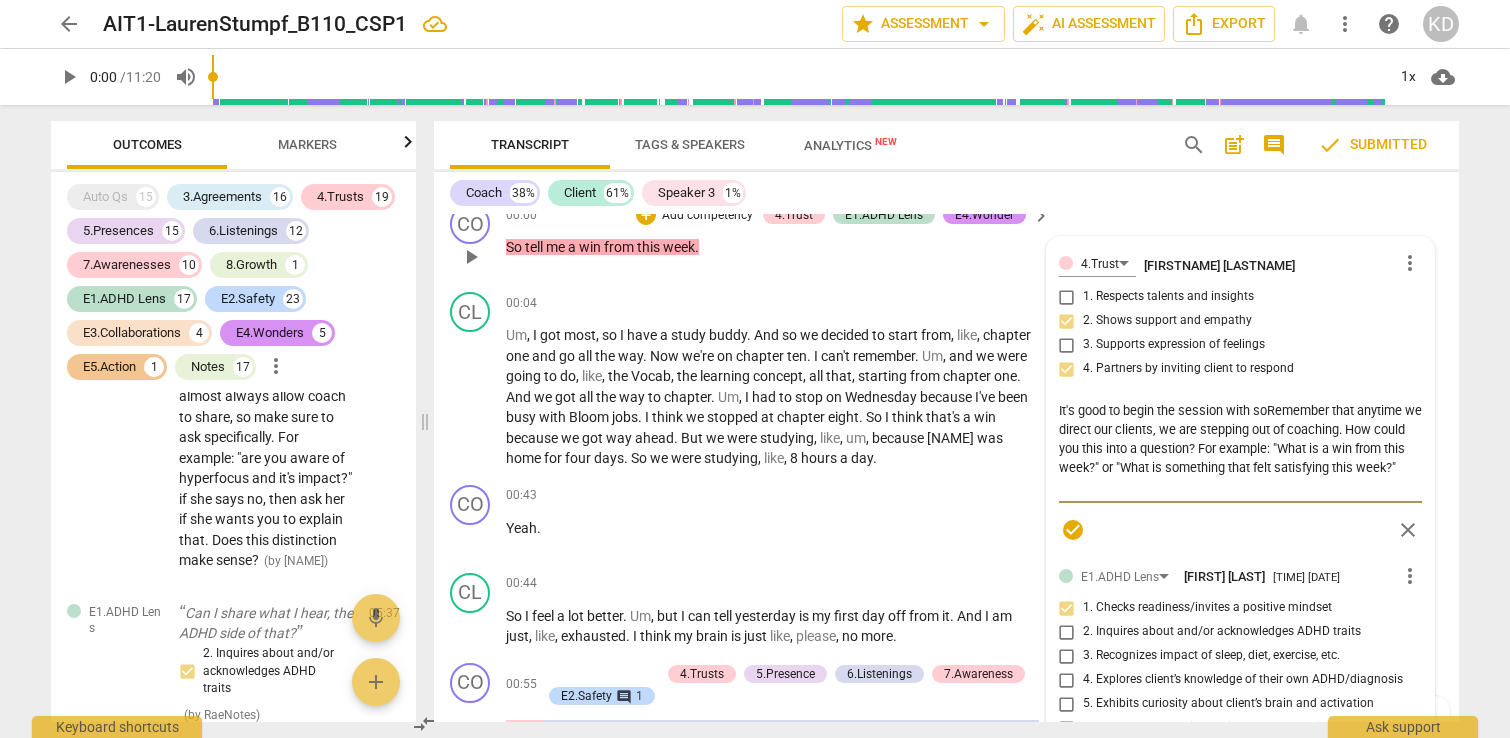 type on "It's good to begin the session with sRemember that anytime we direct our clients, we are stepping out of coaching. How could you this into a question? For example: "What is a win from this week?" or "What is something that felt satisfying this week?"" 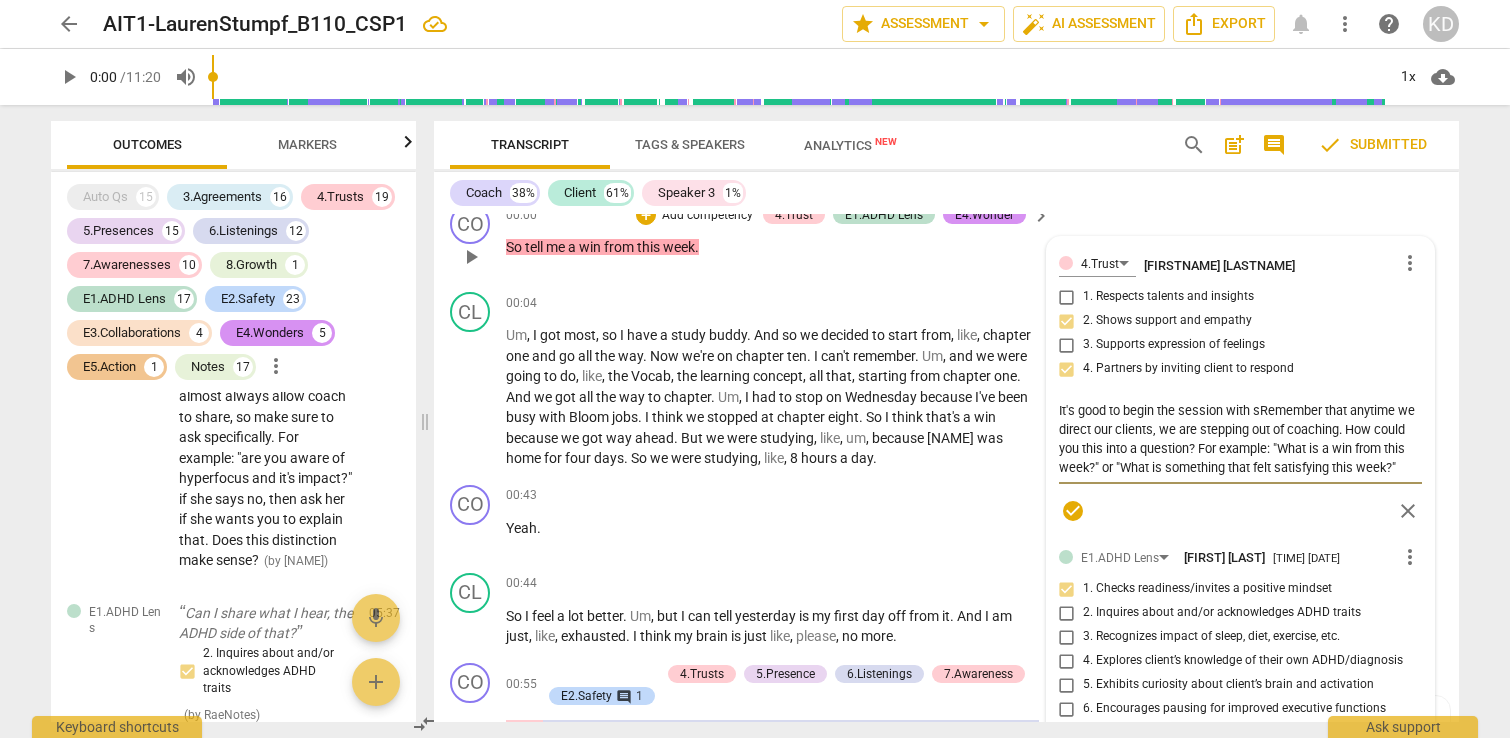 type on "It's good to begin the session with Remember that anytime we direct our clients, we are stepping out of coaching. How could you this into a question? For example: "What is a win from this week?" or "What is something that felt satisfying this week?"" 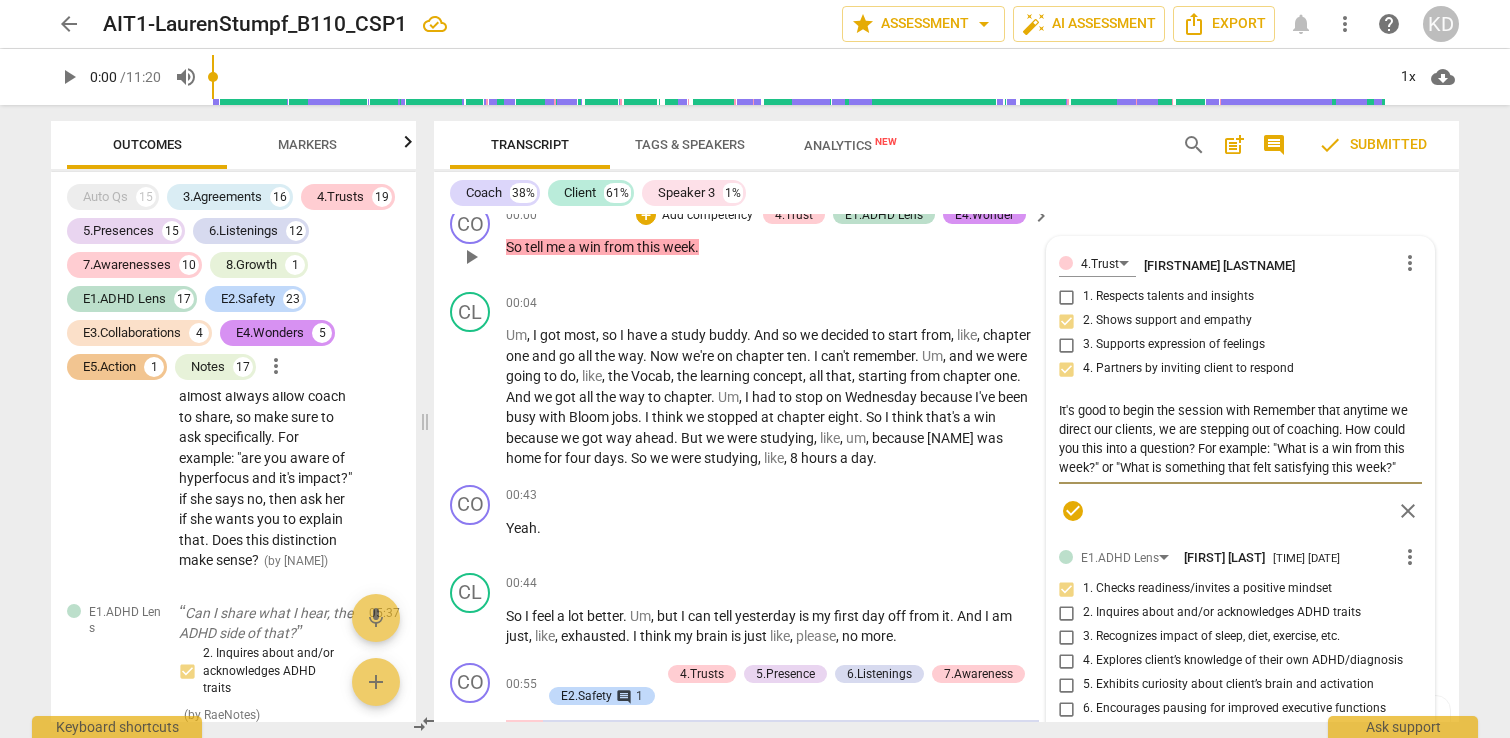 type on "It's good to begin the session with aRemember that anytime we direct our clients, we are stepping out of coaching. How could you this into a question? For example: "What is a win from this week?" or "What is something that felt satisfying this week?"" 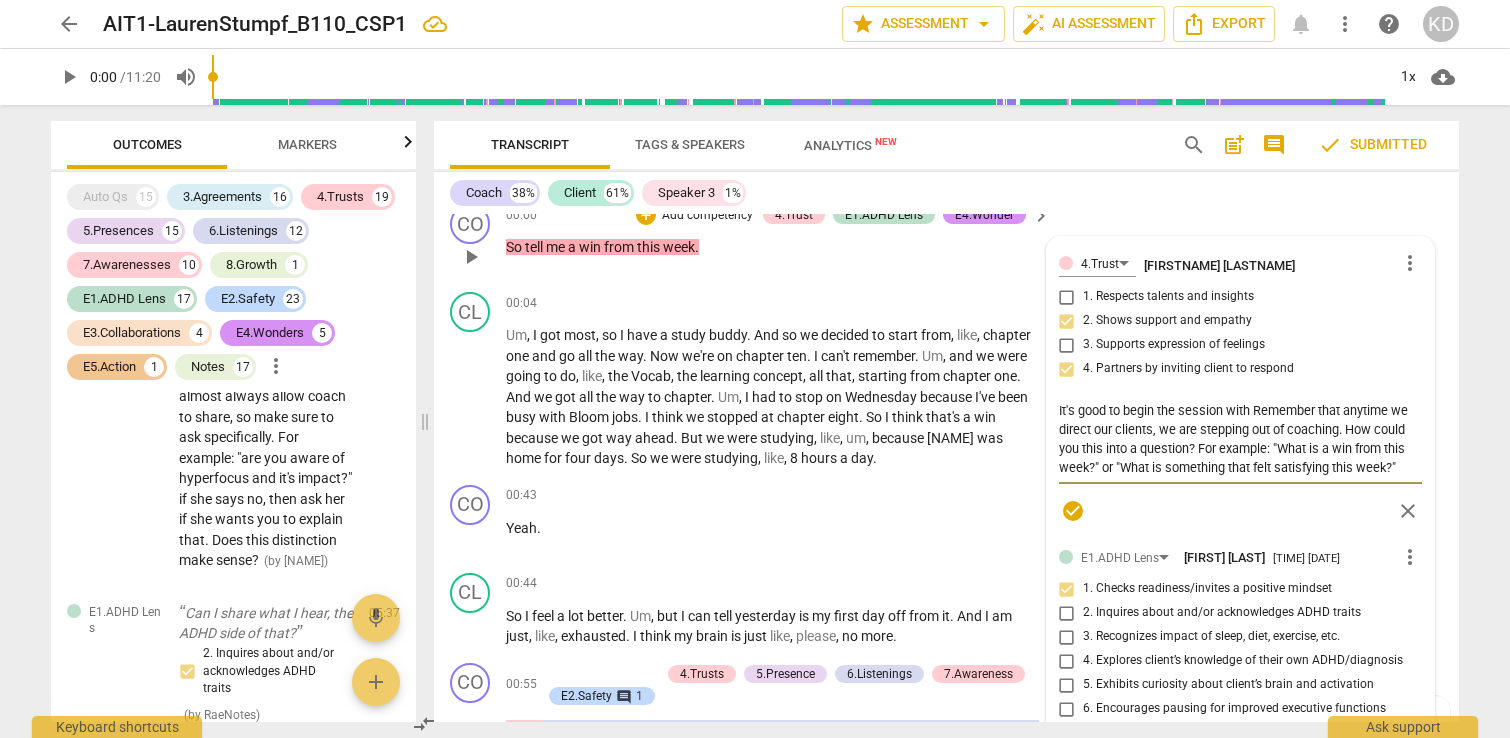 type on "It's good to begin the session with aRemember that anytime we direct our clients, we are stepping out of coaching. How could you this into a question? For example: "What is a win from this week?" or "What is something that felt satisfying this week?"" 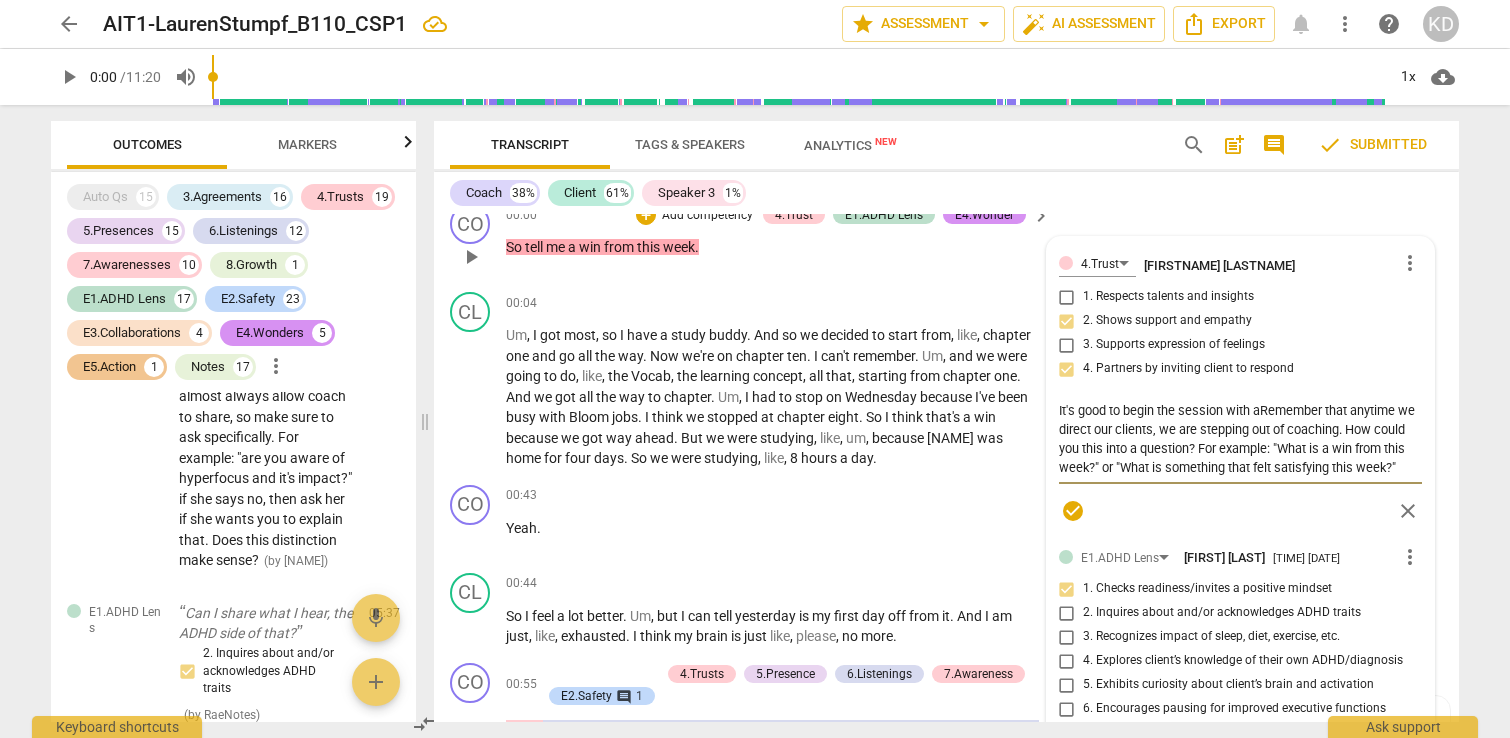 type on "It's good to begin the session with a Remember that anytime we direct our clients, we are stepping out of coaching. How could you this into a question? For example: "What is a win from this week?" or "What is something that felt satisfying this week?"" 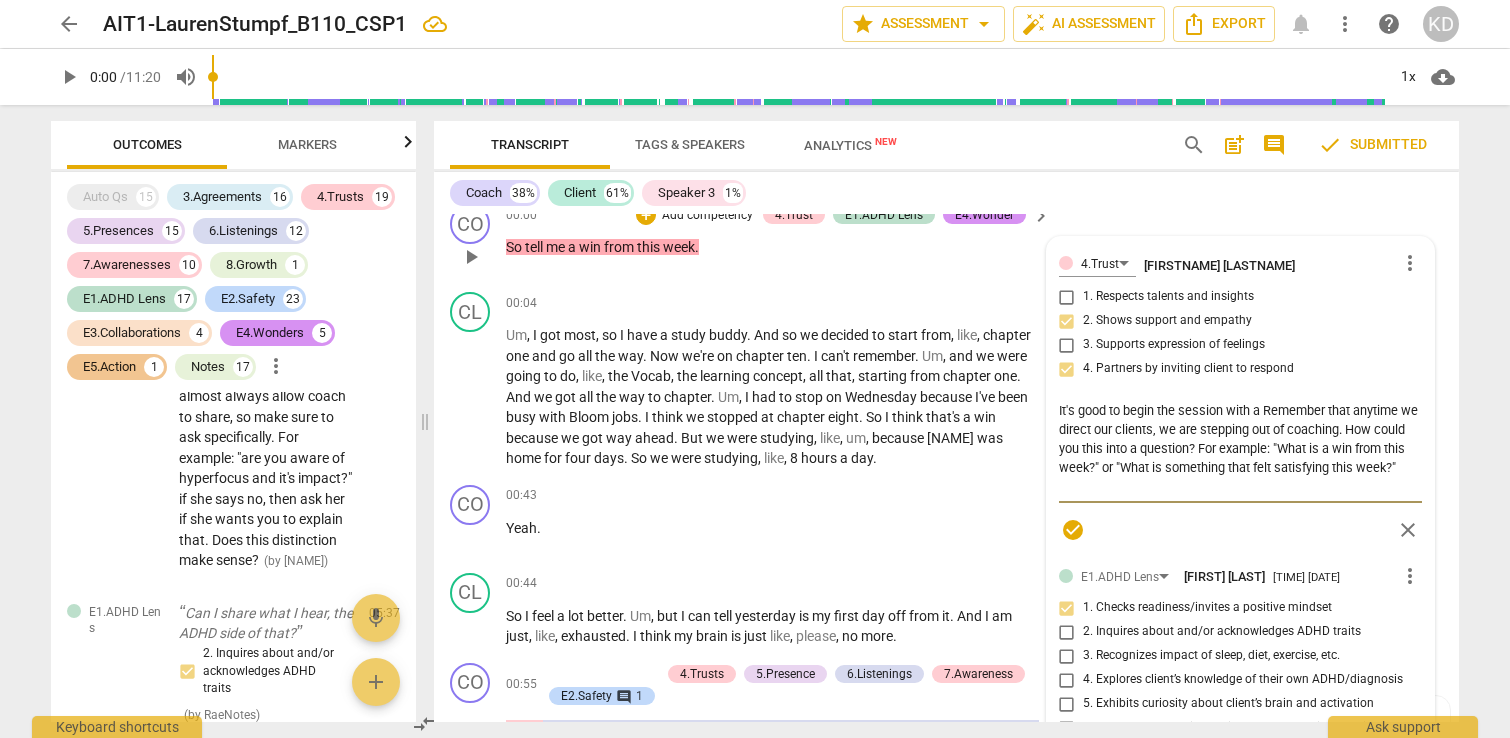 type on "It's good to begin the session with a pRemember that anytime we direct our clients, we are stepping out of coaching. How could you this into a question? For example: "What is a win from this week?" or "What is something that felt satisfying this week?"" 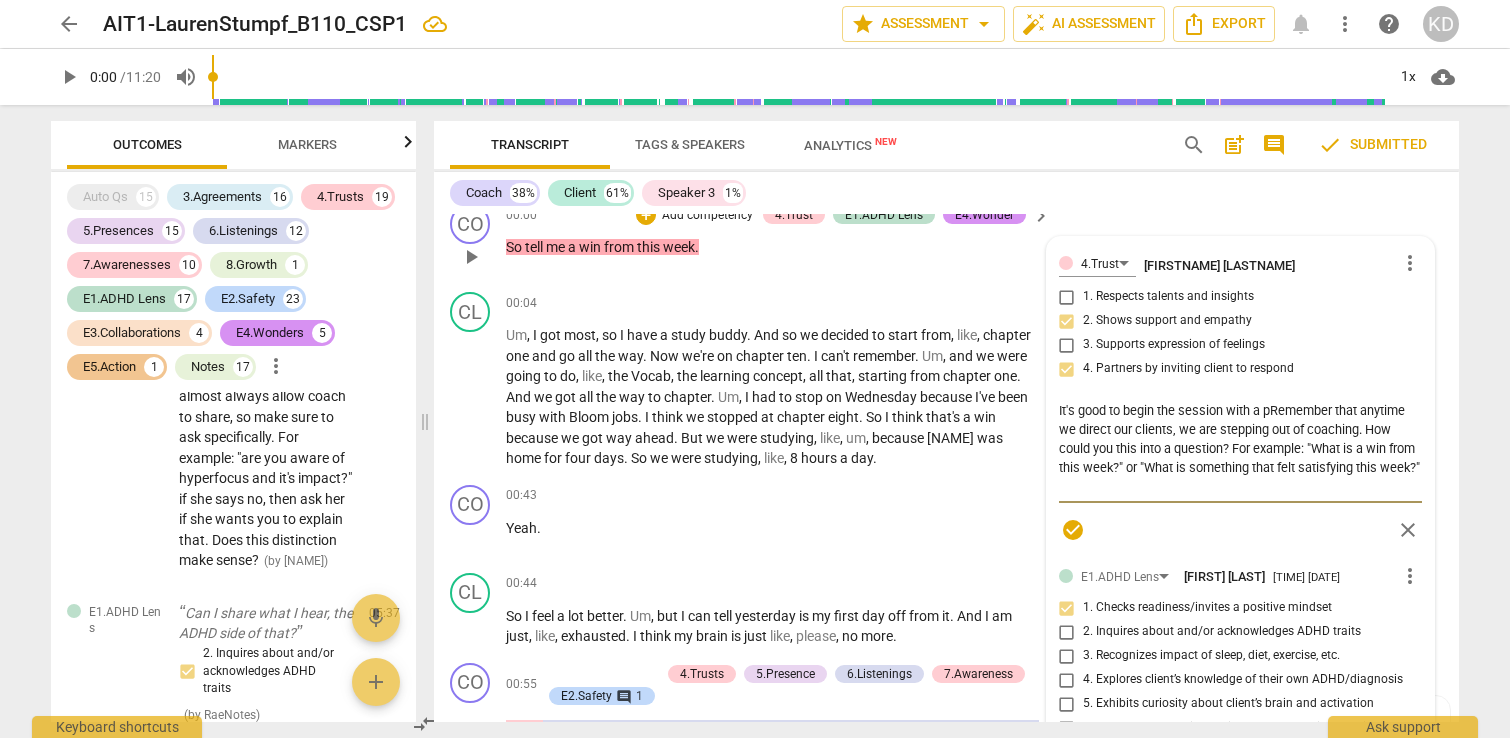 type on "It's good to begin the session with a poRemember that anytime we direct our clients, we are stepping out of coaching. How could you this into a question? For example: "What is a win from this week?" or "What is something that felt satisfying this week?"" 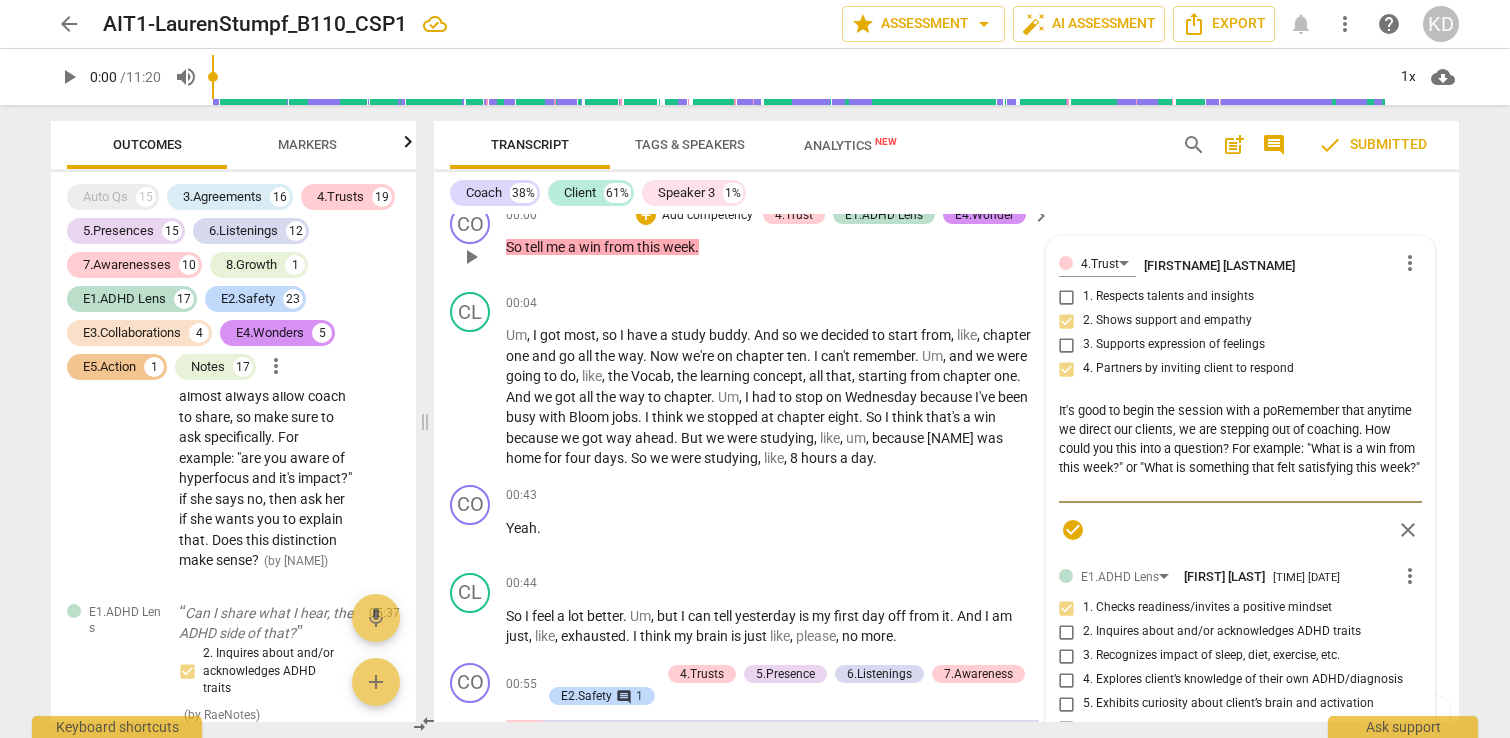 type on "It's good to begin the session with a posRemember that anytime we direct our clients, we are stepping out of coaching. How could you this into a question? For example: "What is a win from this week?" or "What is something that felt satisfying this week?"" 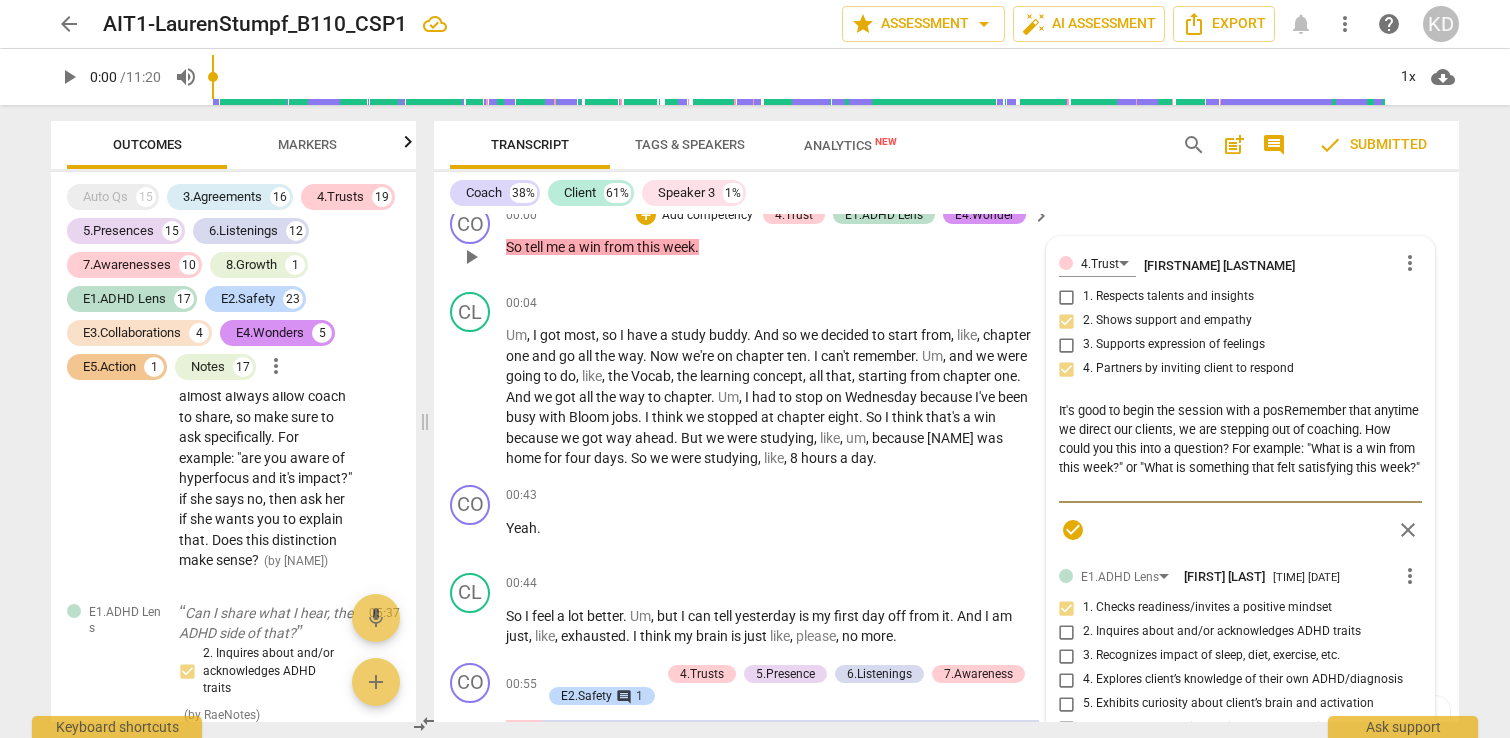 type on "It's good to begin the session with a posiRemember that anytime we direct our clients, we are stepping out of coaching. How could you this into a question? For example: "What is a win from this week?" or "What is something that felt satisfying this week?"" 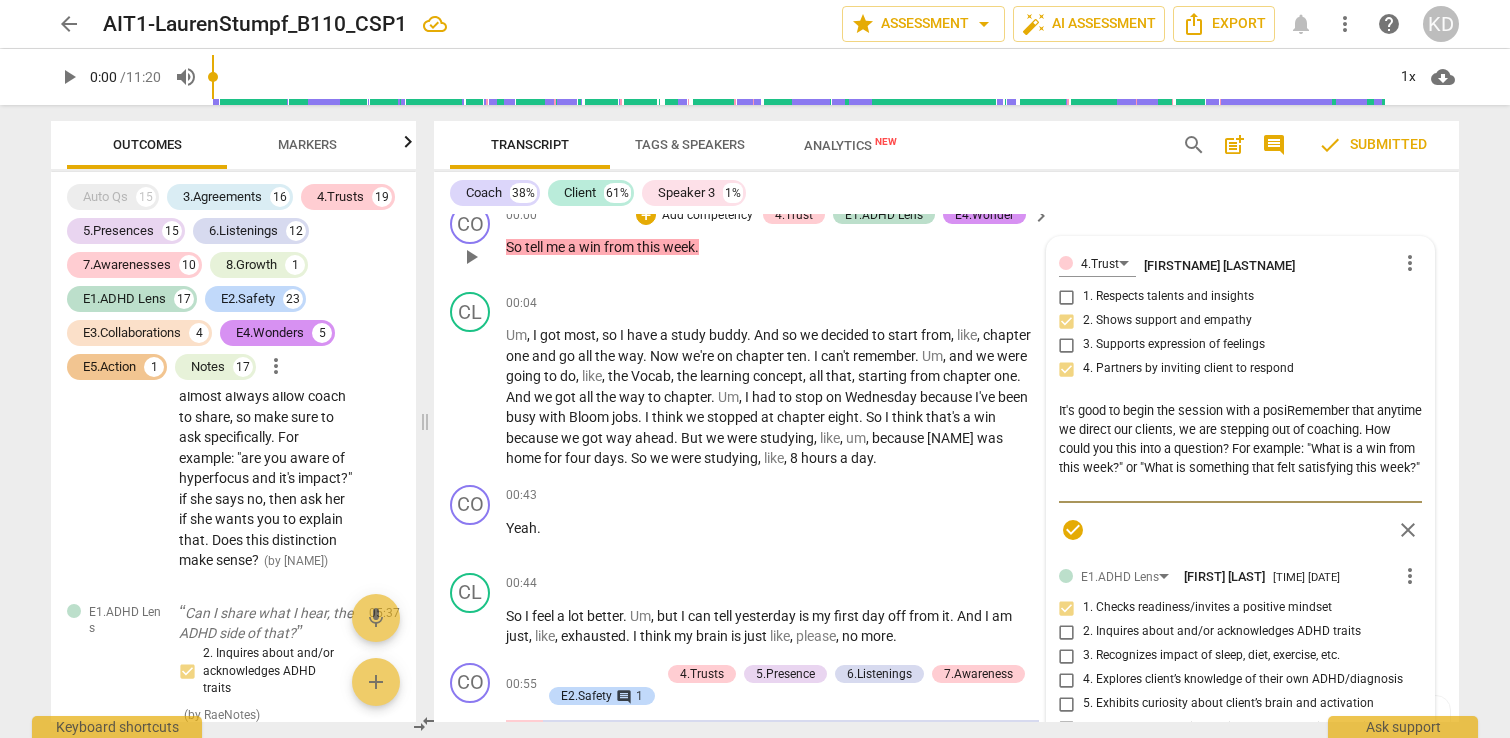 type on "It's good to begin the session with a positRemember that anytime we direct our clients, we are stepping out of coaching. How could you this into a question? For example: "What is a win from this week?" or "What is something that felt satisfying this week?"" 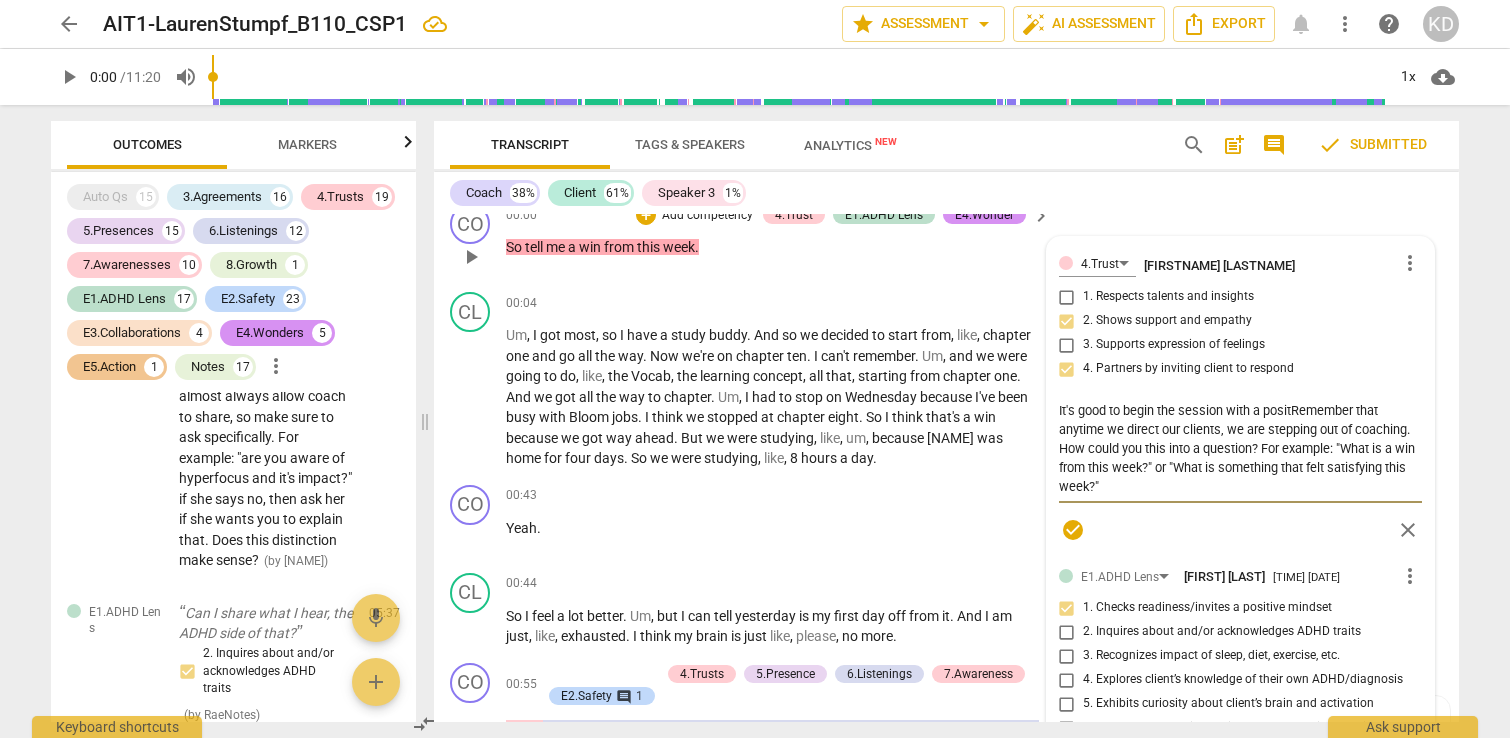 type on "It's good to begin the session with a positiRemember that anytime we direct our clients, we are stepping out of coaching. How could you this into a question? For example: "What is a win from this week?" or "What is something that felt satisfying this week?"" 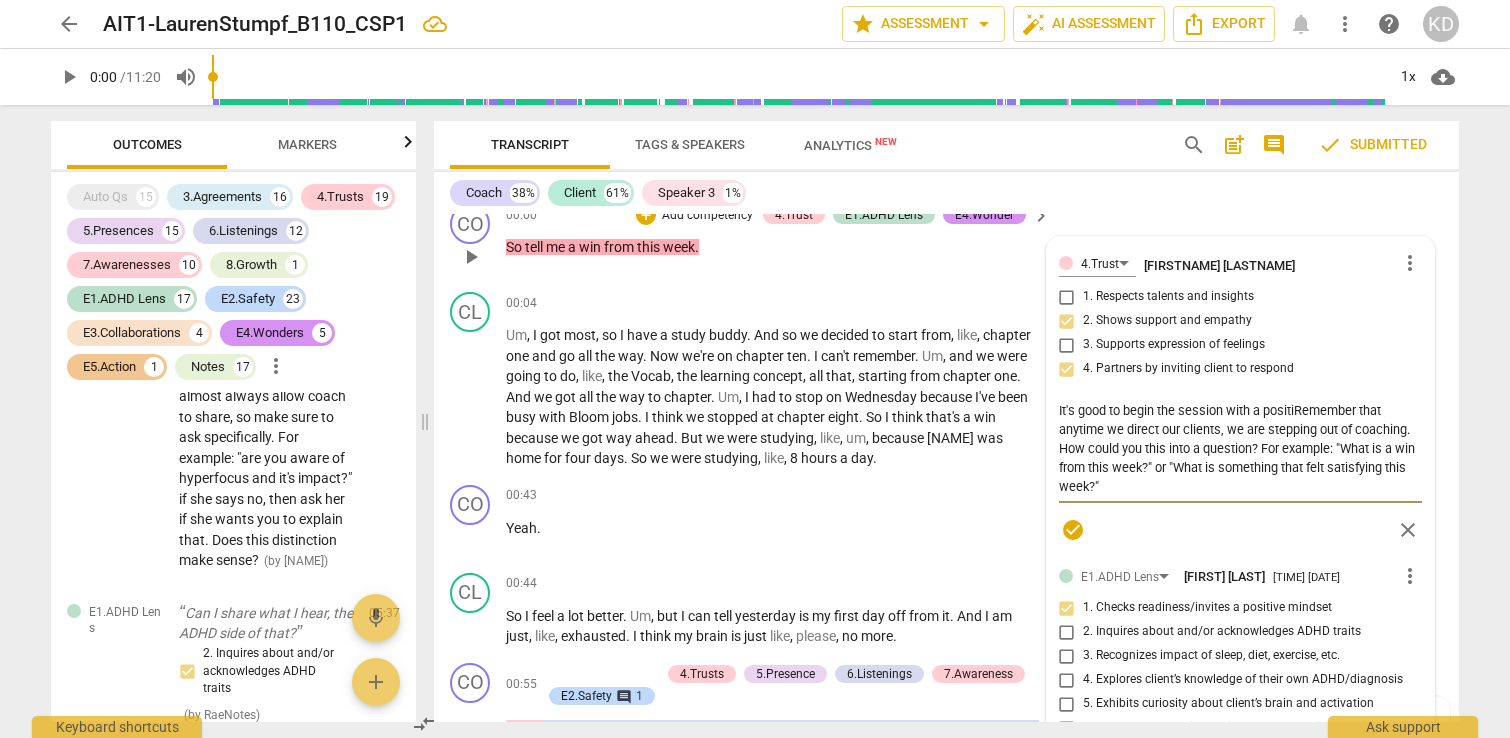 type on "It's good to begin the session with a positivRemember that anytime we direct our clients, we are stepping out of coaching. How could you this into a question? For example: "What is a win from this week?" or "What is something that felt satisfying this week?"" 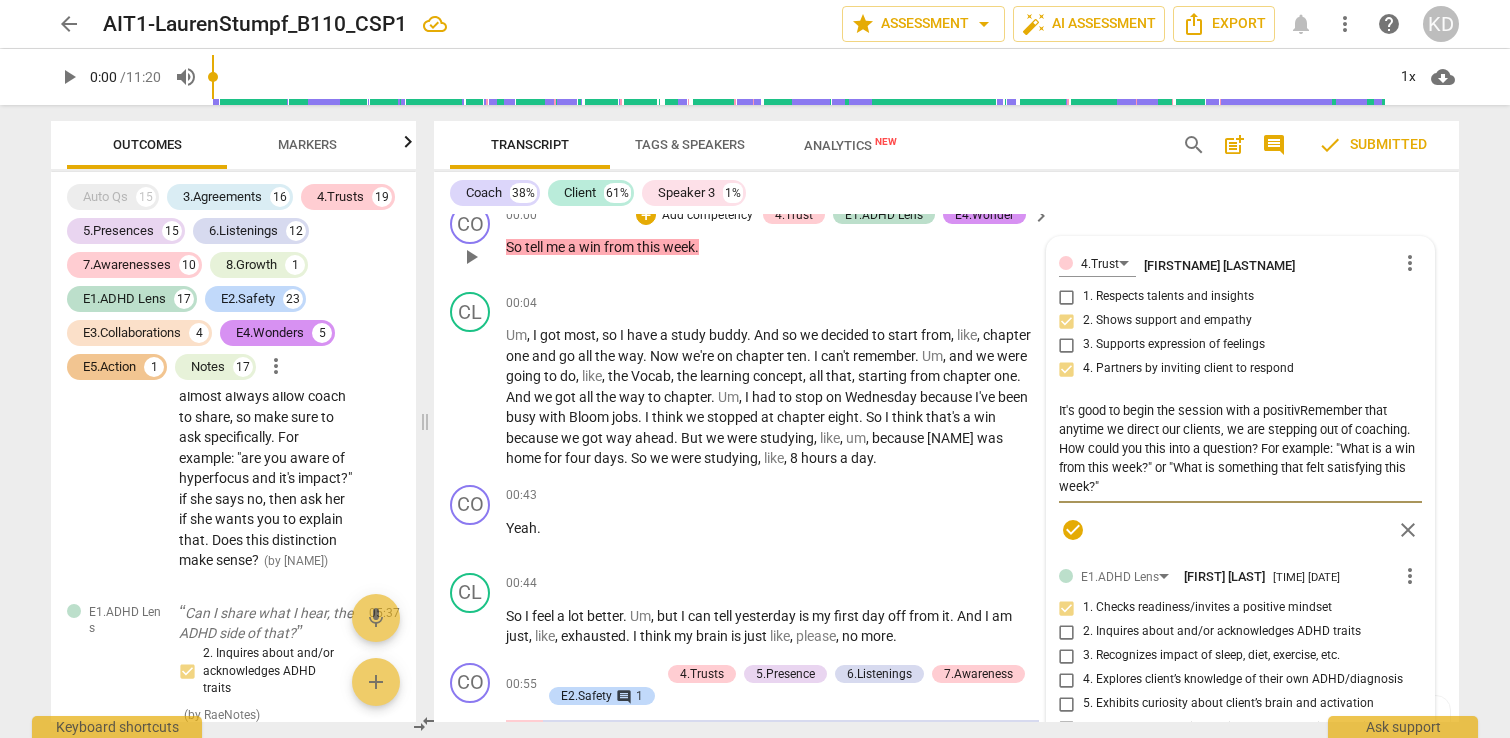 type on "It's good to begin the session with a positive. Remember that anytime we direct our clients, we are stepping out of coaching. How could you turn this into a question? For example: "What is a win from this week?" or "What is something that felt satisfying this week?"" 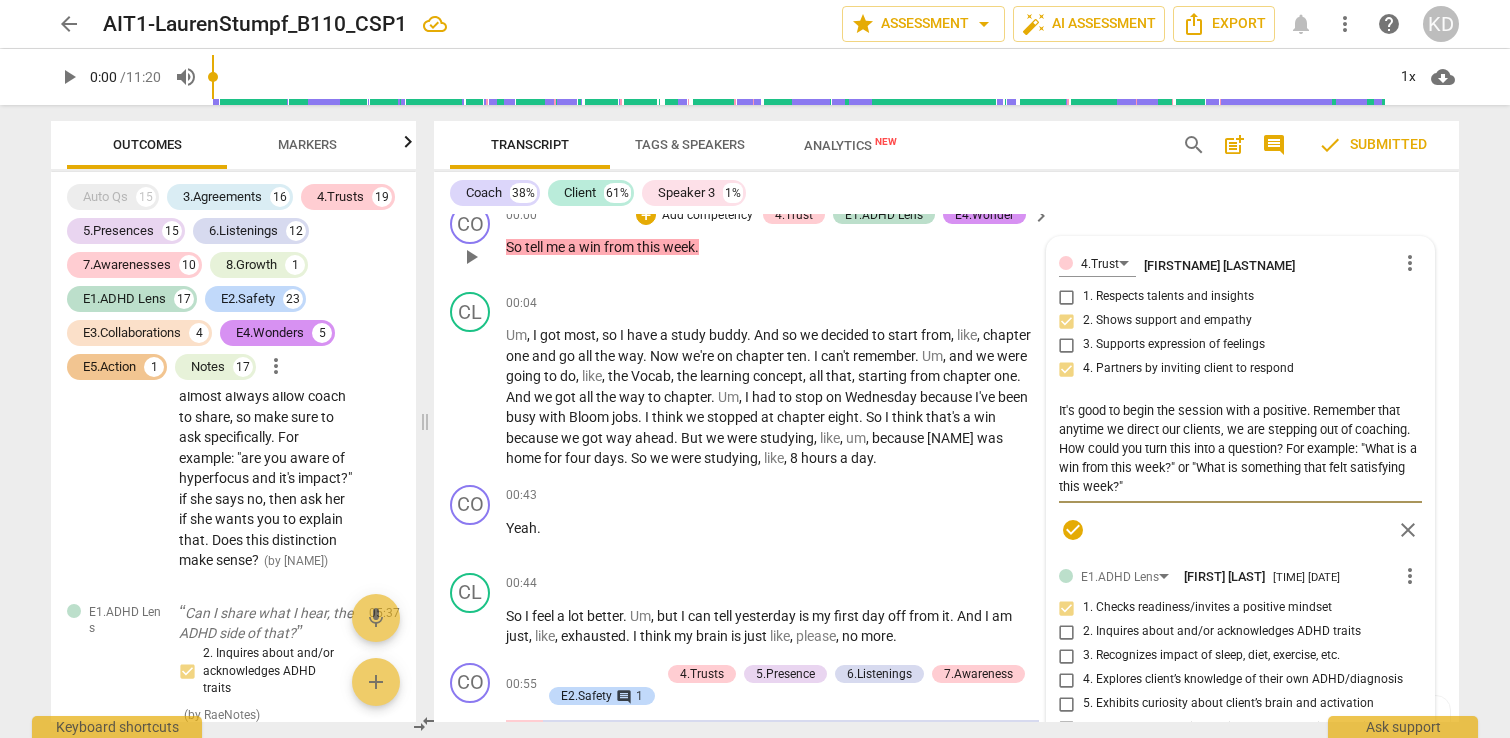 type on "It's good to begin the session with a positive Remember that anytime we direct our clients, we are stepping out of coaching. How could you this into a question? For example: "What is a win from this week?" or "What is something that felt satisfying this week?"" 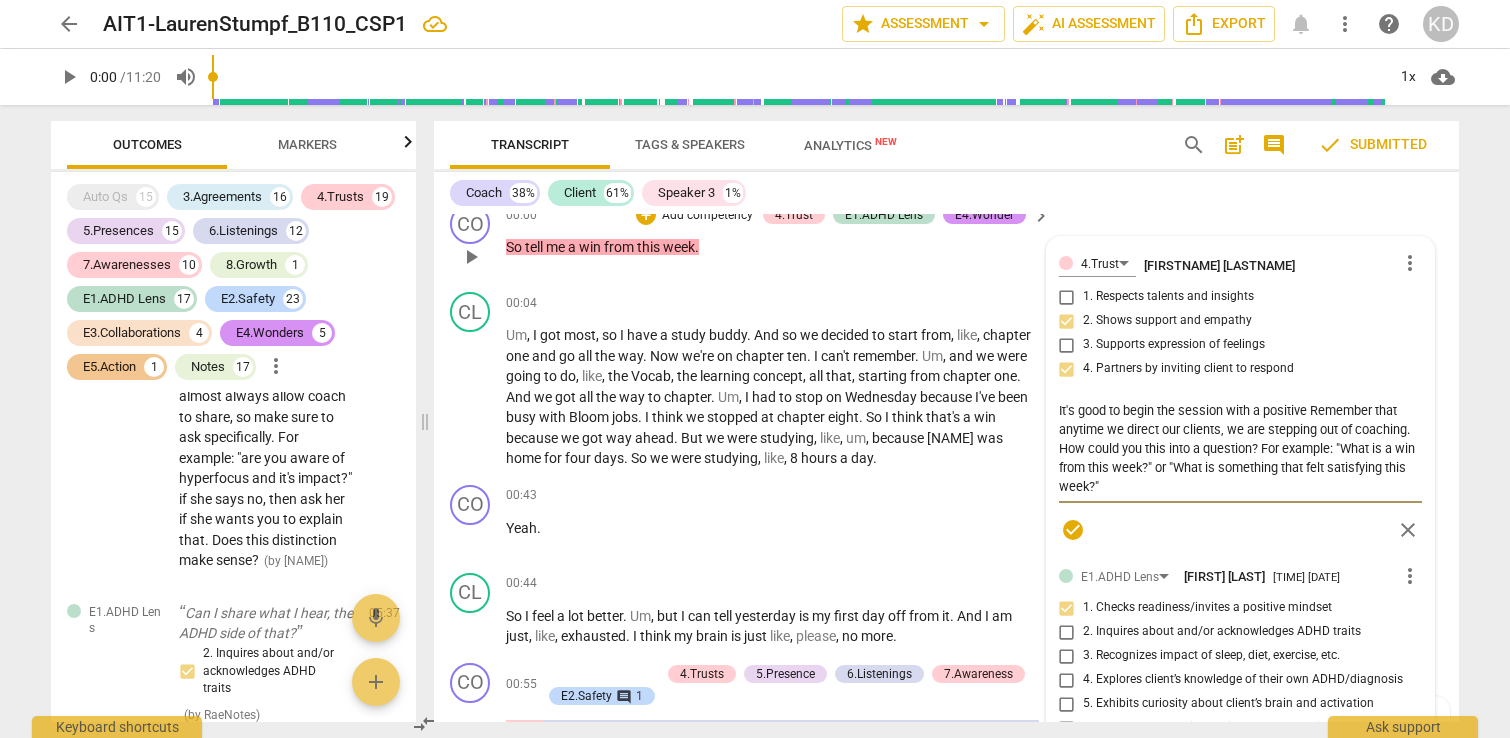type on "It's good to begin the session with a positive mRemember that anytime we direct our clients, we are stepping out of coaching. How could you this into a question? For example: "What is a win from this week?" or "What is something that felt satisfying this week?"" 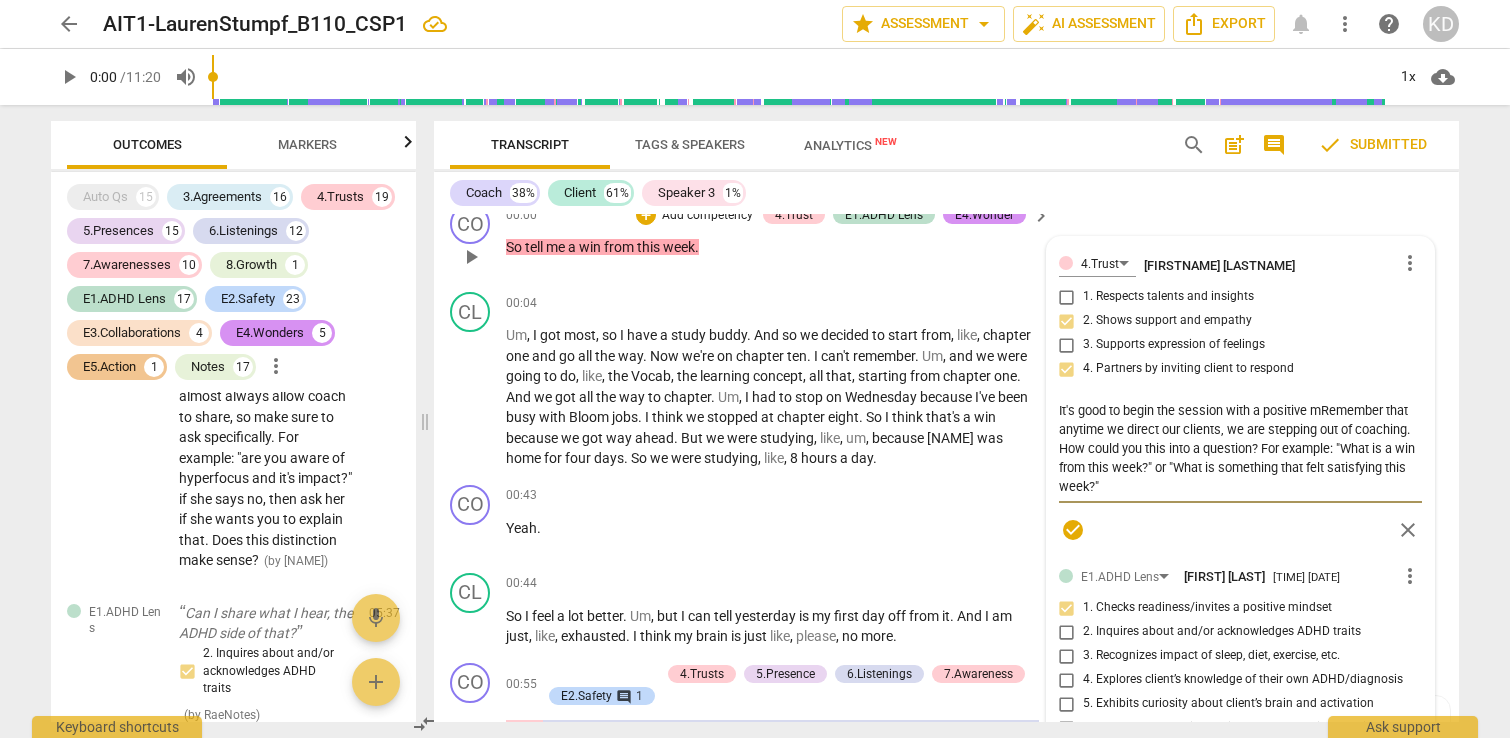 type on "It's good to begin the session with a positive miRemember that anytime we direct our clients, we are stepping out of coaching. How could you this into a question? For example: "What is a win from this week?" or "What is something that felt satisfying this week?"" 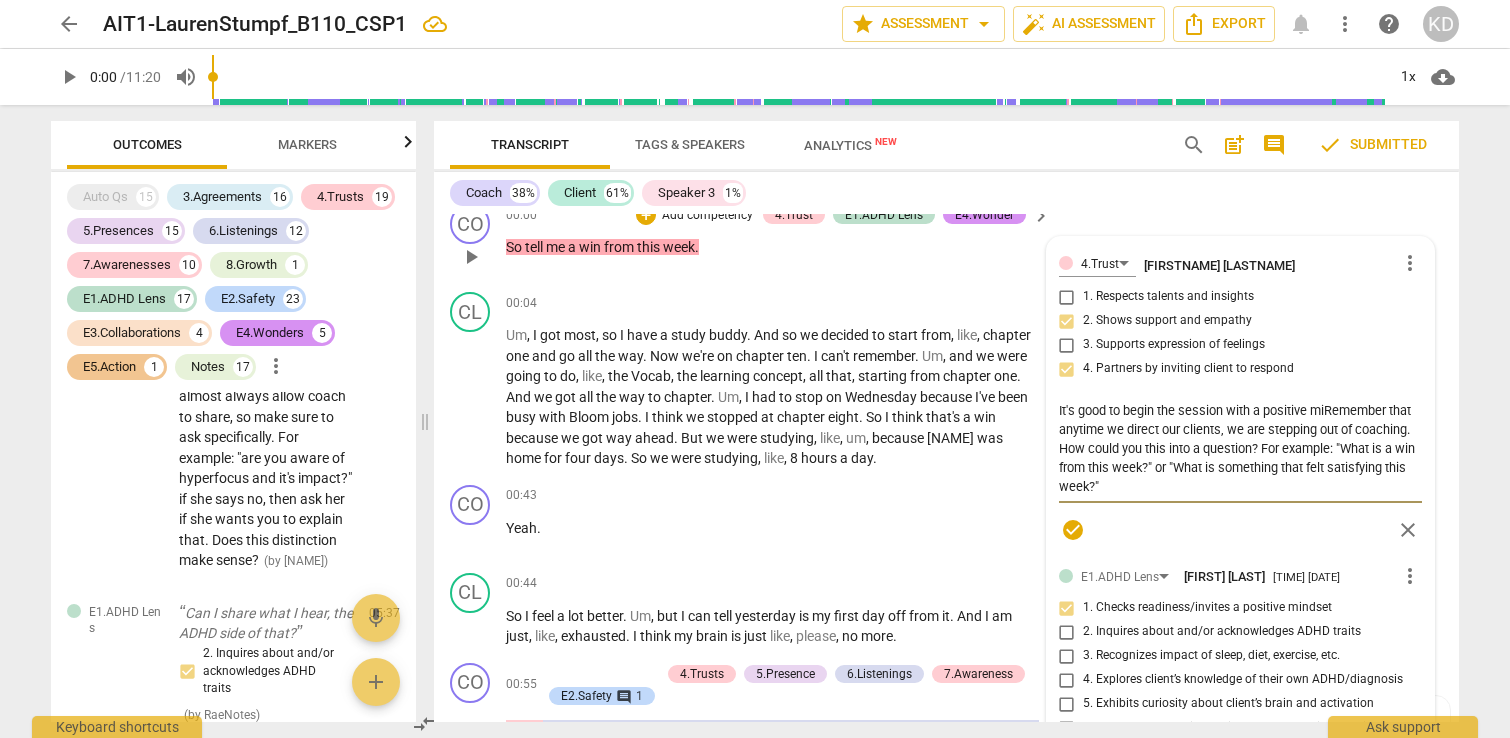 type on "It's good to begin the session with a positive minRemember that anytime we direct our clients, we are stepping out of coaching. How could you this into a question? For example: "What is a win from this week?" or "What is something that felt satisfying this week?"" 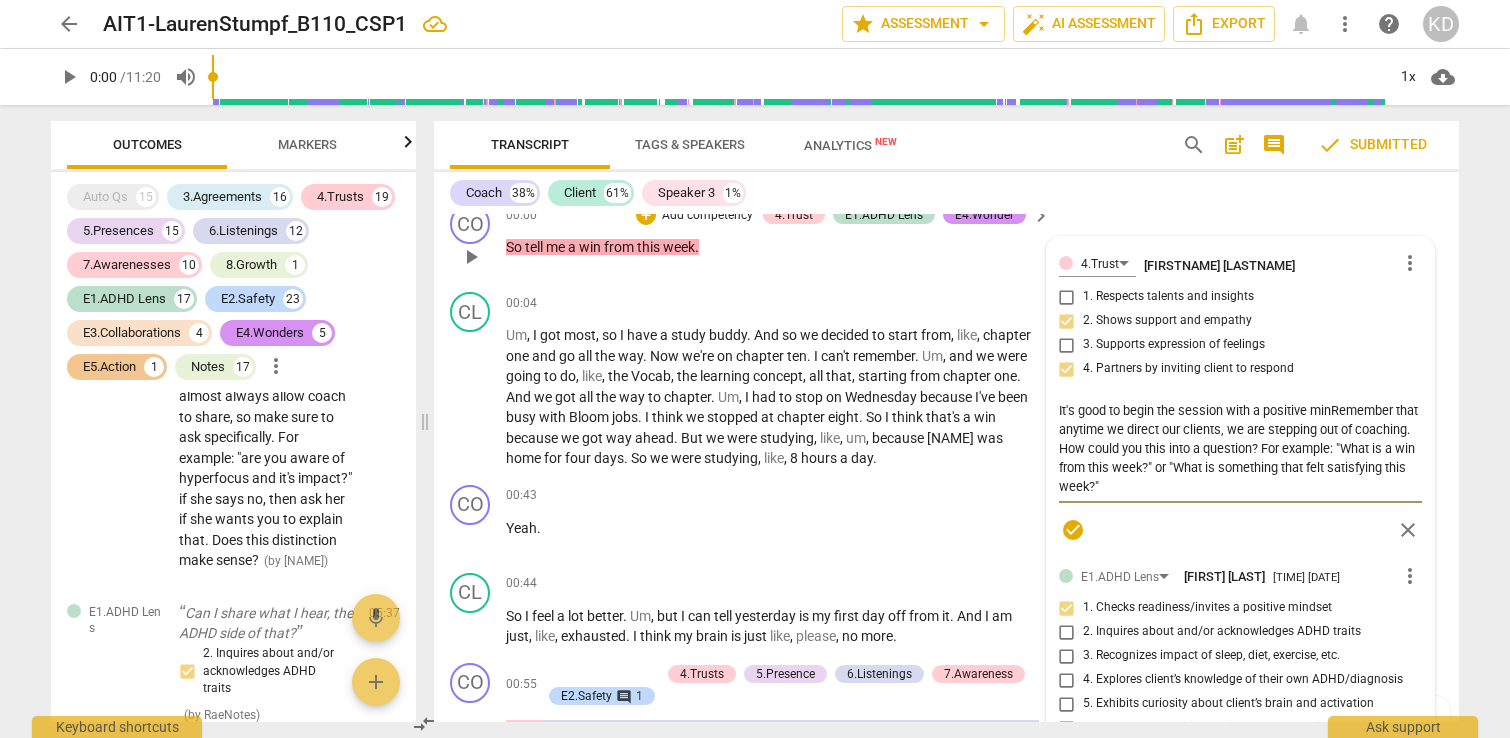 type on "It's good to begin the session with a positive mindRemember that anytime we direct our clients, we are stepping out of coaching. How could you this into a question? For example: "What is a win from this week?" or "What is something that felt satisfying this week?"" 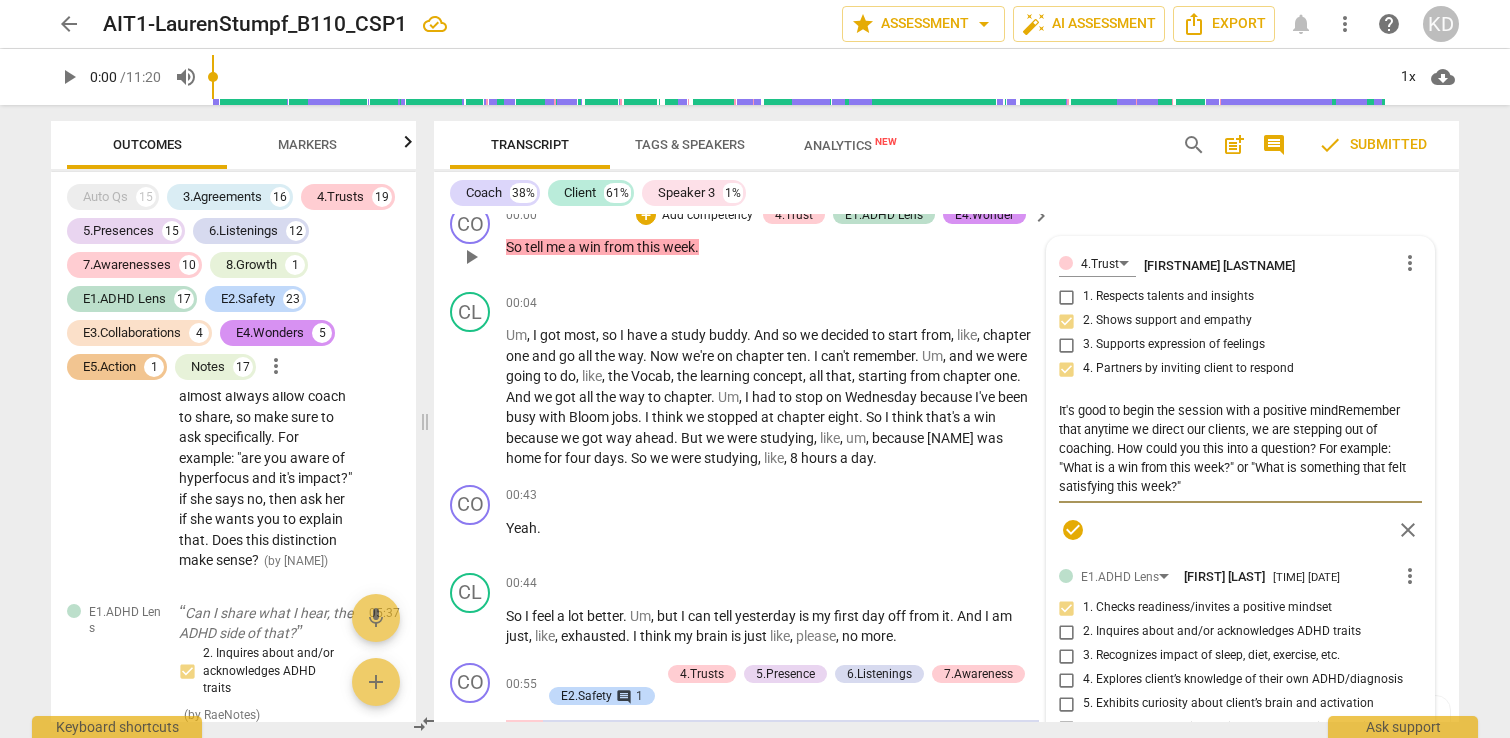 type on "It's good to begin the session with a positive mindsRemember that anytime we direct our clients, we are stepping out of coaching. How could you this into a question? For example: "What is a win from this week?" or "What is something that felt satisfying this week?"" 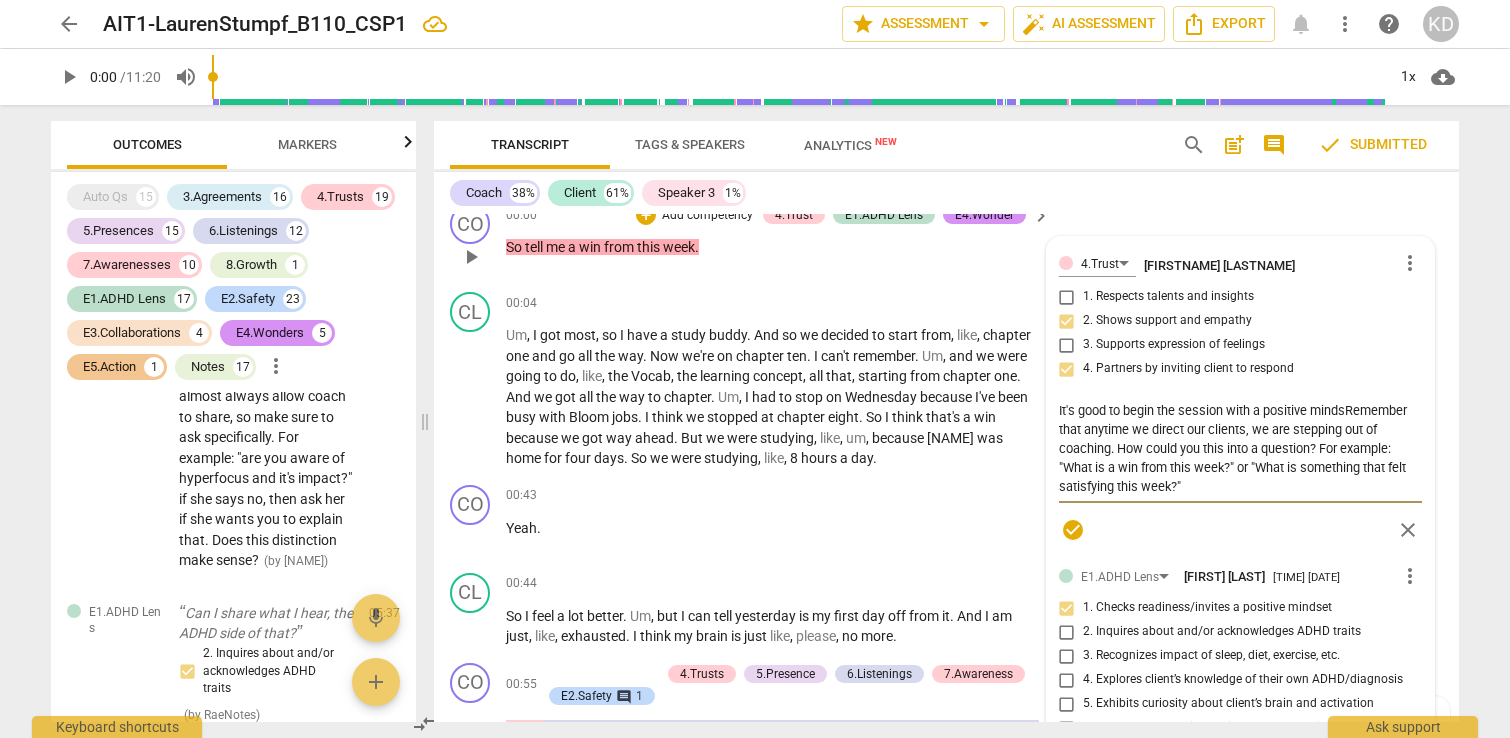 type on "It's good to begin the session with a positive mindseRemember that anytime we direct our clients, we are stepping out of coaching. How could you this into a question? For example: "What is a win from this week?" or "What is something that felt satisfying this week?"" 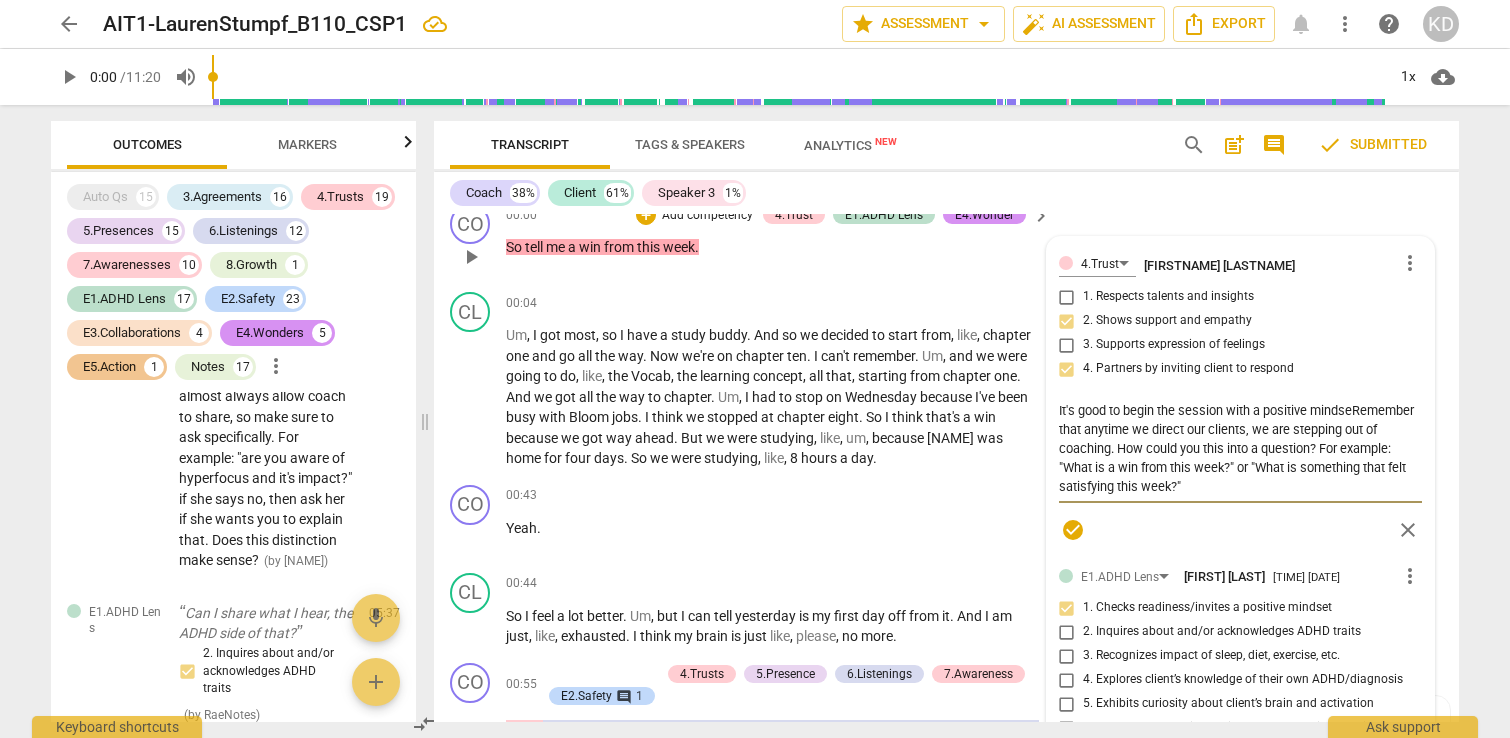 type on "It's good to begin the session with a positive mindsetRemember that anytime we direct our clients, we are stepping out of coaching. How could you this into a question? For example: "What is a win from this week?" or "What is something that felt satisfying this week?"" 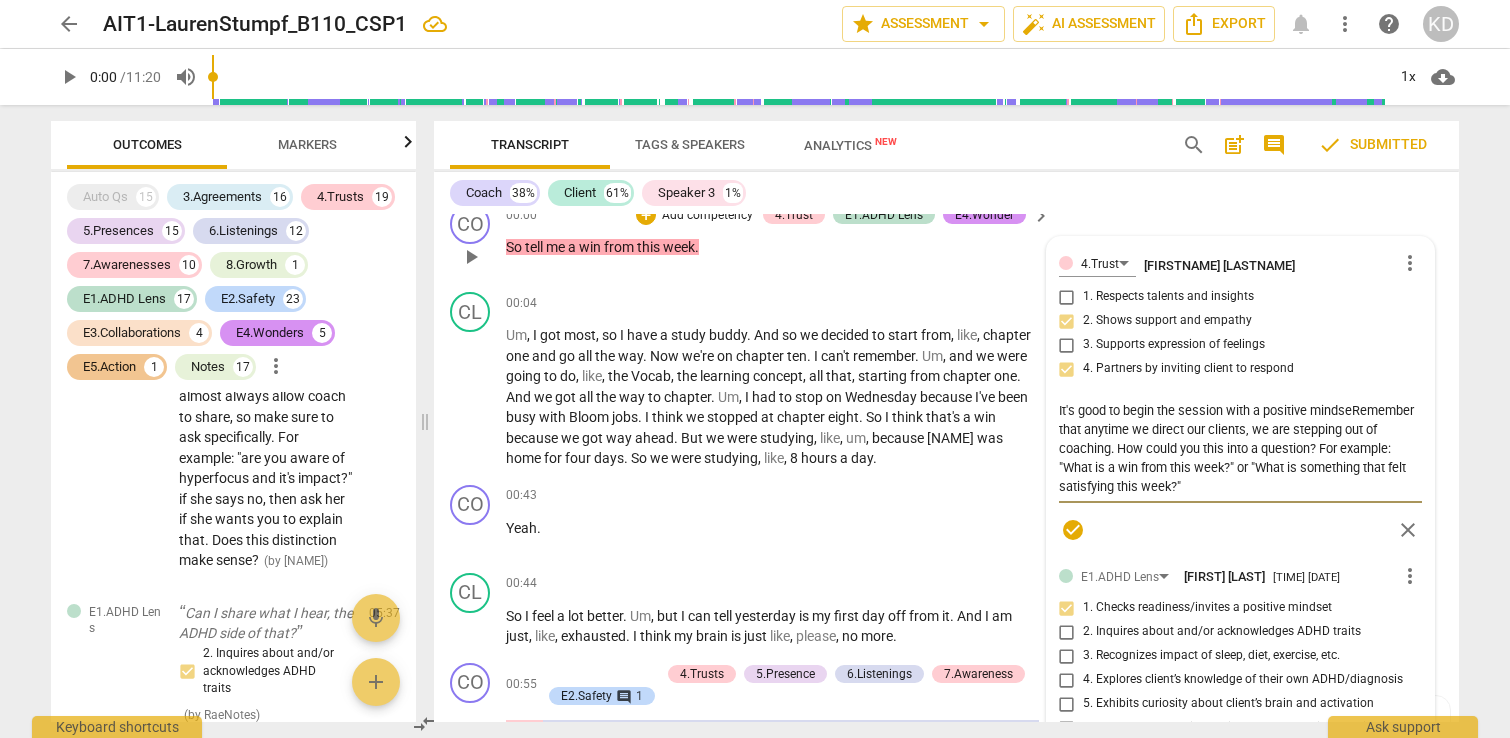 type on "It's good to begin the session with a positive mindsetRemember that anytime we direct our clients, we are stepping out of coaching. How could you this into a question? For example: "What is a win from this week?" or "What is something that felt satisfying this week?"" 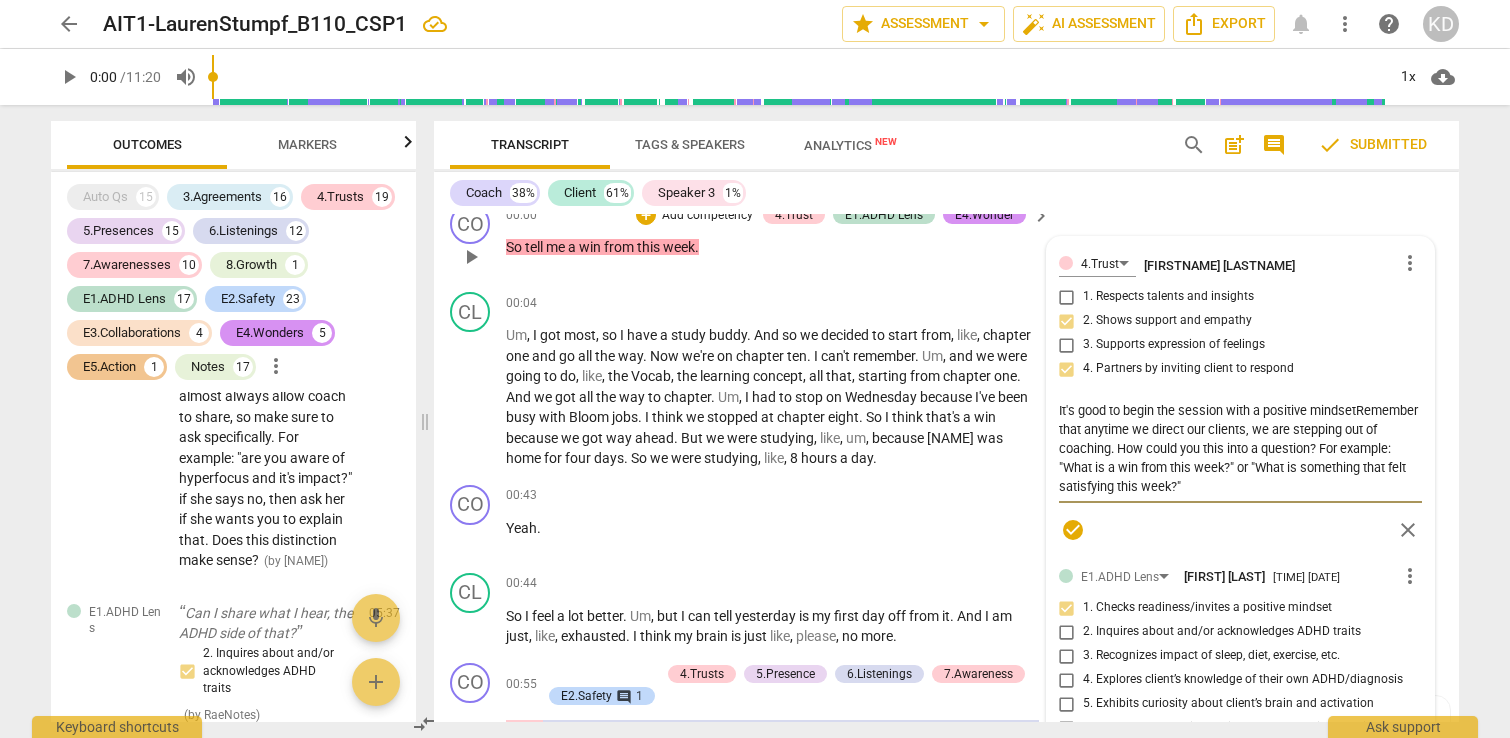 type on "It's good to begin the session with a positive mindseRemember that anytime we direct our clients, we are stepping out of coaching. How could you this into a question? For example: "What is a win from this week?" or "What is something that felt satisfying this week?"" 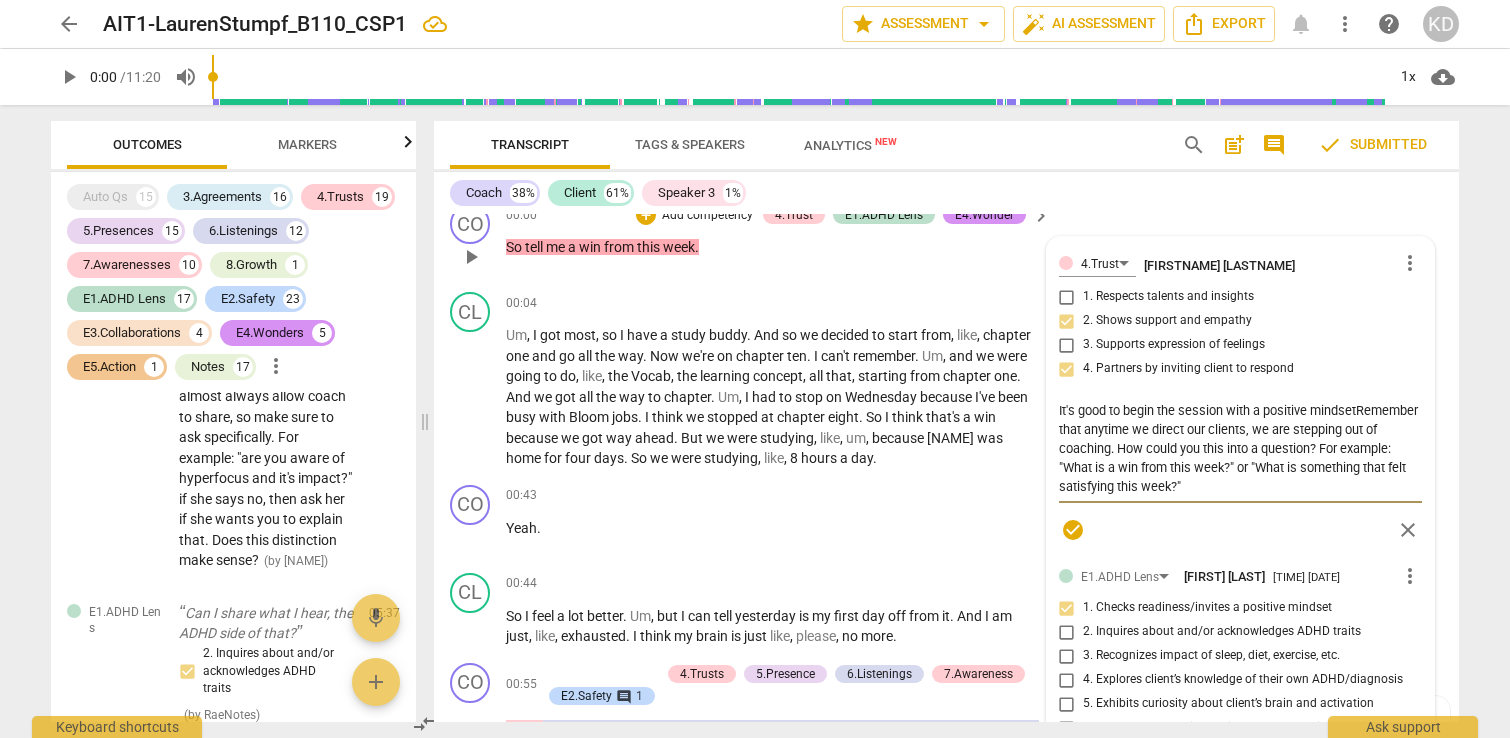 type on "It's good to begin the session with a positive mindseRemember that anytime we direct our clients, we are stepping out of coaching. How could you this into a question? For example: "What is a win from this week?" or "What is something that felt satisfying this week?"" 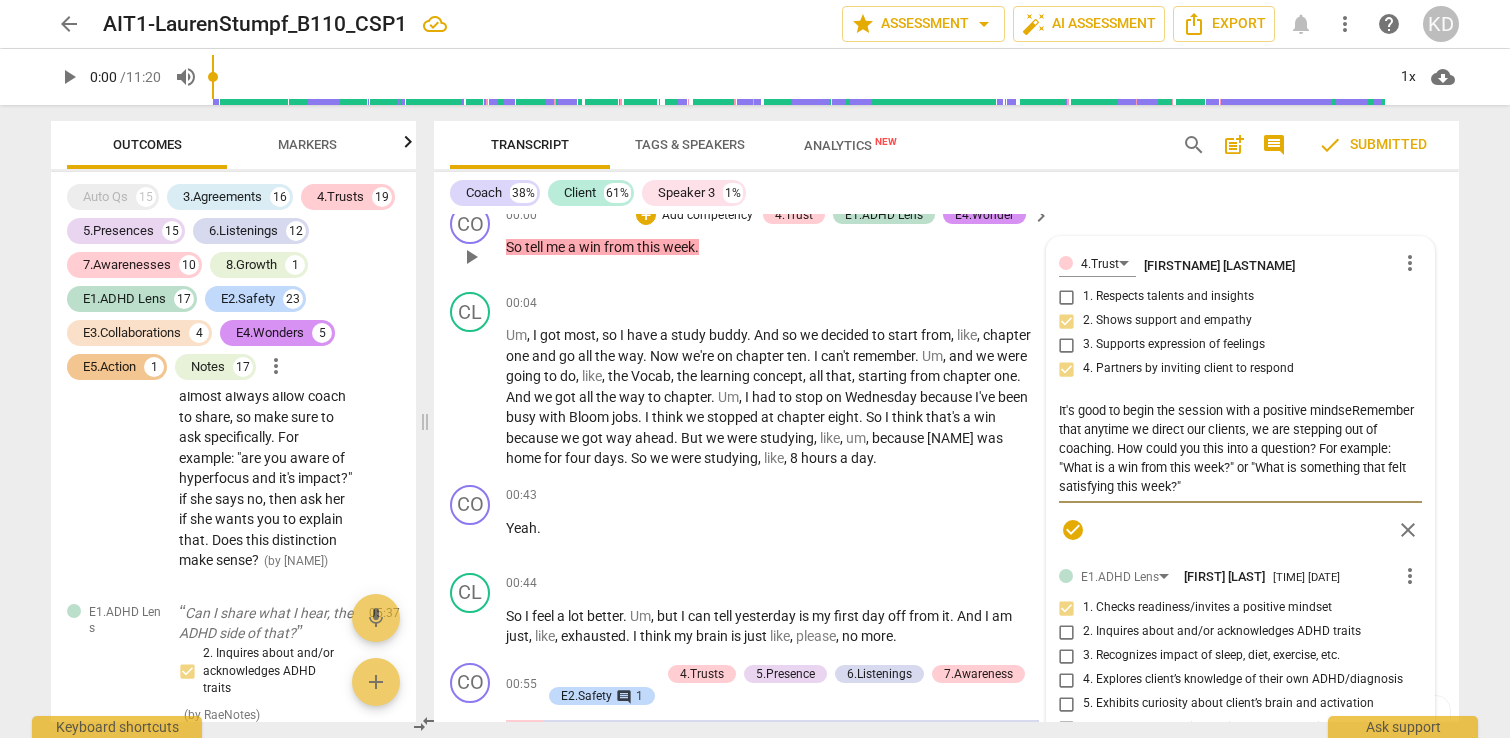 type on "It's good to begin the session with a positive mindsRemember that anytime we direct our clients, we are stepping out of coaching. How could you this into a question? For example: "What is a win from this week?" or "What is something that felt satisfying this week?"" 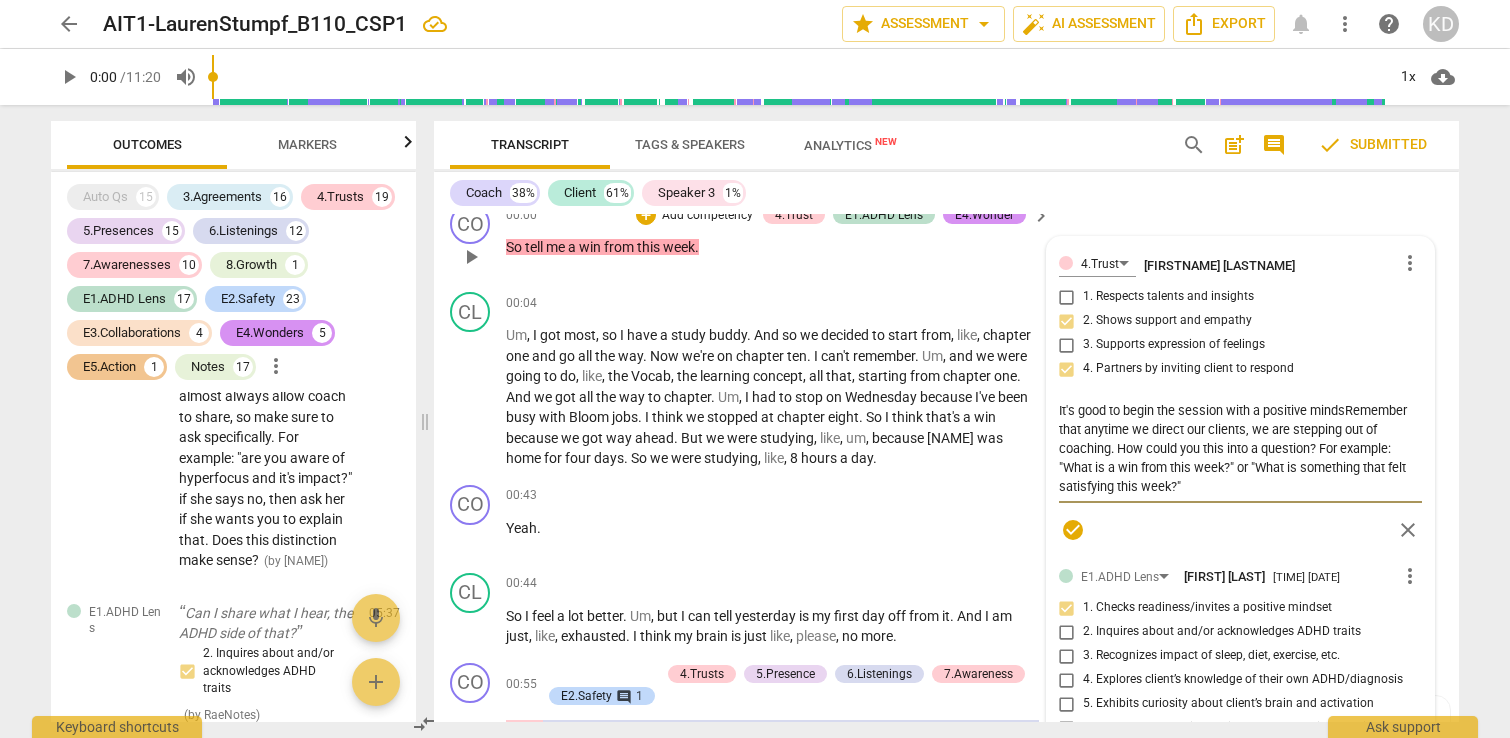 type on "It's good to begin the session with a positive mindRemember that anytime we direct our clients, we are stepping out of coaching. How could you this into a question? For example: "What is a win from this week?" or "What is something that felt satisfying this week?"" 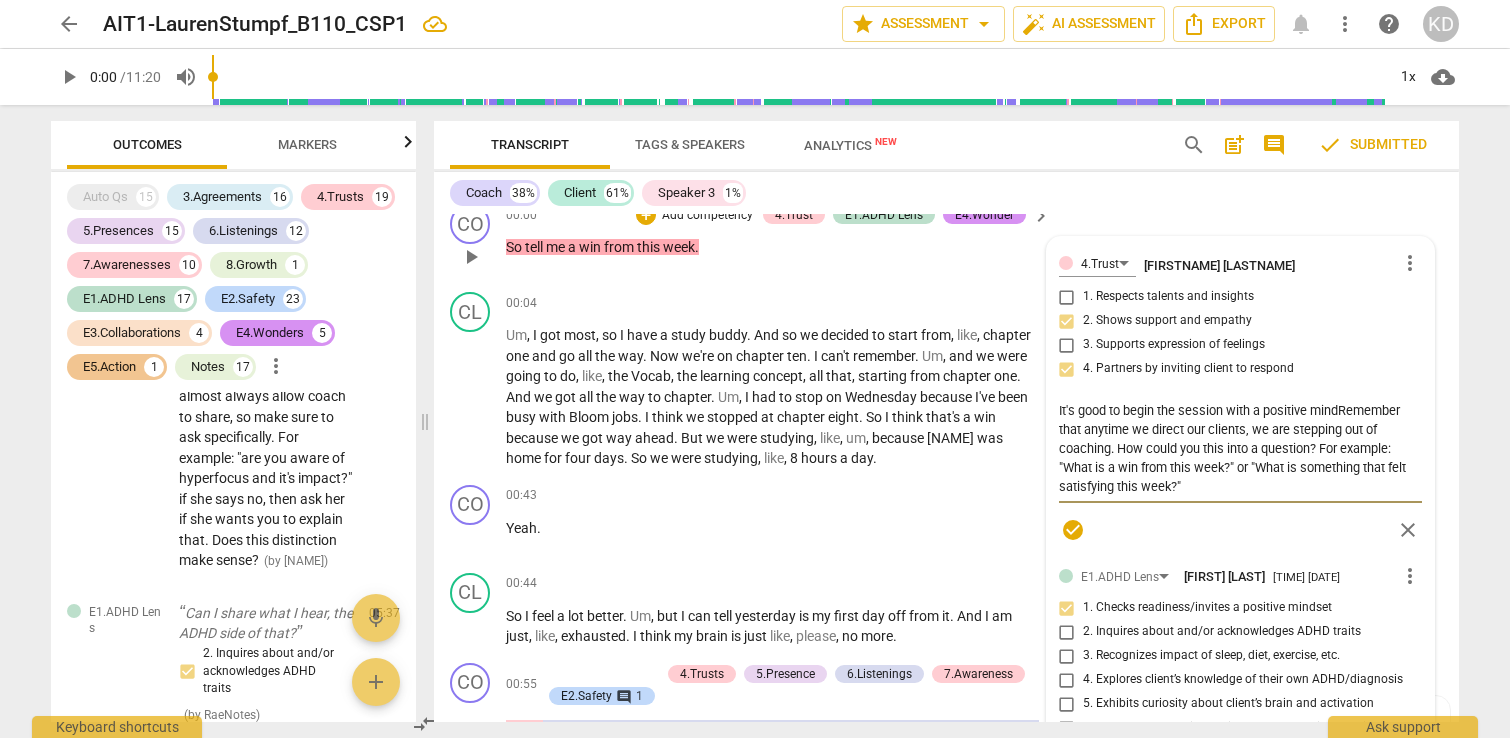 type on "It's good to begin the session with a positive minRemember that anytime we direct our clients, we are stepping out of coaching. How could you this into a question? For example: "What is a win from this week?" or "What is something that felt satisfying this week?"" 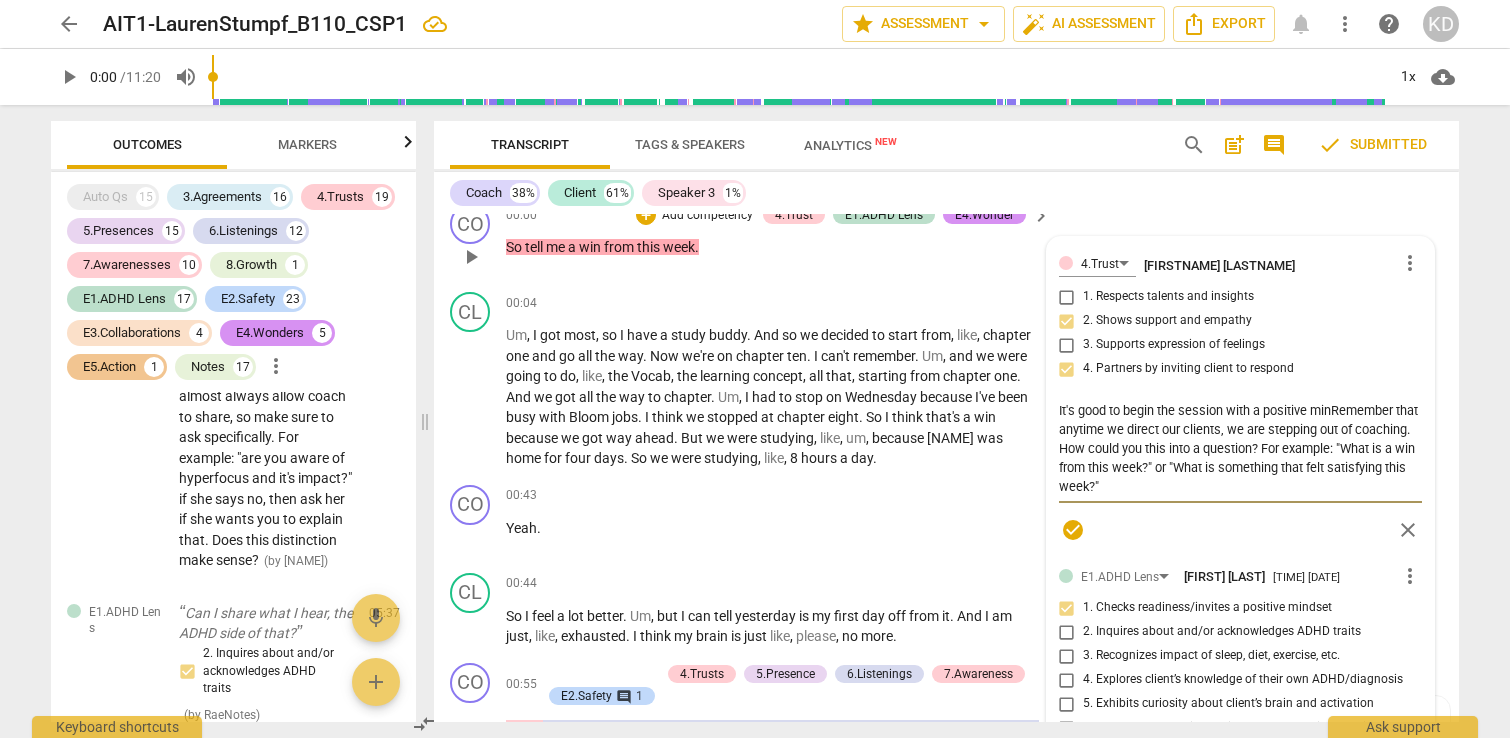 type on "It's good to begin the session with a positive miRemember that anytime we direct our clients, we are stepping out of coaching. How could you this into a question? For example: "What is a win from this week?" or "What is something that felt satisfying this week?"" 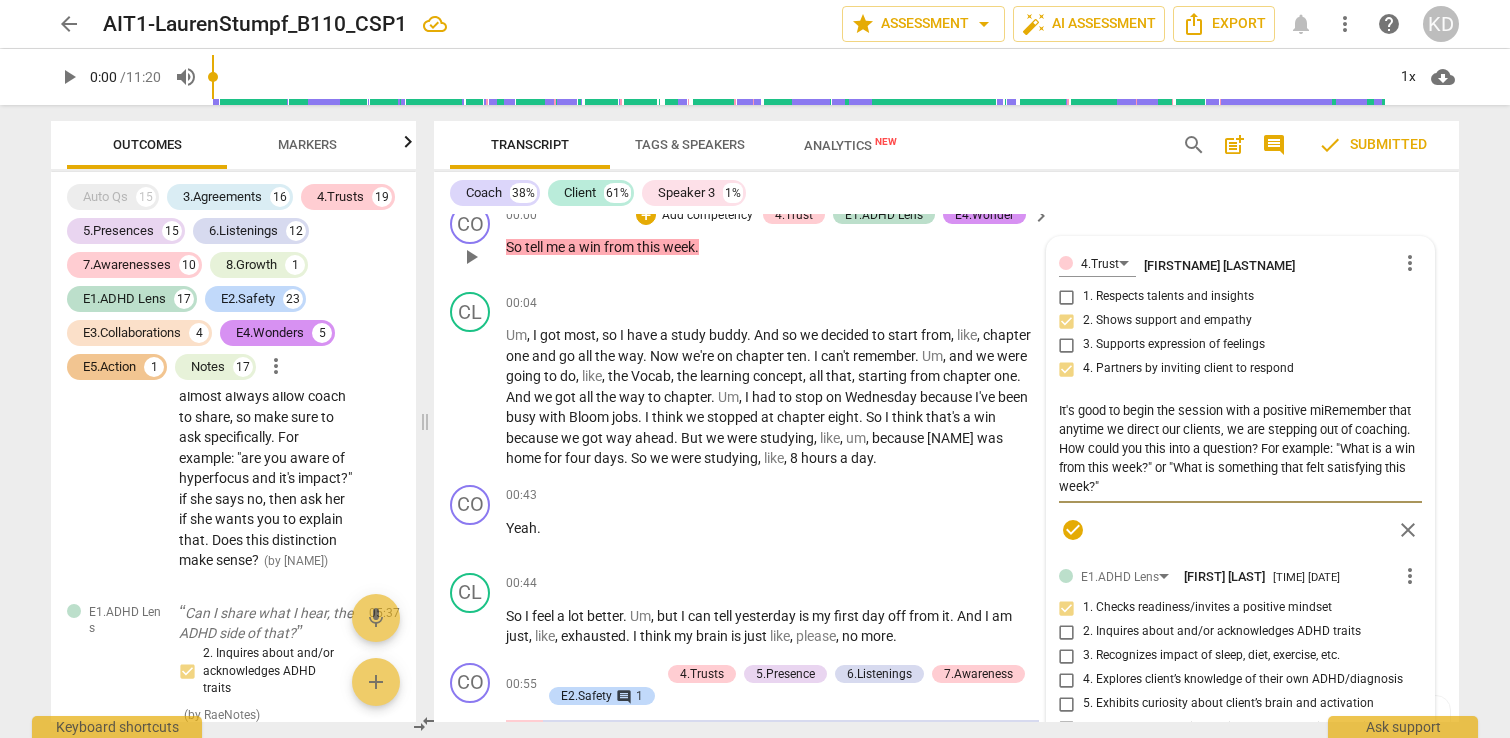 type on "It's good to begin the session with a positive mRemember that anytime we direct our clients, we are stepping out of coaching. How could you this into a question? For example: "What is a win from this week?" or "What is something that felt satisfying this week?"" 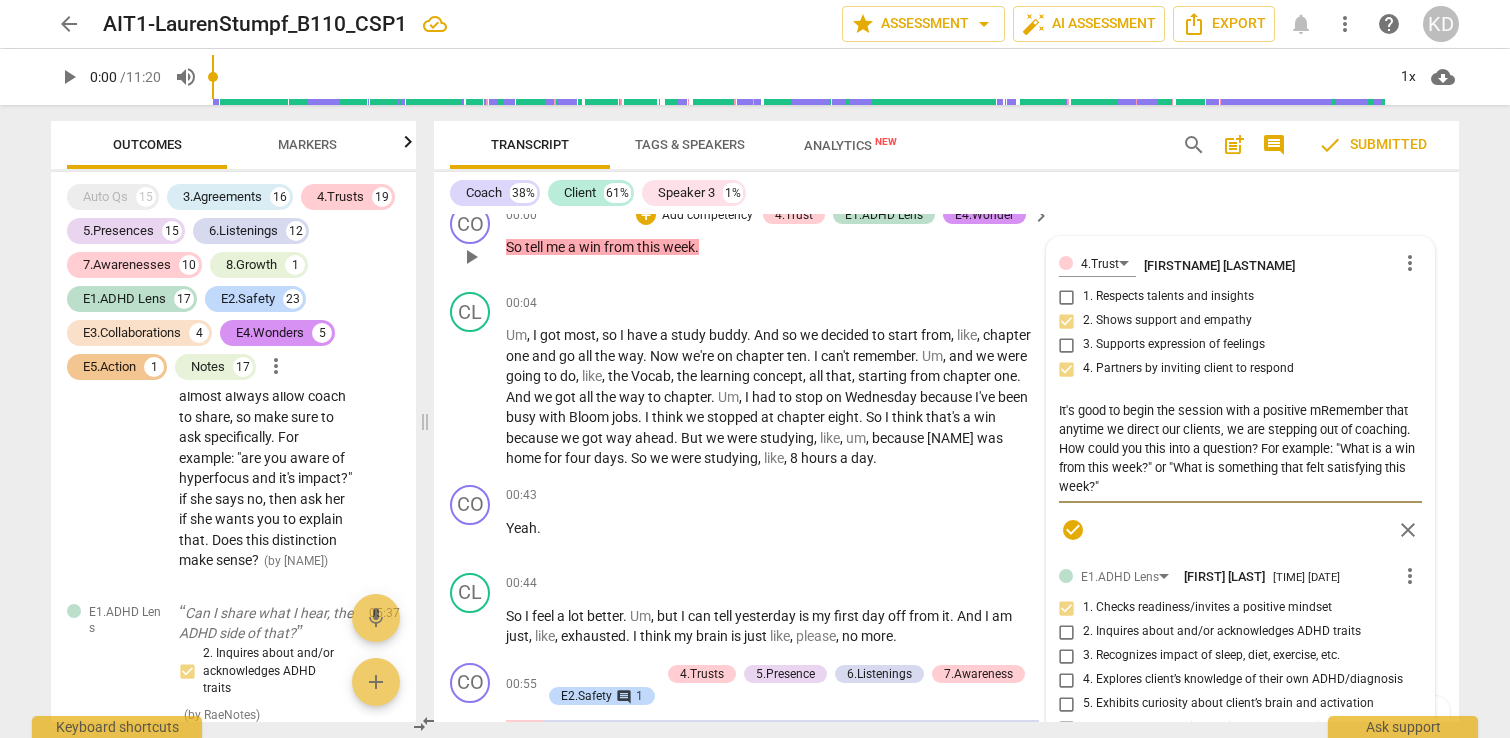 type on "It's good to begin the session with a positive Remember that anytime we direct our clients, we are stepping out of coaching. How could you this into a question? For example: "What is a win from this week?" or "What is something that felt satisfying this week?"" 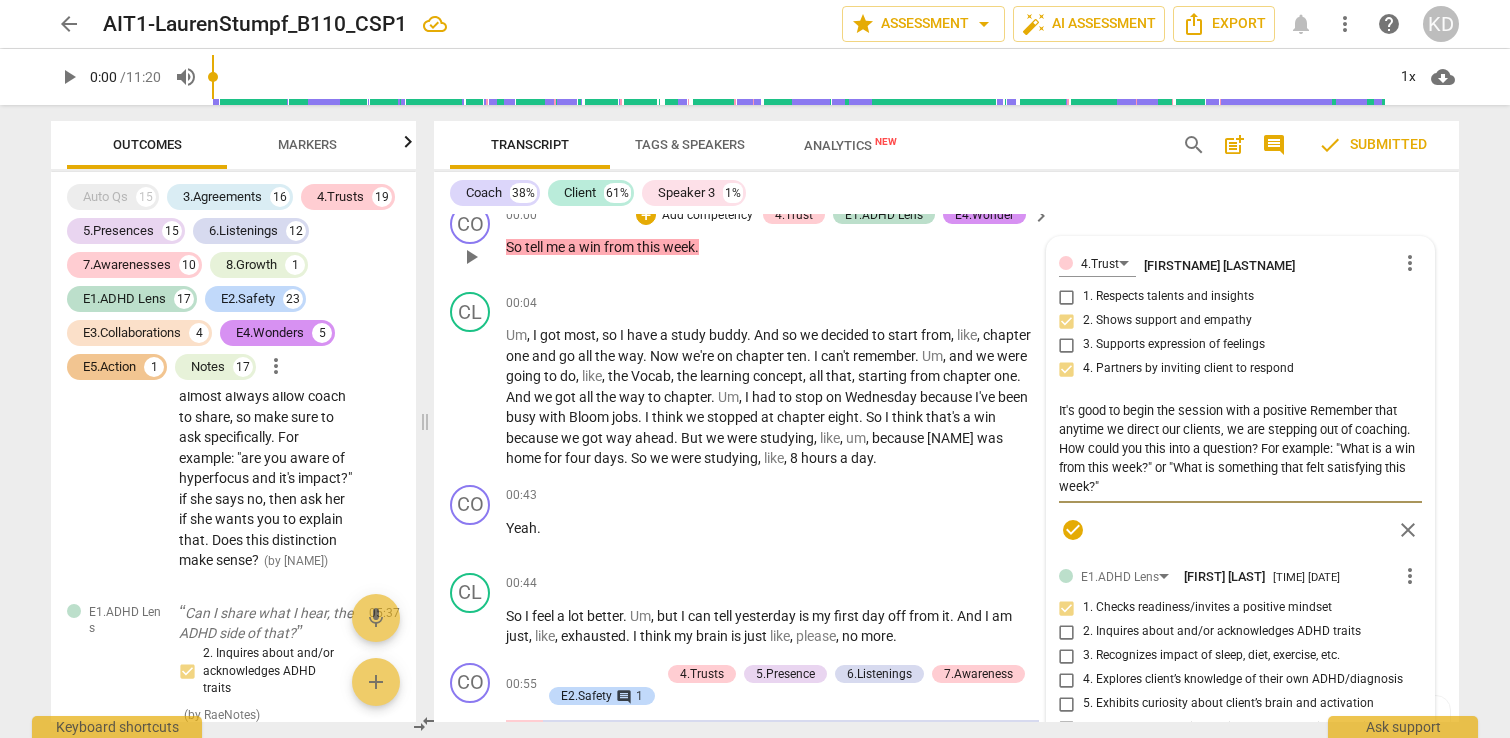 type on "It's good to begin the session with a positive. Remember that anytime we direct our clients, we are stepping out of coaching. How could you turn this into a question? For example: "What is a win from this week?" or "What is something that felt satisfying this week?"" 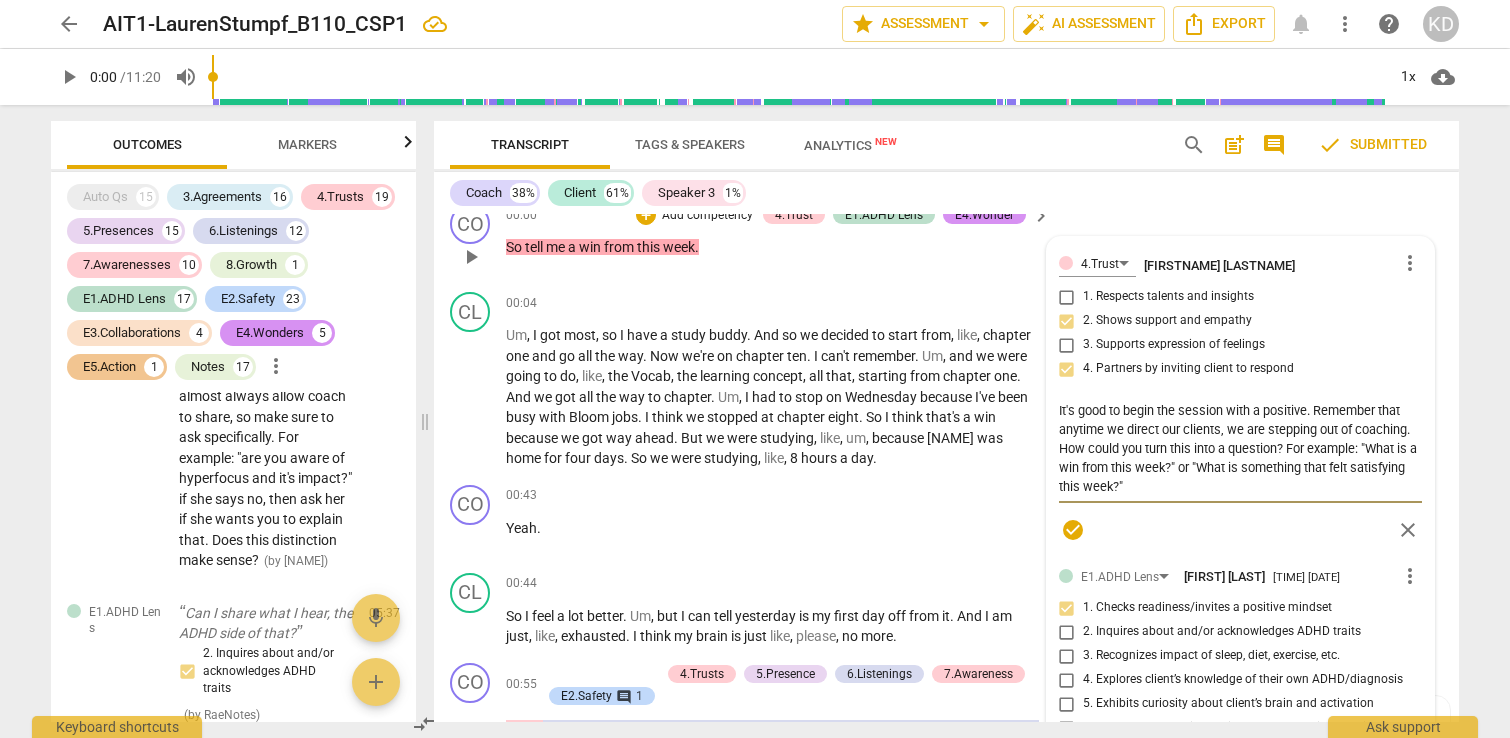 type on "It's good to begin the session with a positivRemember that anytime we direct our clients, we are stepping out of coaching. How could you this into a question? For example: "What is a win from this week?" or "What is something that felt satisfying this week?"" 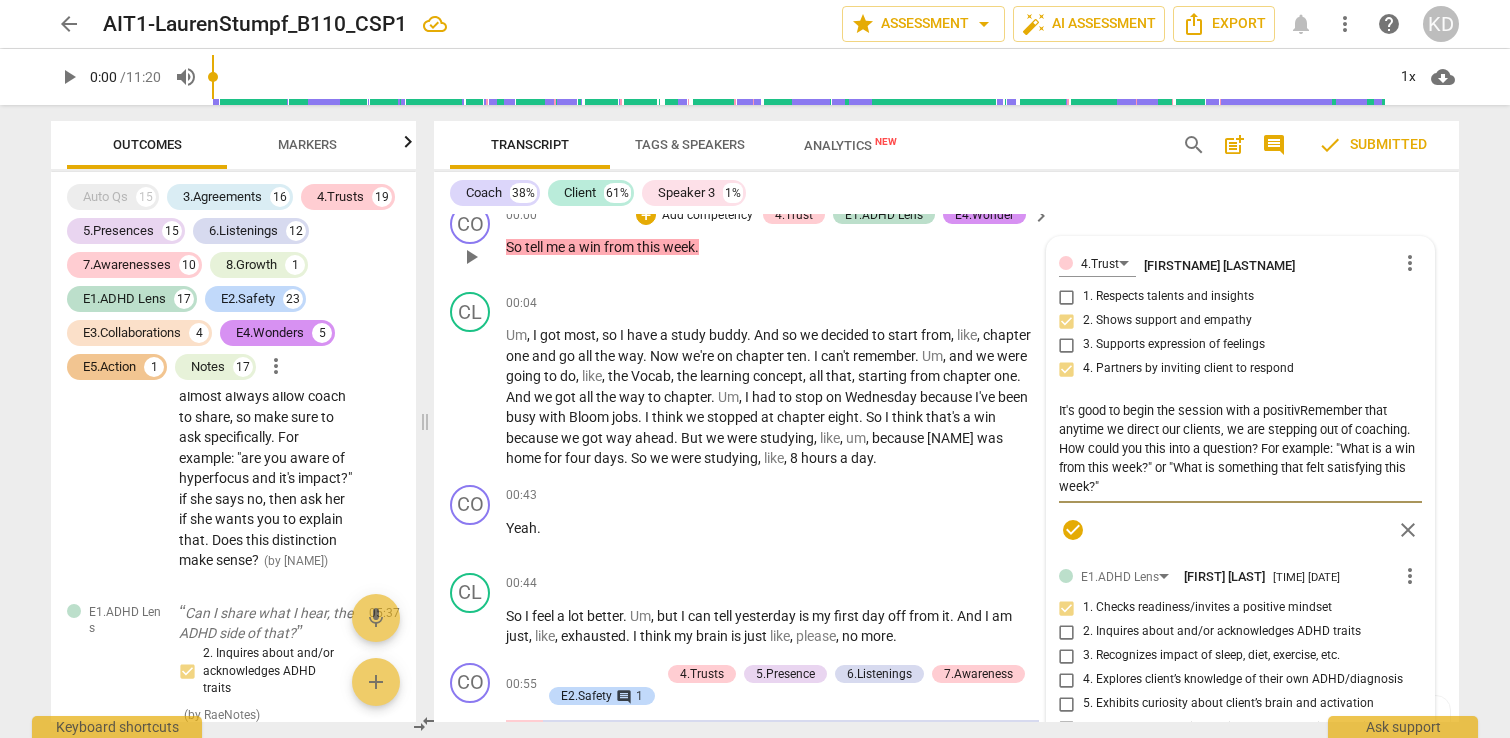 type on "It's good to begin the session with a positiRemember that anytime we direct our clients, we are stepping out of coaching. How could you this into a question? For example: "What is a win from this week?" or "What is something that felt satisfying this week?"" 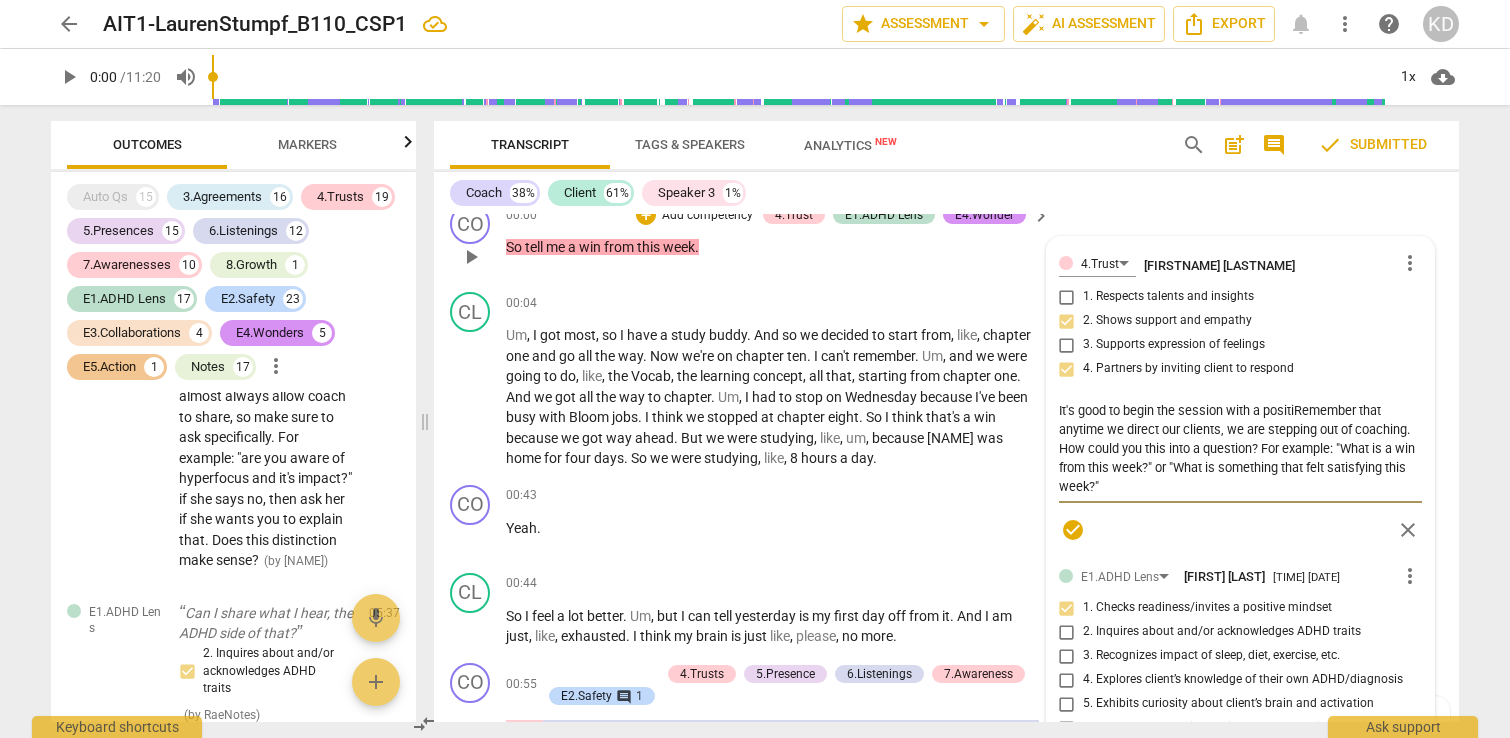 type on "It's good to begin the session with a positRemember that anytime we direct our clients, we are stepping out of coaching. How could you this into a question? For example: "What is a win from this week?" or "What is something that felt satisfying this week?"" 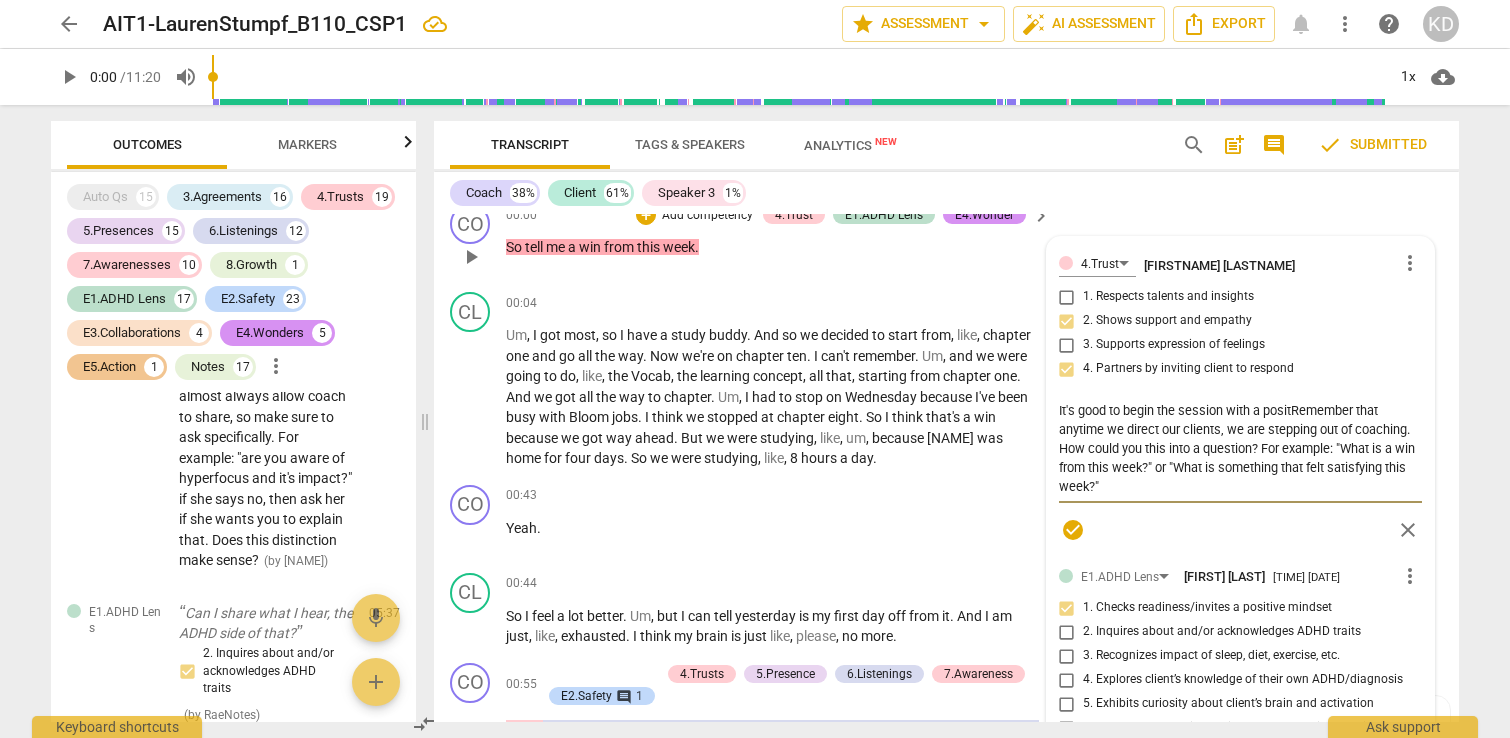 type on "It's good to begin the session with a posiRemember that anytime we direct our clients, we are stepping out of coaching. How could you this into a question? For example: "What is a win from this week?" or "What is something that felt satisfying this week?"" 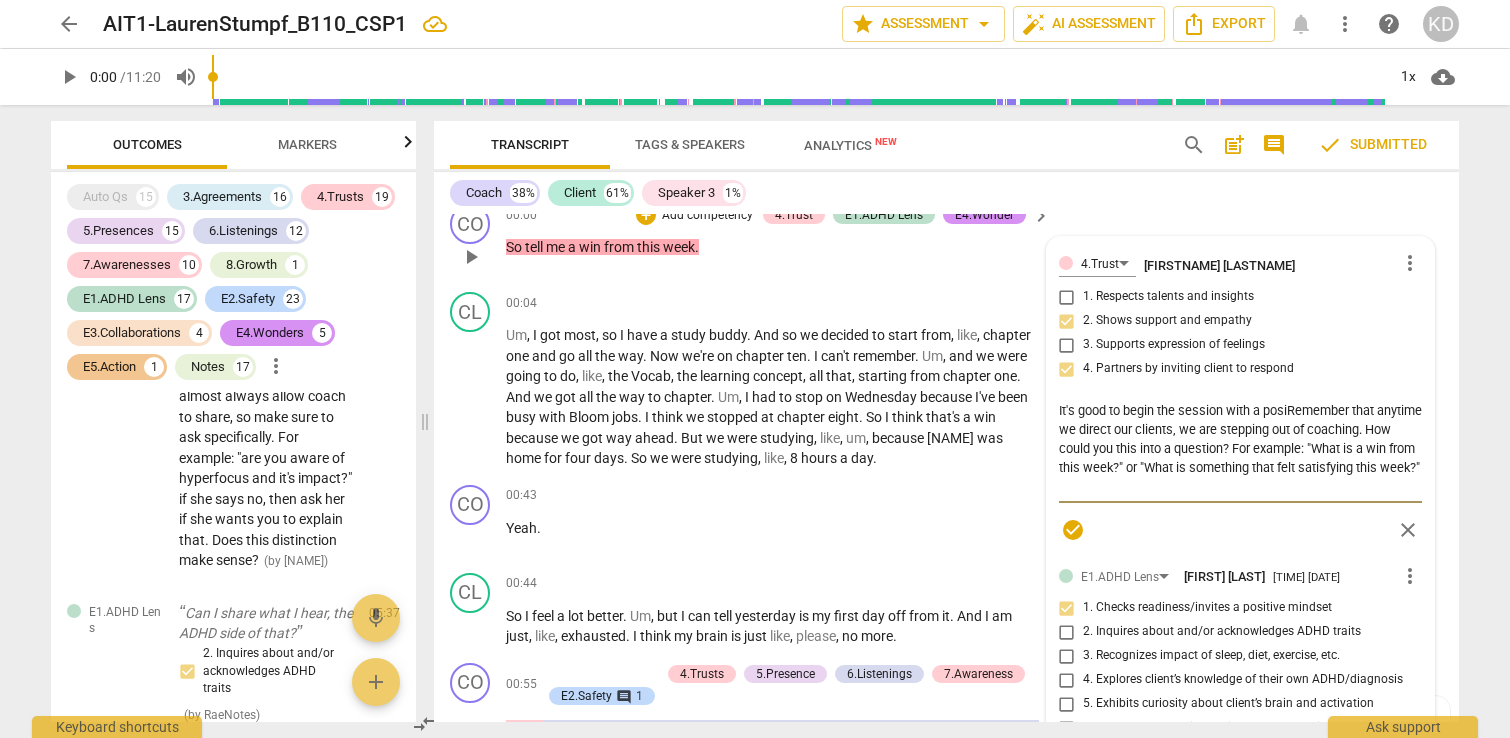 type on "It's good to begin the session with a posRemember that anytime we direct our clients, we are stepping out of coaching. How could you this into a question? For example: "What is a win from this week?" or "What is something that felt satisfying this week?"" 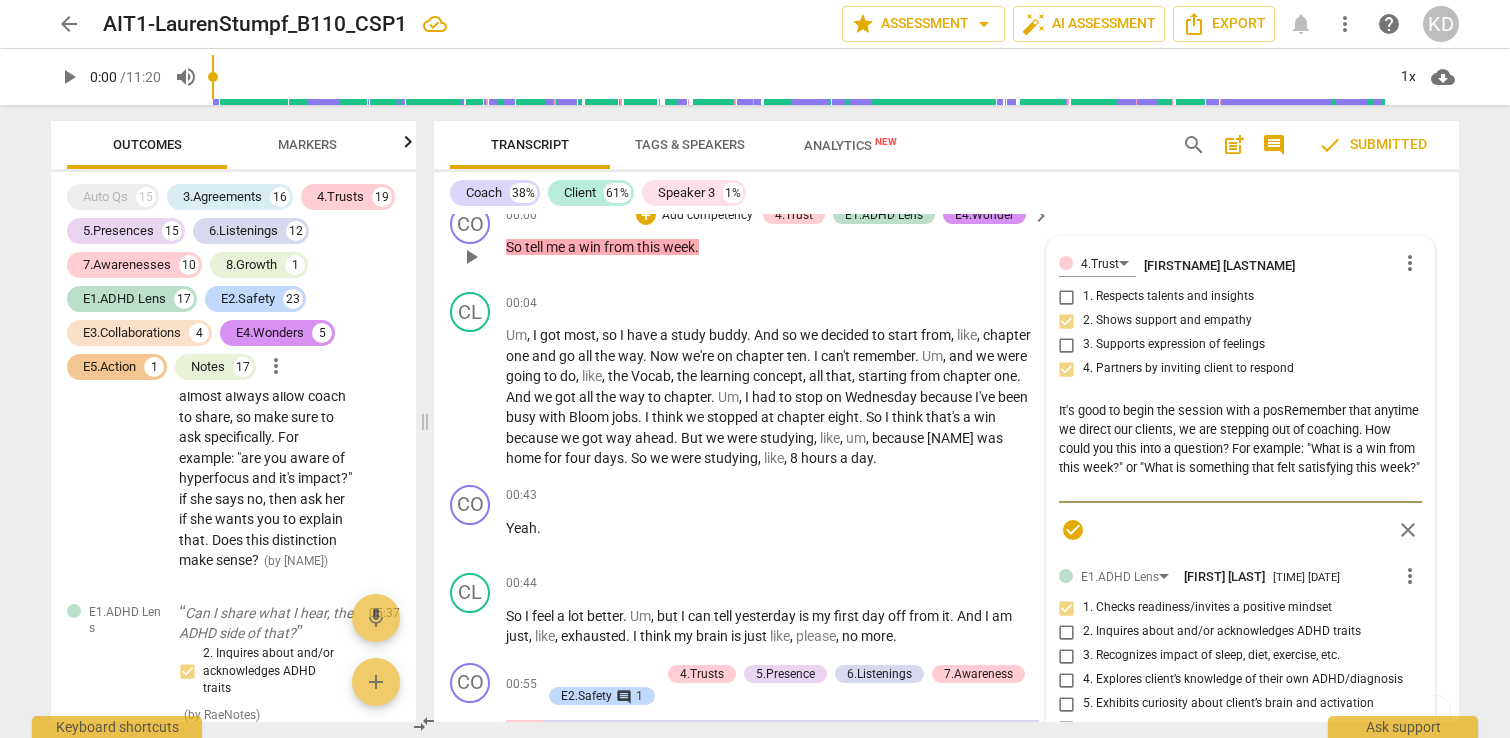 type on "It's good to begin the session with a poRemember that anytime we direct our clients, we are stepping out of coaching. How could you this into a question? For example: "What is a win from this week?" or "What is something that felt satisfying this week?"" 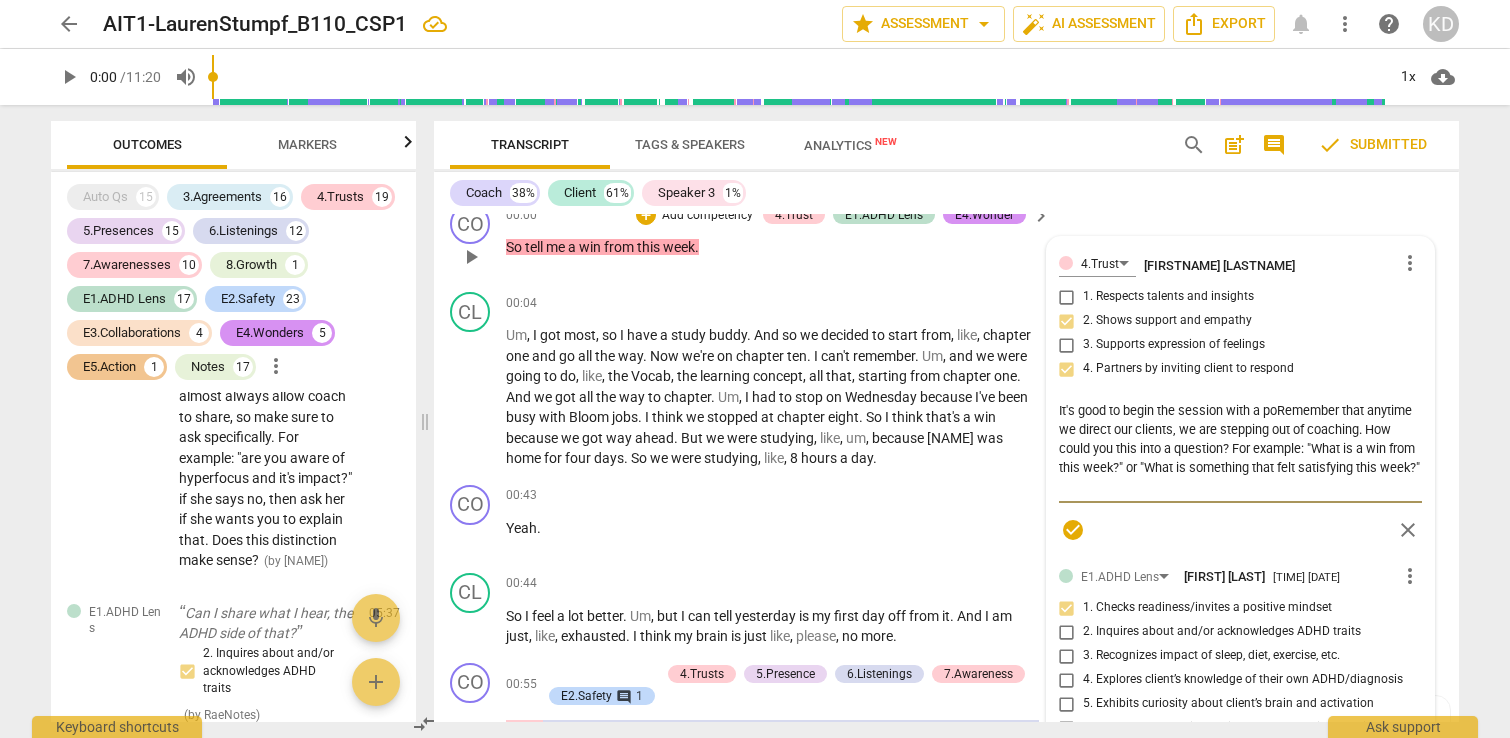 type on "It's good to begin the session with a pRemember that anytime we direct our clients, we are stepping out of coaching. How could you this into a question? For example: "What is a win from this week?" or "What is something that felt satisfying this week?"" 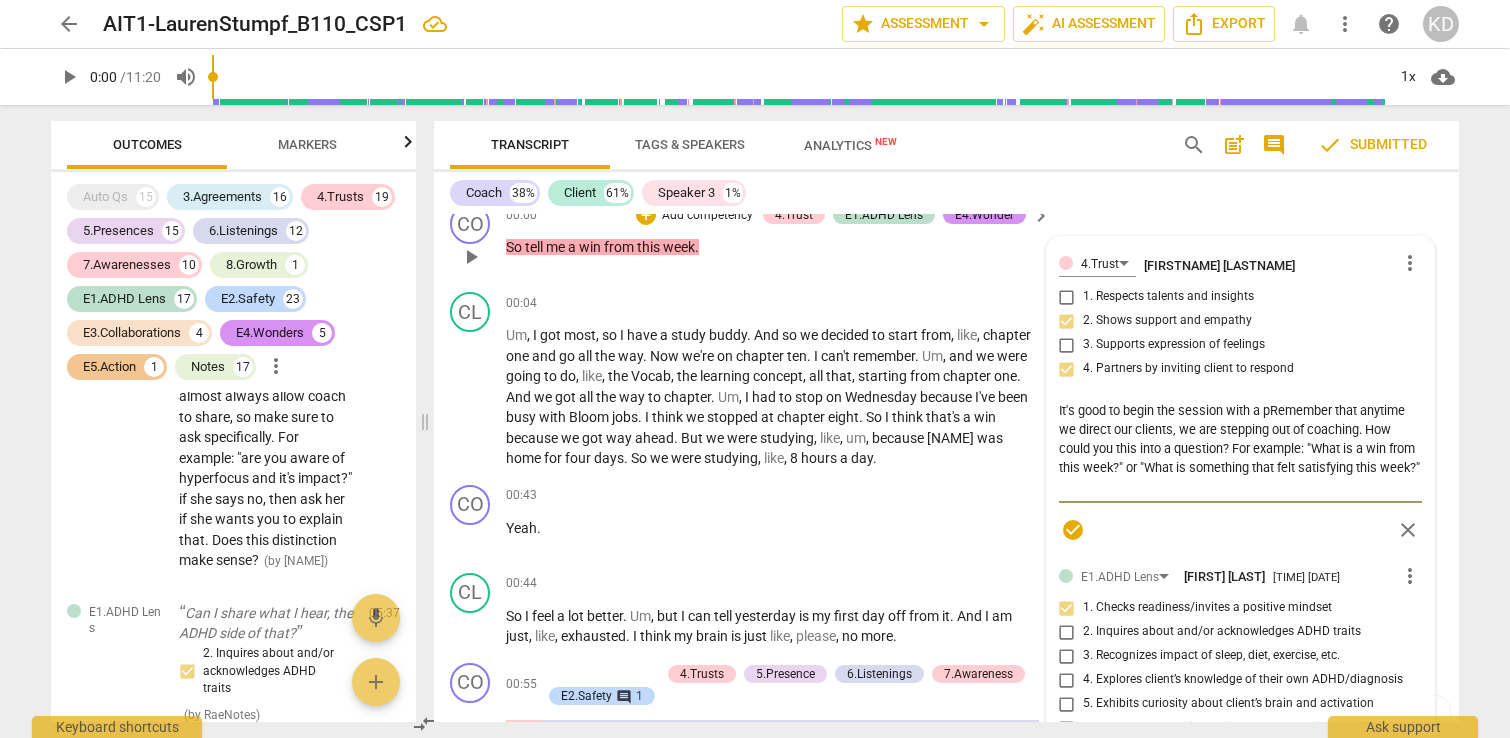 type on "It's good to begin the session with a Remember that anytime we direct our clients, we are stepping out of coaching. How could you this into a question? For example: "What is a win from this week?" or "What is something that felt satisfying this week?"" 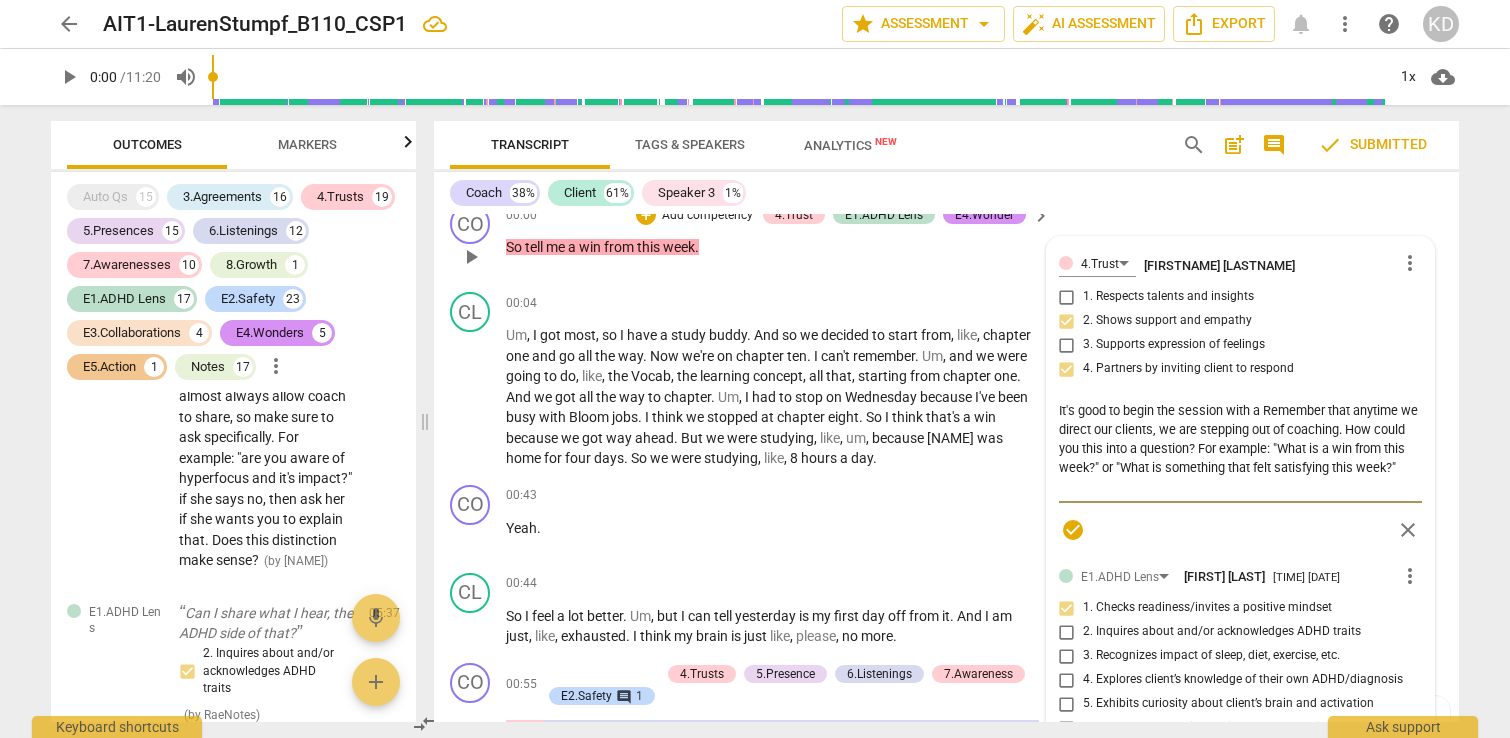 type on "It's good to begin the session with aRemember that anytime we direct our clients, we are stepping out of coaching. How could you this into a question? For example: "What is a win from this week?" or "What is something that felt satisfying this week?"" 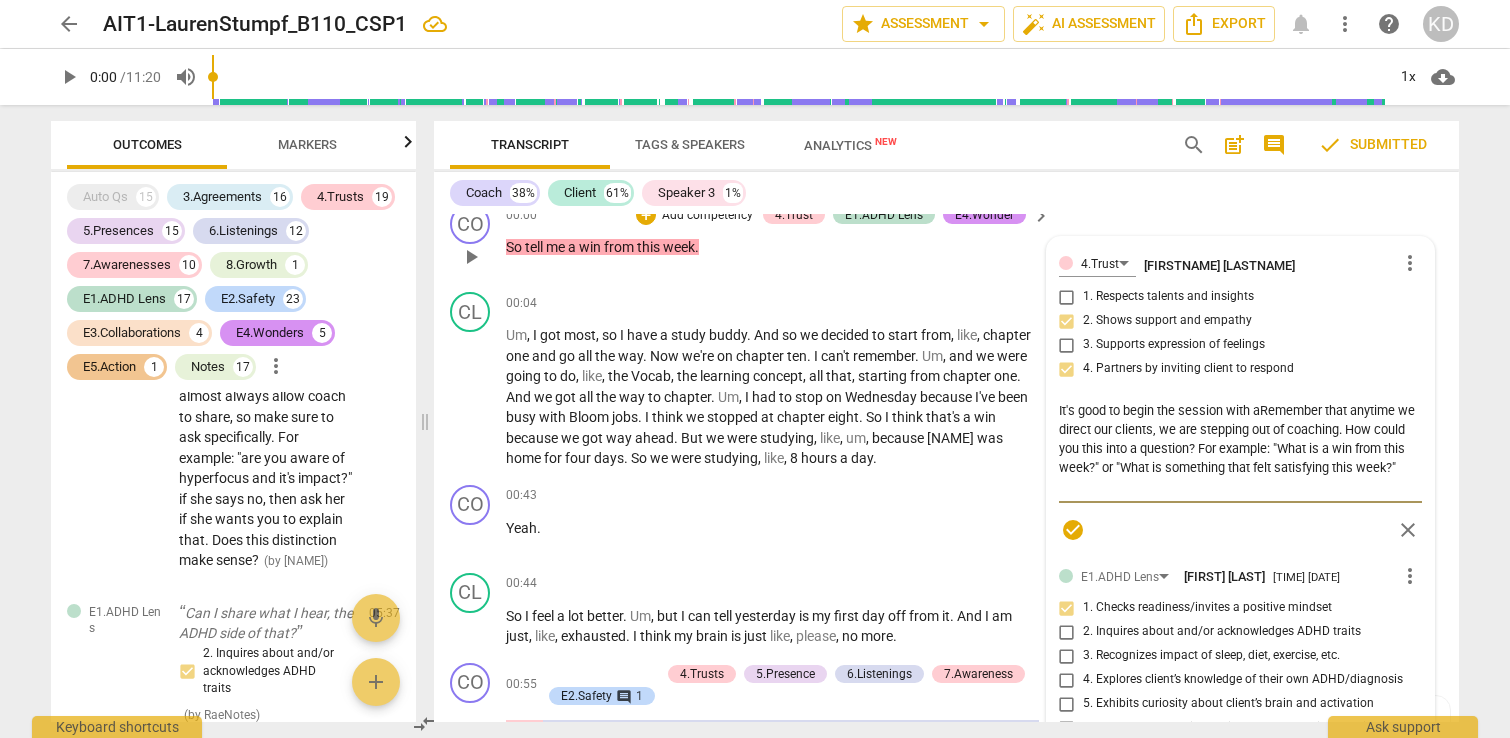 type on "It's good to begin the session with Remember that anytime we direct our clients, we are stepping out of coaching. How could you this into a question? For example: "What is a win from this week?" or "What is something that felt satisfying this week?"" 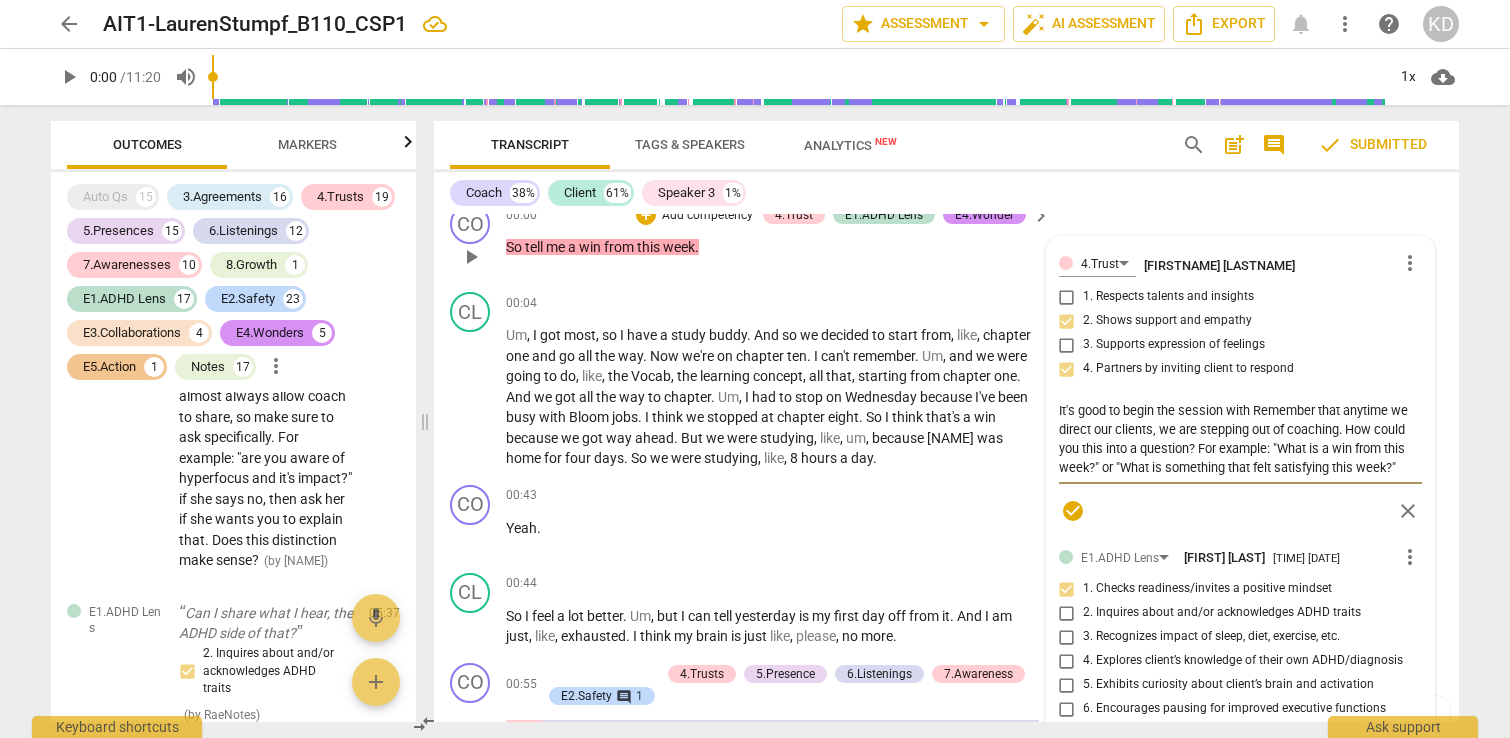 type on "It's good to begin the session withRemember that anytime we direct our clients, we are stepping out of coaching. How could you this into a question? For example: "What is a win from this week?" or "What is something that felt satisfying this week?"" 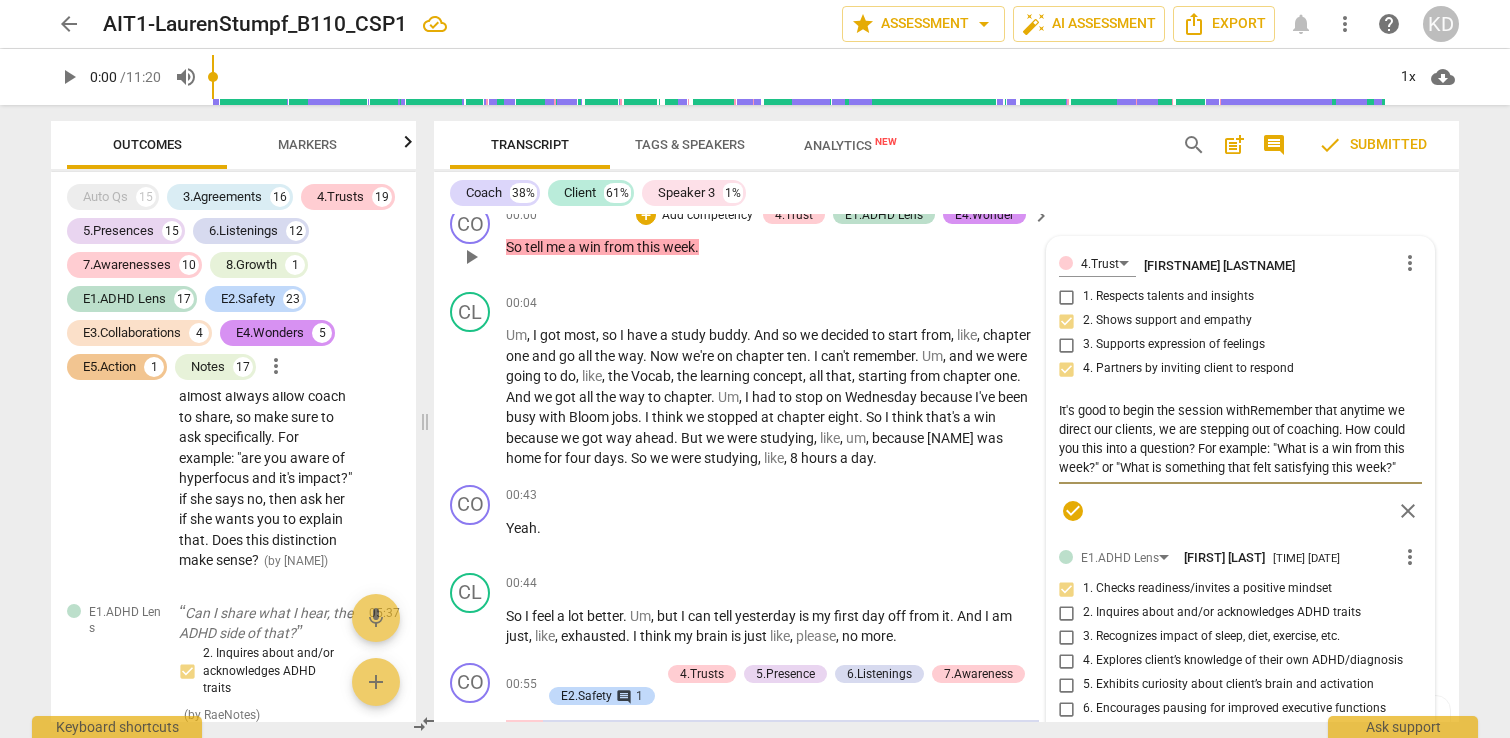 type on "It's good to begin the session witRemember that anytime we direct our clients, we are stepping out of coaching. How could you this into a question? For example: "What is a win from this week?" or "What is something that felt satisfying this week?"" 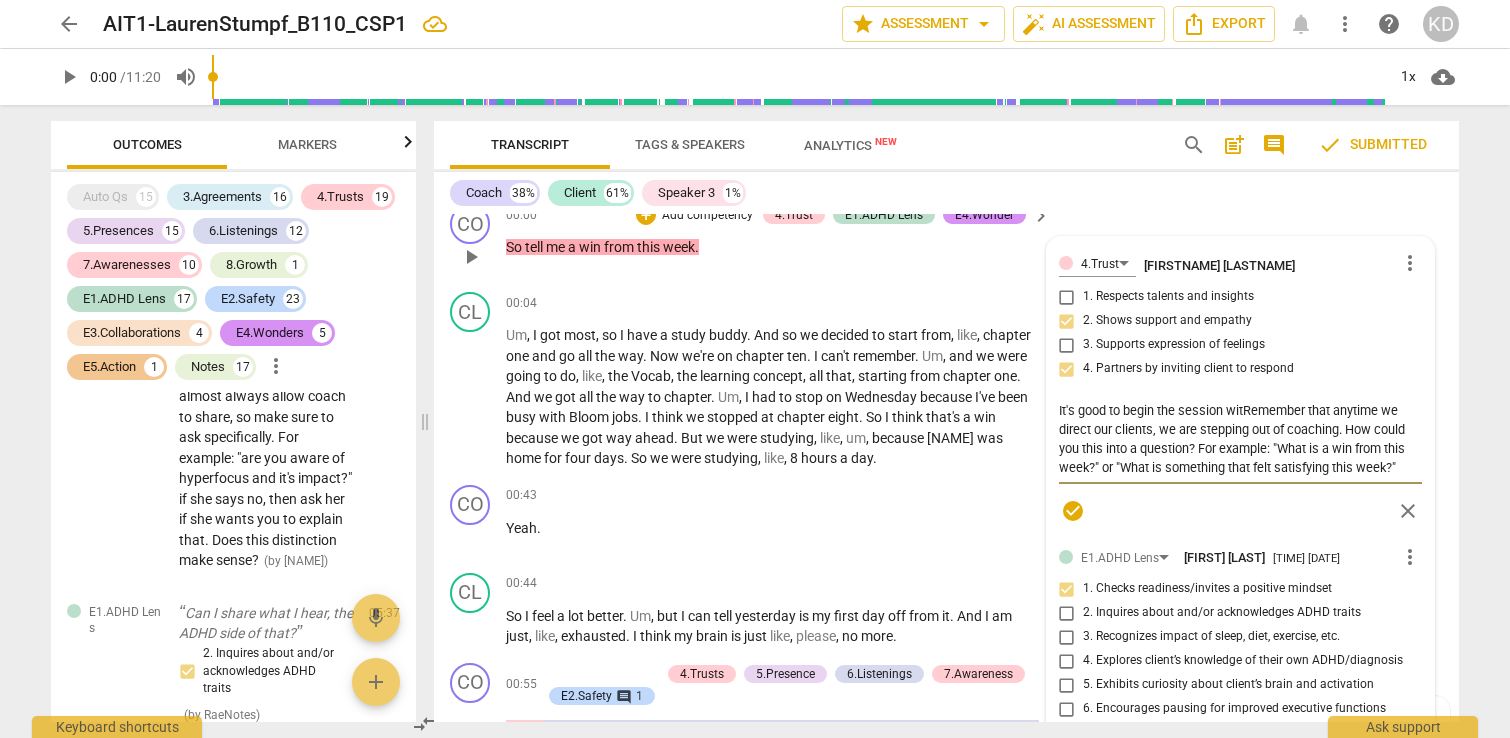 type on "It's good to begin the session wiRemember that anytime we direct our clients, we are stepping out of coaching. How could you this into a question? For example: "What is a win from this week?" or "What is something that felt satisfying this week?"" 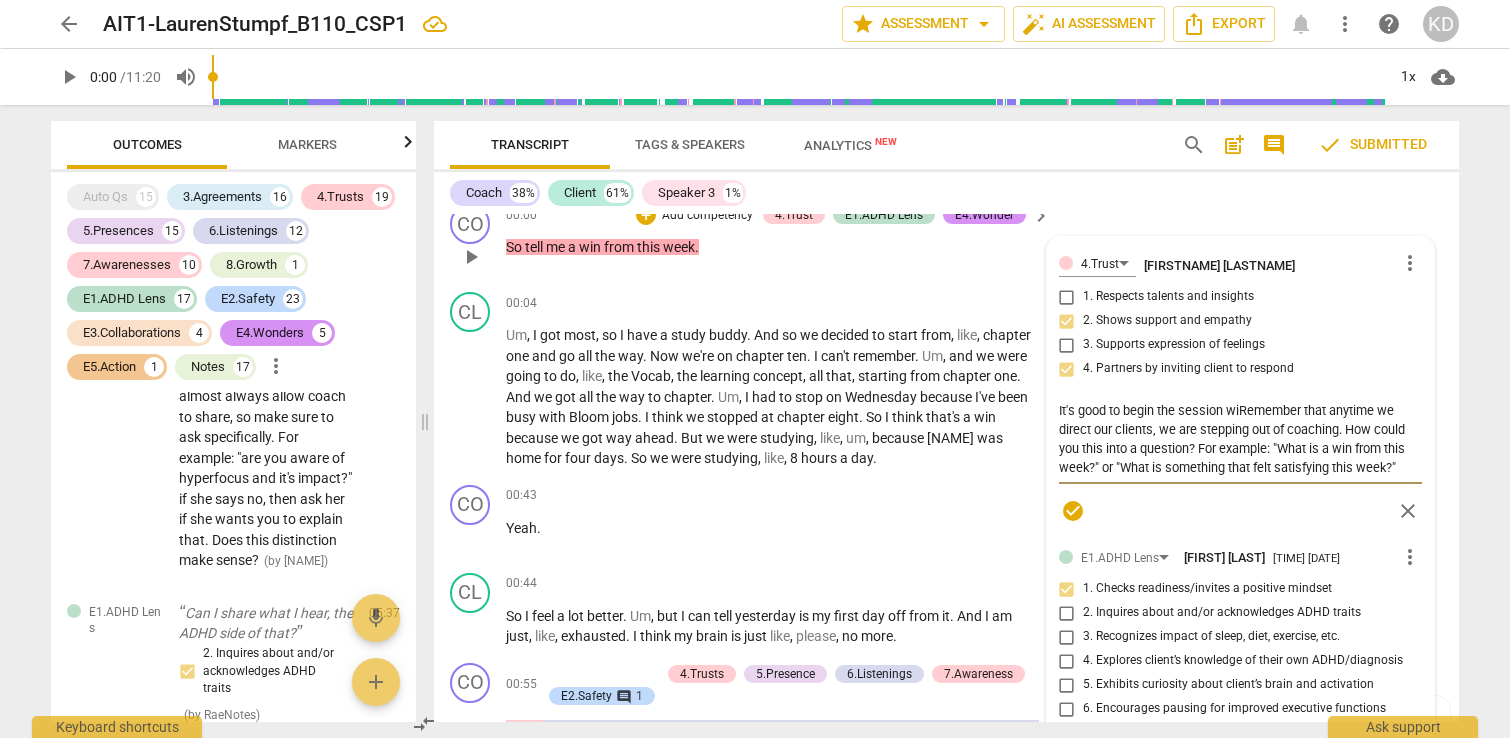 type on "It's good to begin the session wRemember that anytime we direct our clients, we are stepping out of coaching. How could you this into a question? For example: "What is a win from this week?" or "What is something that felt satisfying this week?"" 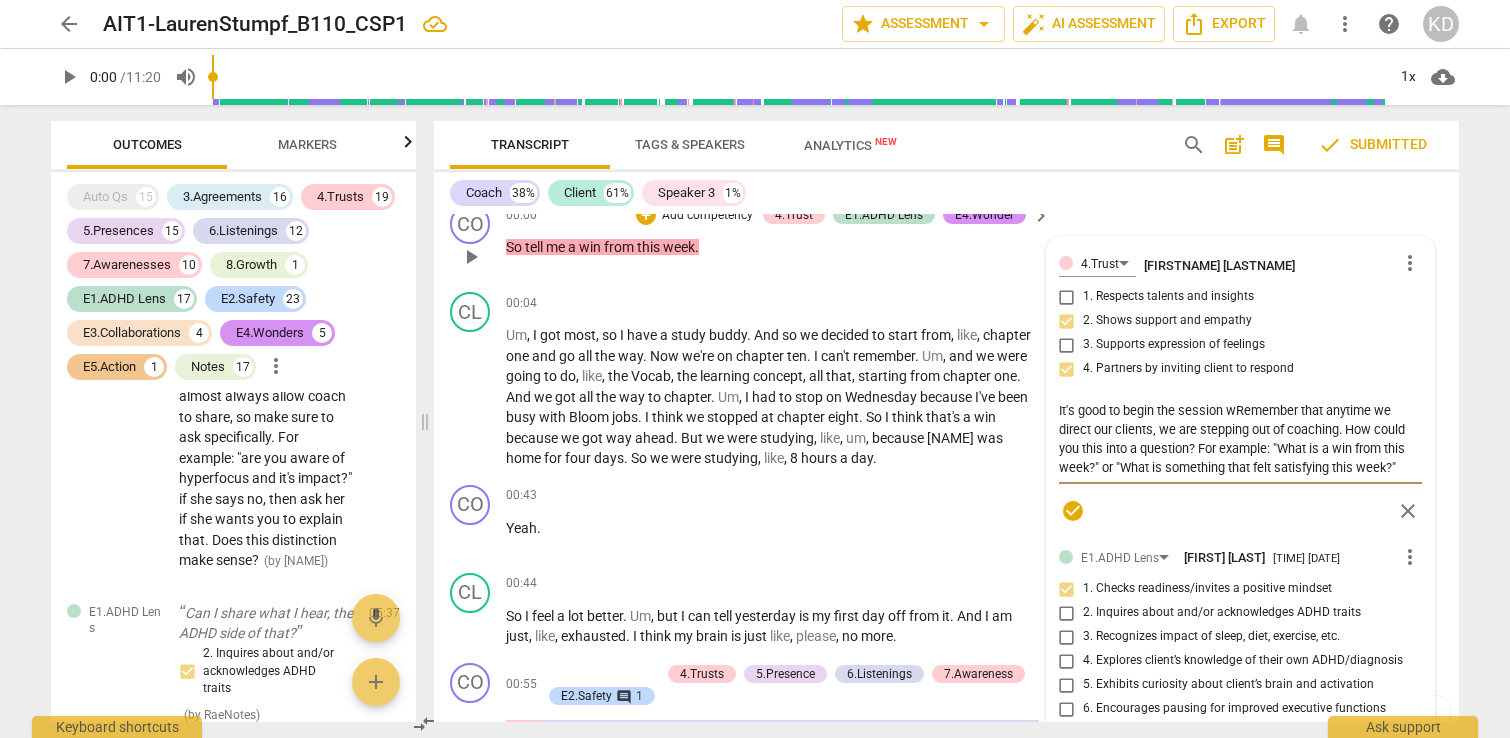 type on "It's good to begin the session Remember that anytime we direct our clients, we are stepping out of coaching. How could you this into a question? For example: "What is a win from this week?" or "What is something that felt satisfying this week?"" 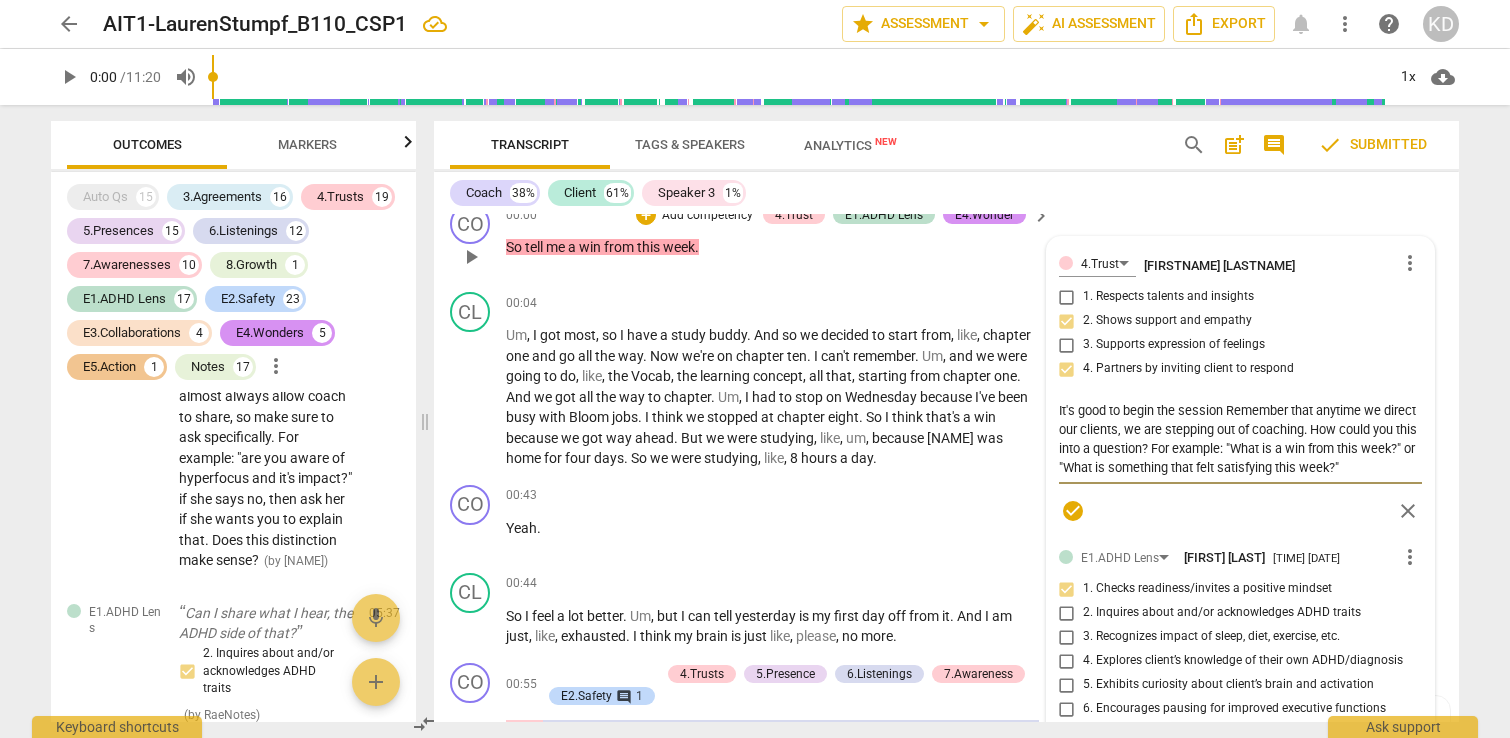 type on "It's good to begin the sessionRemember that anytime we direct our clients, we are stepping out of coaching. How could you this into a question? For example: "What is a win from this week?" or "What is something that felt satisfying this week?"" 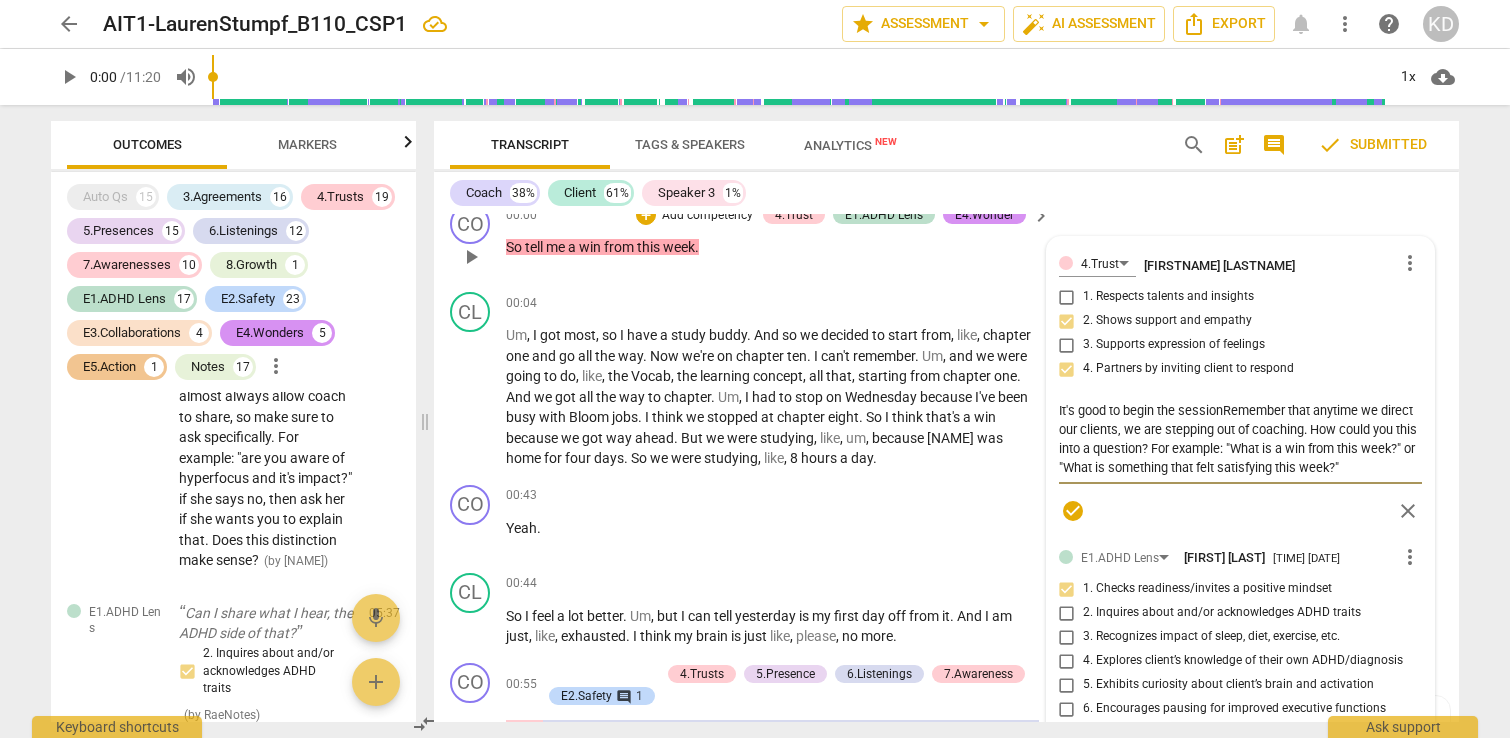 type on "It's good to begin the sessioRemember that anytime we direct our clients, we are stepping out of coaching. How could you this into a question? For example: "What is a win from this week?" or "What is something that felt satisfying this week?"" 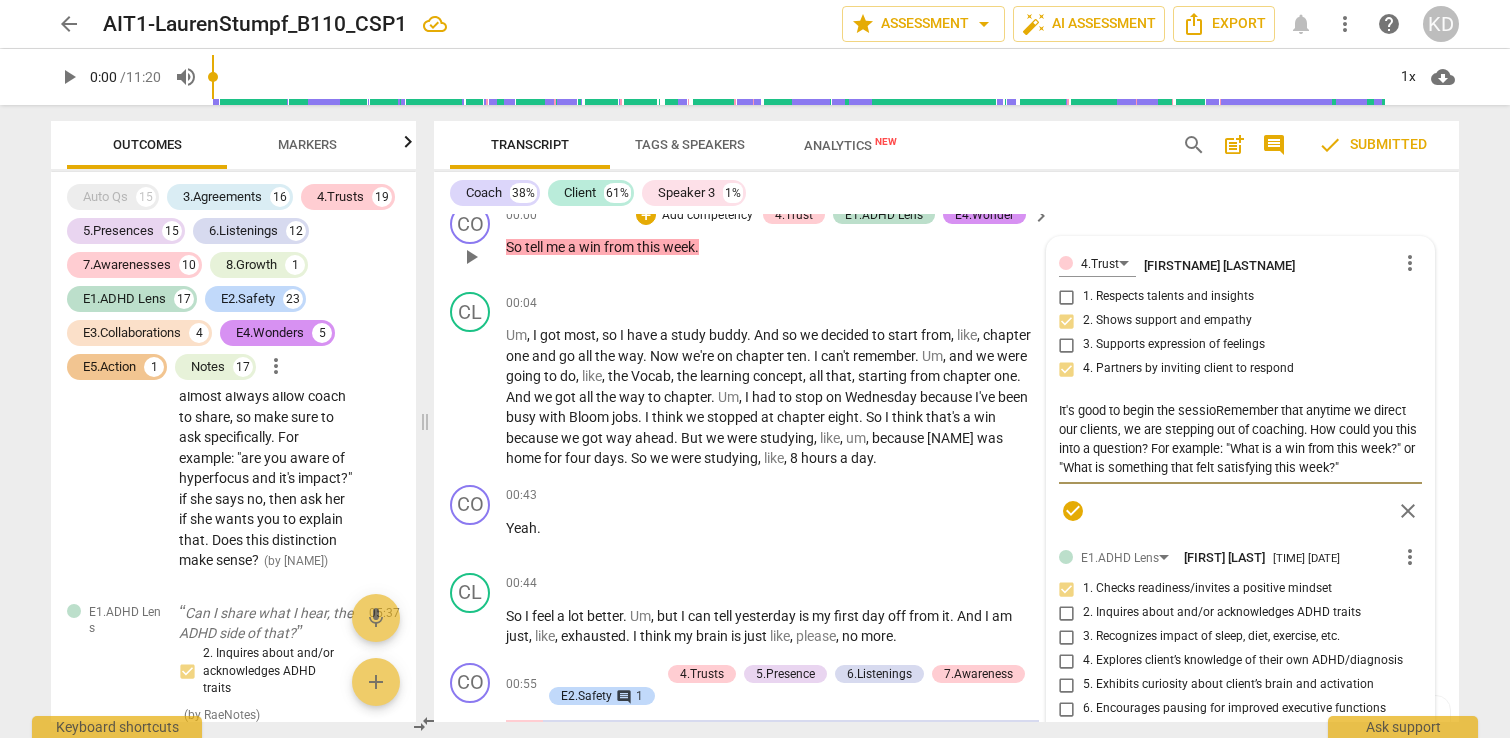type on "It's good to begin the sessiRemember that anytime we direct our clients, we are stepping out of coaching. How could you this into a question? For example: "What is a win from this week?" or "What is something that felt satisfying this week?"" 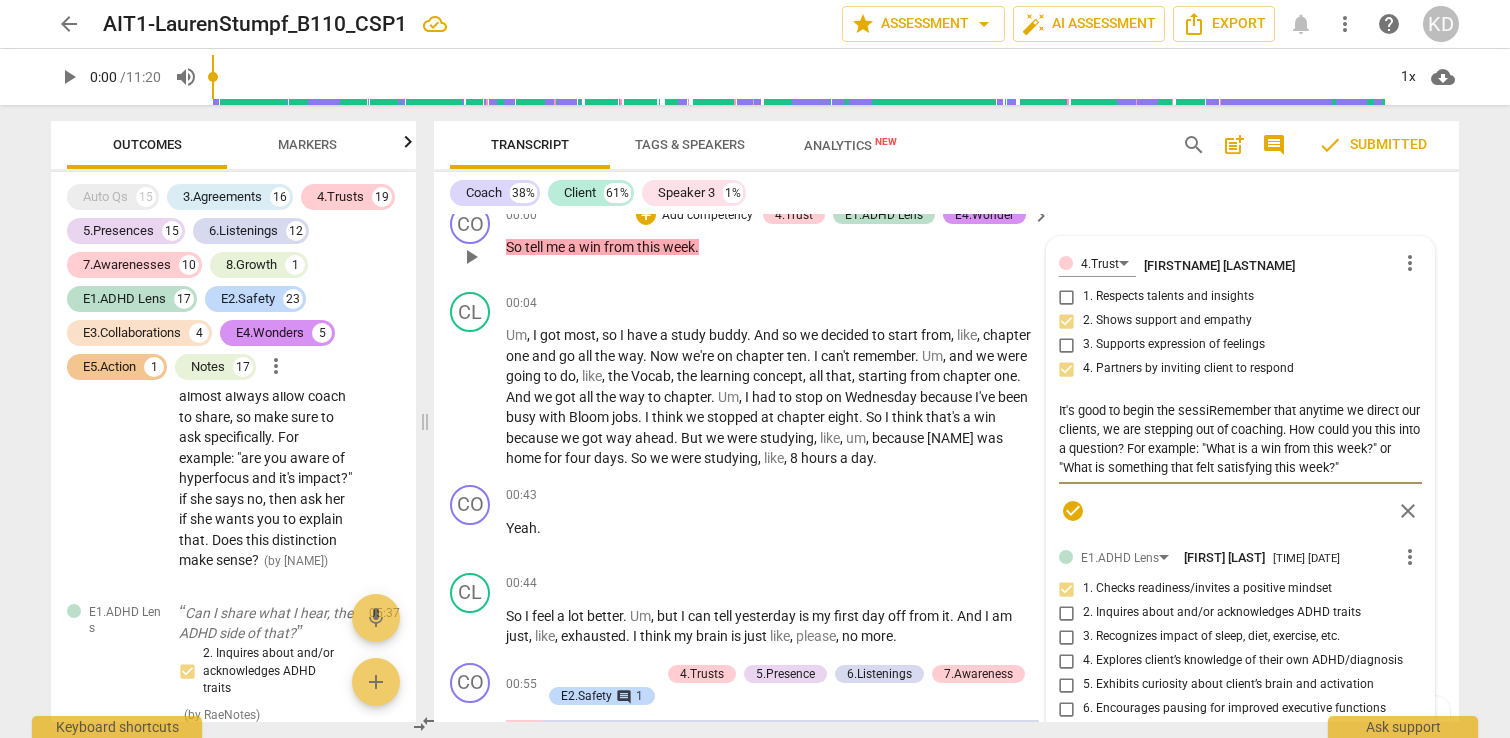 type on "It's good to begin the sessRemember that anytime we direct our clients, we are stepping out of coaching. How could you this into a question? For example: "What is a win from this week?" or "What is something that felt satisfying this week?"" 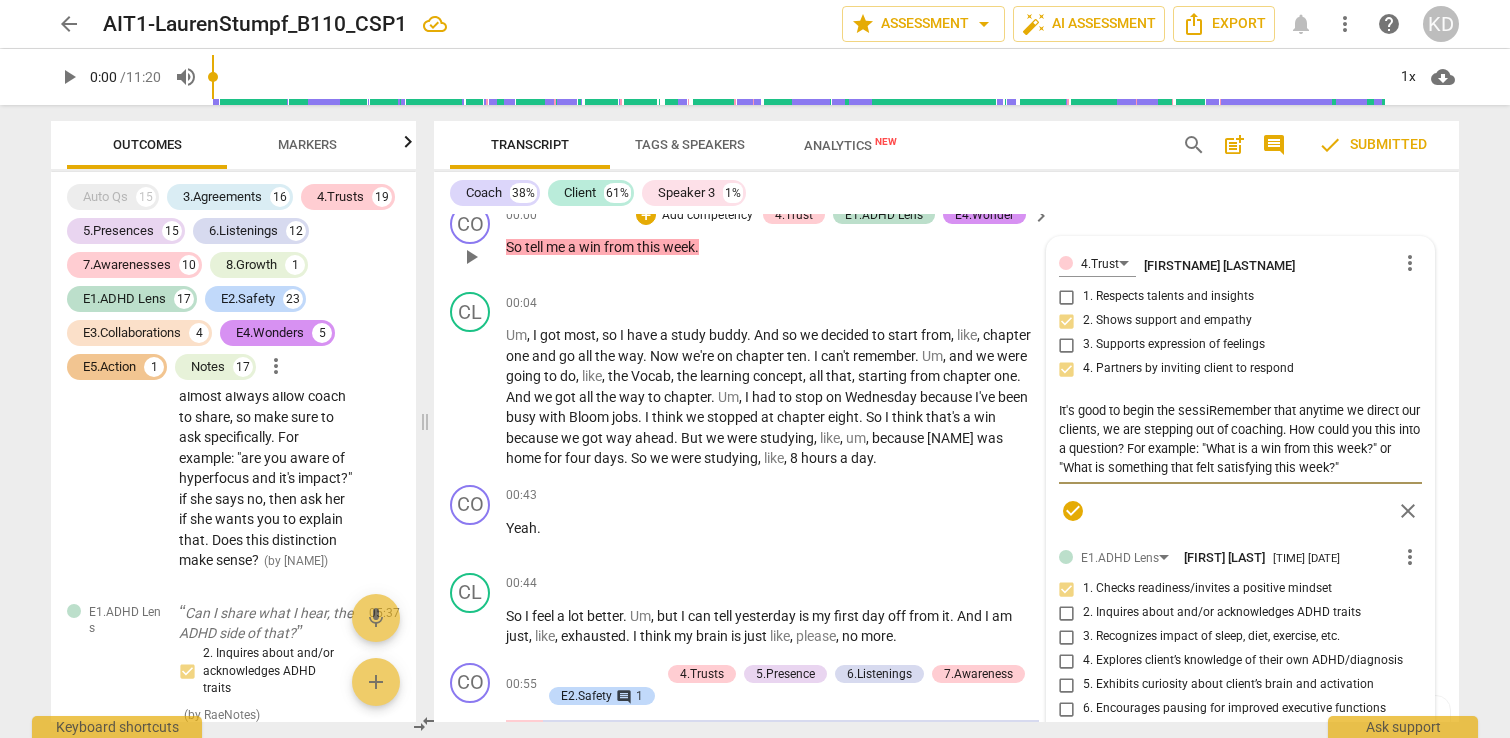 type on "It's good to begin the sessRemember that anytime we direct our clients, we are stepping out of coaching. How could you this into a question? For example: "What is a win from this week?" or "What is something that felt satisfying this week?"" 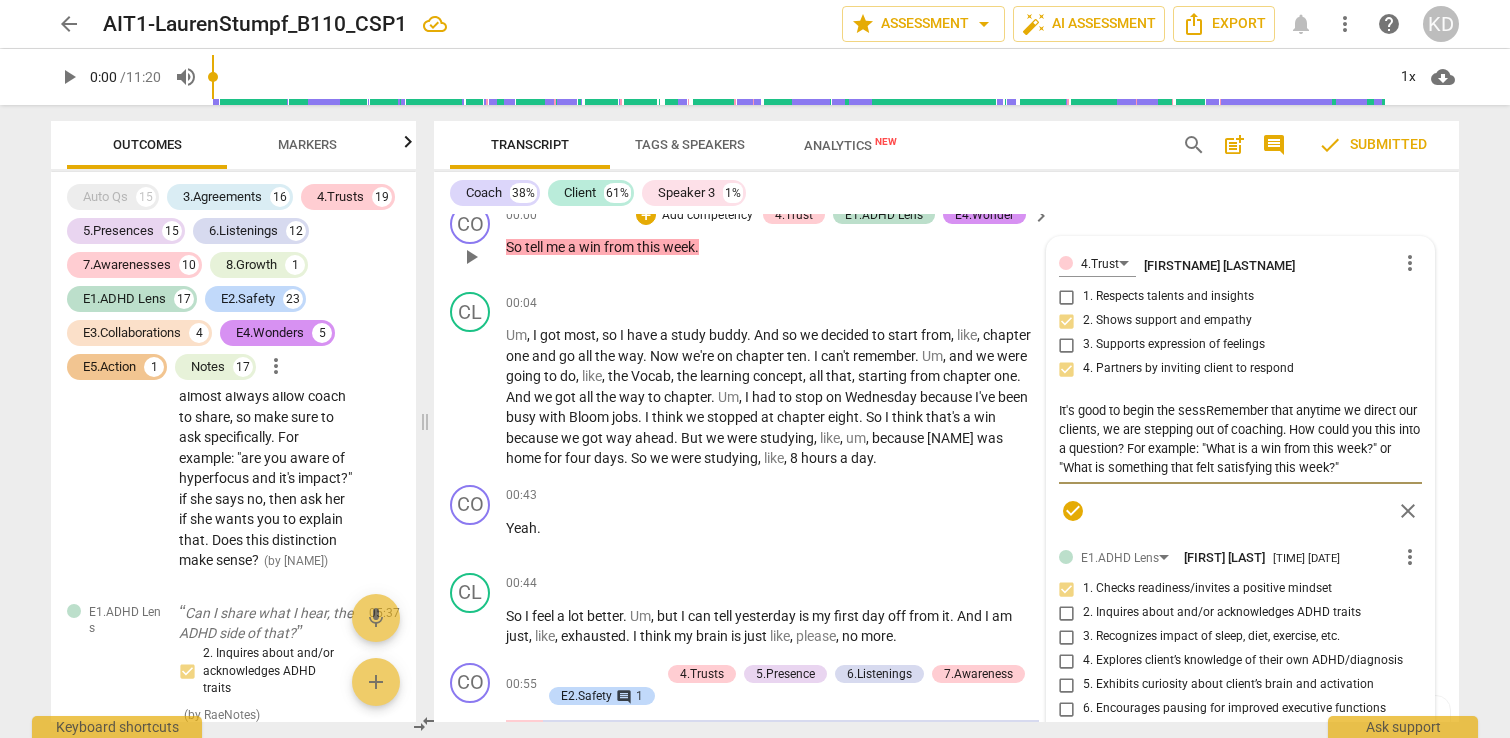 type on "It's good to begin the sesRemember that anytime we direct our clients, we are stepping out of coaching. How could you this into a question? For example: "What is a win from this week?" or "What is something that felt satisfying this week?"" 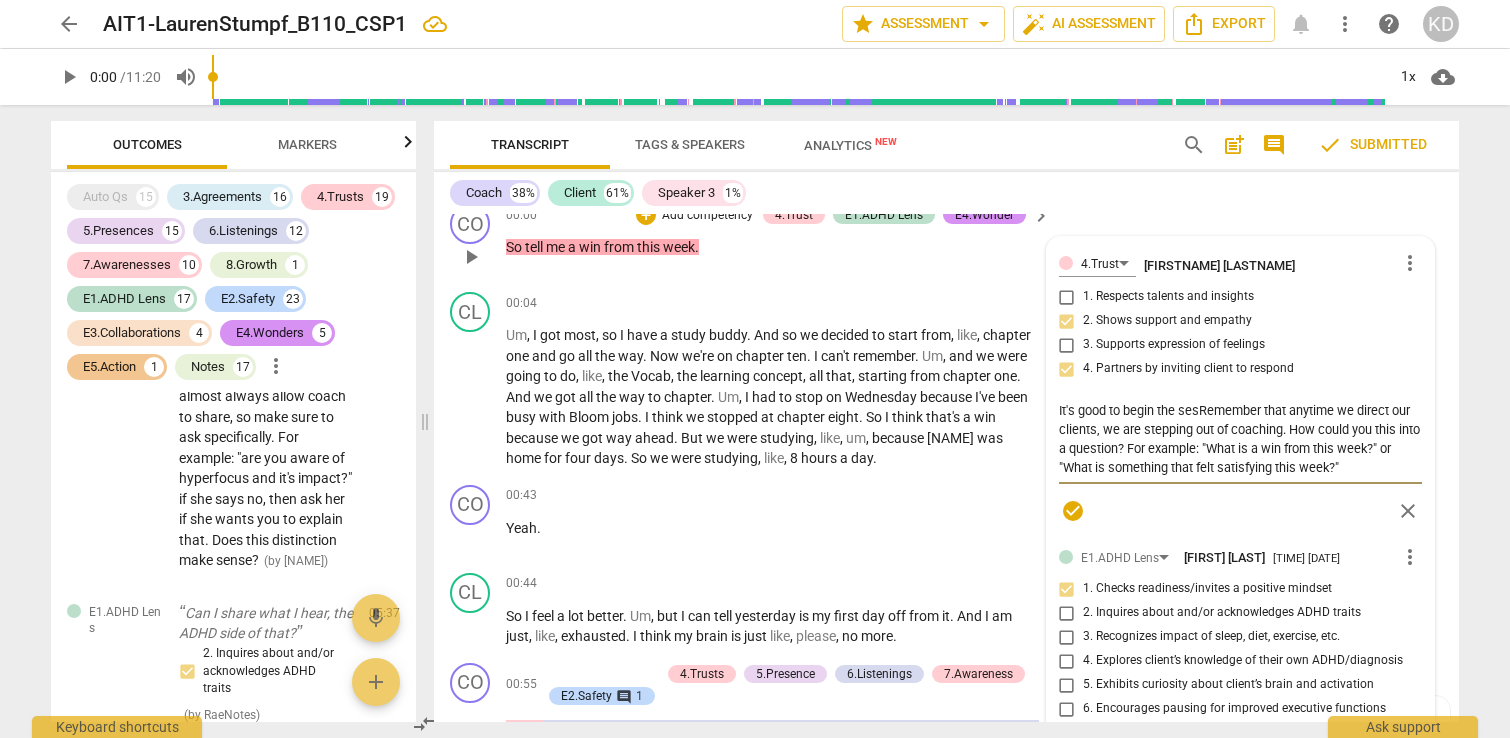 type on "It's good to begin the seRemember that anytime we direct our clients, we are stepping out of coaching. How could you this into a question? For example: "What is a win from this week?" or "What is something that felt satisfying this week?"" 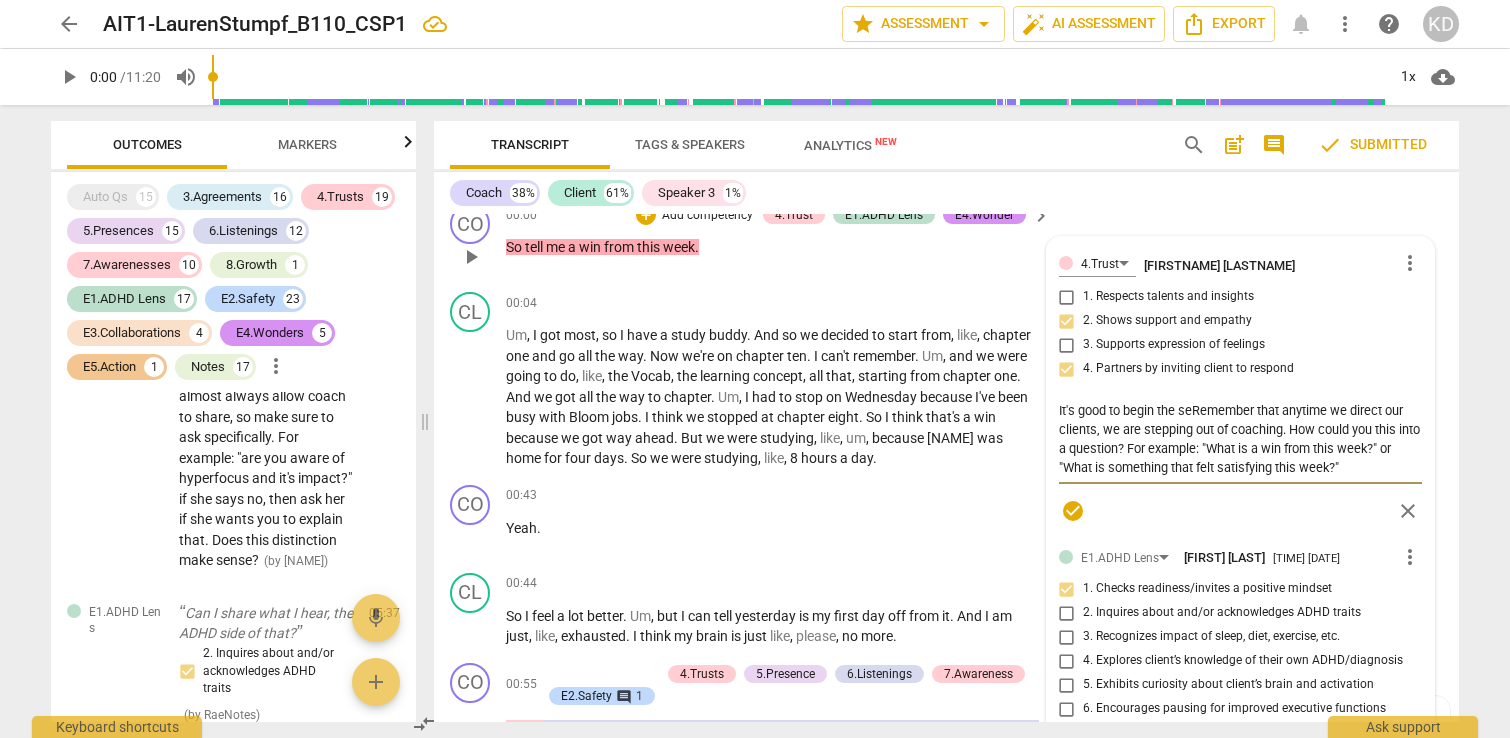 type on "It's good to begin the sRemember that anytime we direct our clients, we are stepping out of coaching. How could you this into a question? For example: "What is a win from this week?" or "What is something that felt satisfying this week?"" 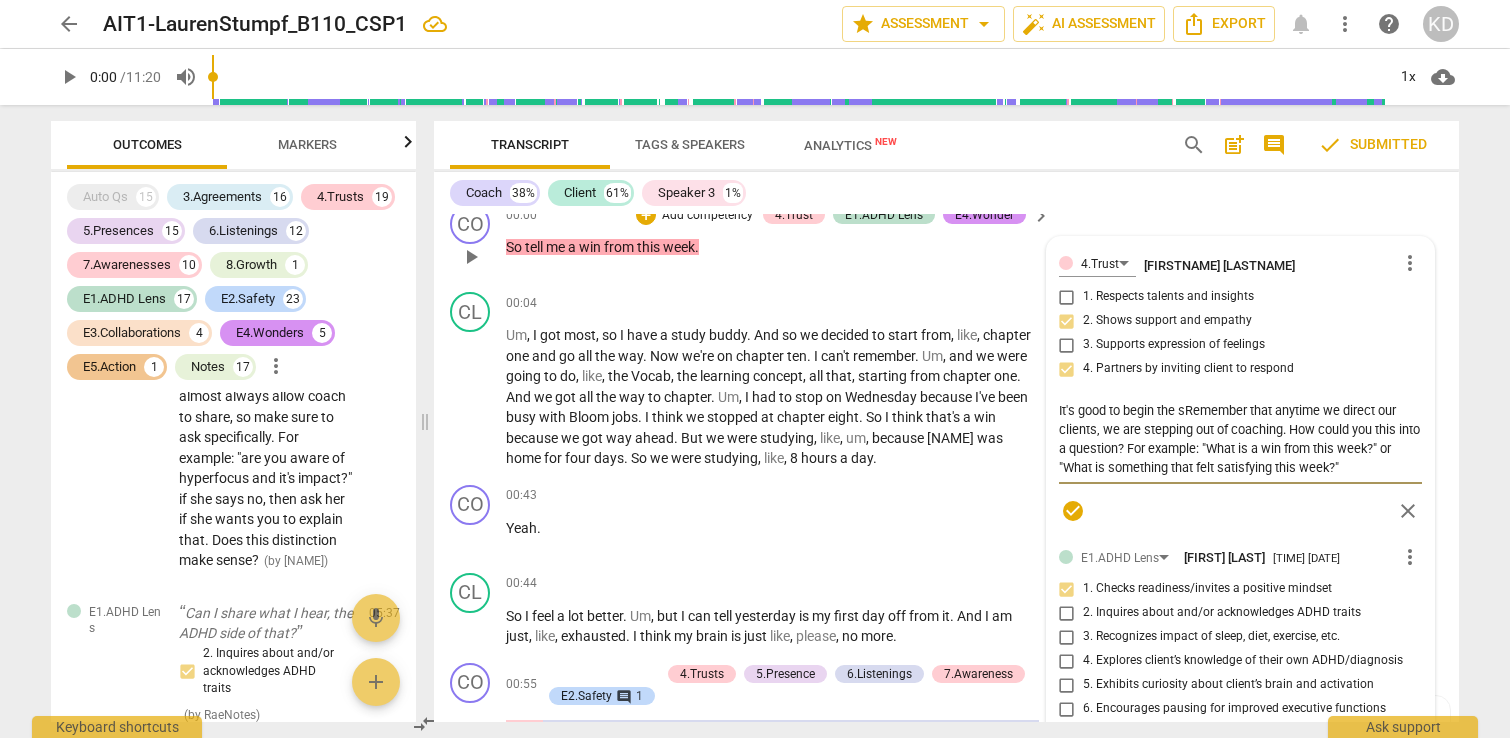 type on "It's good to begin the Remember that anytime we direct our clients, we are stepping out of coaching. How could you this into a question? For example: "What is a win from this week?" or "What is something that felt satisfying this week?"" 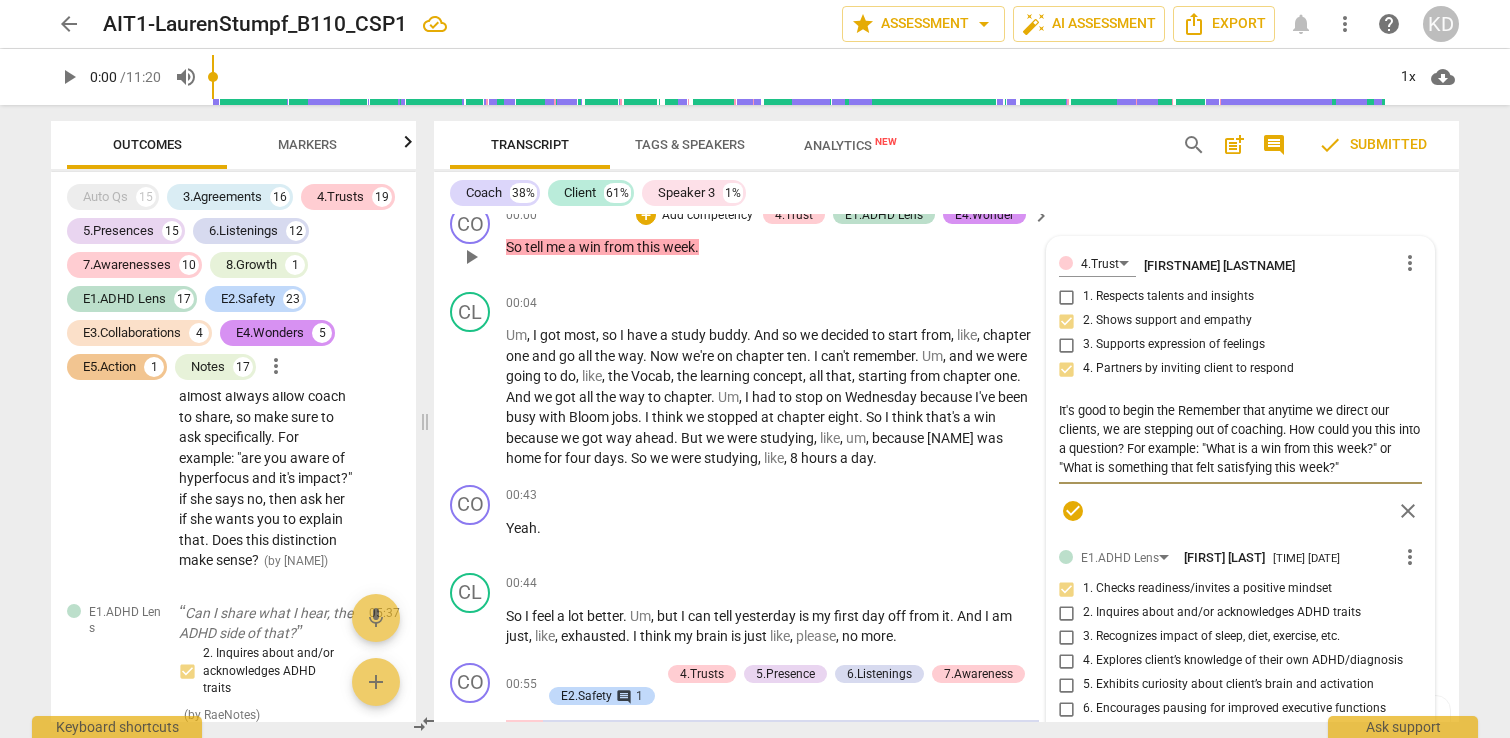 type on "It's good to begin theRemember that anytime we direct our clients, we are stepping out of coaching. How could you this into a question? For example: "What is a win from this week?" or "What is something that felt satisfying this week?"" 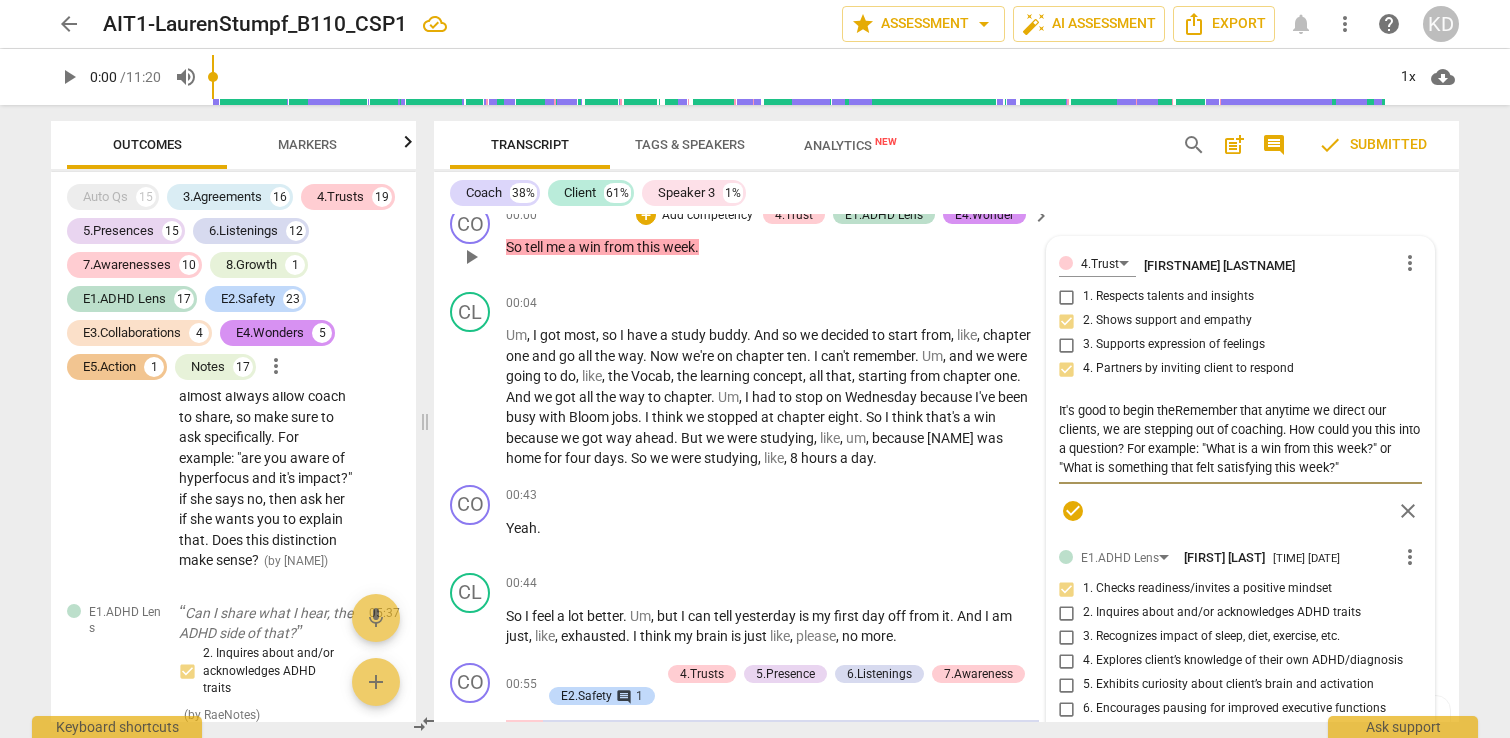 type on "It's good to begin thRemember that anytime we direct our clients, we are stepping out of coaching. How could you this into a question? For example: "What is a win from this week?" or "What is something that felt satisfying this week?"" 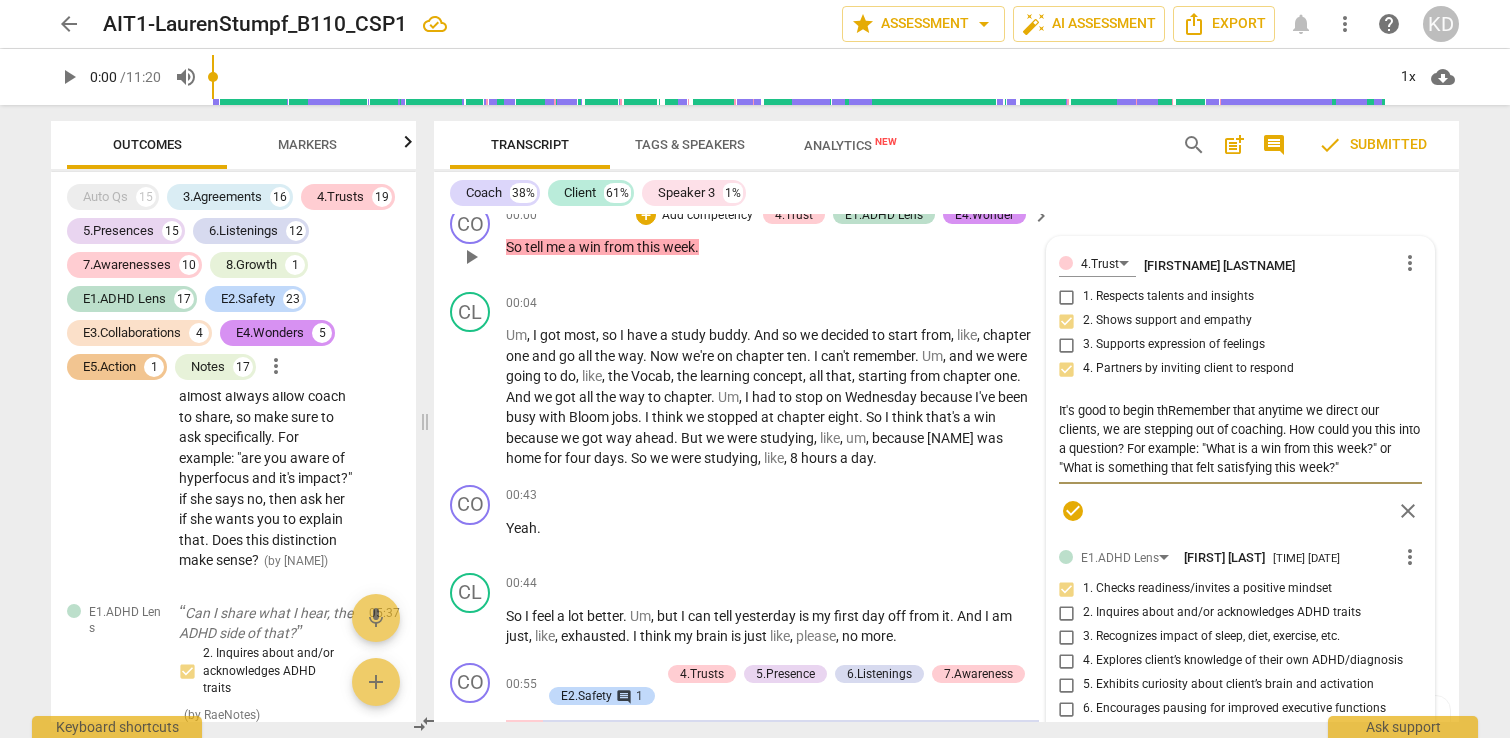 type on "It's good to begin tRemember that anytime we direct our clients, we are stepping out of coaching. How could you this into a question? For example: "What is a win from this week?" or "What is something that felt satisfying this week?"" 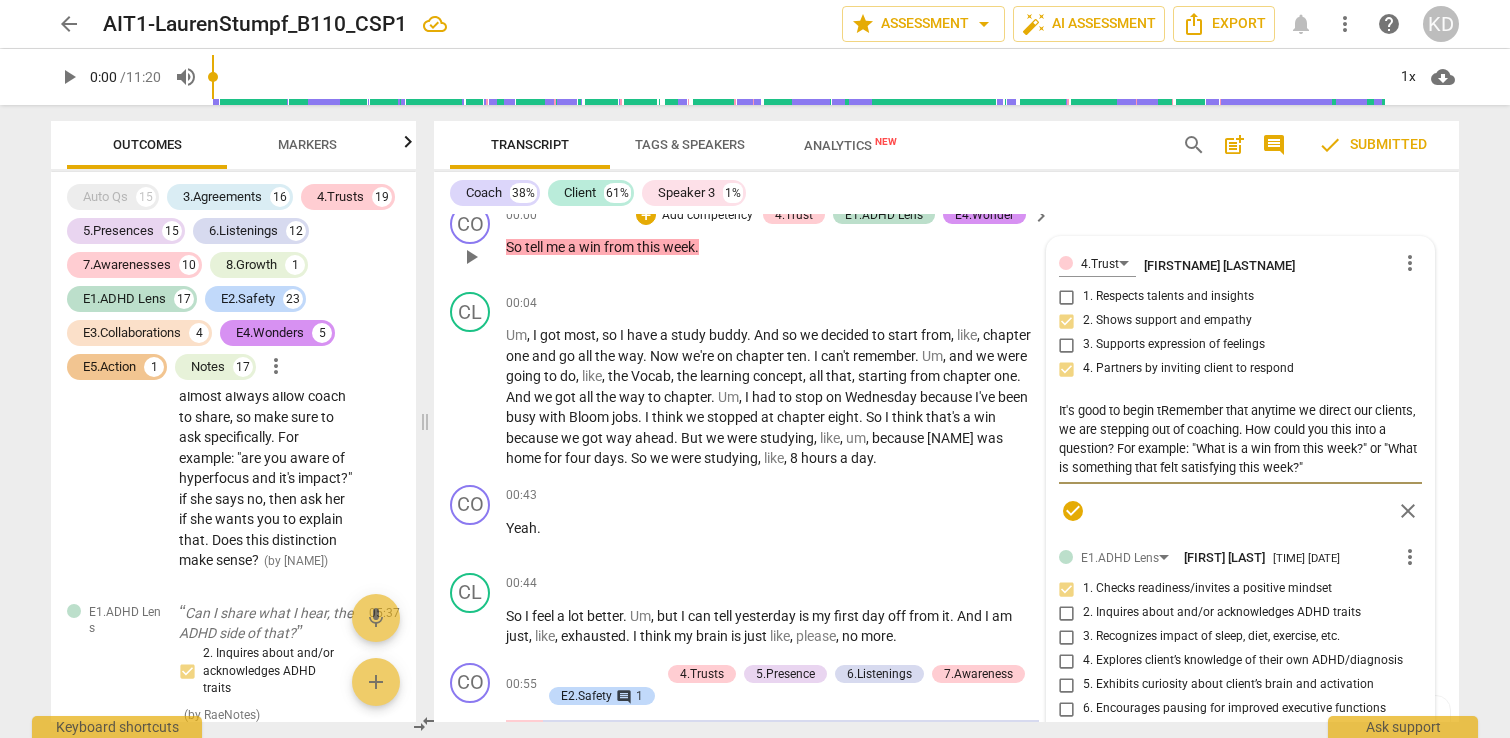 type on "It's good to begin Remember that anytime we direct our clients, we are stepping out of coaching. How could you this into a question? For example: "What is a win from this week?" or "What is something that felt satisfying this week?"" 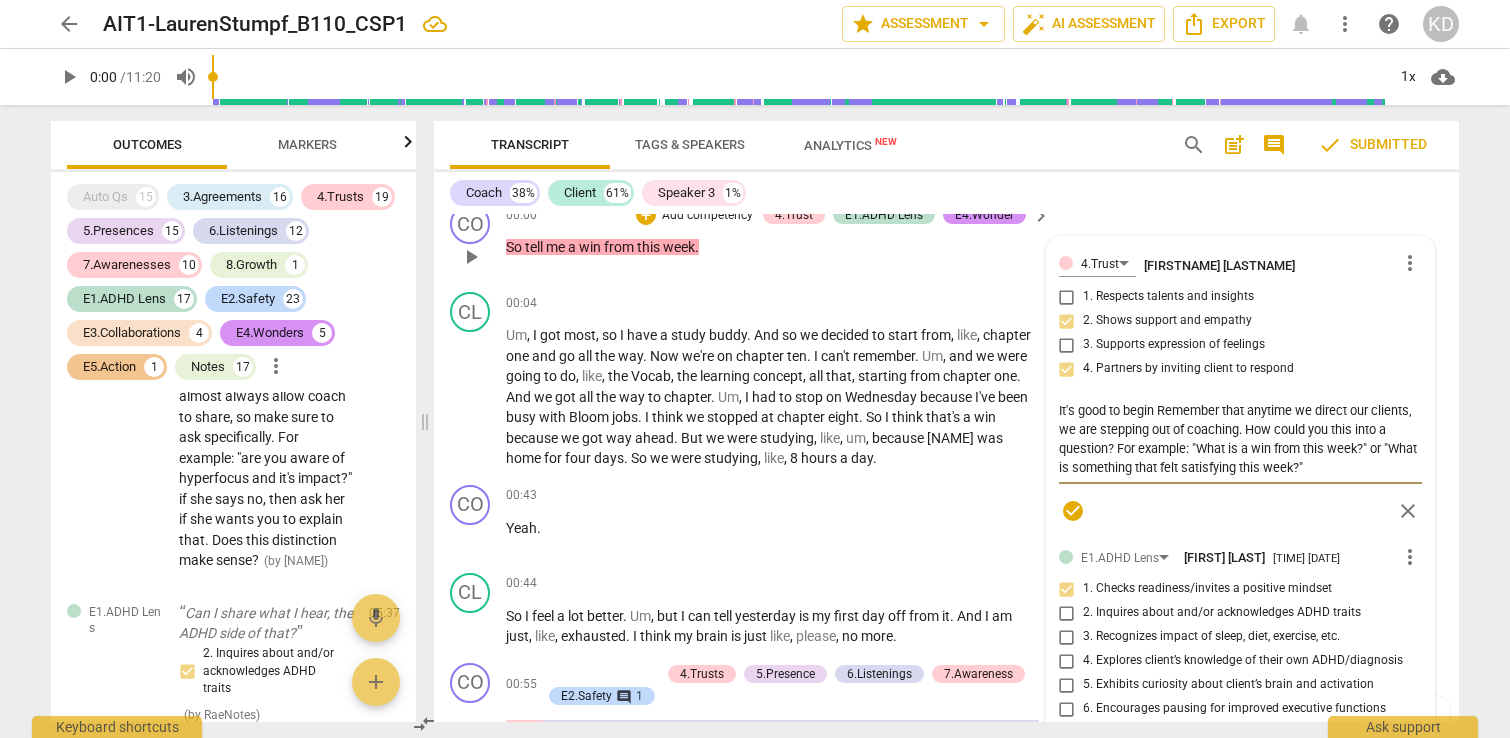 type on "It's good to beginRemember that anytime we direct our clients, we are stepping out of coaching. How could you this into a question? For example: "What is a win from this week?" or "What is something that felt satisfying this week?"" 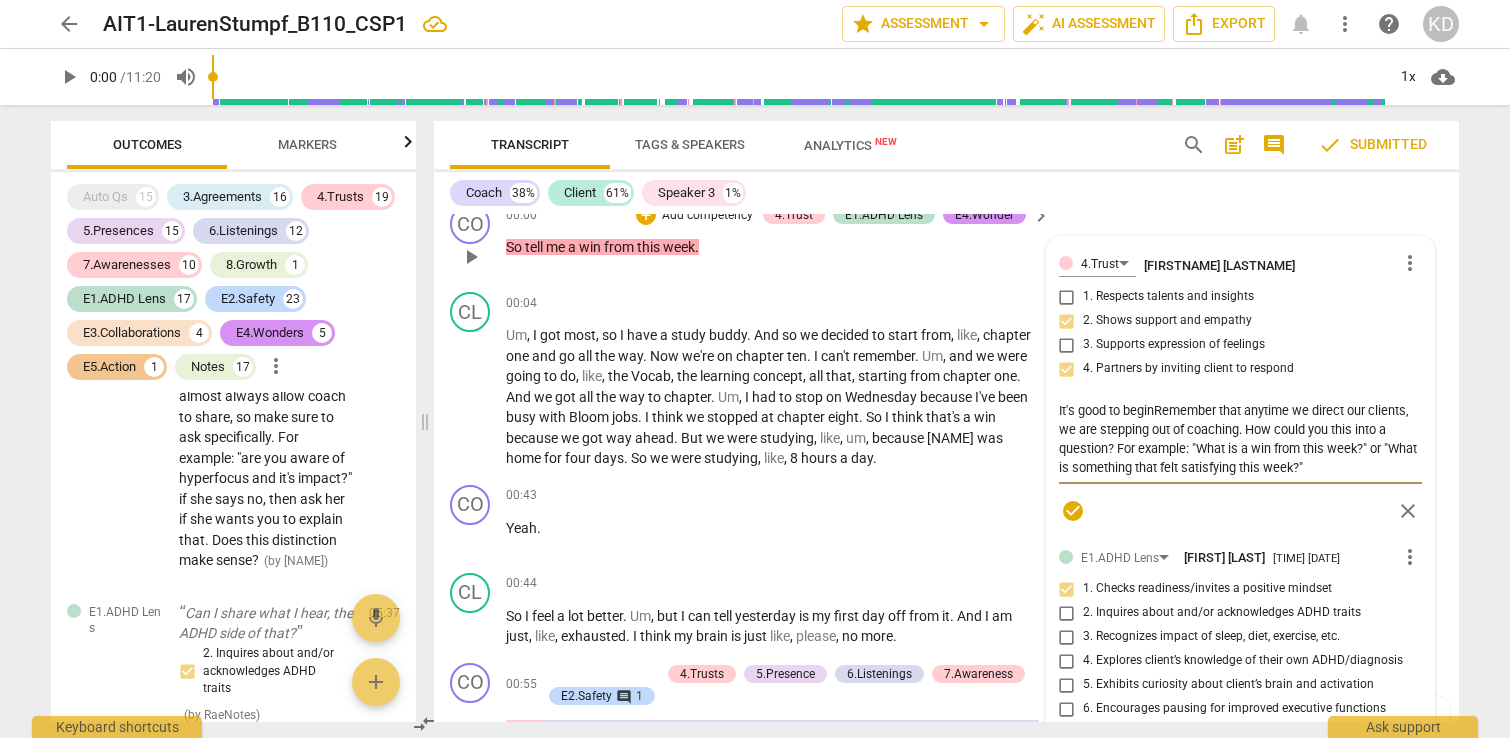 type on "It's good to begiRemember that anytime we direct our clients, we are stepping out of coaching. How could you this into a question? For example: "What is a win from this week?" or "What is something that felt satisfying this week?"" 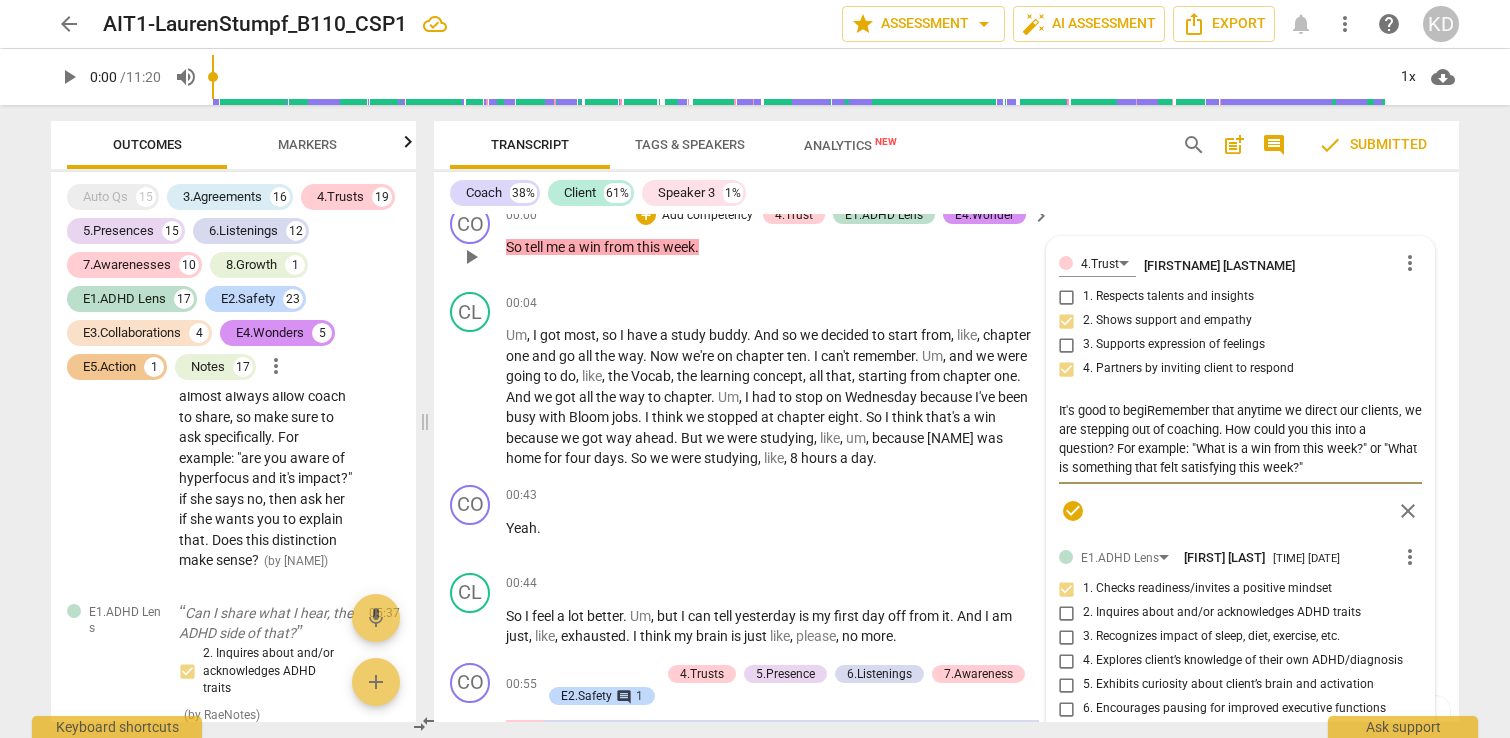 type on "It's good to begRemember that anytime we direct our clients, we are stepping out of coaching. How could you this into a question? For example: "What is a win from this week?" or "What is something that felt satisfying this week?"" 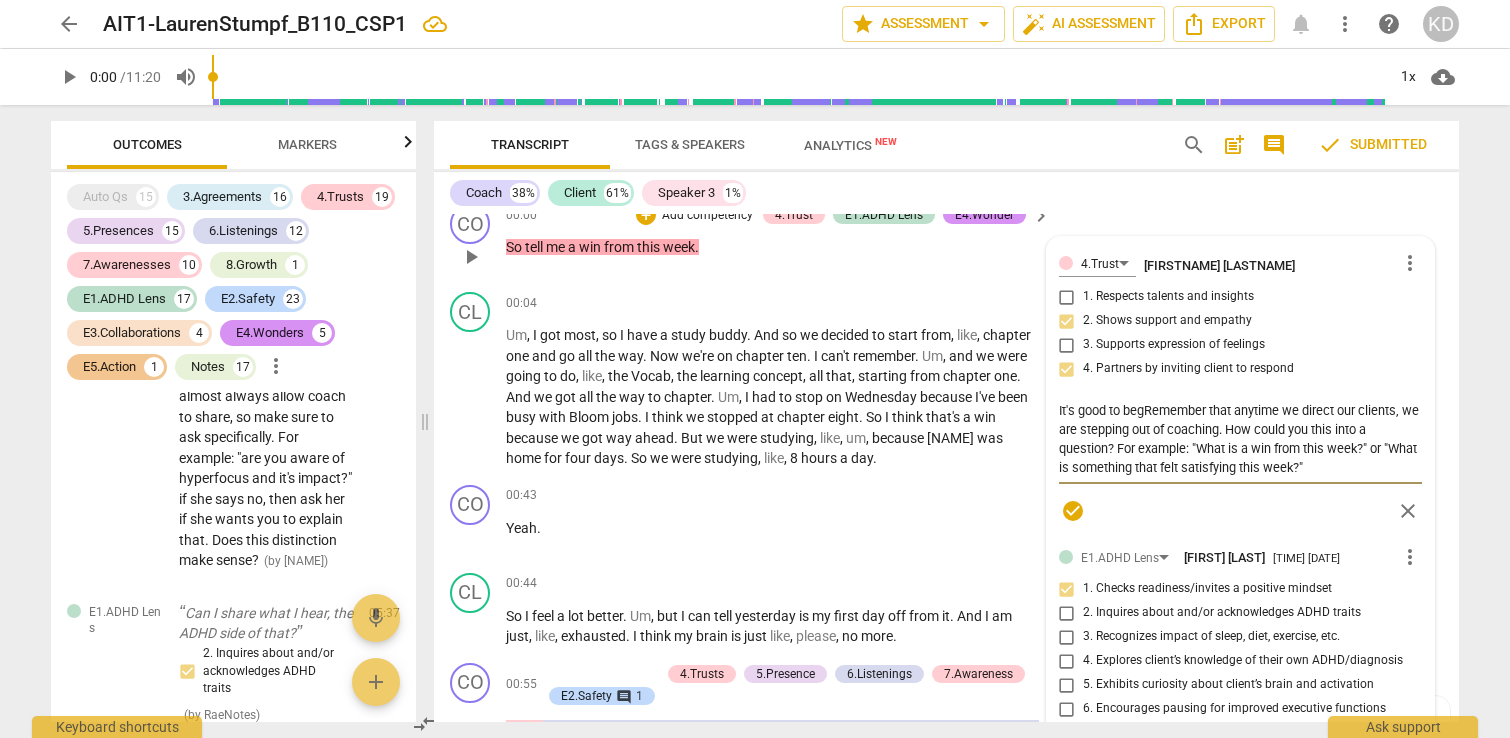type on "It's good to beRemember that anytime we direct our clients, we are stepping out of coaching. How could you this into a question? For example: "What is a win from this week?" or "What is something that felt satisfying this week?"" 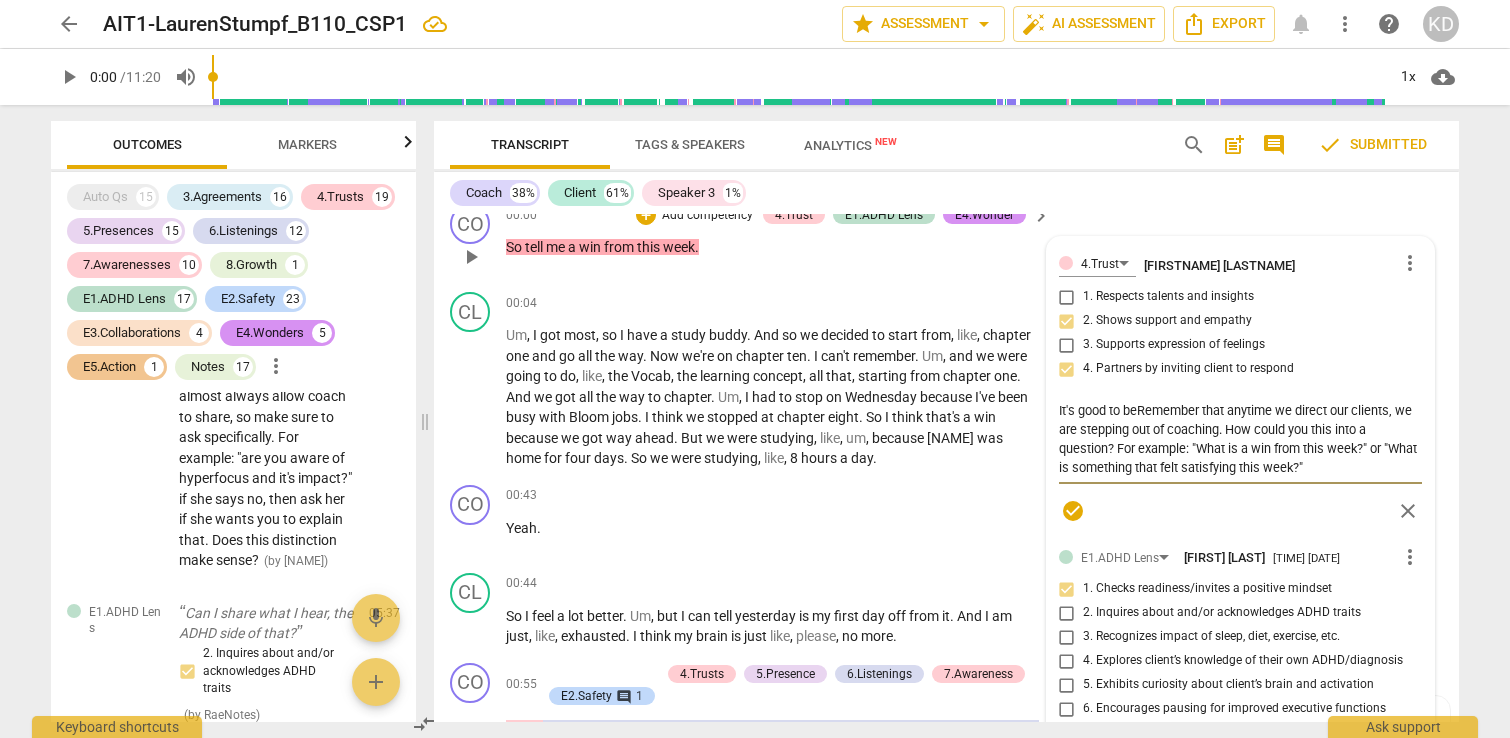 type on "It's good to bRemember that anytime we direct our clients, we are stepping out of coaching. How could you this into a question? For example: "What is a win from this week?" or "What is something that felt satisfying this week?"" 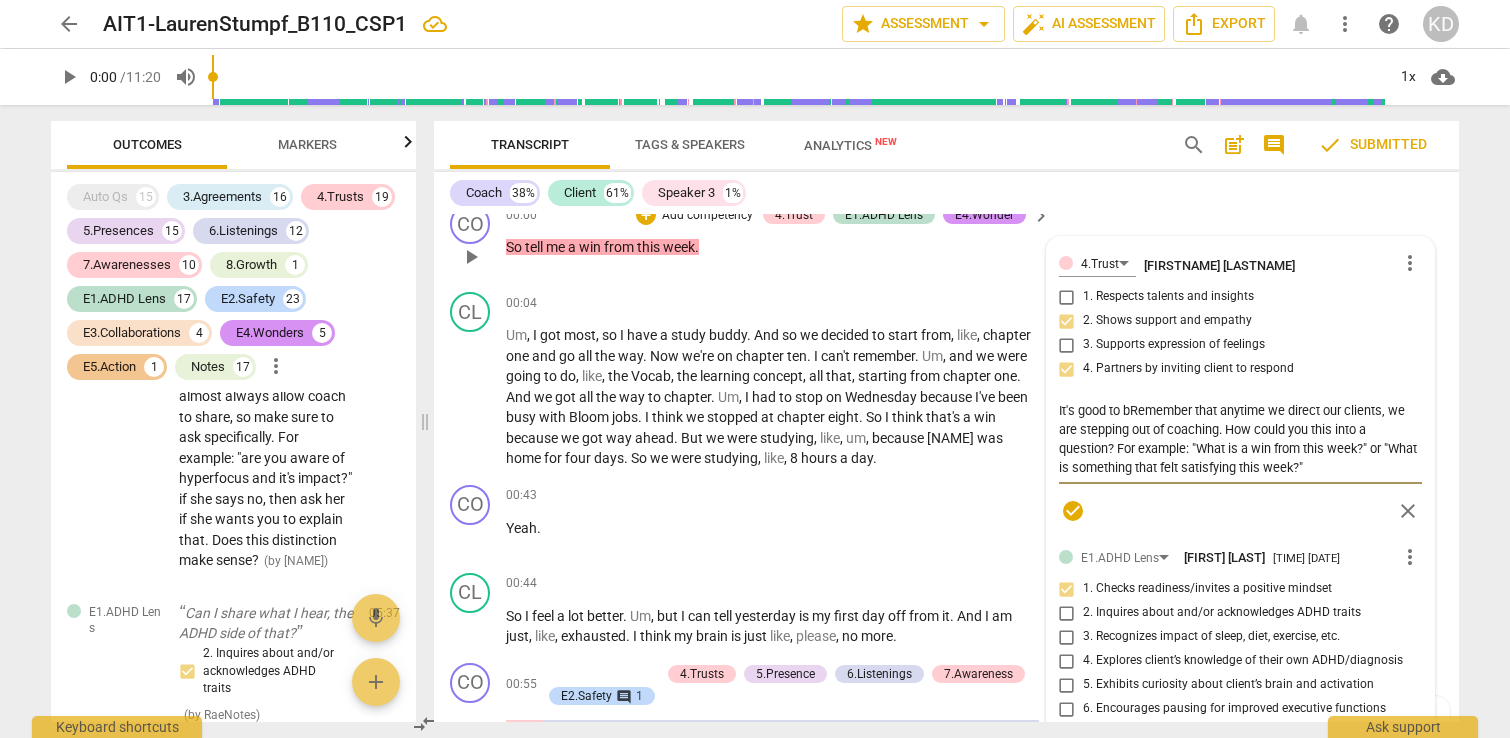 type on "It's good to Remember that anytime we direct our clients, we are stepping out of coaching. How could you this into a question? For example: "What is a win from this week?" or "What is something that felt satisfying this week?"" 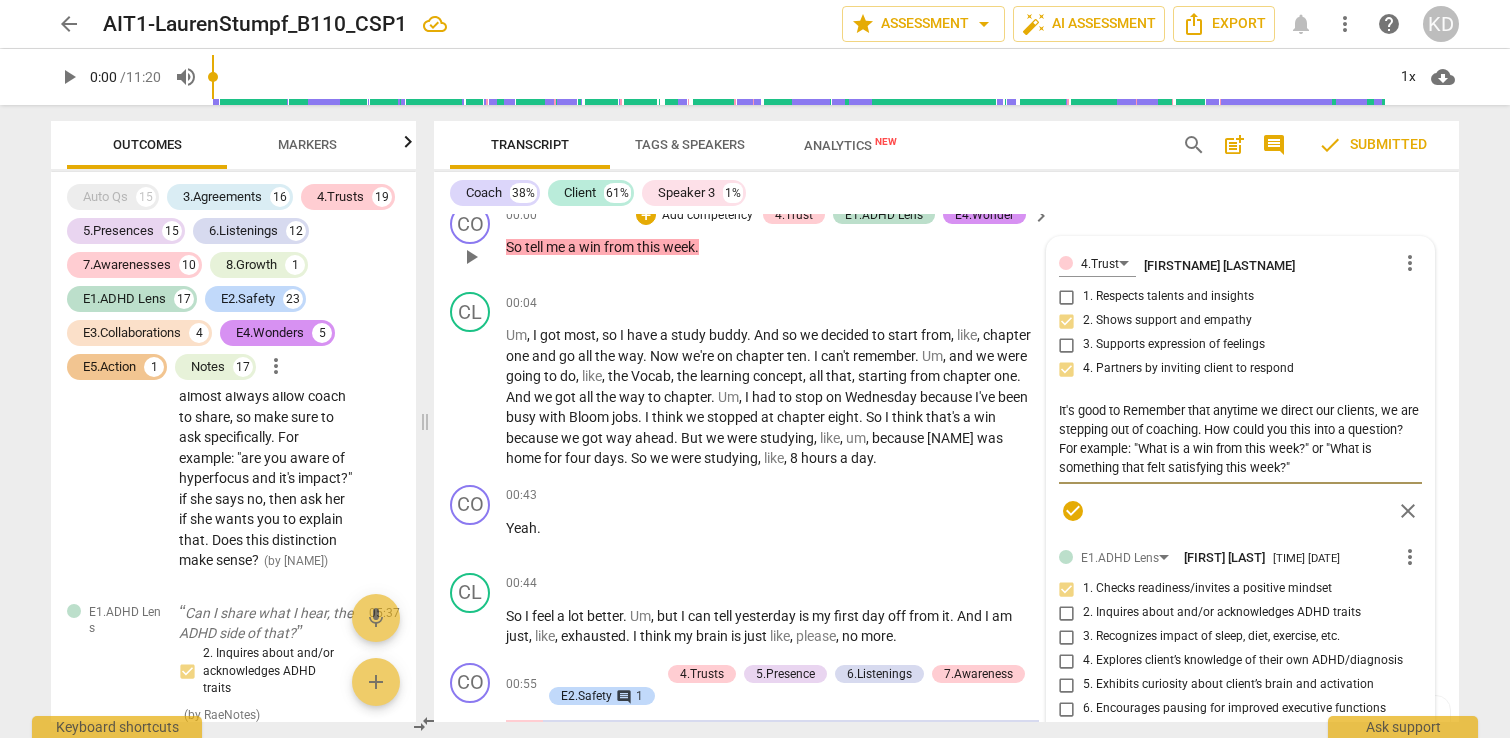 type on "It's good toRemember that anytime we direct our clients, we are stepping out of coaching. How could you this into a question? For example: "What is a win from this week?" or "What is something that felt satisfying this week?"" 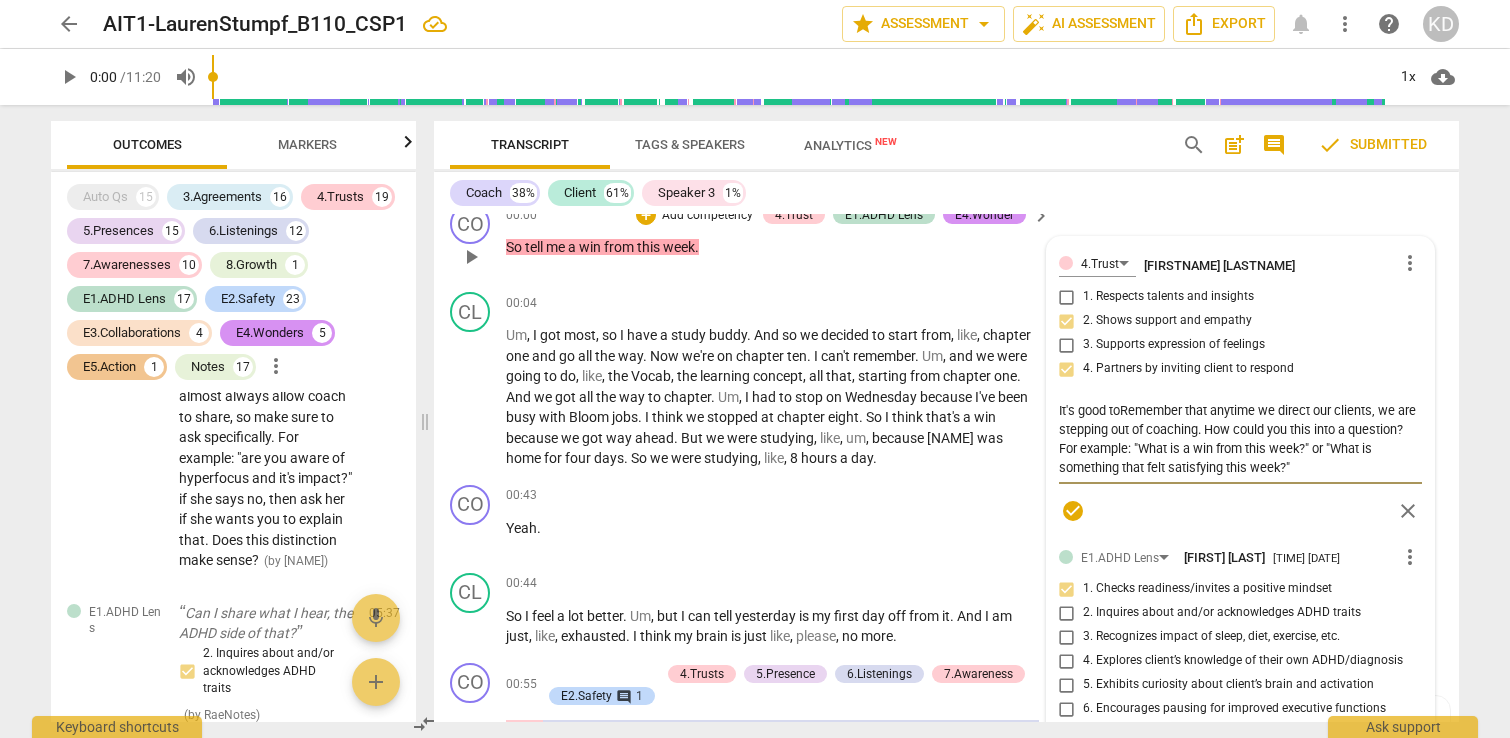 type on "It's good tRemember that anytime we direct our clients, we are stepping out of coaching. How could you this into a question? For example: "What is a win from this week?" or "What is something that felt satisfying this week?"" 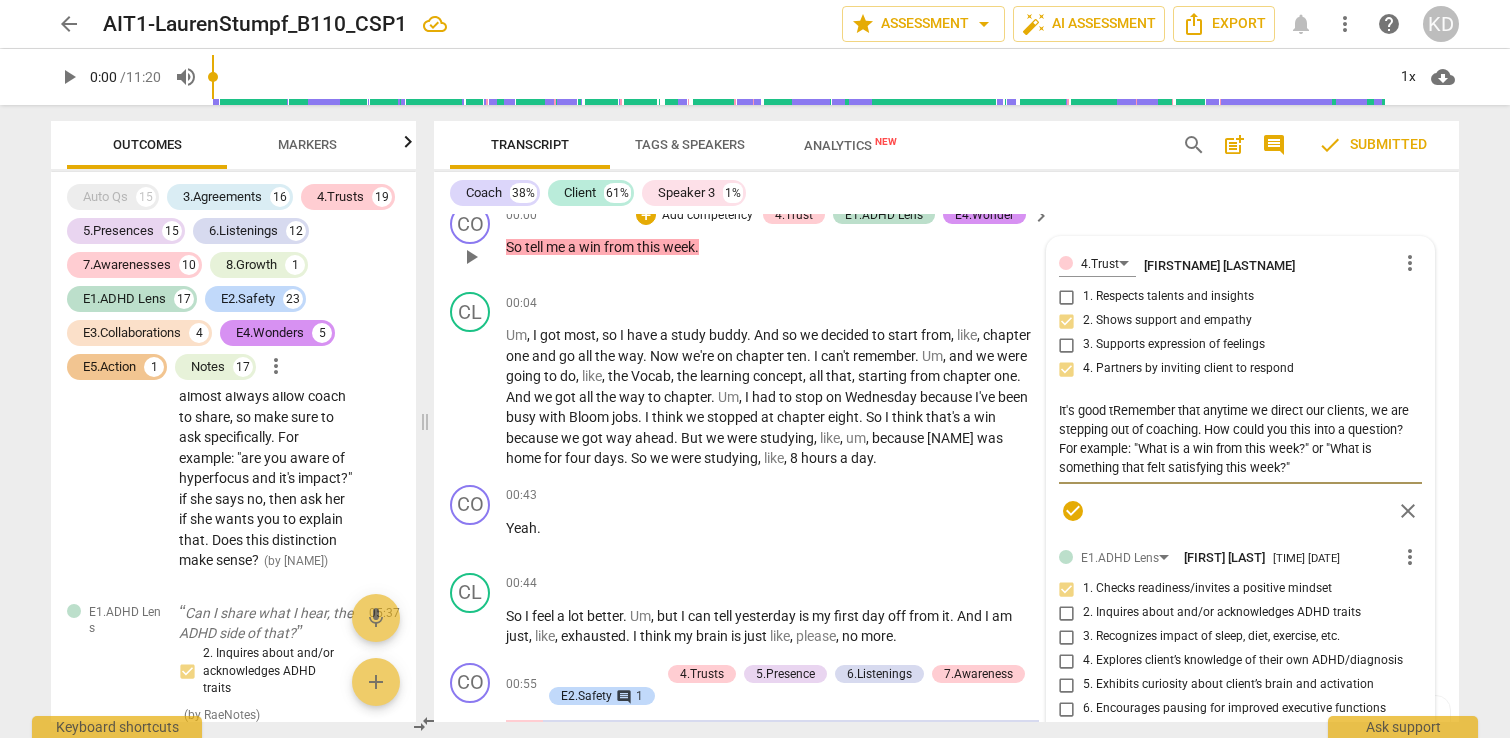 type on "It's good Remember that anytime we direct our clients, we are stepping out of coaching. How could you this into a question? For example: "What is a win from this week?" or "What is something that felt satisfying this week?"" 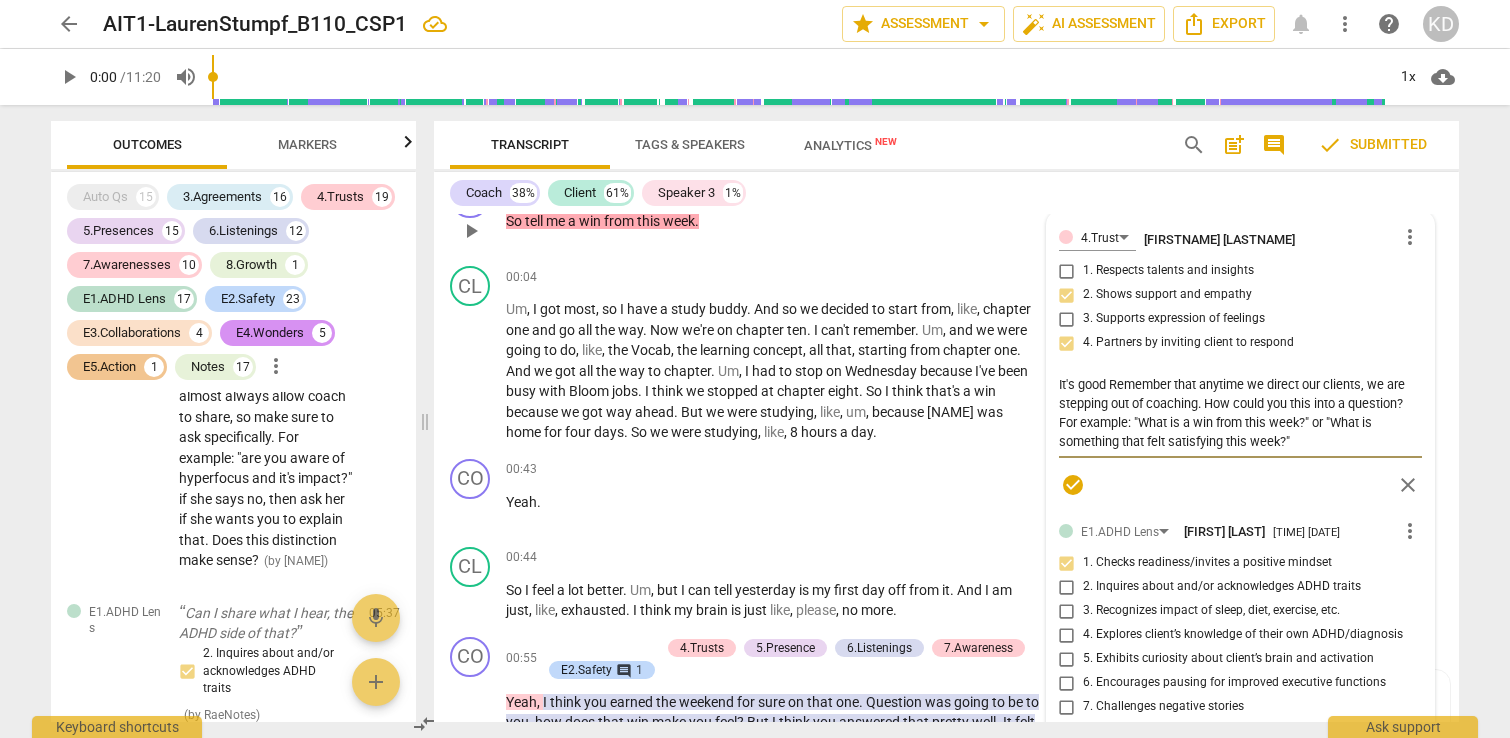 scroll, scrollTop: 4563, scrollLeft: 0, axis: vertical 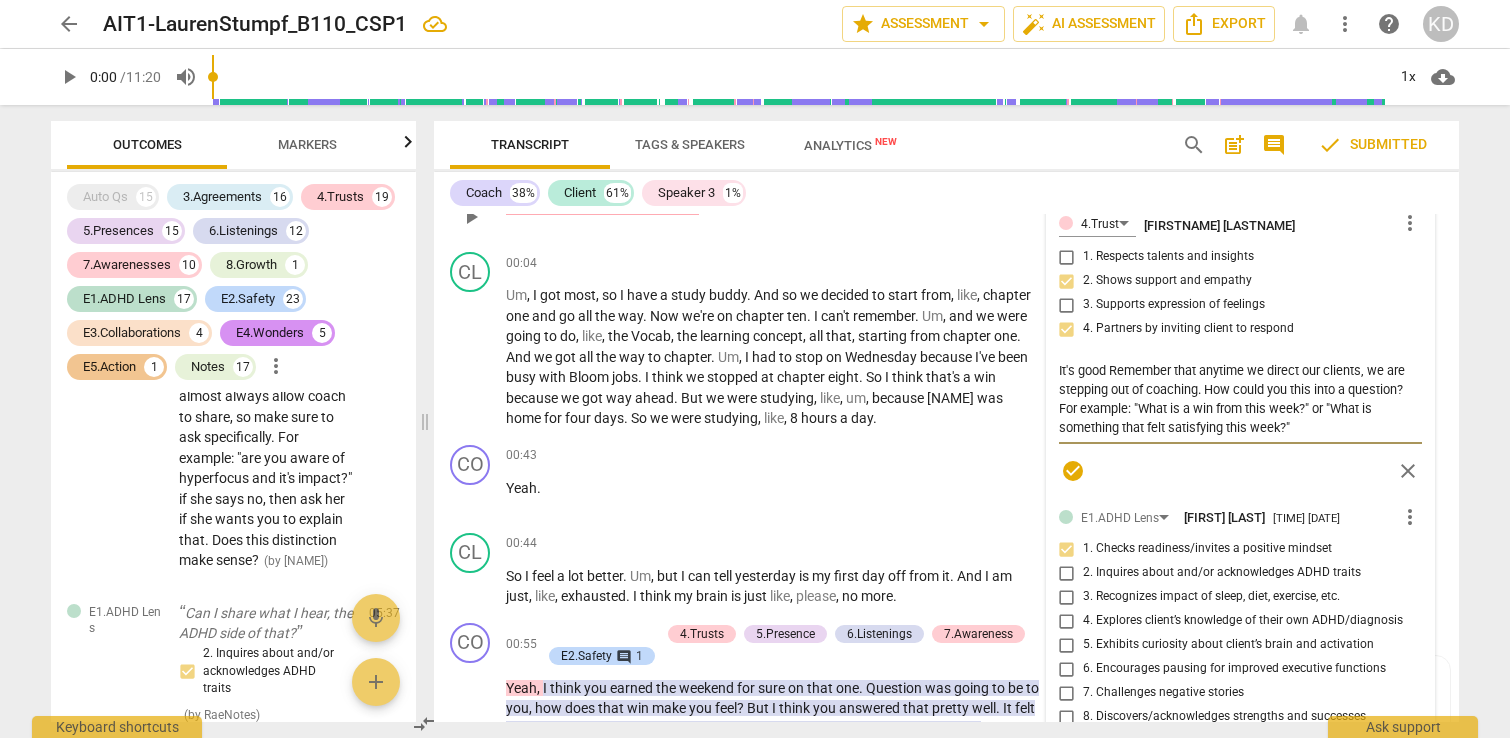 type on "It's goodRemember that anytime we direct our clients, we are stepping out of coaching. How could you this into a question? For example: "What is a win from this week?" or "What is something that felt satisfying this week?"" 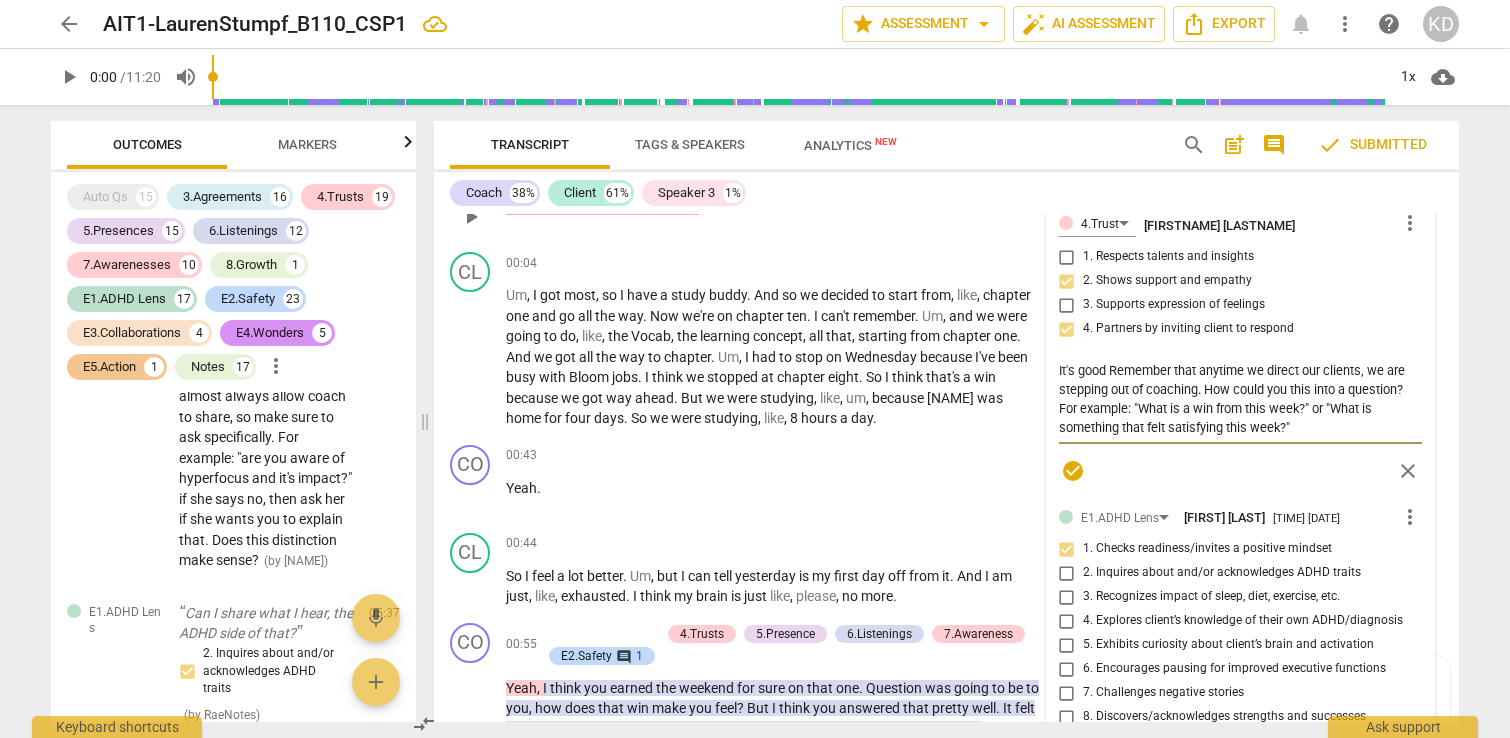 type on "It's goodRemember that anytime we direct our clients, we are stepping out of coaching. How could you this into a question? For example: "What is a win from this week?" or "What is something that felt satisfying this week?"" 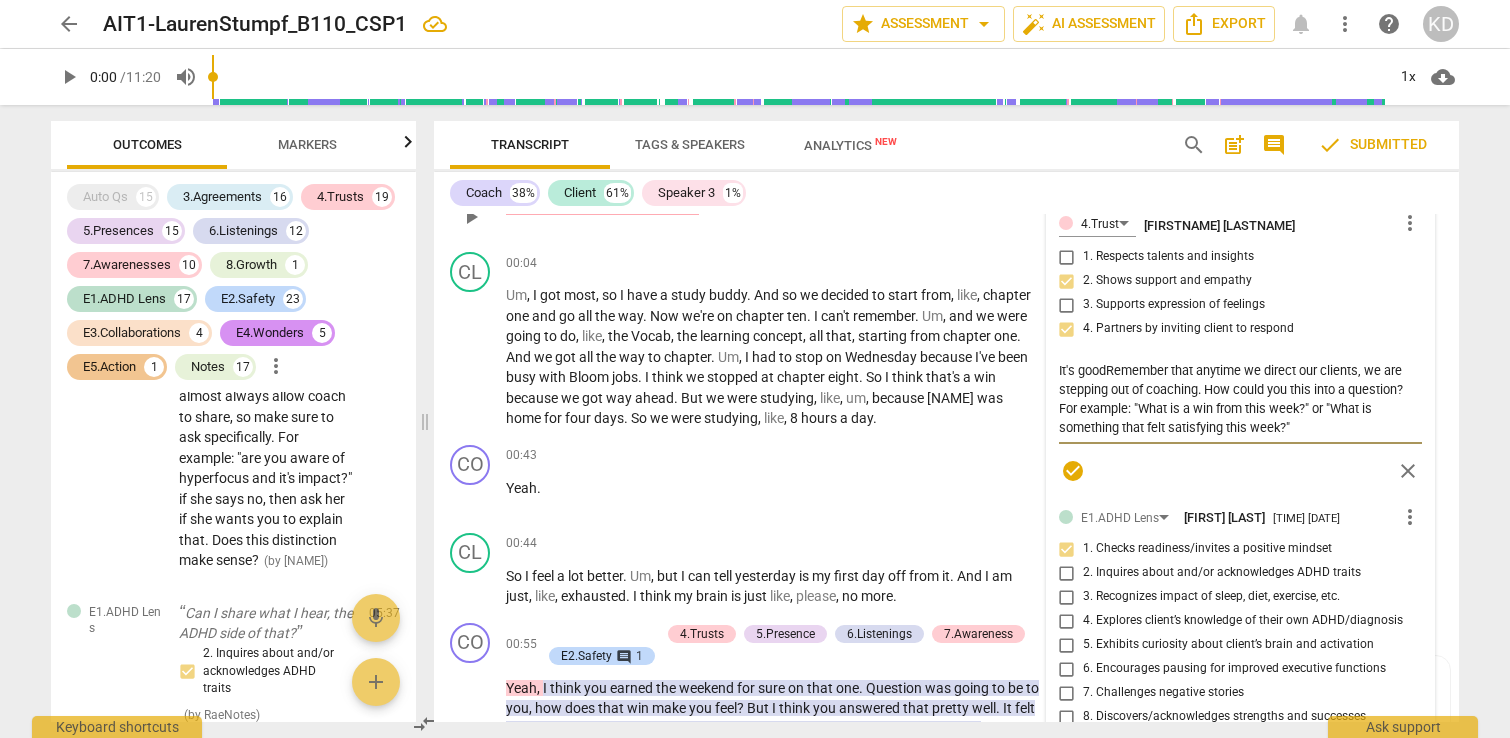 type on "It's gooRemember that anytime we direct our clients, we are stepping out of coaching. How could you this into a question? For example: "What is a win from this week?" or "What is something that felt satisfying this week?"" 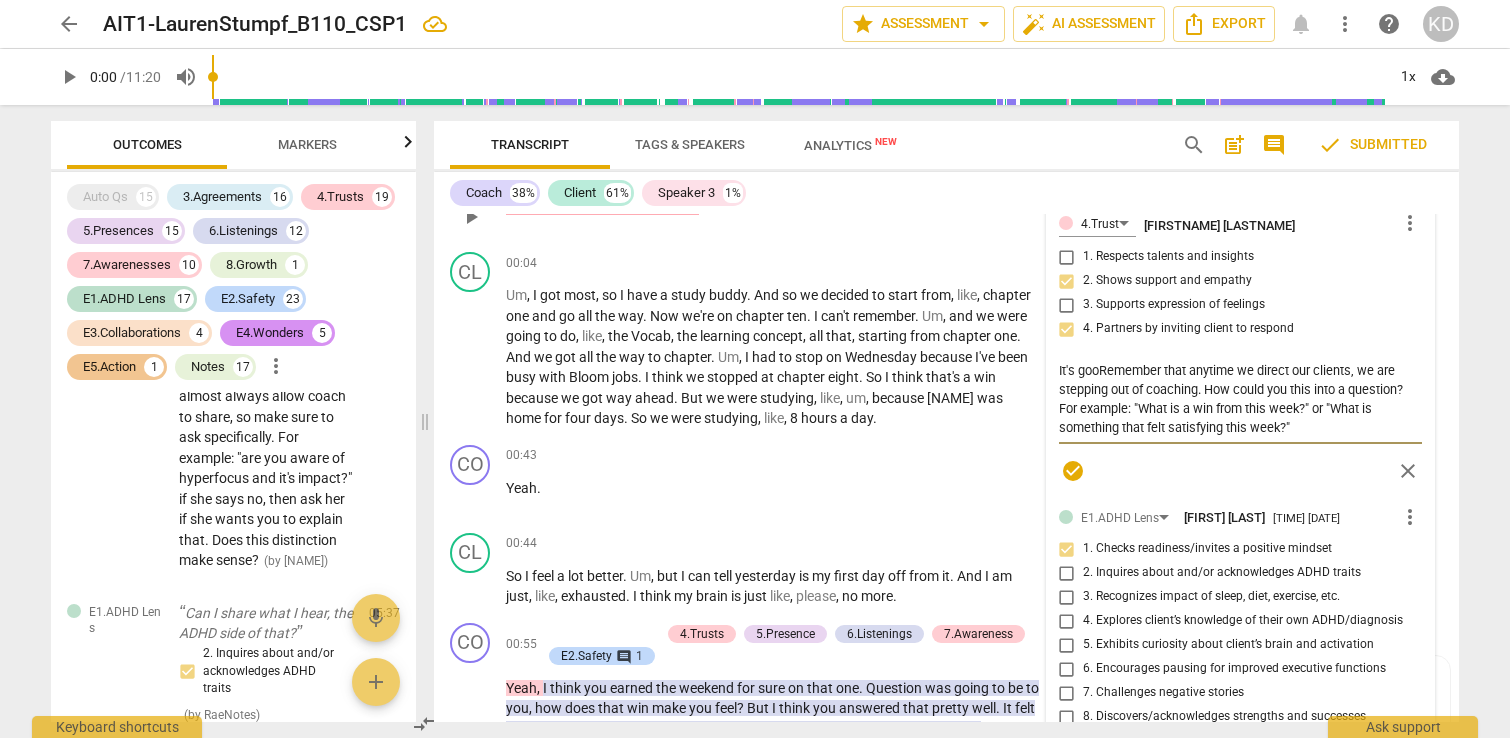 type on "It's goRemember that anytime we direct our clients, we are stepping out of coaching. How could you this into a question? For example: "What is a win from this week?" or "What is something that felt satisfying this week?"" 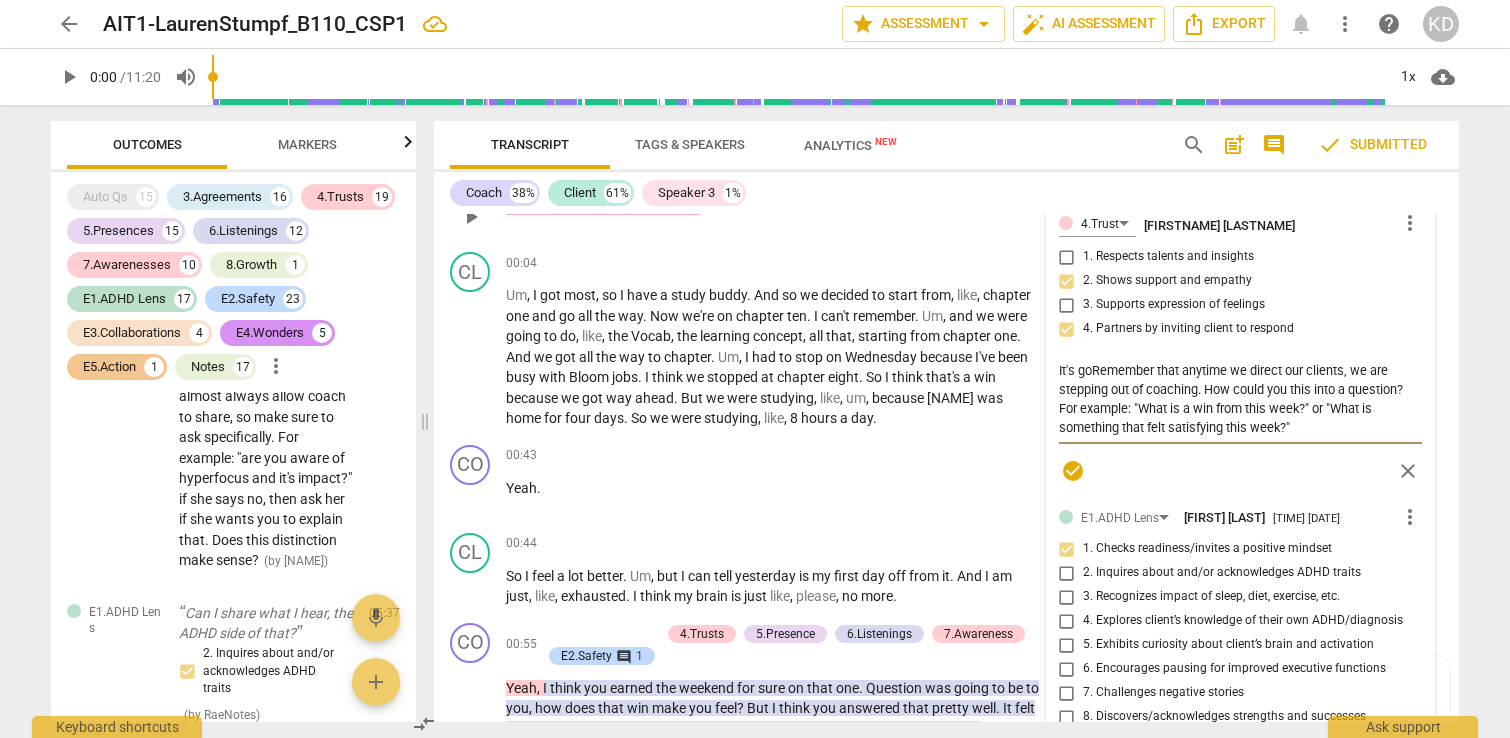 type on "It's gRemember that anytime we direct our clients, we are stepping out of coaching. How could you this into a question? For example: "What is a win from this week?" or "What is something that felt satisfying this week?"" 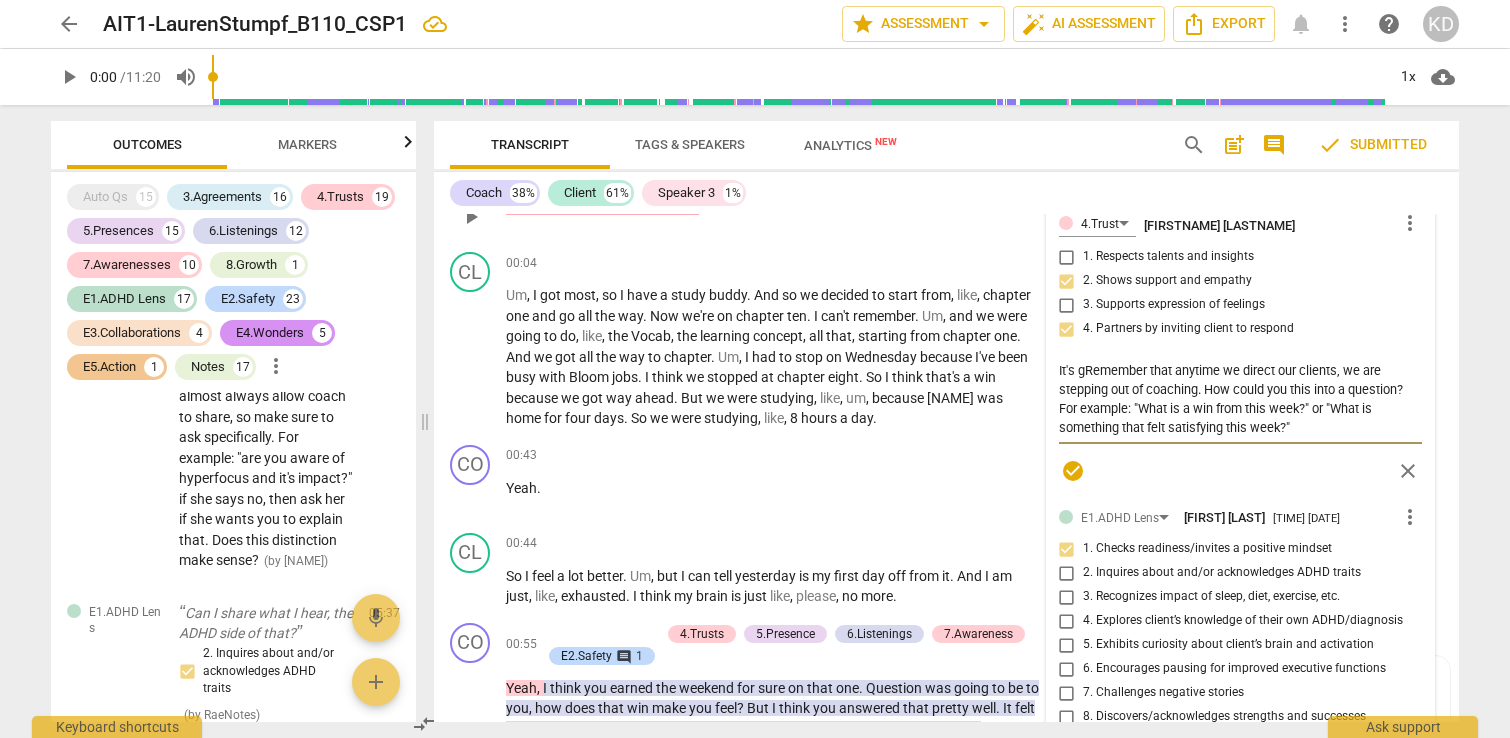 type on "It's Remember that anytime we direct our clients, we are stepping out of coaching. How could you this into a question? For example: "What is a win from this week?" or "What is something that felt satisfying this week?"" 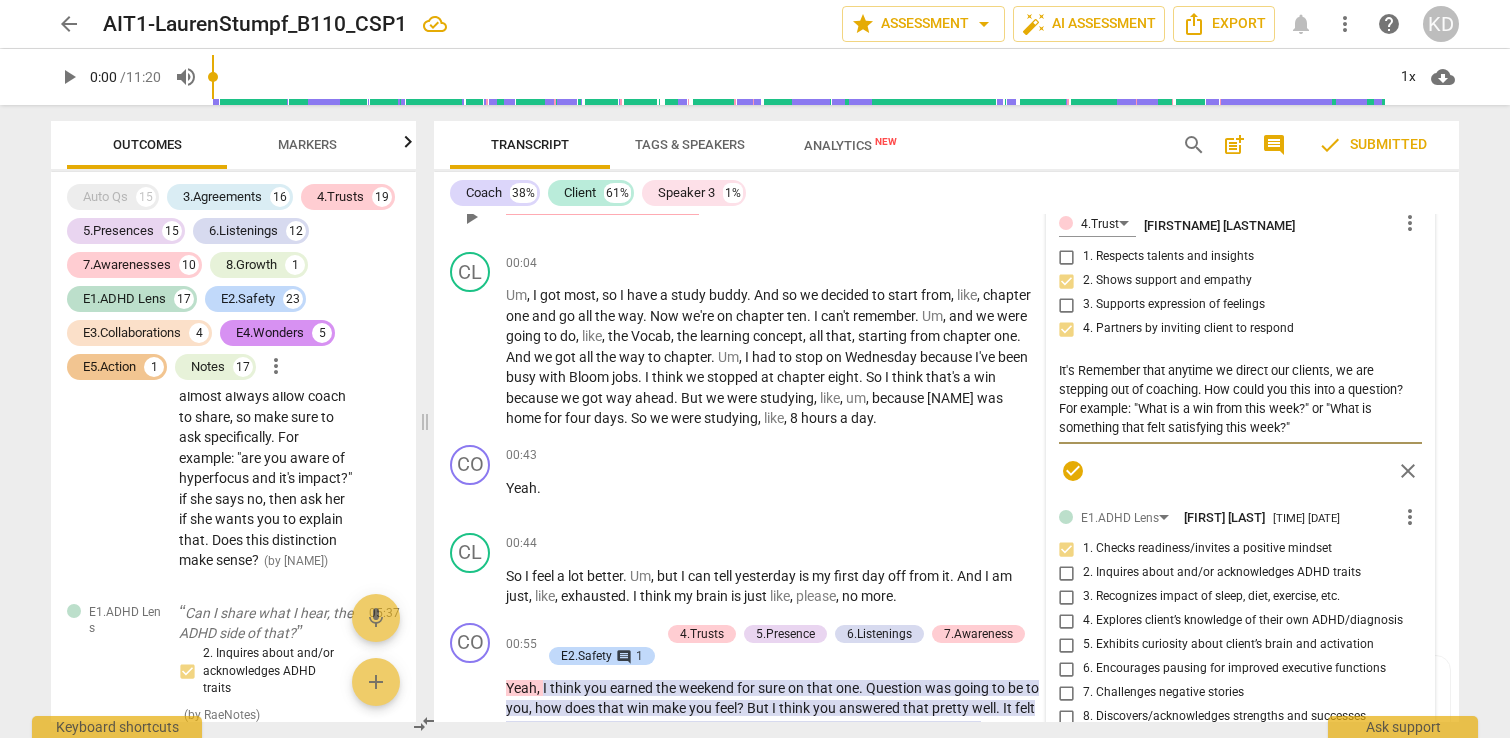 type on "It's aRemember that anytime we direct our clients, we are stepping out of coaching. How could you this into a question? For example: "What is a win from this week?" or "What is something that felt satisfying this week?"" 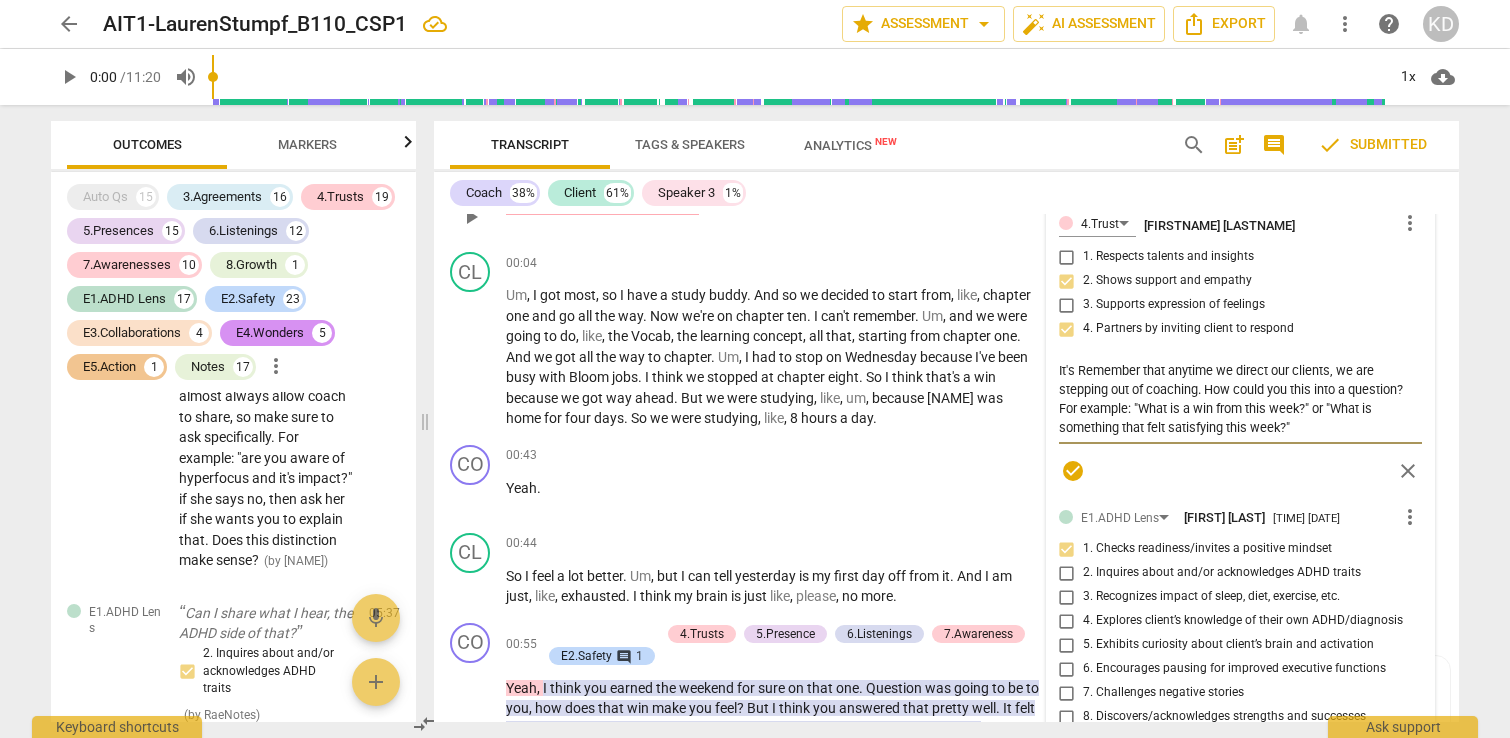type on "It's aRemember that anytime we direct our clients, we are stepping out of coaching. How could you this into a question? For example: "What is a win from this week?" or "What is something that felt satisfying this week?"" 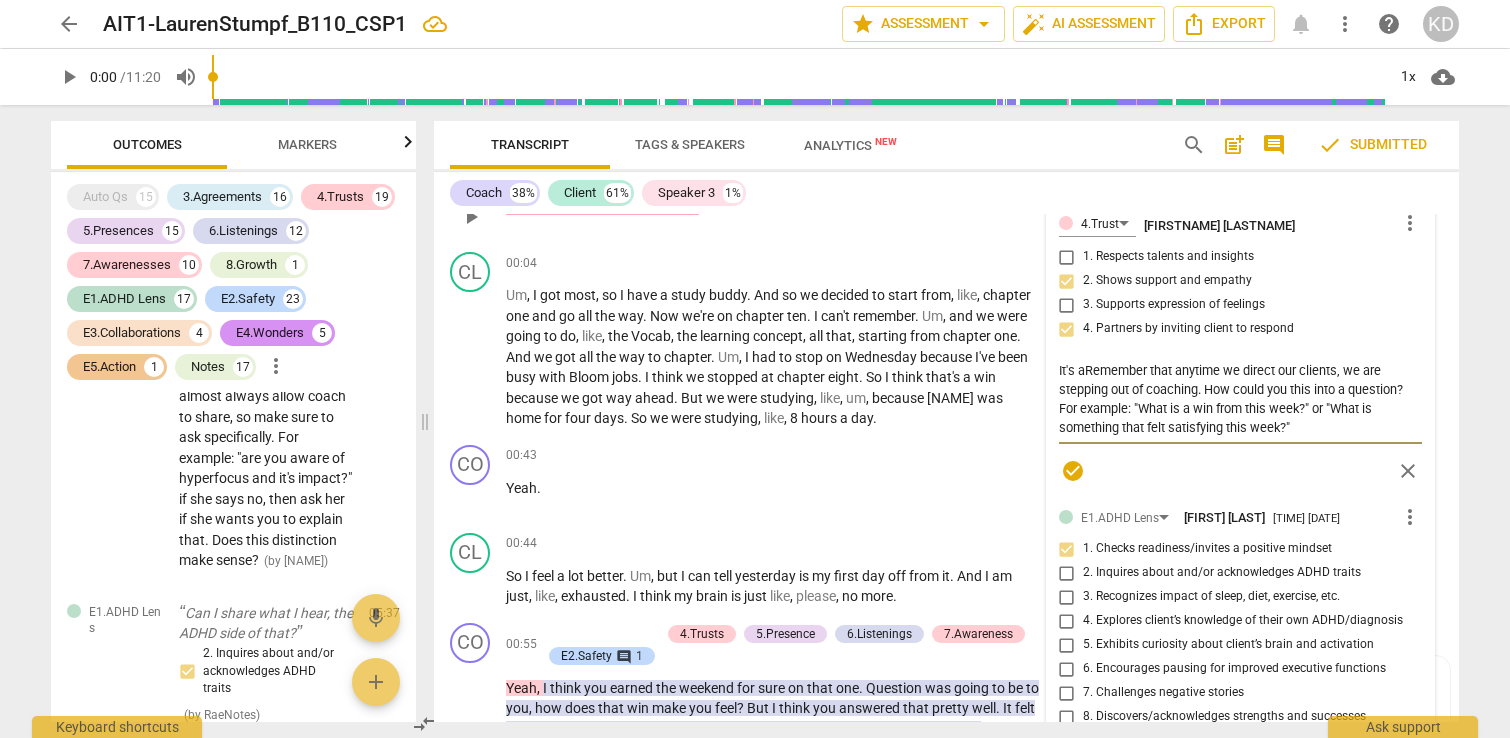 type on "It's alRemember that anytime we direct our clients, we are stepping out of coaching. How could you this into a question? For example: "What is a win from this week?" or "What is something that felt satisfying this week?"" 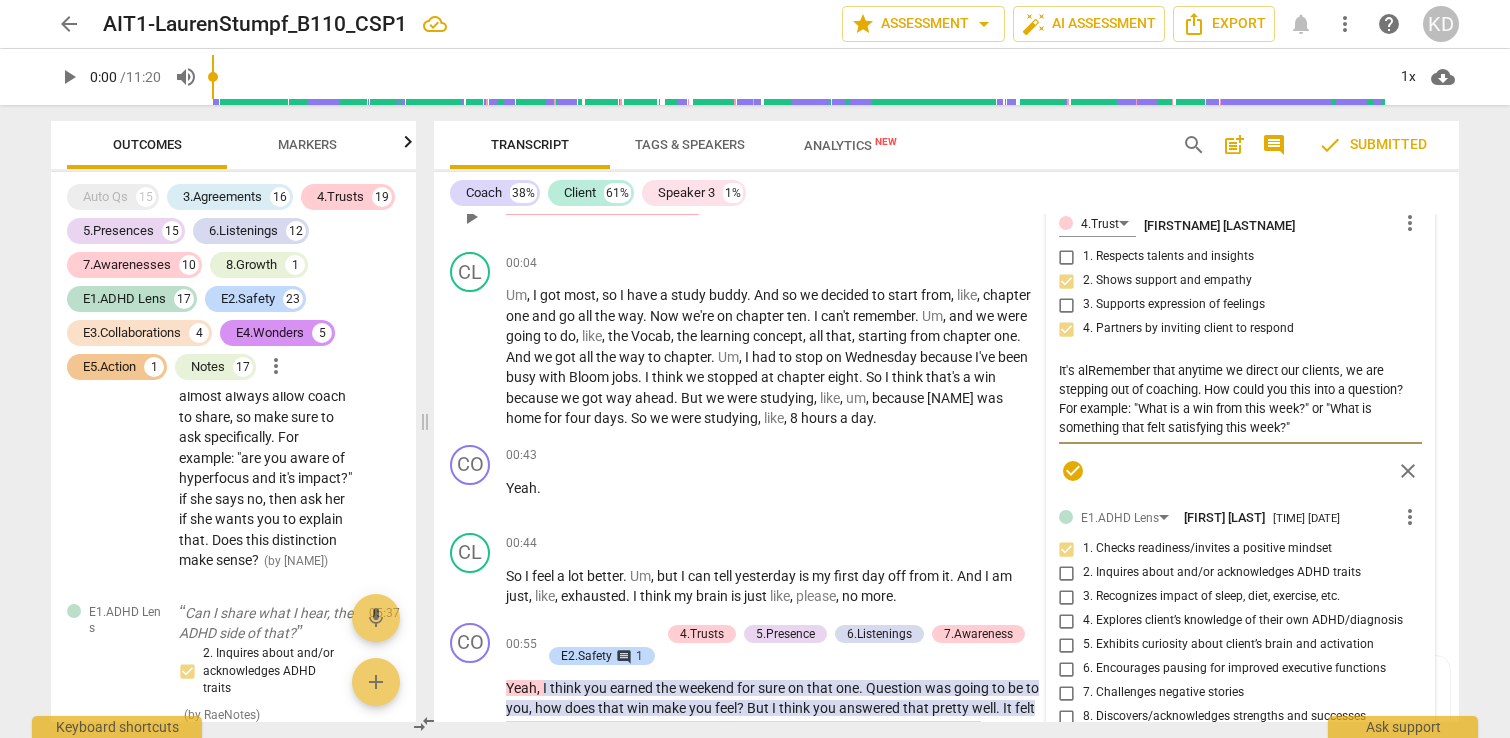 type on "It's always. Remember that anytime we direct our clients, we are stepping out of coaching. How could you turn this into a question? For example: "What is a win from this week?" or "What is something that felt satisfying this week?"" 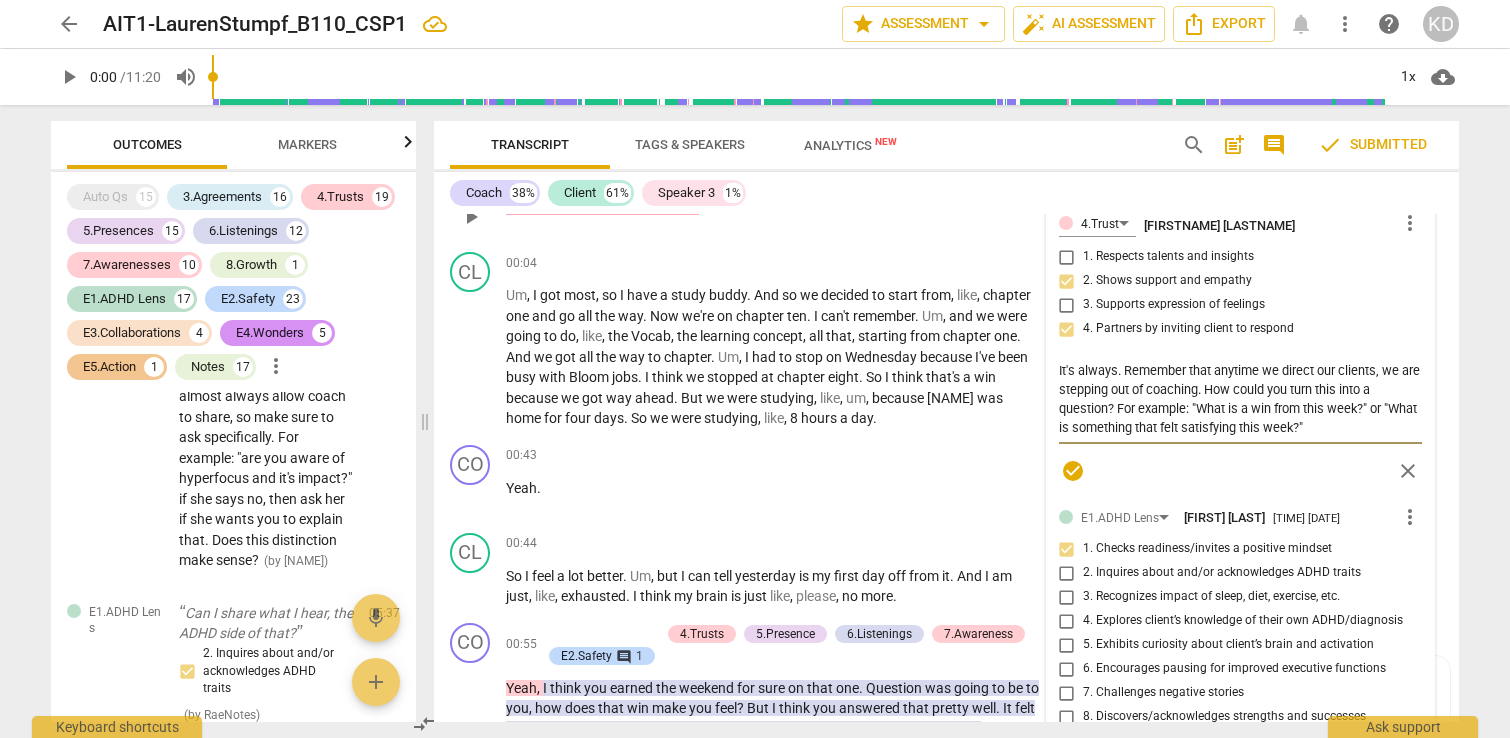 type on "It's alwa. Remember that anytime we direct our clients, we are stepping out of coaching. How could you turn this into a question? For example: "What is a win from this week?" or "What is something that felt satisfying this week?"" 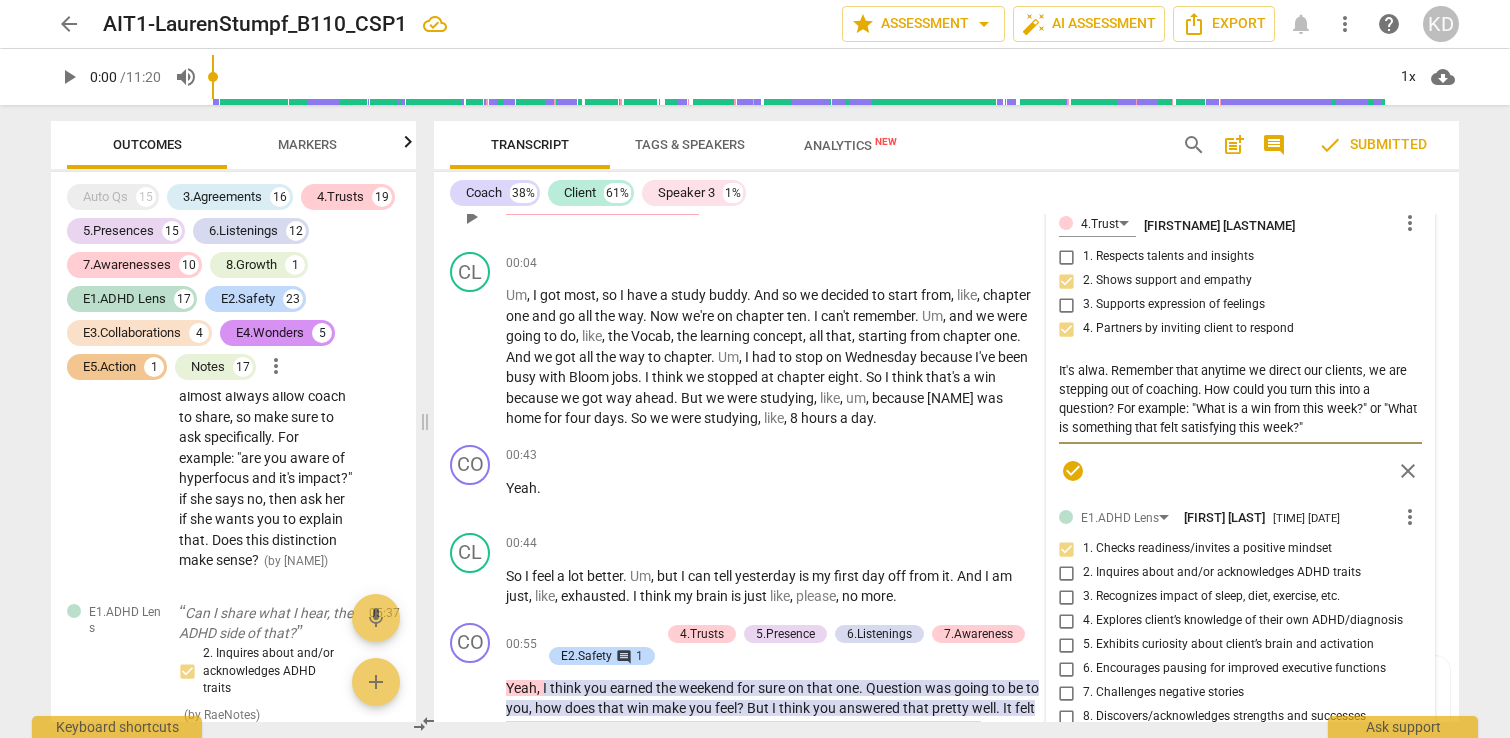 type on "It's alwayRemember that anytime we direct our clients, we are stepping out of coaching. How could you this into a question? For example: "What is a win from this week?" or "What is something that felt satisfying this week?"" 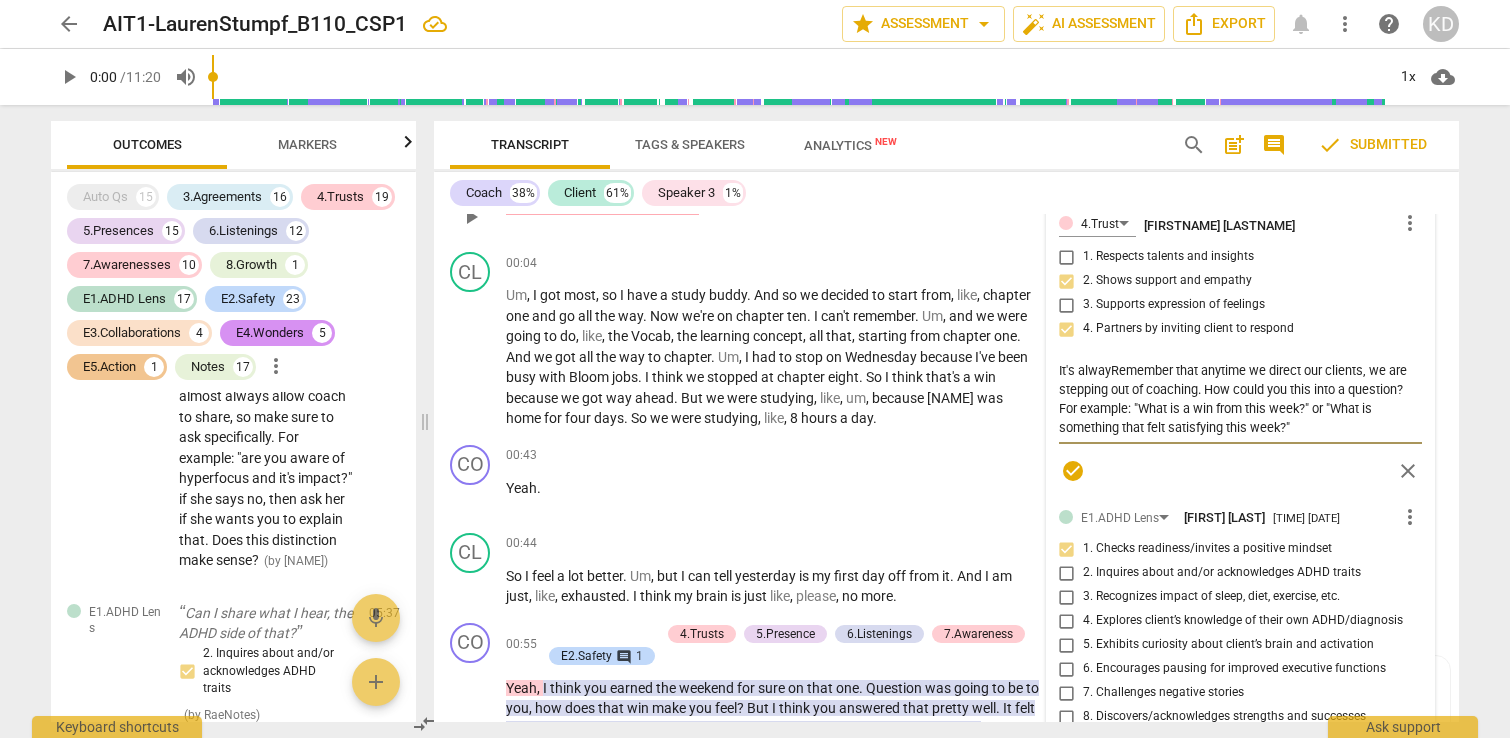 type on "It's alwaysRemember that anytime we direct our clients, we are stepping out of coaching. How could you this into a question? For example: "What is a win from this week?" or "What is something that felt satisfying this week?"" 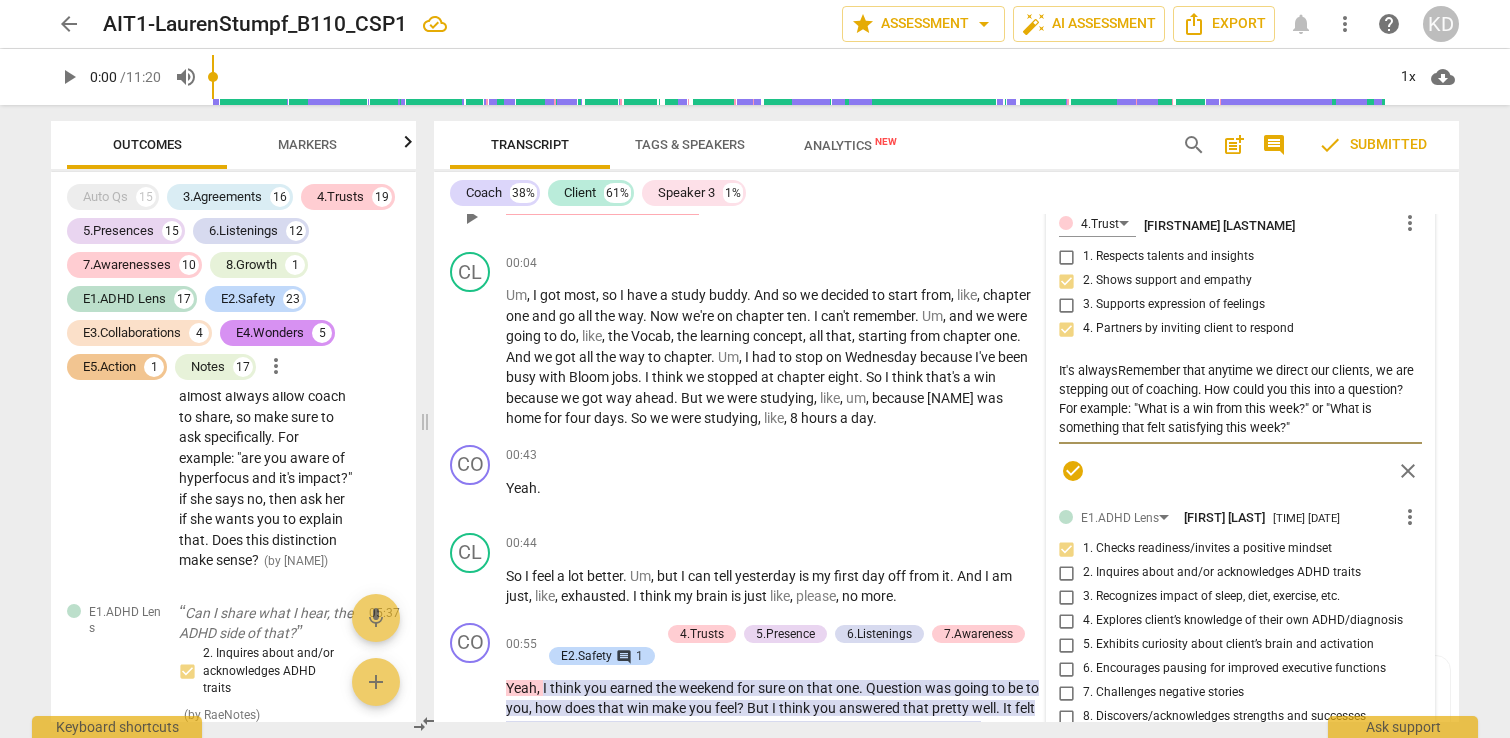 type on "It's always Remember that anytime we direct our clients, we are stepping out of coaching. How could you this into a question? For example: "What is a win from this week?" or "What is something that felt satisfying this week?"" 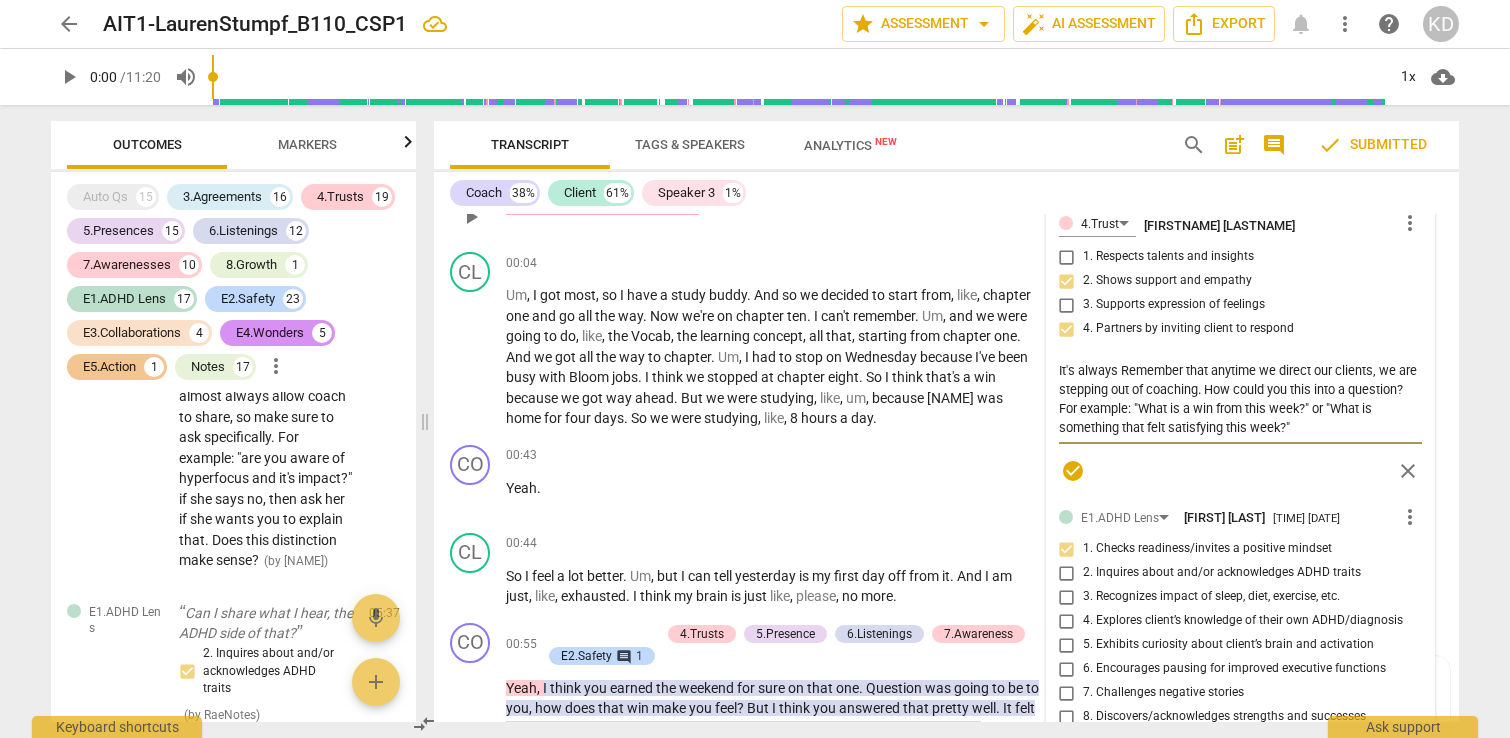 type 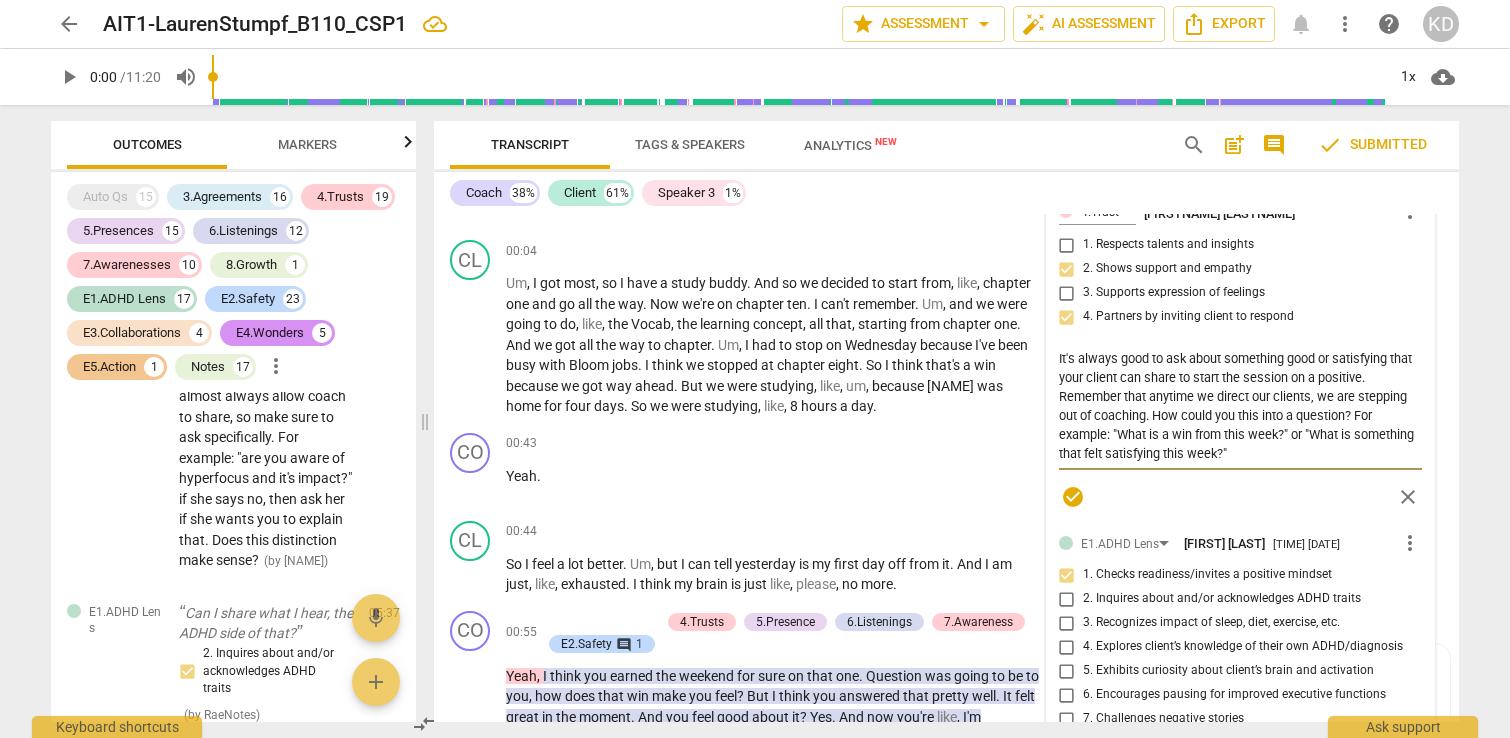 scroll, scrollTop: 4578, scrollLeft: 0, axis: vertical 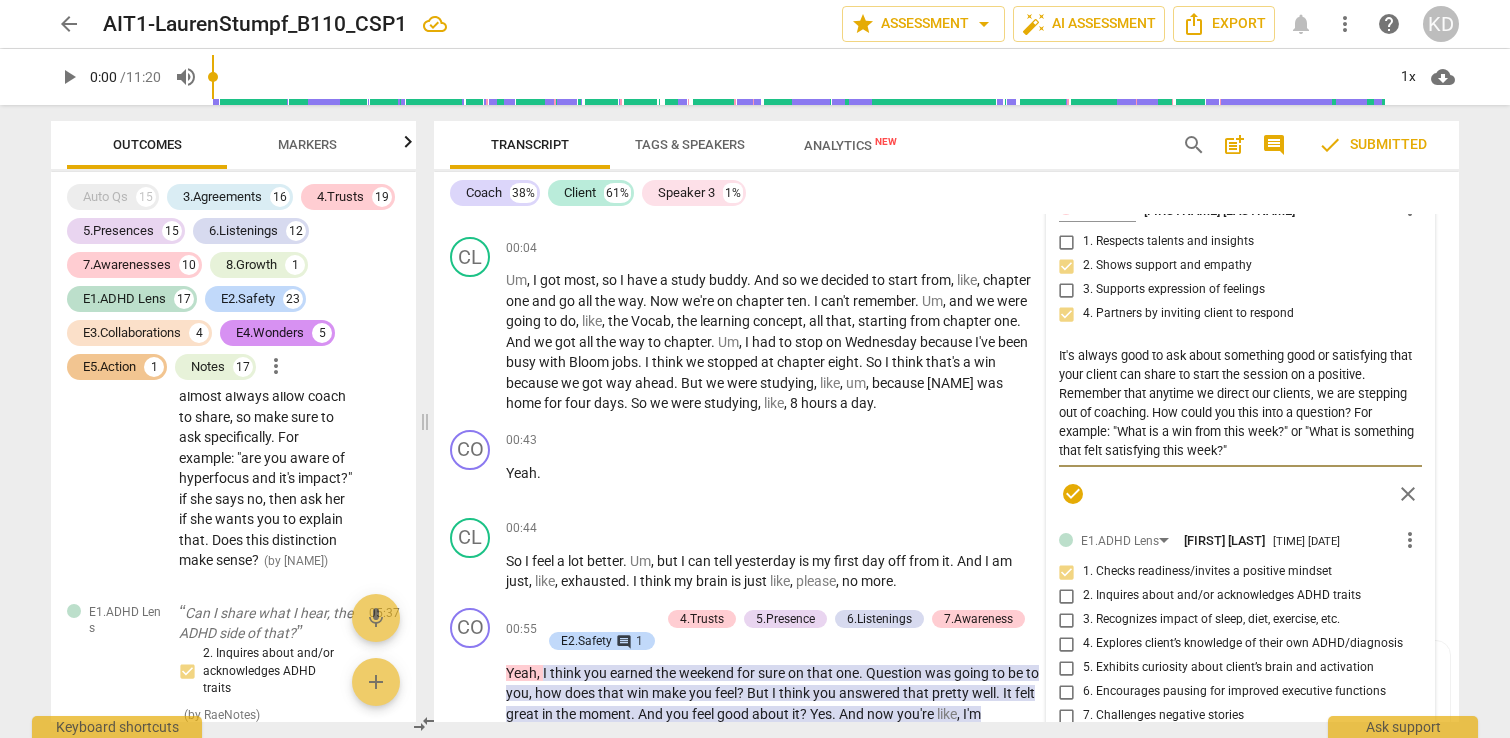 drag, startPoint x: 1055, startPoint y: 412, endPoint x: 1118, endPoint y: 417, distance: 63.1981 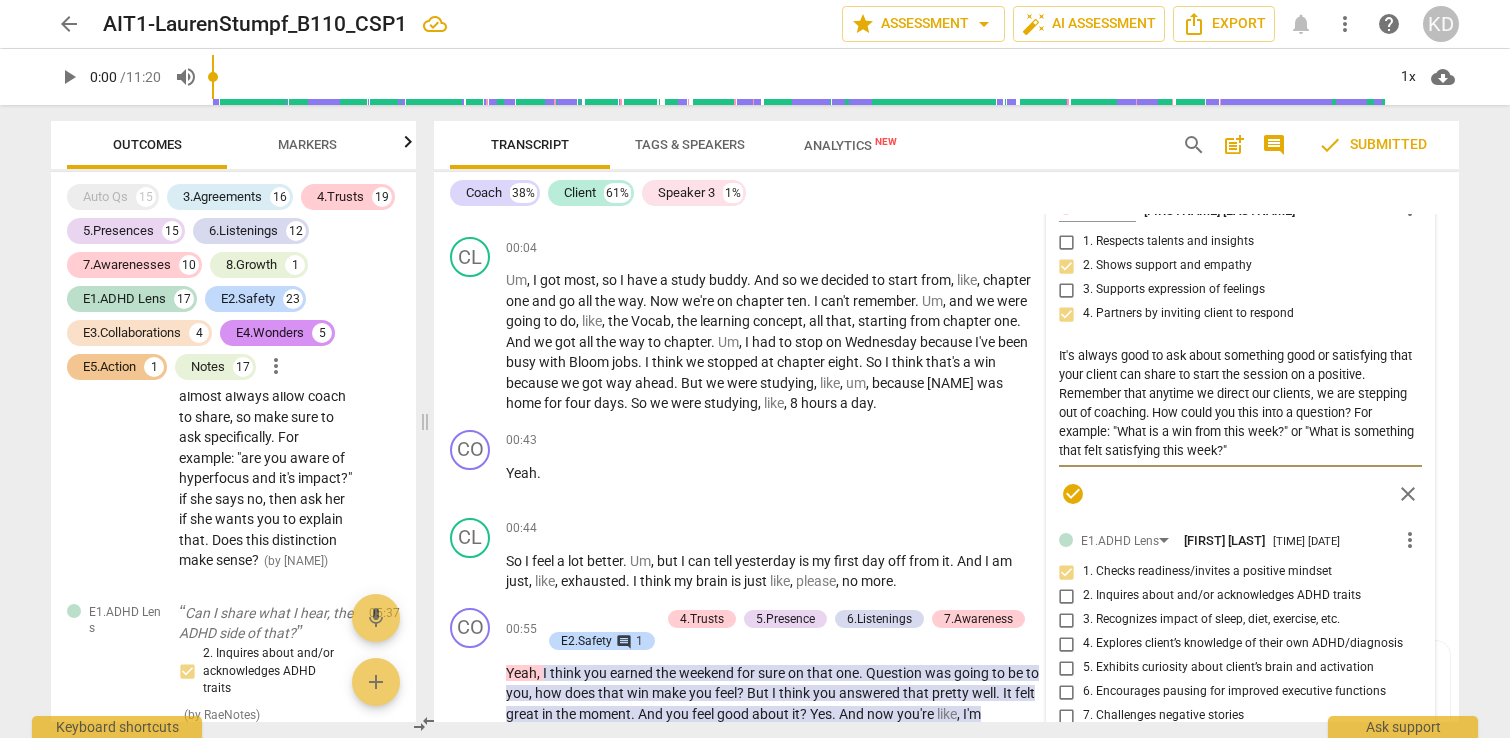 click on "It's always good to ask about something good or satisfying that your client can share to start the session on a positive. Remember that anytime we direct our clients, we are stepping out of coaching. How could you this into a question? For example: "What is a win from this week?" or "What is something that felt satisfying this week?"" at bounding box center [1240, 403] 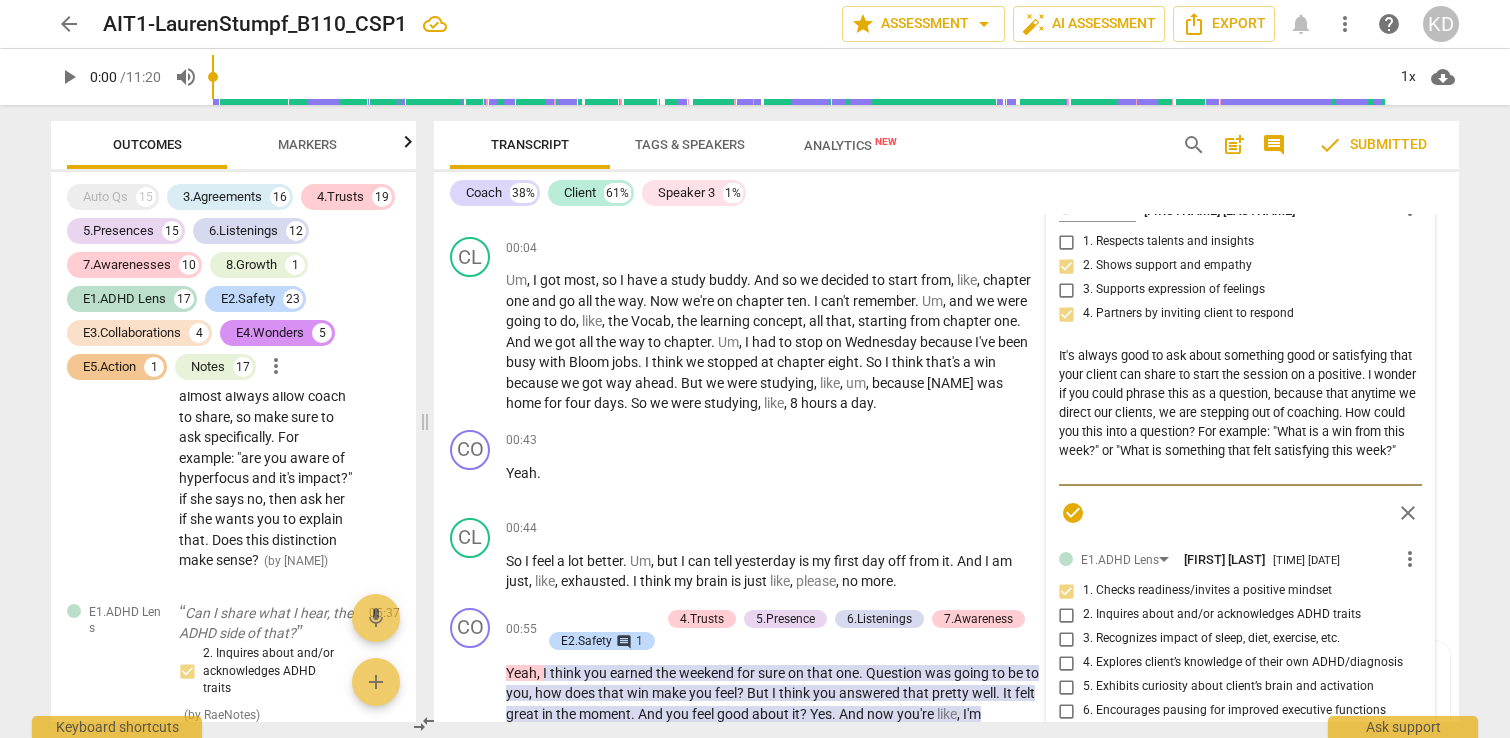 click on "It's always good to ask about something good or satisfying that your client can share to start the session on a positive. I wonder if you could phrase this as a question, because that anytime we direct our clients, we are stepping out of coaching. How could you this into a question? For example: "What is a win from this week?" or "What is something that felt satisfying this week?"" at bounding box center [1240, 412] 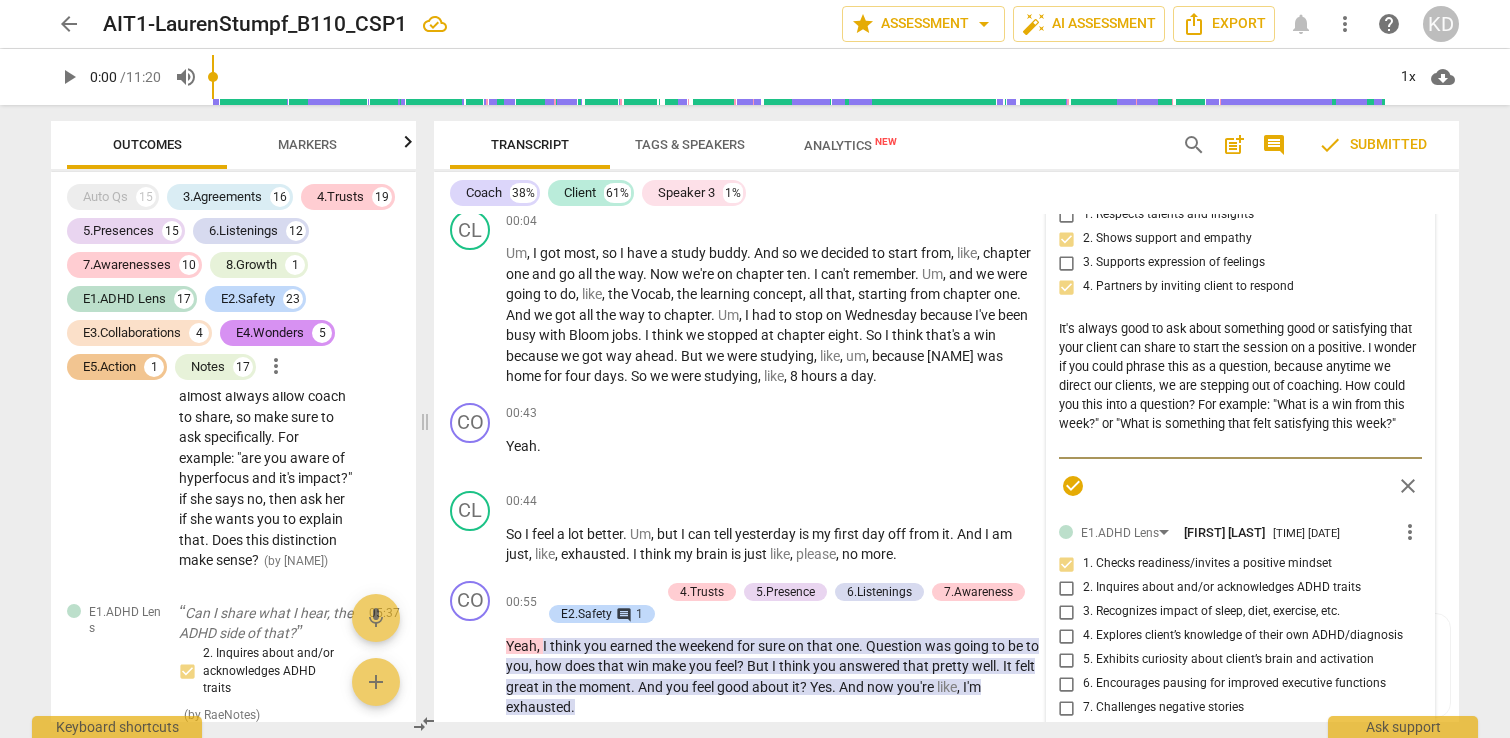 scroll, scrollTop: 4610, scrollLeft: 0, axis: vertical 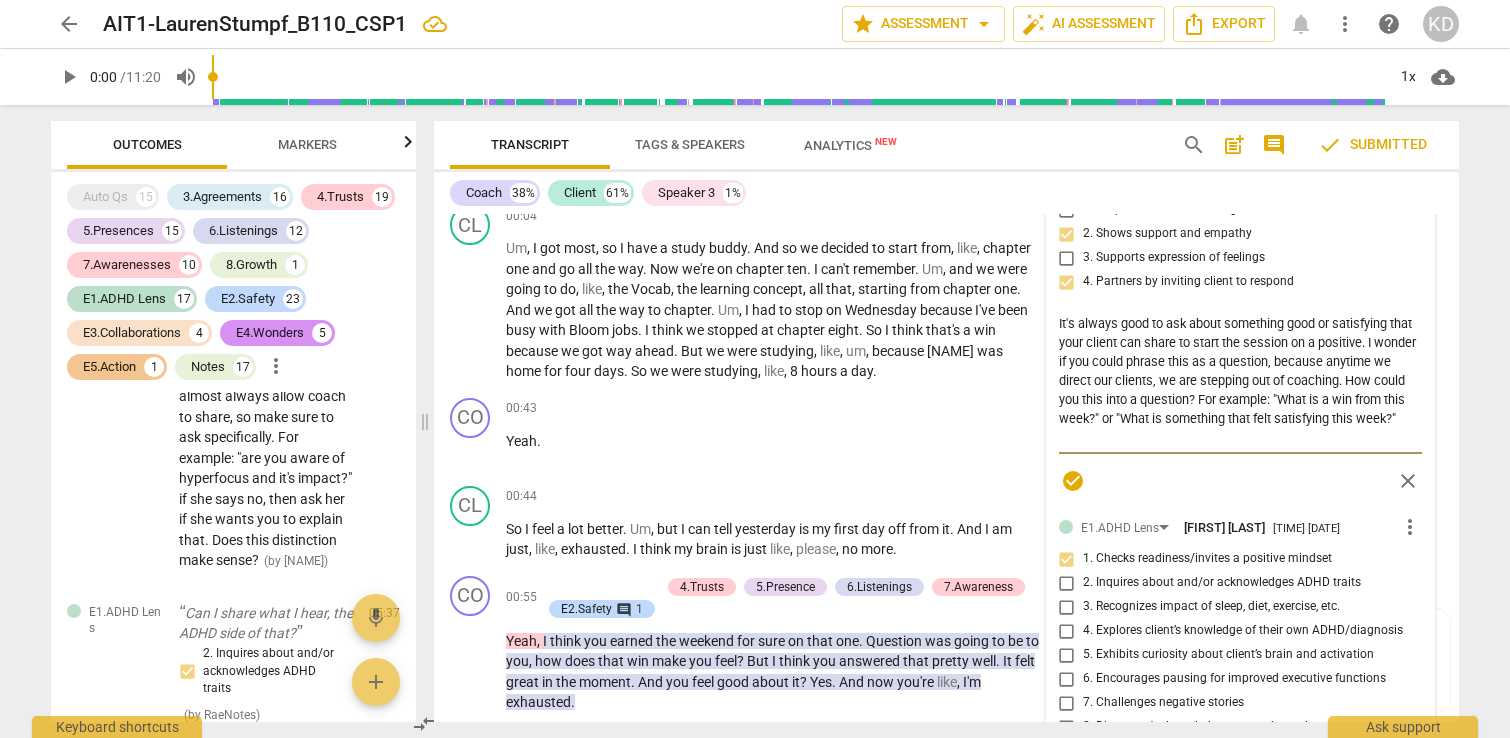 drag, startPoint x: 1366, startPoint y: 362, endPoint x: 1361, endPoint y: 398, distance: 36.345562 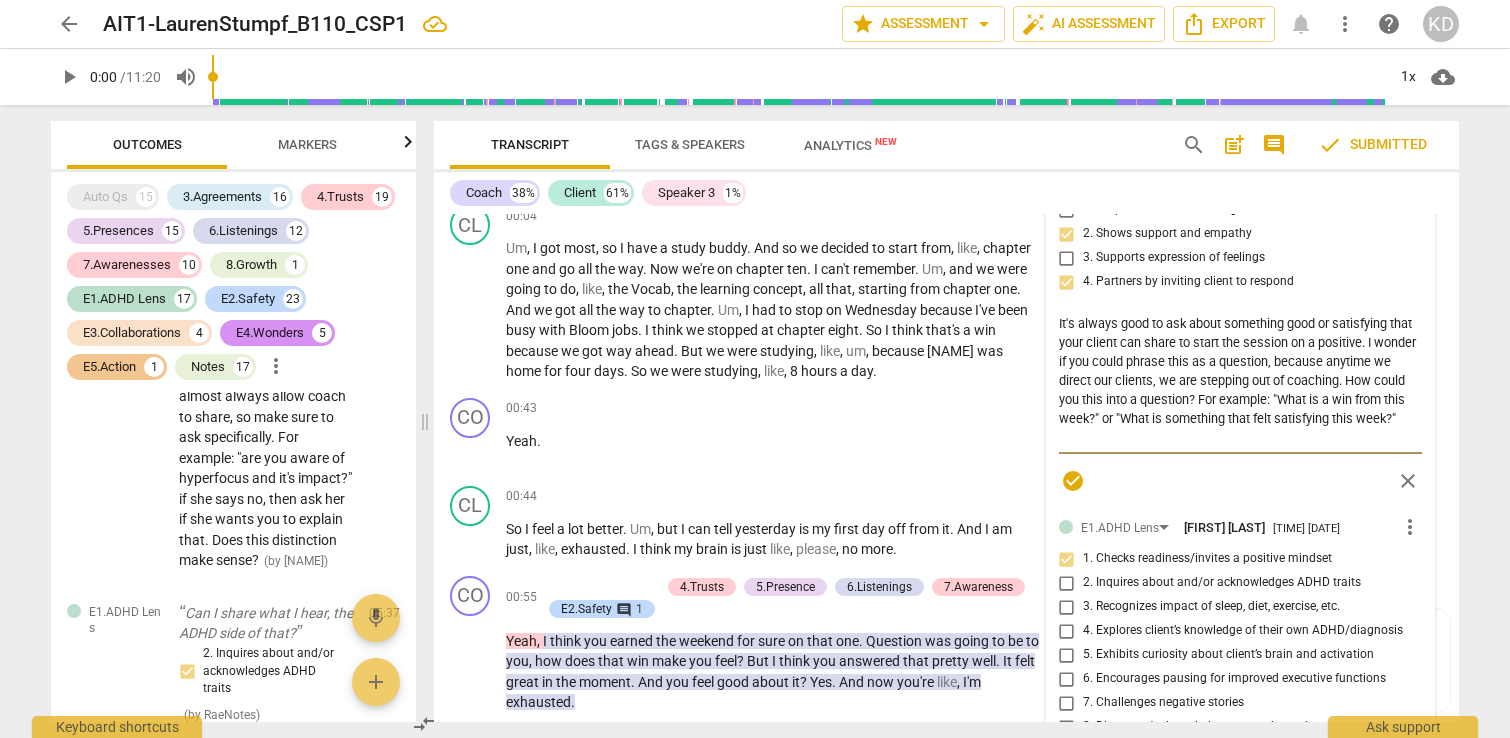 click on "It's always good to ask about something good or satisfying that your client can share to start the session on a positive. I wonder if you could phrase this as a question, because anytime we direct our clients, we are stepping out of coaching. How could you this into a question? For example: "What is a win from this week?" or "What is something that felt satisfying this week?"" at bounding box center (1240, 380) 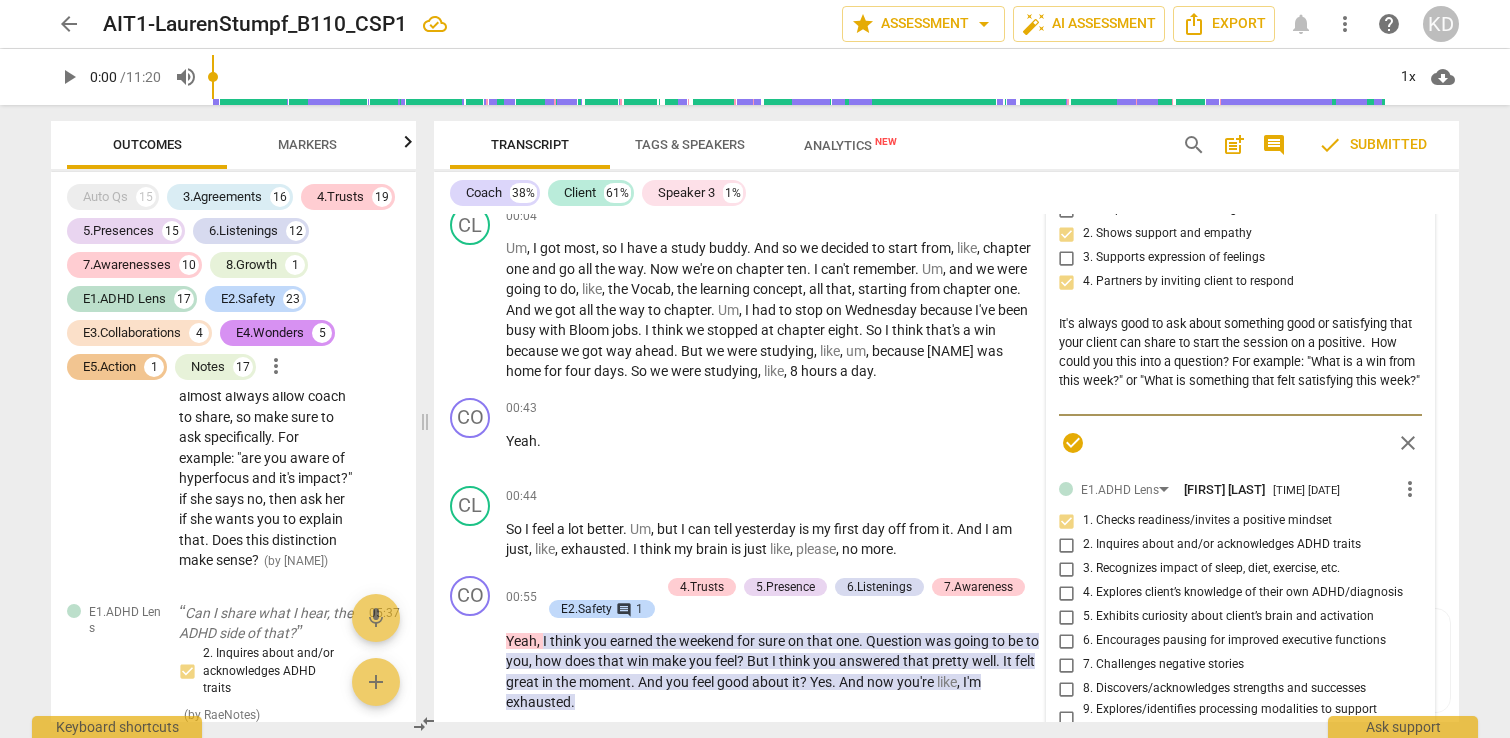 click on "It's always good to ask about something good or satisfying that your client can share to start the session on a positive.  How could you this into a question? For example: "What is a win from this week?" or "What is something that felt satisfying this week?"" at bounding box center (1240, 361) 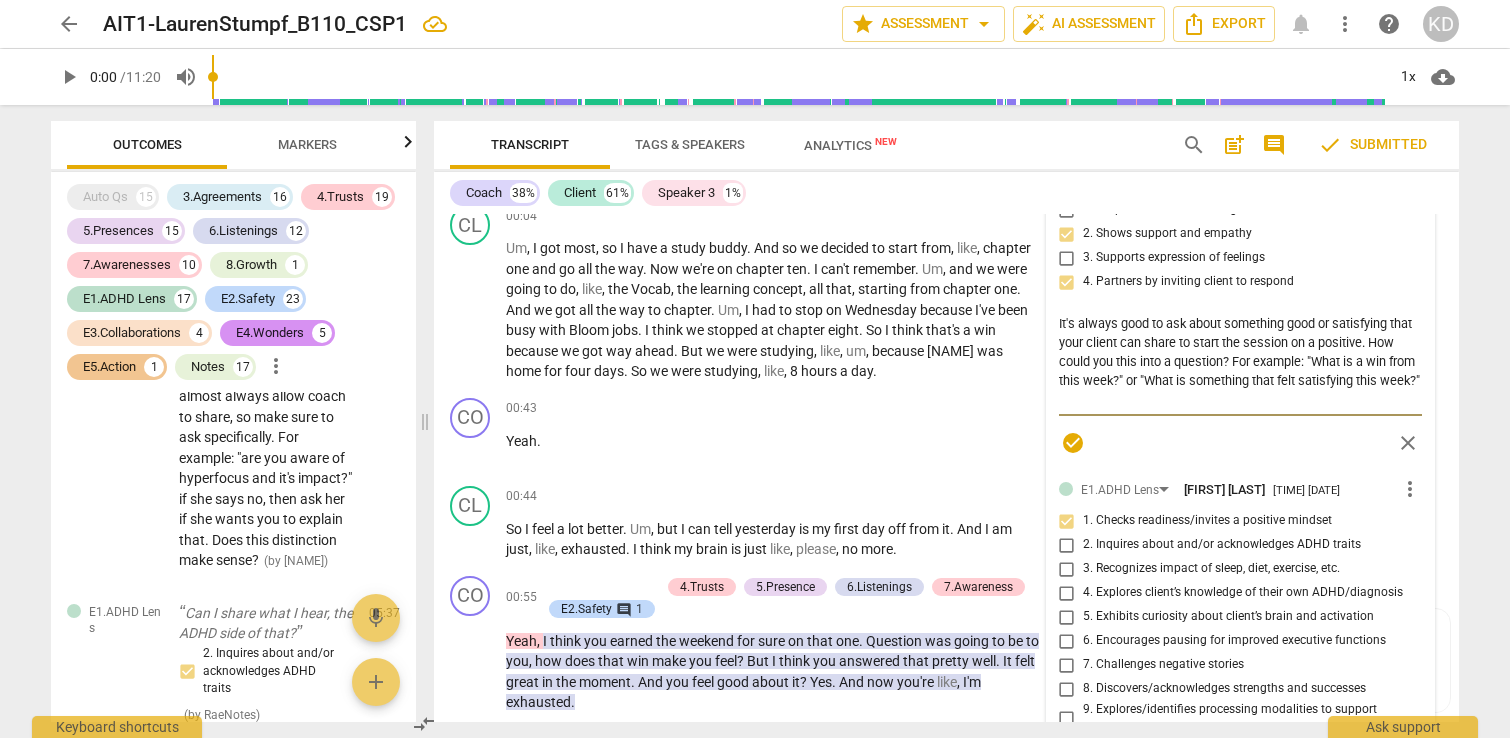click on "It's always good to ask about something good or satisfying that your client can share to start the session on a positive. How could you this into a question? For example: "What is a win from this week?" or "What is something that felt satisfying this week?"" at bounding box center (1240, 361) 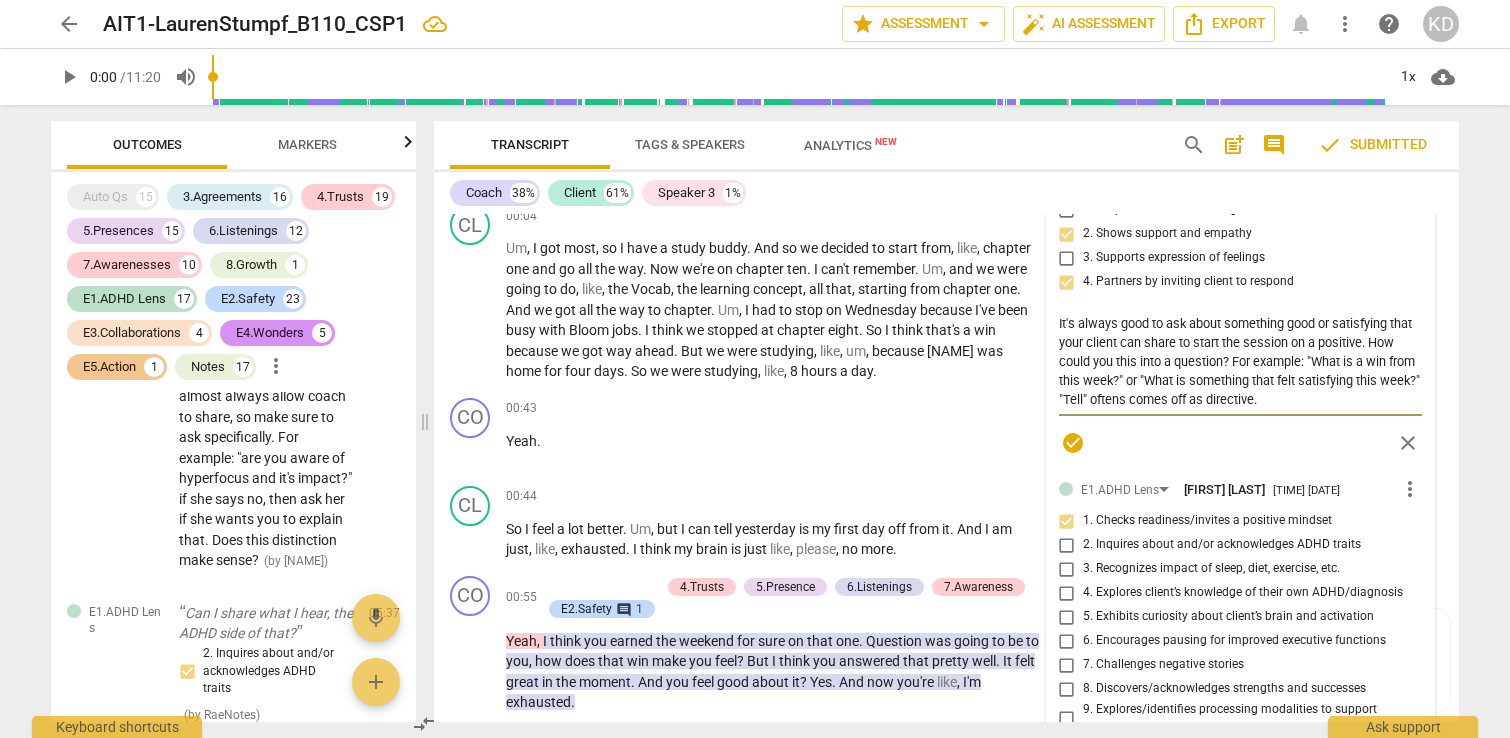 click on "check_circle close" at bounding box center (1240, 442) 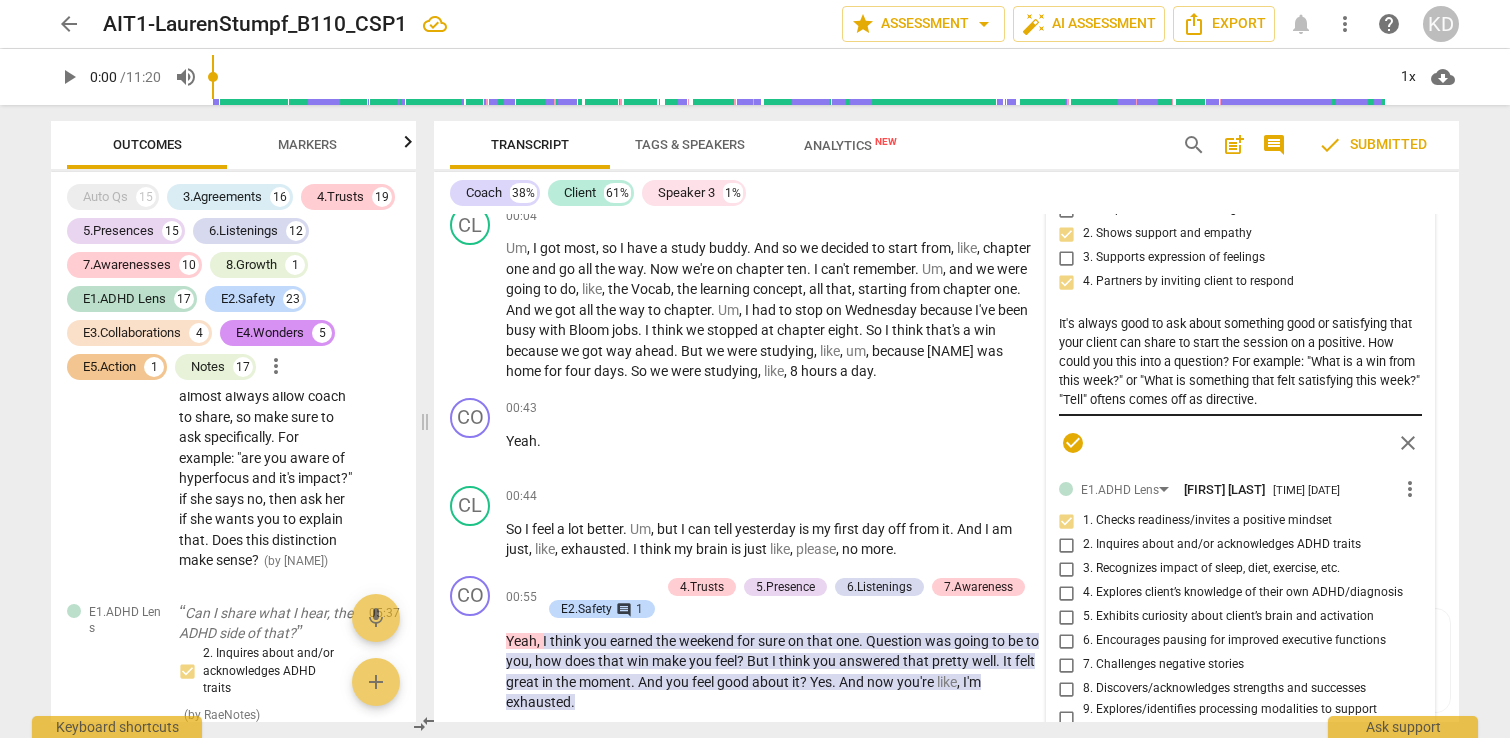 click on "It's always good to ask about something good or satisfying that your client can share to start the session on a positive. How could you this into a question? For example: "What is a win from this week?" or "What is something that felt satisfying this week?" "Tell" oftens comes off as directive." at bounding box center [1240, 361] 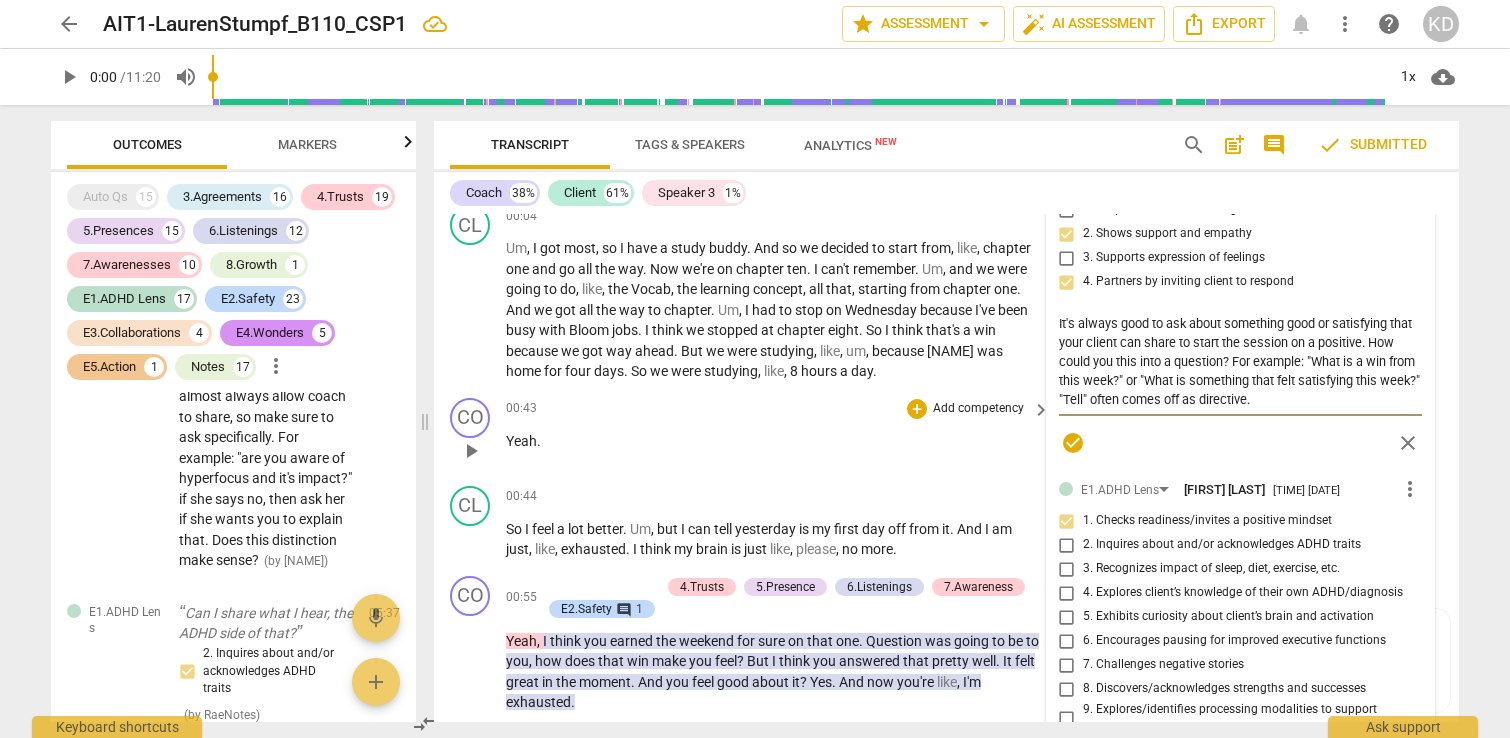 click on "Yeah ." at bounding box center (773, 441) 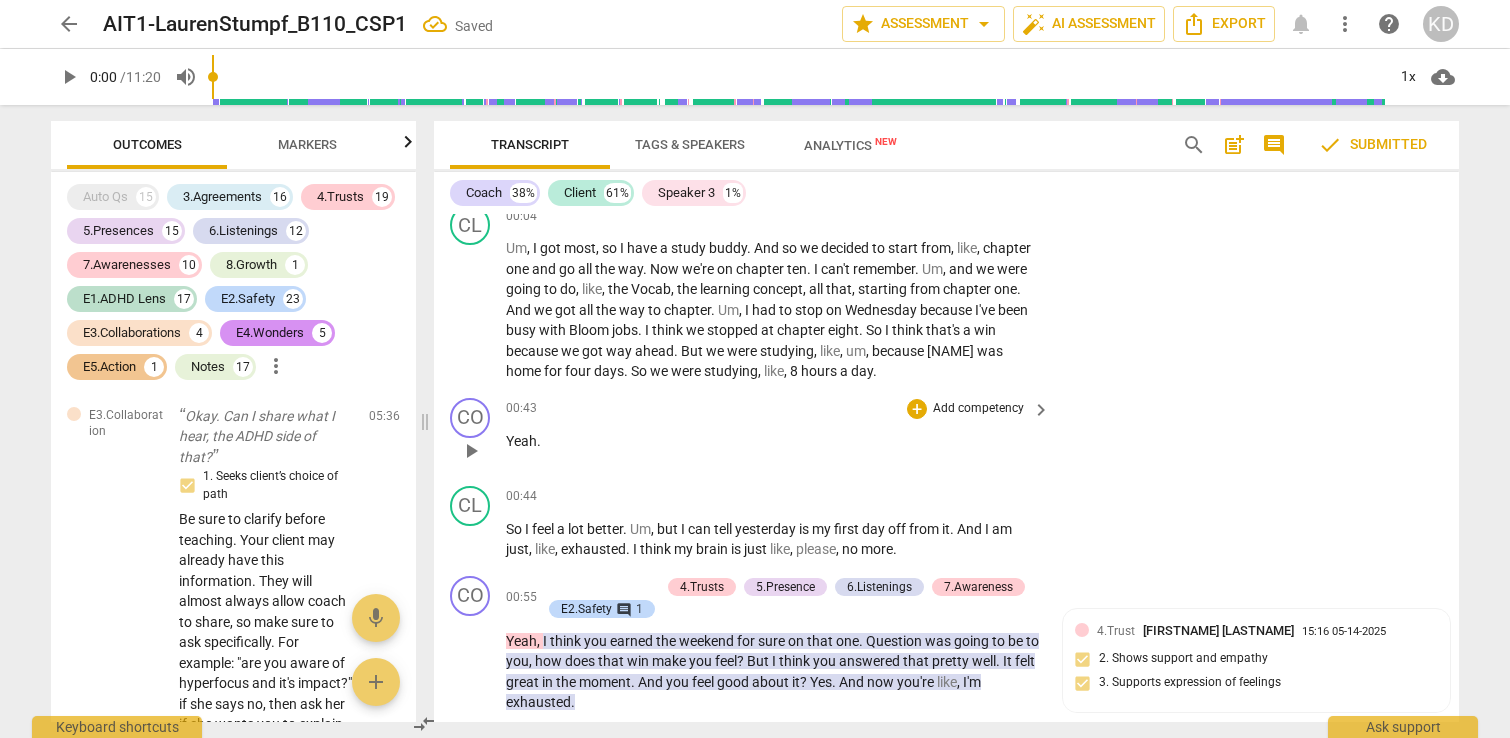 scroll, scrollTop: 4623, scrollLeft: 0, axis: vertical 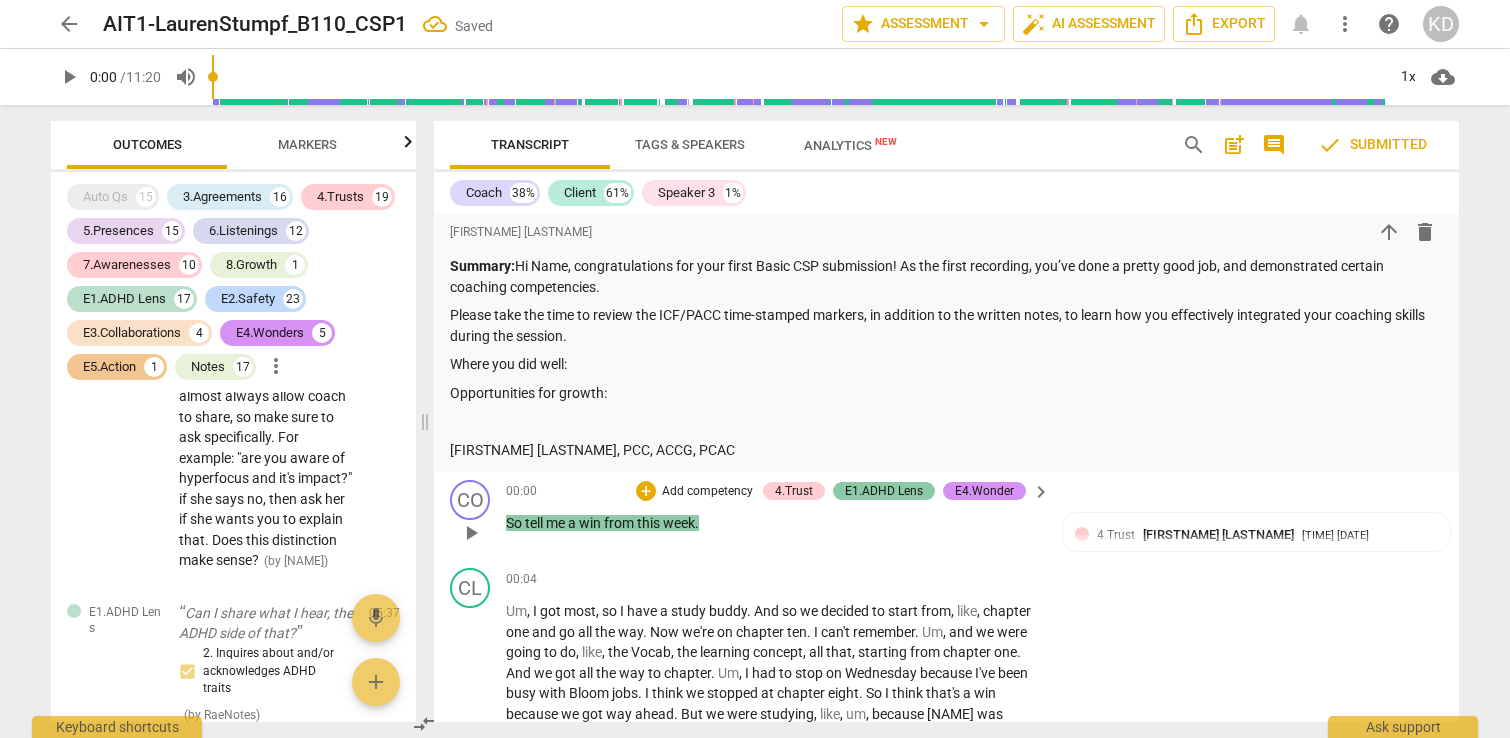 click on "E1.ADHD Lens" at bounding box center [884, 491] 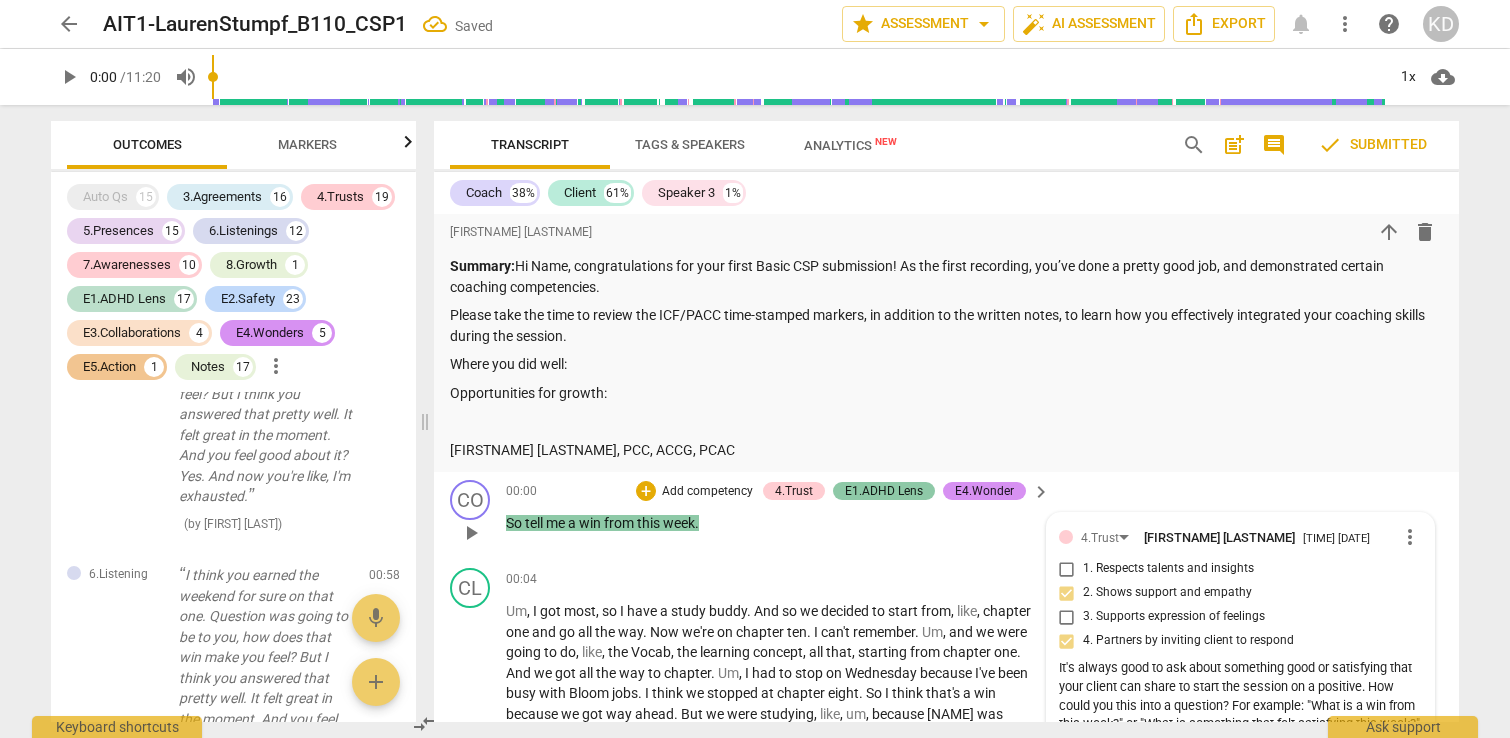 scroll, scrollTop: 1002, scrollLeft: 0, axis: vertical 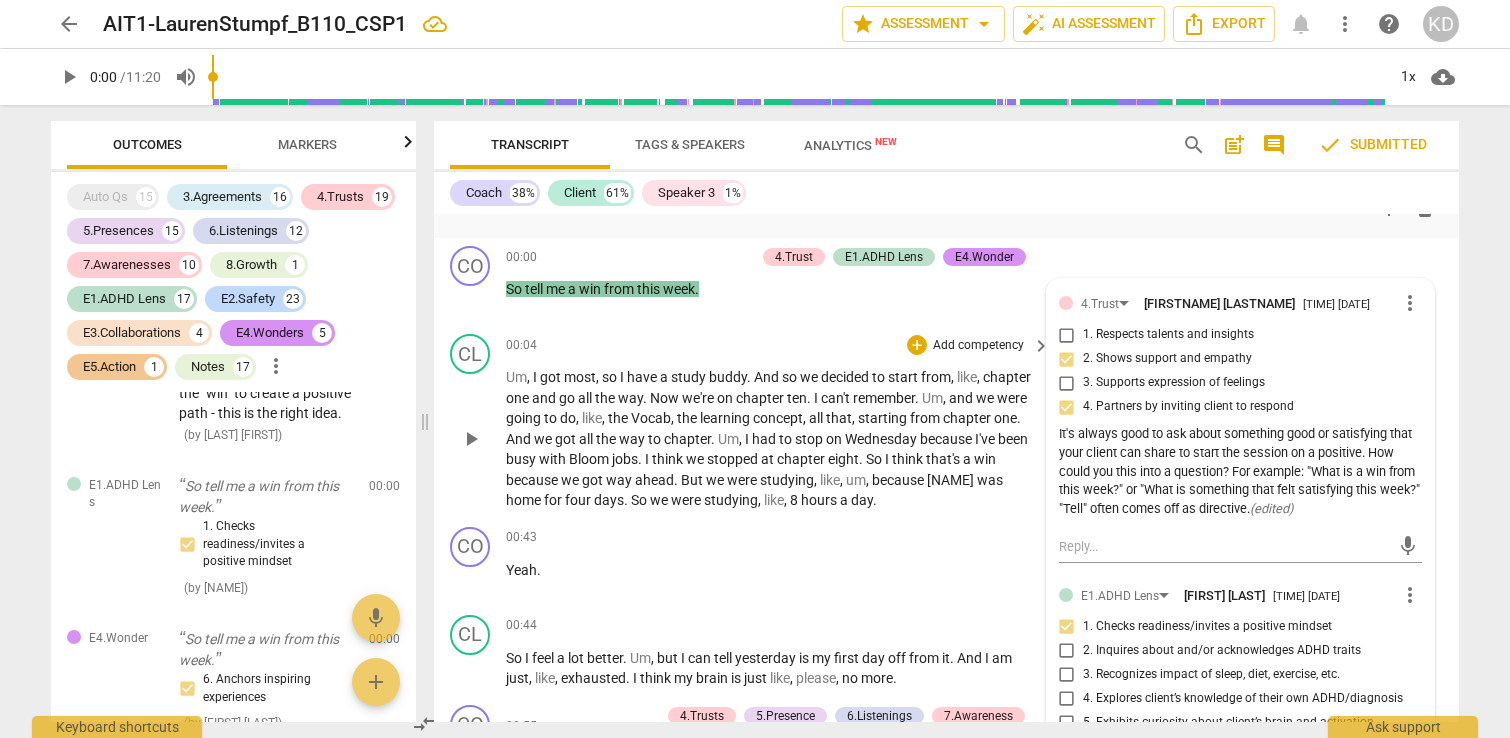 click on "CL play_arrow pause [TIME] + Add competency keyboard_arrow_right Um , I got most , so I have a study buddy . And so we decided to start from , like , chapter one and go all the way . Now we're on chapter ten . I can't remember . Um , and we were going to do , like , the Vocab , the learning concept , all that , starting from chapter one . And we got all the way to chapter . Um , I had to stop on Wednesday because I've been busy with Bloom jobs . I think we stopped at chapter eight . So I think that's a win because we got way ahead . But we were studying , like , um , because Jason was home for four days . So we were studying , like , 8 hours a day ." at bounding box center (946, 422) 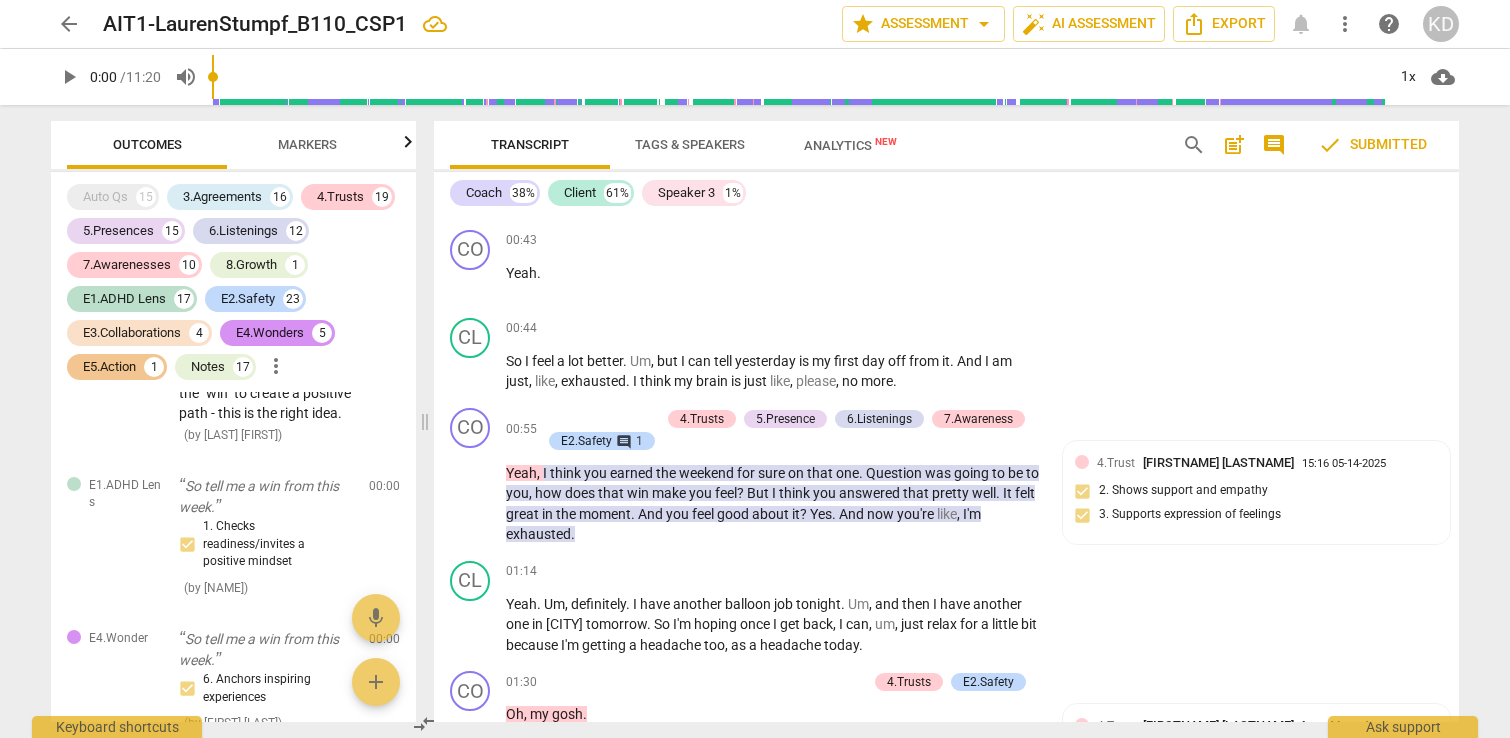 scroll, scrollTop: 4786, scrollLeft: 0, axis: vertical 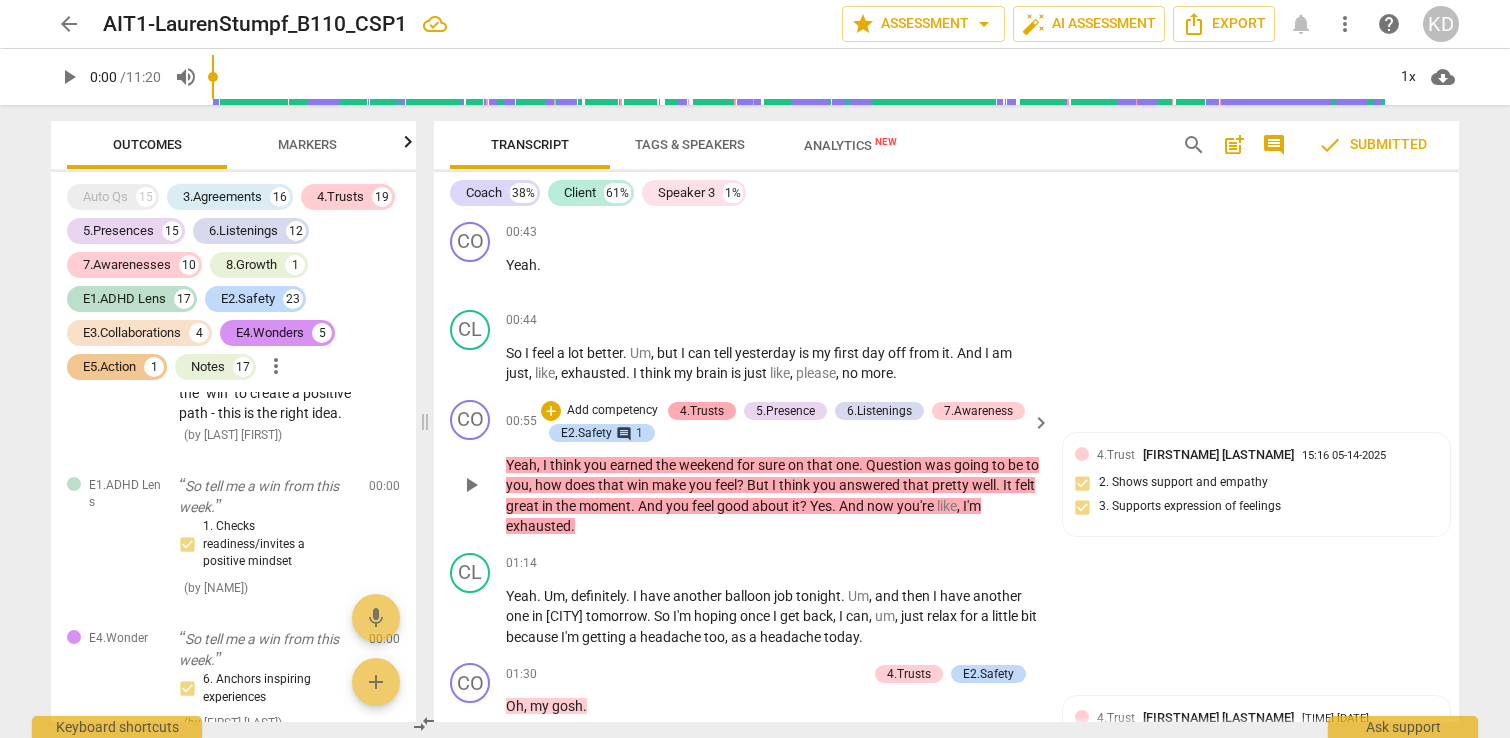 click on "4.Trusts" at bounding box center [702, 411] 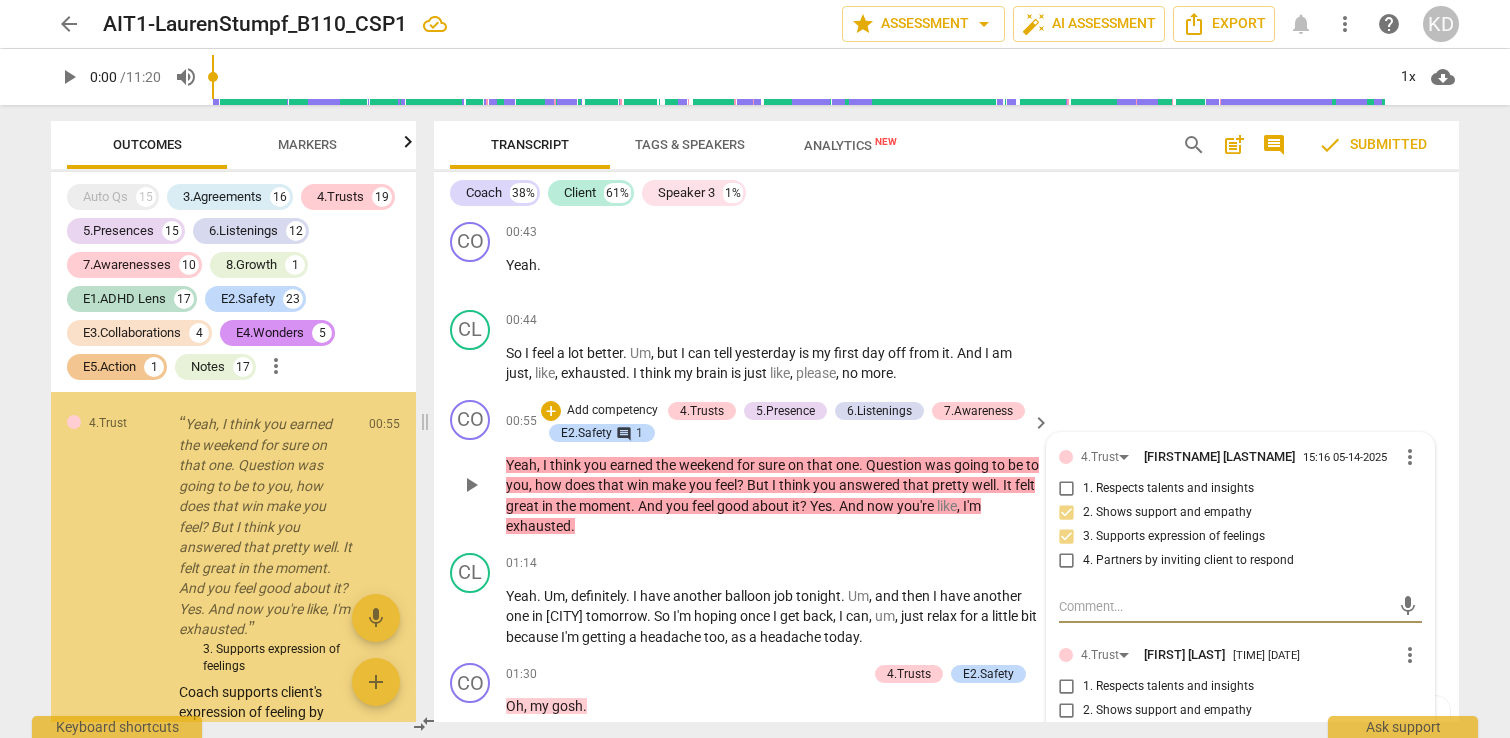 scroll, scrollTop: 1671, scrollLeft: 0, axis: vertical 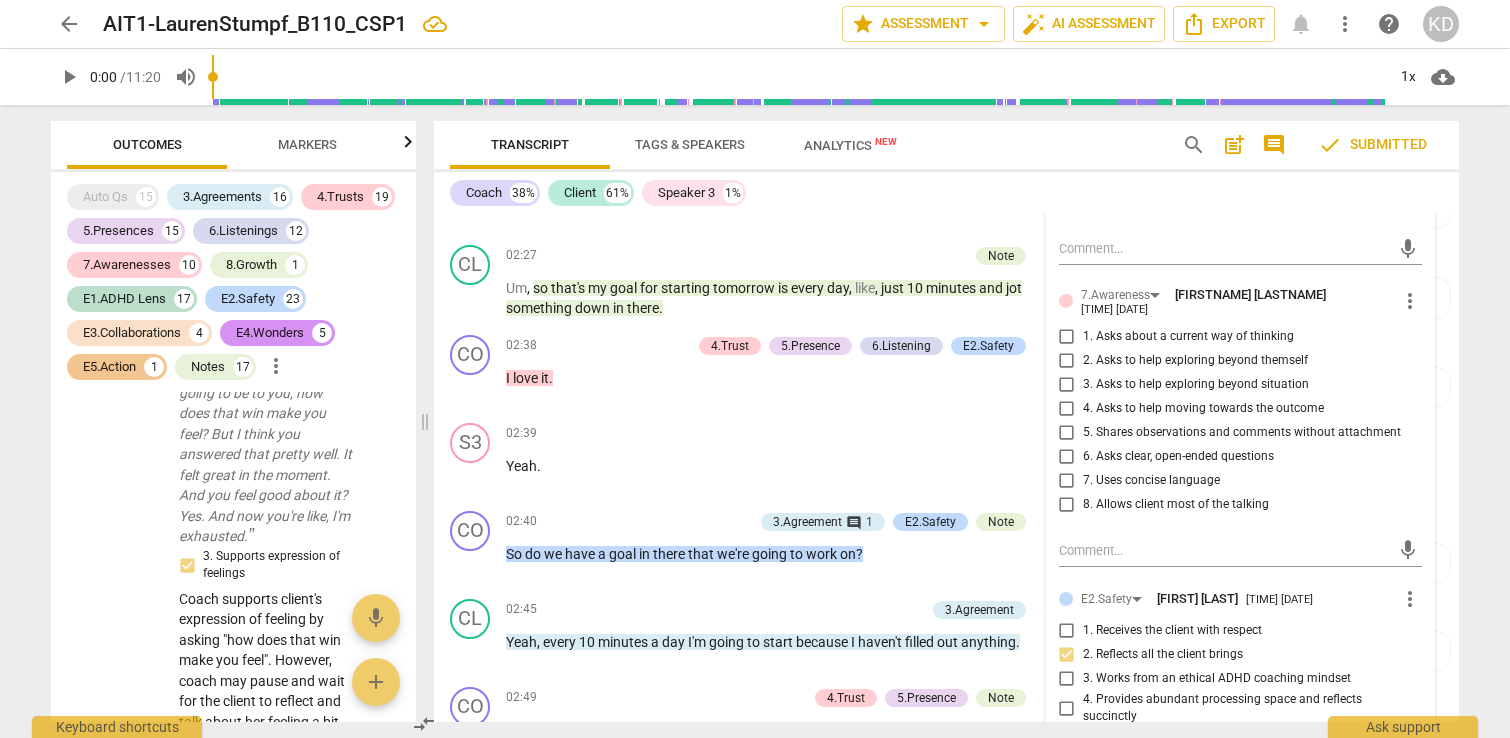 click on "more_vert" at bounding box center [1410, 301] 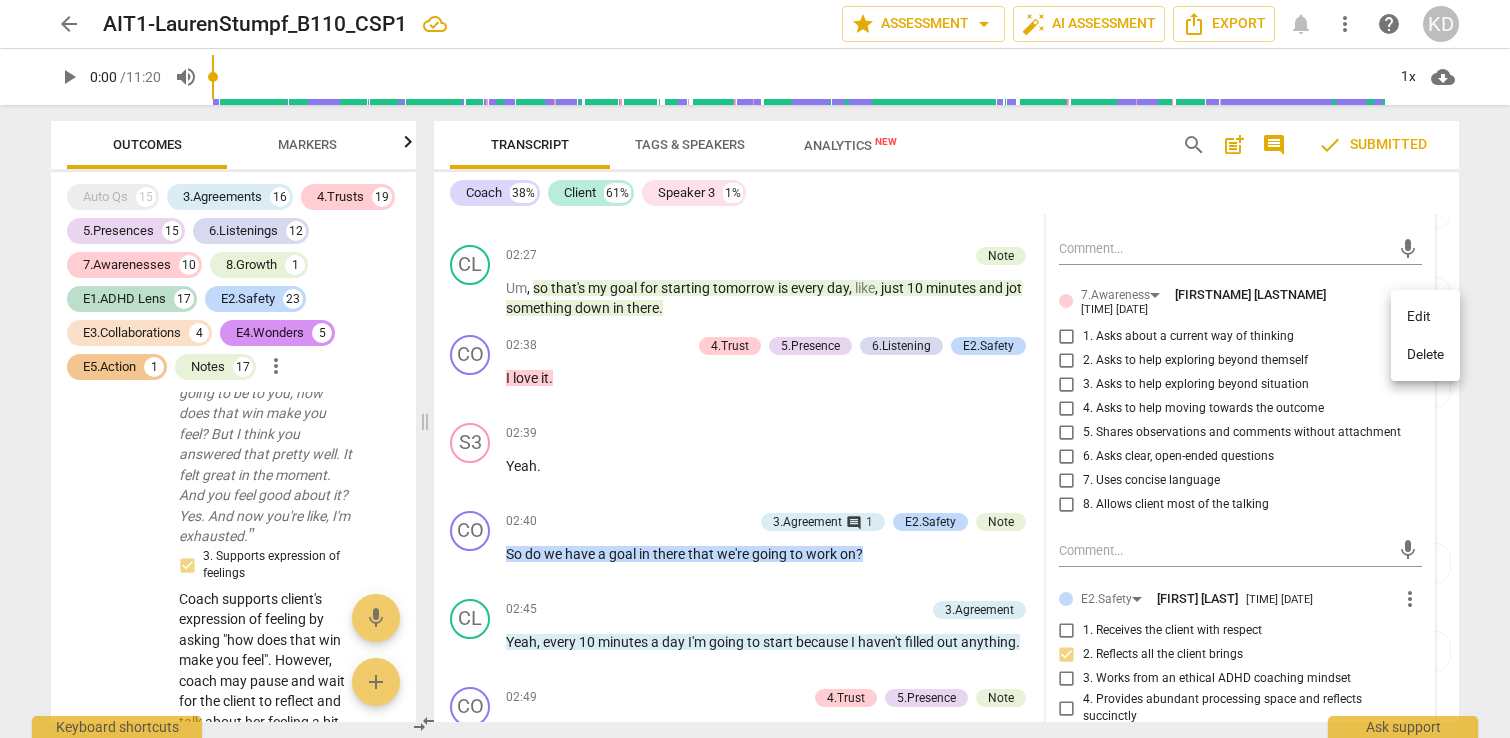 click on "Delete" at bounding box center [1425, 355] 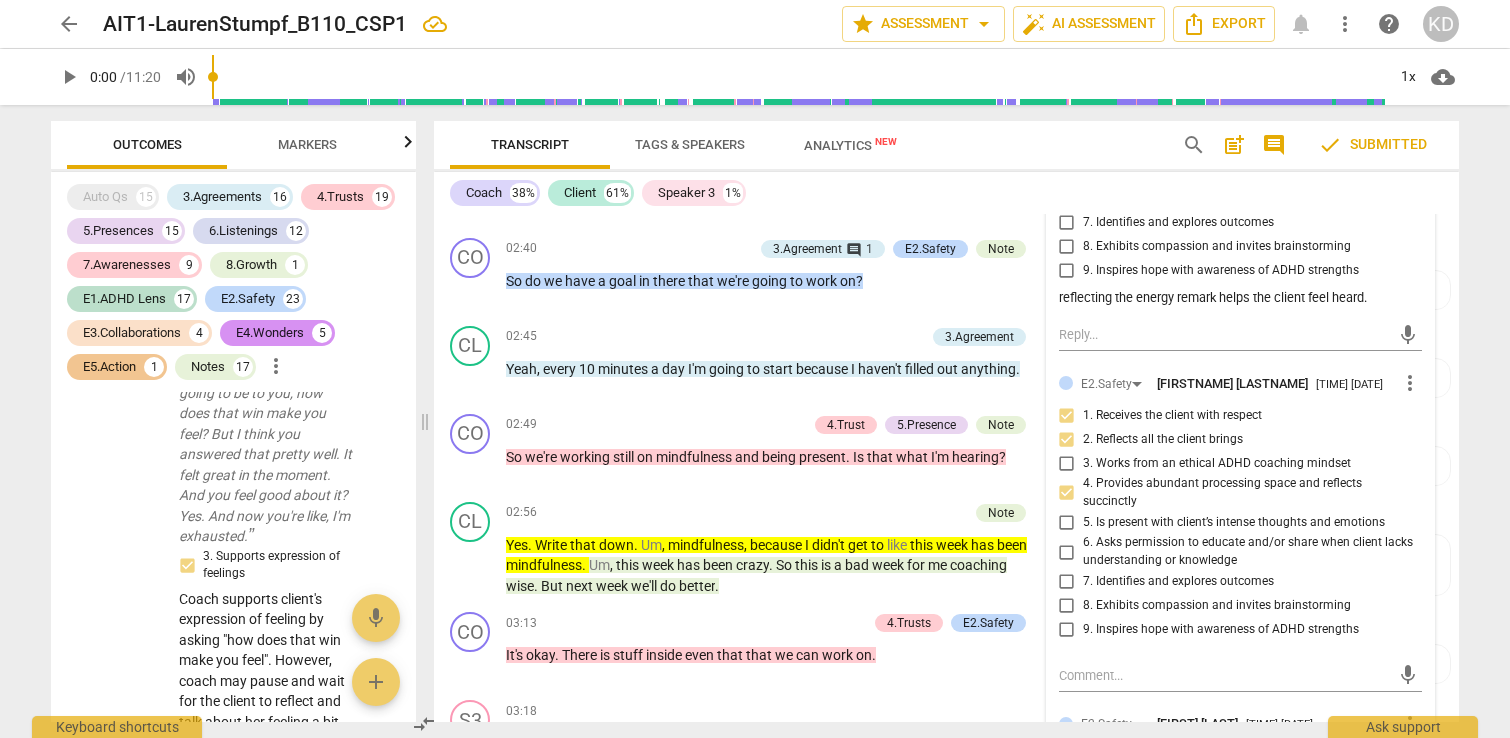 scroll, scrollTop: 6207, scrollLeft: 0, axis: vertical 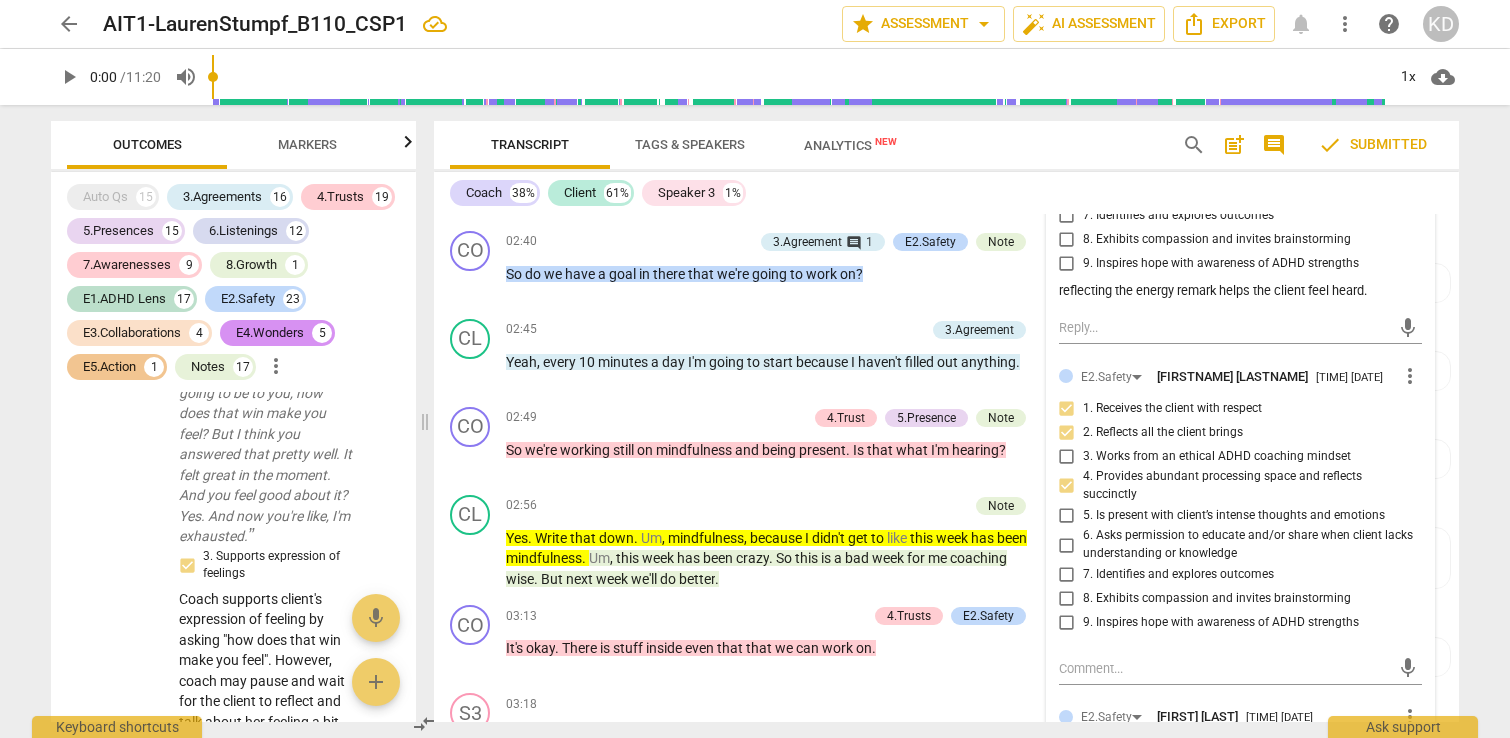 click on "1. Receives the client with respect" at bounding box center (1067, 408) 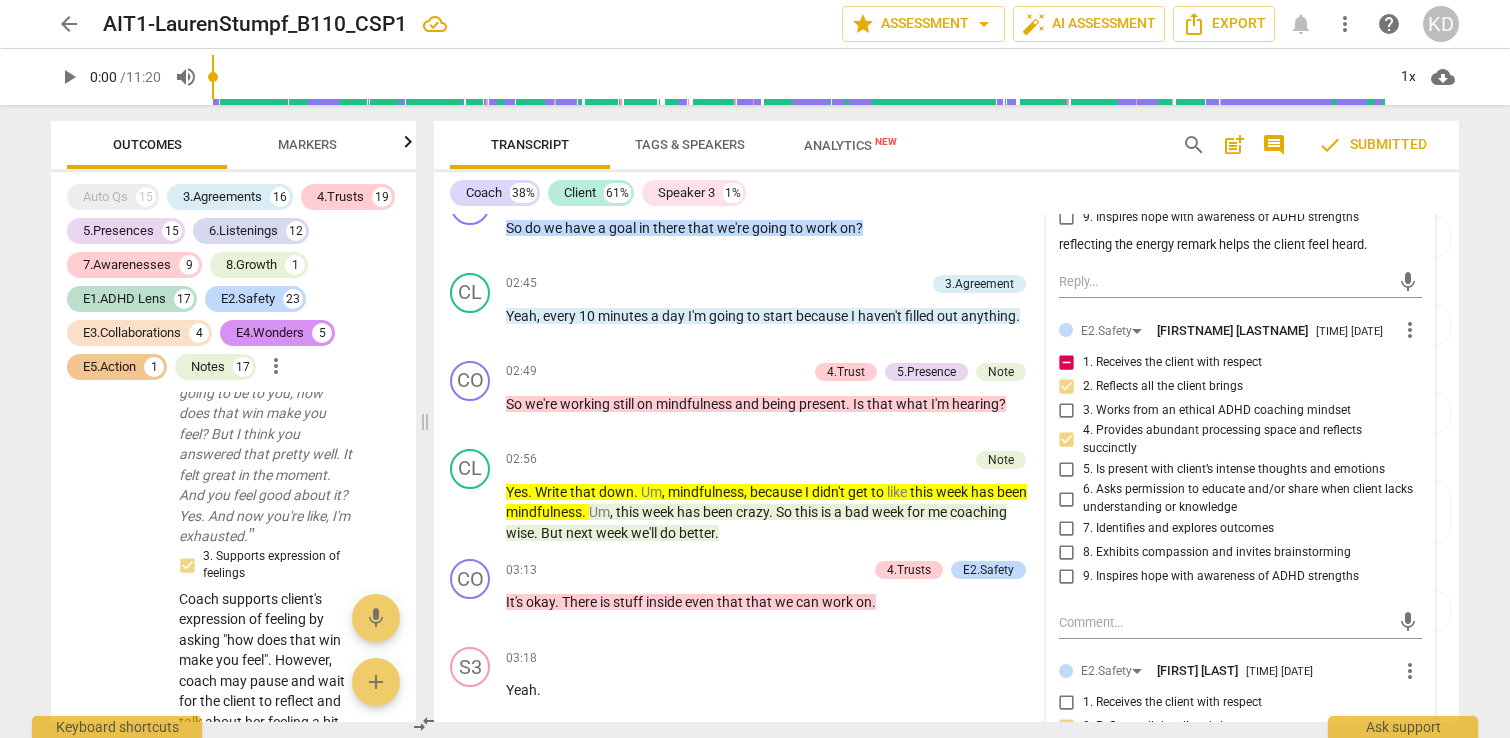 scroll, scrollTop: 6257, scrollLeft: 0, axis: vertical 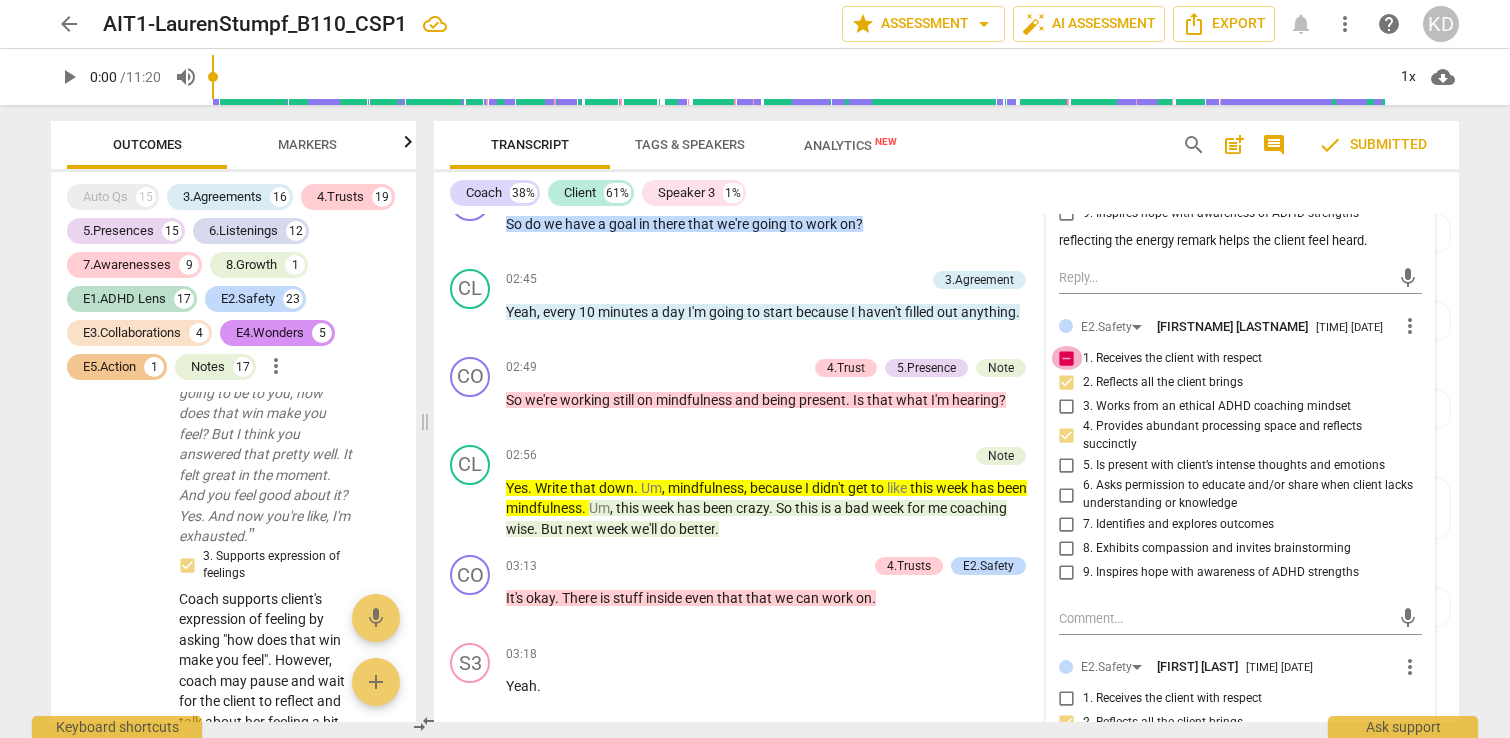 click on "1. Receives the client with respect" at bounding box center (1067, 358) 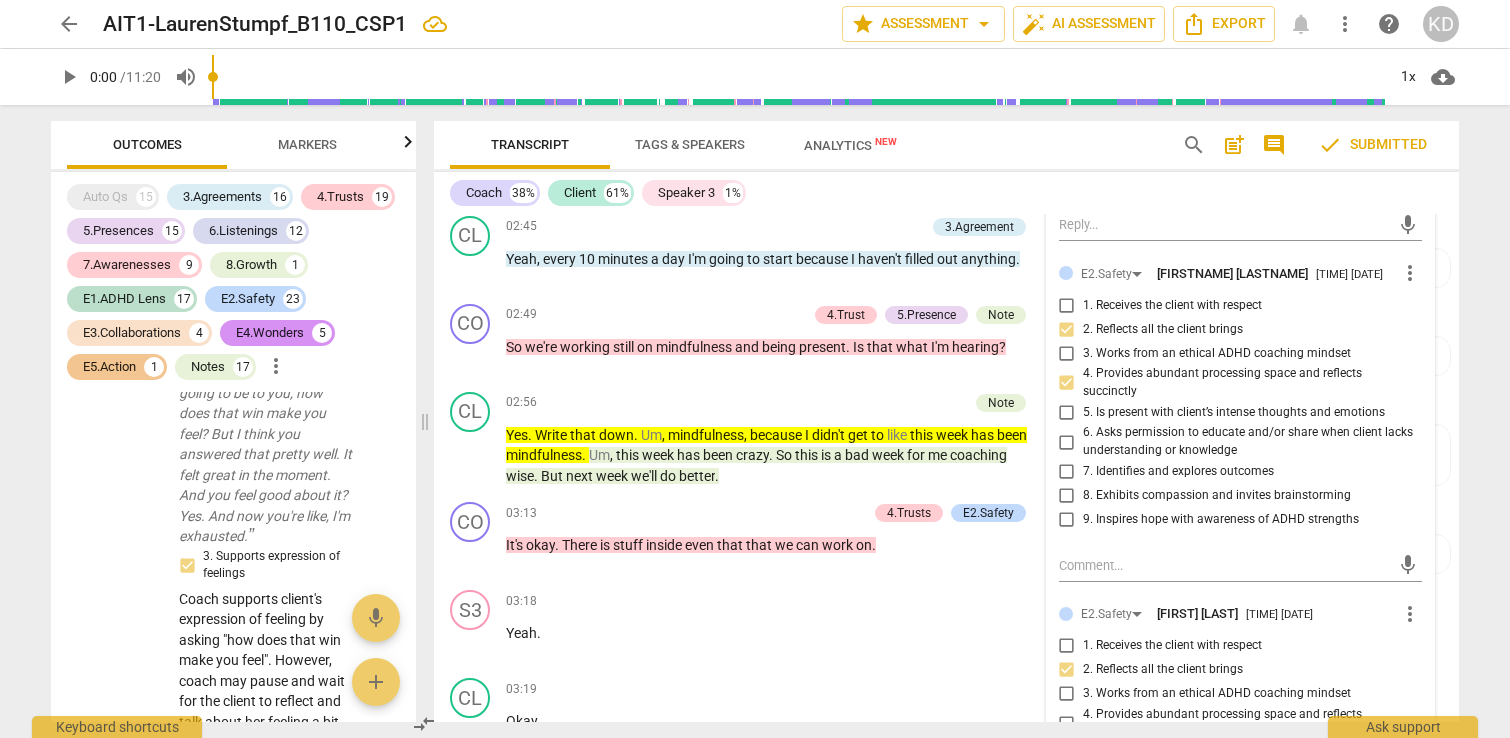 scroll, scrollTop: 6315, scrollLeft: 0, axis: vertical 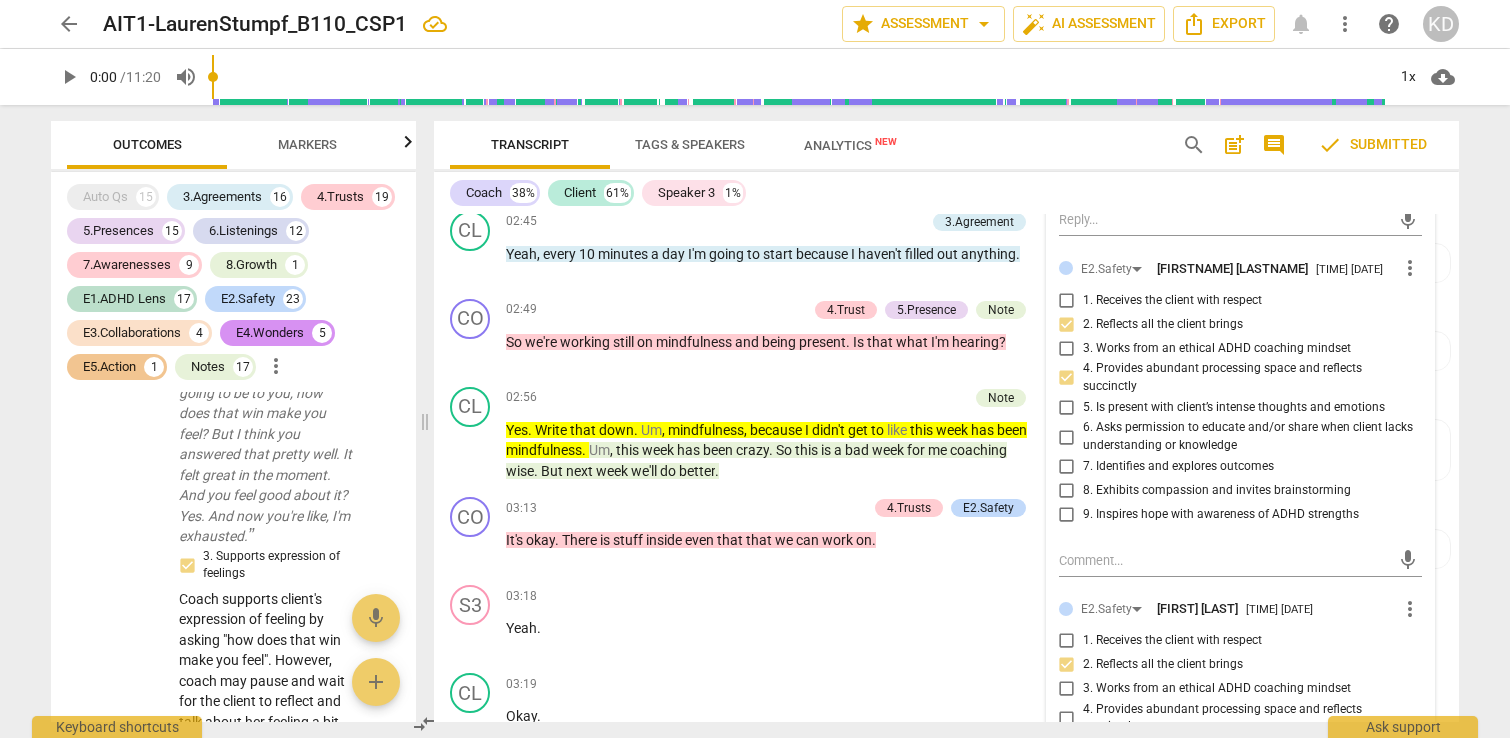 click on "4. Provides abundant processing space and reflects succinctly" at bounding box center [1067, 378] 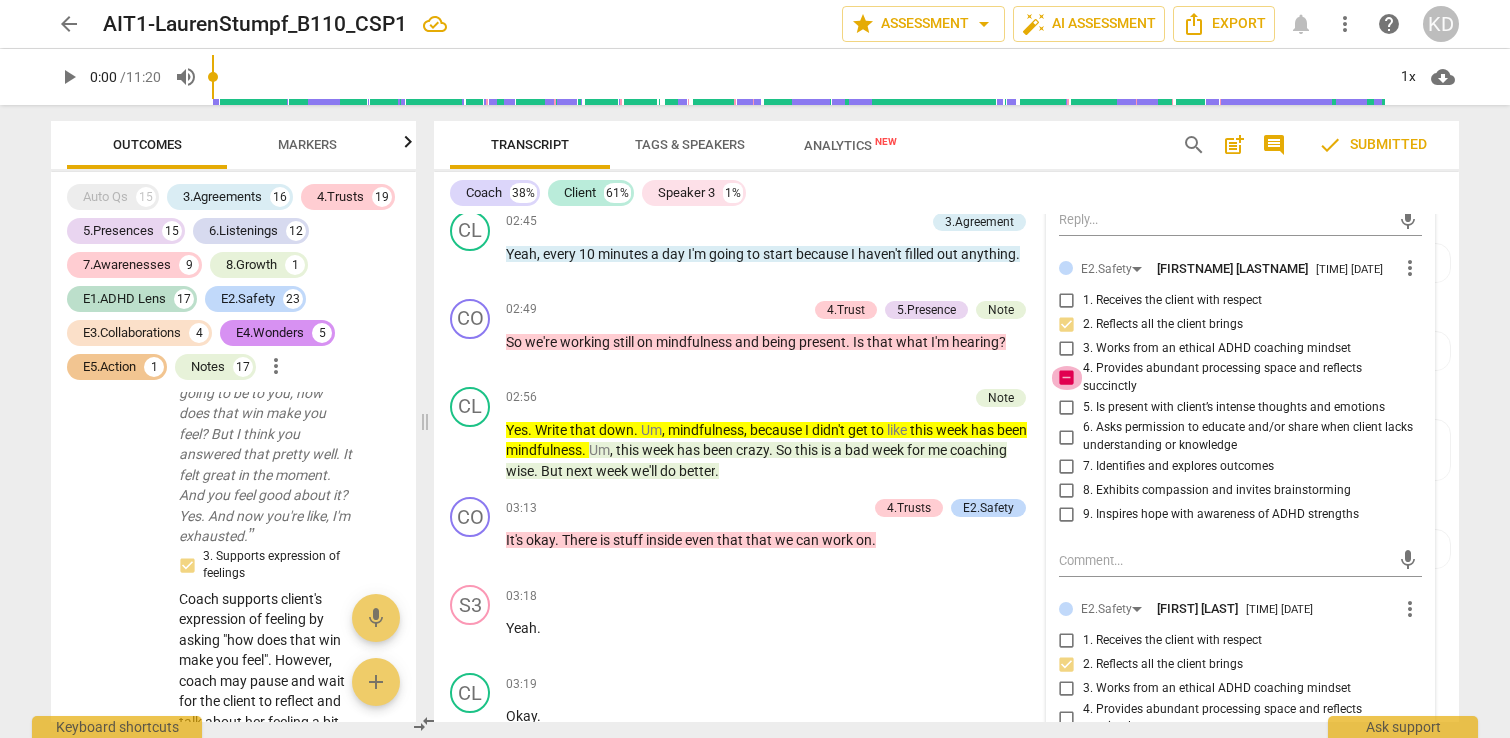 click on "4. Provides abundant processing space and reflects succinctly" at bounding box center (1067, 378) 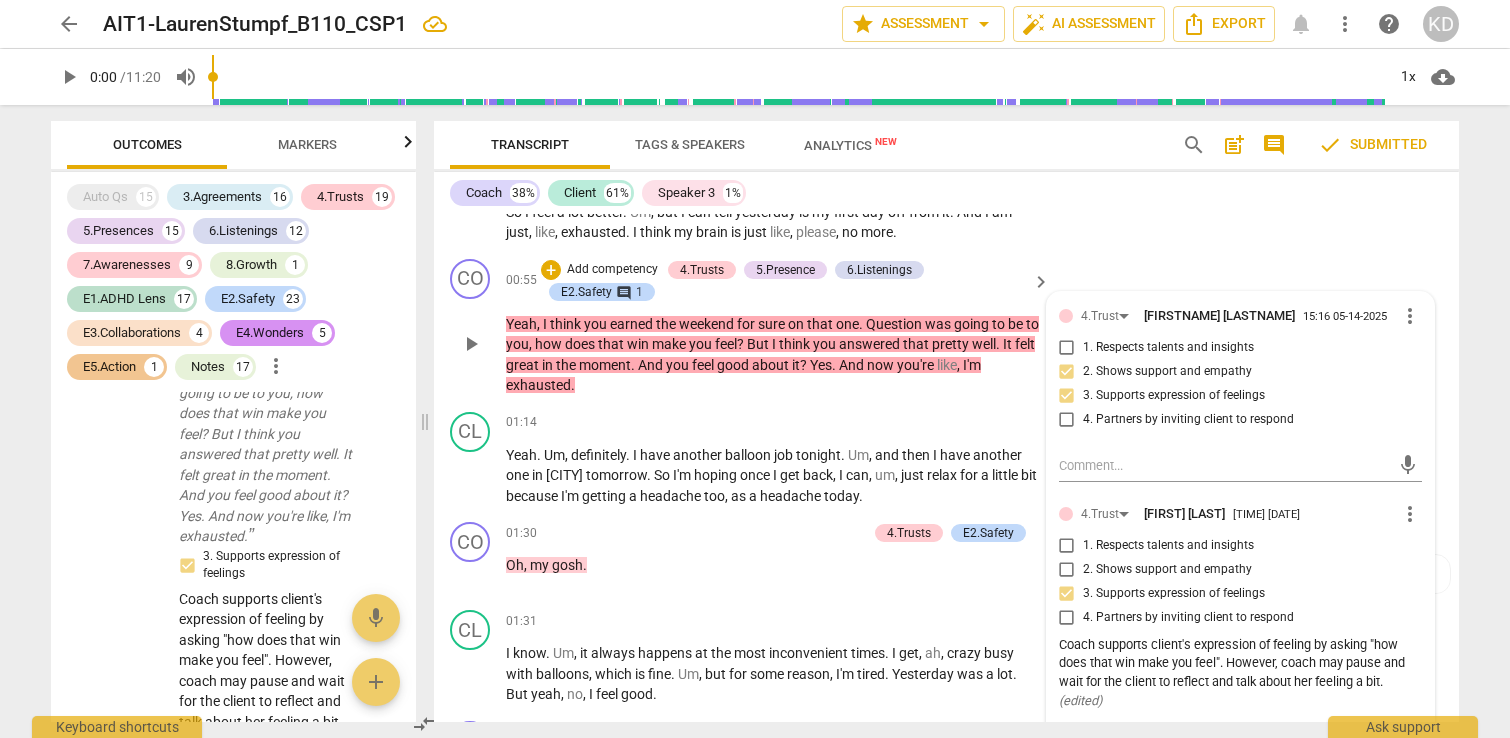 scroll, scrollTop: 4916, scrollLeft: 0, axis: vertical 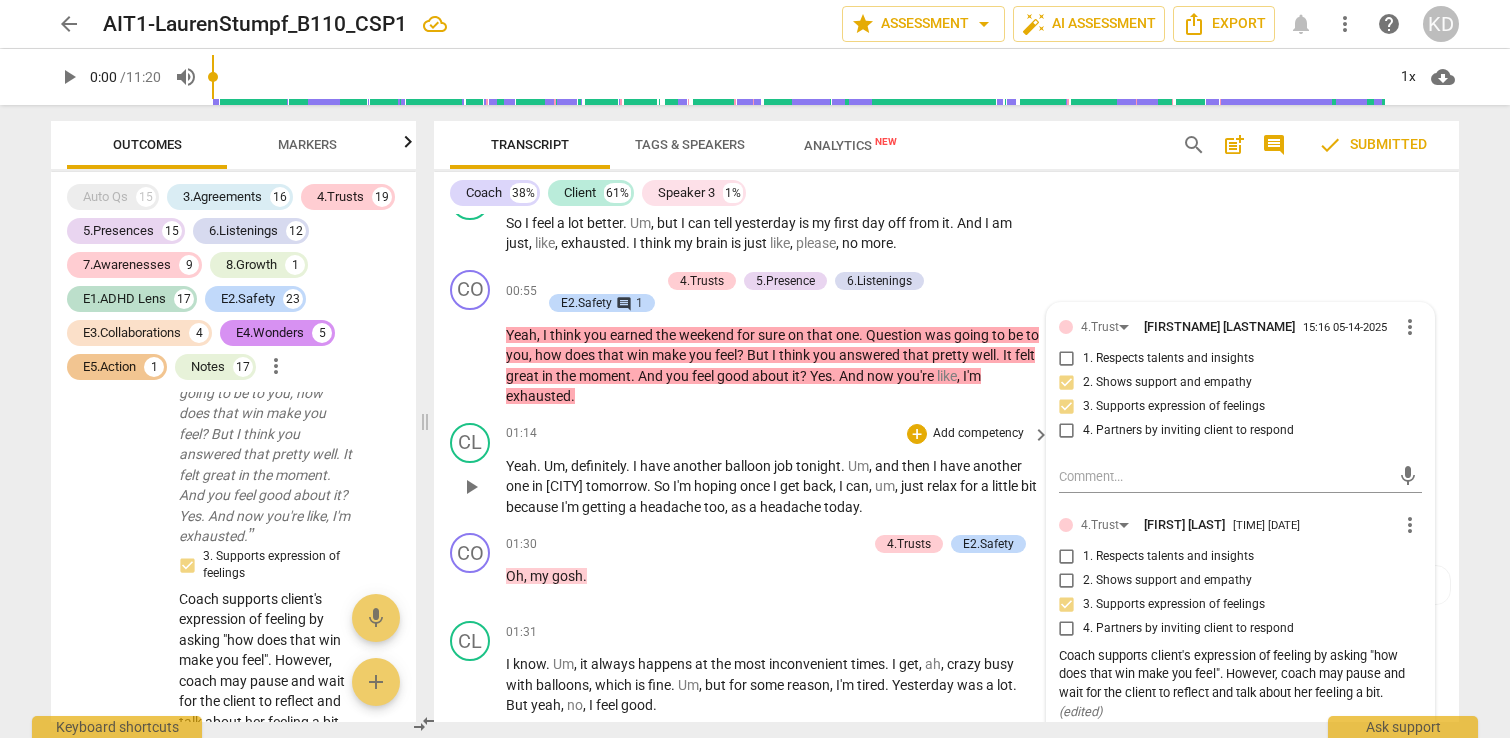click on "[TIME] [DATE] CL play_arrow pause [TIME] + Add competency keyboard_arrow_right Yeah . Um , definitely . I have another balloon job tonight . Um , and then I have another one in [CITY] tomorrow . So I'm hoping once I get back , I can , um , just relax for a little bit because I'm getting a headache too , as a headache today ." at bounding box center (946, 470) 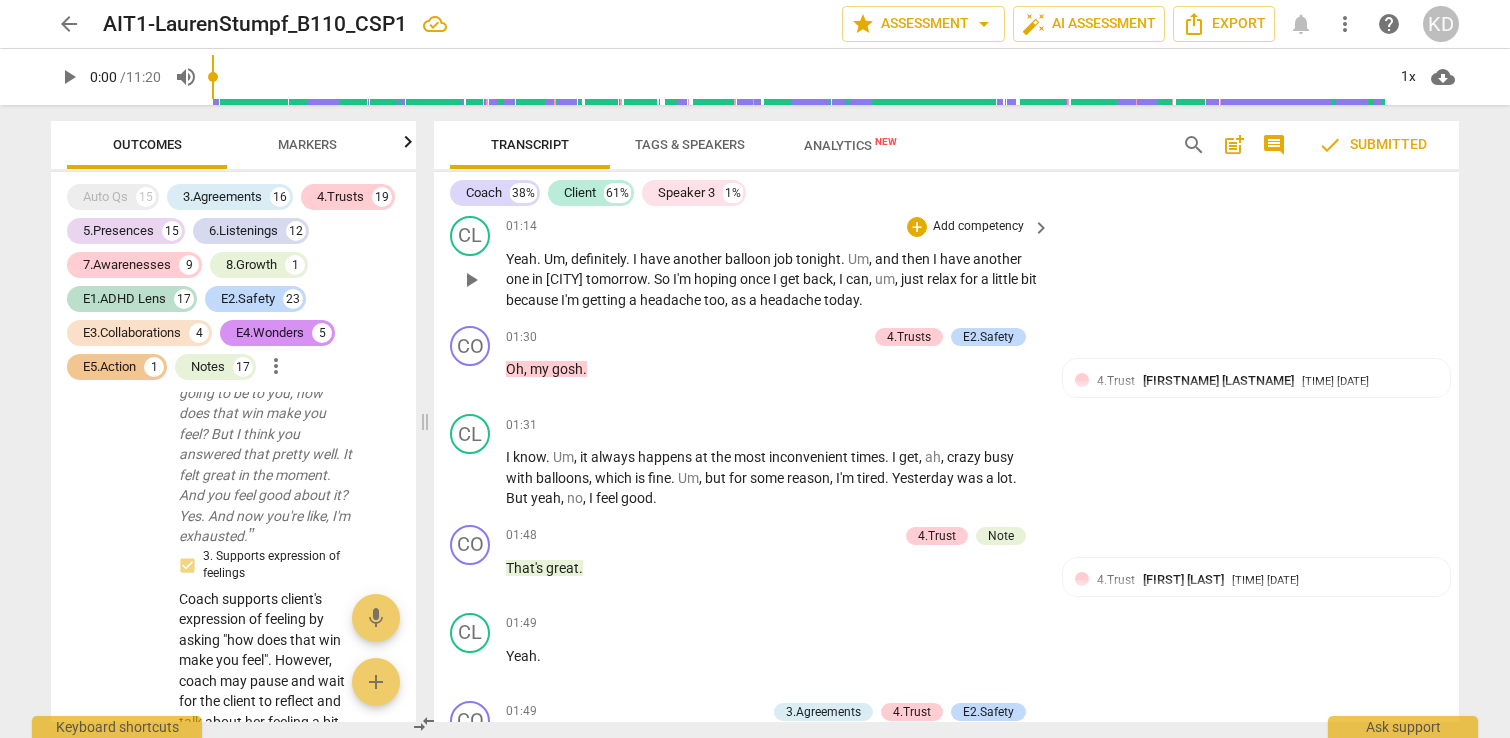 scroll, scrollTop: 5133, scrollLeft: 0, axis: vertical 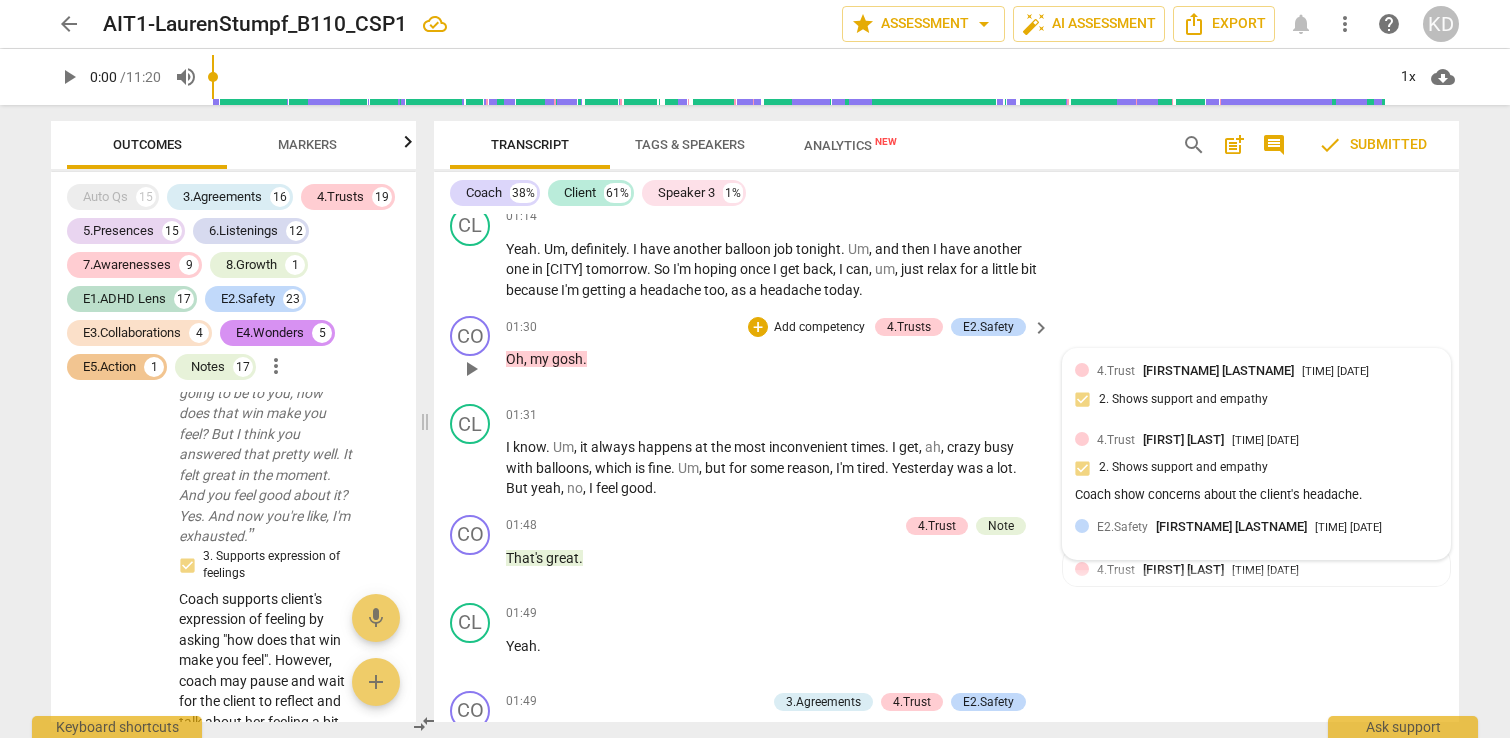 click on "[FIRSTNAME] [LASTNAME]" at bounding box center (1218, 370) 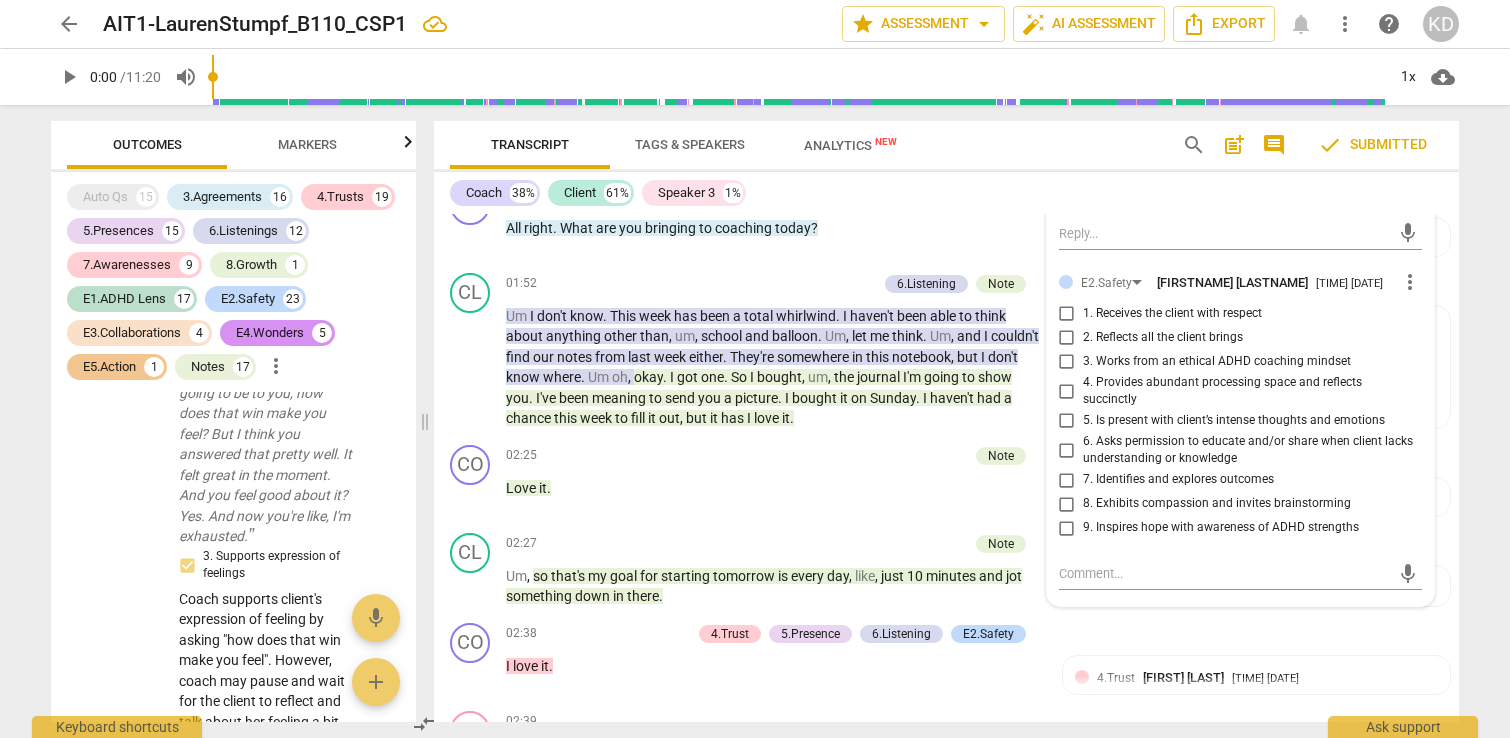 scroll, scrollTop: 5640, scrollLeft: 0, axis: vertical 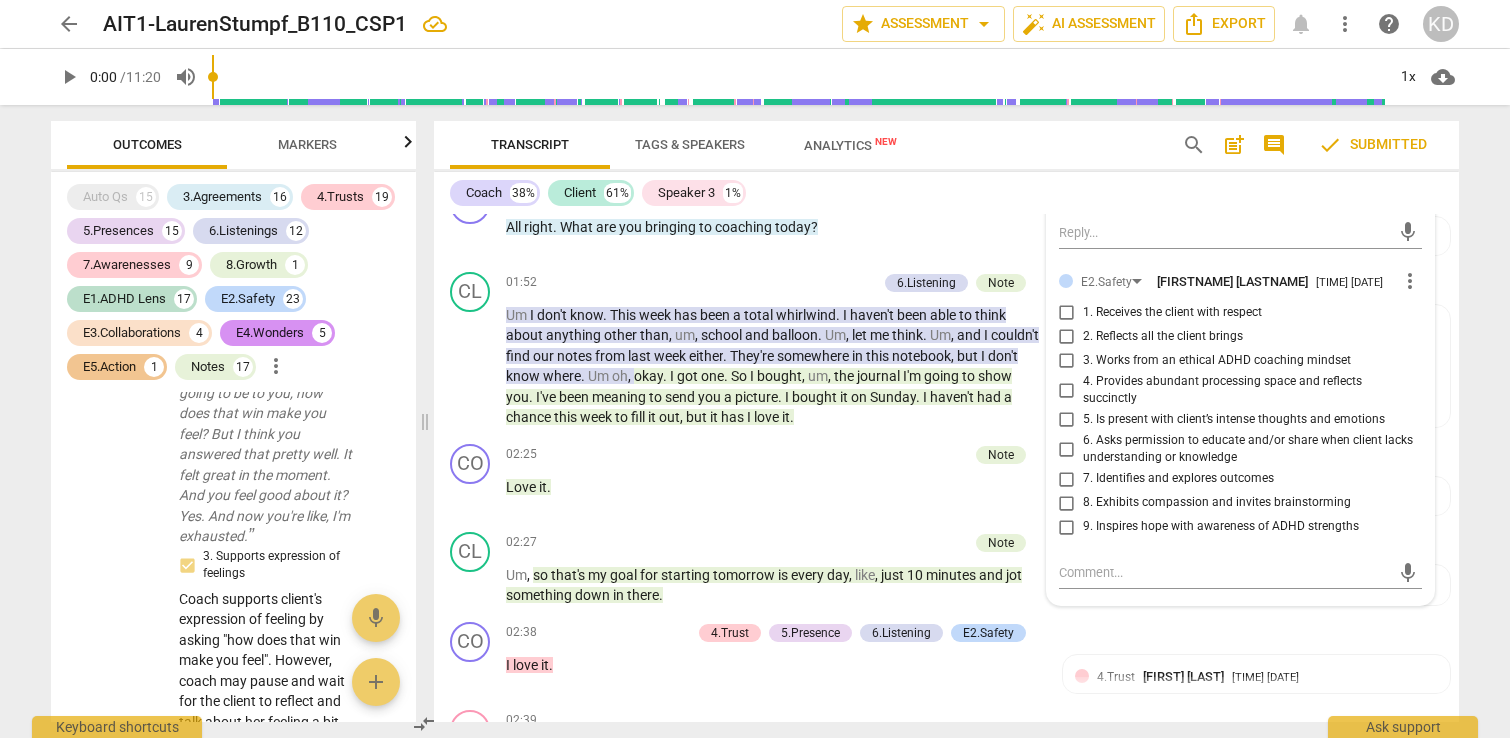 click on "more_vert" at bounding box center [1410, 281] 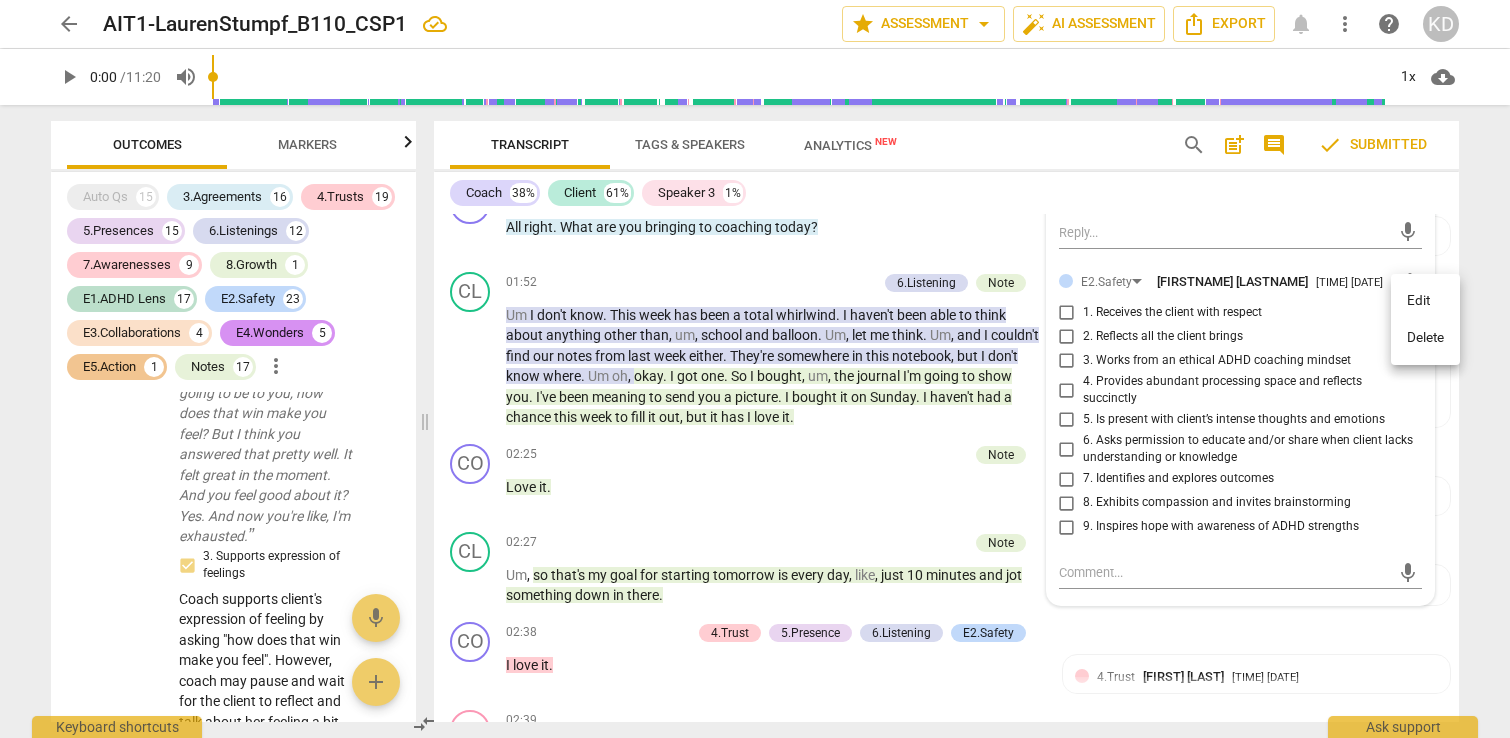 click on "Delete" at bounding box center [1425, 338] 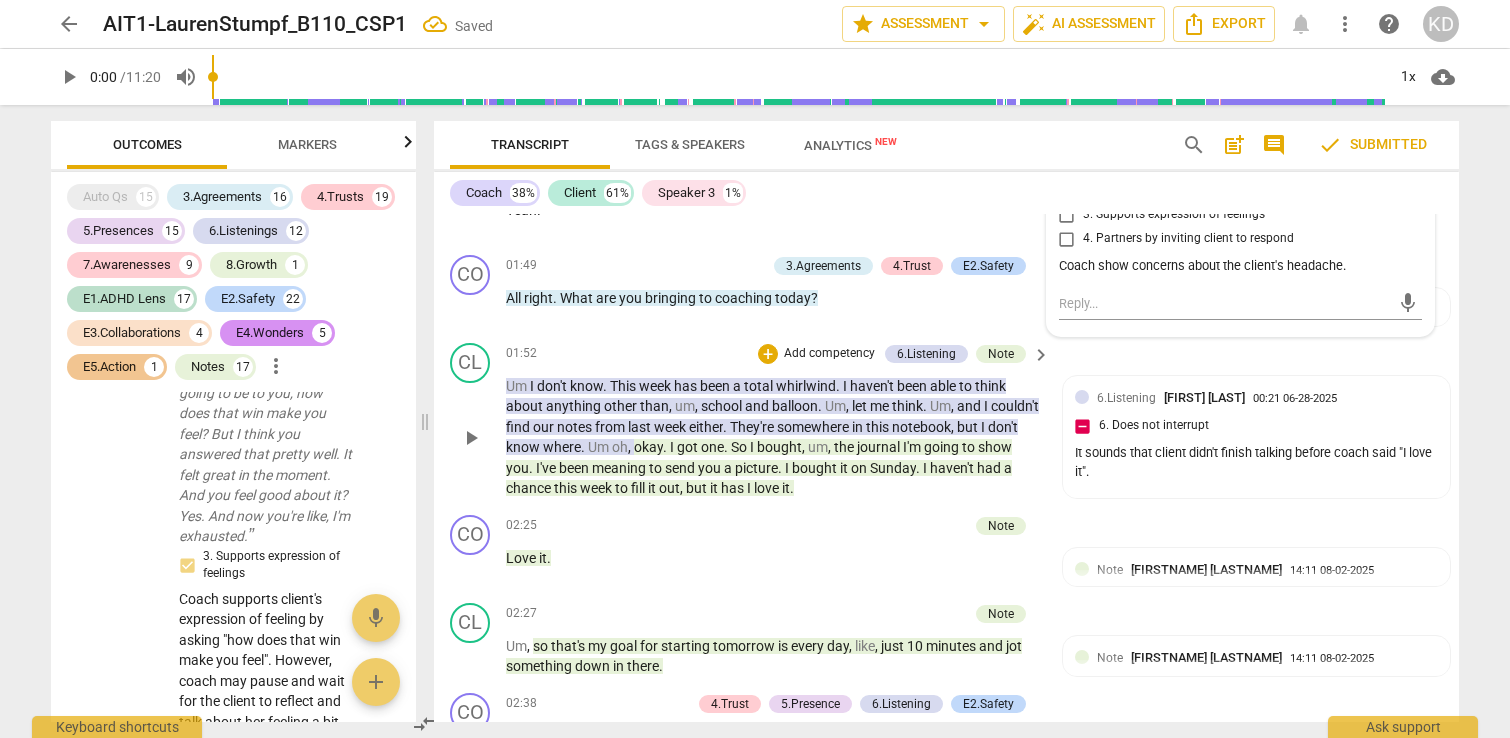 scroll, scrollTop: 5556, scrollLeft: 0, axis: vertical 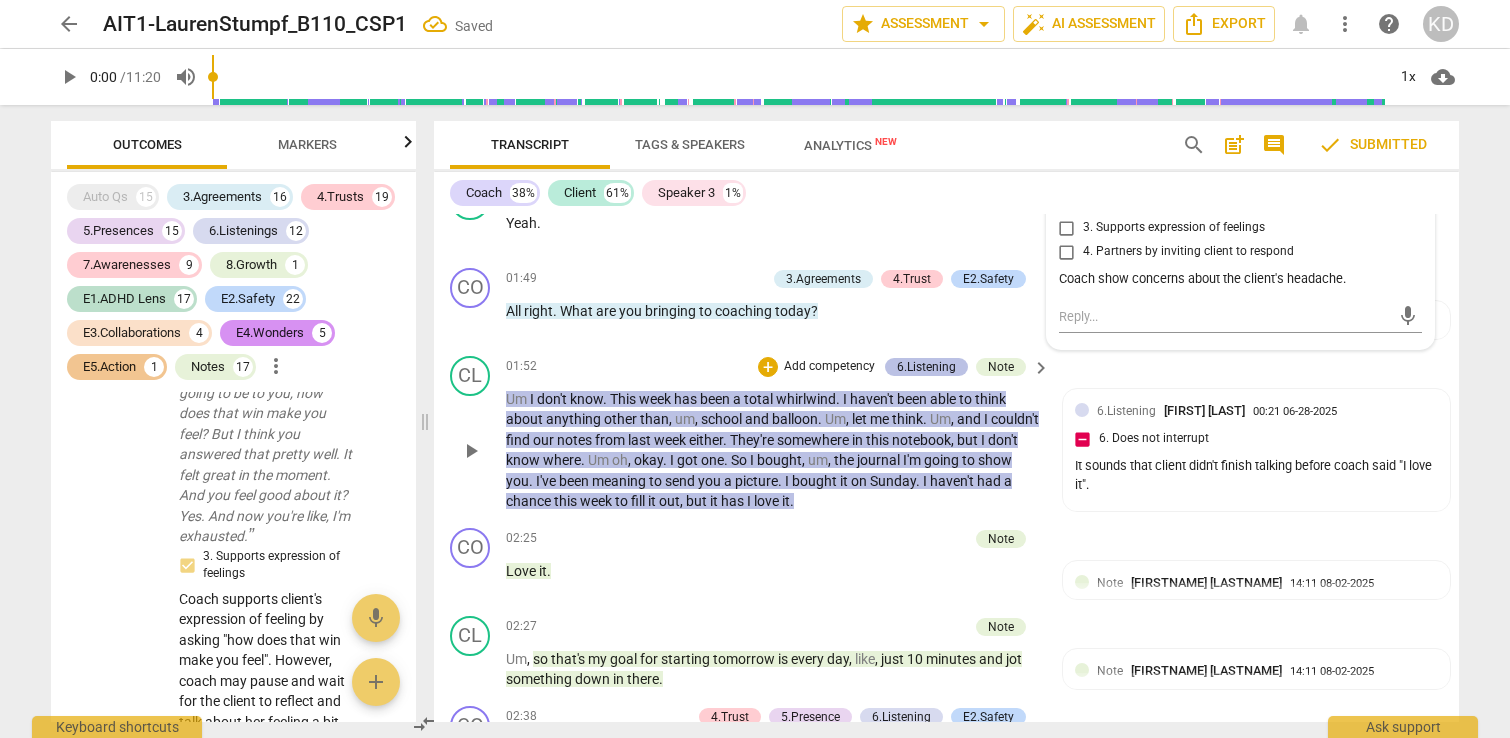 click on "6.Listening" at bounding box center (926, 367) 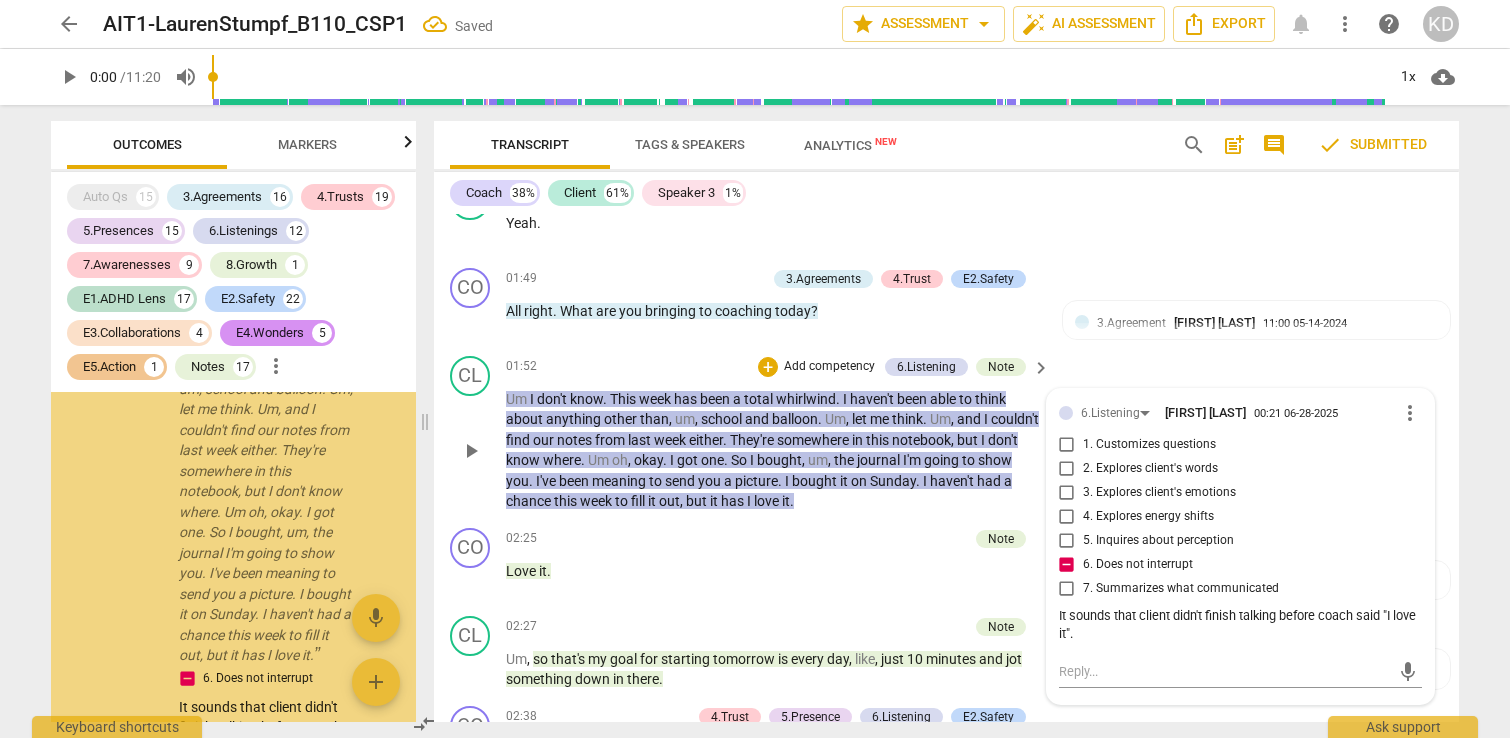 scroll, scrollTop: 6189, scrollLeft: 0, axis: vertical 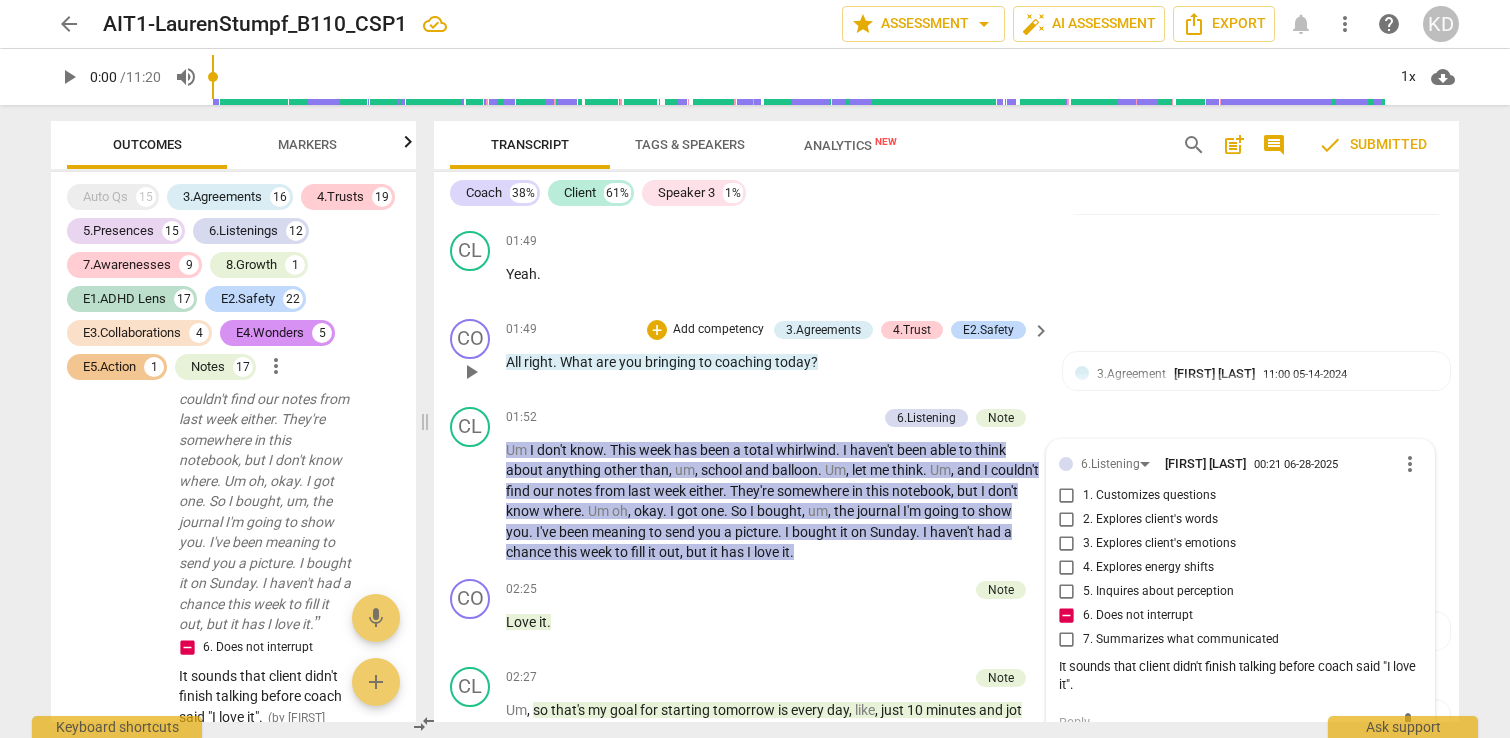click on "coaching" at bounding box center [745, 362] 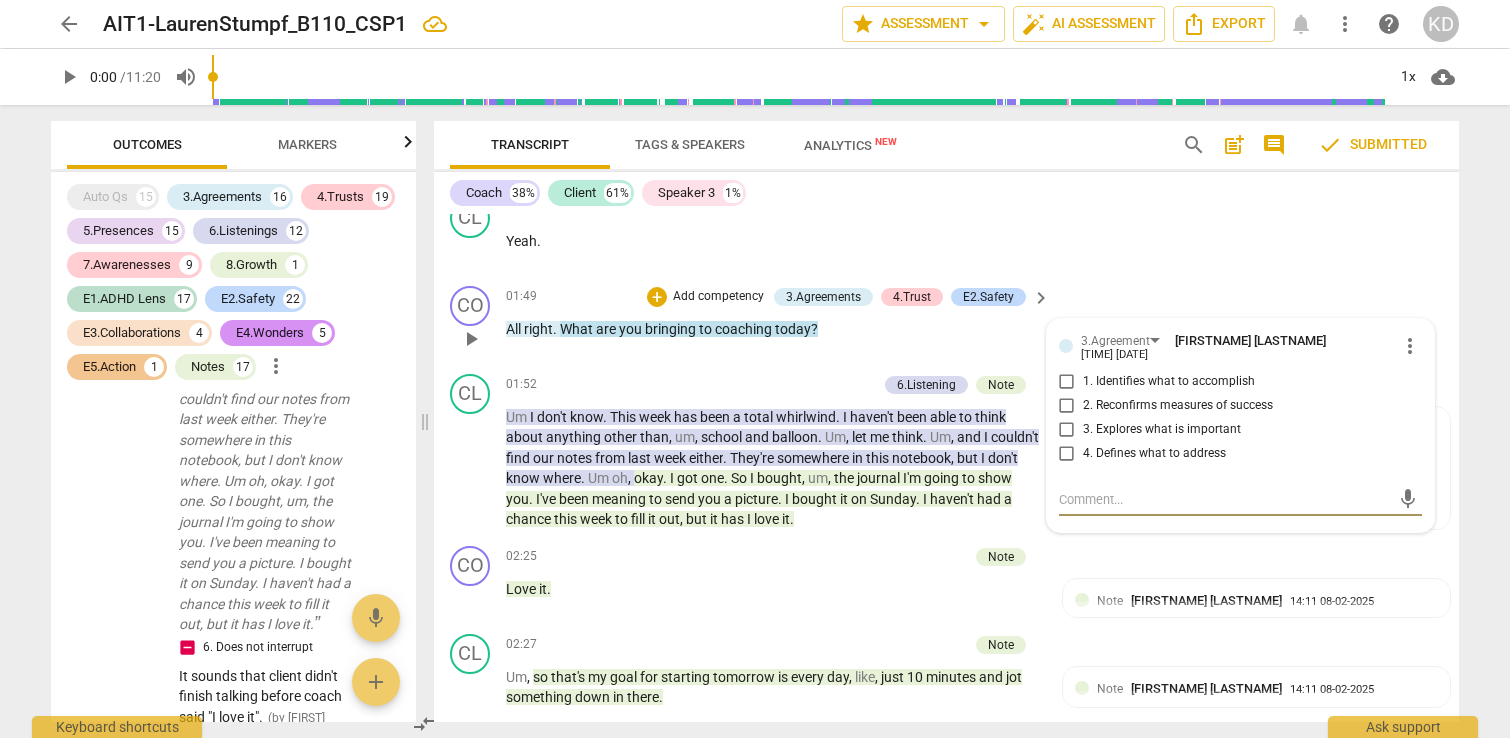scroll, scrollTop: 5532, scrollLeft: 0, axis: vertical 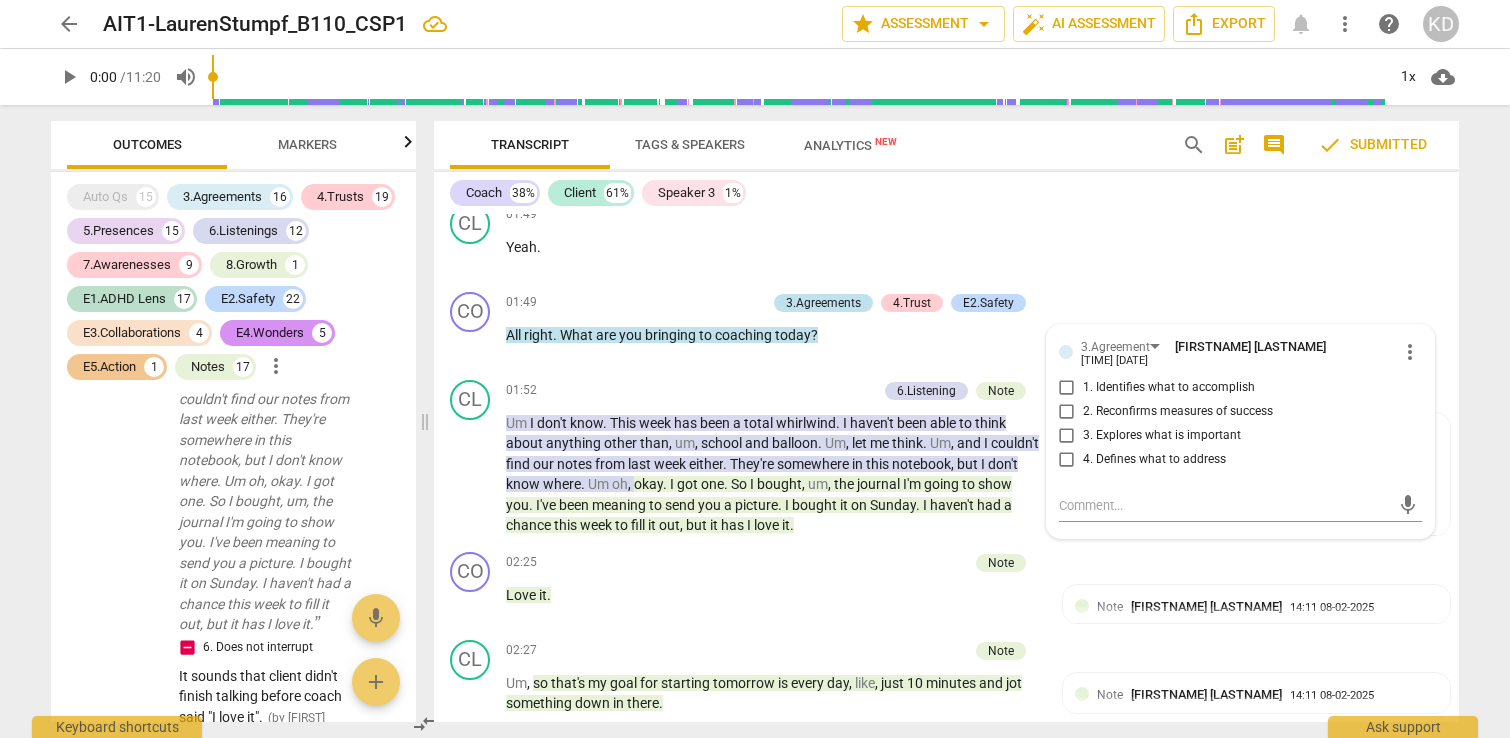 click on "3.Agreements" at bounding box center [823, 303] 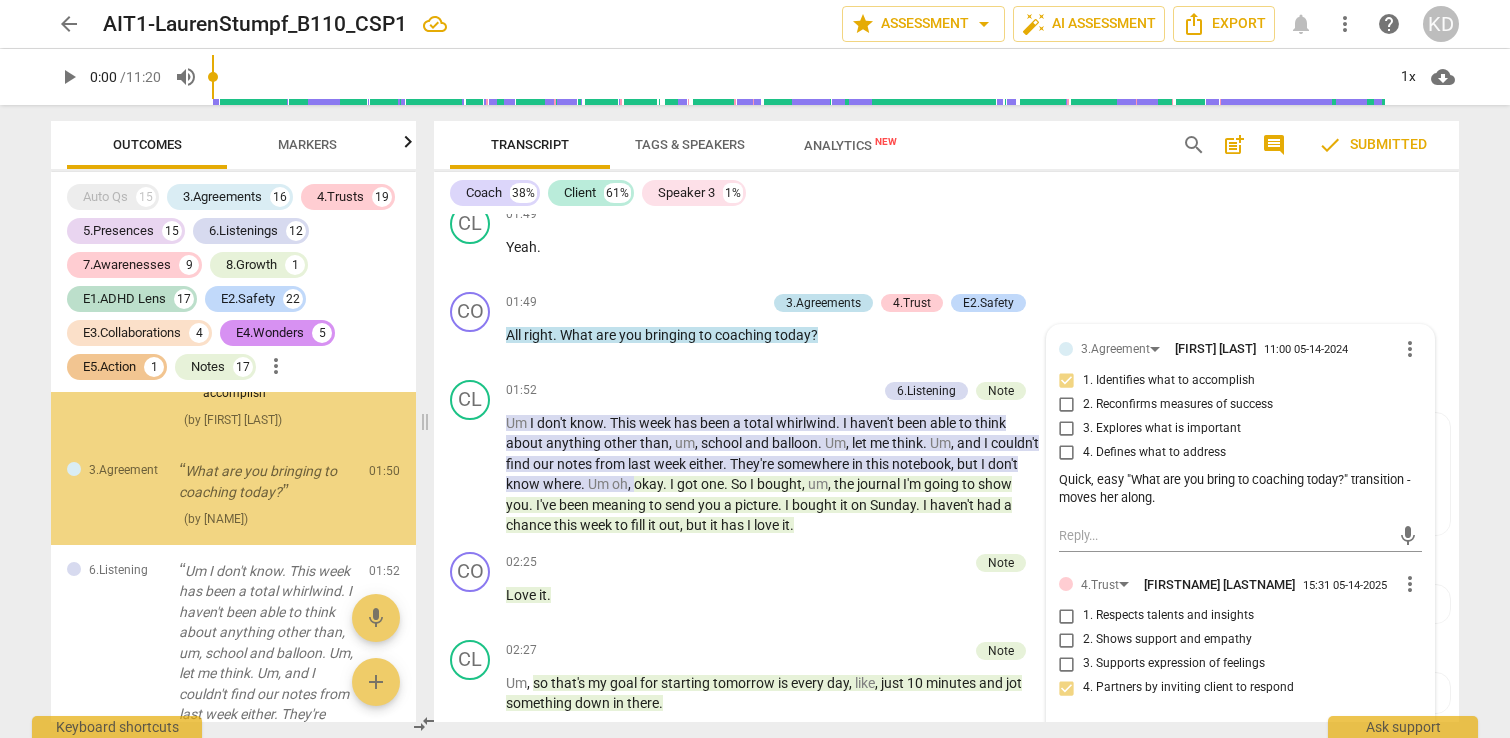 scroll, scrollTop: 5872, scrollLeft: 0, axis: vertical 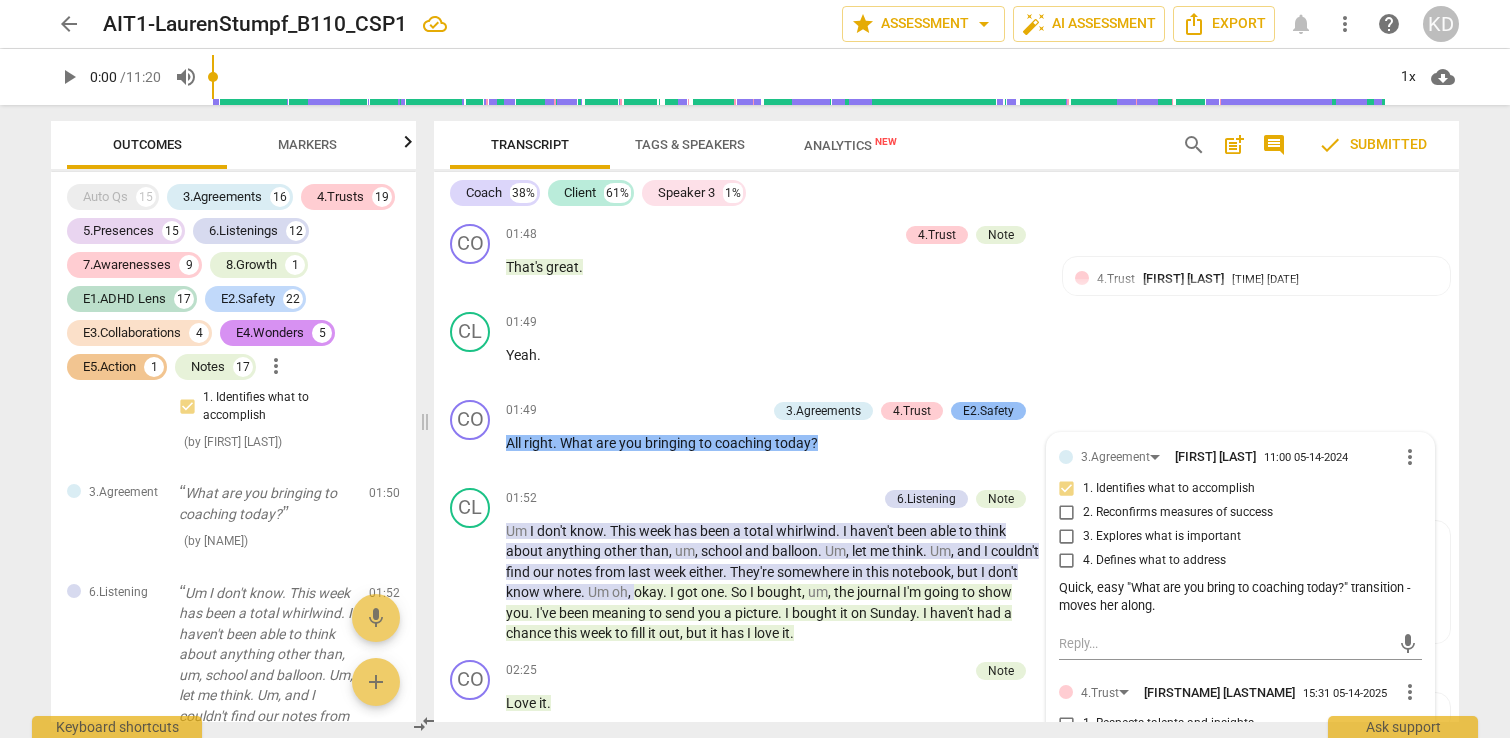 click on "E2.Safety" at bounding box center (988, 411) 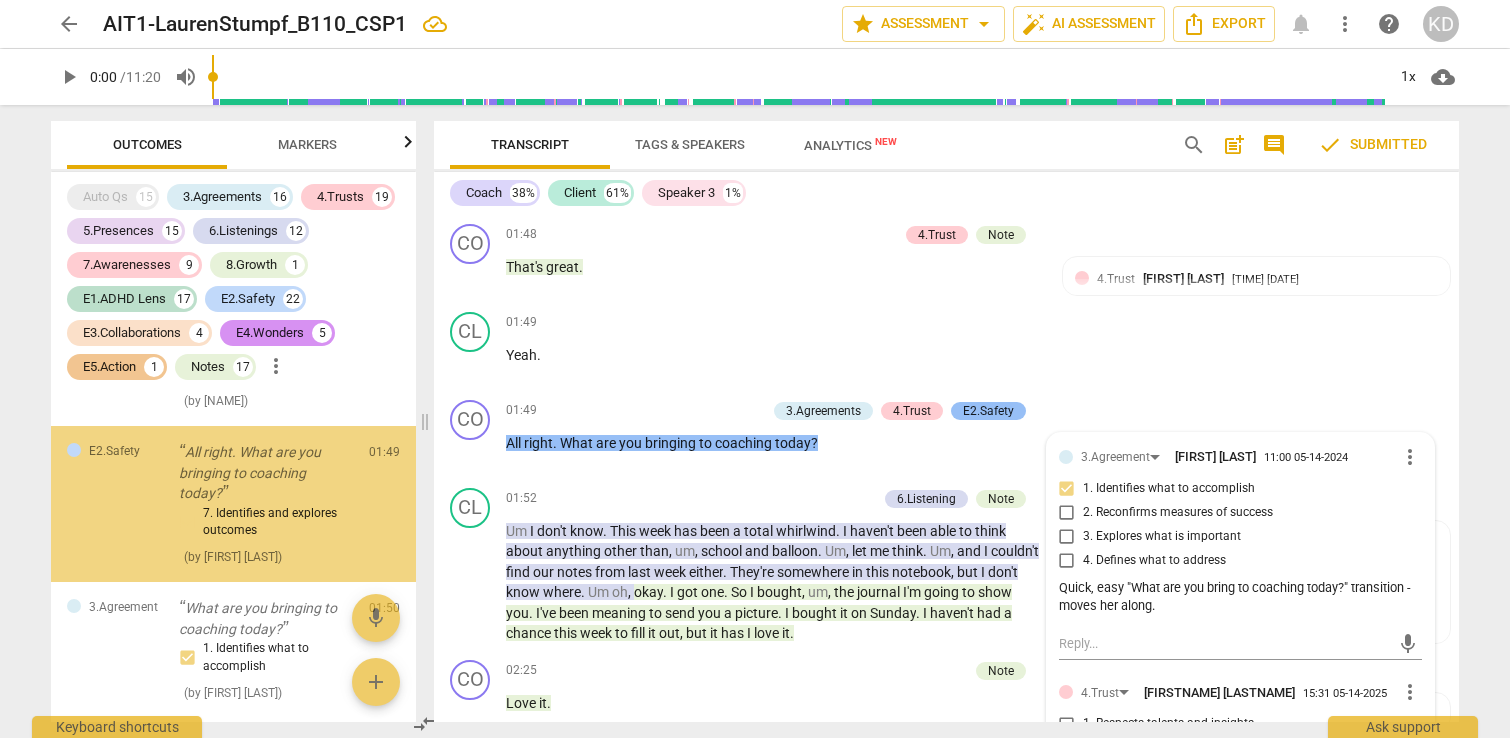 scroll, scrollTop: 5609, scrollLeft: 0, axis: vertical 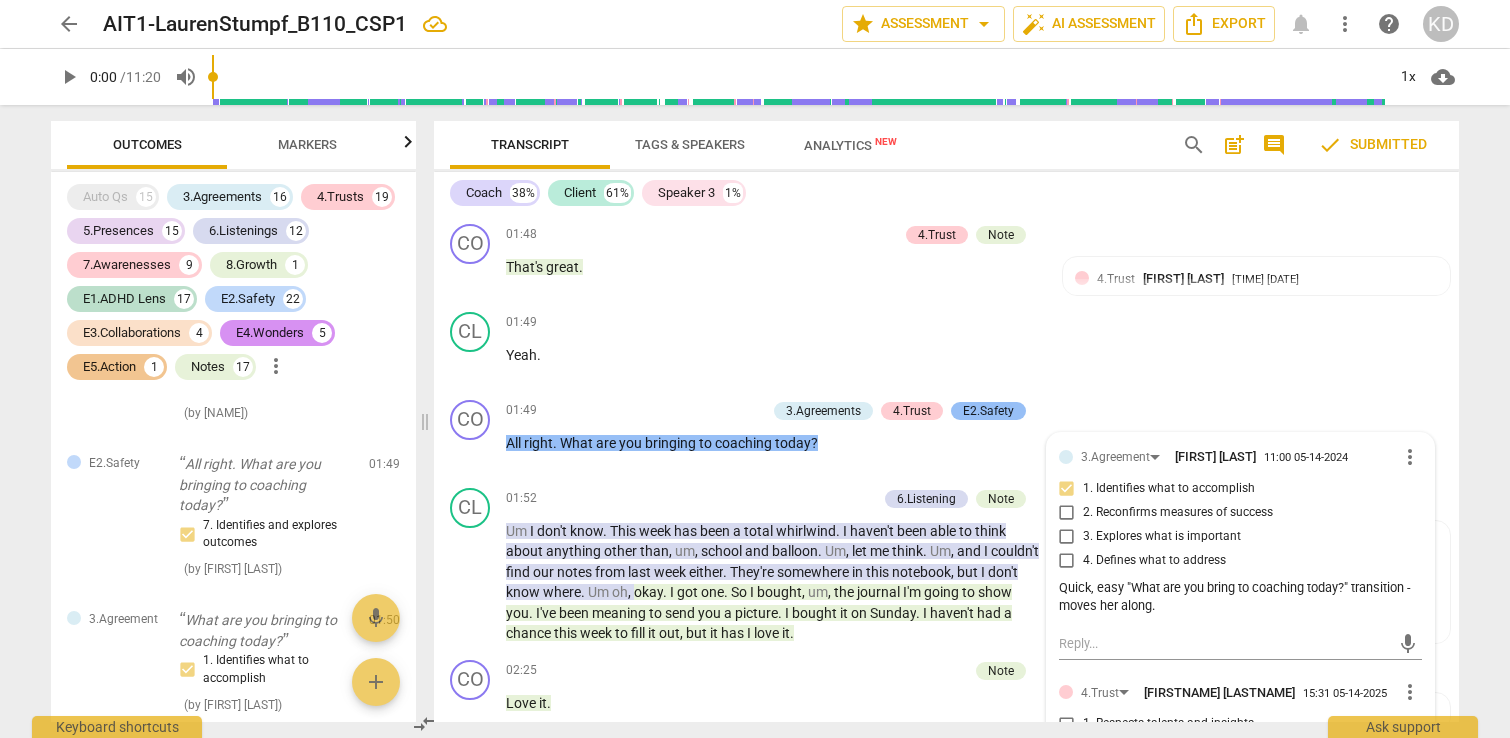 click on "E2.Safety" at bounding box center (988, 411) 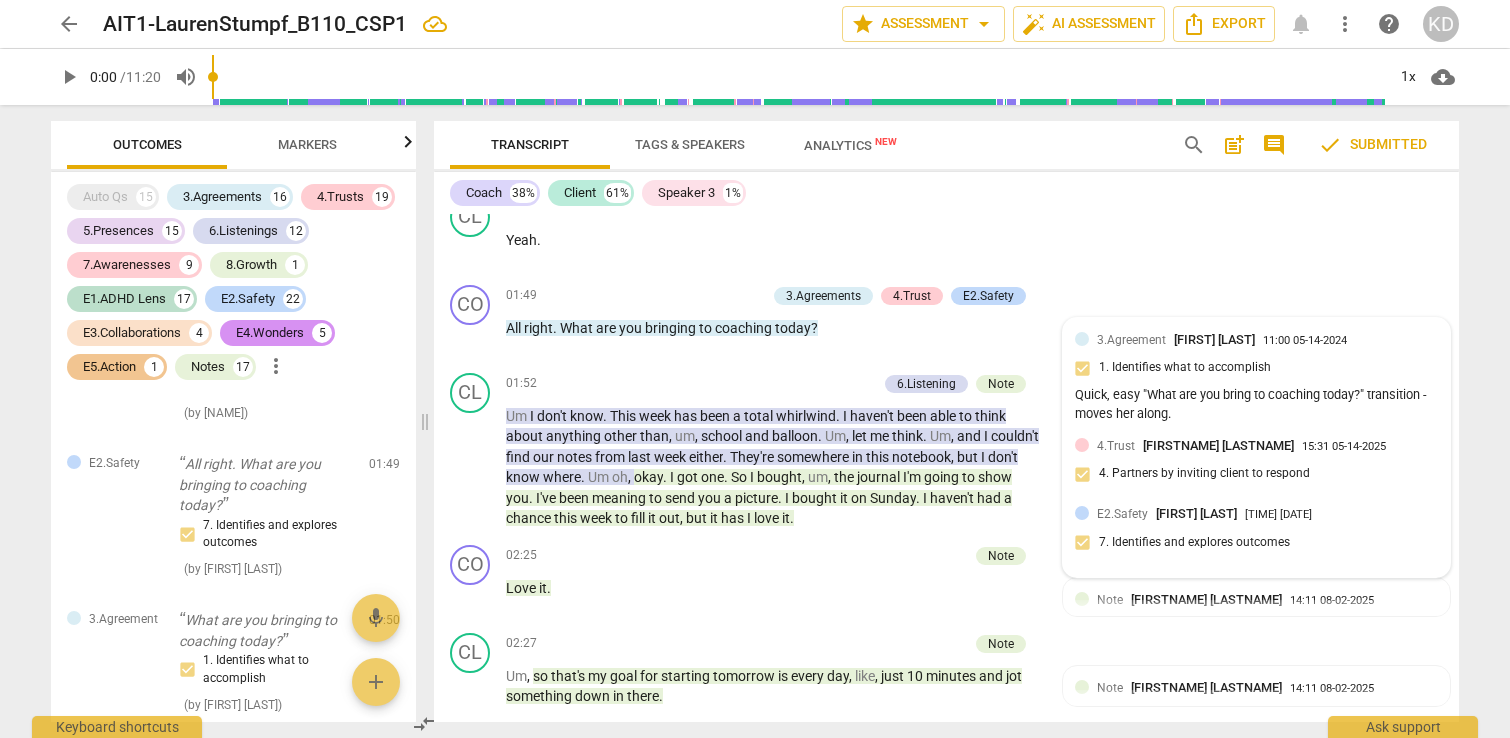 scroll, scrollTop: 5524, scrollLeft: 0, axis: vertical 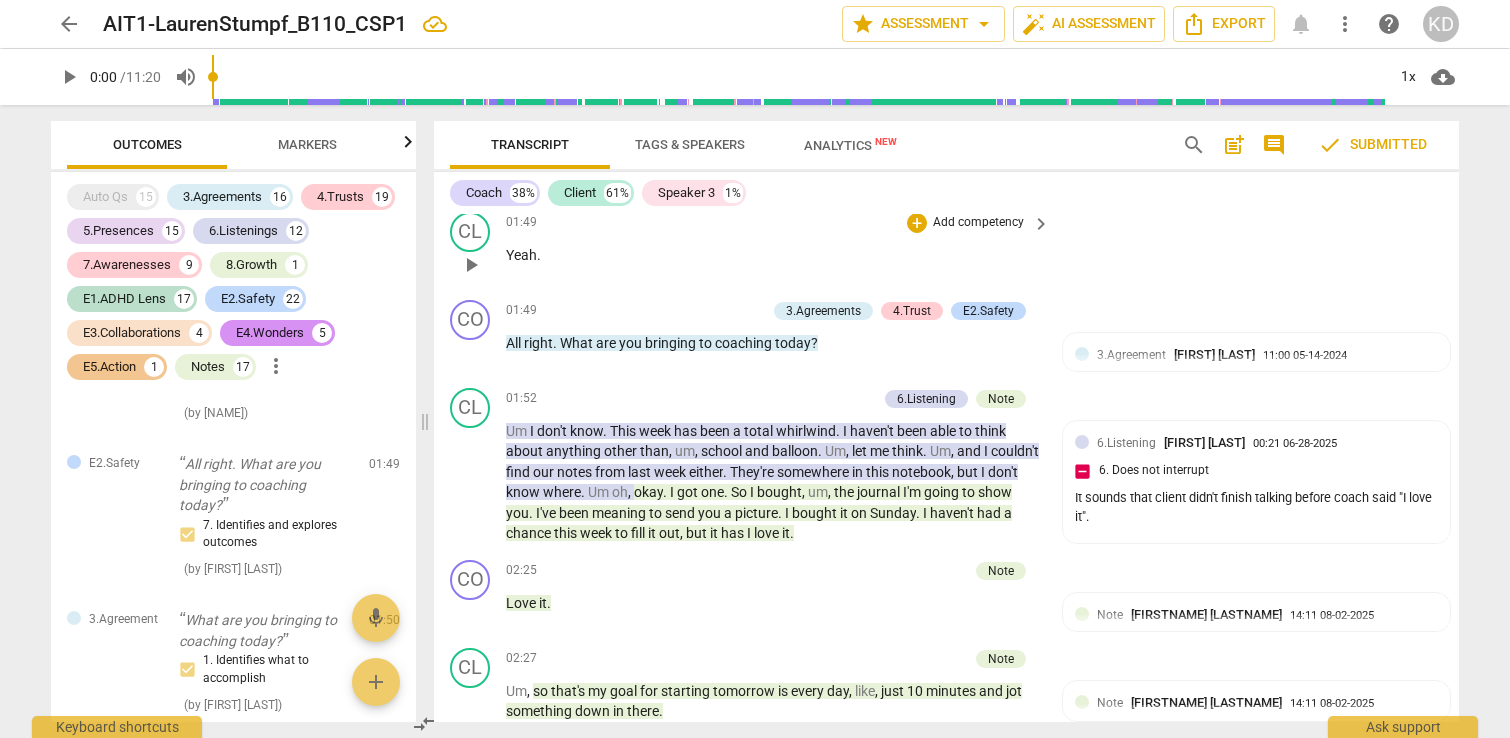 click on "play_arrow" at bounding box center [471, 265] 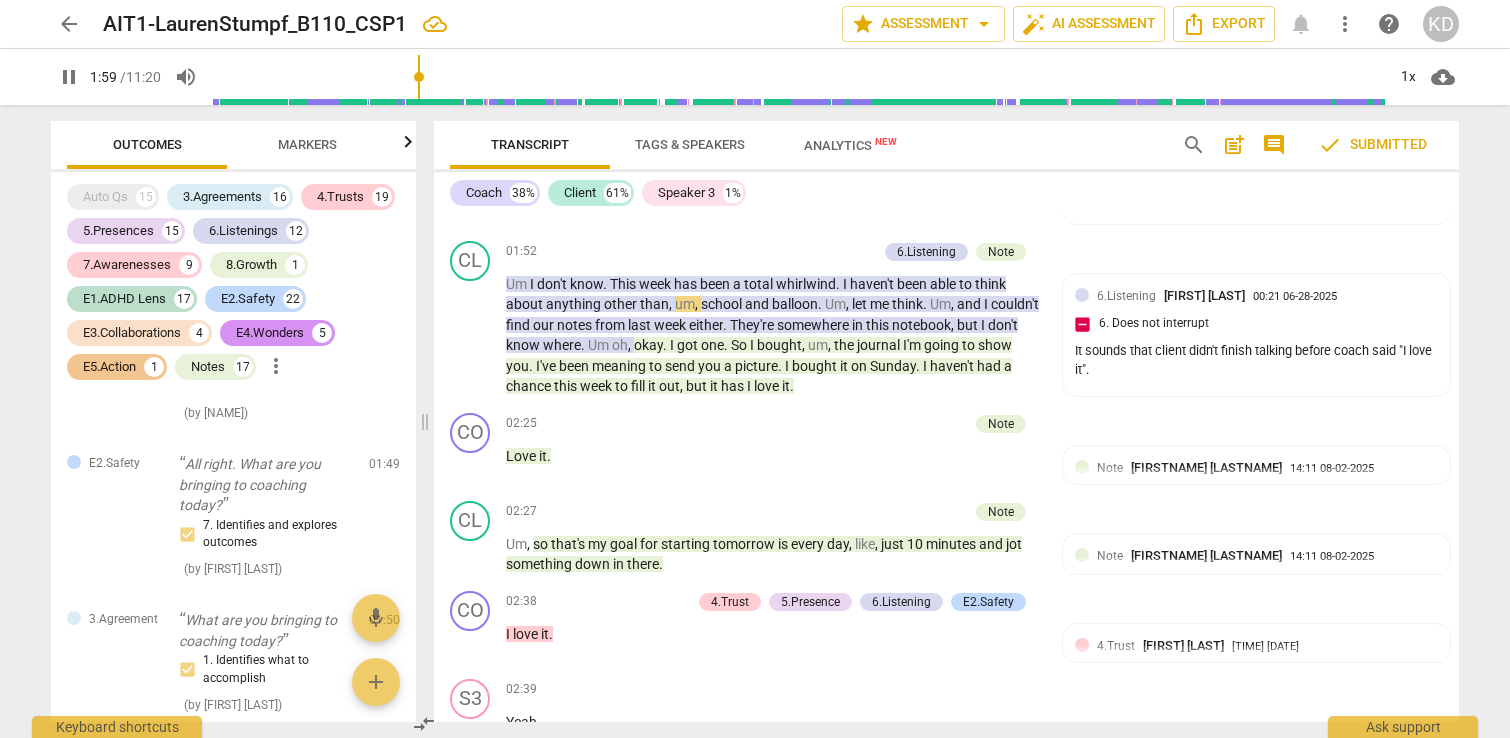 scroll, scrollTop: 5676, scrollLeft: 0, axis: vertical 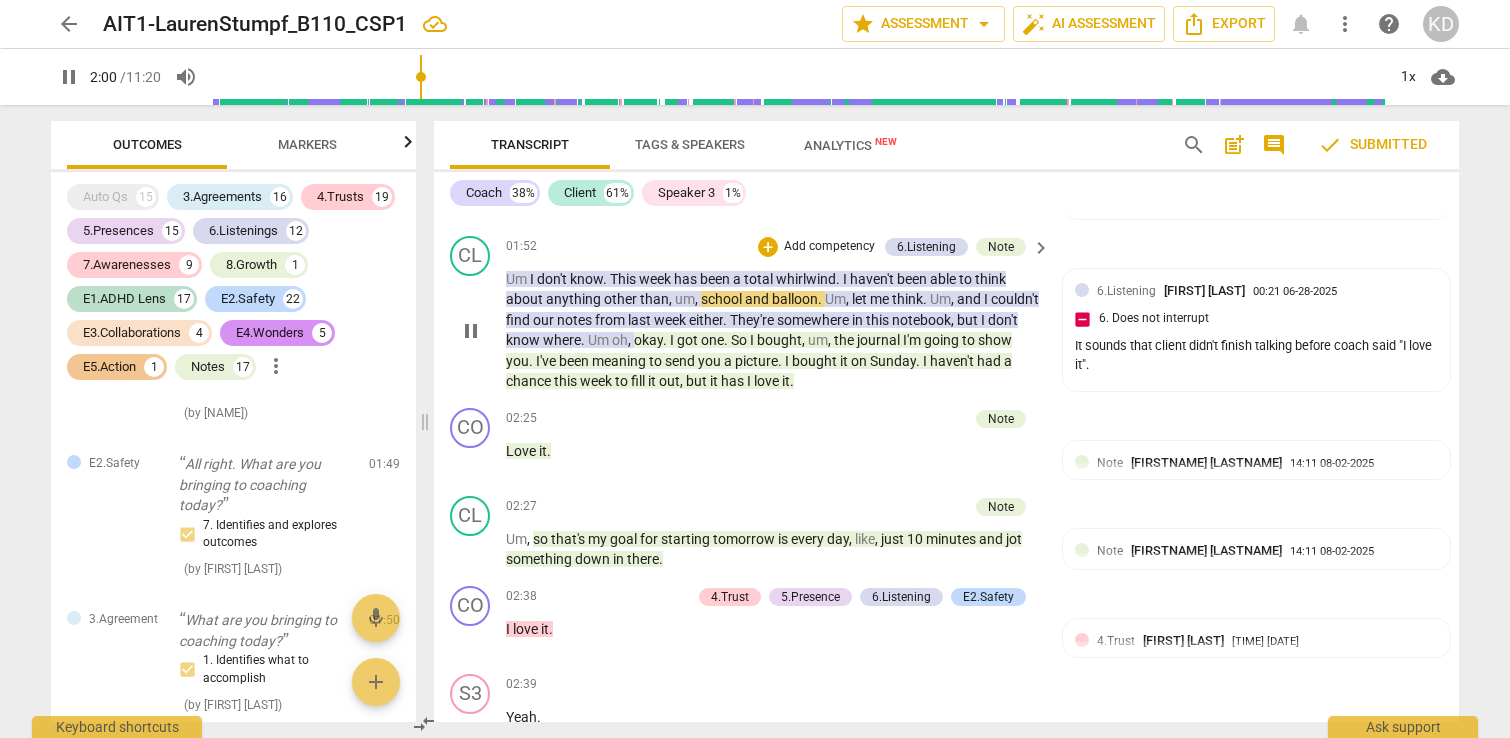 click on "CL play_arrow pause [TIME] + Add competency 6.Listening Note keyboard_arrow_right Um I don't know . This week has been a total whirlwind . I haven't been able to think about anything other than , um , school and balloon . Um , let me think . Um , and I couldn't find our notes from last week either . They're somewhere in this notebook , but I don't know where . Um oh , okay . I got one . So I bought , um , the journal I'm going to show you . I've been meaning to send you a picture . I bought it on Sunday . I haven't had a chance this week to fill it out , but it has I love it . 6.Listening [NAME] [TIME] [DATE] 6. Does not interrupt It sounds that client didn't finish talking before coach said "I love it"." at bounding box center (946, 314) 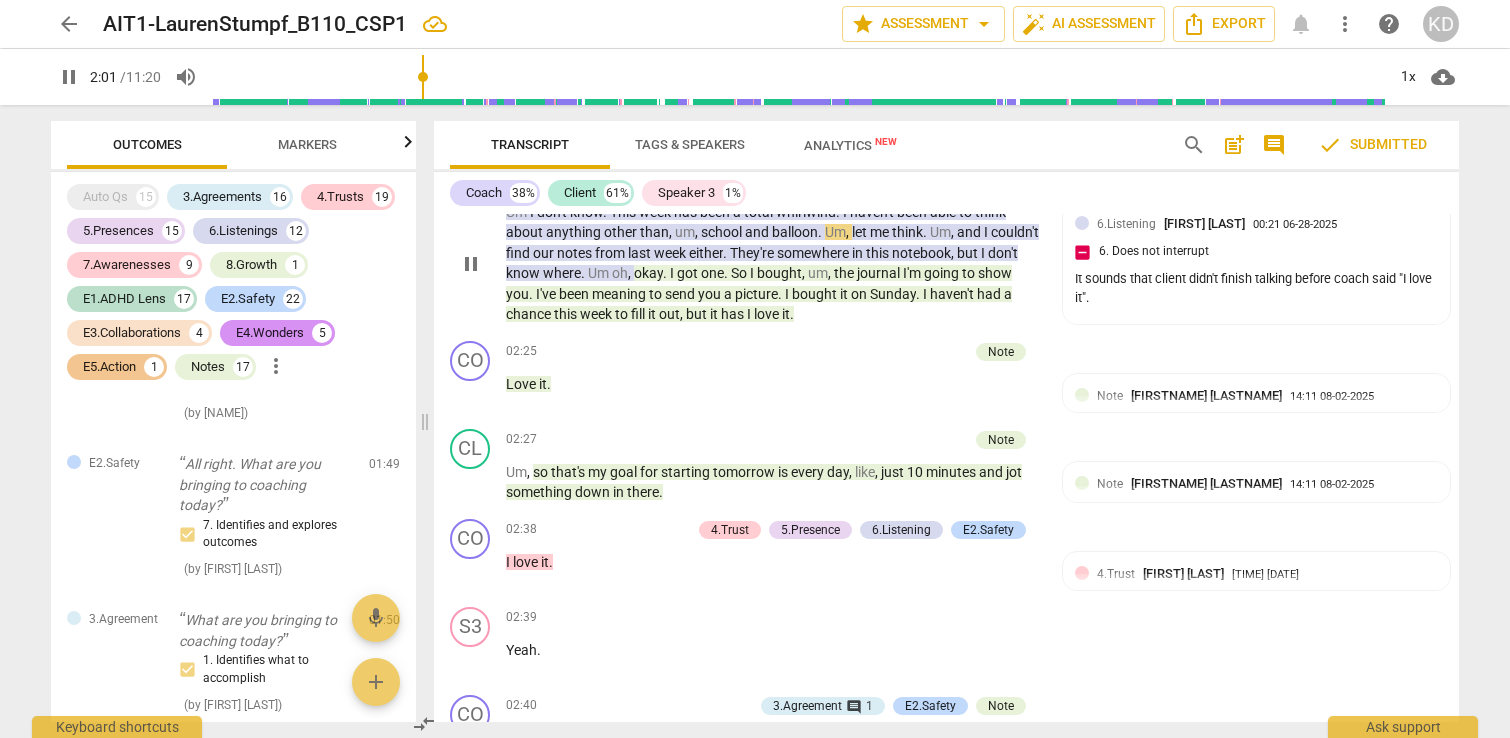 scroll, scrollTop: 5749, scrollLeft: 0, axis: vertical 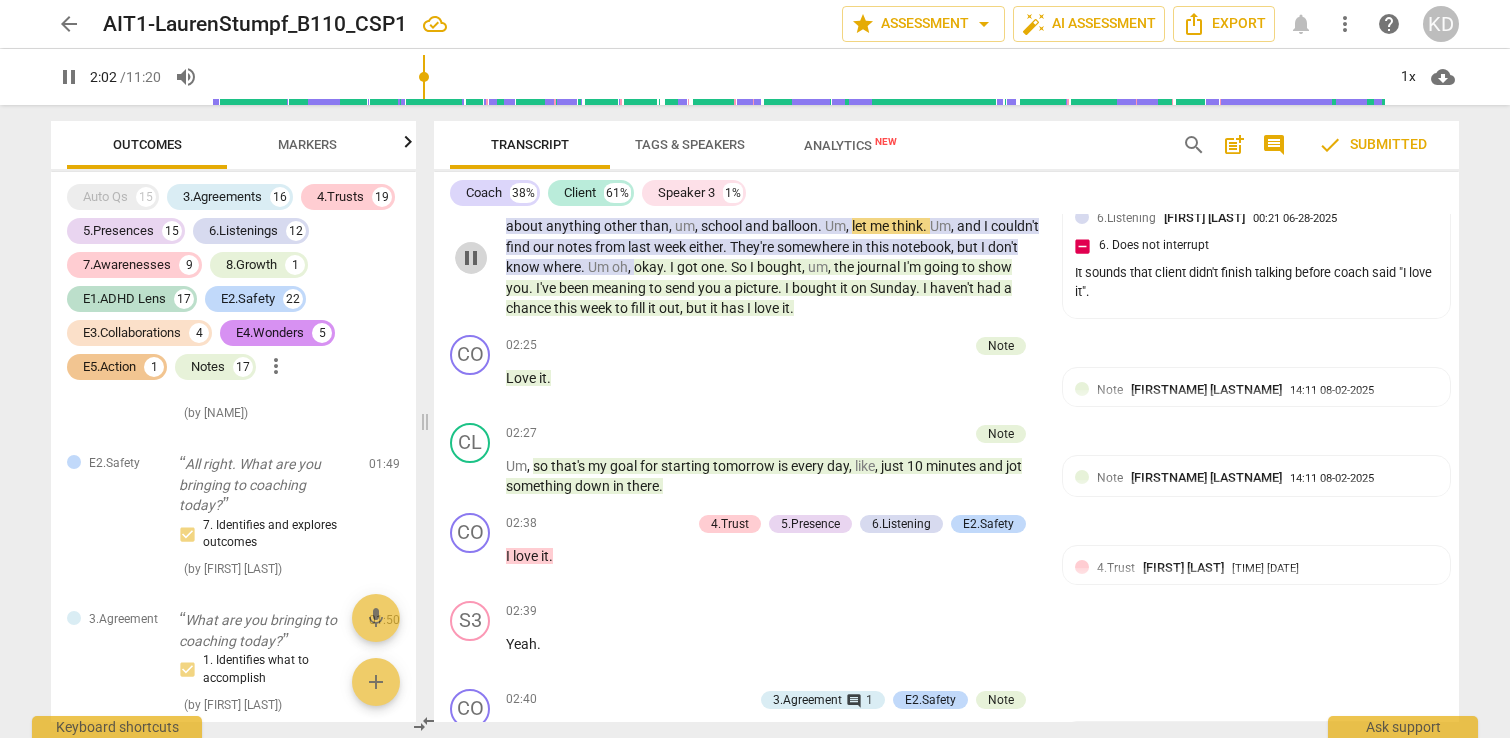 click on "pause" at bounding box center [471, 258] 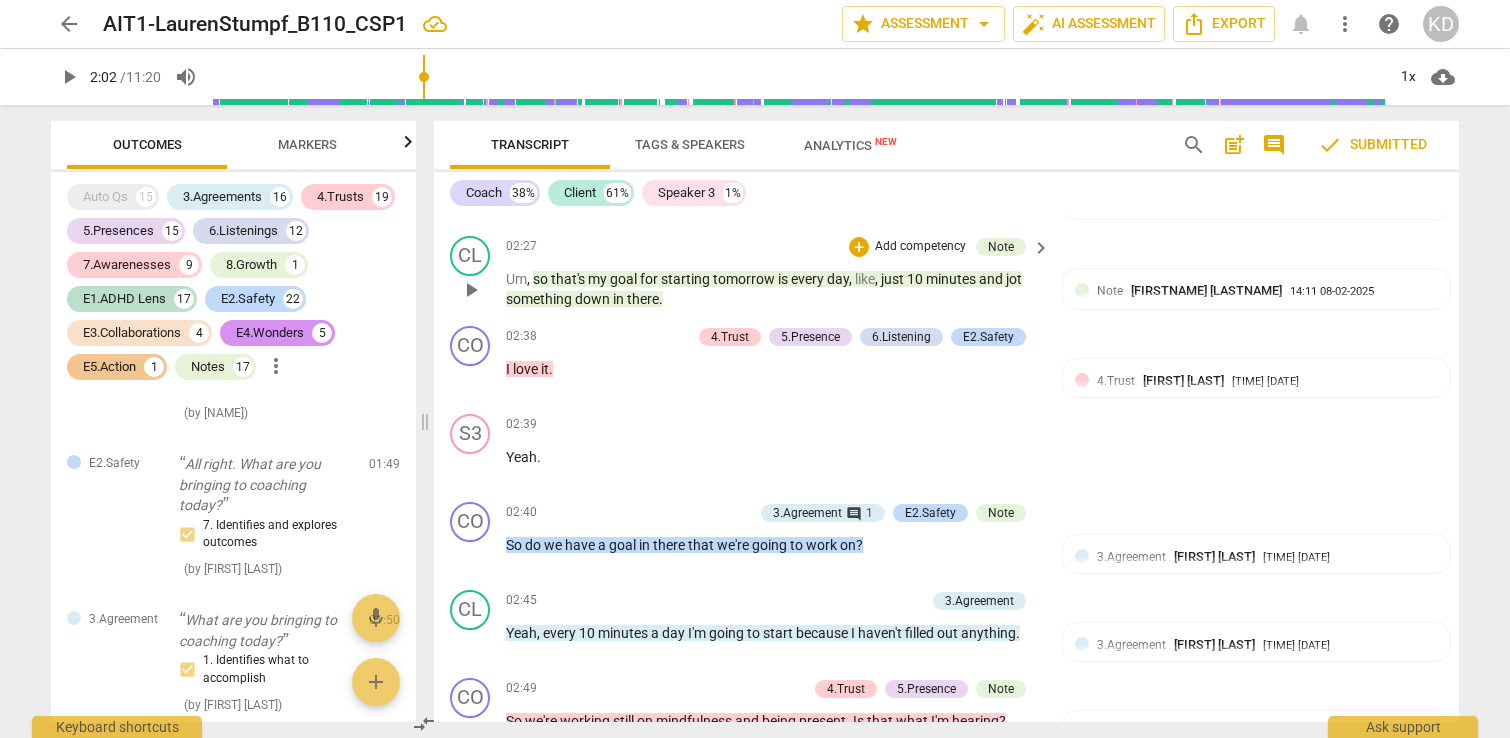 scroll, scrollTop: 5937, scrollLeft: 0, axis: vertical 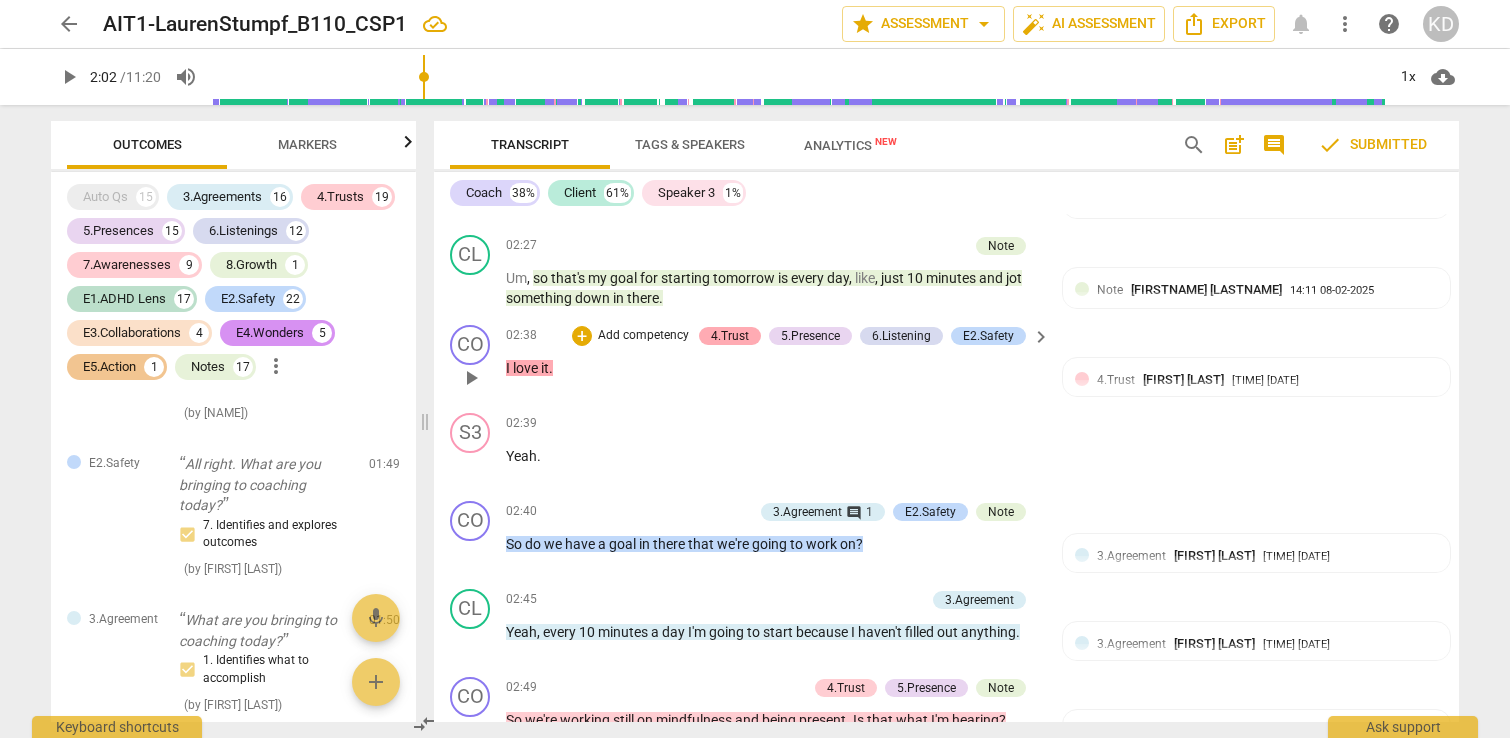click on "4.Trust" at bounding box center (730, 336) 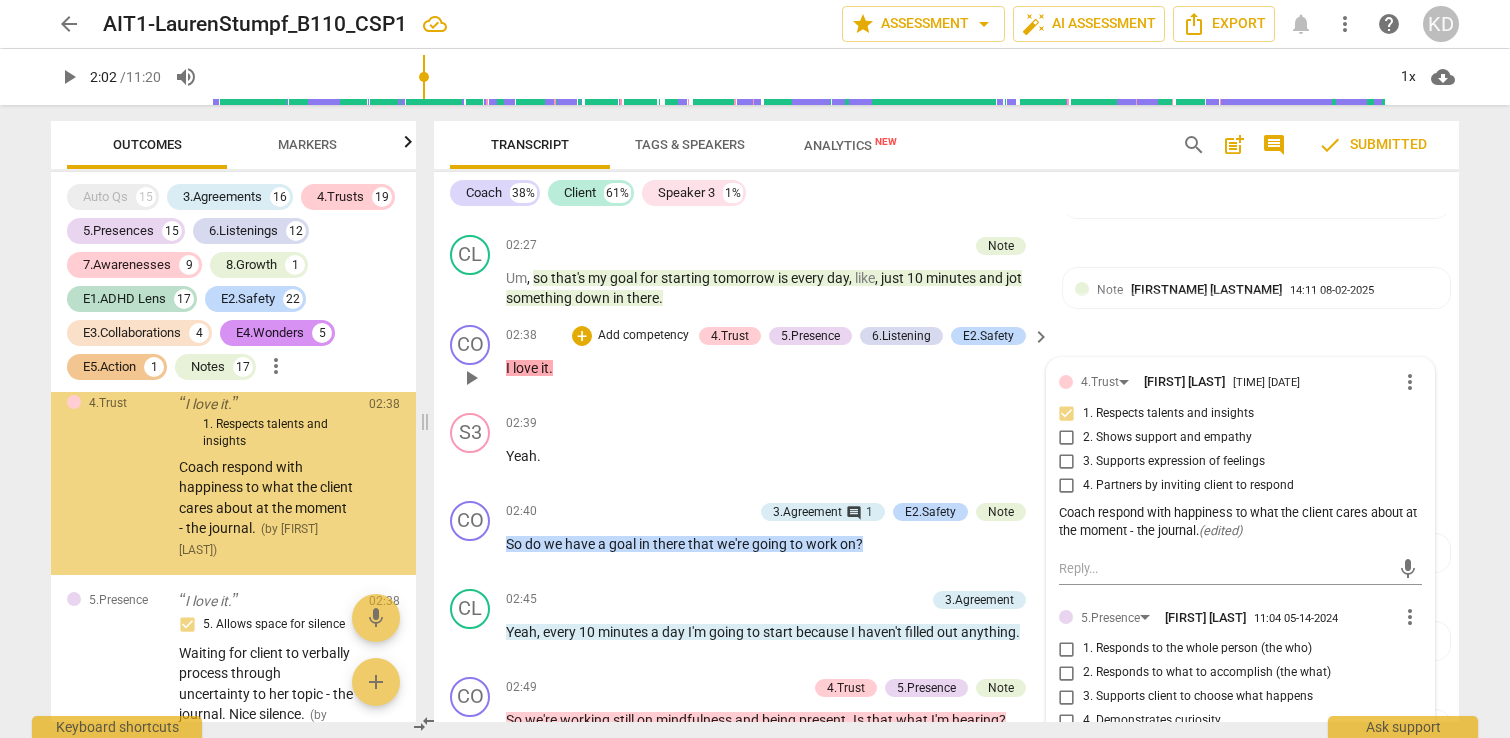 scroll, scrollTop: 7433, scrollLeft: 0, axis: vertical 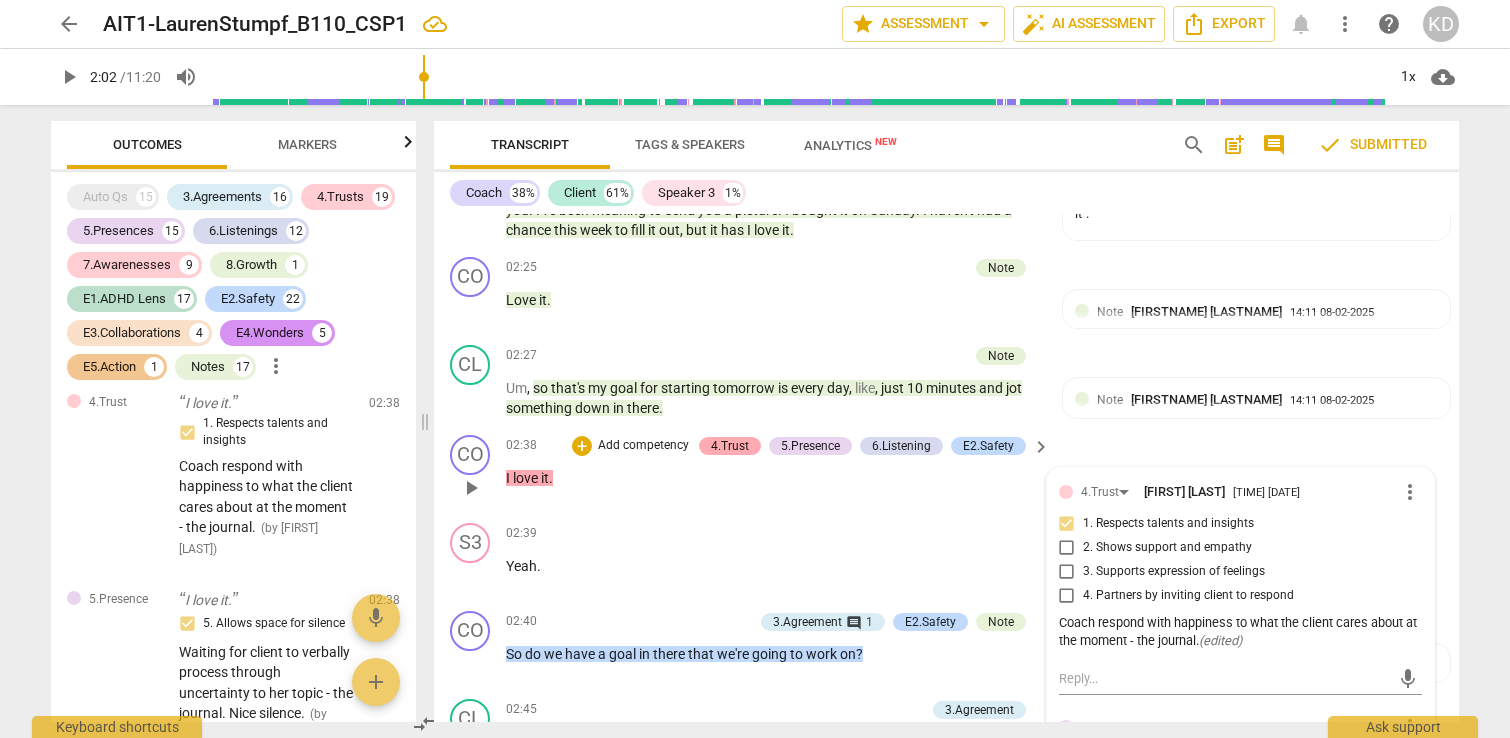 click on "4.Trust" at bounding box center [730, 446] 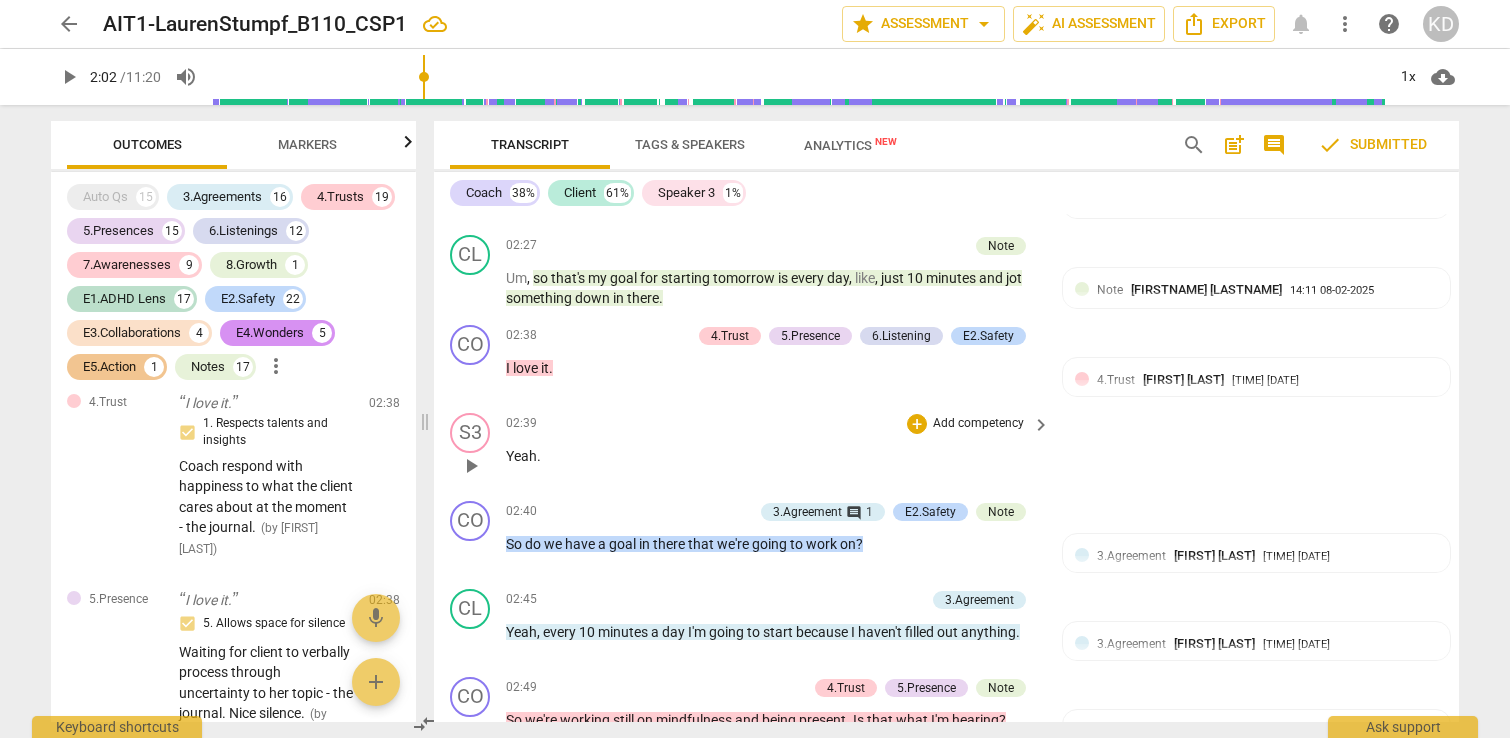 scroll, scrollTop: 5936, scrollLeft: 0, axis: vertical 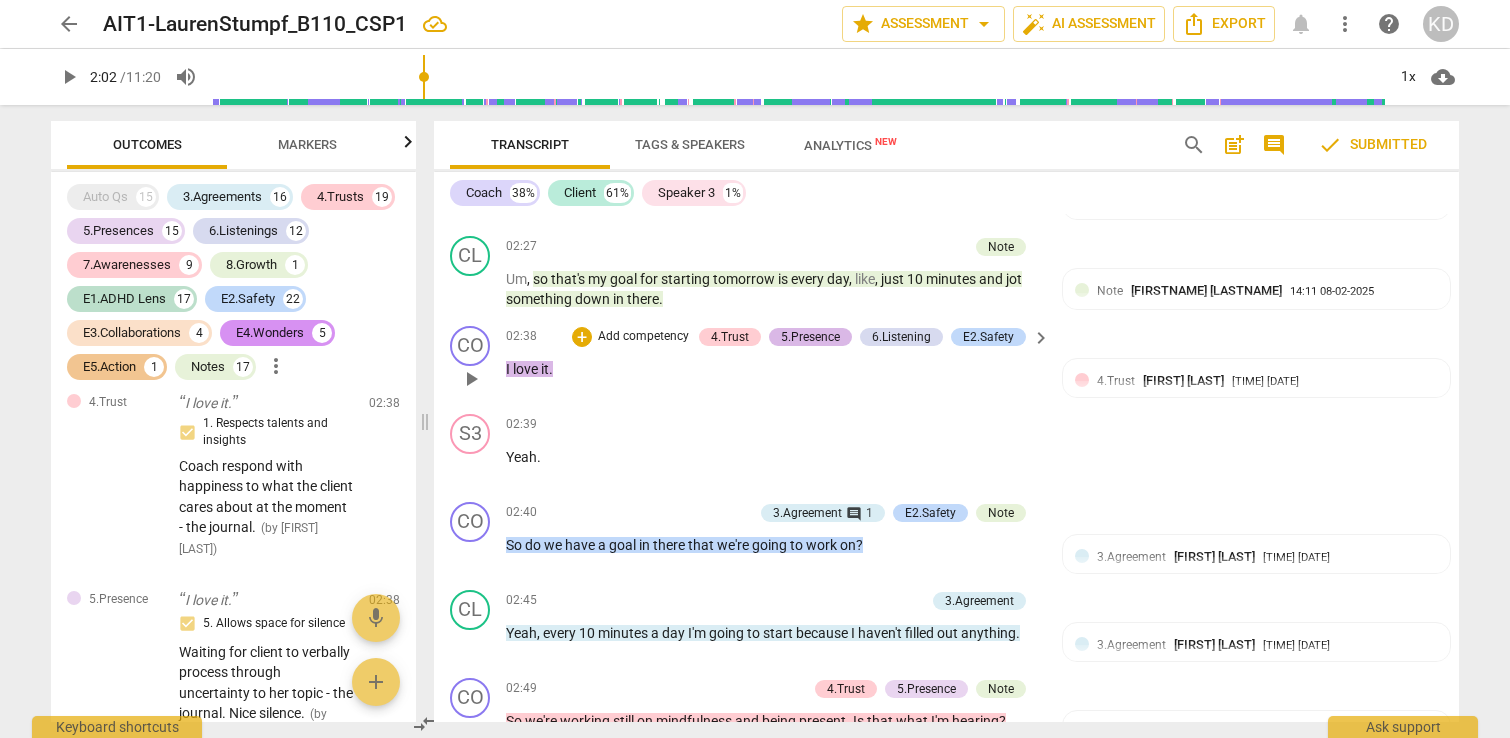 click on "5.Presence" at bounding box center [810, 337] 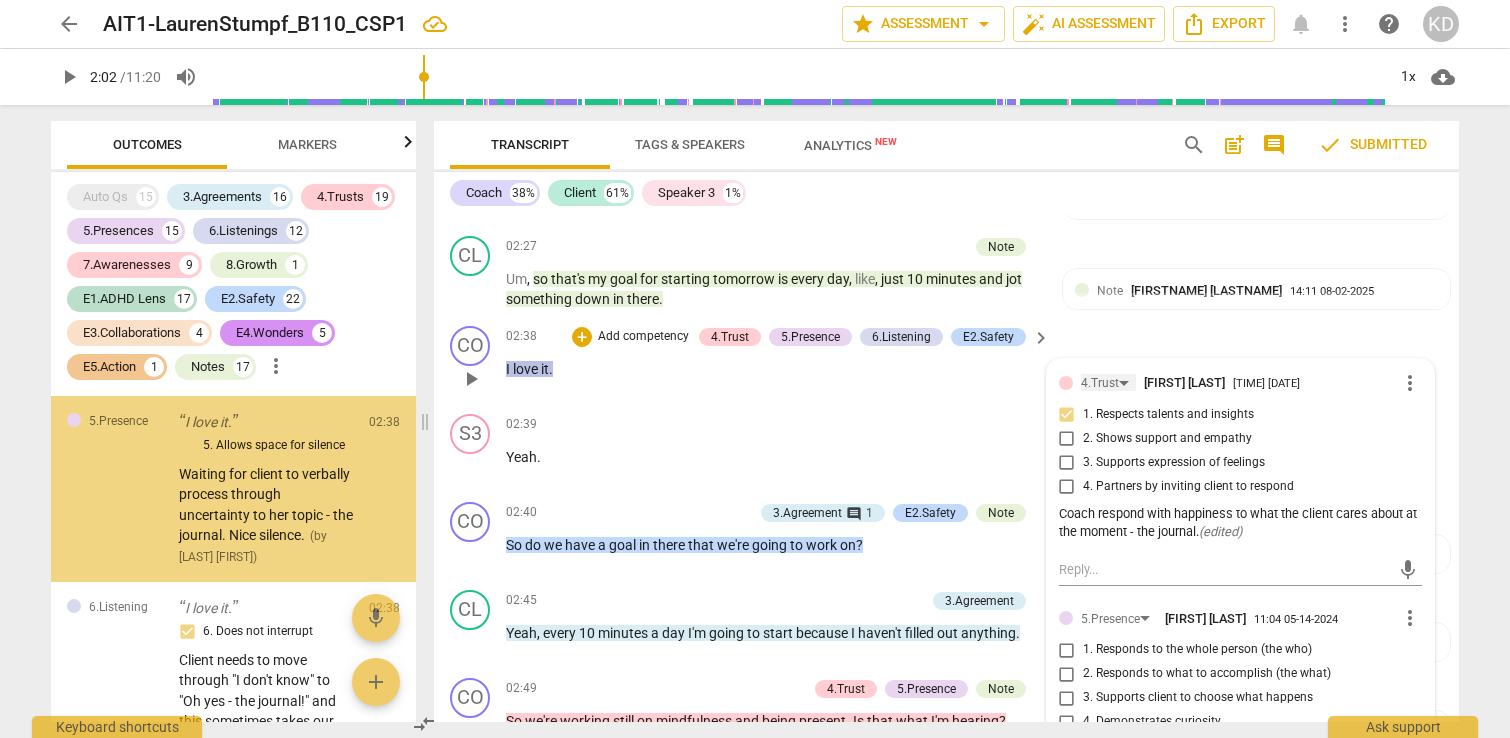 scroll, scrollTop: 7630, scrollLeft: 0, axis: vertical 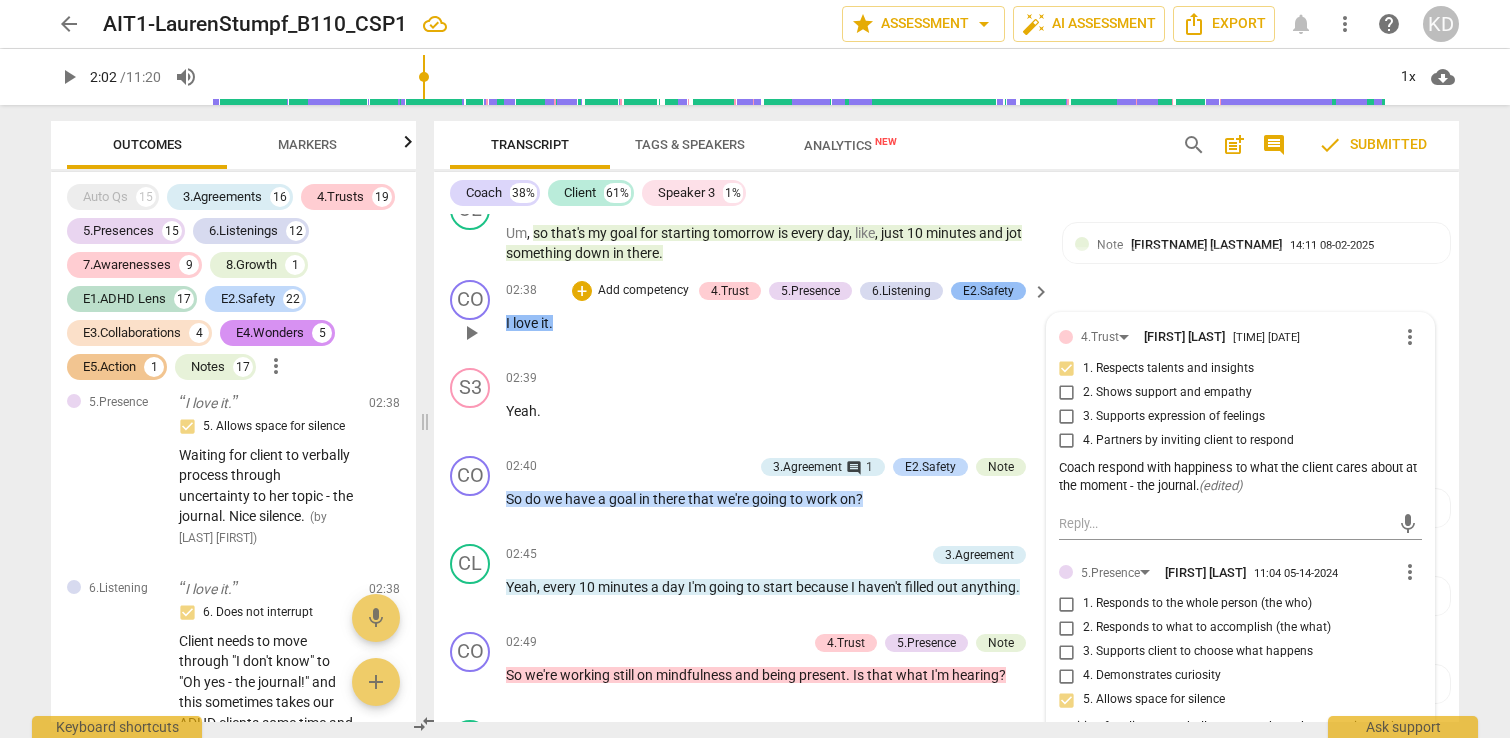 click on "E2.Safety" at bounding box center [988, 291] 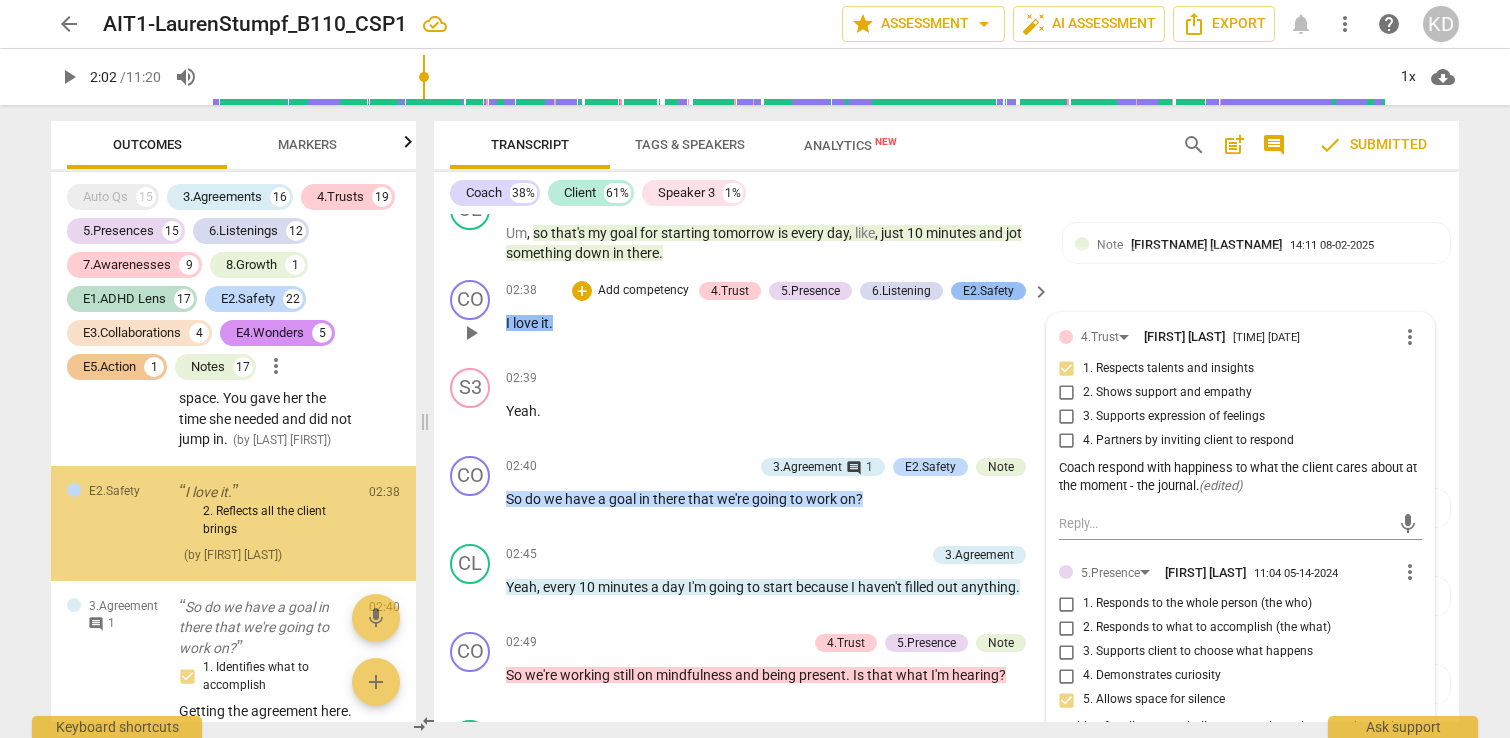 scroll, scrollTop: 8054, scrollLeft: 0, axis: vertical 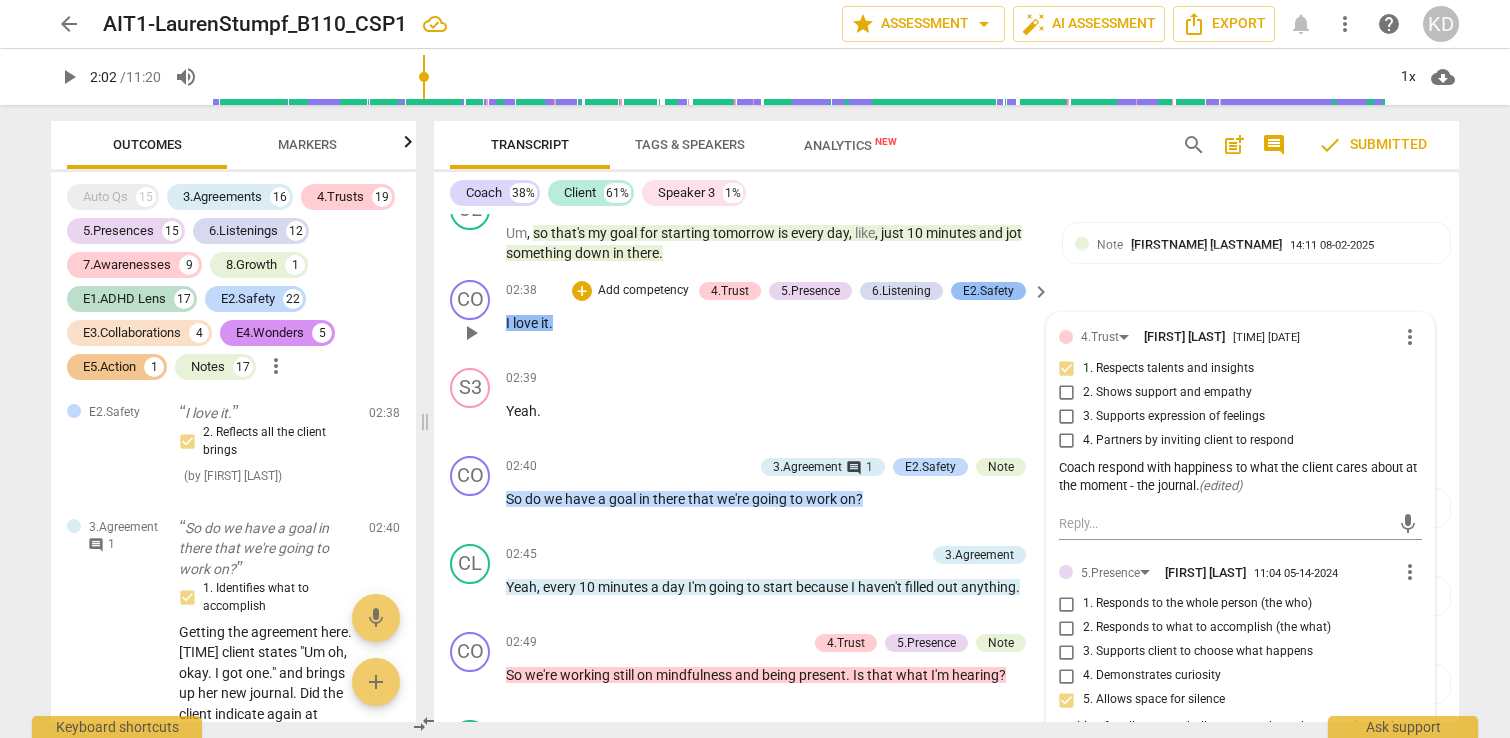 click on "E2.Safety" at bounding box center [988, 291] 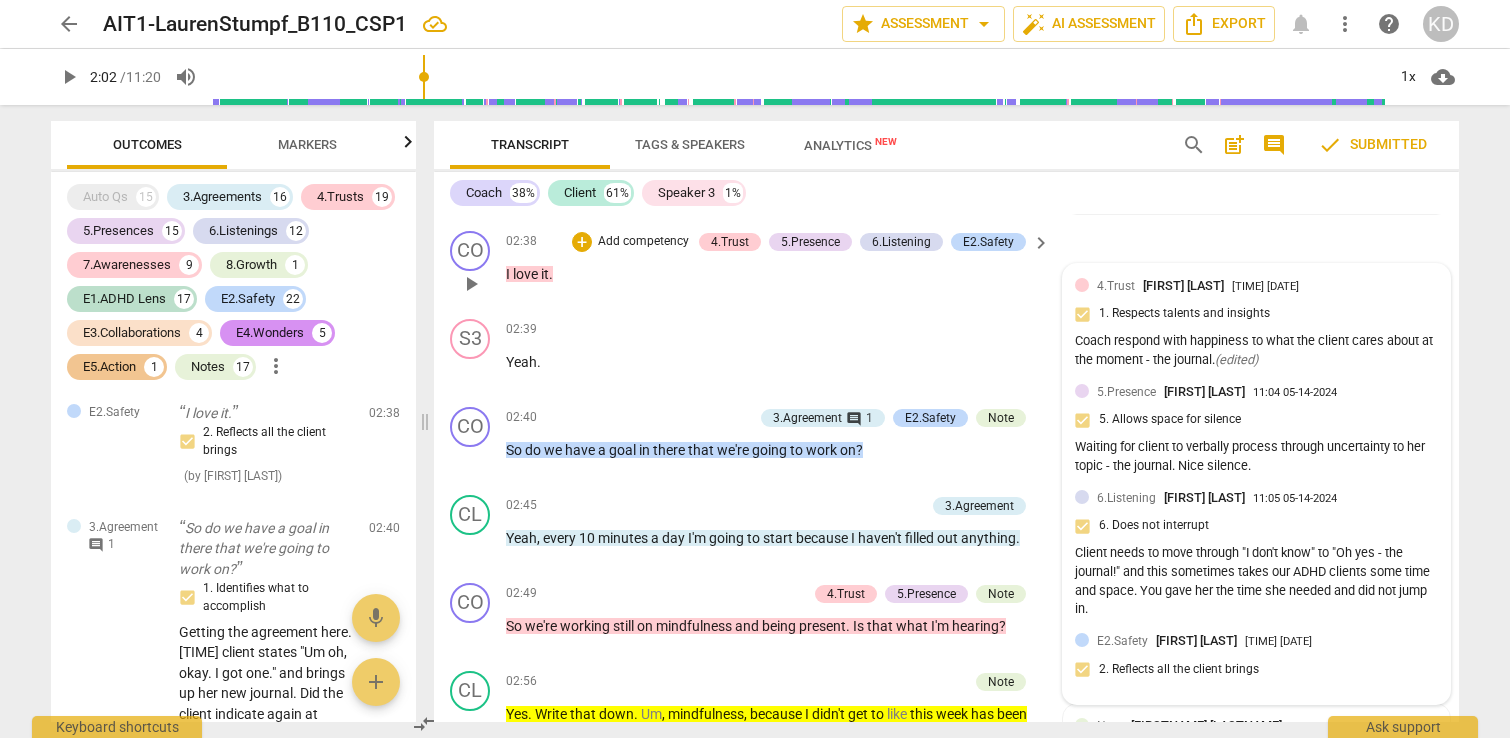 scroll, scrollTop: 6011, scrollLeft: 0, axis: vertical 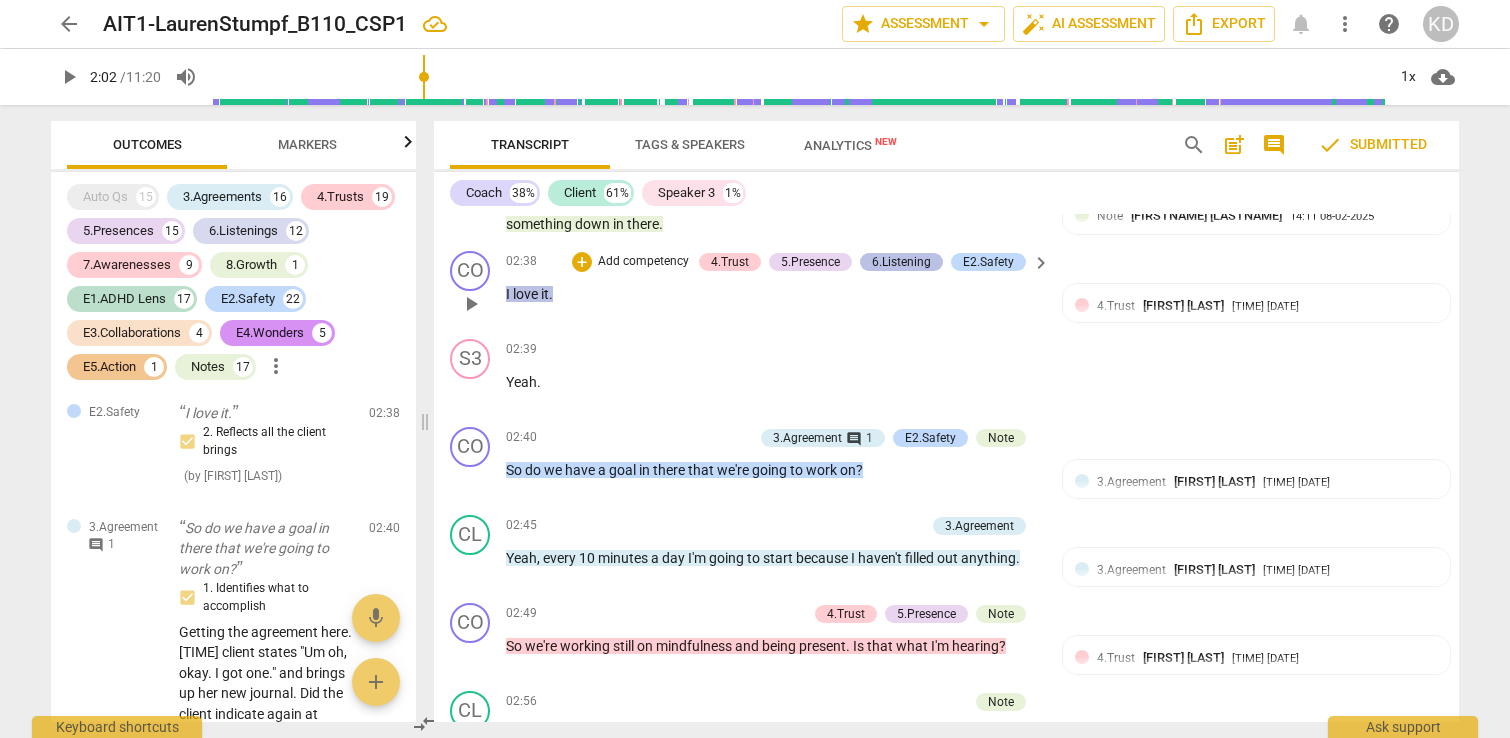 click on "6.Listening" at bounding box center [901, 262] 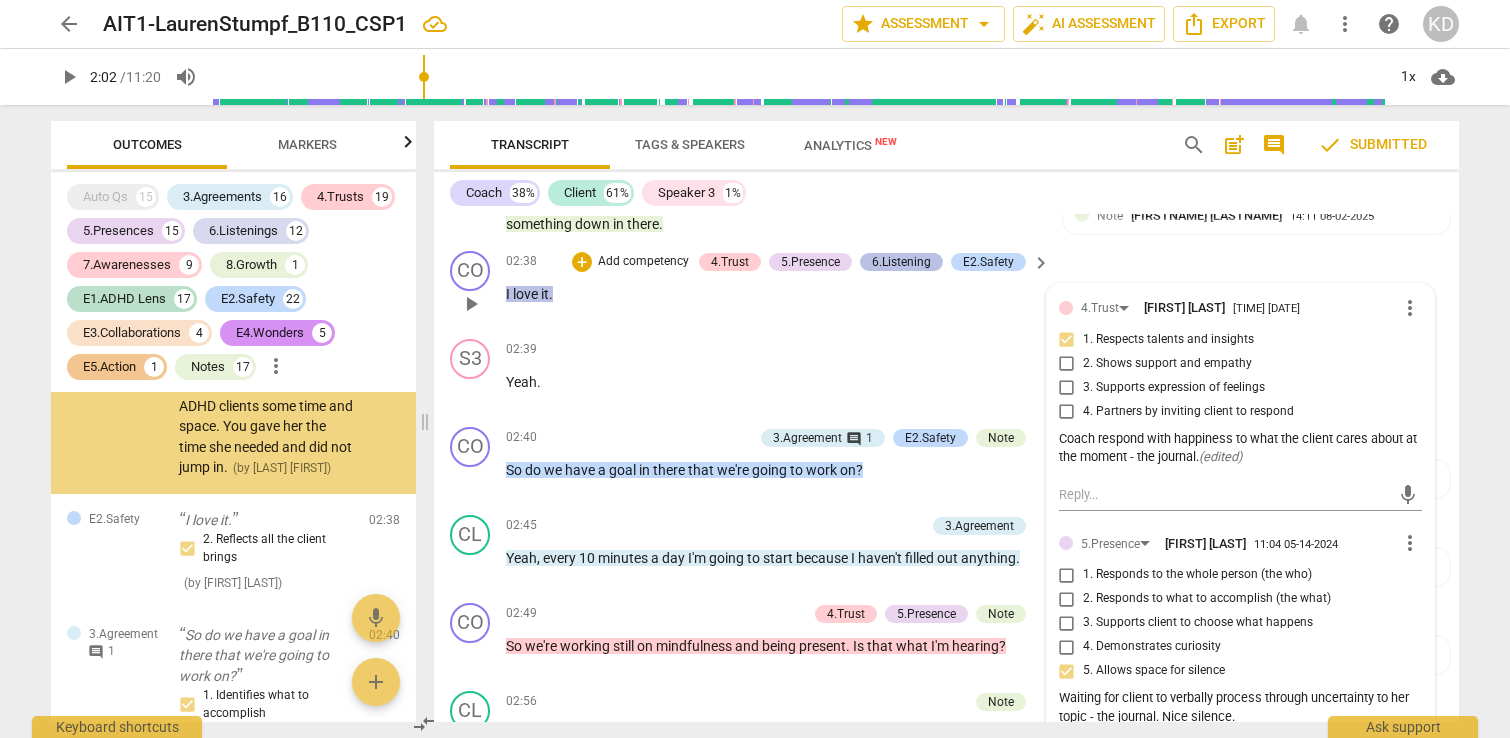 scroll, scrollTop: 7863, scrollLeft: 0, axis: vertical 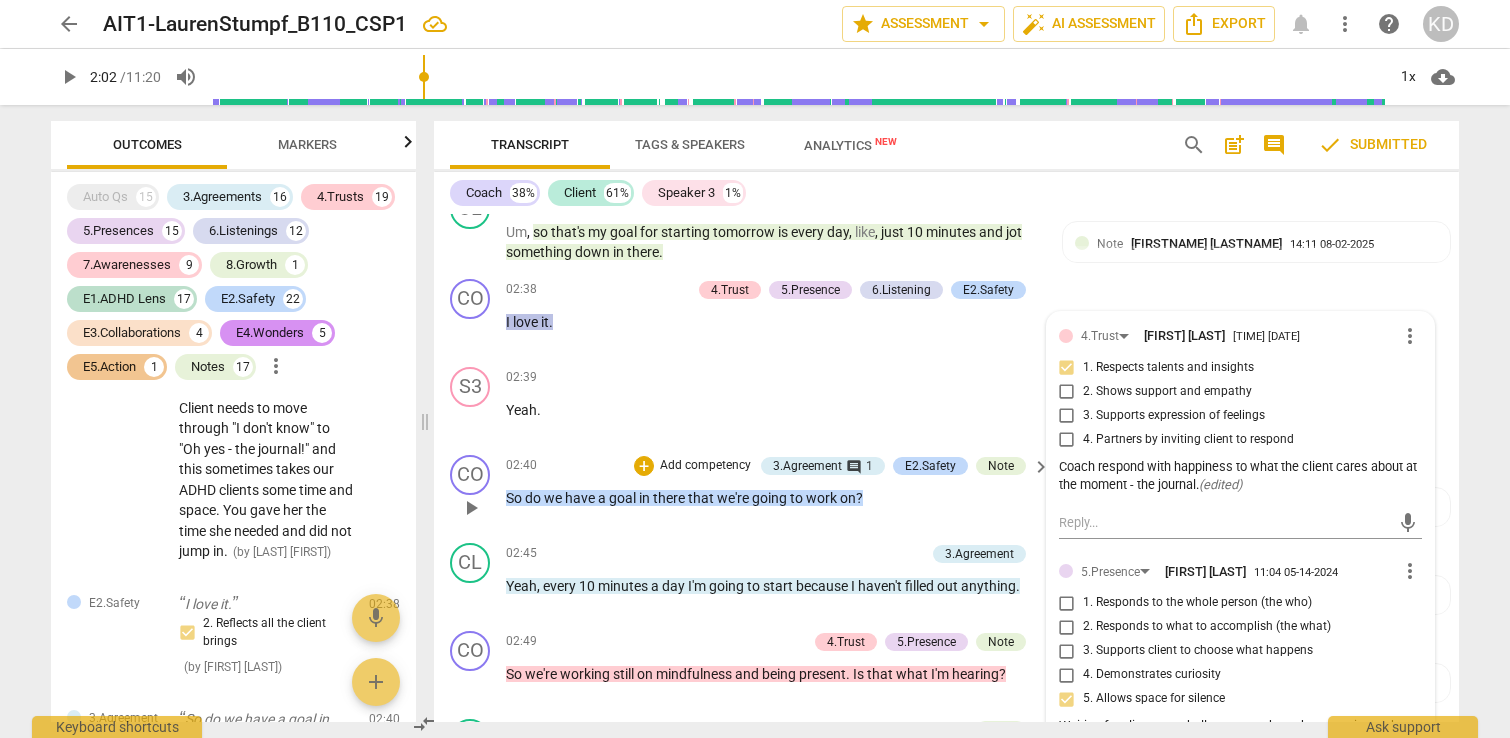 click on "CO play_arrow pause [TIME] + Add competency 3.Agreement comment 1 E2.Safety Note keyboard_arrow_right So do we have a goal in there that we're going to work on ? 3.Agreement [LAST] [FIRST] [TIME] [DATE] 1. Identifies what to accomplish Getting the agreement here. [TIME] client states "Um oh, okay. I got one." and brings up her new journal. Did the client indicate again at [TIME] that her goal is to begin using her journal? I wonder if that is where she wanted to go with her agenda. ( edited ) LL [LAST] [FIRST] [TIME] [DATE] Client states her goal by saying "so that's my goal for starting tomorrow is every day, like, just 10 minutes and jot something down in there." ([TIME]). Coach might explore from here to re-confirm the goal for this session and set the agreement. ( edited )" at bounding box center [946, 491] 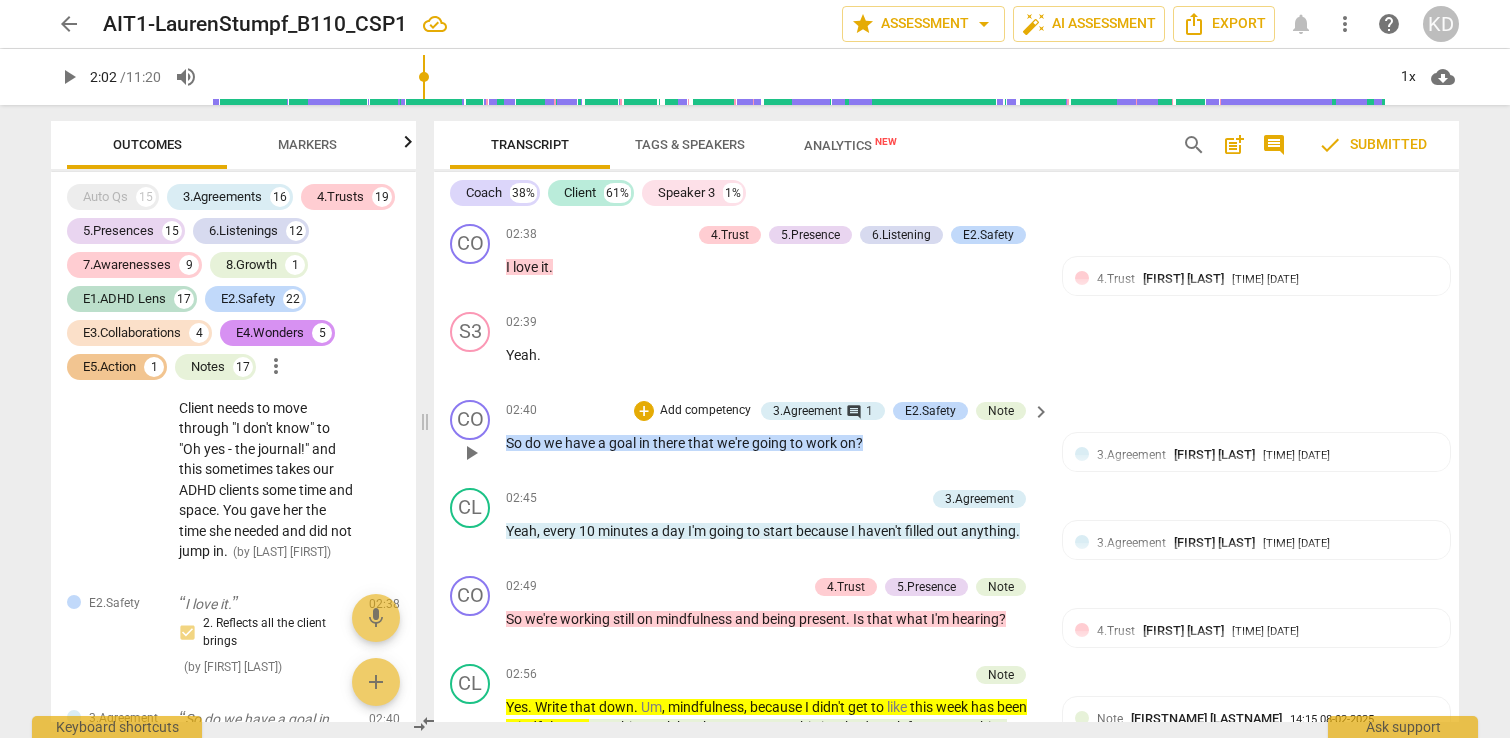 scroll, scrollTop: 6049, scrollLeft: 0, axis: vertical 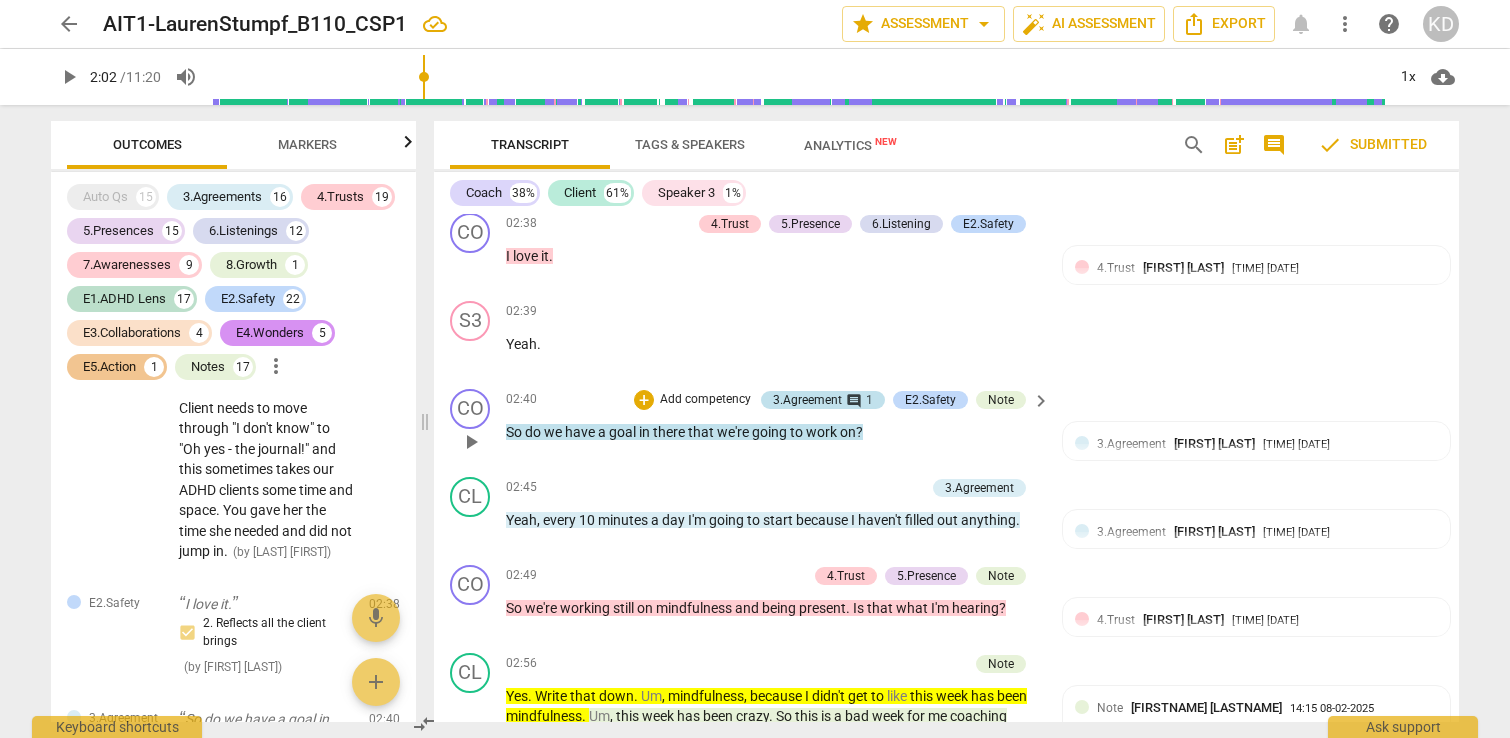click on "3.Agreement" at bounding box center [807, 400] 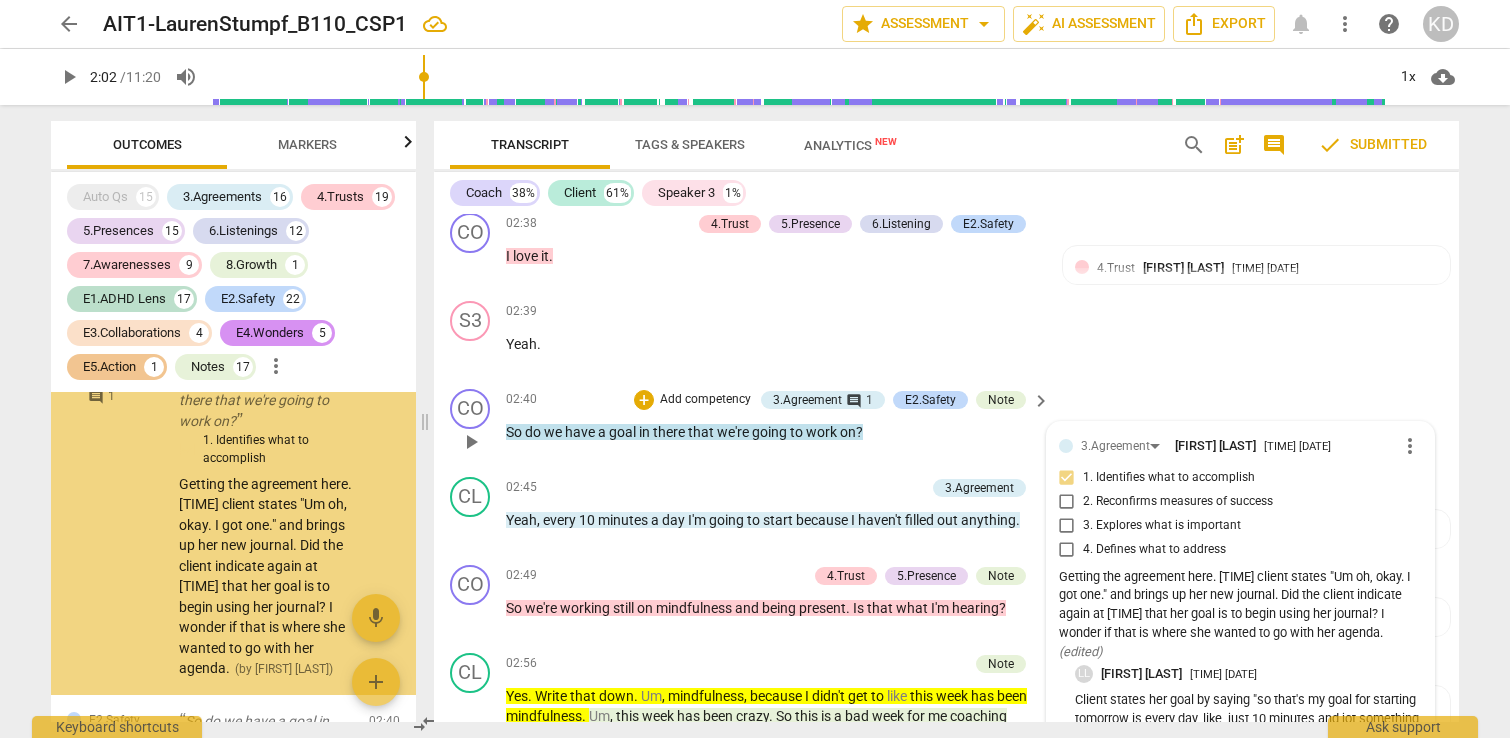 scroll, scrollTop: 8292, scrollLeft: 0, axis: vertical 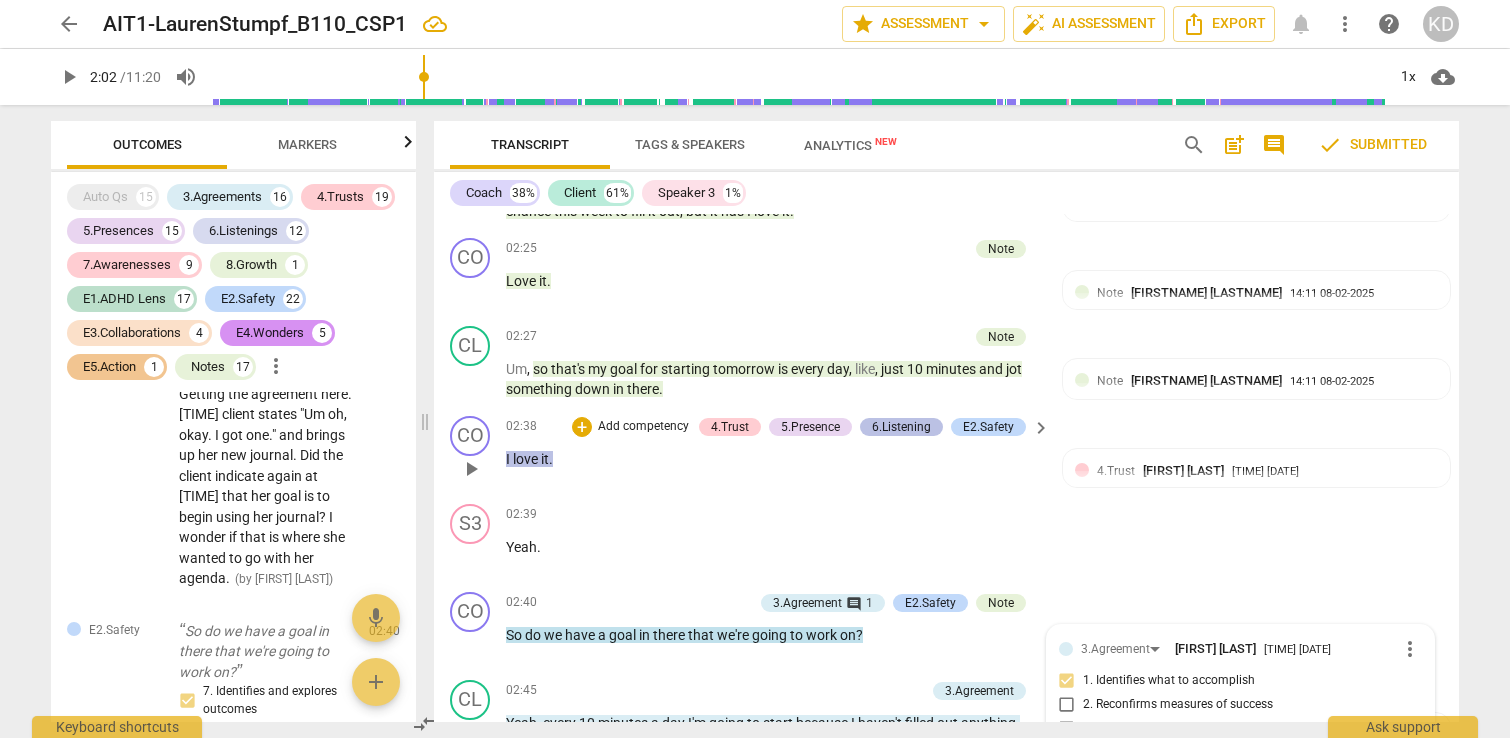 click on "6.Listening" at bounding box center [901, 427] 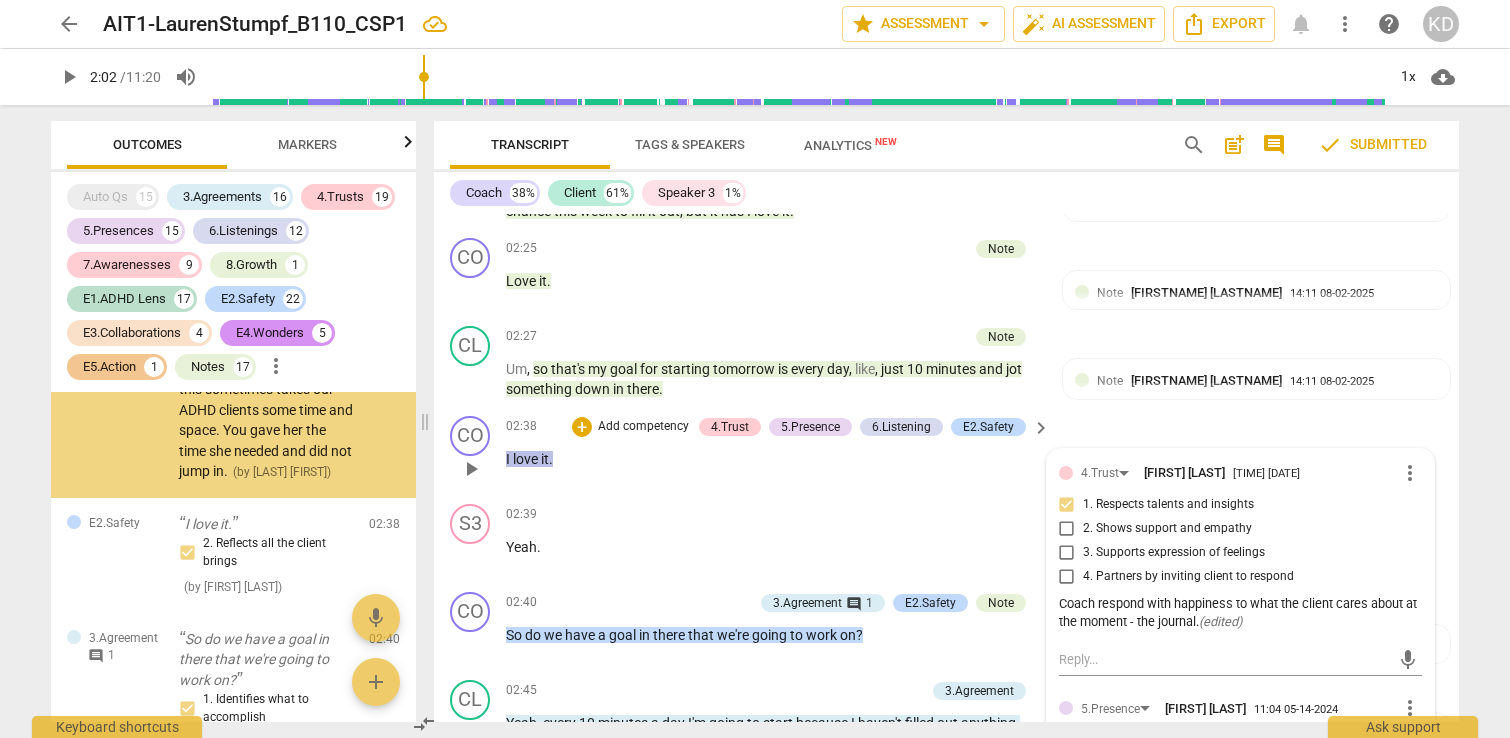 scroll, scrollTop: 7863, scrollLeft: 0, axis: vertical 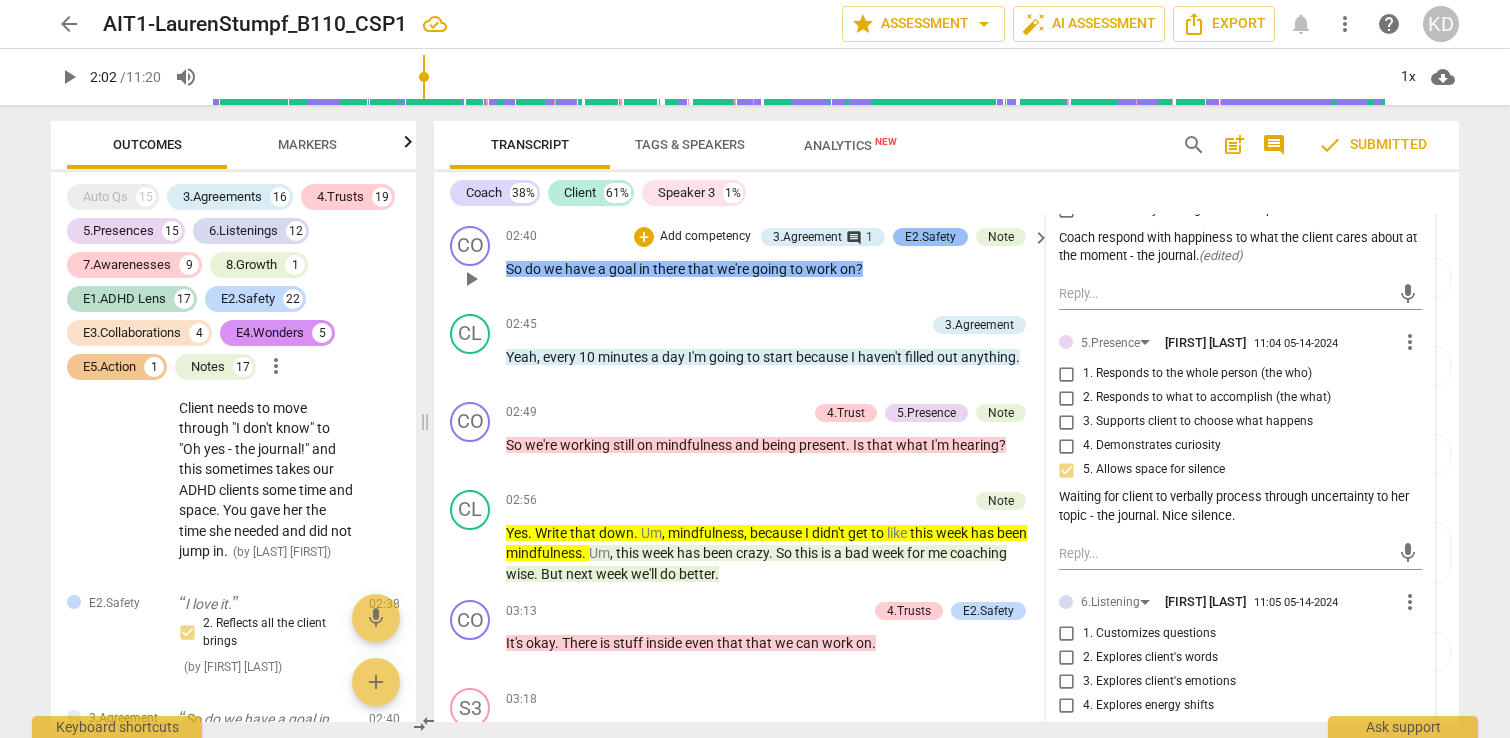 click on "E2.Safety" at bounding box center (930, 237) 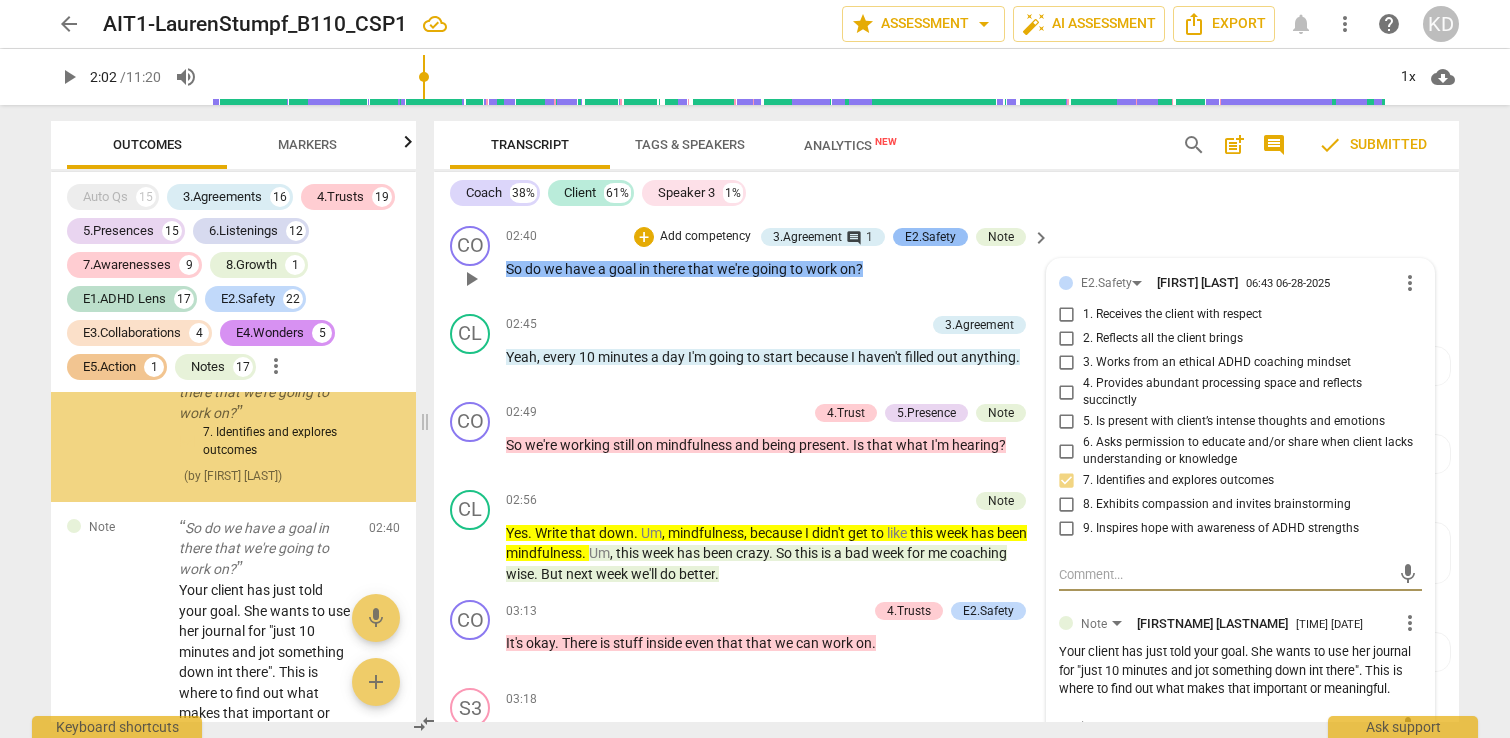 scroll, scrollTop: 8551, scrollLeft: 0, axis: vertical 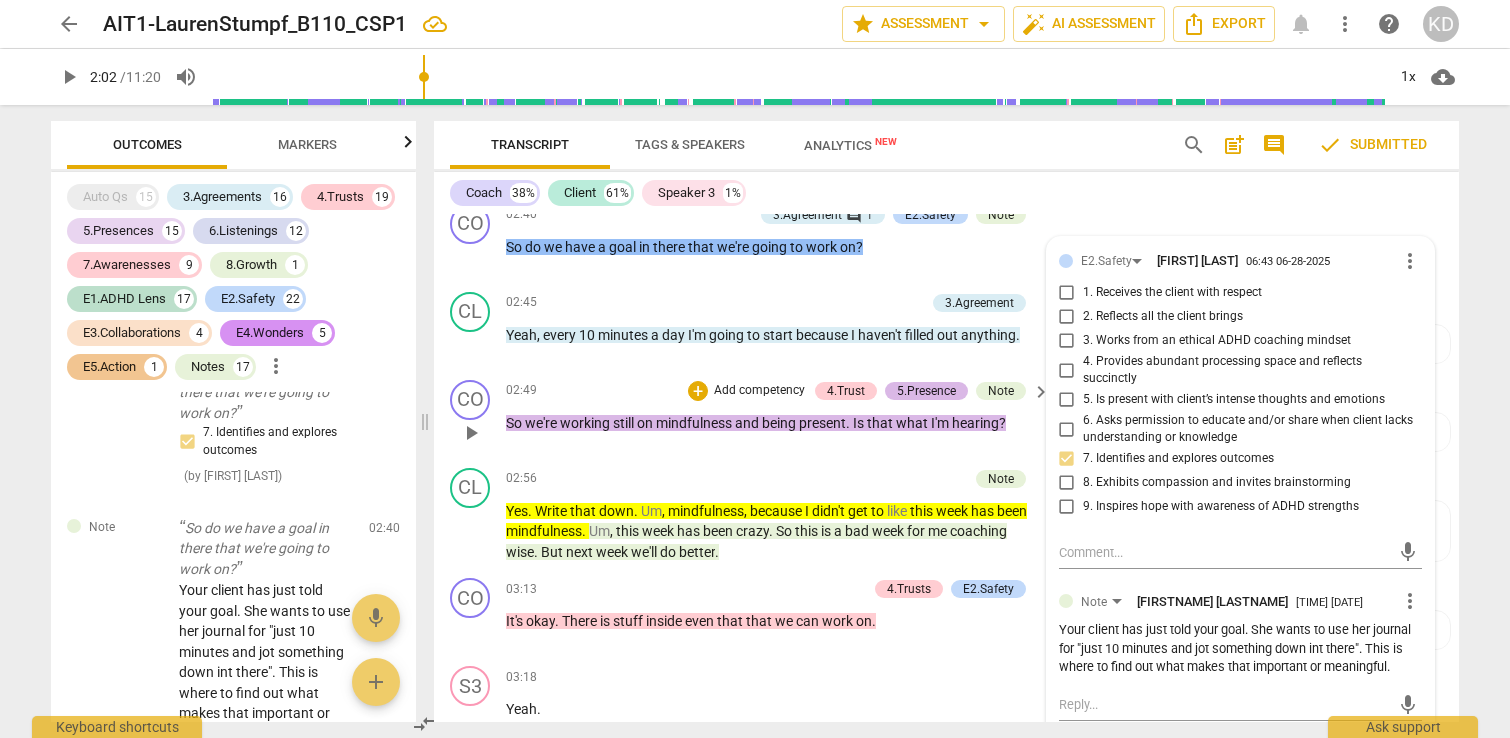 click on "5.Presence" at bounding box center (926, 391) 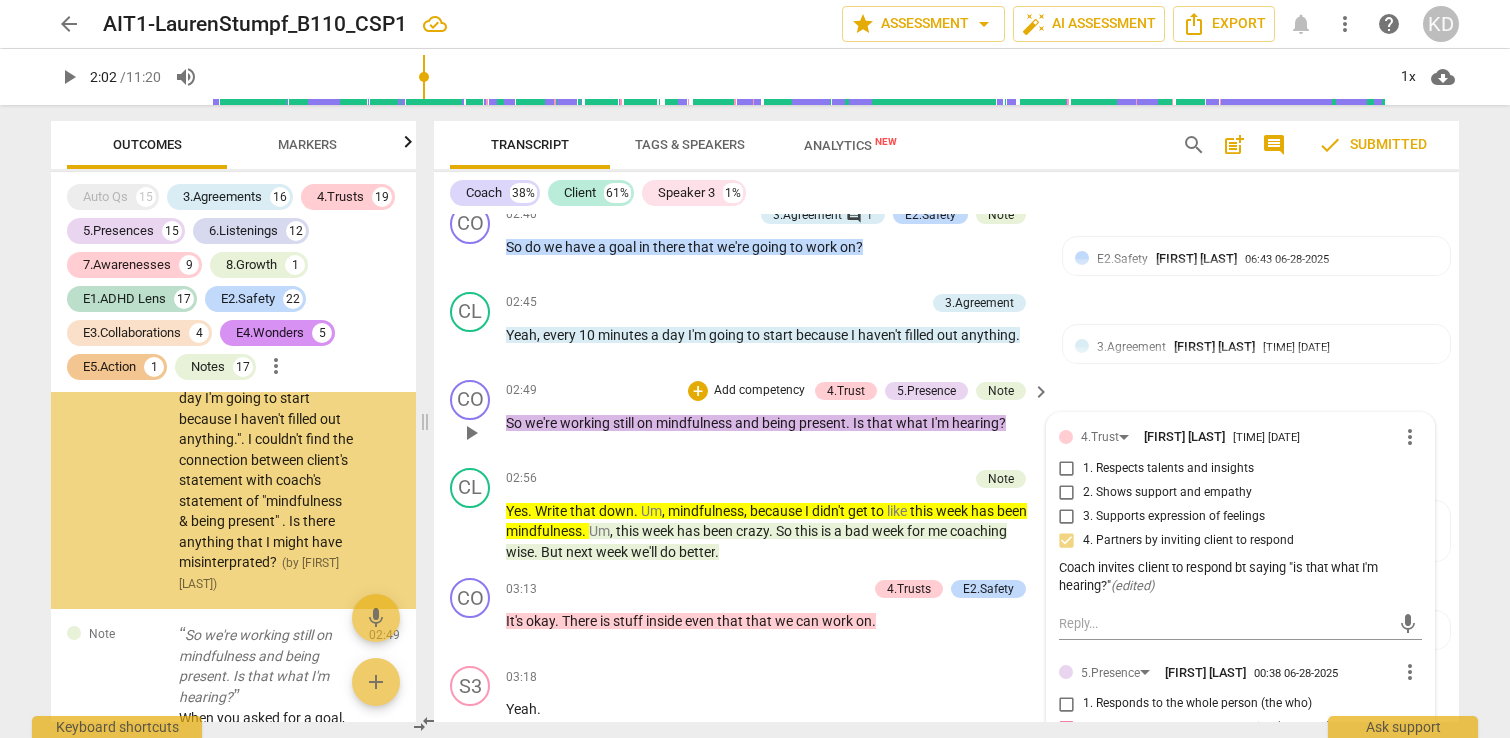 scroll, scrollTop: 9524, scrollLeft: 0, axis: vertical 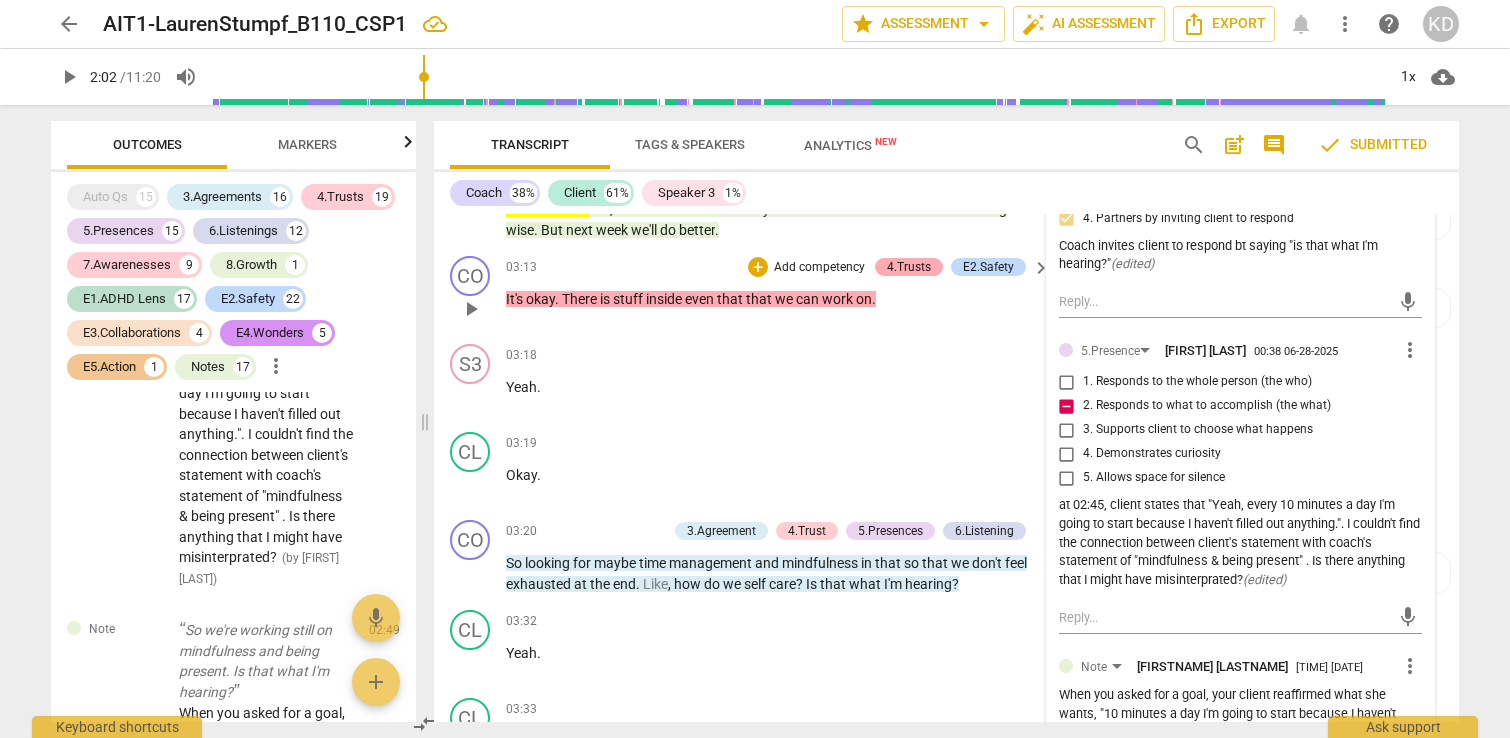 click on "4.Trusts" at bounding box center [909, 267] 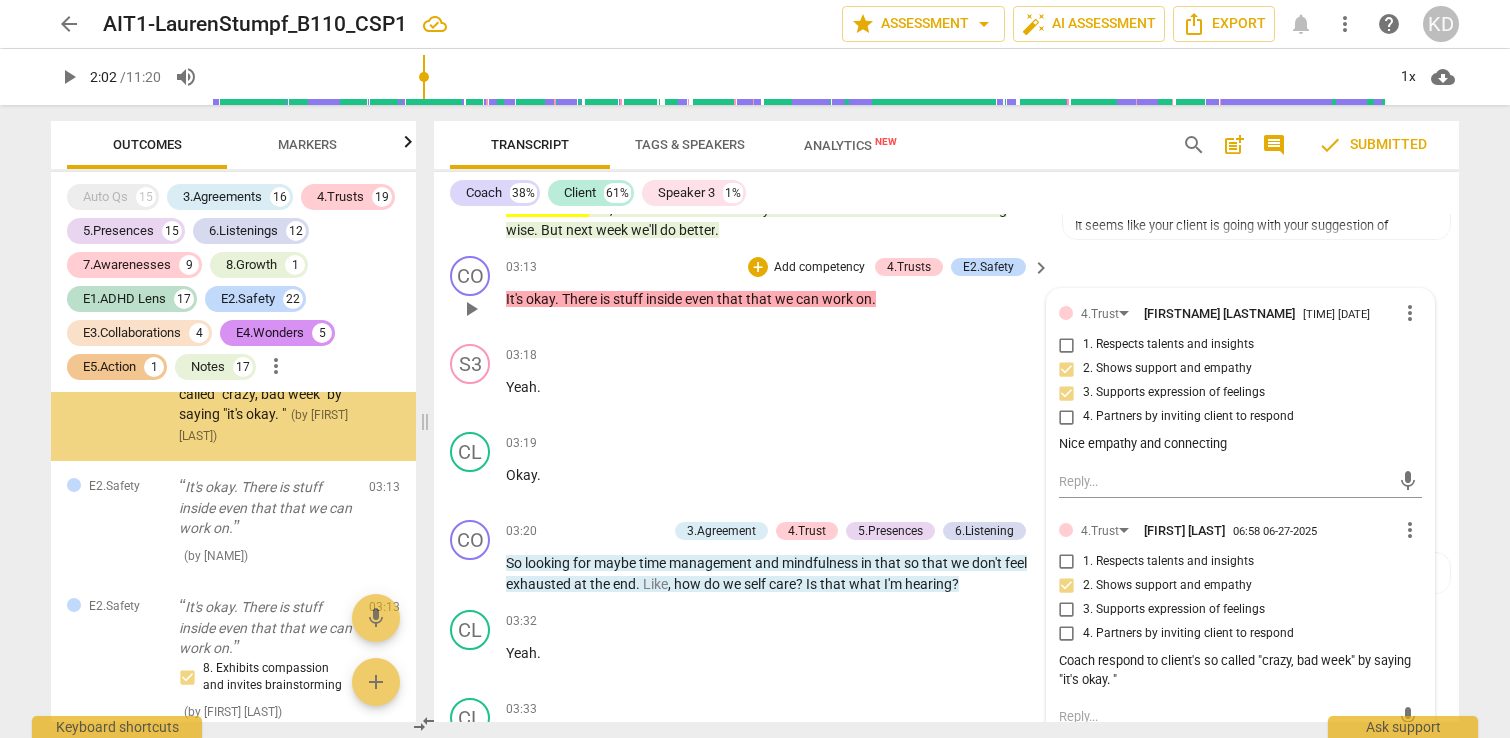 scroll, scrollTop: 11055, scrollLeft: 0, axis: vertical 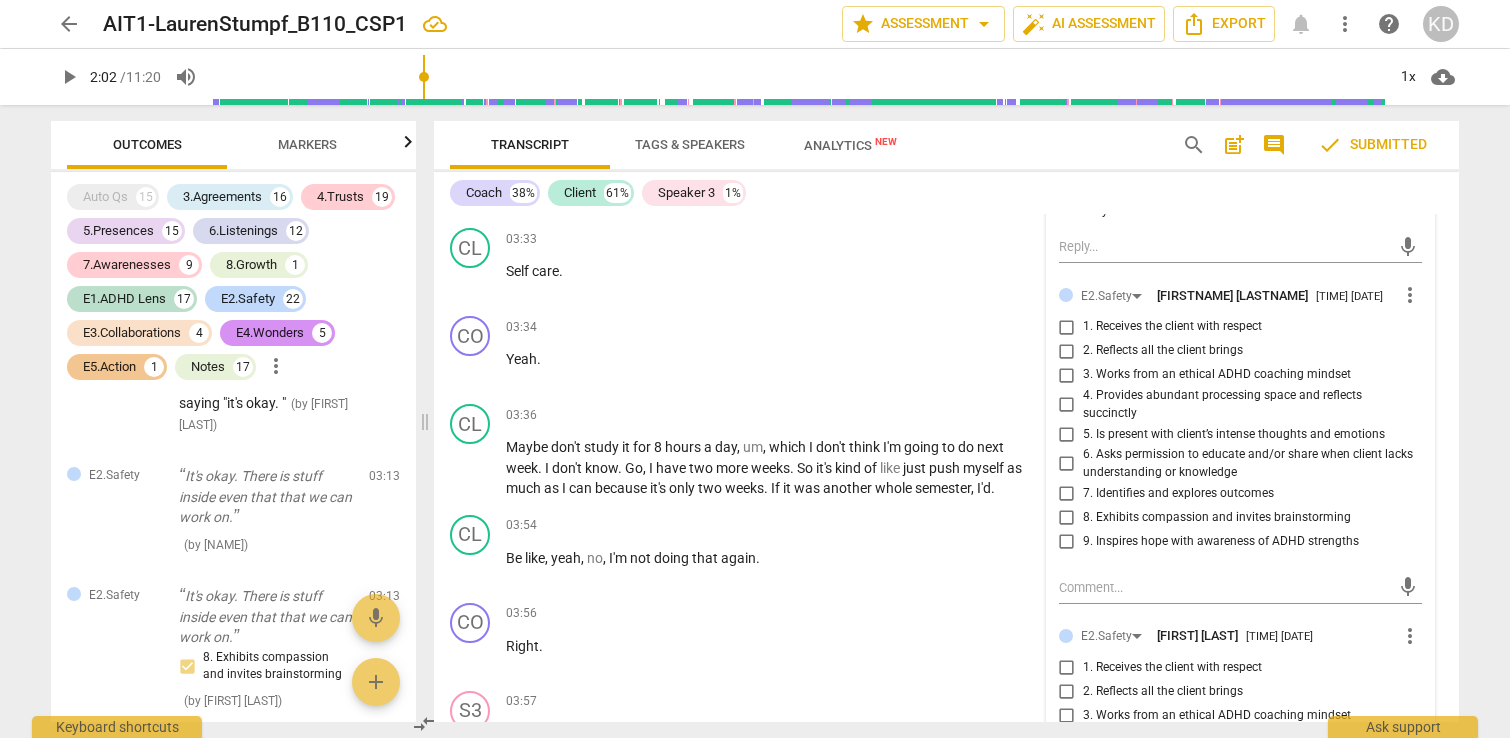 click on "more_vert" at bounding box center [1410, 295] 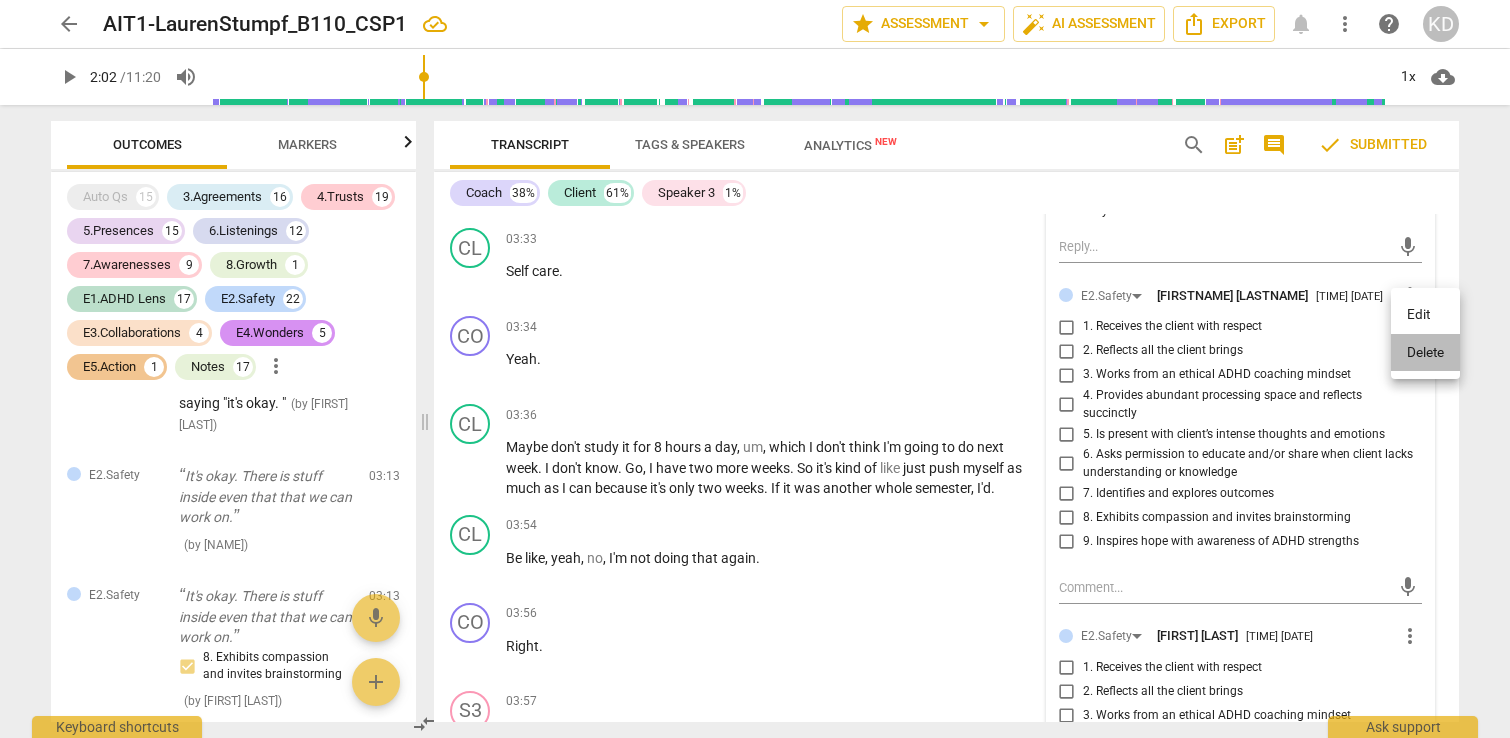 click on "Delete" at bounding box center (1425, 353) 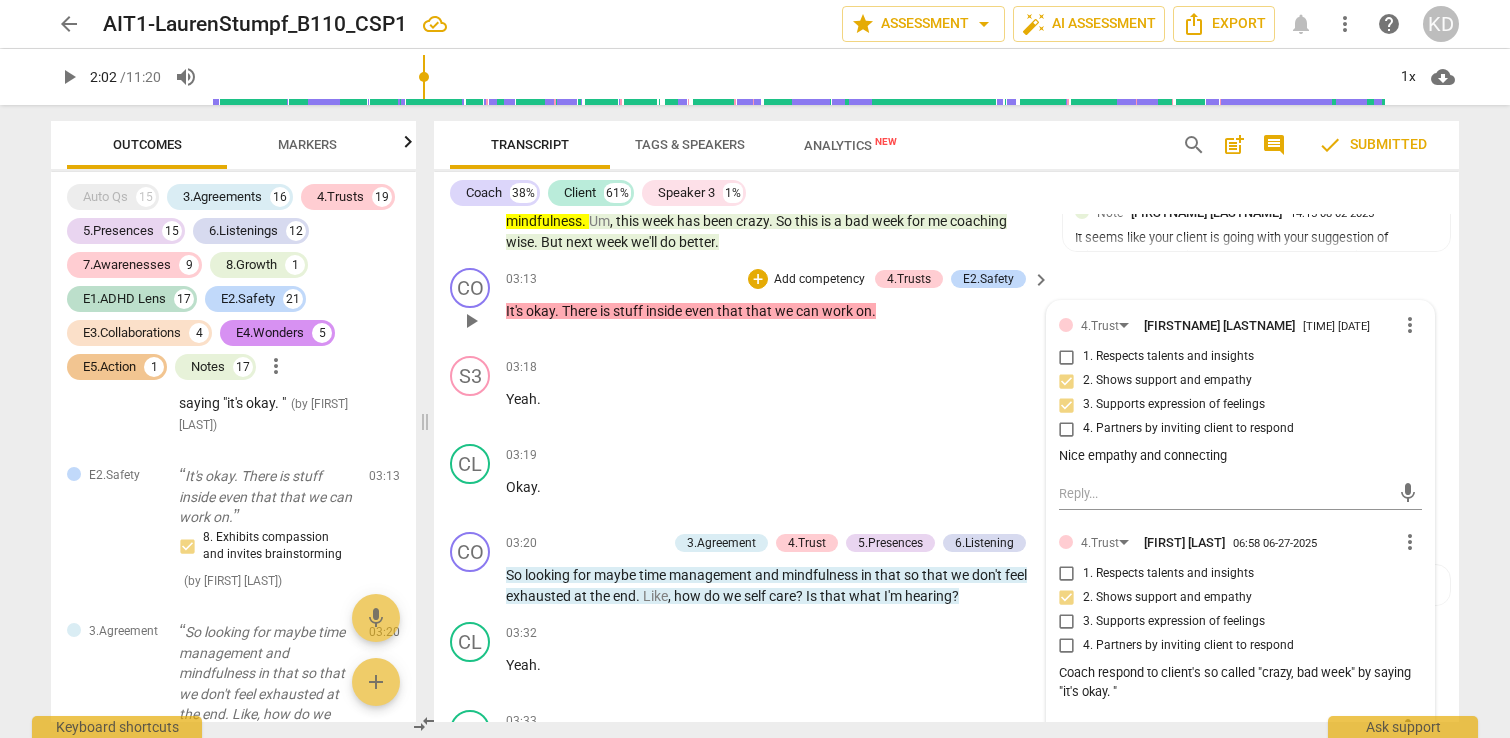 scroll, scrollTop: 6542, scrollLeft: 0, axis: vertical 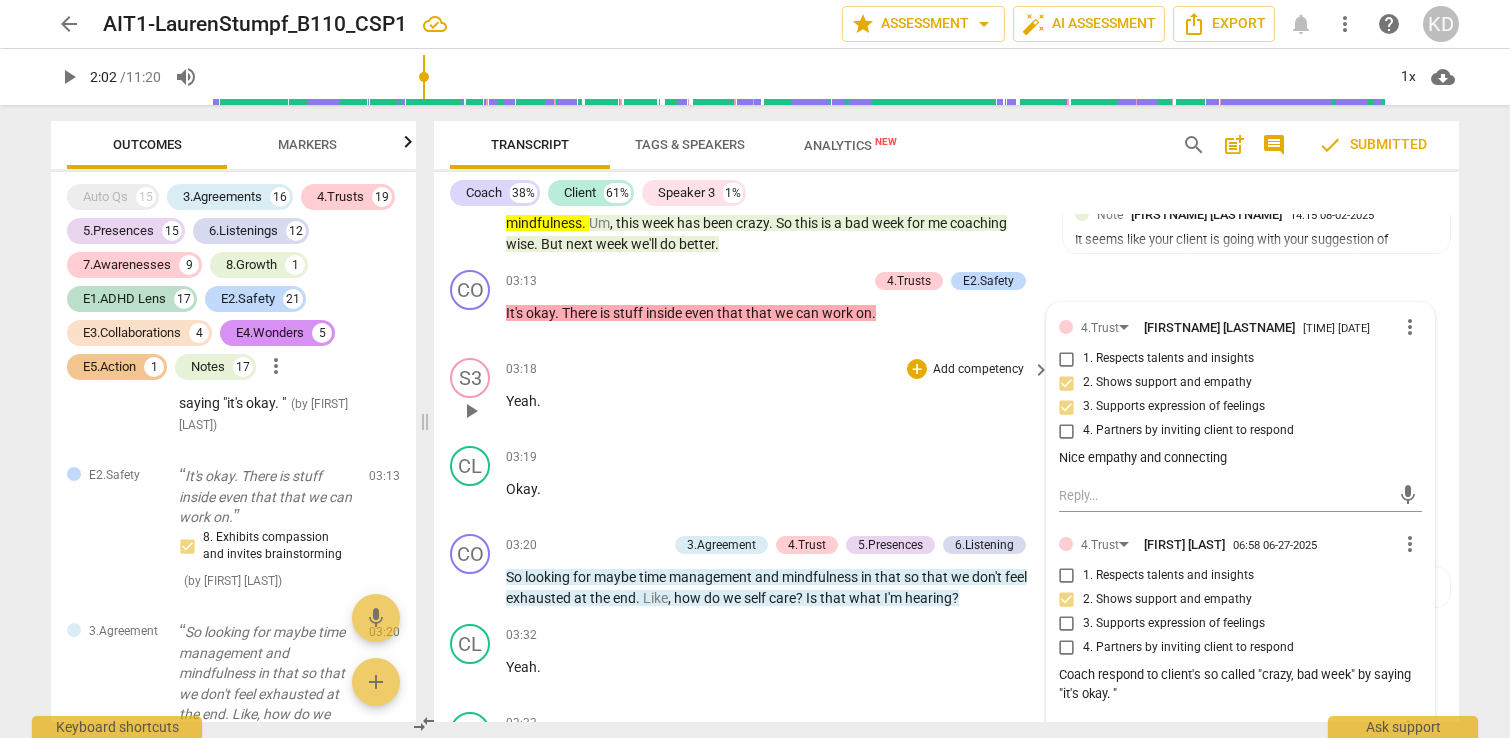 click on "S3 play_arrow pause [TIME] + Add competency keyboard_arrow_right Yeah ." at bounding box center [946, 394] 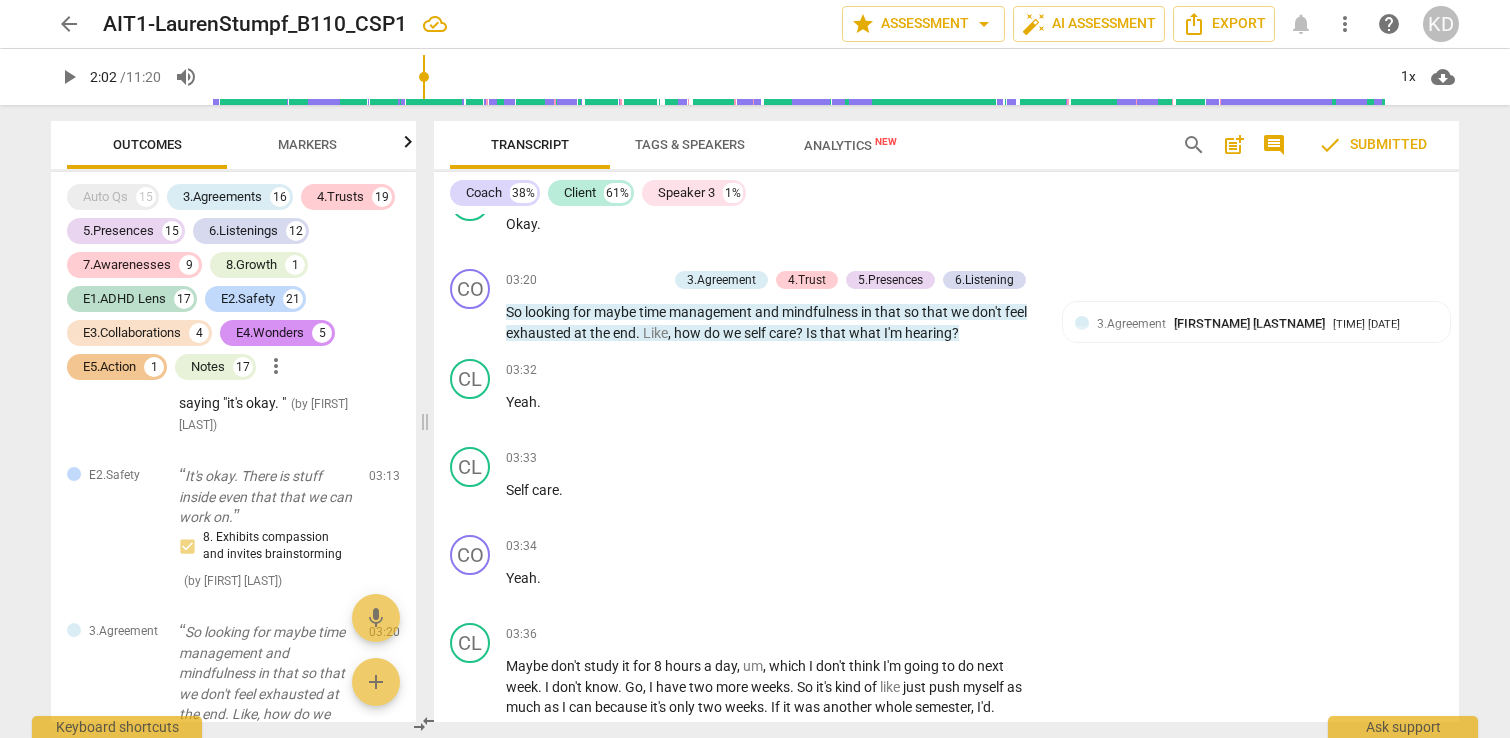 scroll, scrollTop: 6816, scrollLeft: 0, axis: vertical 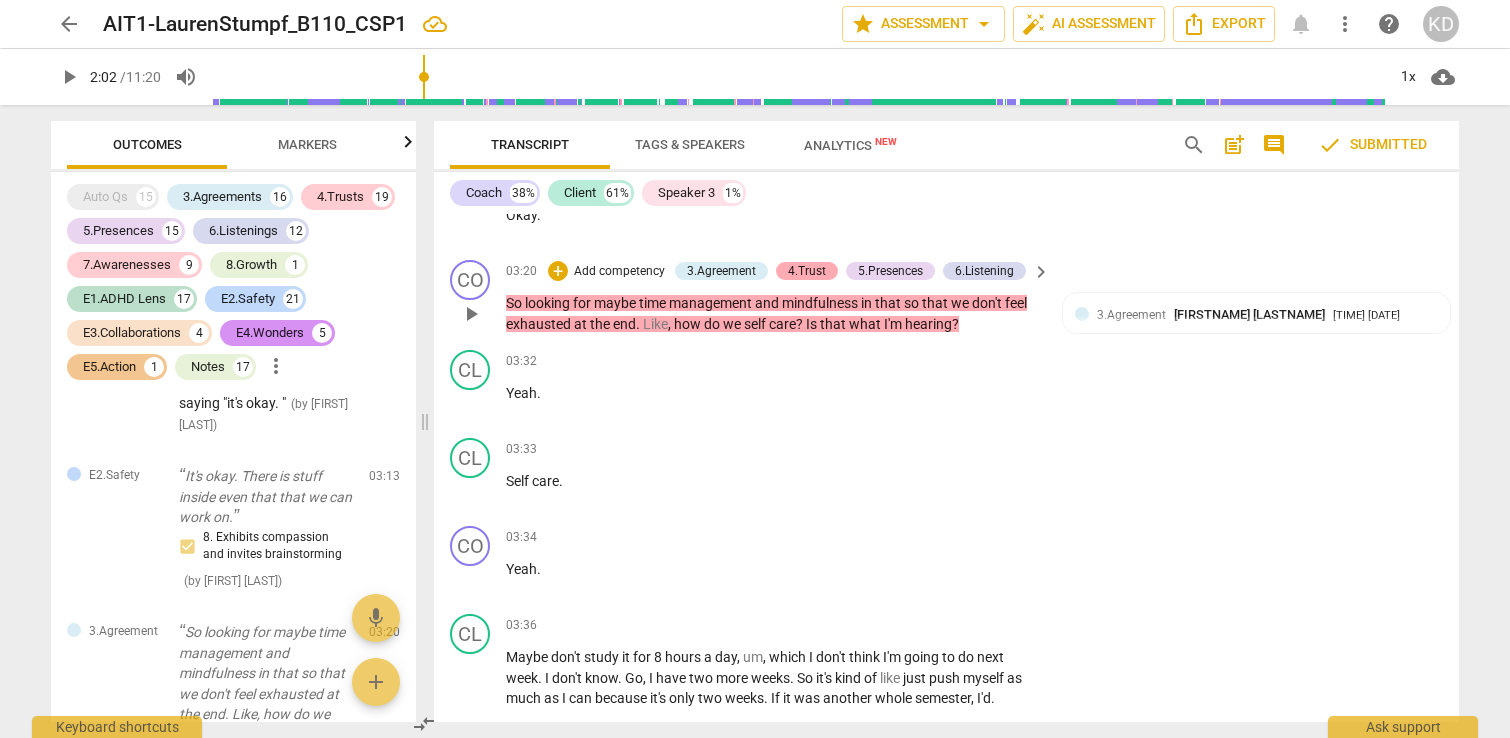 click on "4.Trust" at bounding box center (807, 271) 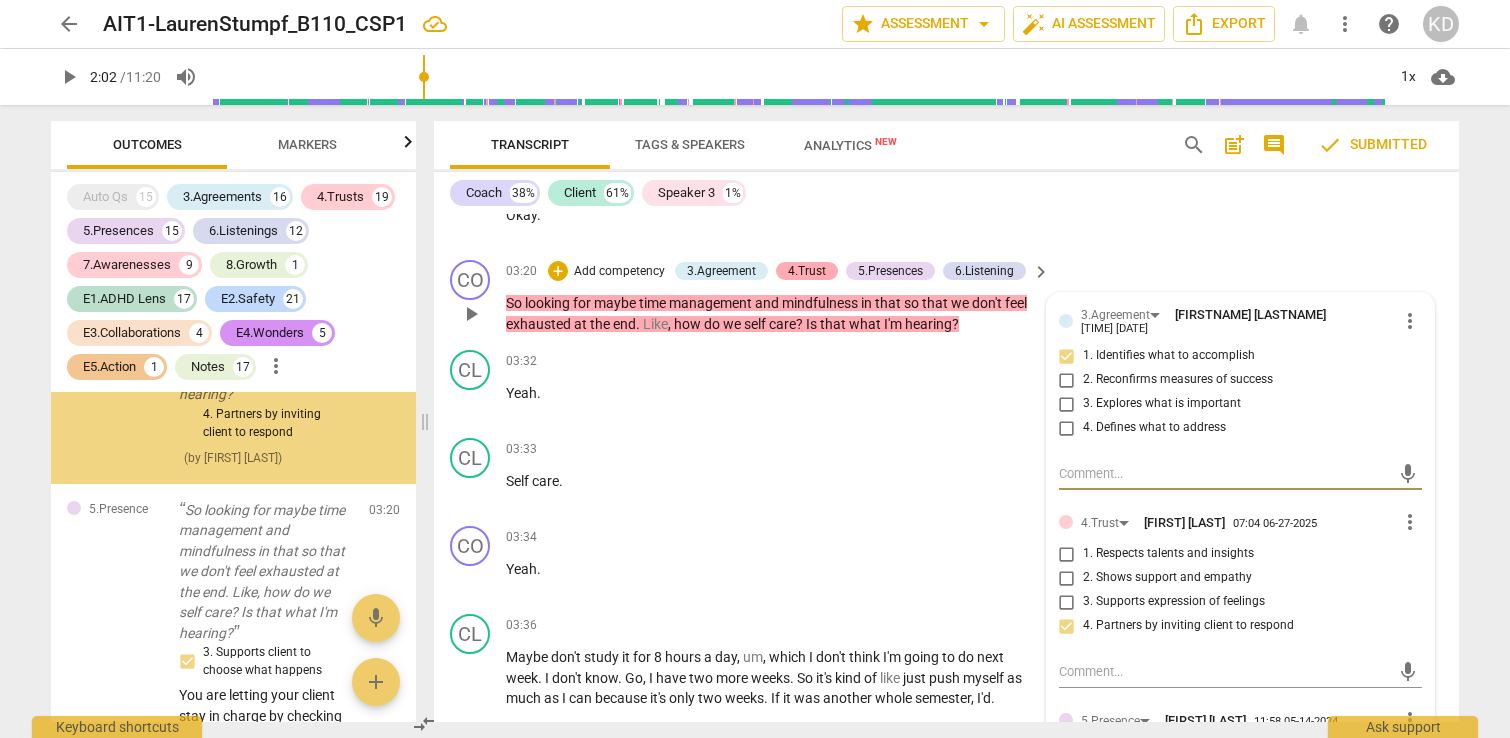 scroll, scrollTop: 11677, scrollLeft: 0, axis: vertical 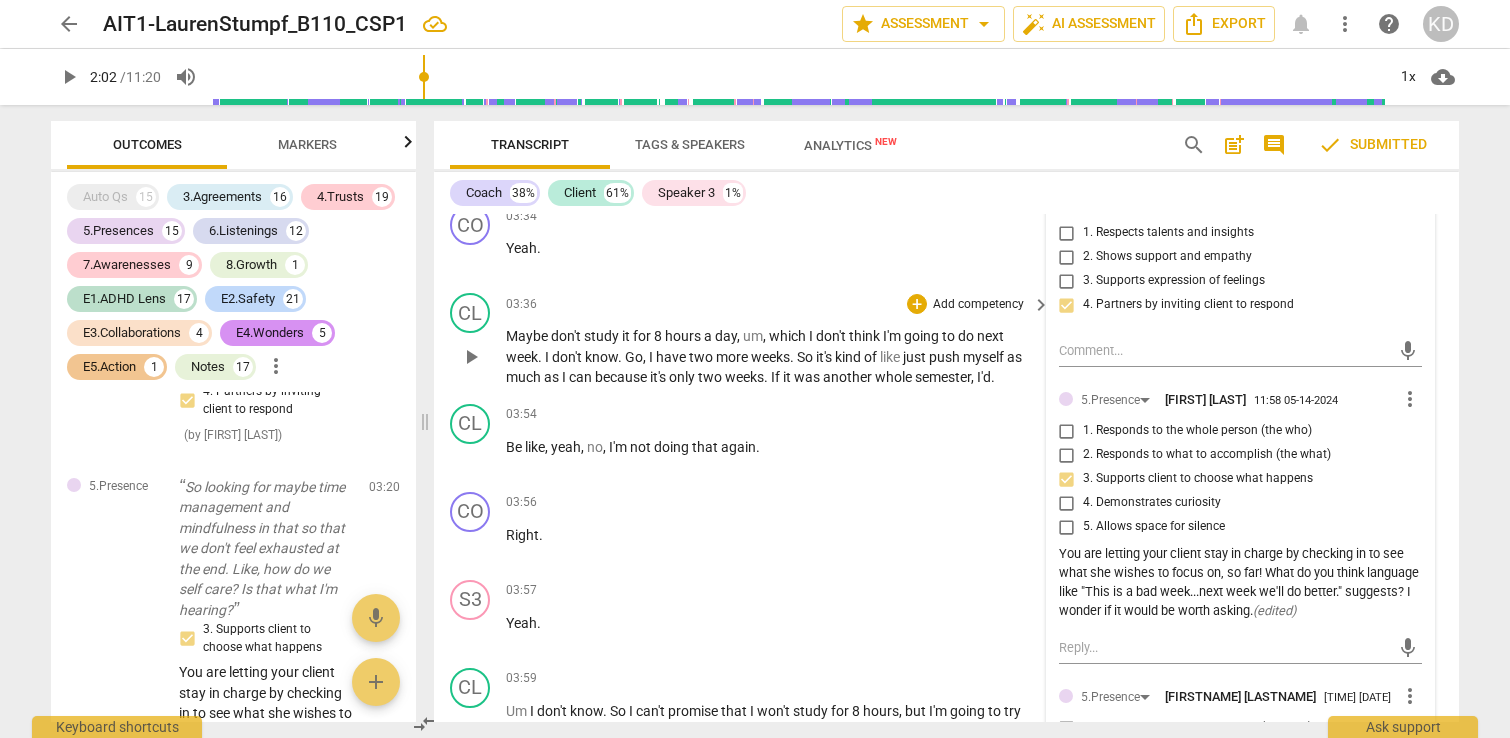 click on "CL play_arrow pause [TIME] + Add competency keyboard_arrow_right Maybe don't study it for 8 hours a day , um , which I don't think I'm going to do next week . I don't know . Go , I have two more weeks . So it's kind of like just push myself as much as I can because it's only two weeks . If it was another whole semester , I'd ." at bounding box center [946, 340] 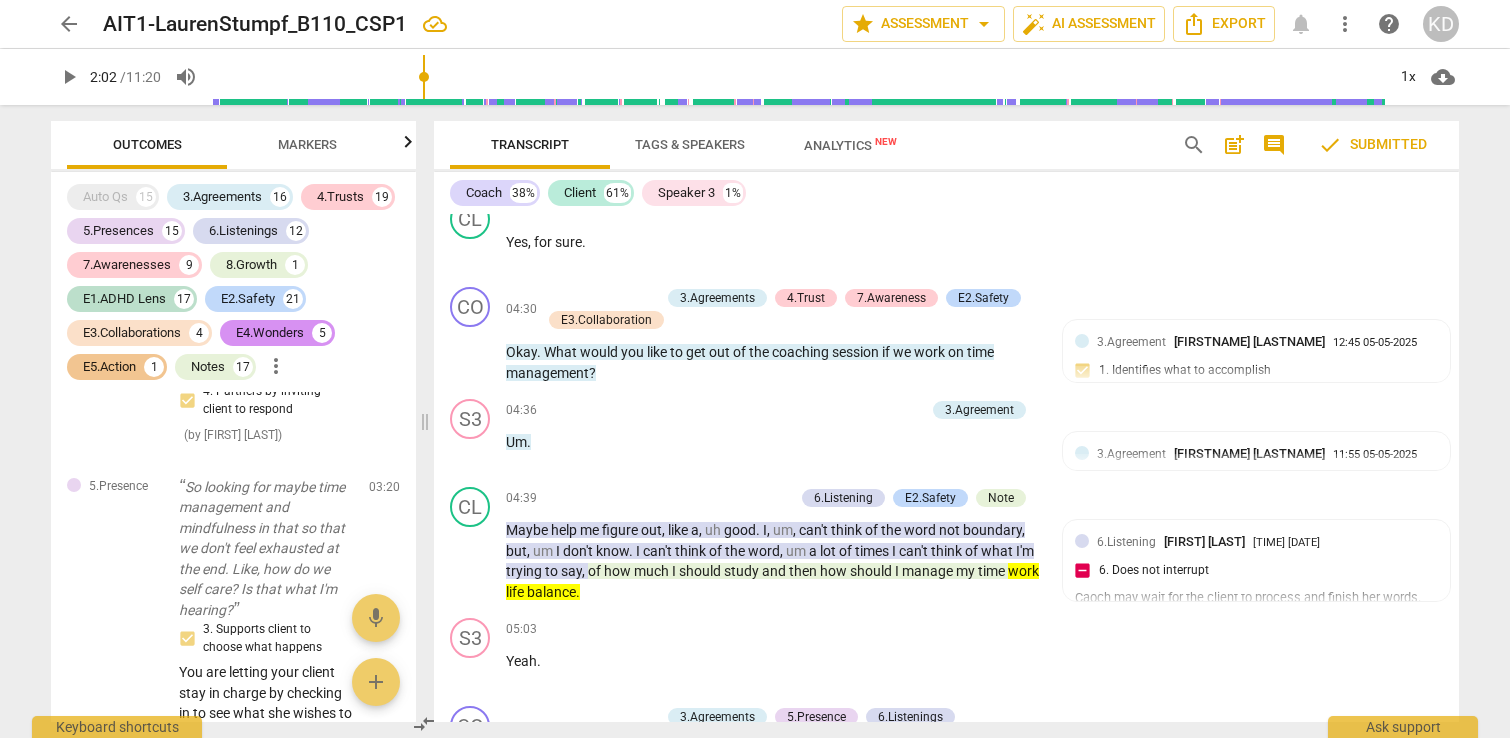 scroll, scrollTop: 7926, scrollLeft: 0, axis: vertical 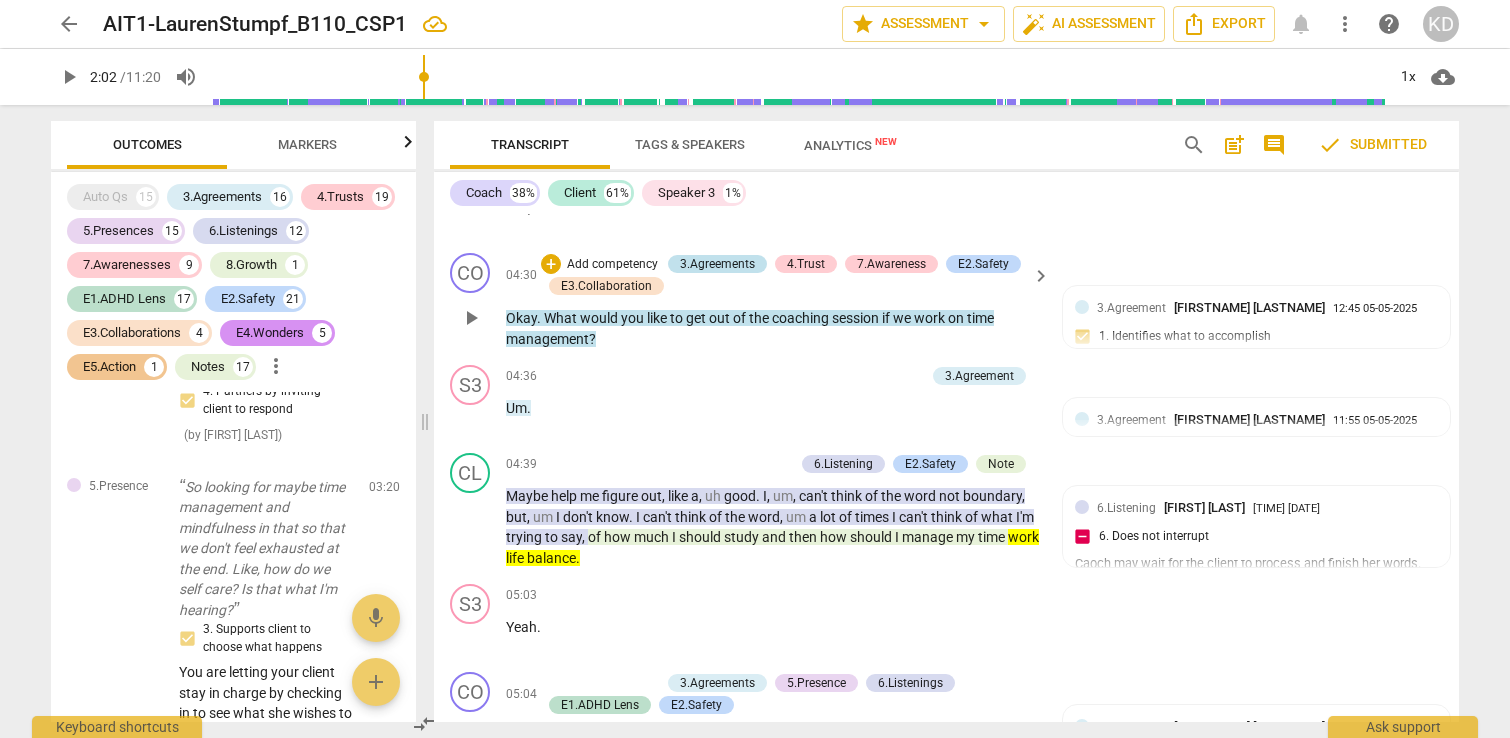 click on "3.Agreements" at bounding box center [717, 264] 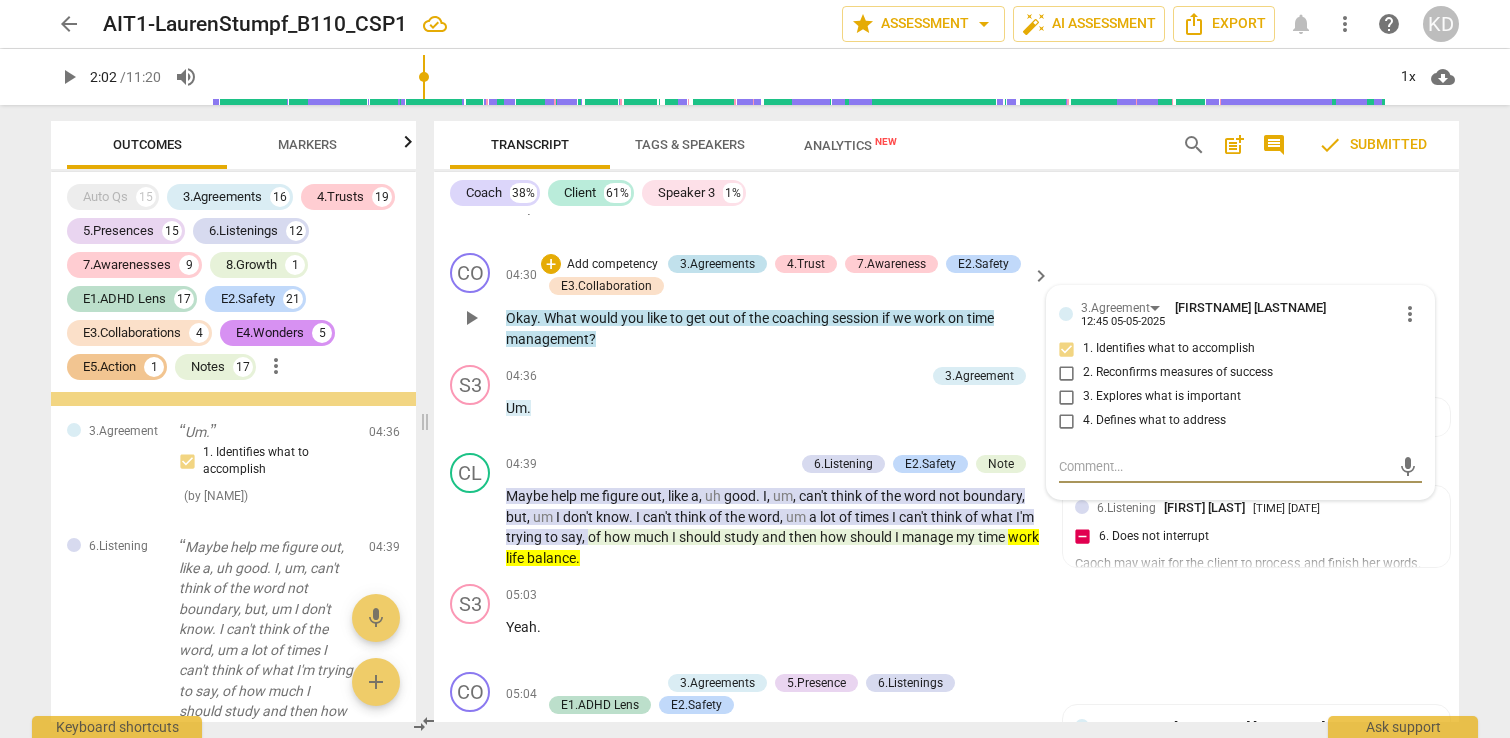 scroll, scrollTop: 15306, scrollLeft: 0, axis: vertical 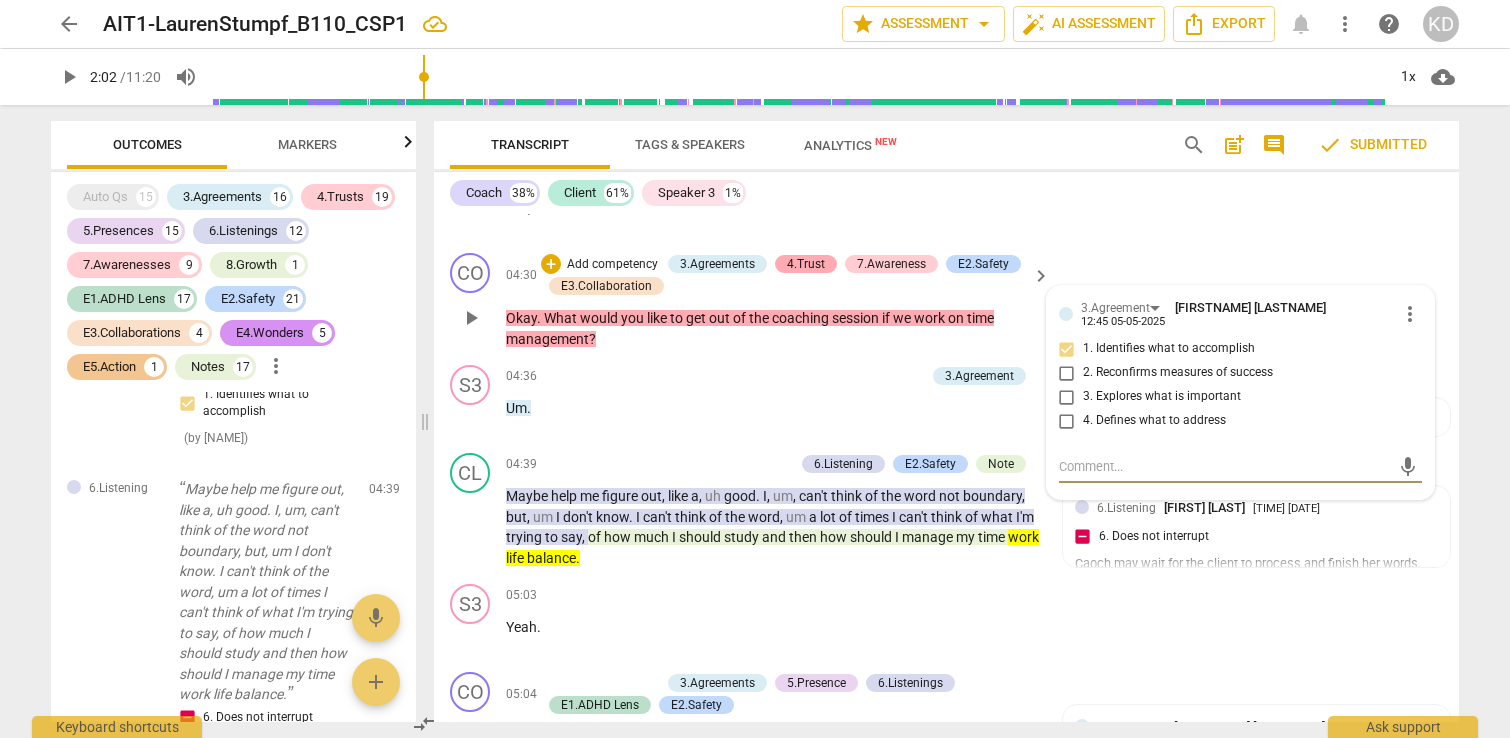 click on "4.Trust" at bounding box center [806, 264] 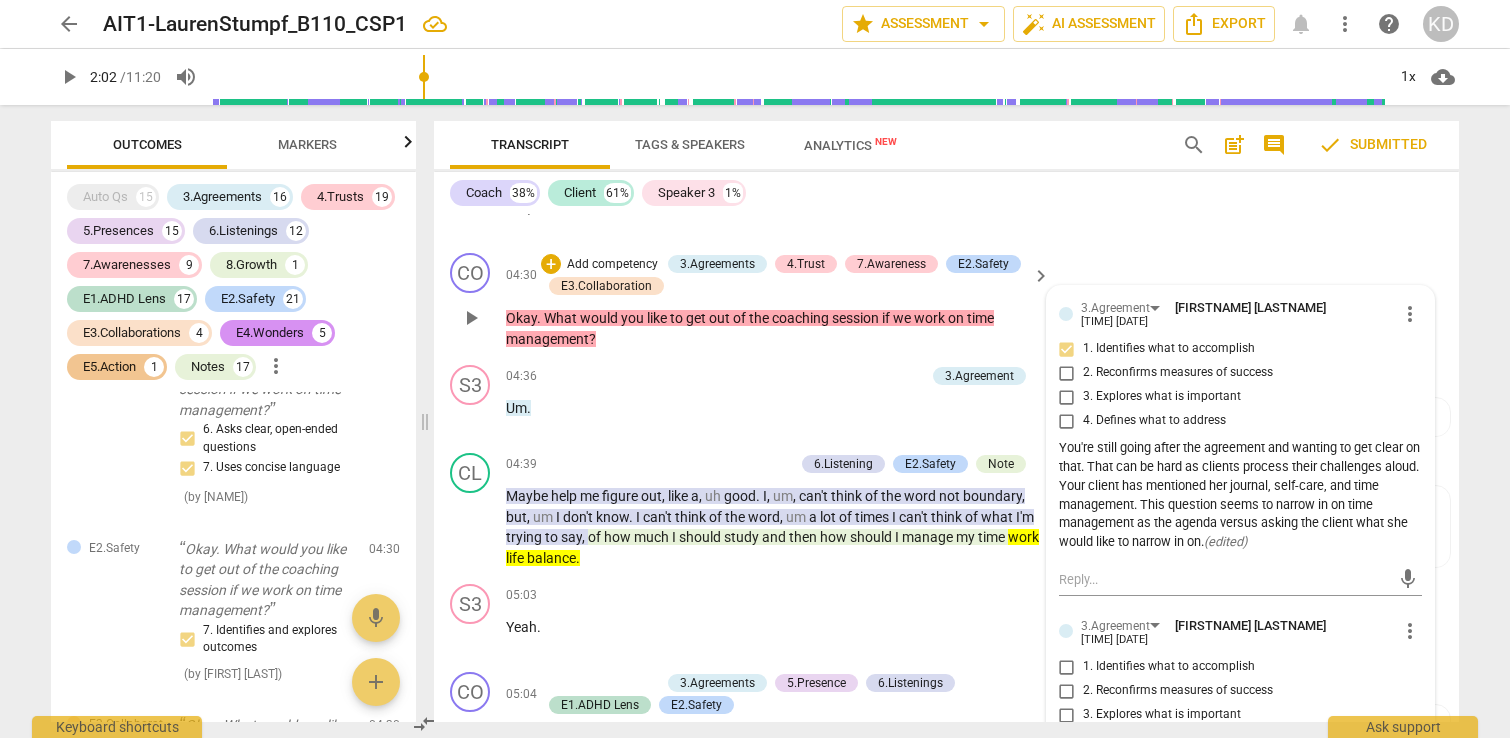 scroll, scrollTop: 14171, scrollLeft: 0, axis: vertical 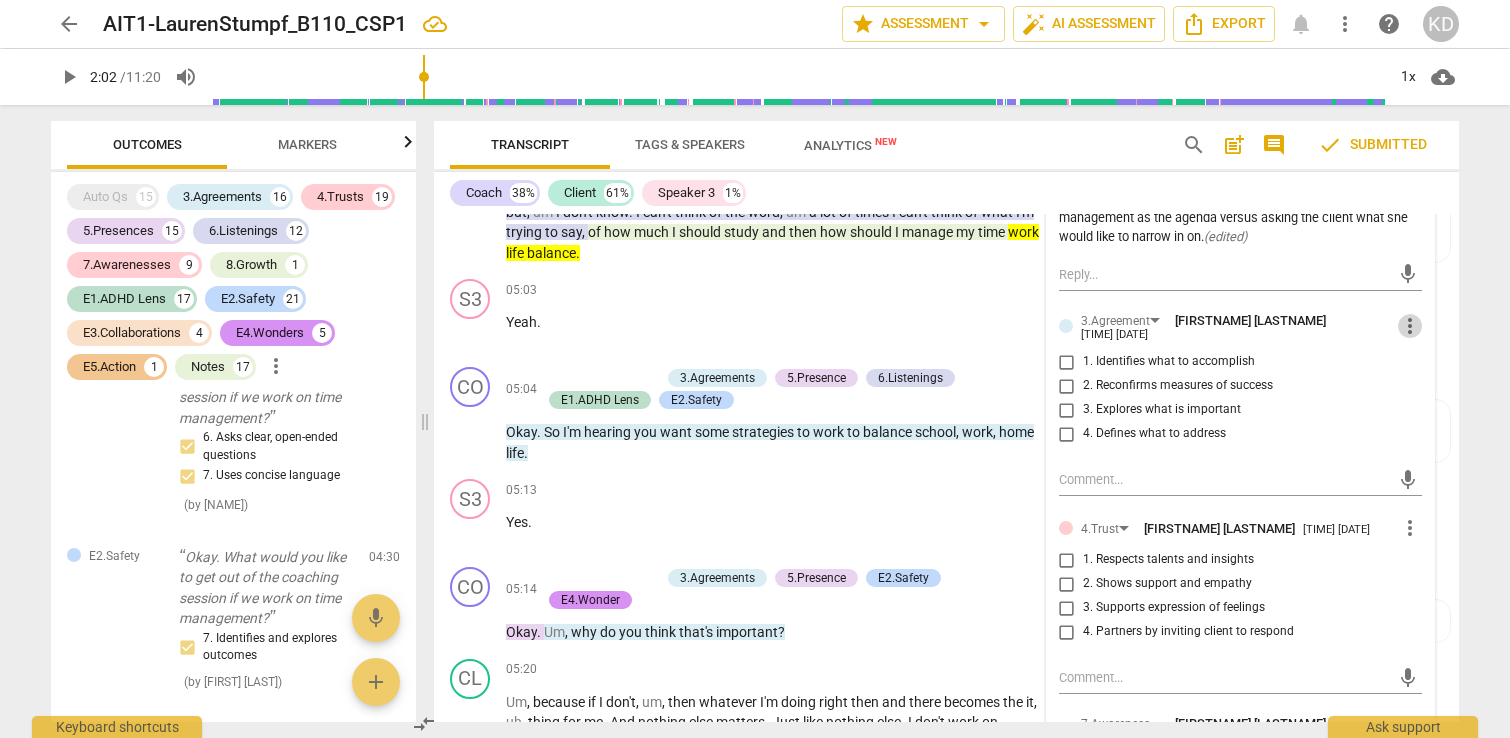 click on "more_vert" at bounding box center [1410, 326] 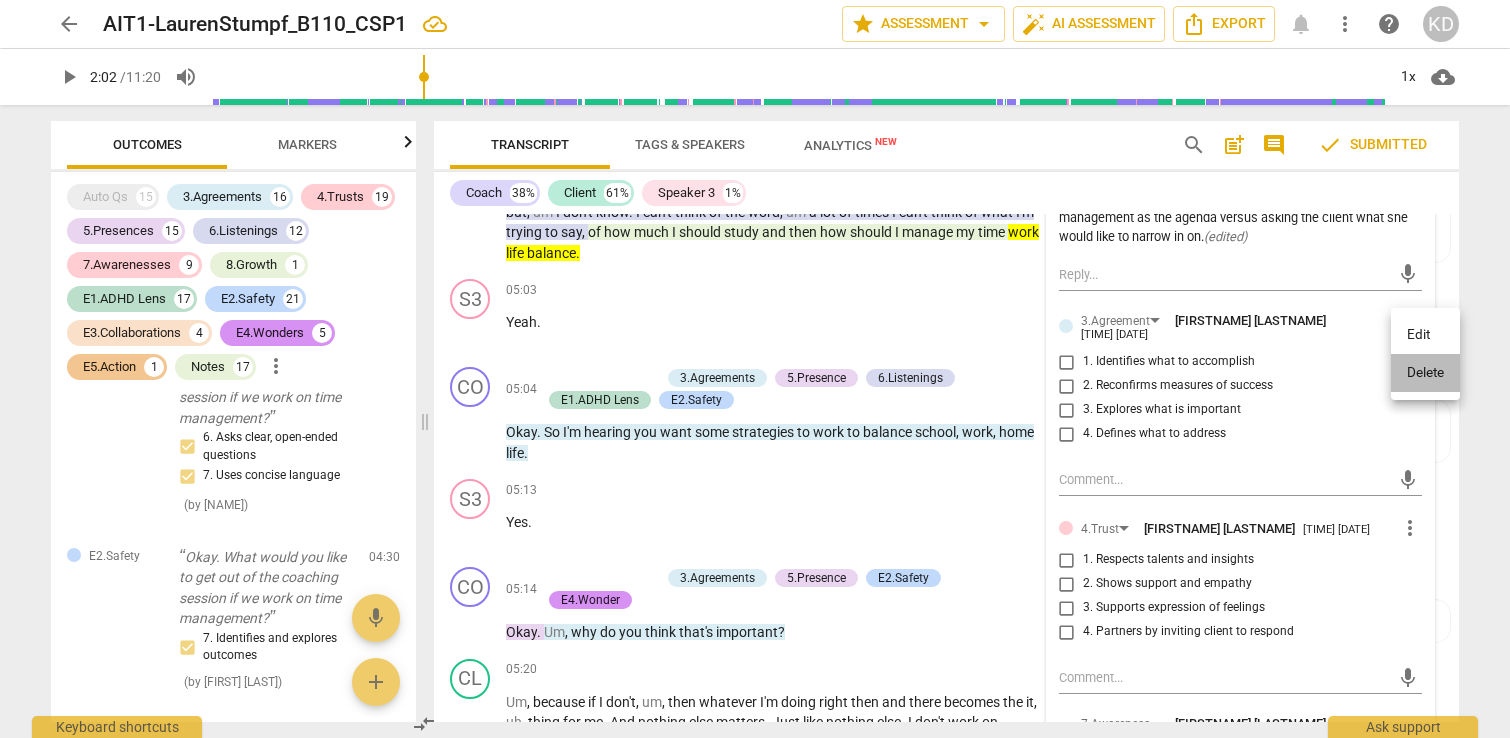 click on "Delete" at bounding box center (1425, 373) 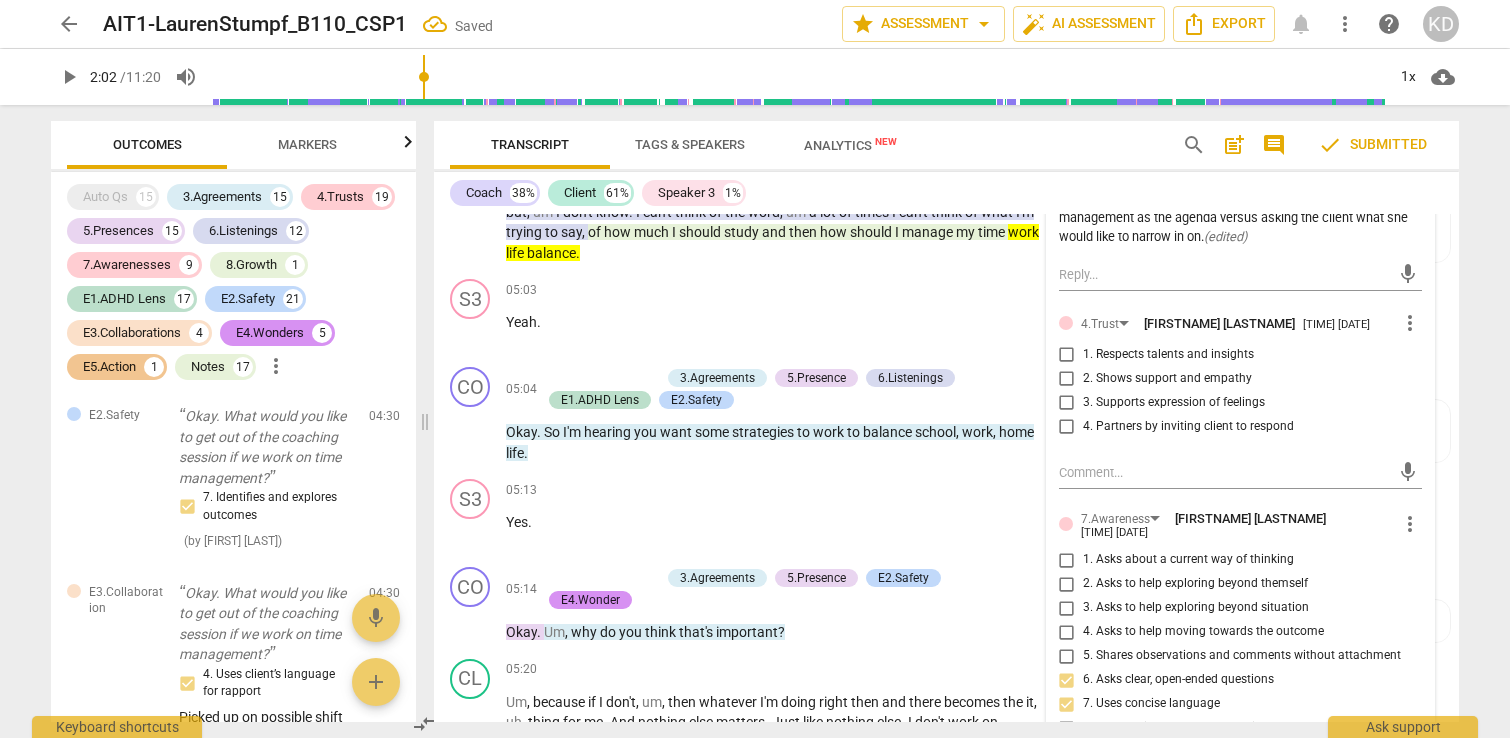 scroll, scrollTop: 14030, scrollLeft: 0, axis: vertical 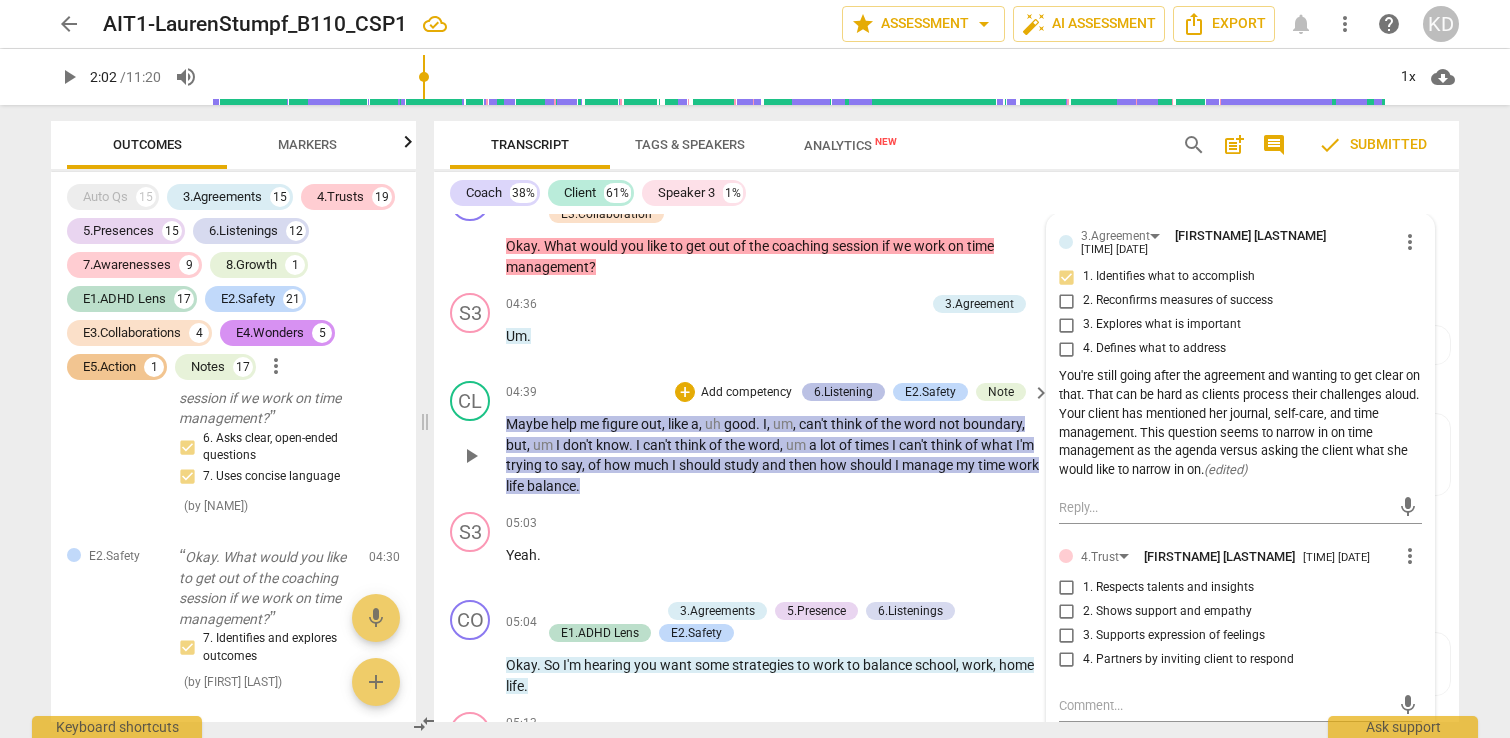 click on "6.Listening" at bounding box center [843, 392] 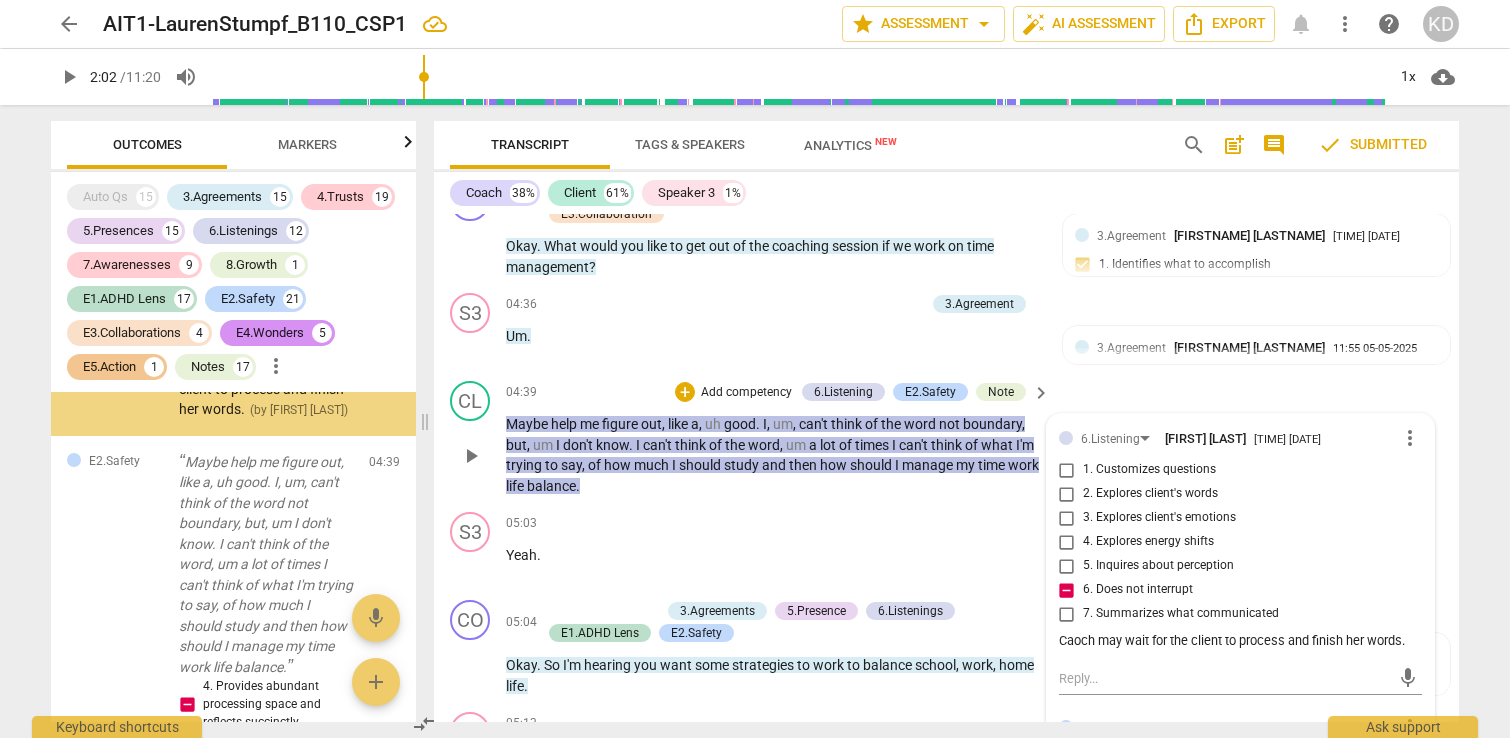 scroll, scrollTop: 15544, scrollLeft: 0, axis: vertical 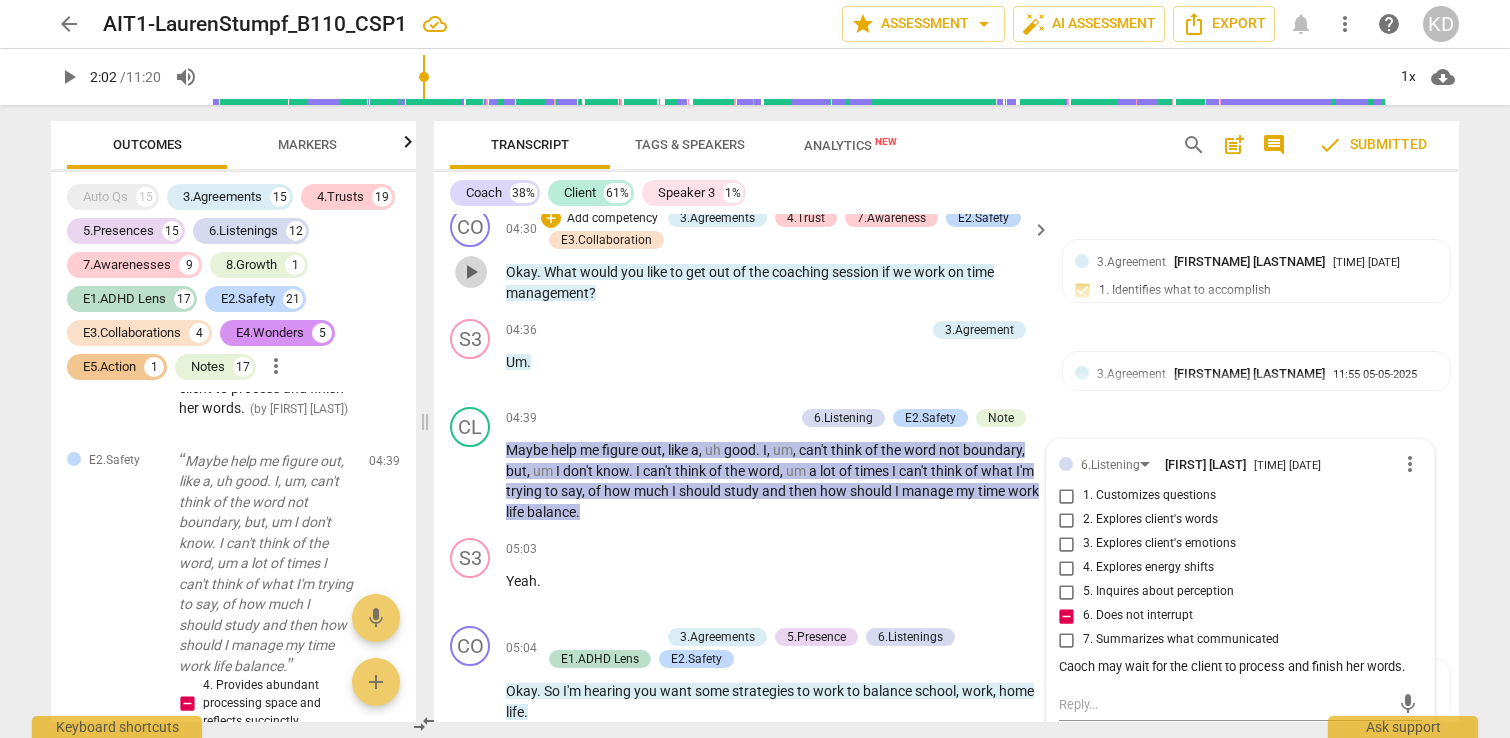 click on "play_arrow" at bounding box center (471, 272) 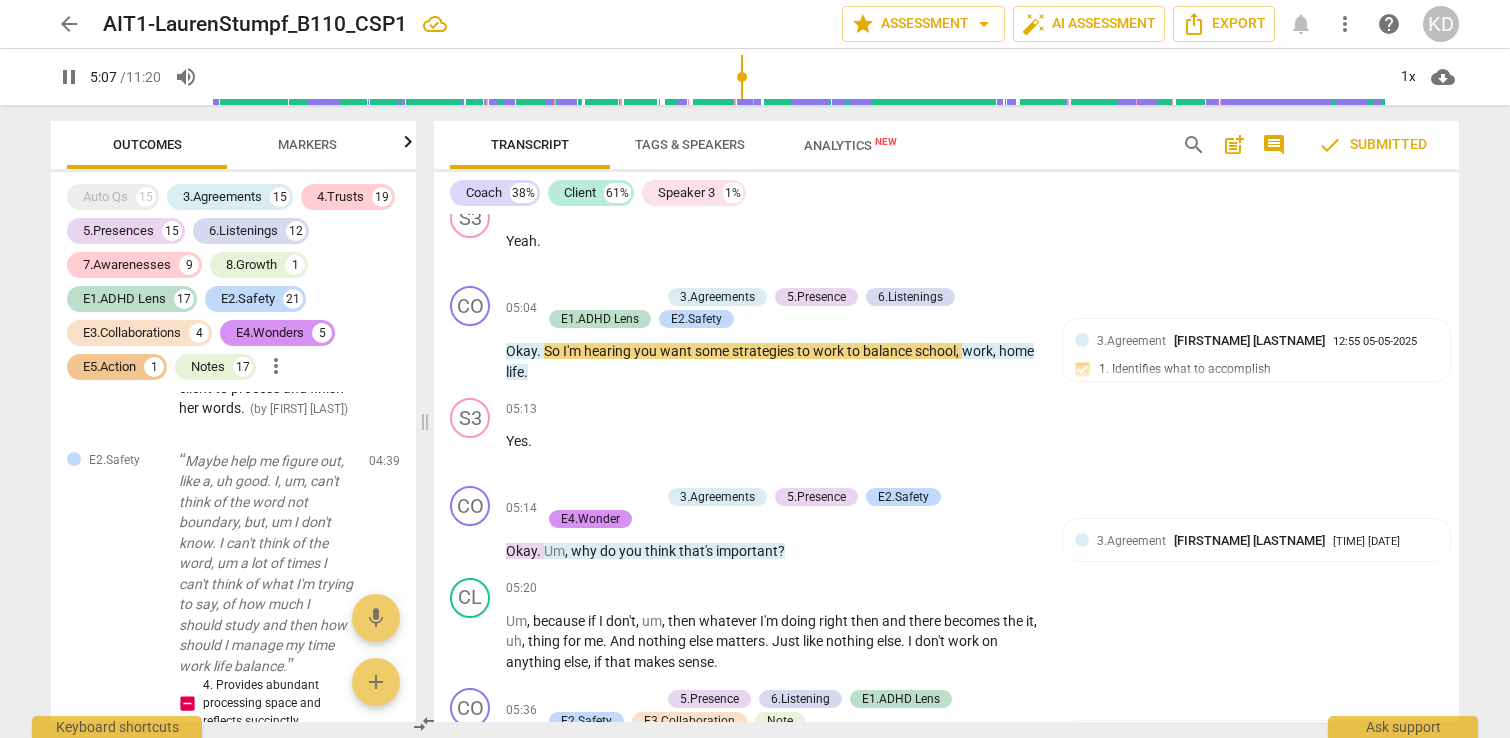 scroll, scrollTop: 8313, scrollLeft: 0, axis: vertical 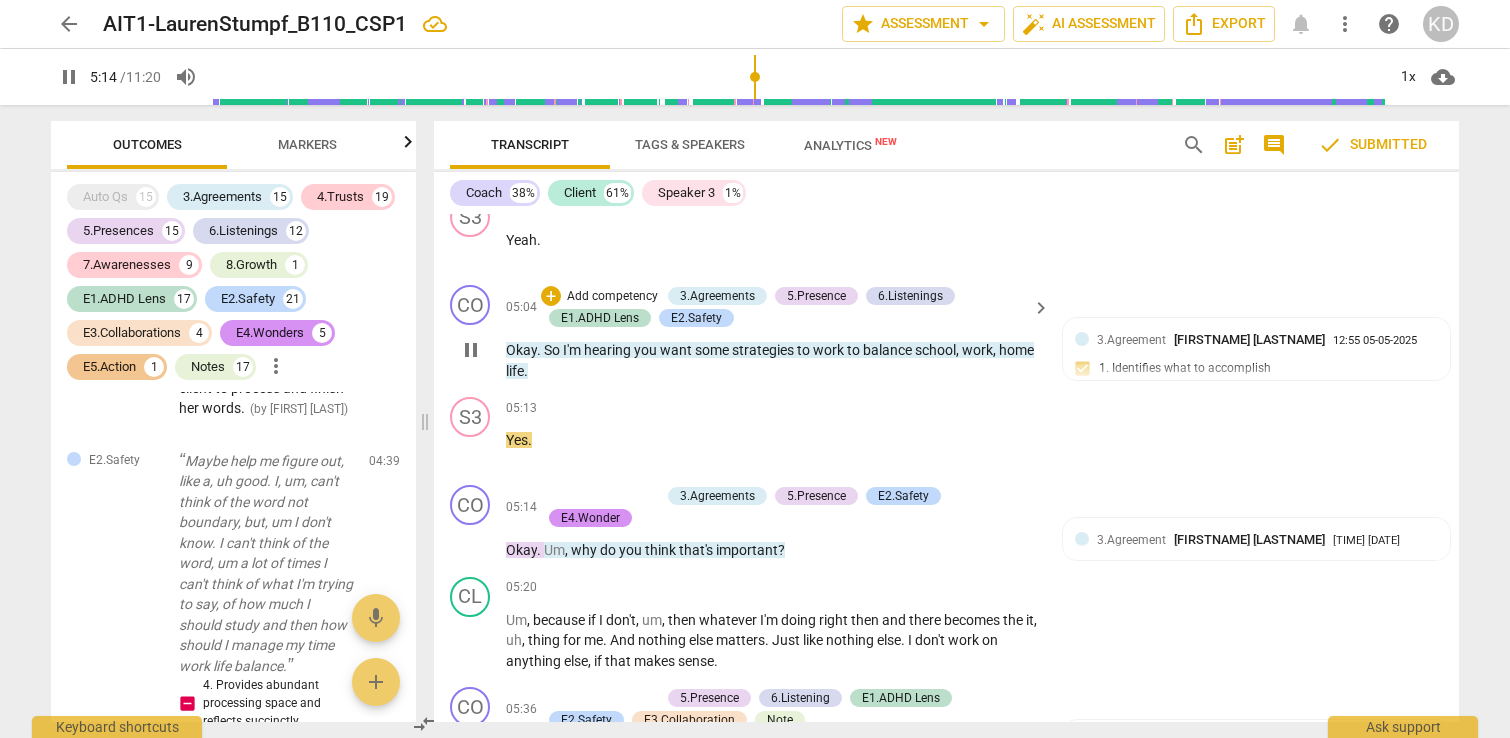 click on "CO play_arrow pause [TIME] + Add competency 3.Agreements 5.Presence 6.Listenings E1.ADHD Lens E2.Safety keyboard_arrow_right Okay . So I'm hearing you want some strategies to work to balance school , work , home life . 3.Agreement [PERSON] [TIME] [DATE] 1 . Identifies what to accomplish" at bounding box center (946, 333) 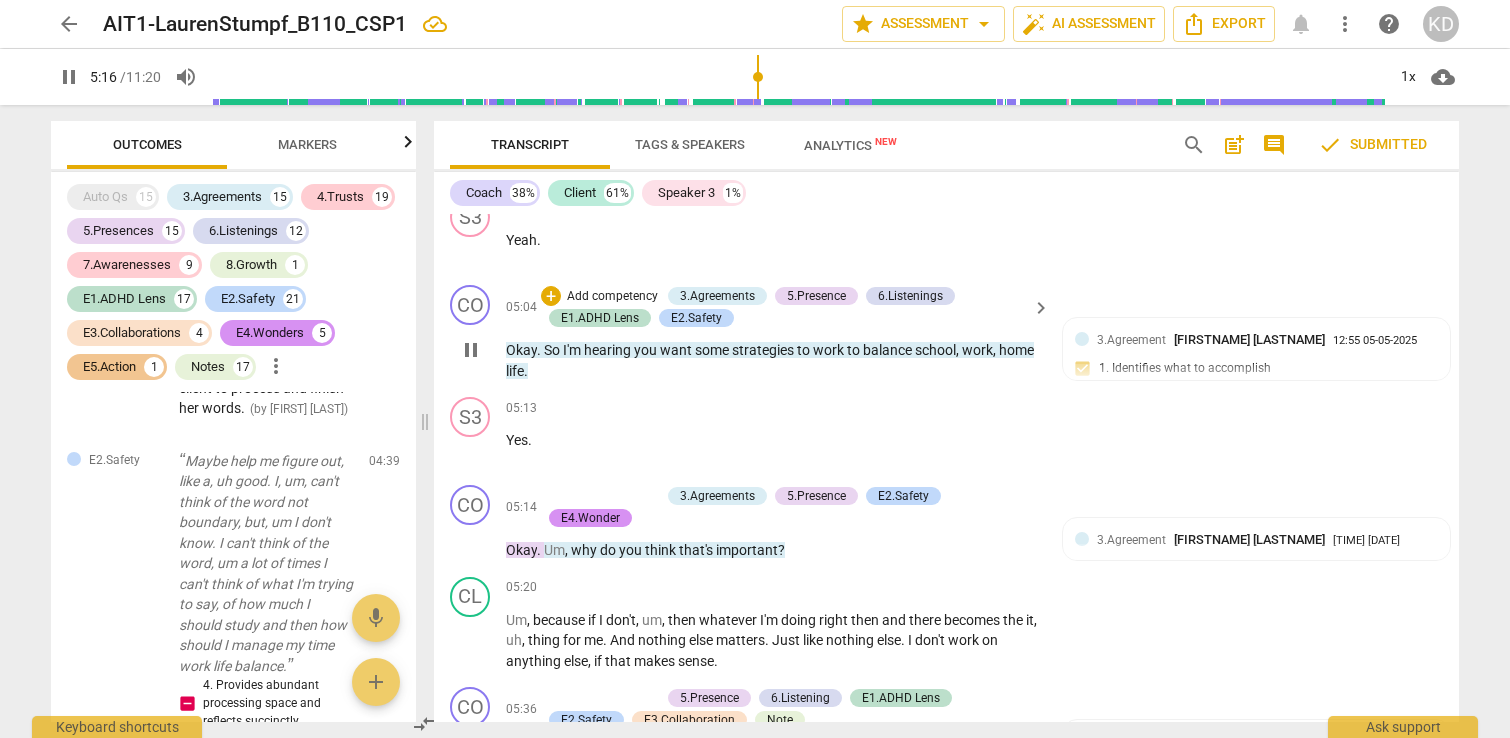 click on "pause" at bounding box center [471, 350] 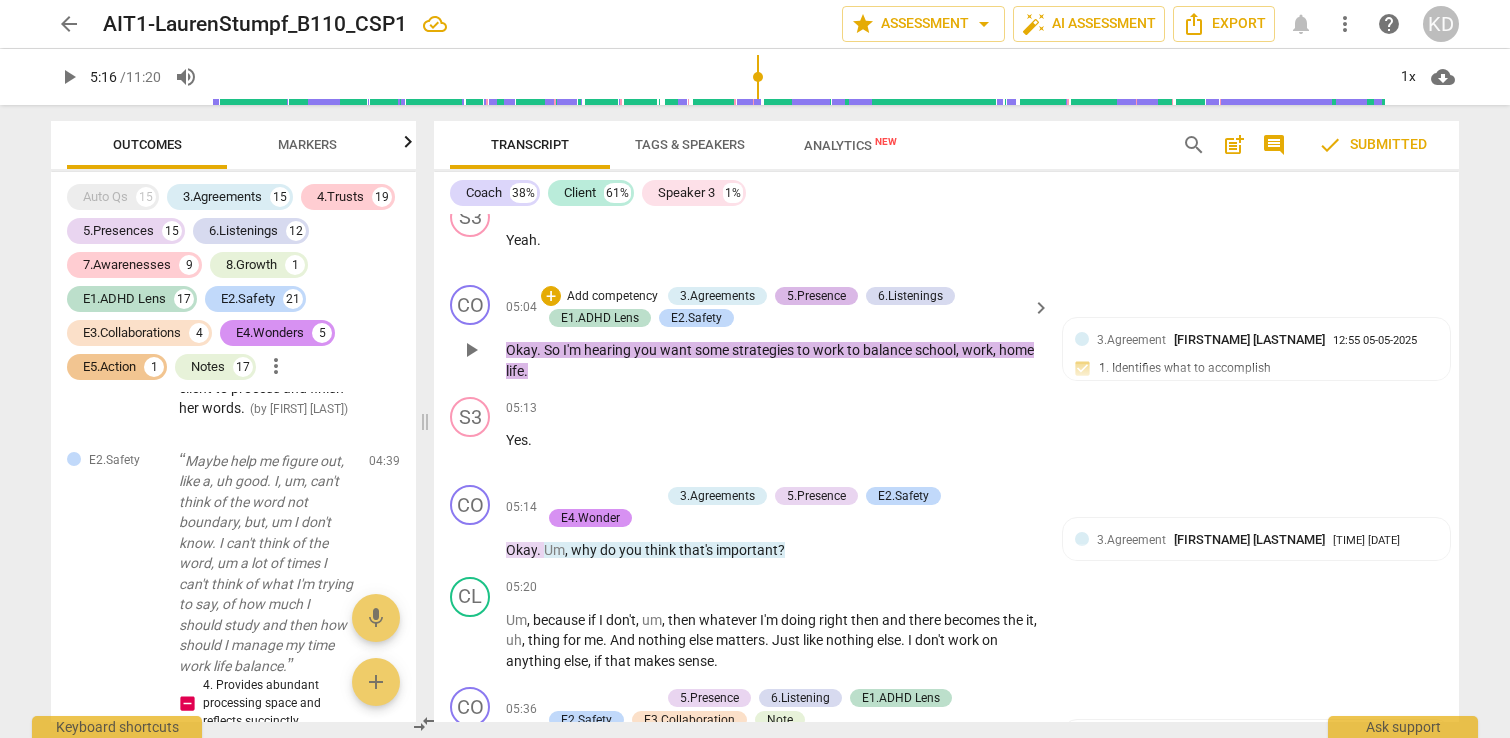 click on "5.Presence" at bounding box center [816, 296] 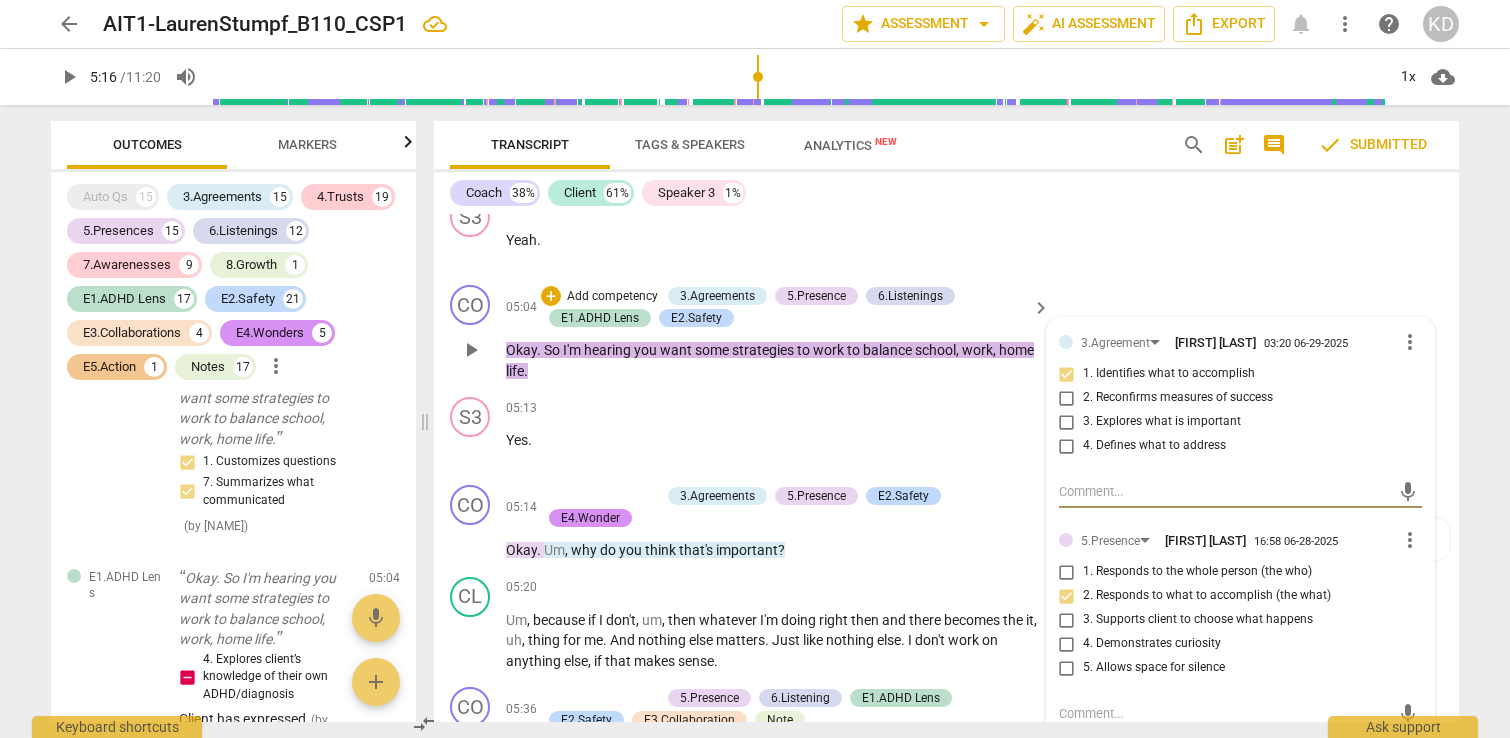 scroll, scrollTop: 16519, scrollLeft: 0, axis: vertical 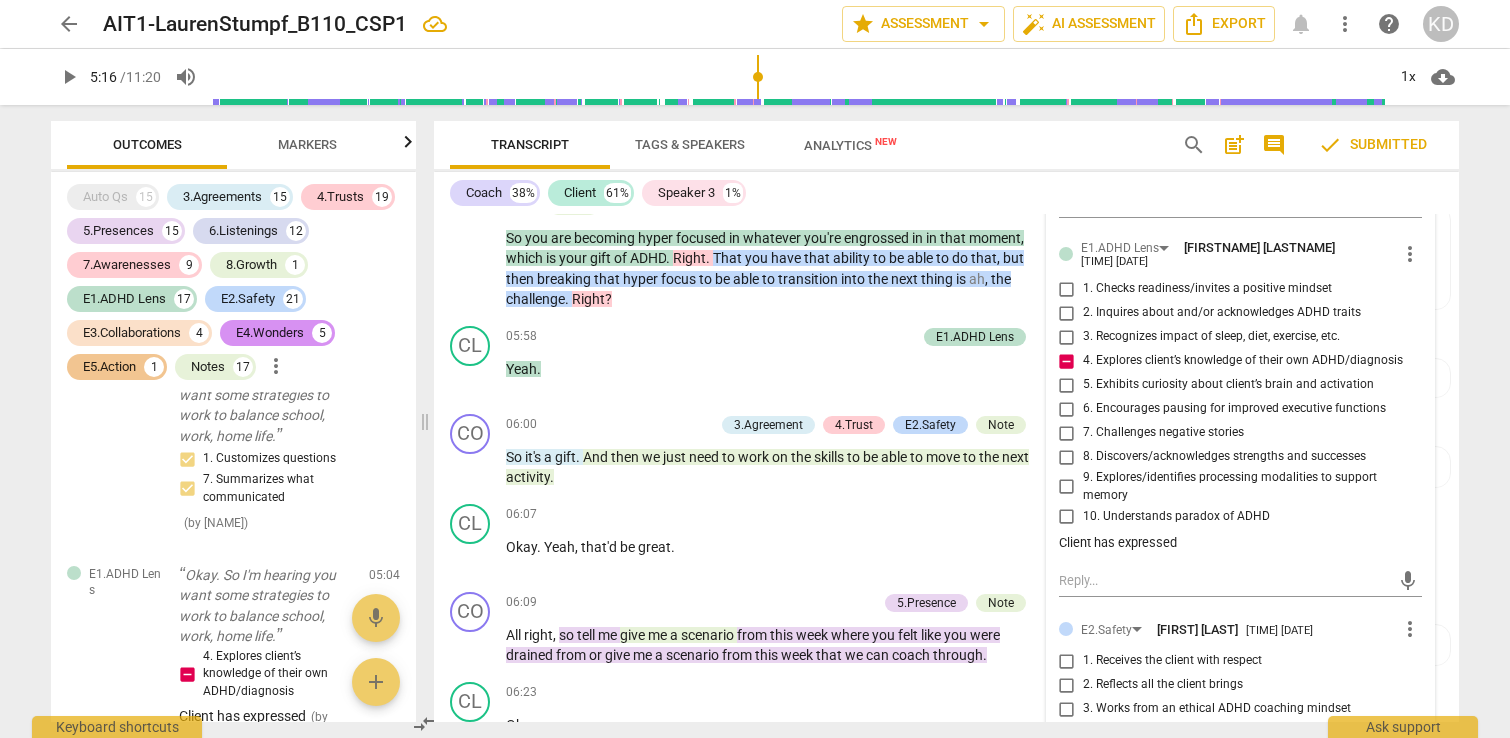 click on "more_vert" at bounding box center (1410, 254) 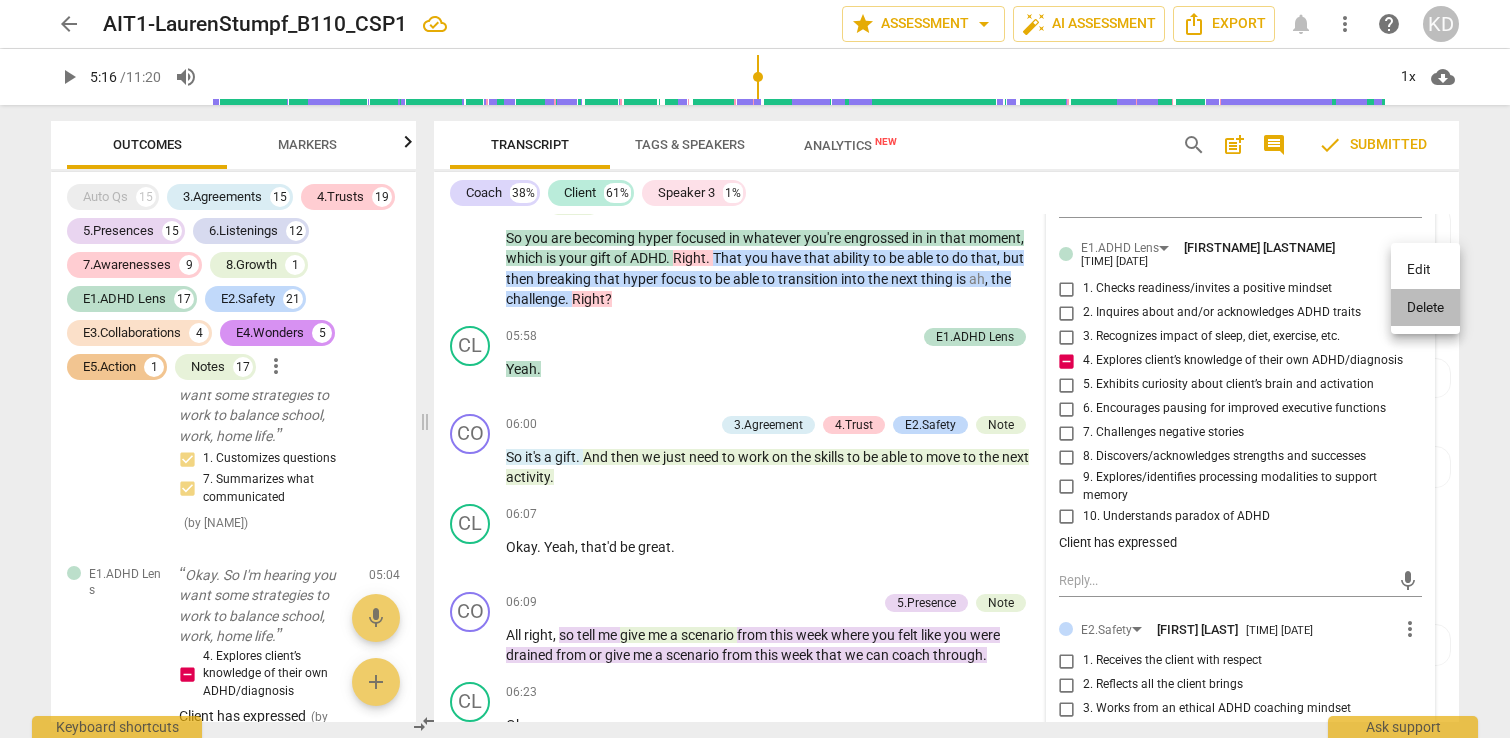 click on "Delete" at bounding box center (1425, 308) 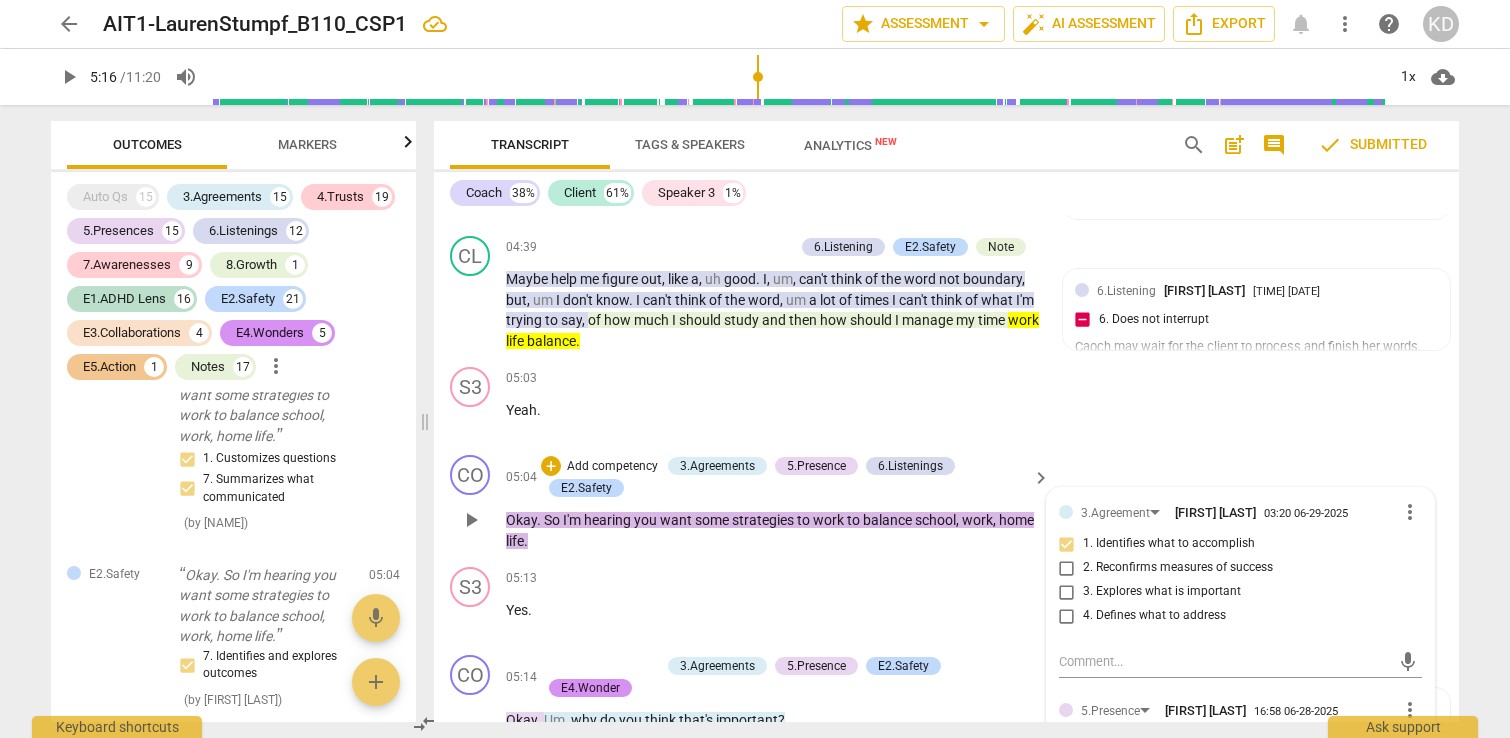 scroll, scrollTop: 8145, scrollLeft: 0, axis: vertical 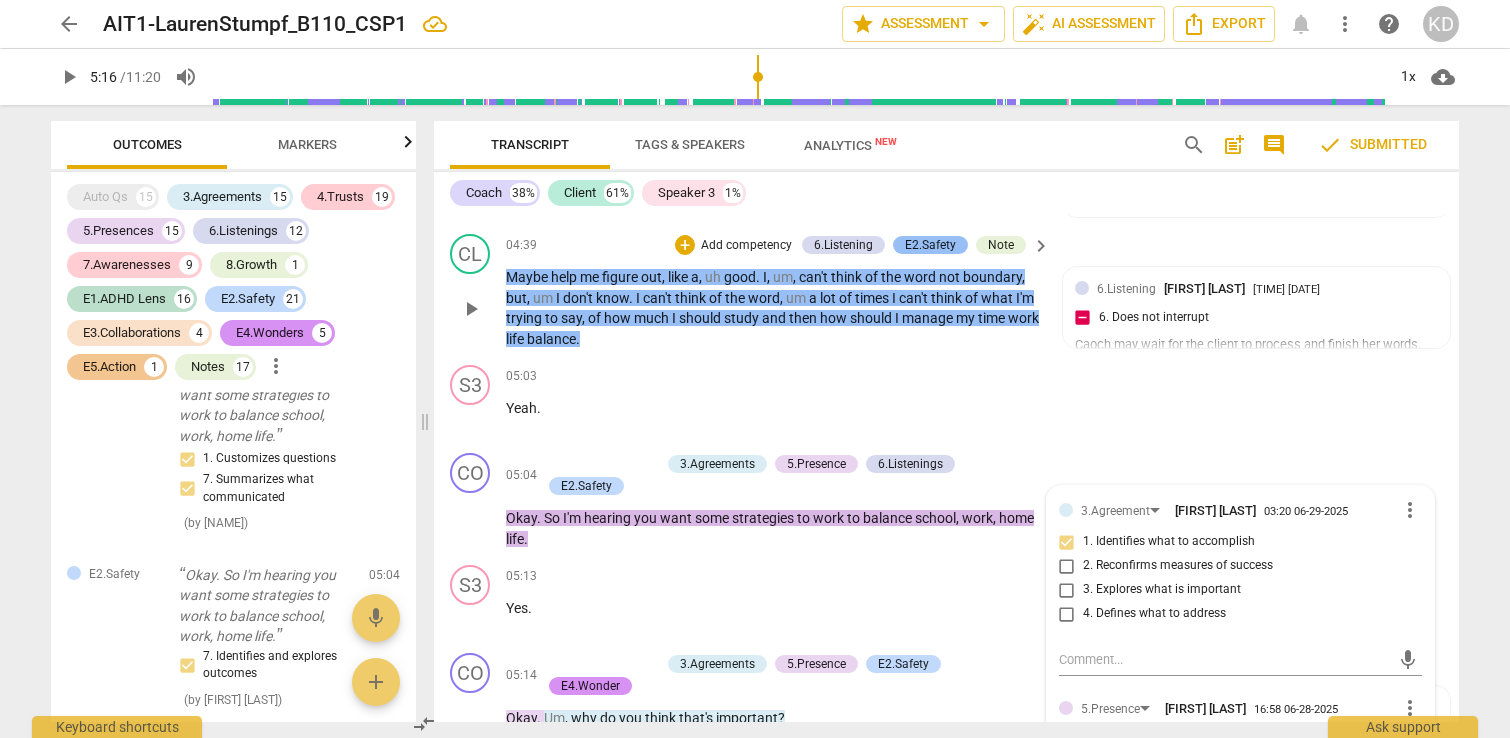click on "E2.Safety" at bounding box center (930, 245) 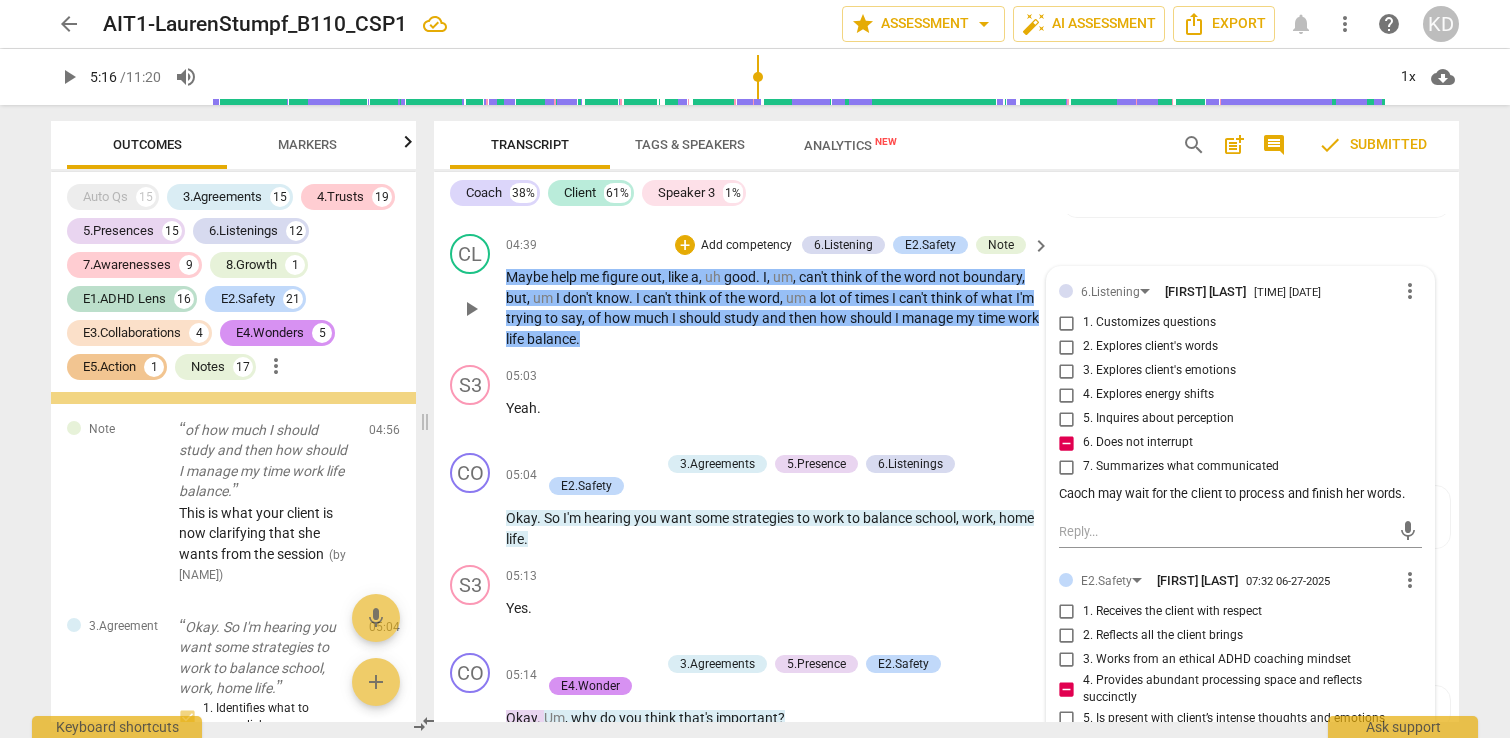 scroll, scrollTop: 15888, scrollLeft: 0, axis: vertical 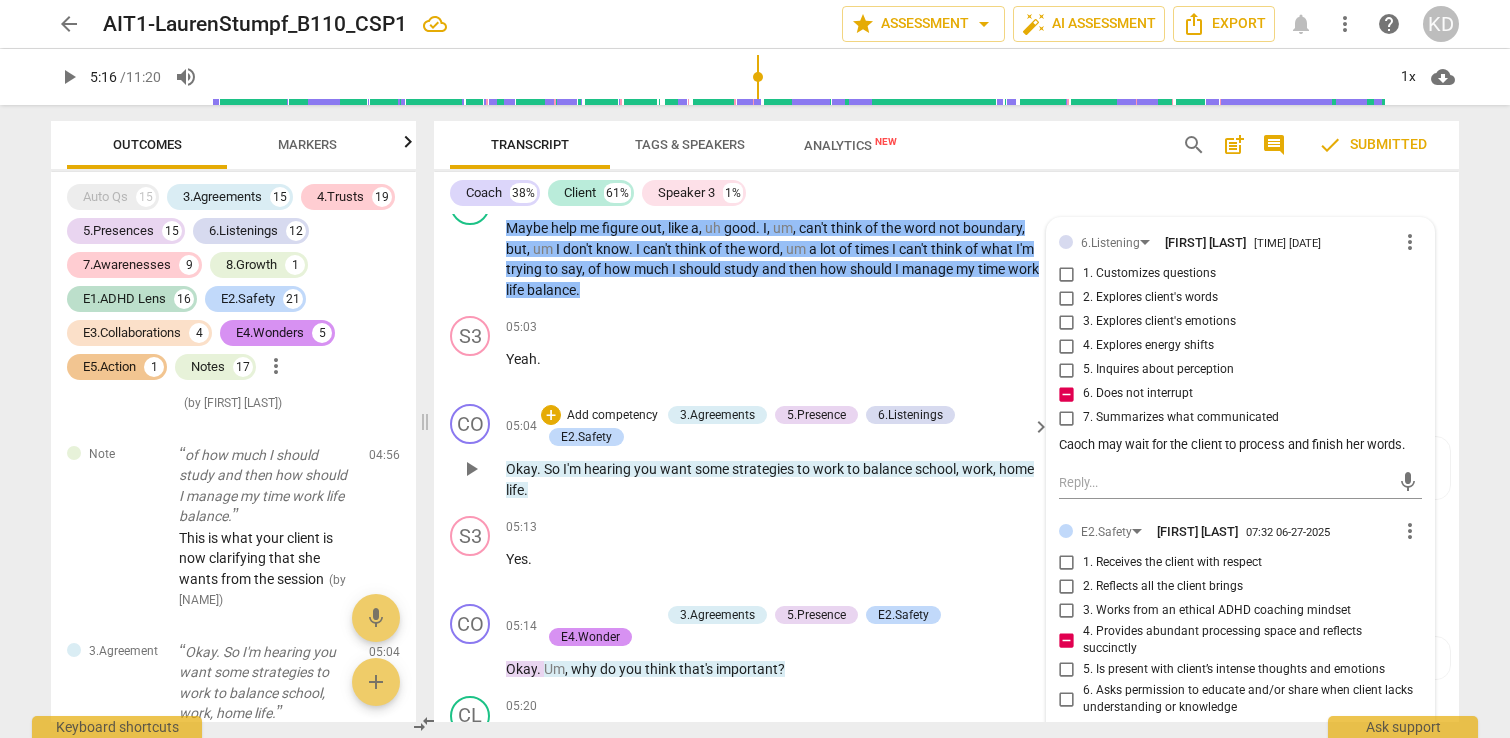click on "to" at bounding box center (855, 469) 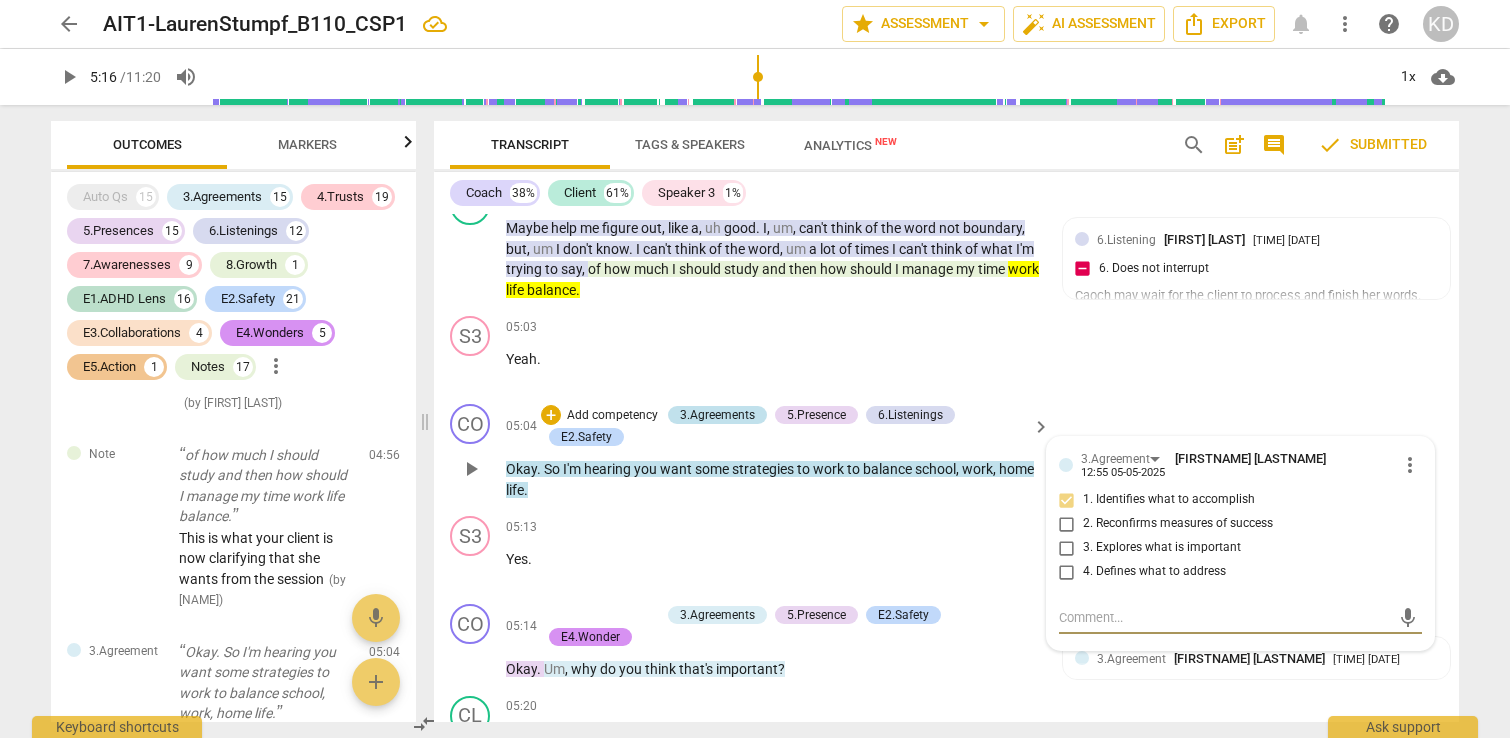 click on "3.Agreements" at bounding box center (717, 415) 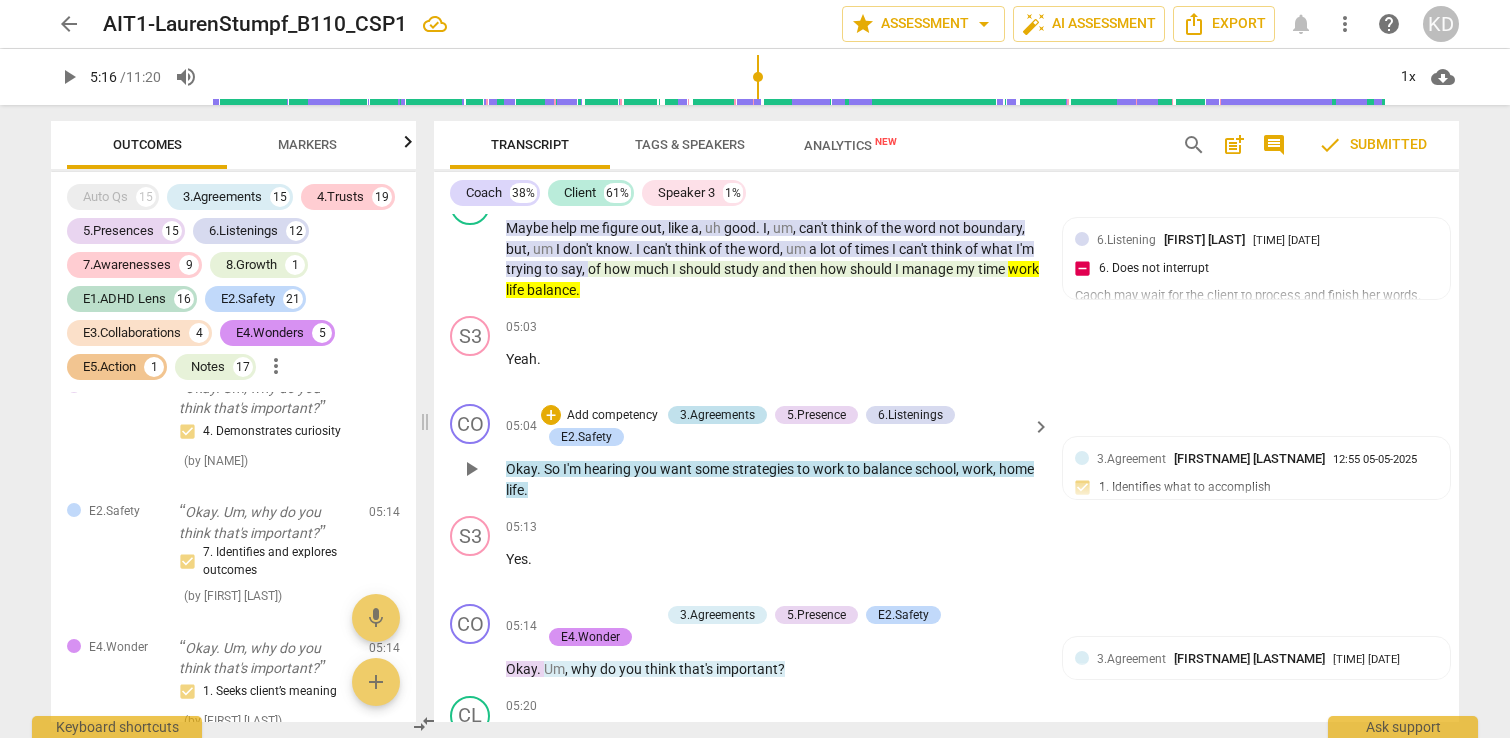 scroll, scrollTop: 17249, scrollLeft: 0, axis: vertical 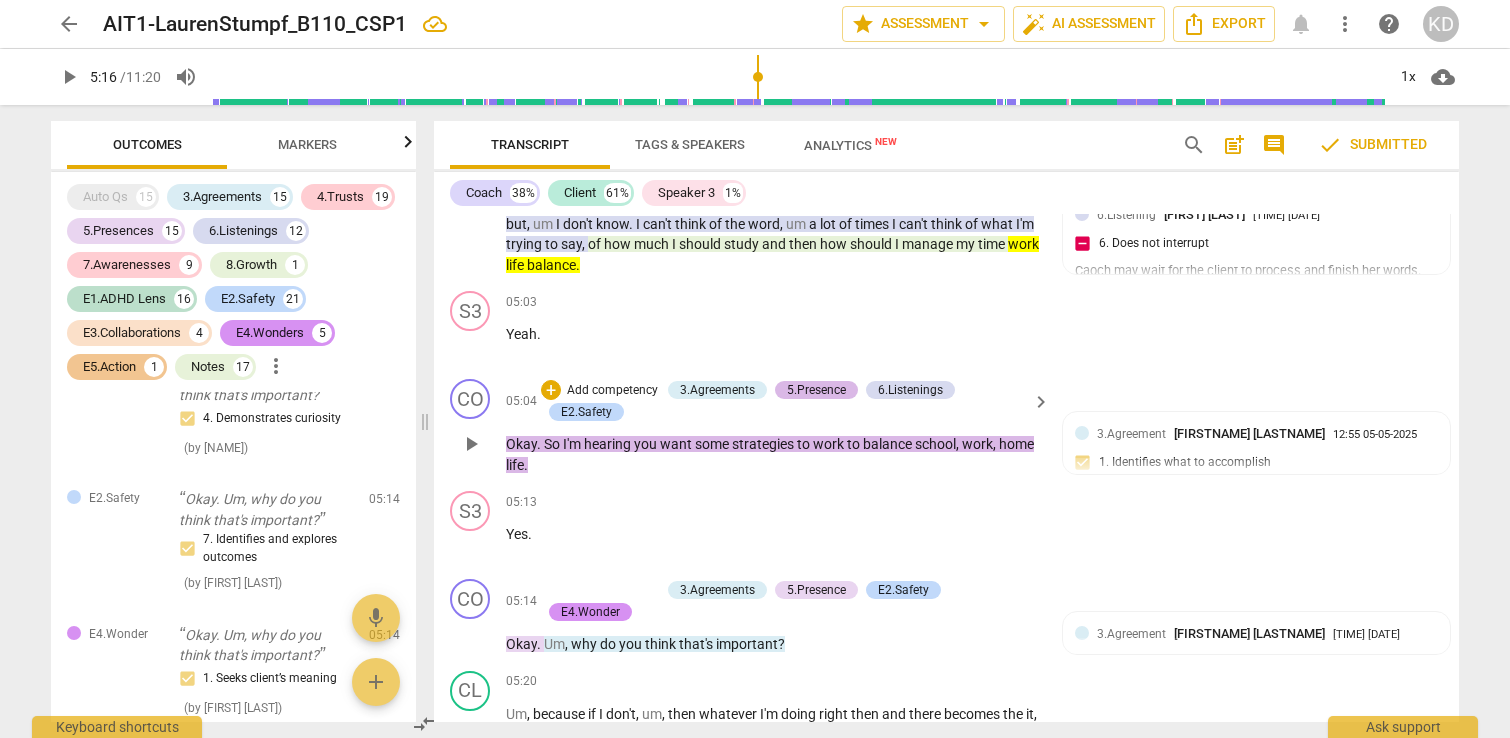 click on "5.Presence" at bounding box center (816, 390) 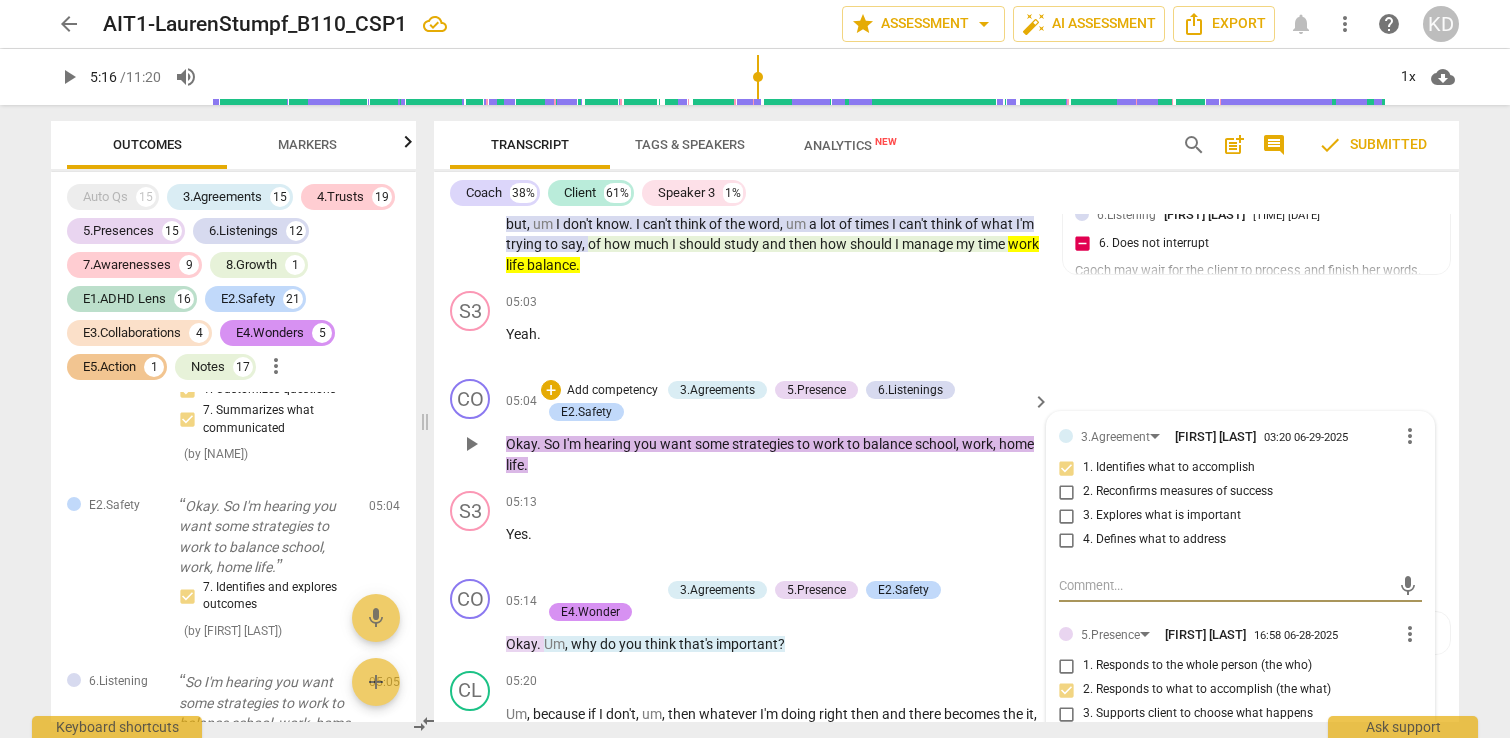scroll, scrollTop: 16519, scrollLeft: 0, axis: vertical 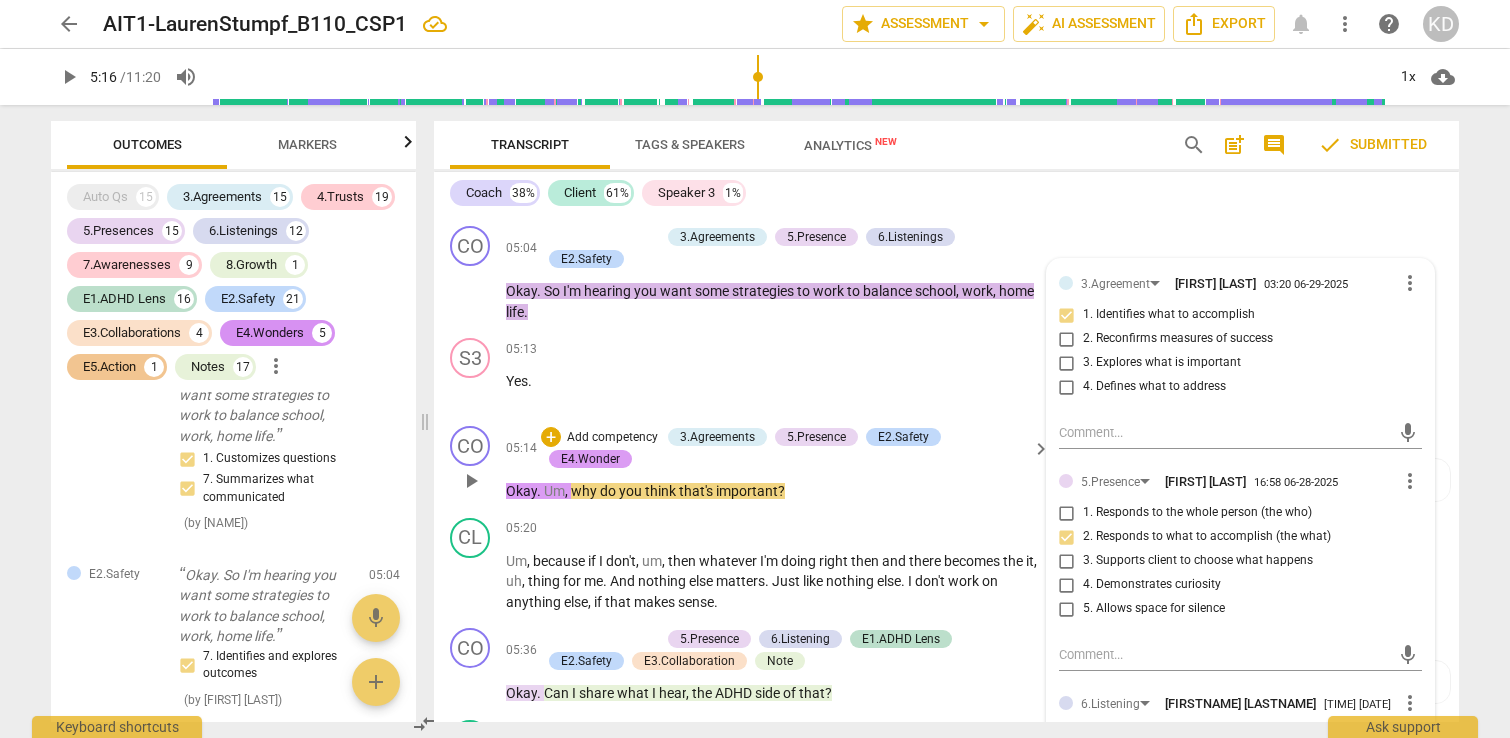 click on "E4.Wonder" at bounding box center [590, 459] 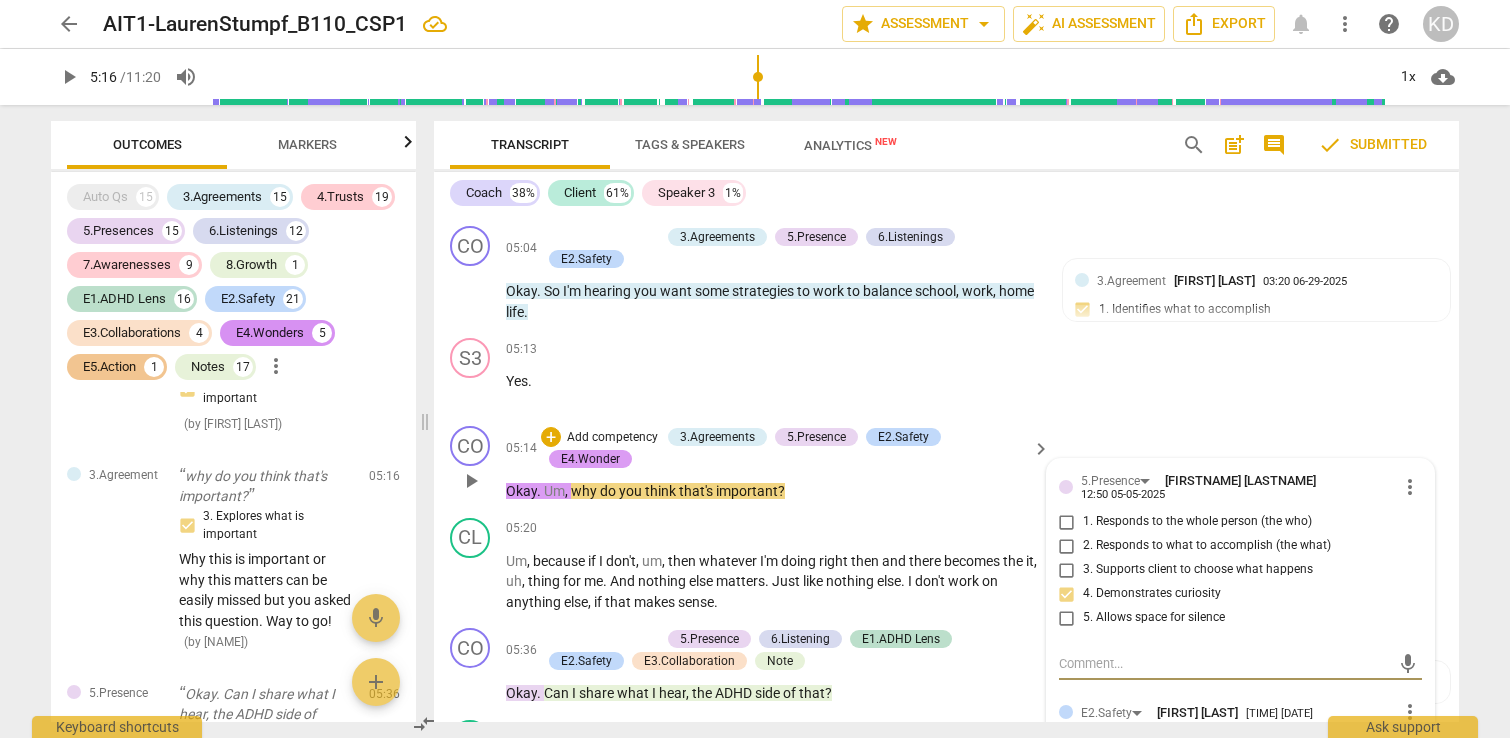 scroll, scrollTop: 17671, scrollLeft: 0, axis: vertical 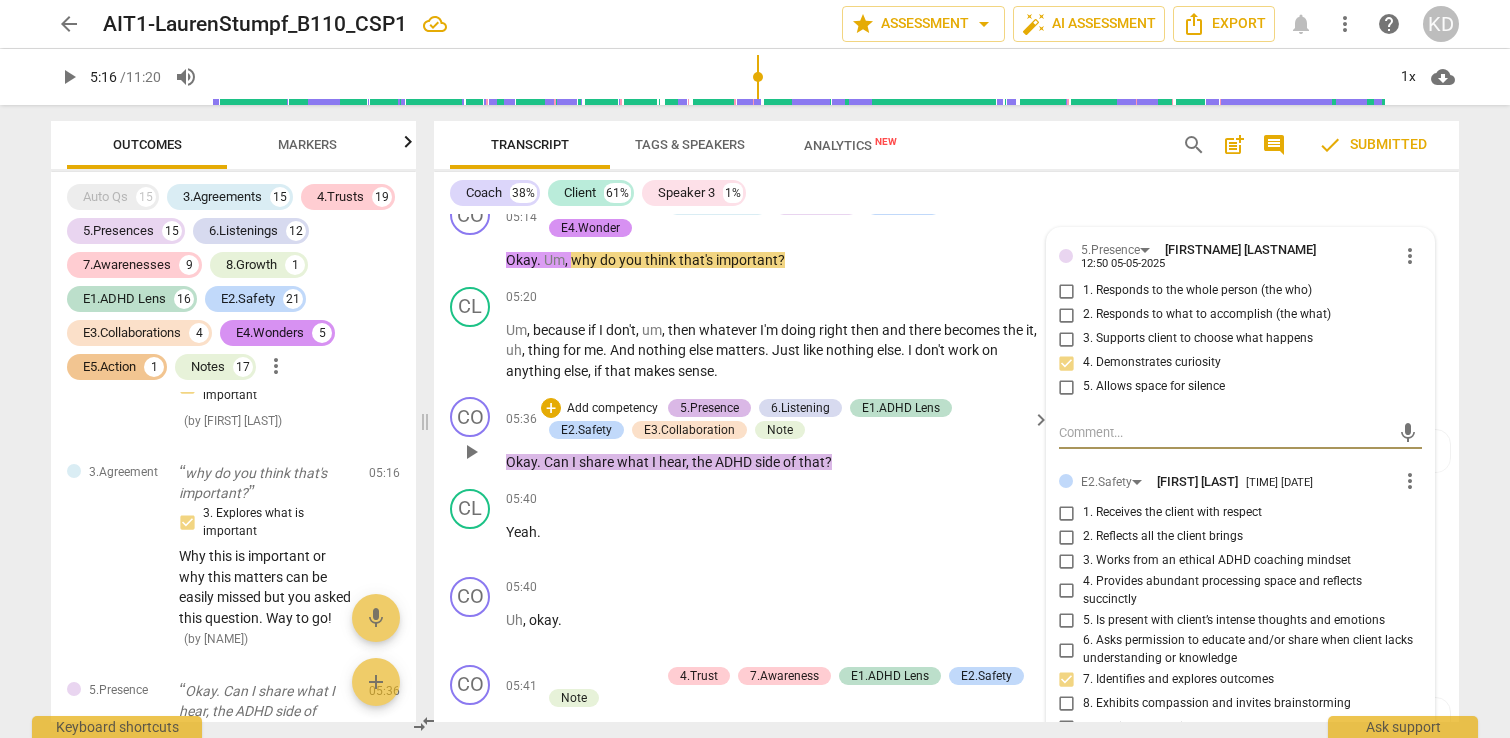 click on "5.Presence" at bounding box center [709, 408] 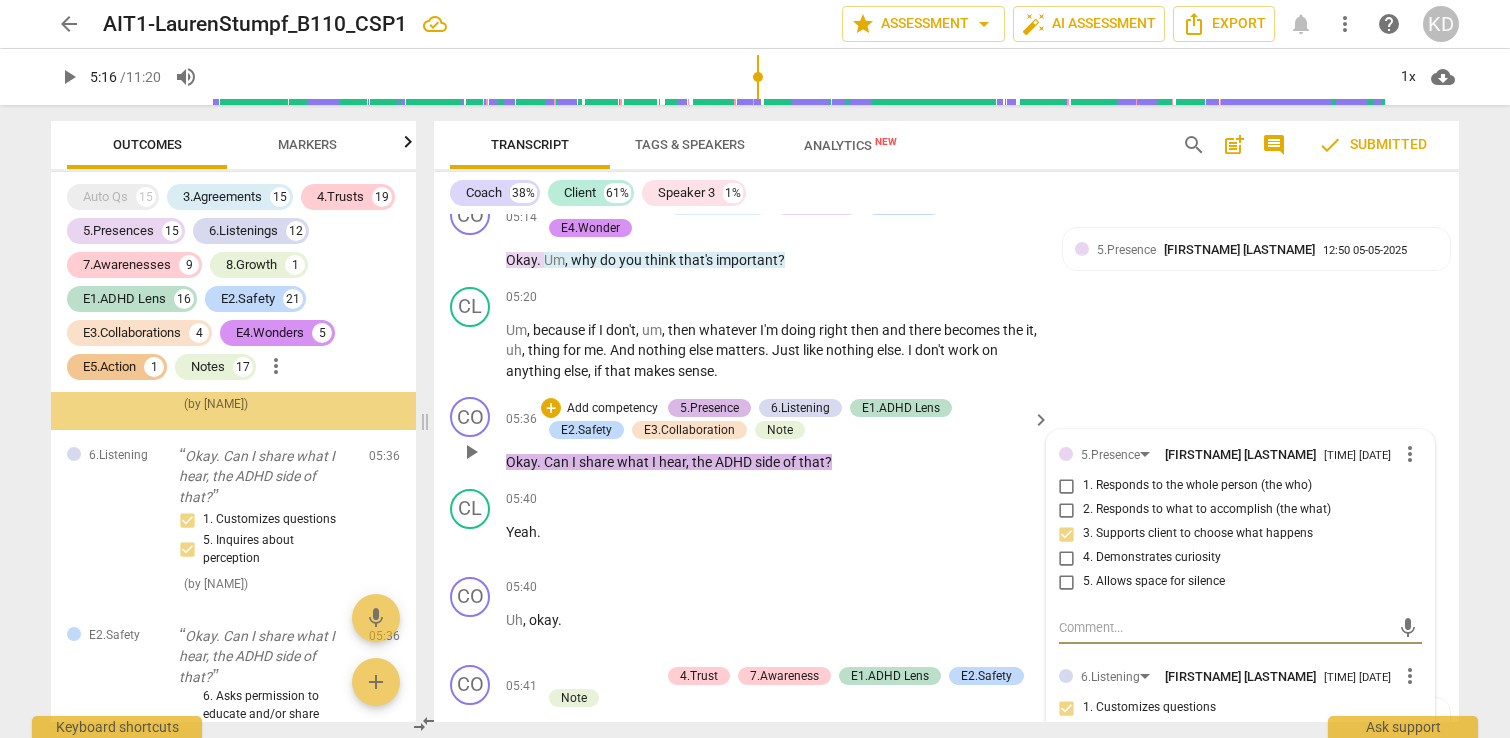 scroll, scrollTop: 18165, scrollLeft: 0, axis: vertical 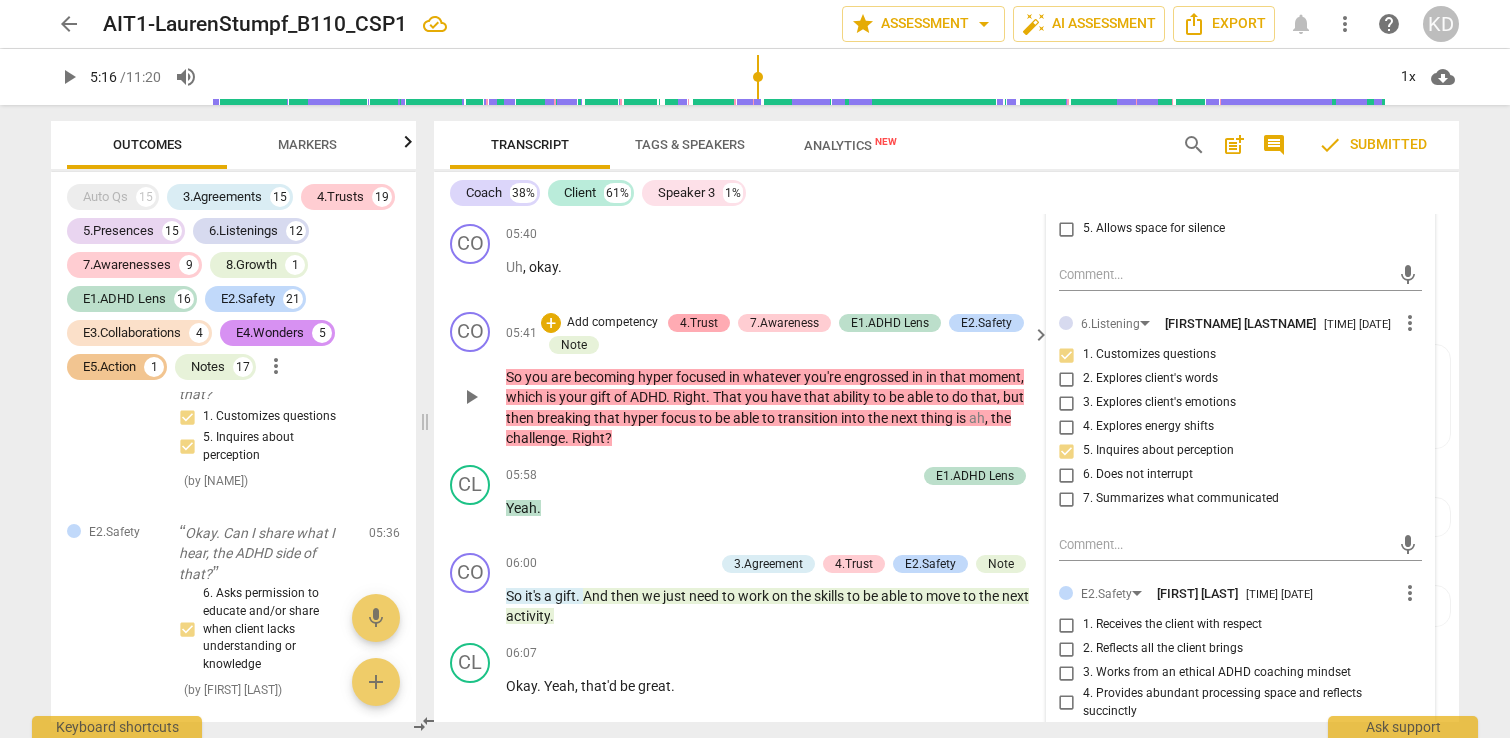 click on "4.Trust" at bounding box center (699, 323) 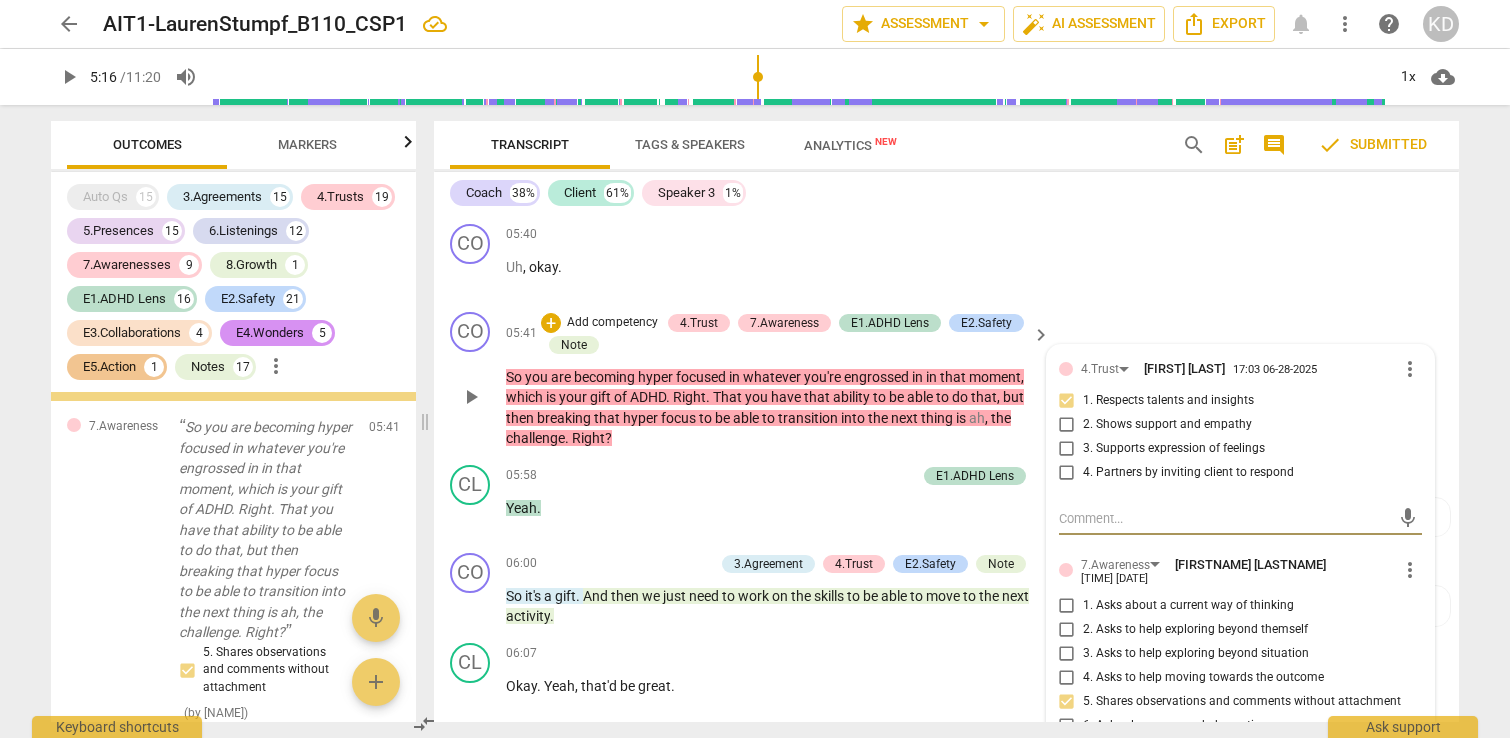 scroll, scrollTop: 20064, scrollLeft: 0, axis: vertical 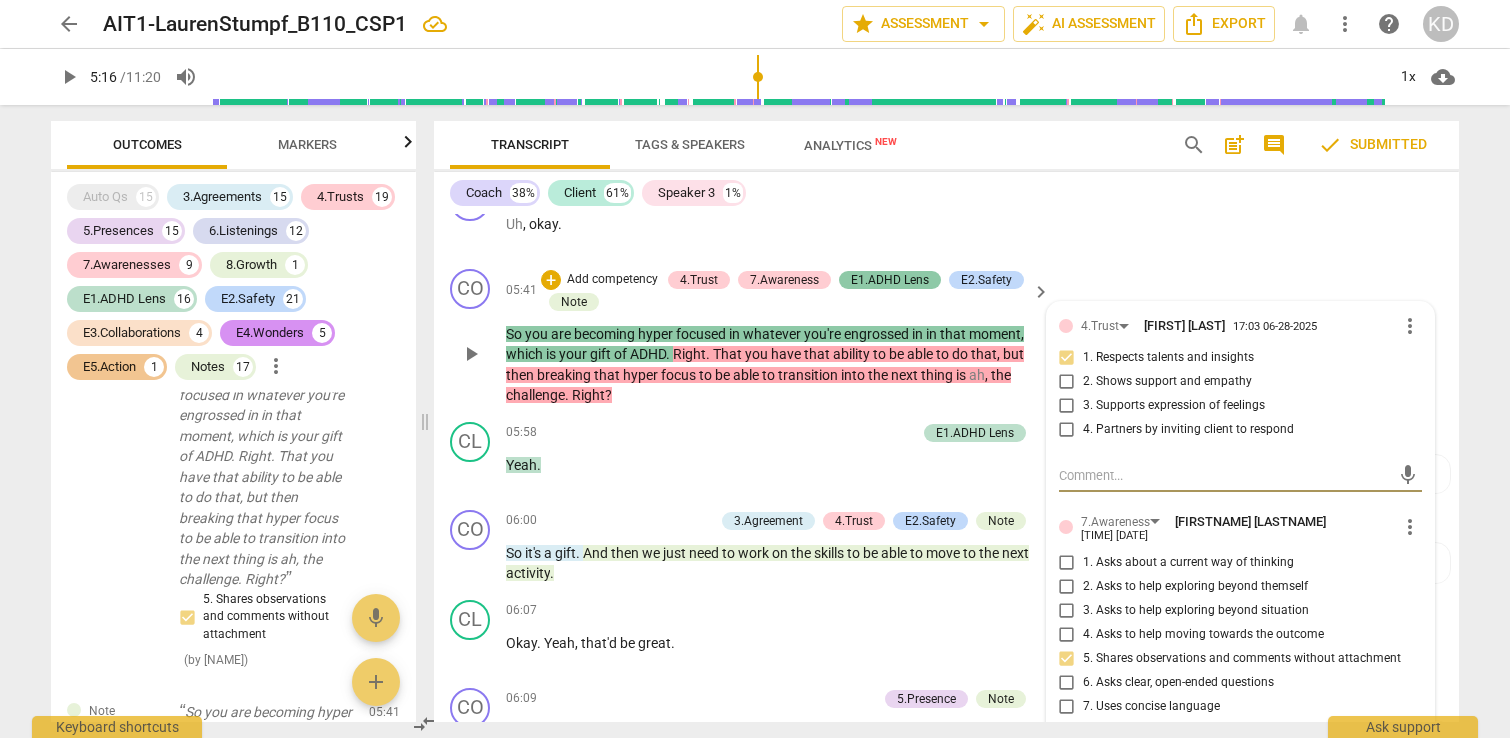 click on "E1.ADHD Lens" at bounding box center [890, 280] 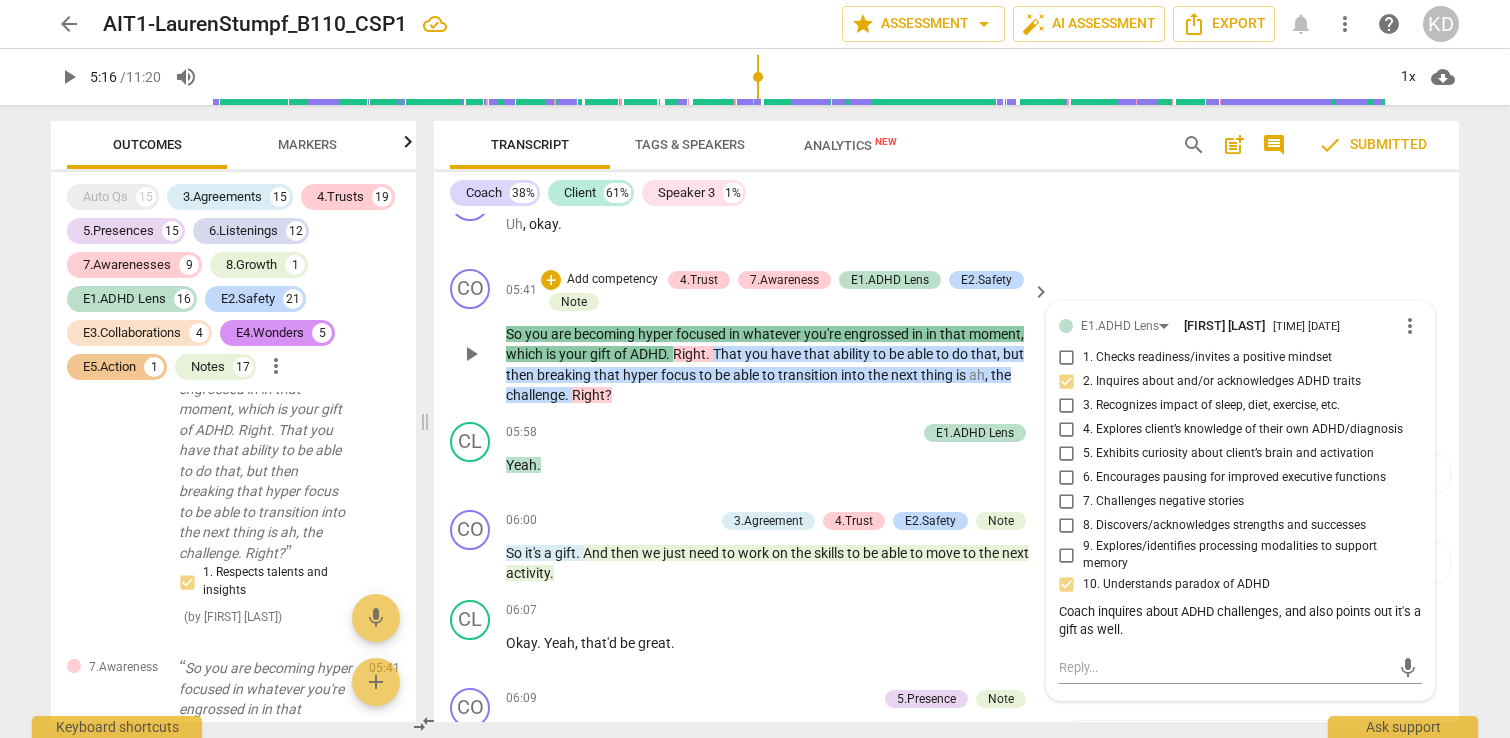 scroll, scrollTop: 19749, scrollLeft: 0, axis: vertical 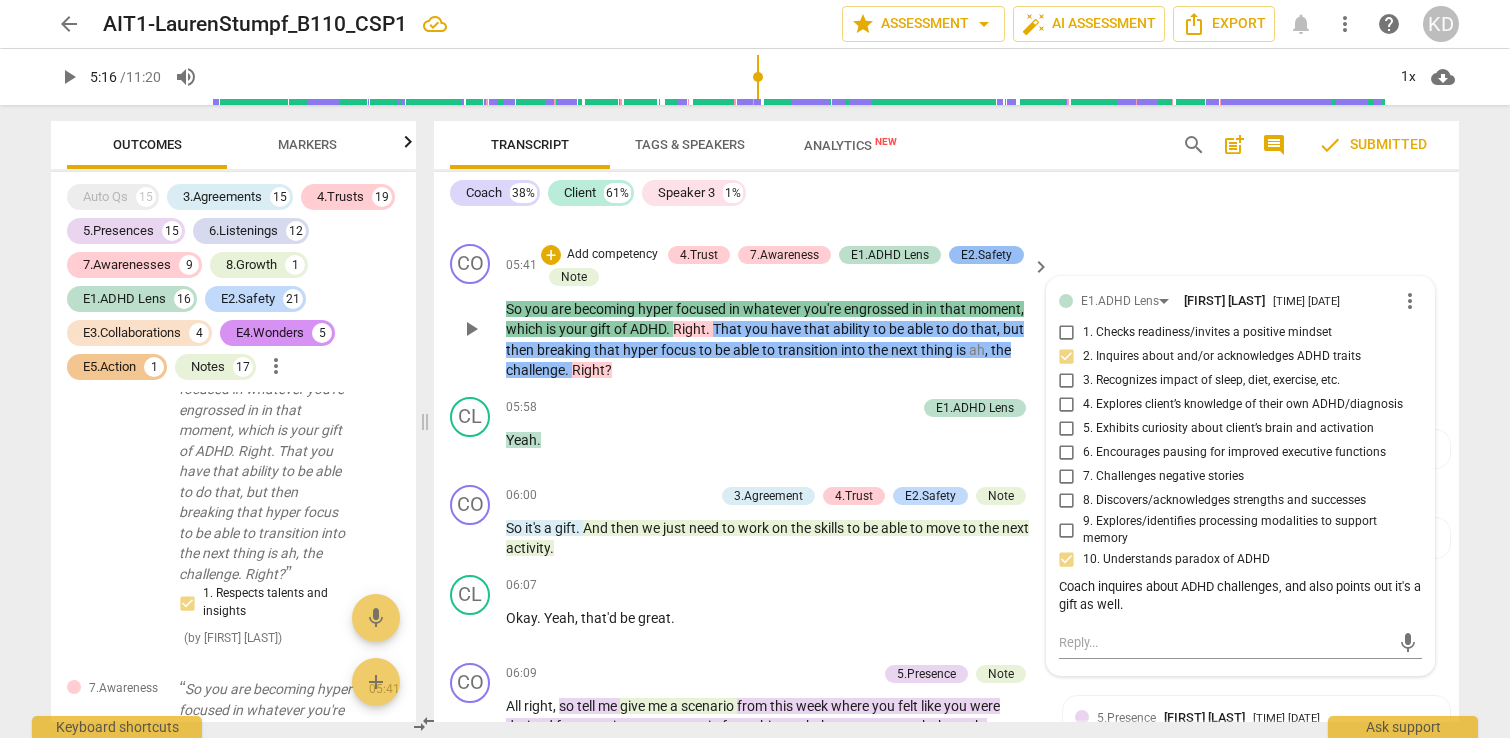 click on "E2.Safety" at bounding box center [986, 255] 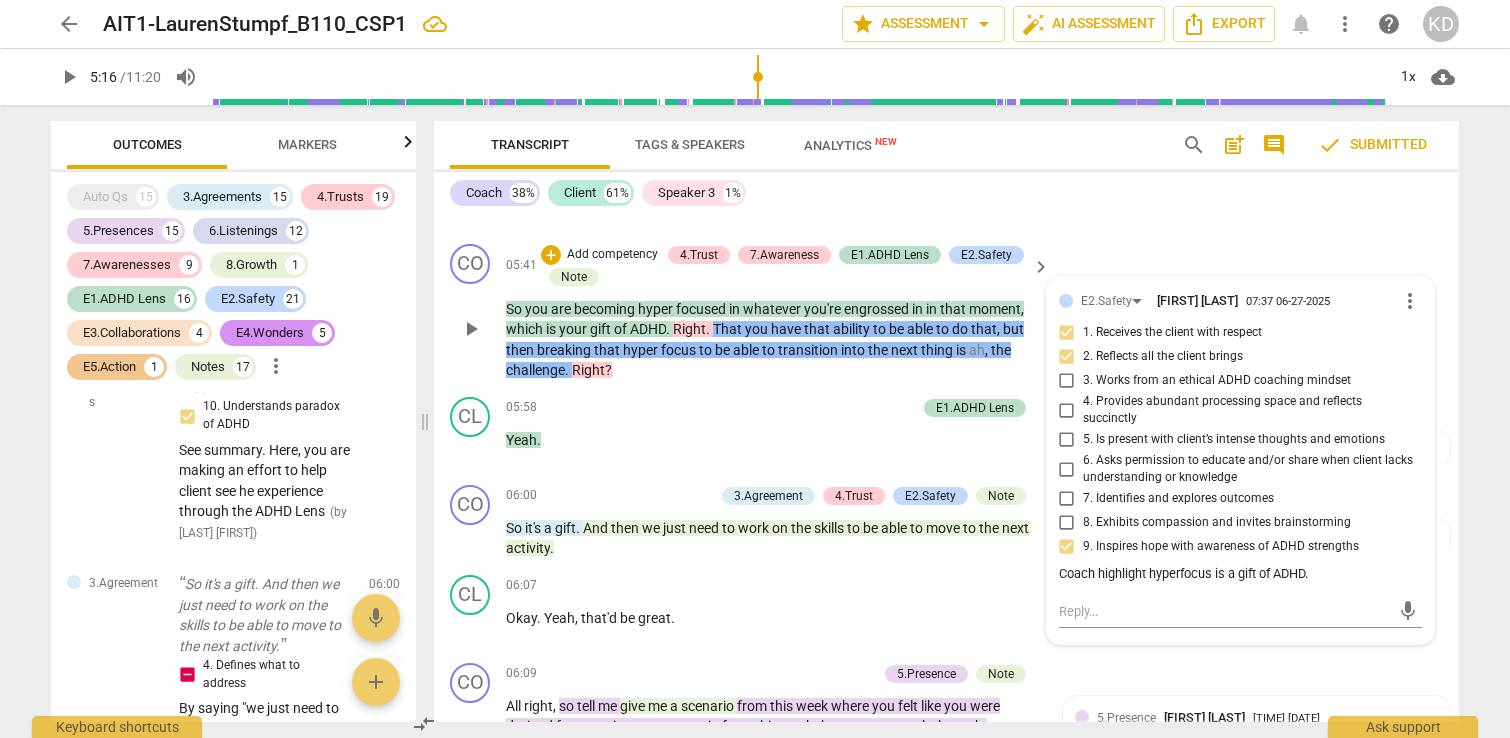 scroll, scrollTop: 21219, scrollLeft: 0, axis: vertical 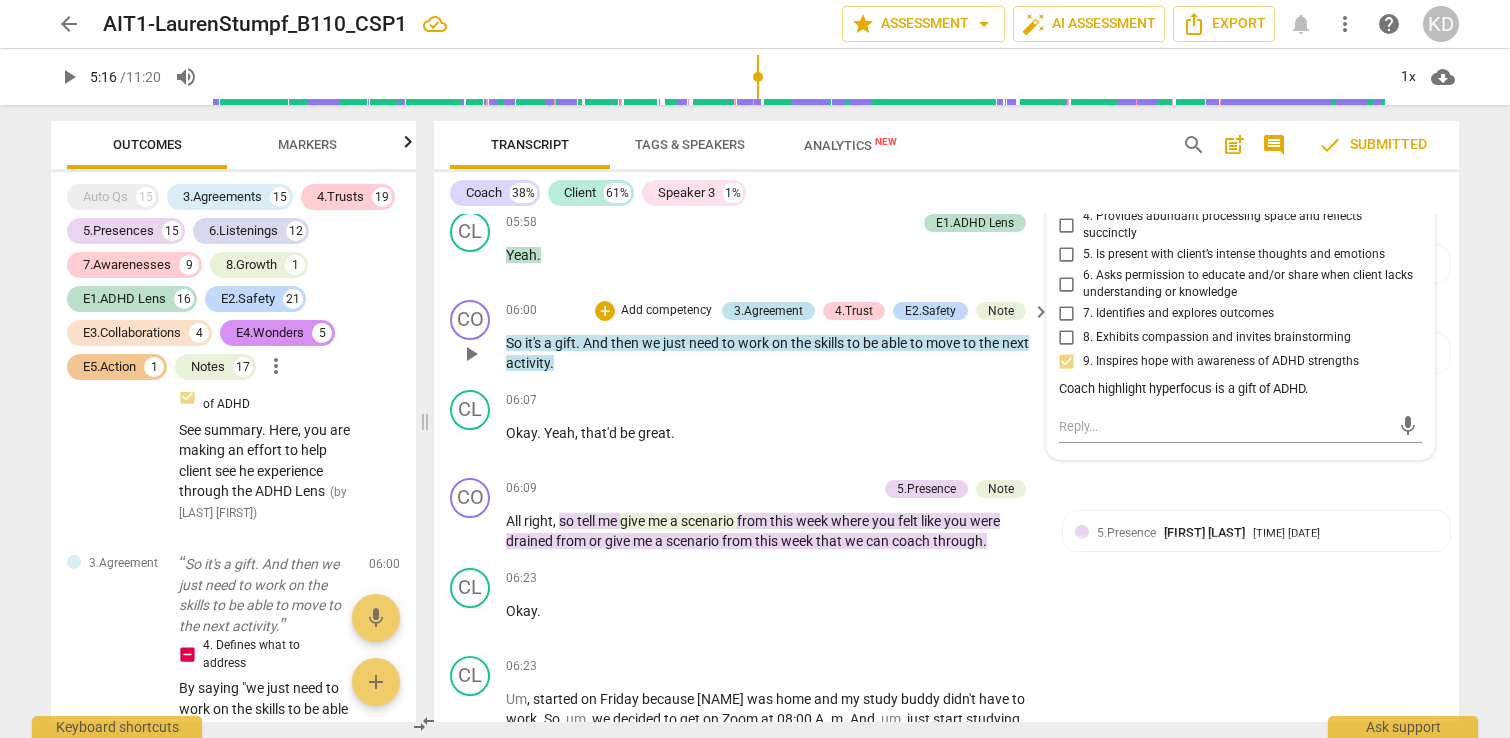 click on "3.Agreement" at bounding box center (768, 311) 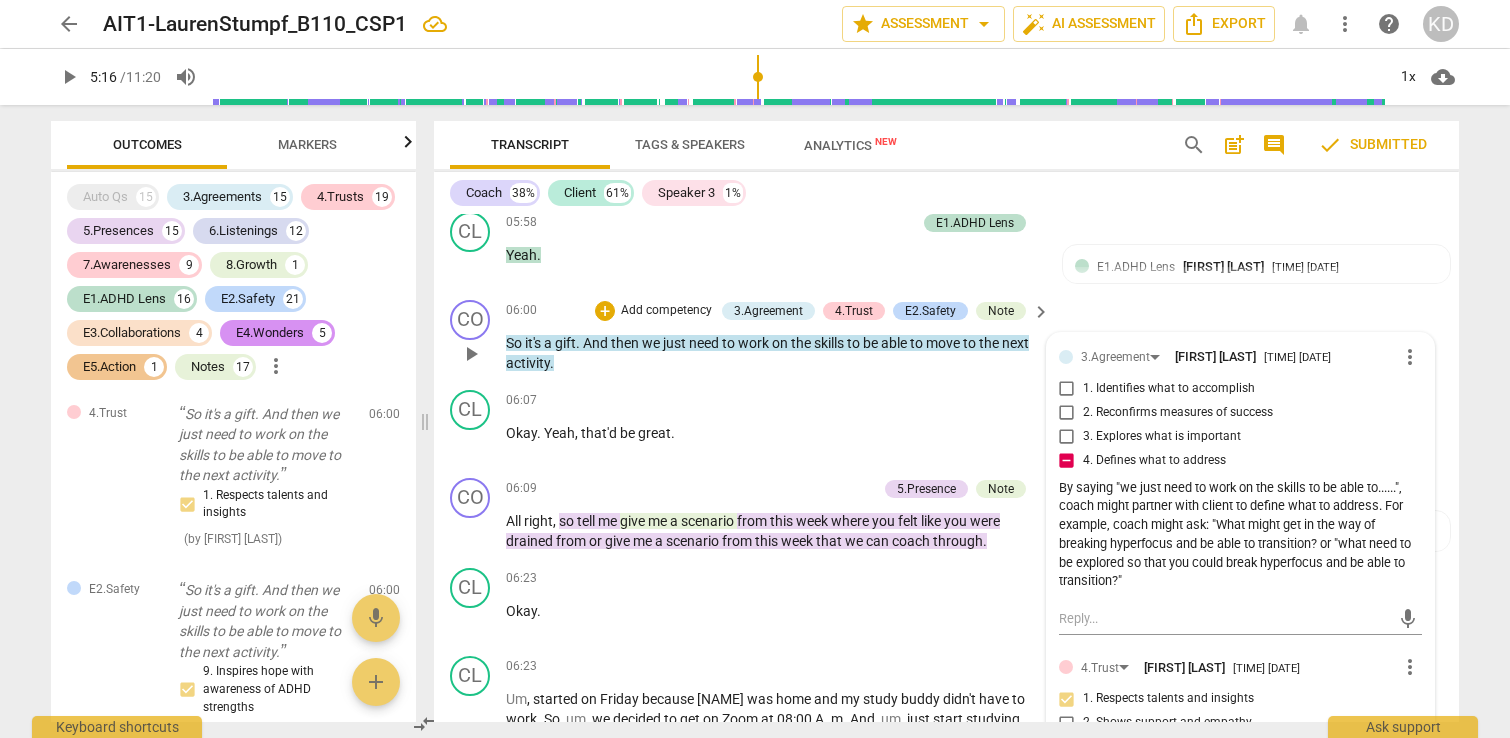 scroll, scrollTop: 21811, scrollLeft: 0, axis: vertical 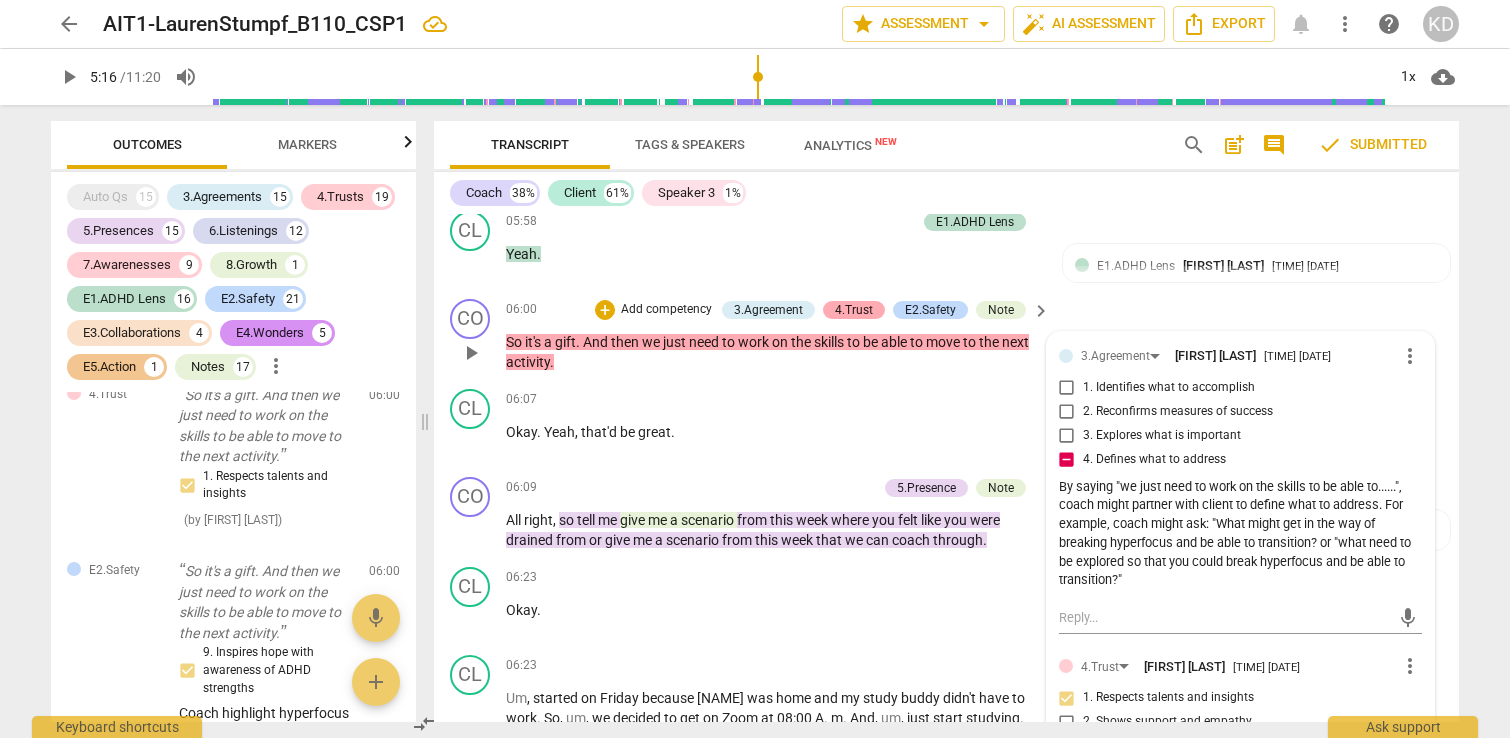 click on "4.Trust" at bounding box center [854, 310] 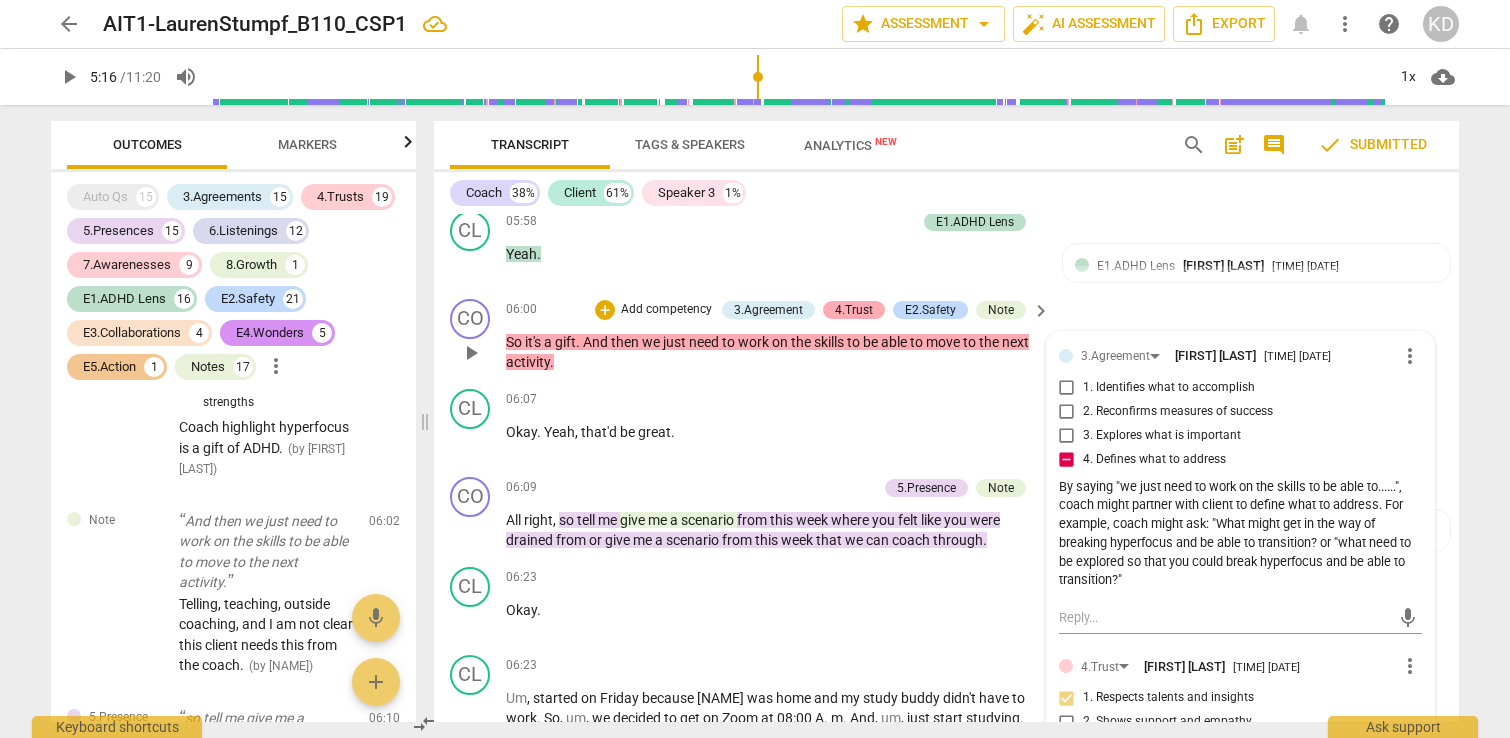 scroll, scrollTop: 22121, scrollLeft: 0, axis: vertical 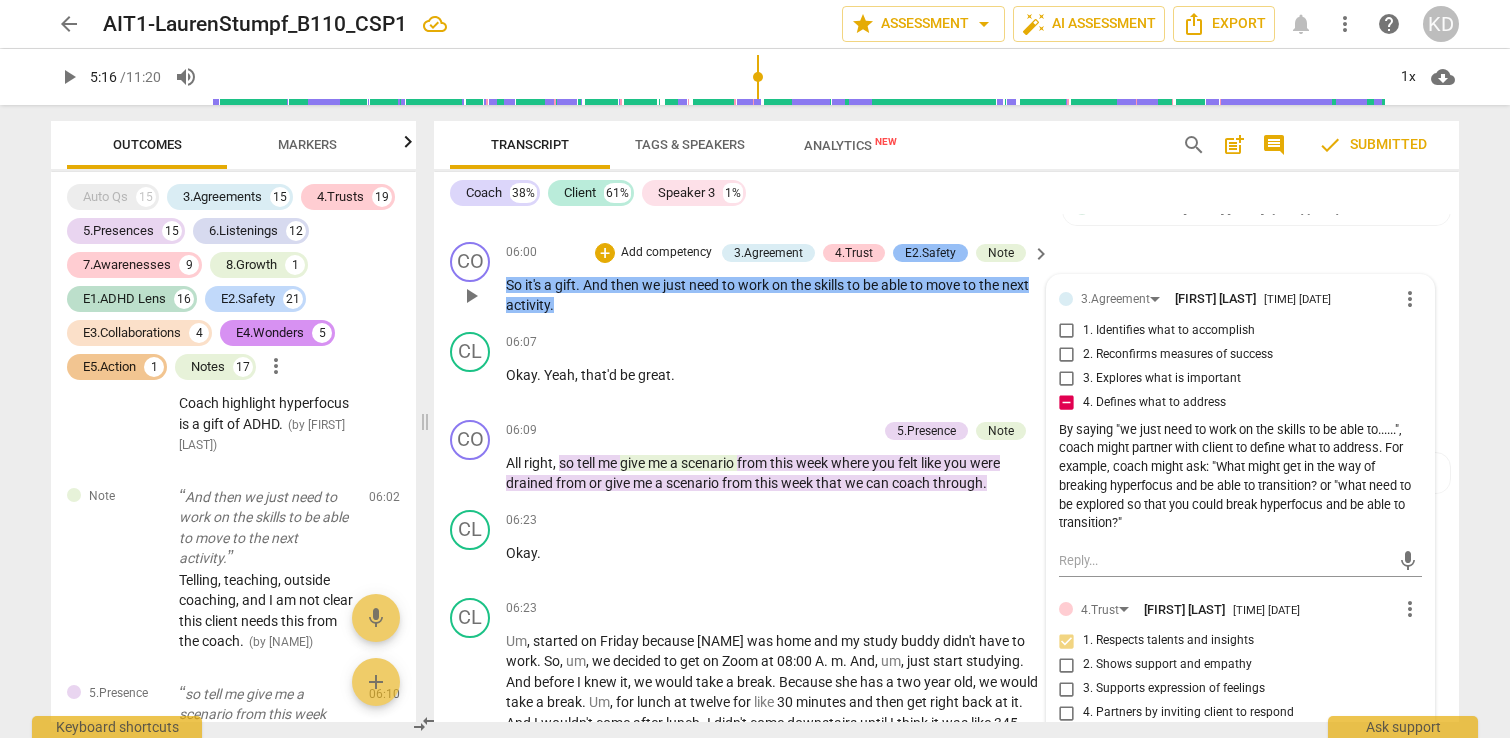 click on "E2.Safety" at bounding box center [930, 253] 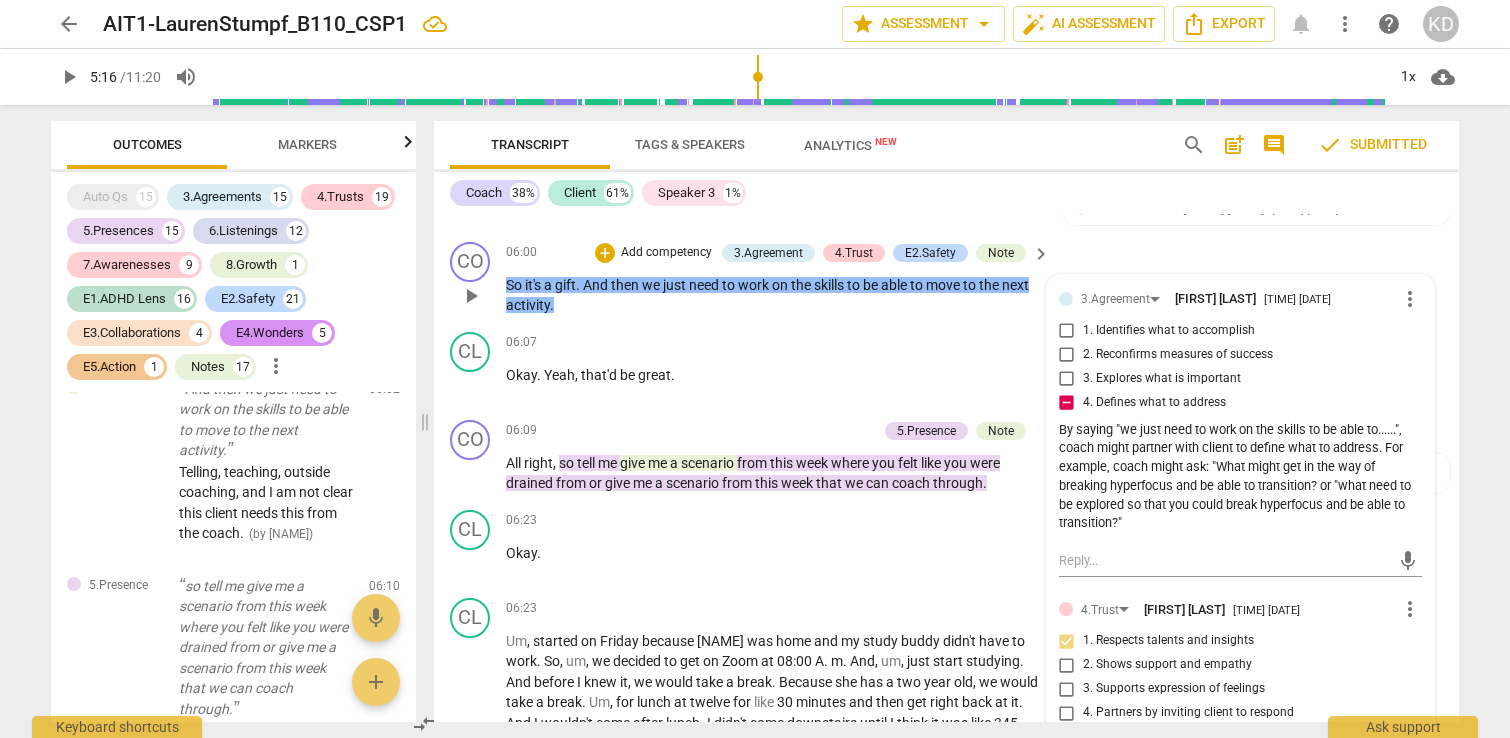 scroll, scrollTop: 22327, scrollLeft: 0, axis: vertical 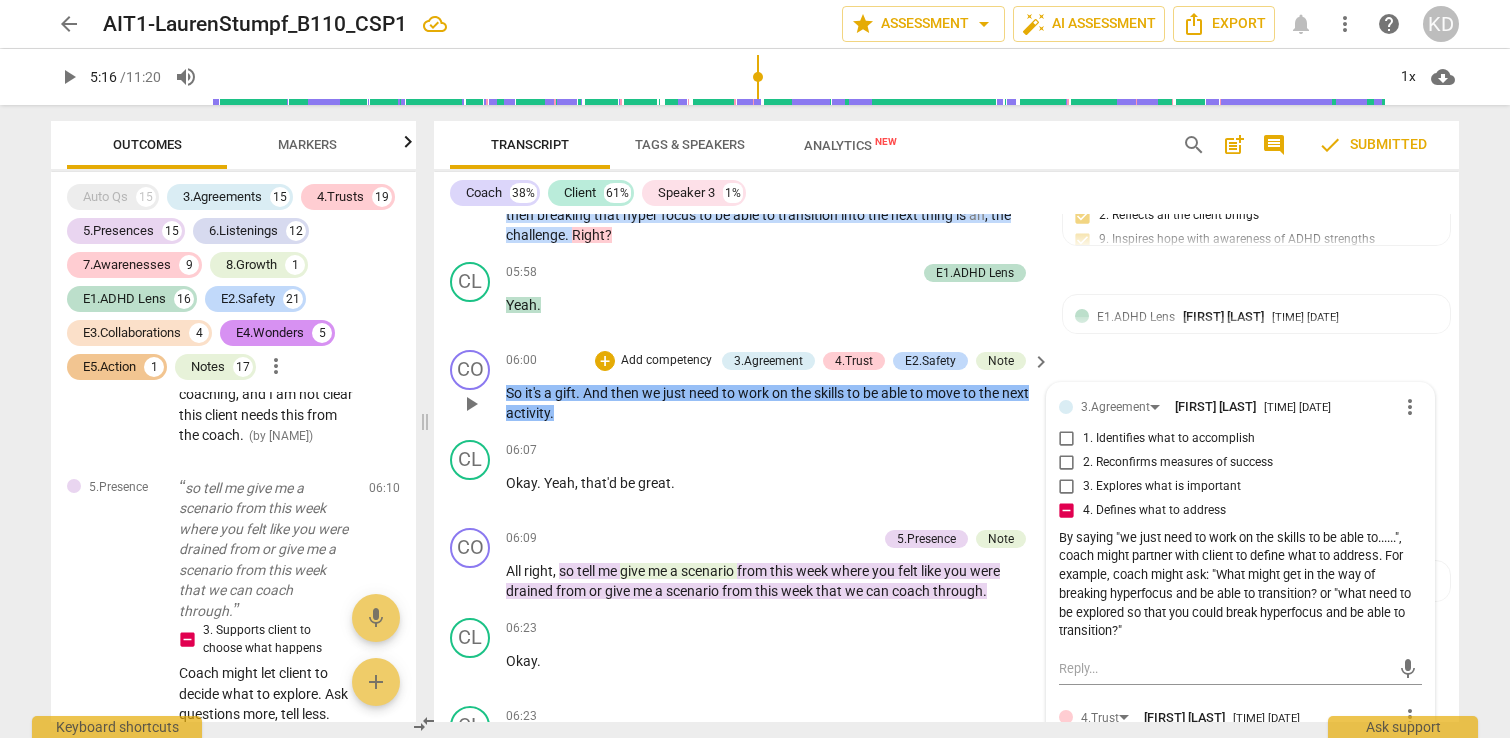 click on "So   it's   a   gift .   And   then   we   just   need   to   work   on   the   skills   to   be   able   to   move   to   the   next   activity ." at bounding box center (773, 403) 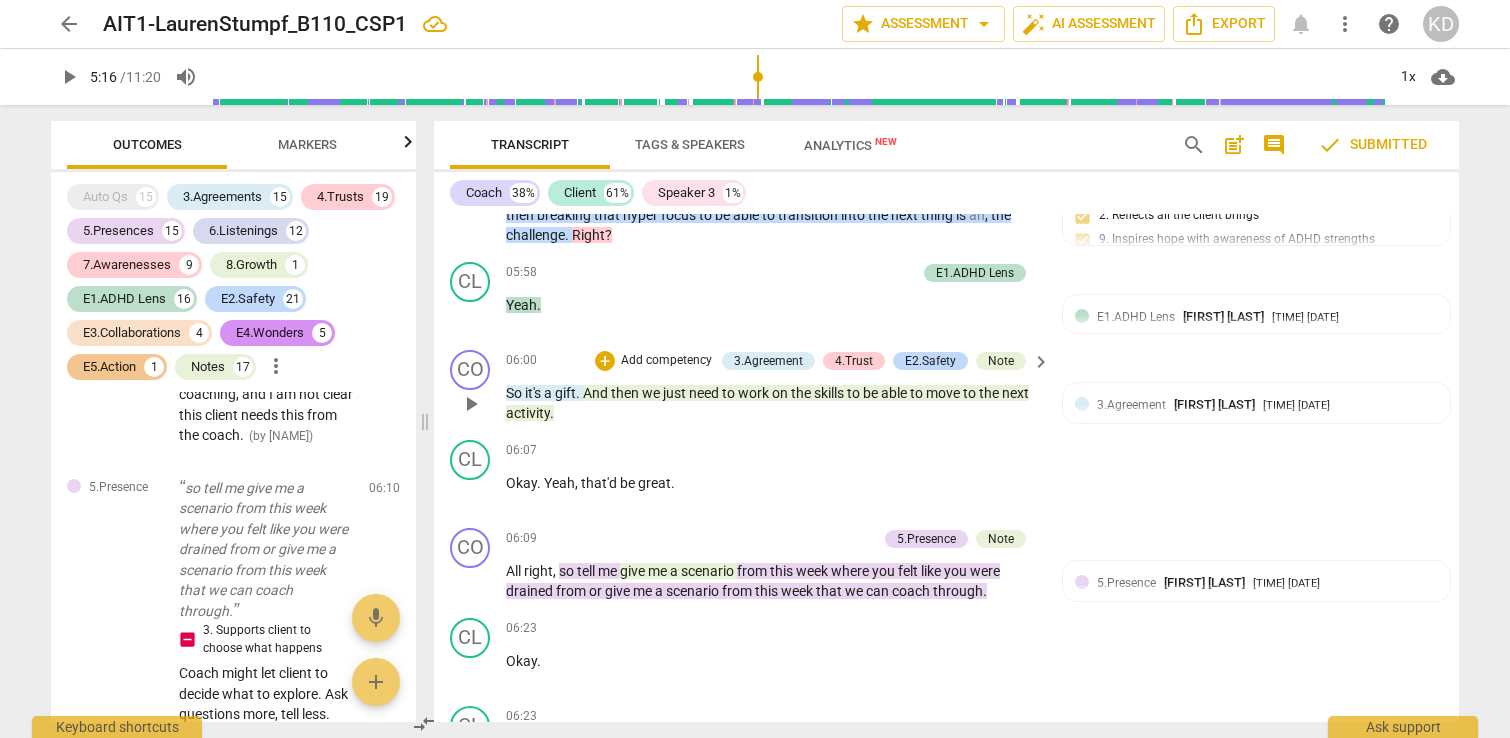 click on "+ Add competency 3.Agreement 4.Trust E2.Safety Note" at bounding box center [810, 361] 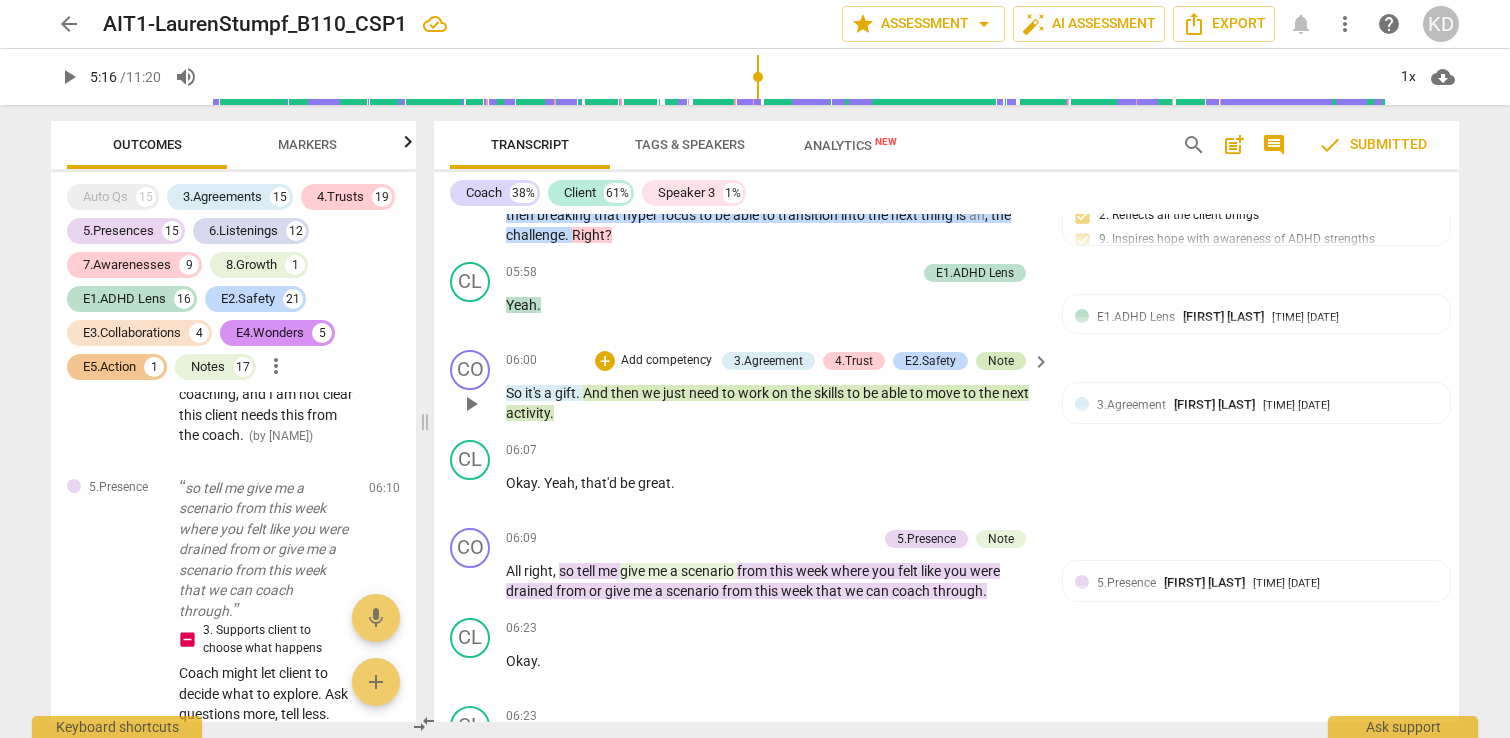 click on "Note" at bounding box center (1001, 361) 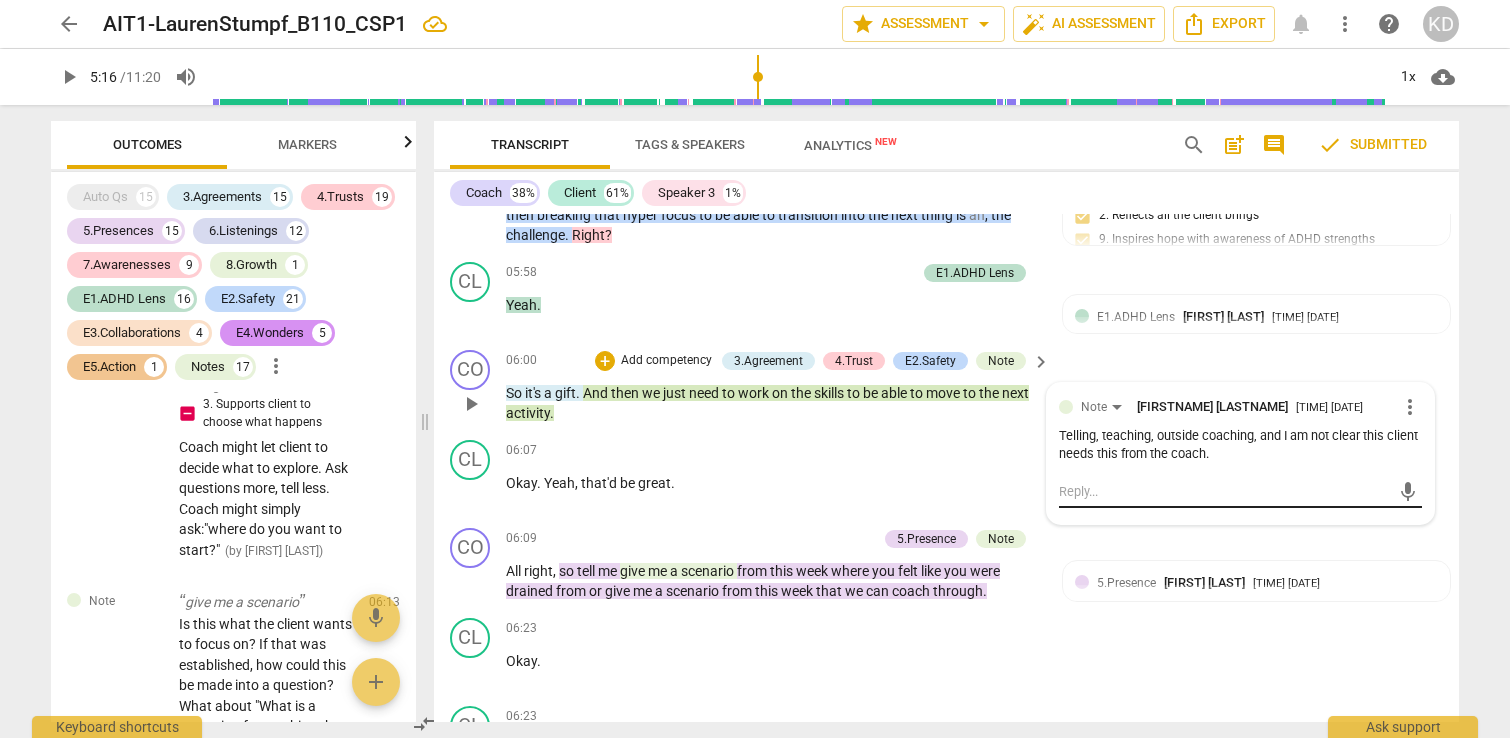scroll, scrollTop: 22554, scrollLeft: 0, axis: vertical 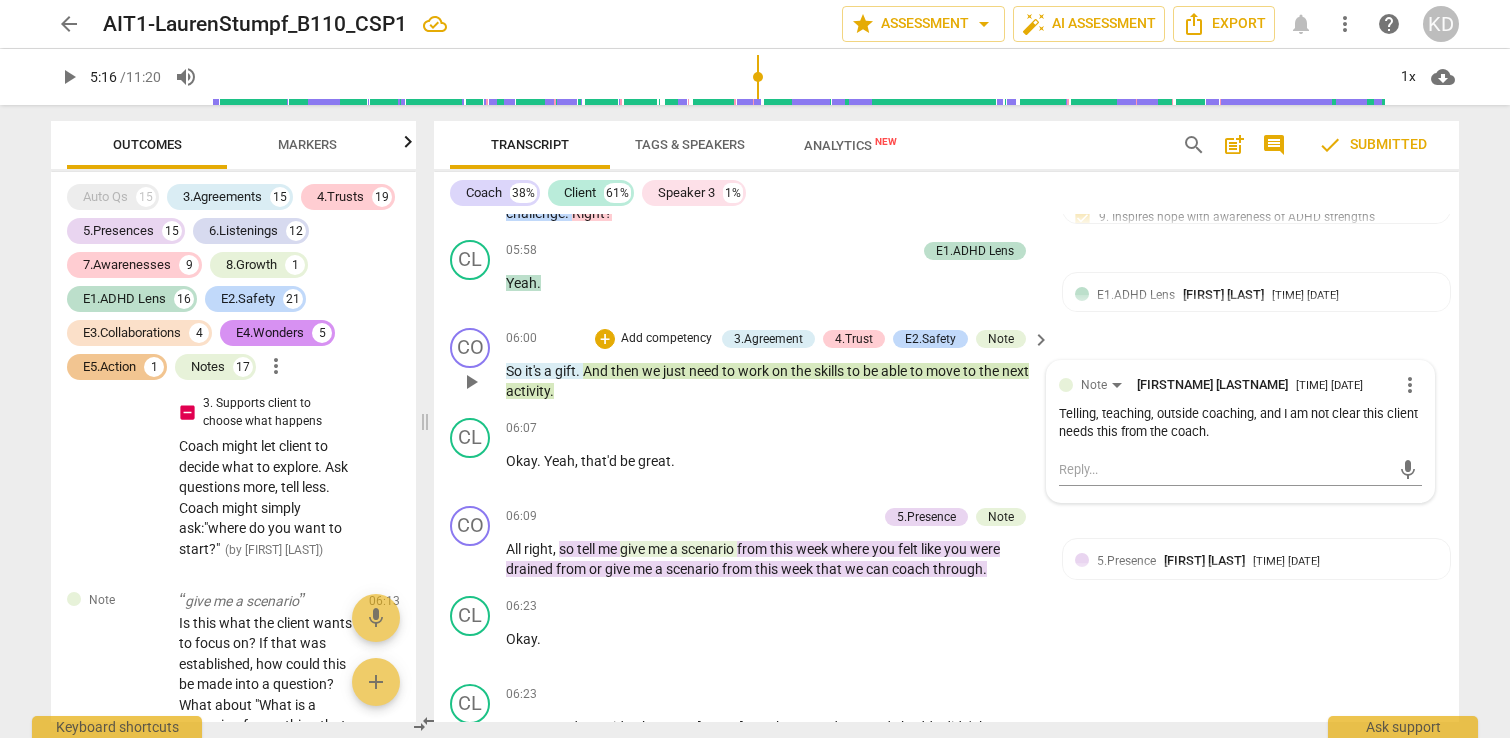 click on "Telling, teaching, outside coaching, and I am not clear this client needs this from the coach." at bounding box center [1240, 424] 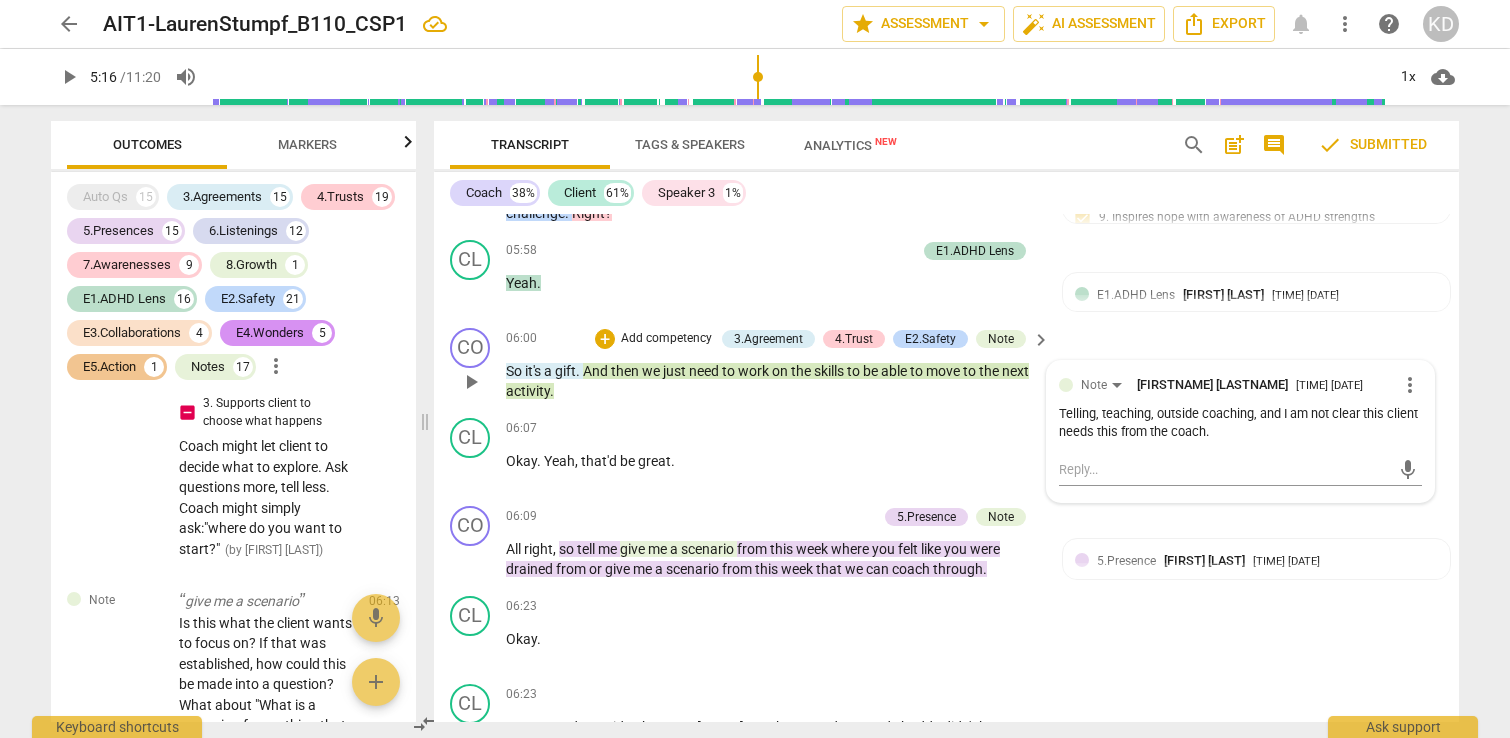 click on "more_vert" at bounding box center [1410, 385] 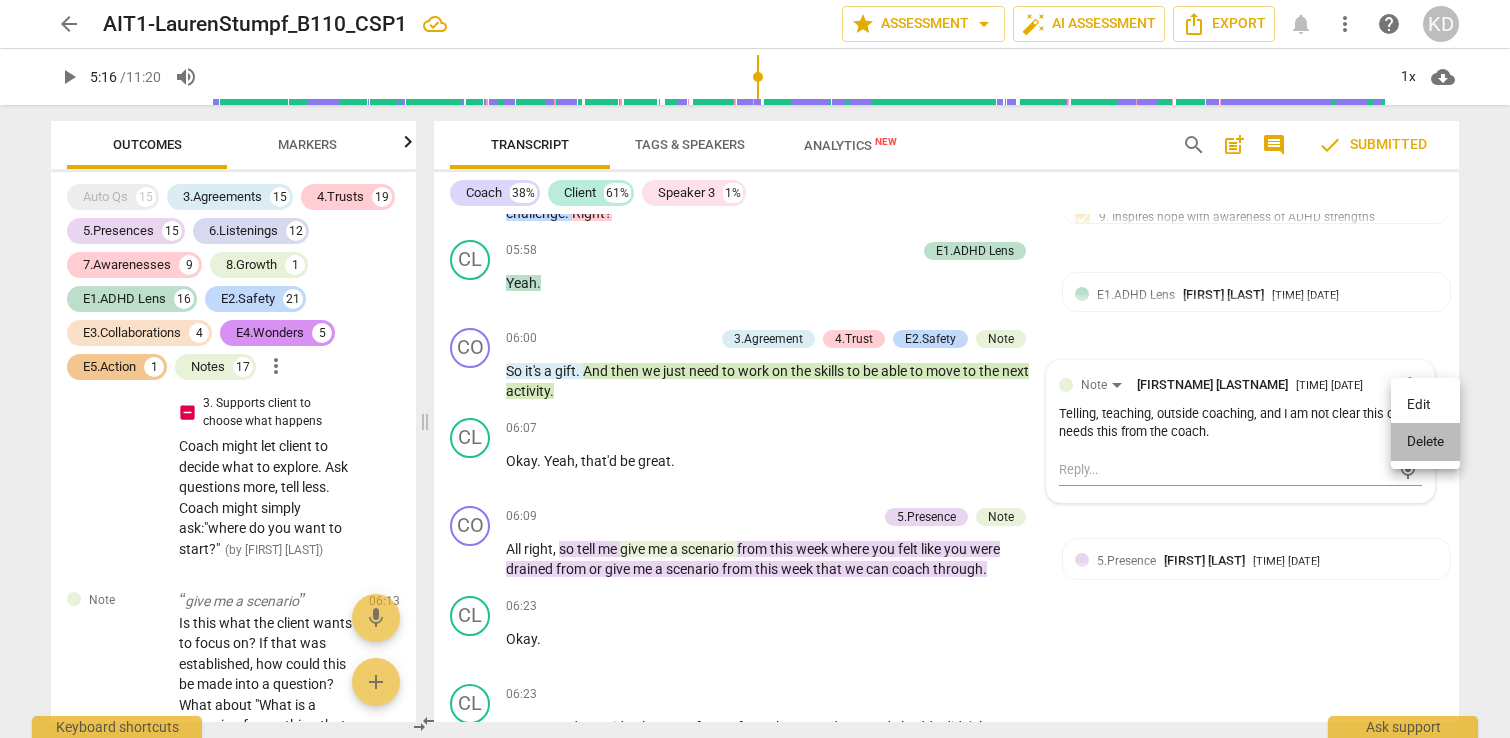click on "Delete" at bounding box center [1425, 442] 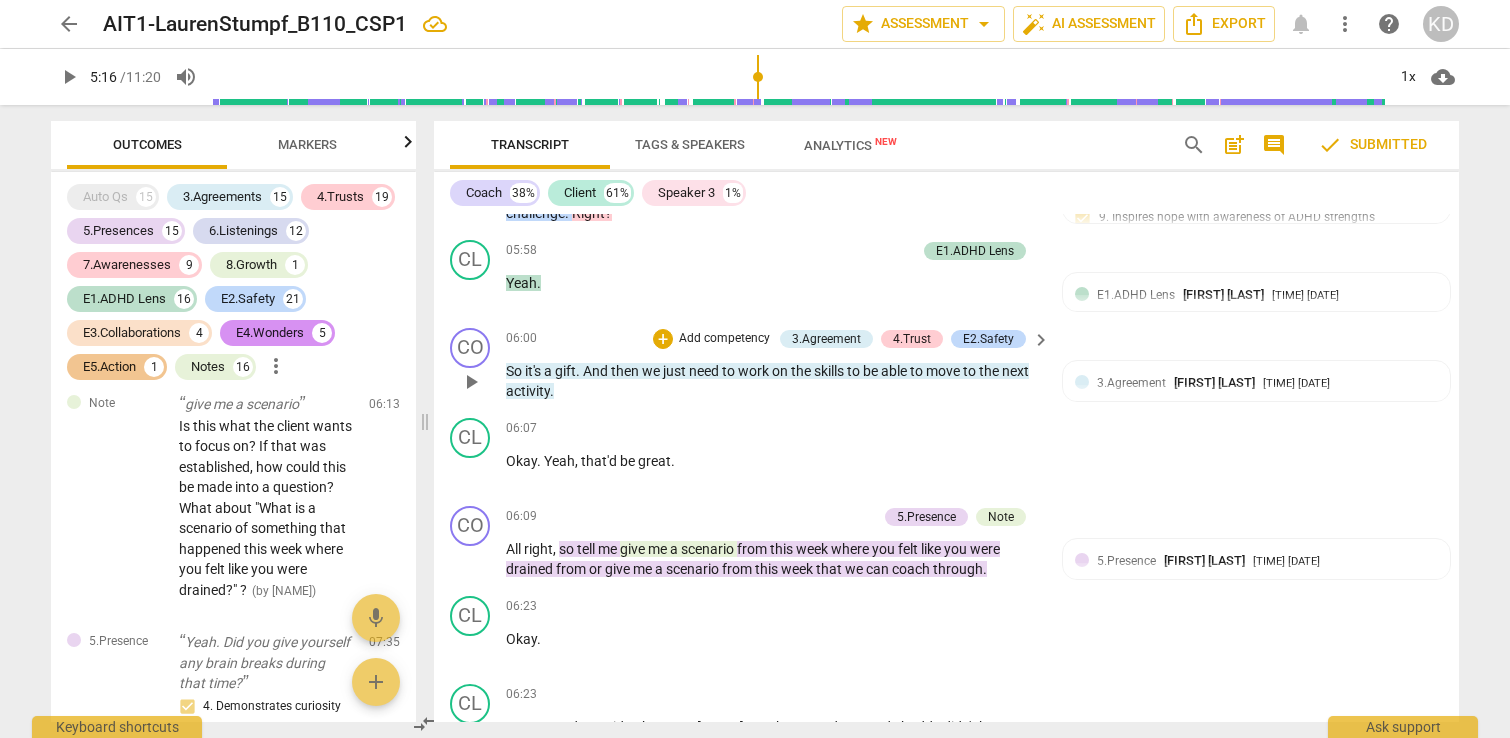 click on "So   it's   a   gift .   And   then   we   just   need   to   work   on   the   skills   to   be   able   to   move   to   the   next   activity ." at bounding box center [773, 381] 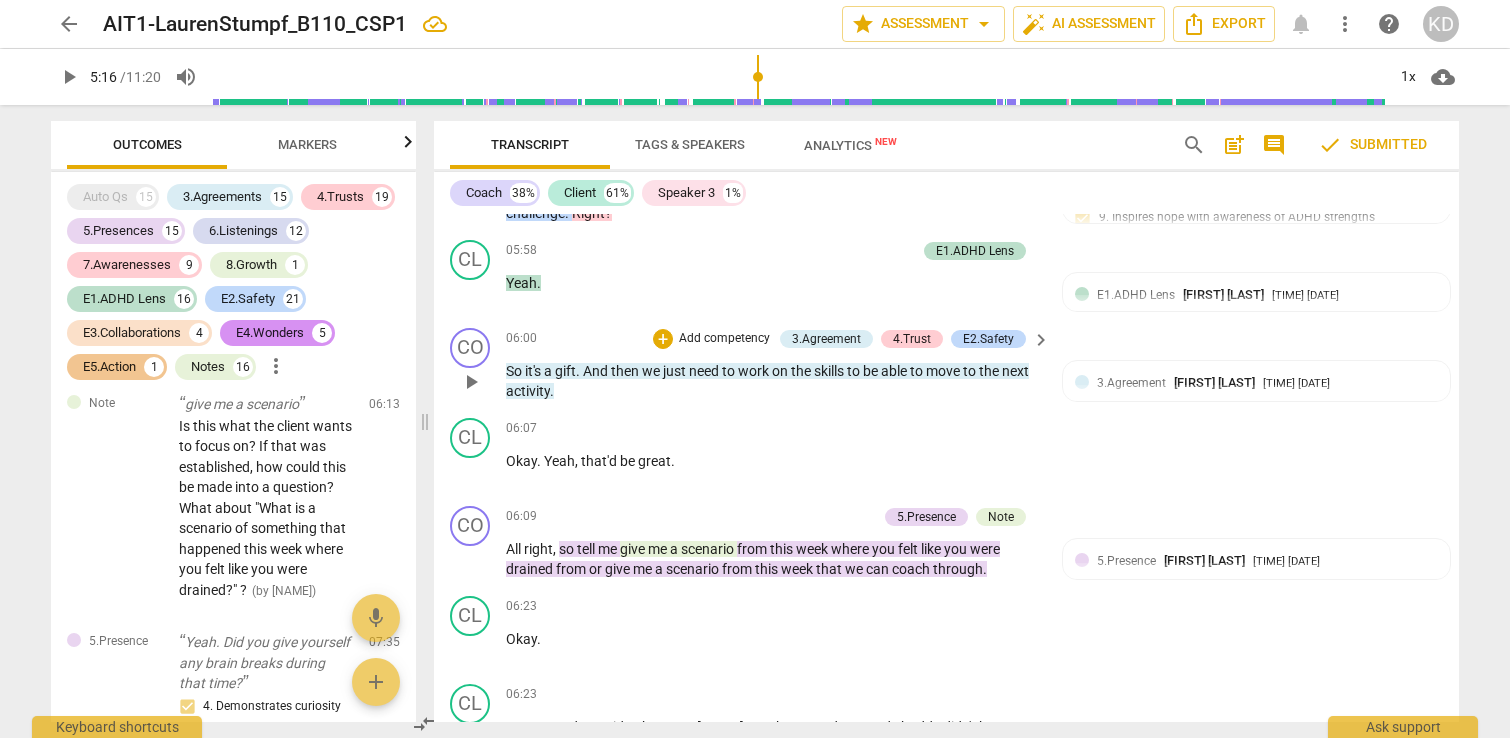 click on "Add competency" at bounding box center [724, 339] 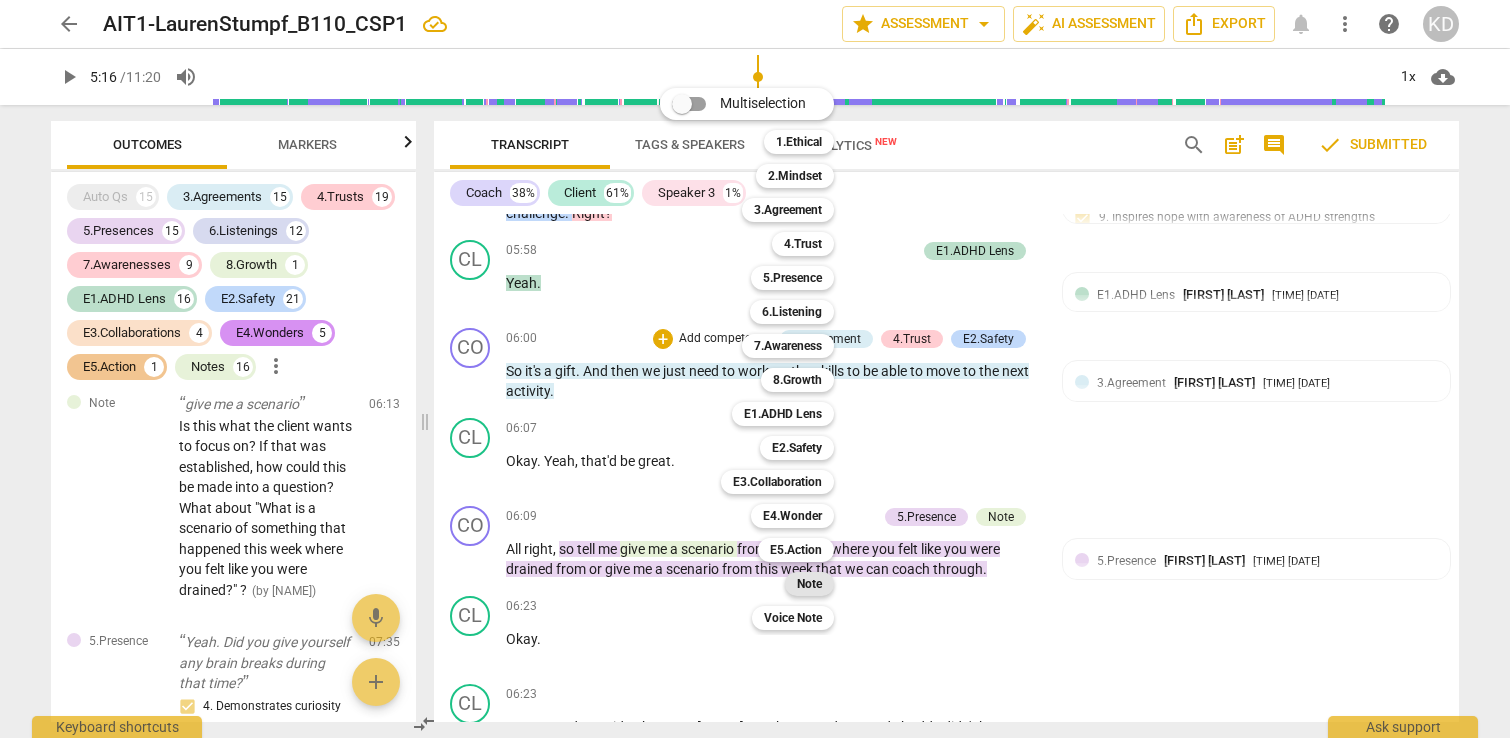 click on "Note" at bounding box center (809, 584) 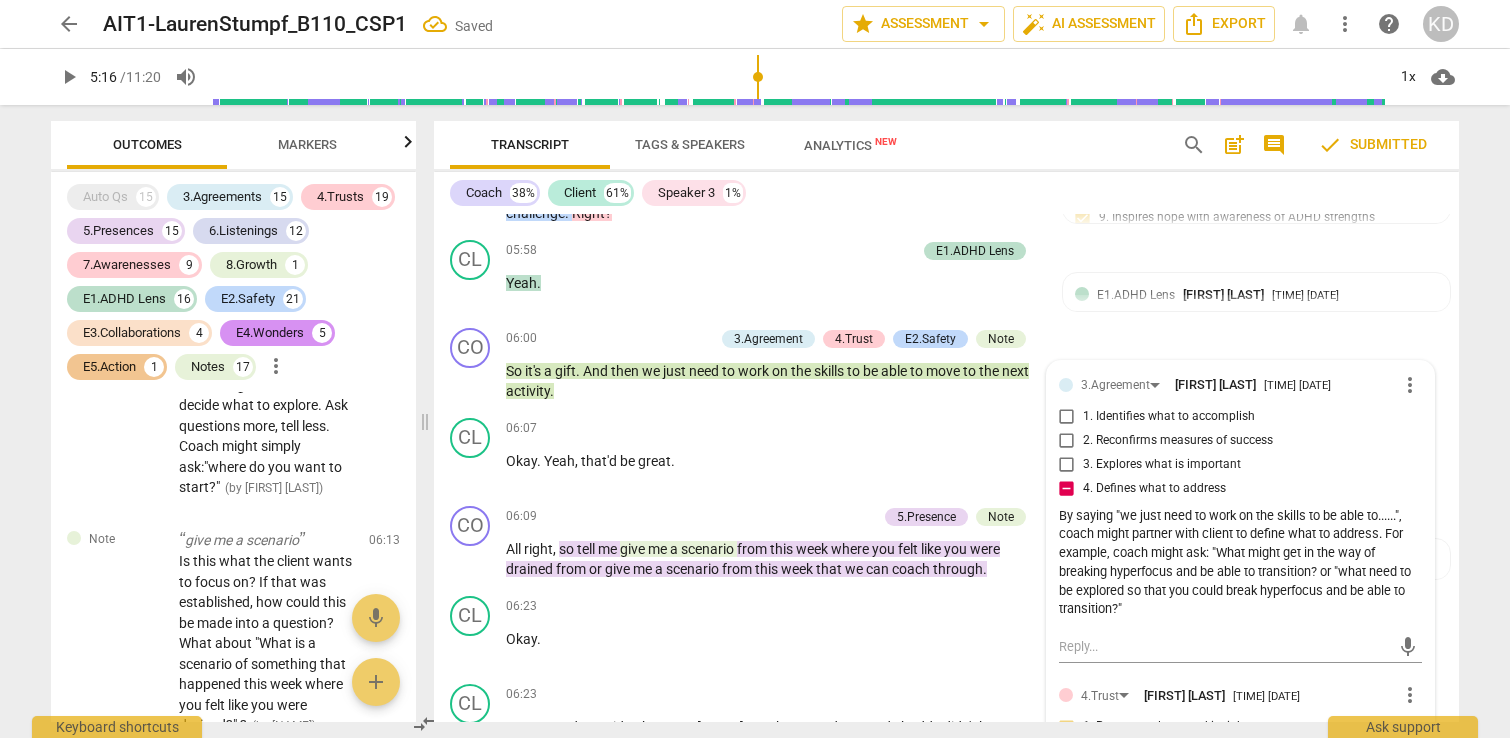scroll, scrollTop: 22513, scrollLeft: 0, axis: vertical 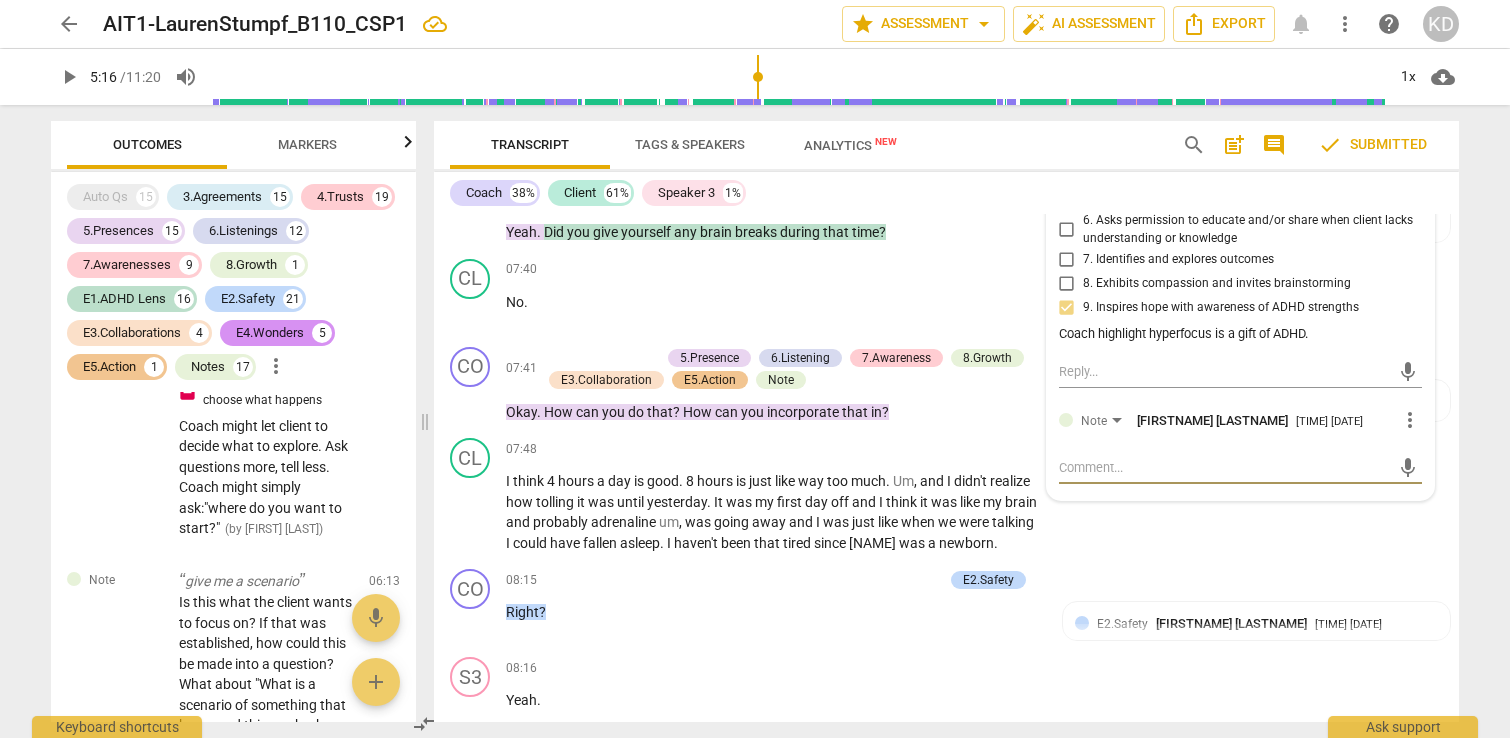 click at bounding box center [1224, 467] 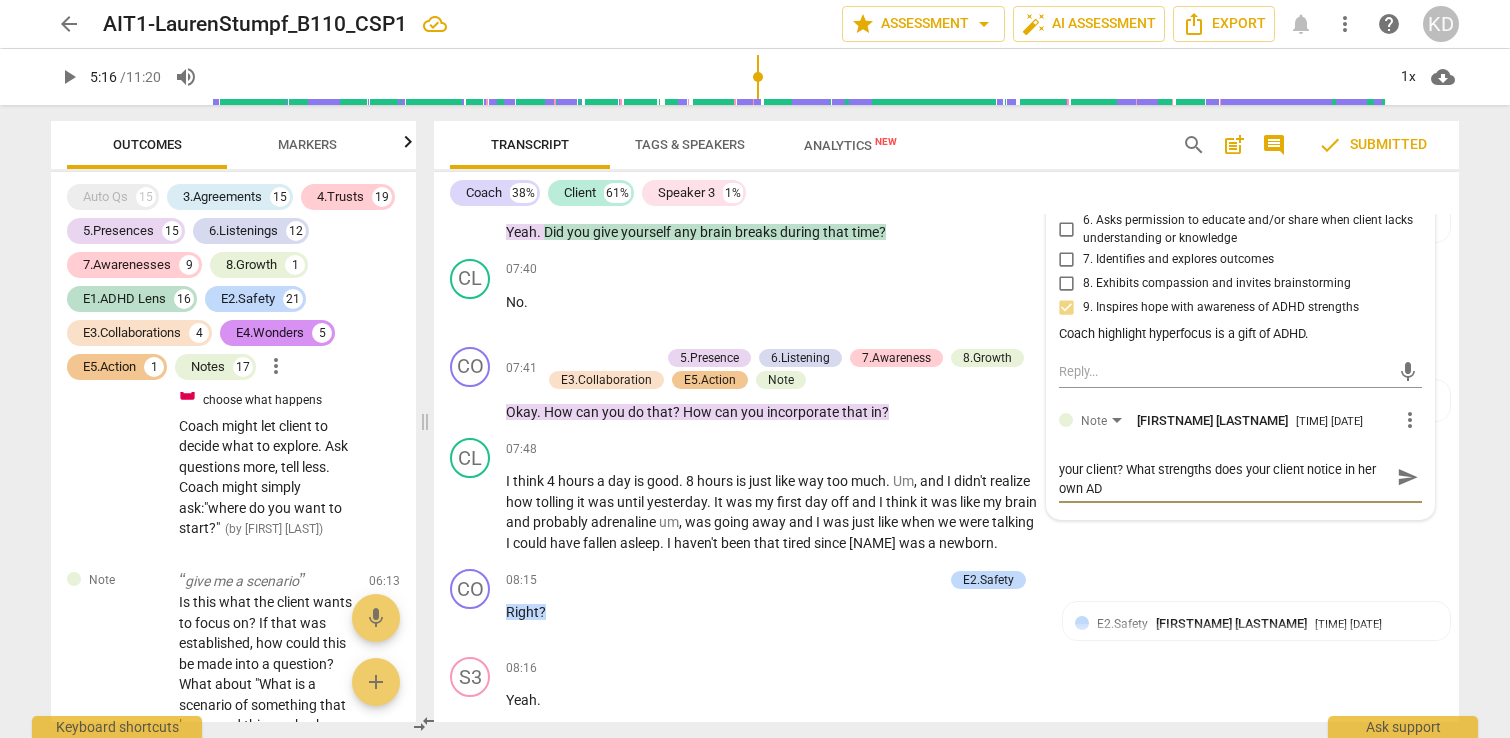 scroll, scrollTop: 0, scrollLeft: 0, axis: both 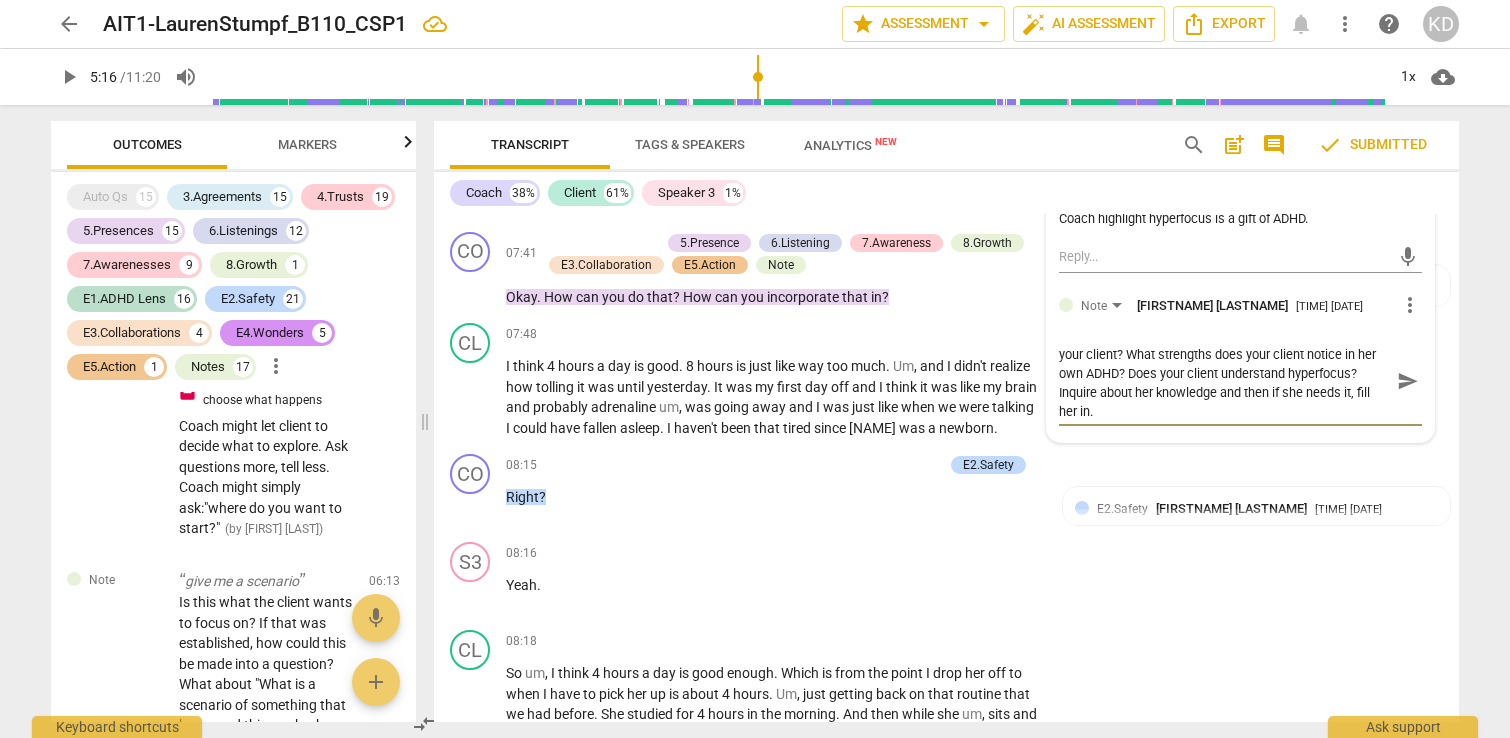 click on "CL play_arrow pause [TIME] + Add competency keyboard_arrow_right No ." at bounding box center [946, 180] 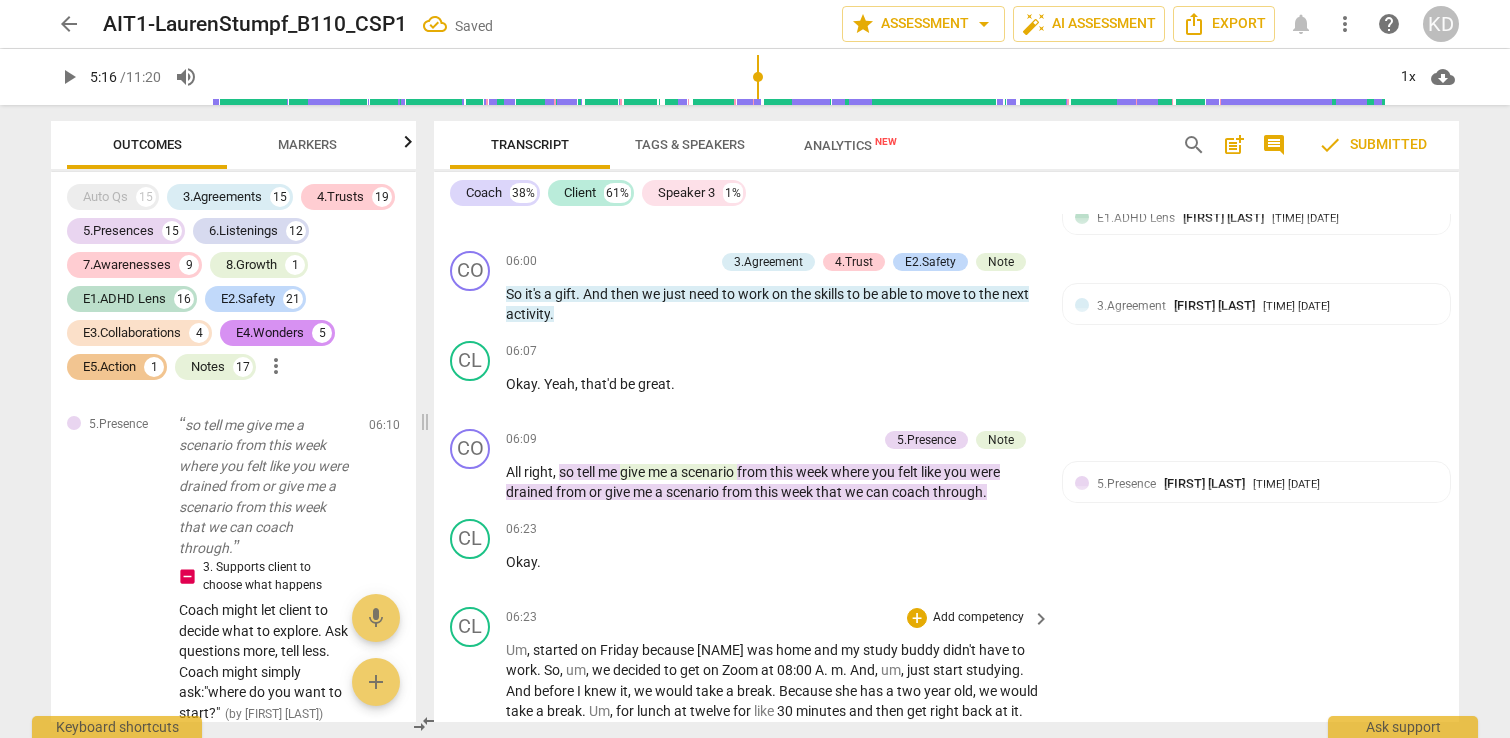 scroll, scrollTop: 9285, scrollLeft: 0, axis: vertical 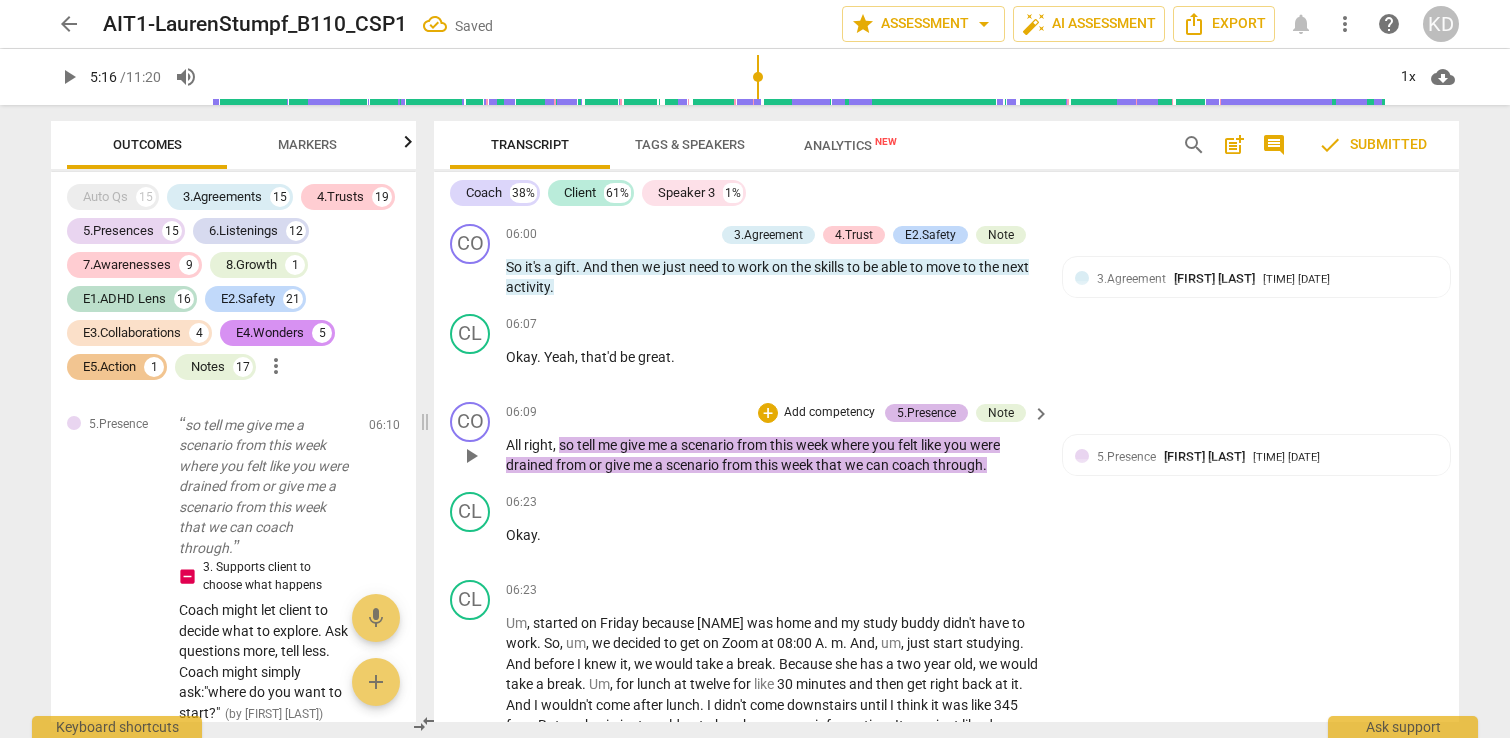 click on "5.Presence" at bounding box center [926, 413] 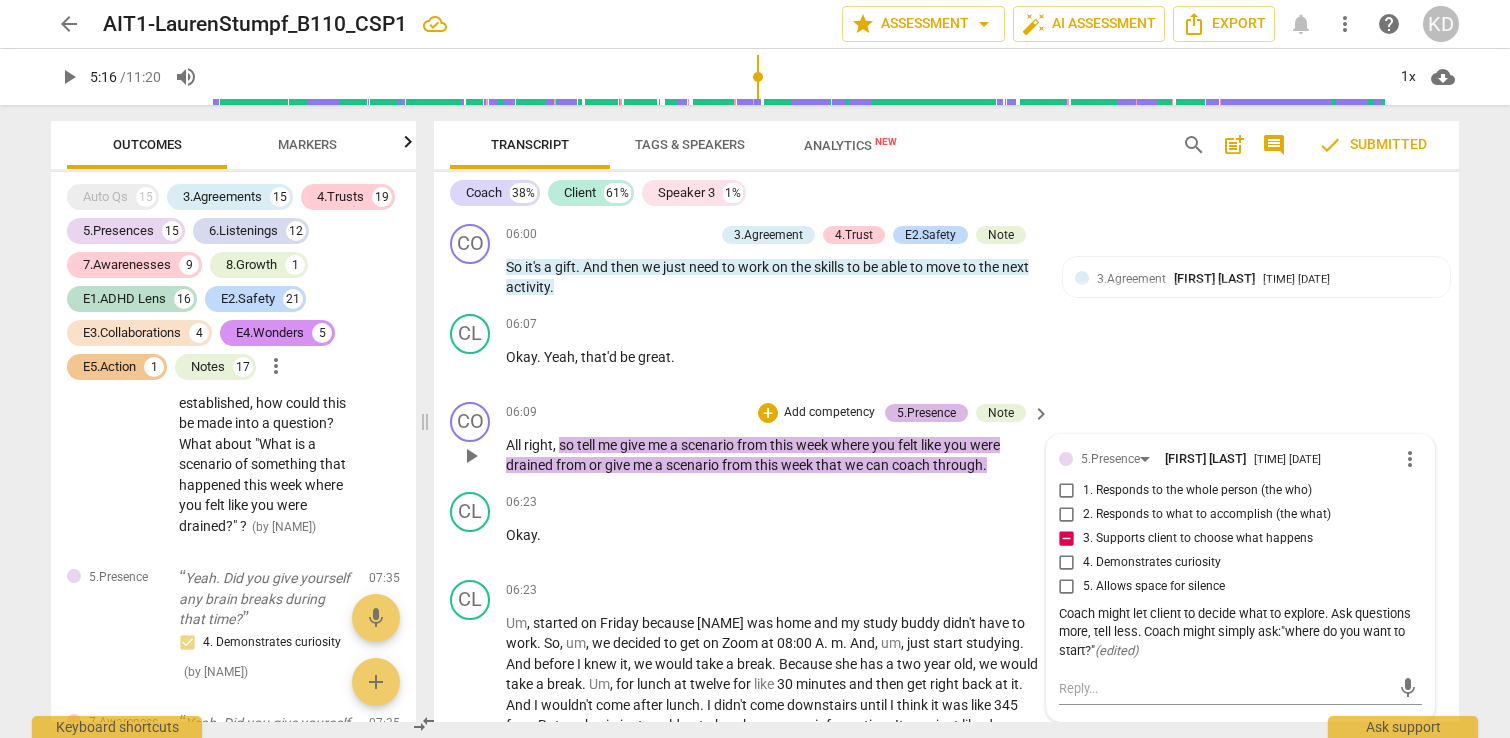 scroll, scrollTop: 22956, scrollLeft: 0, axis: vertical 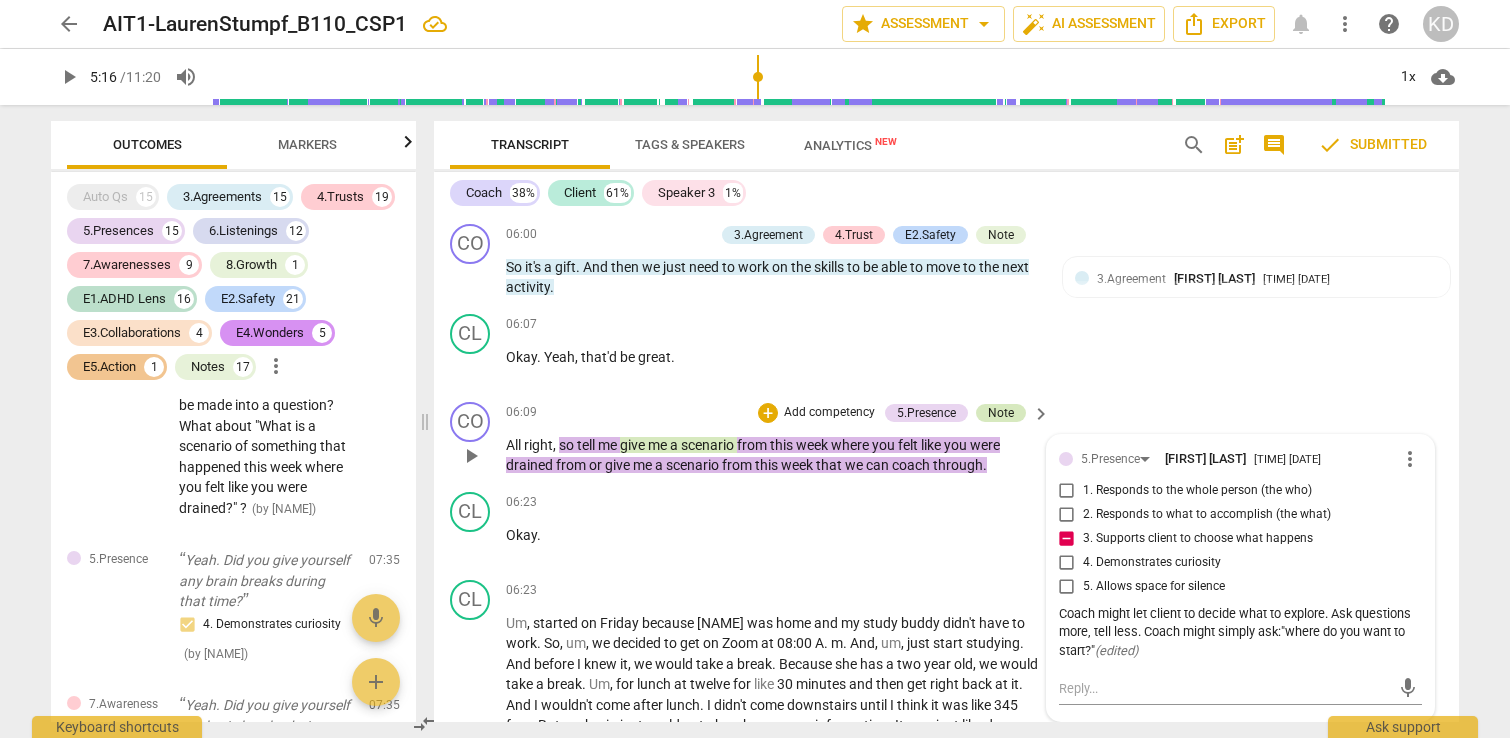click on "Note" at bounding box center (1001, 413) 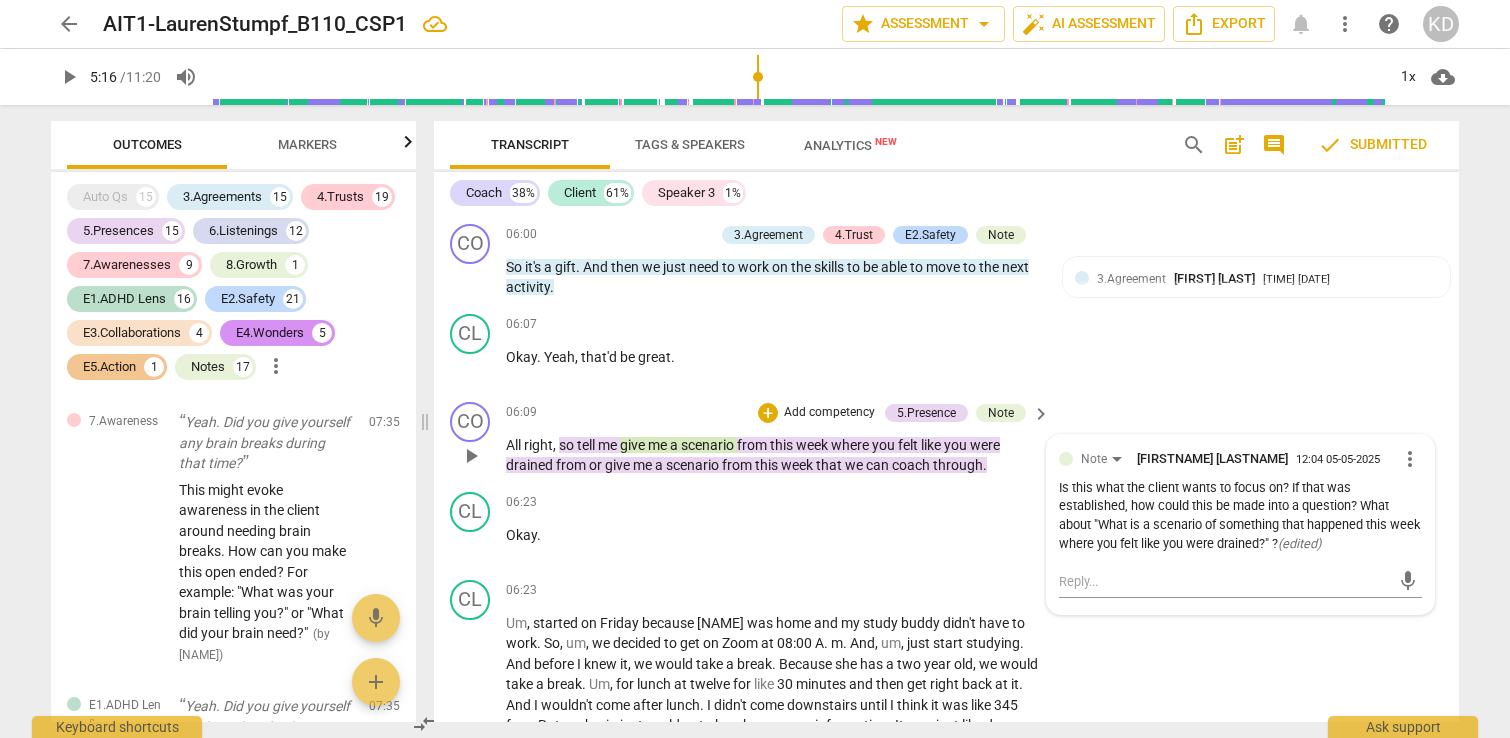 scroll, scrollTop: 23255, scrollLeft: 0, axis: vertical 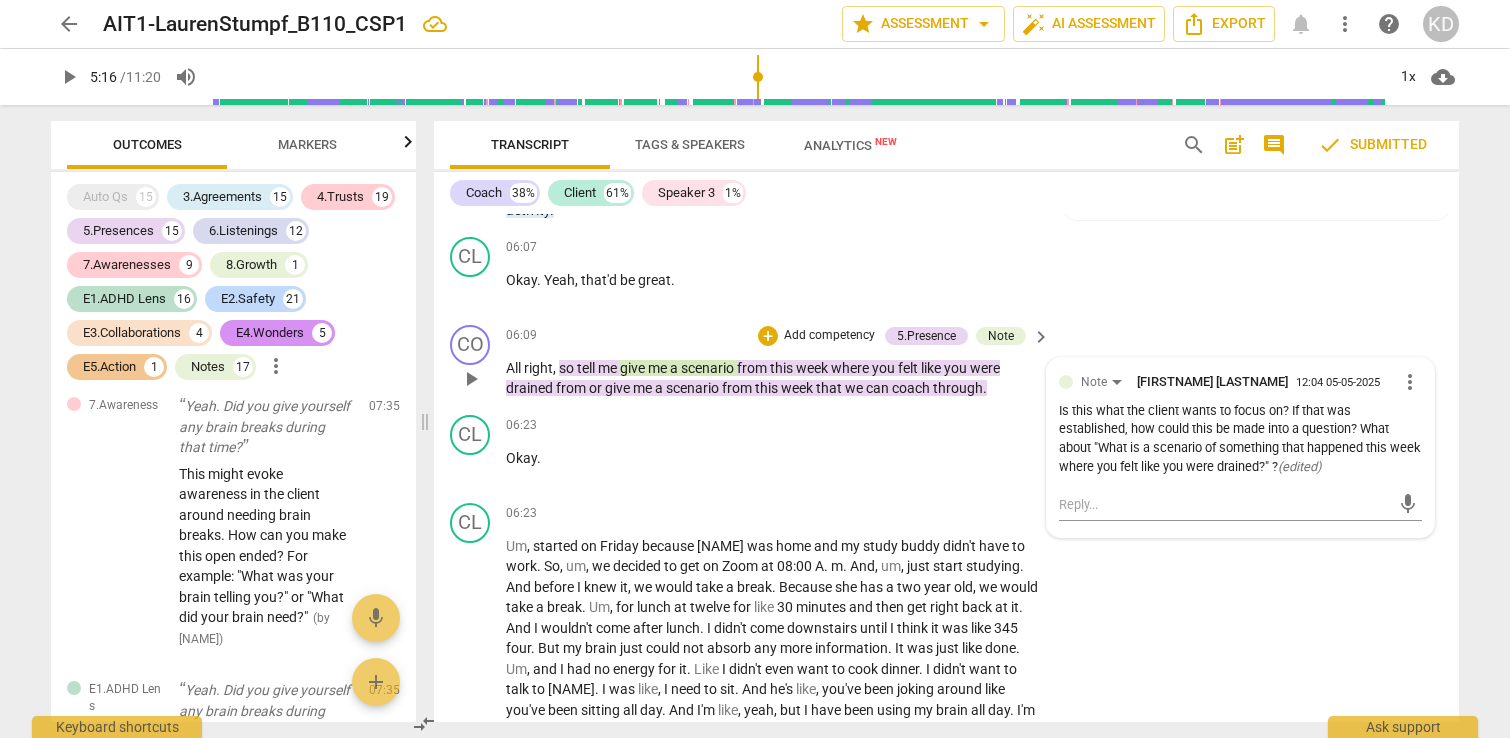click on "more_vert" at bounding box center [1410, 382] 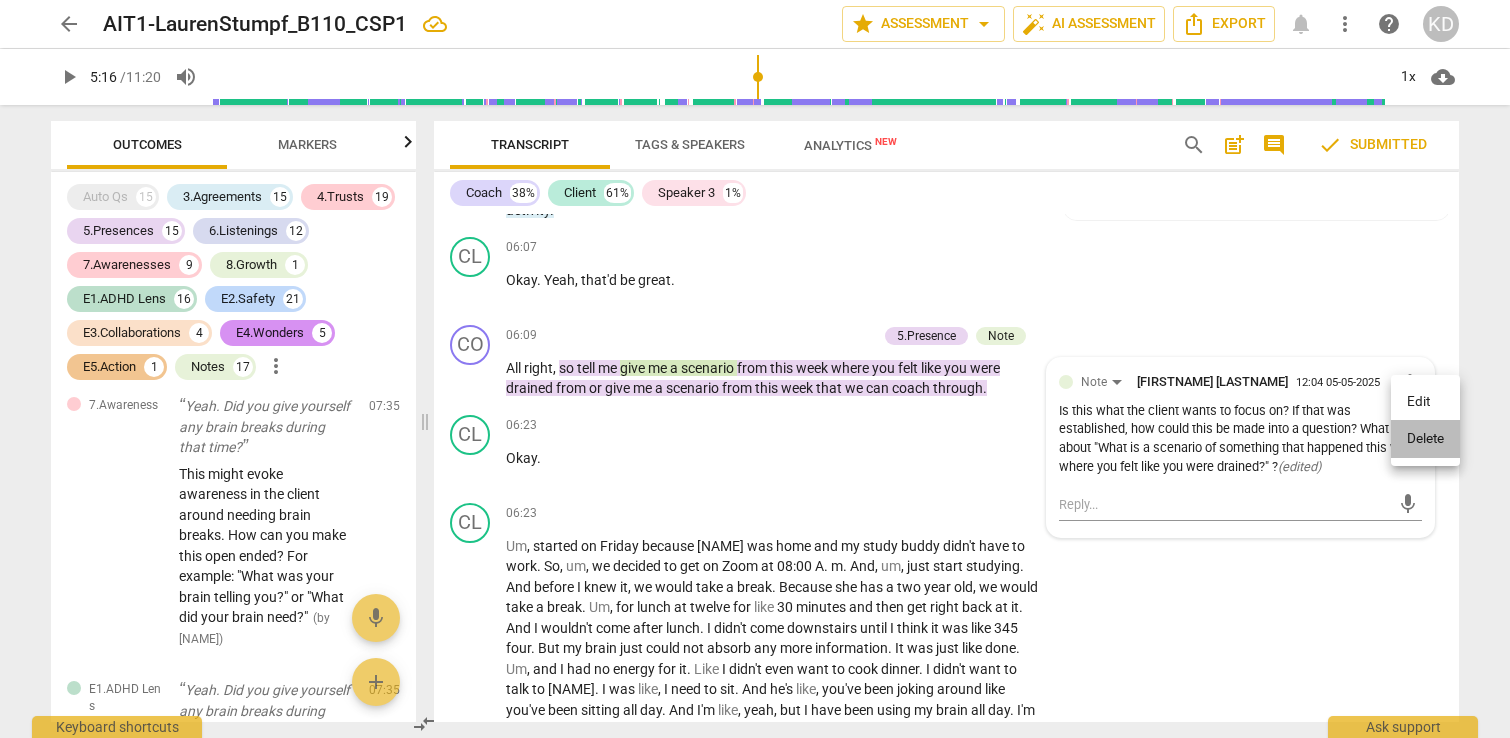 click on "Delete" at bounding box center [1425, 439] 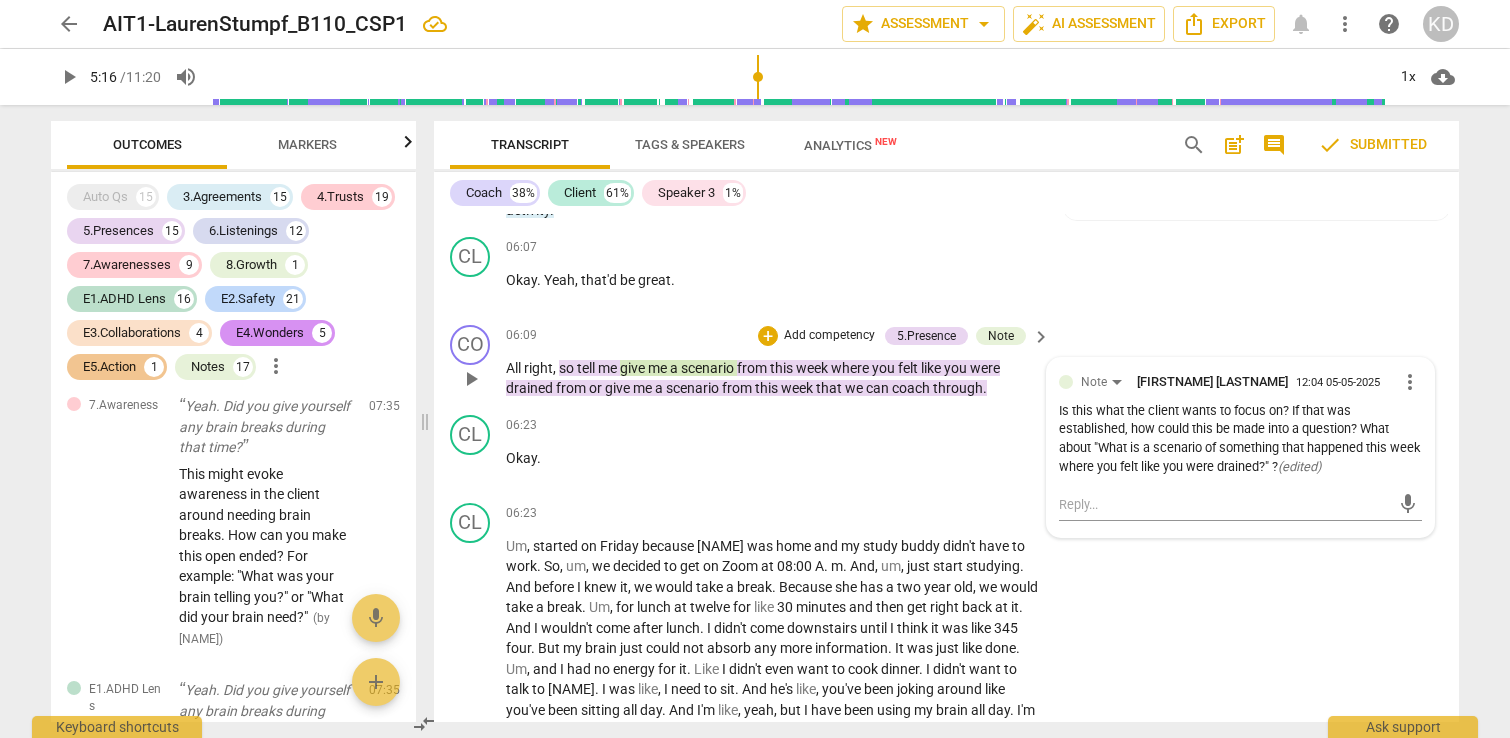 click on "more_vert" at bounding box center [1410, 382] 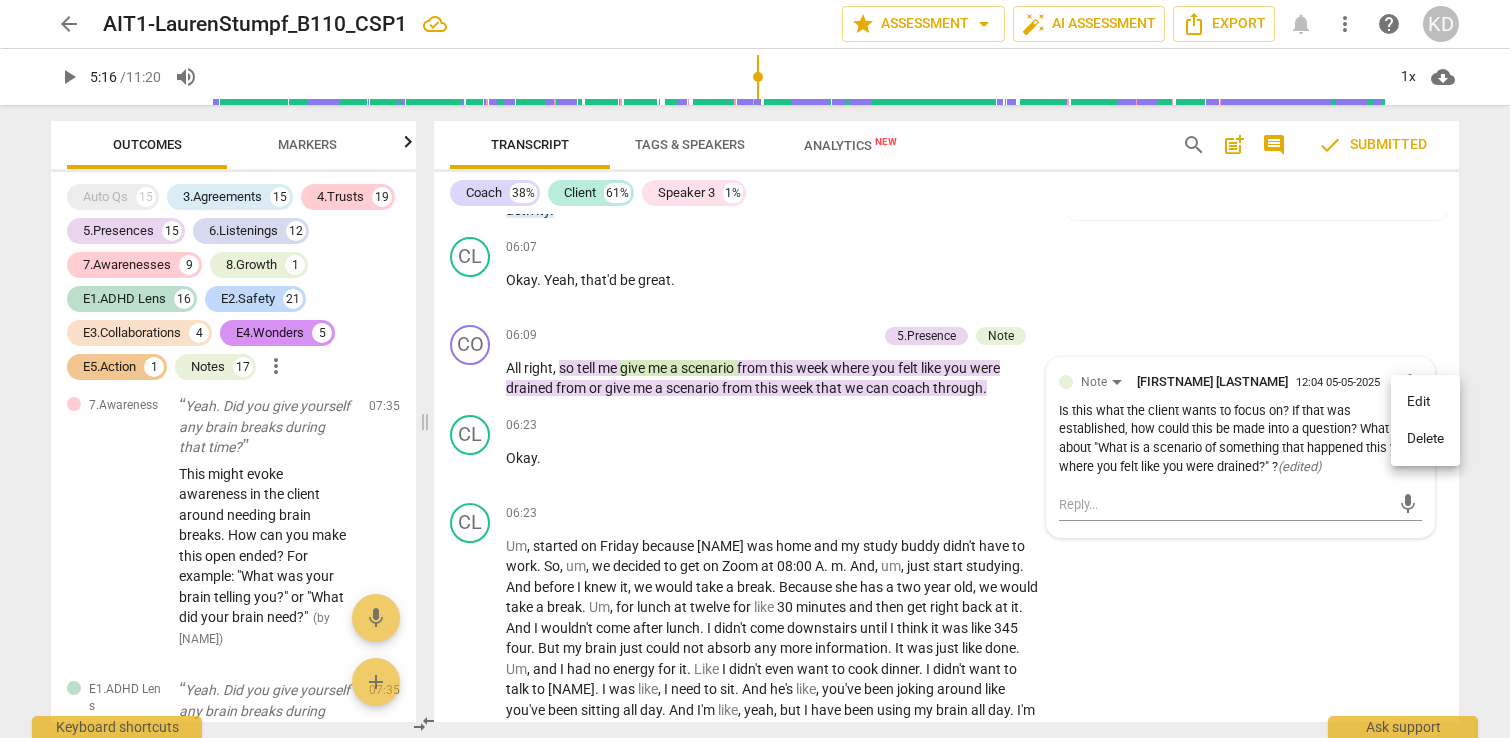 click on "Edit" at bounding box center (1425, 402) 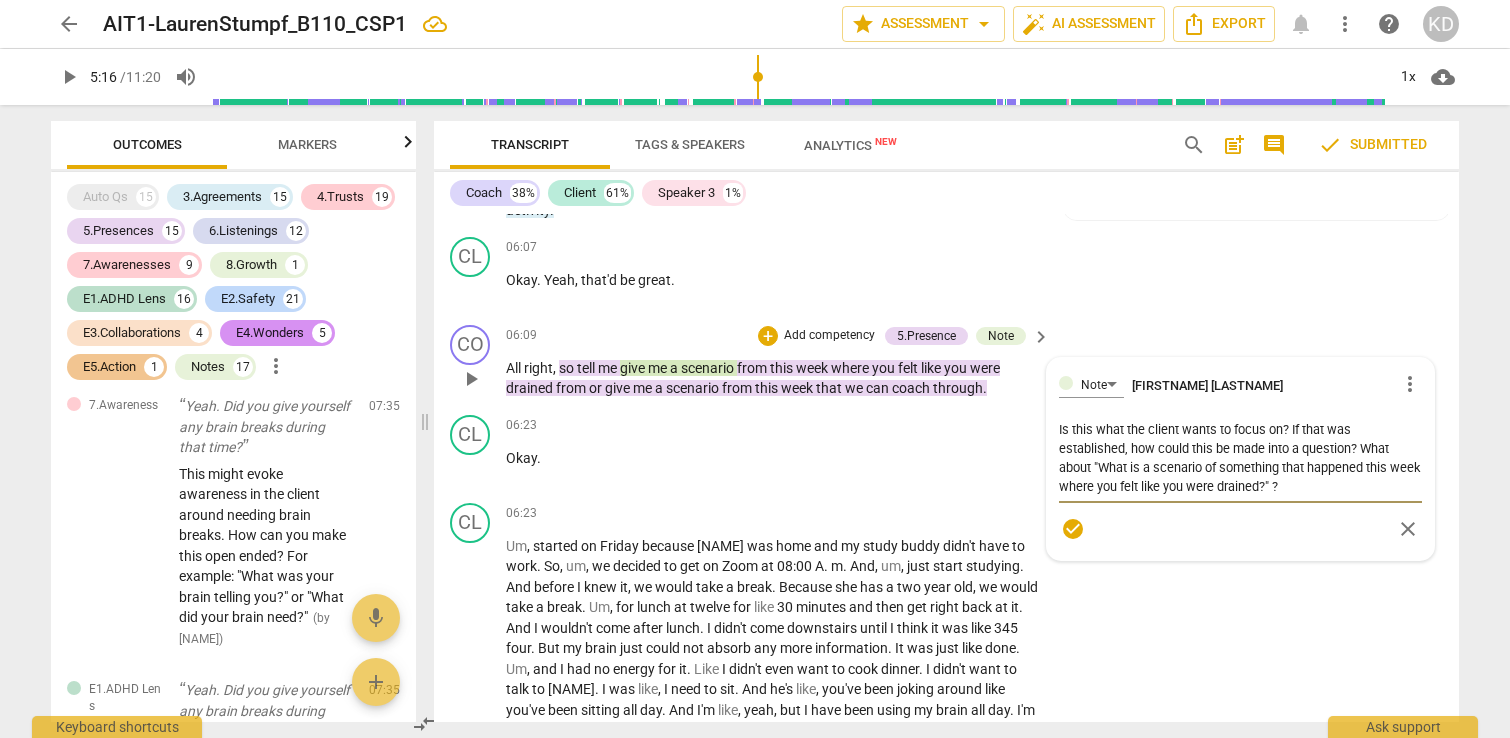 drag, startPoint x: 1054, startPoint y: 448, endPoint x: 1319, endPoint y: 508, distance: 271.70755 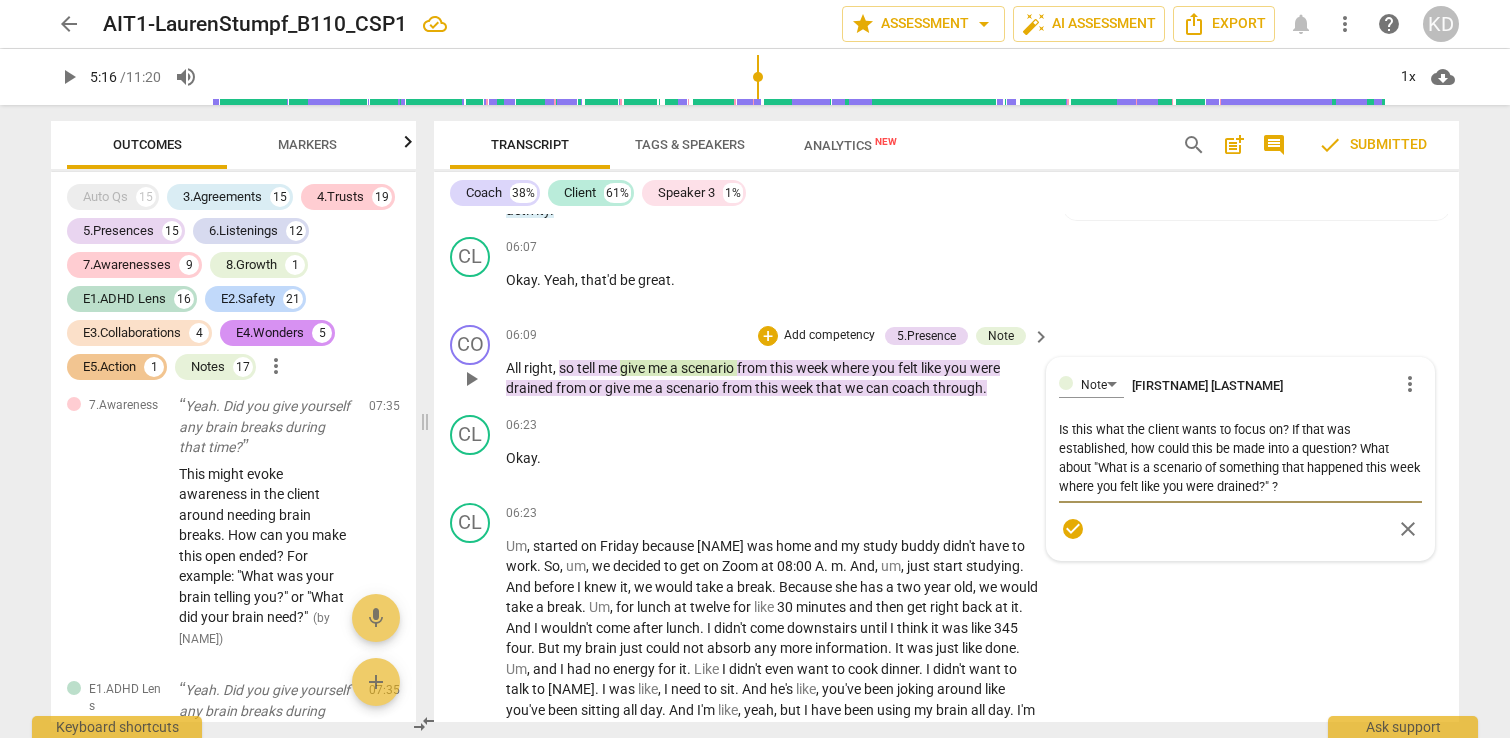 click on "Is this what the client wants to focus on? If that was established, how could this be made into a question? What about "What is a scenario of something that happened this week where you felt like you were drained?" ?" at bounding box center [1240, 458] 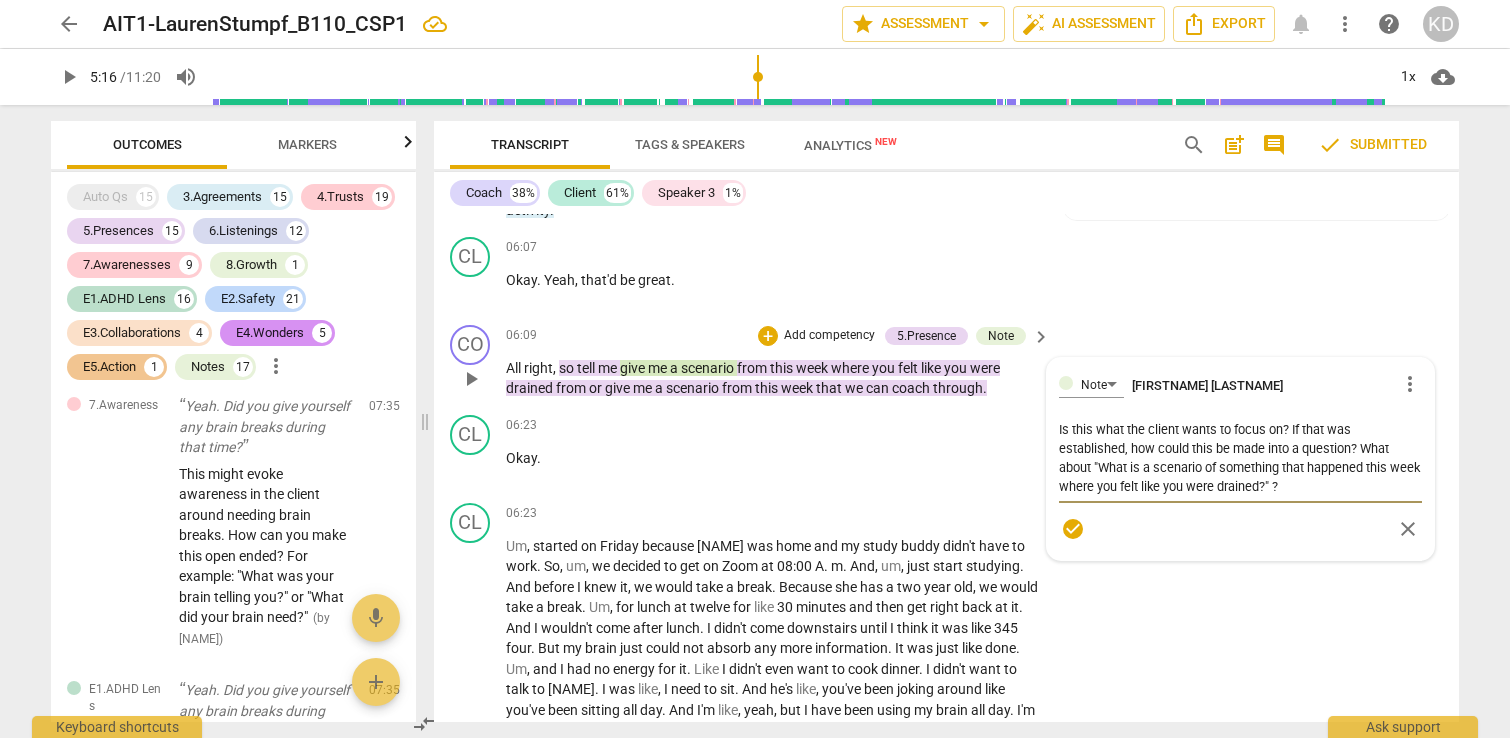 click on "more_vert" at bounding box center [1410, 384] 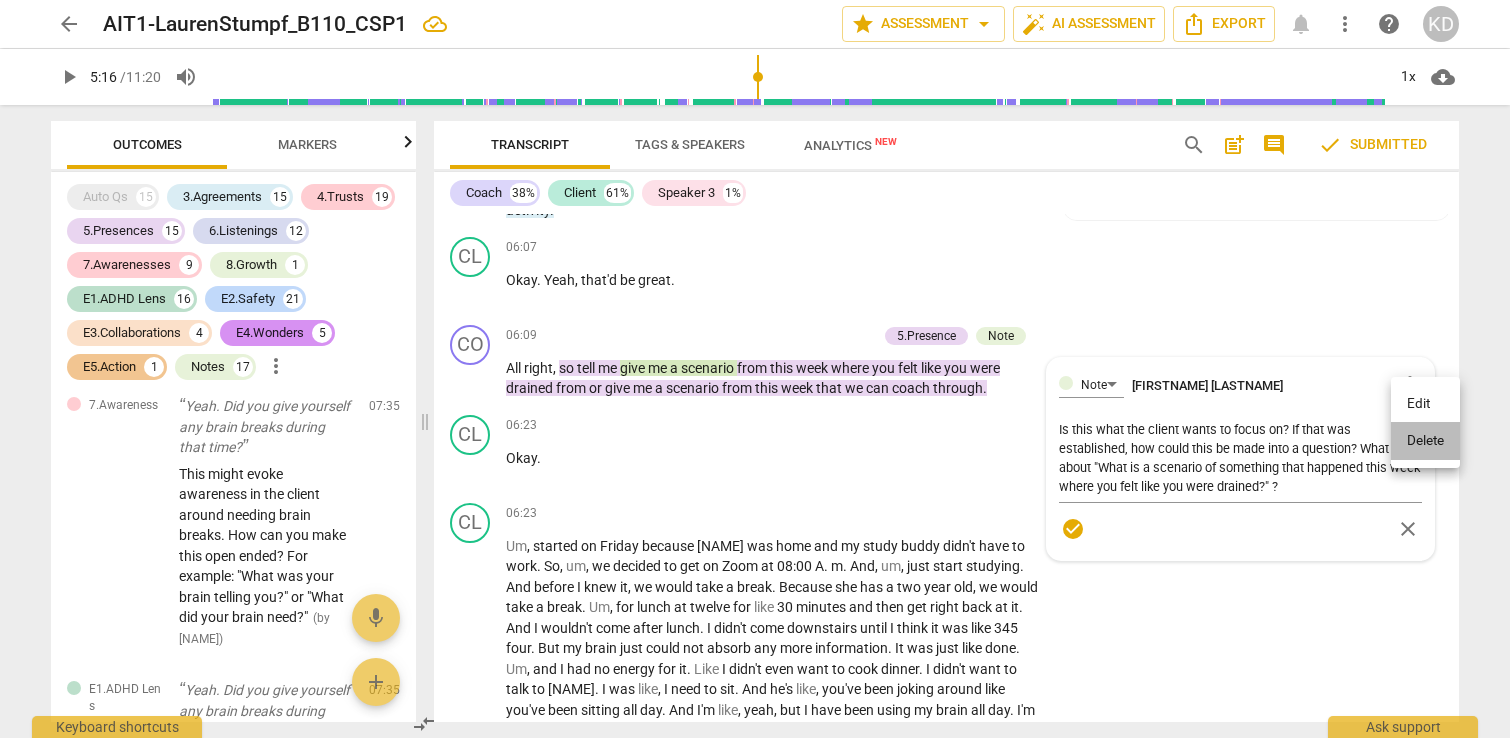 click on "Delete" at bounding box center (1425, 441) 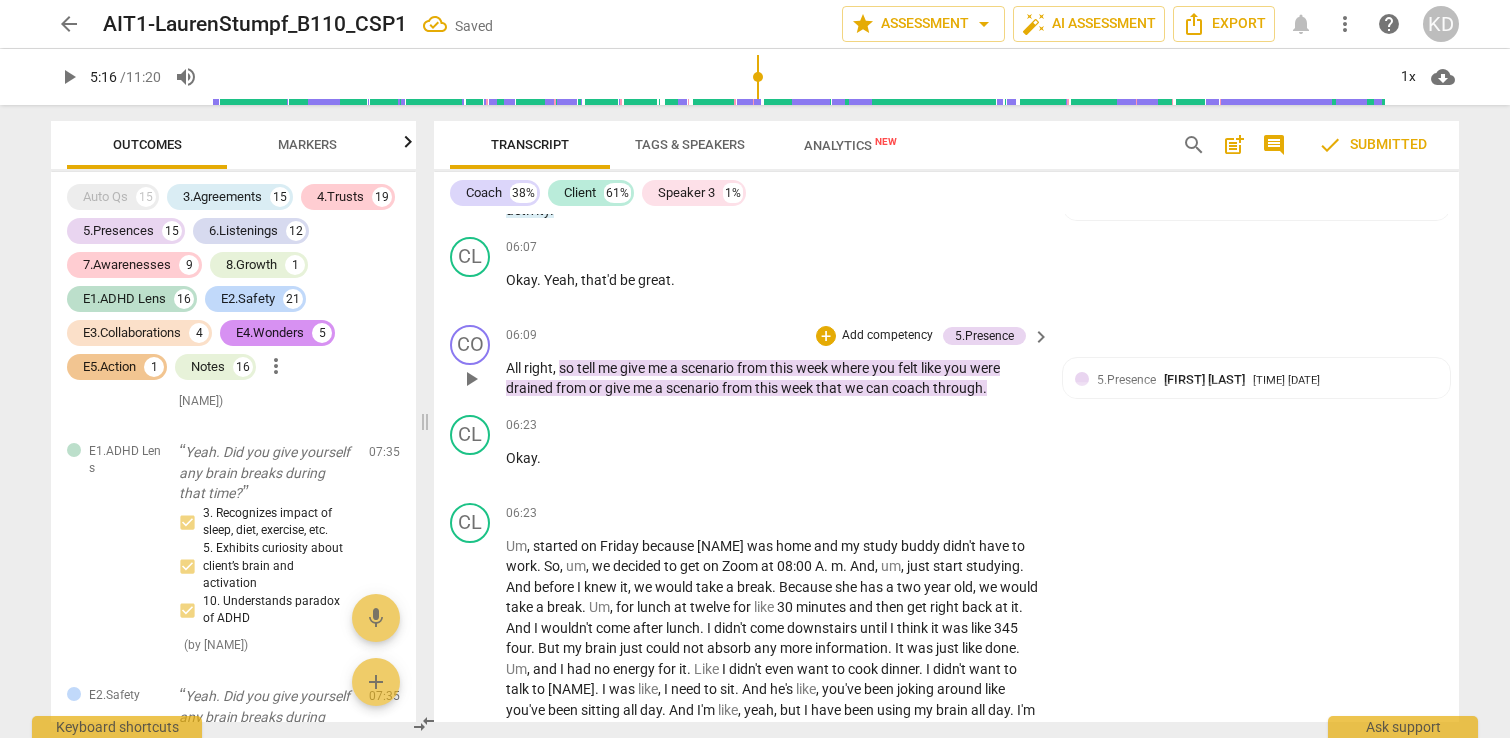 click on "[TIME] + Add competency 5.Presence keyboard_arrow_right" at bounding box center (779, 336) 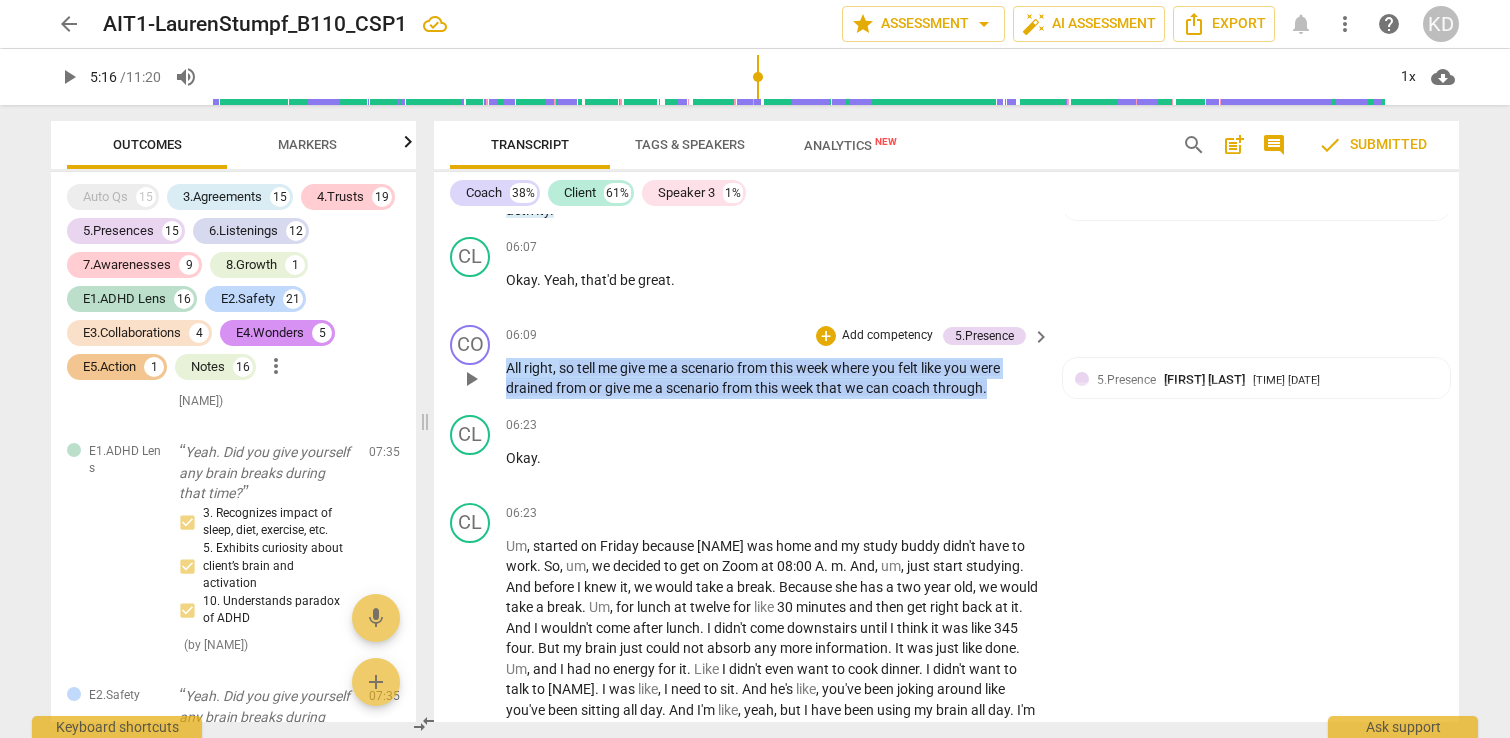 drag, startPoint x: 508, startPoint y: 388, endPoint x: 995, endPoint y: 408, distance: 487.4105 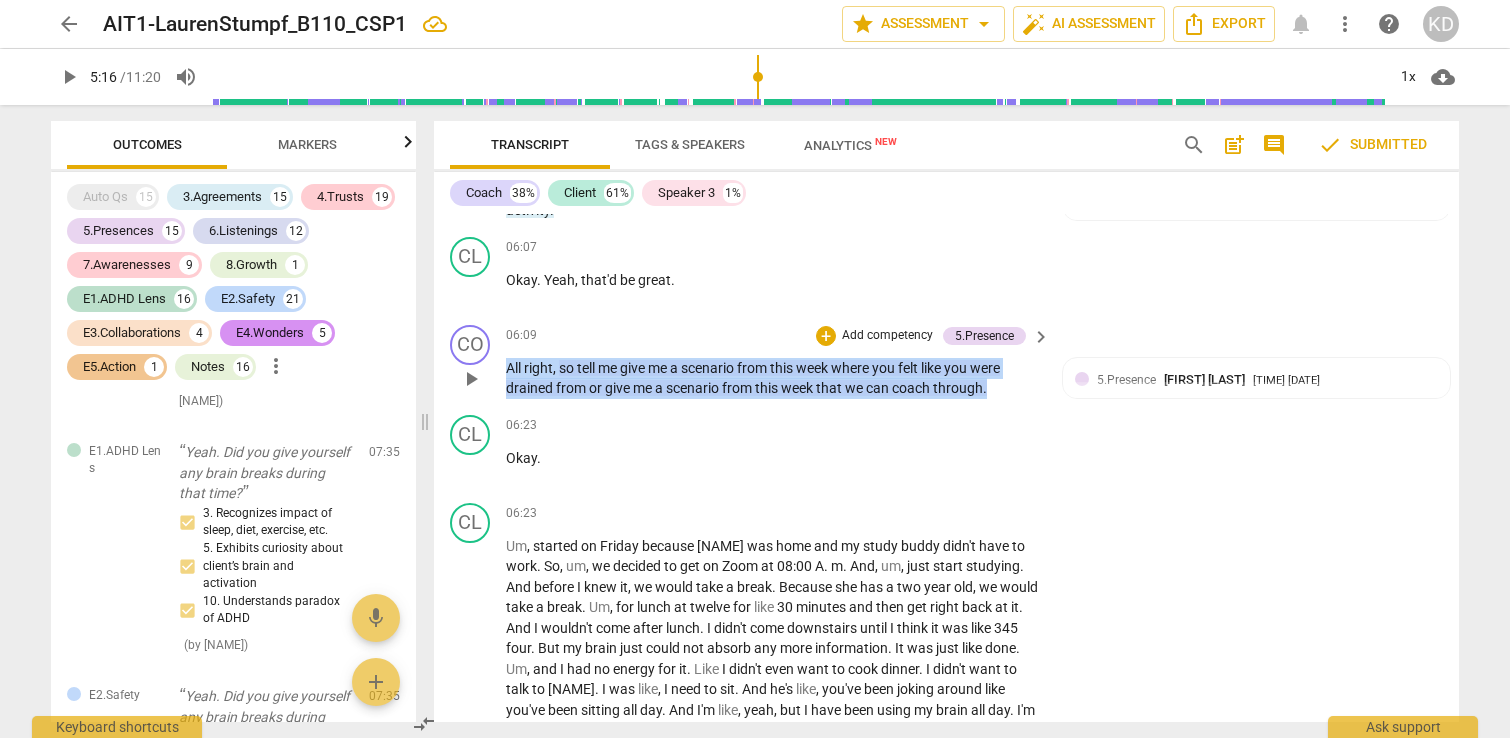 click on "All   right ,   so   tell   me   give   me   a   scenario   from   this   week   where   you   felt   like   you   were   drained   from   or   give   me   a   scenario   from   this   week   that   we   can   coach   through ." at bounding box center [773, 378] 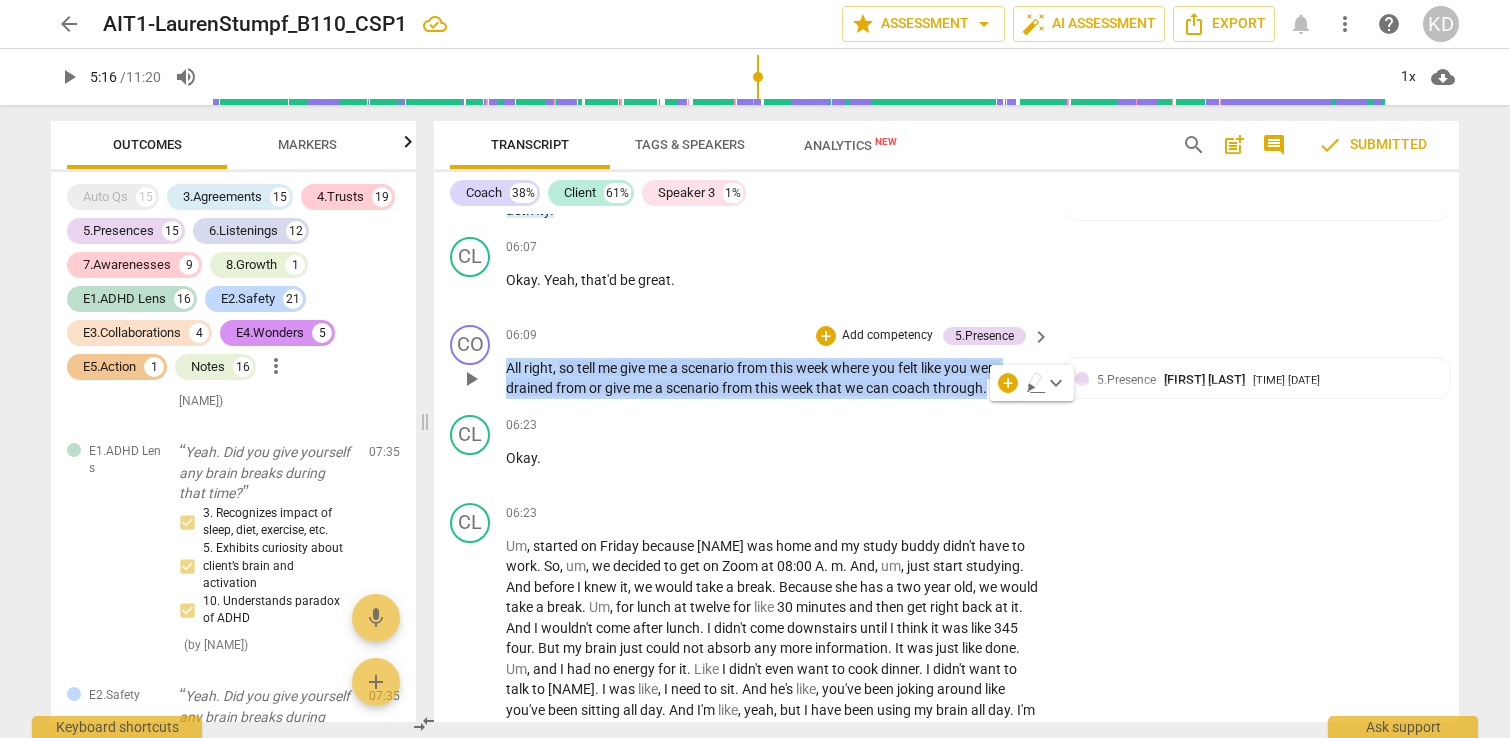 click on "Add competency" at bounding box center (887, 336) 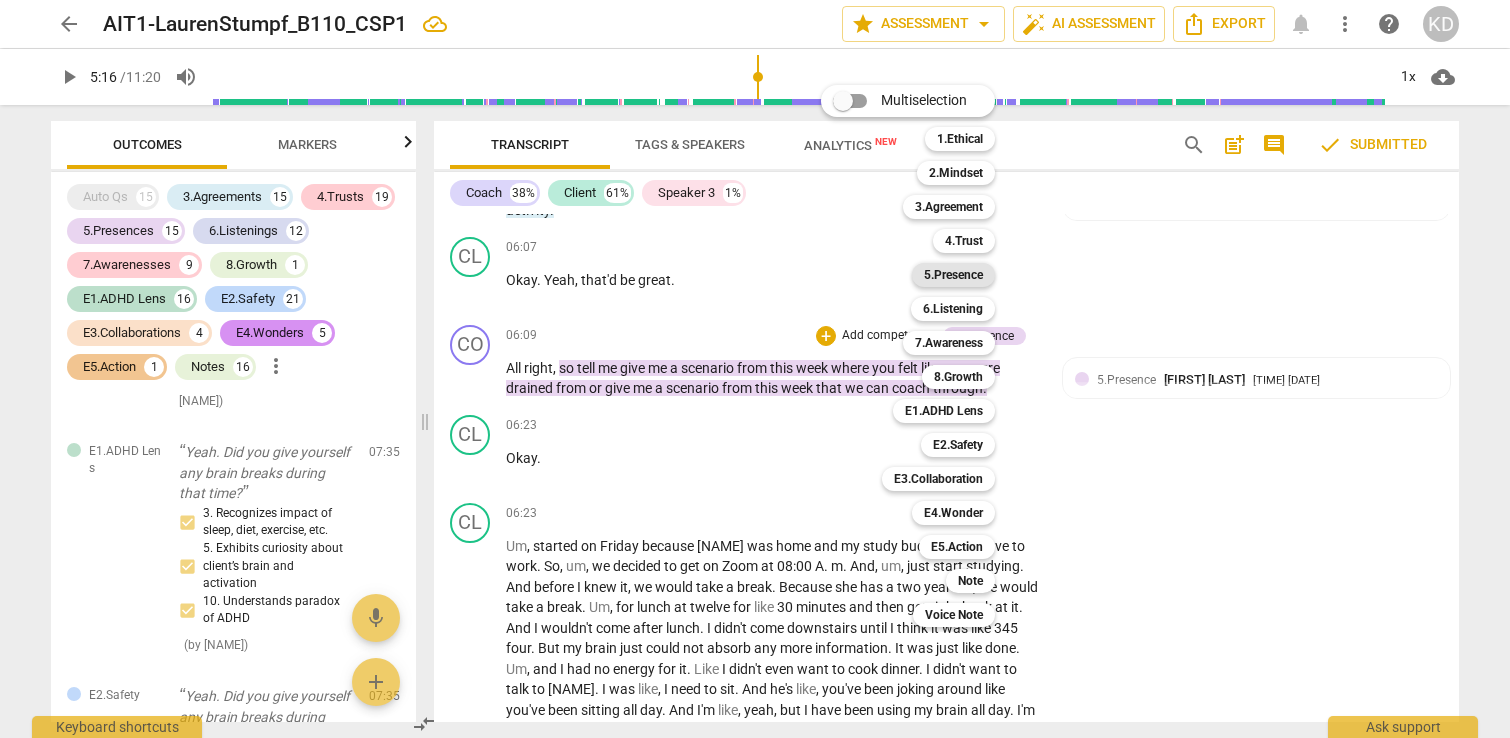 click on "5.Presence" at bounding box center (953, 275) 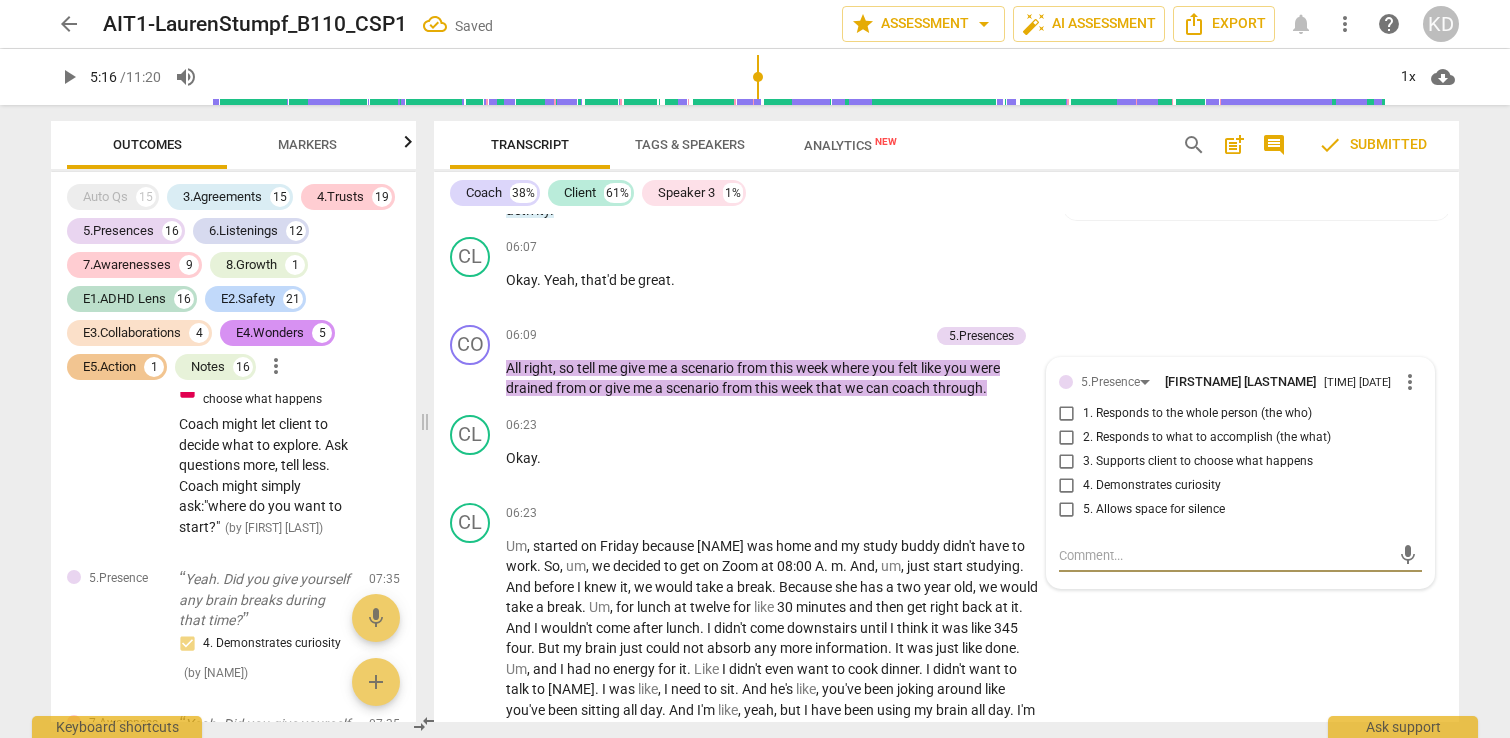 scroll, scrollTop: 22886, scrollLeft: 0, axis: vertical 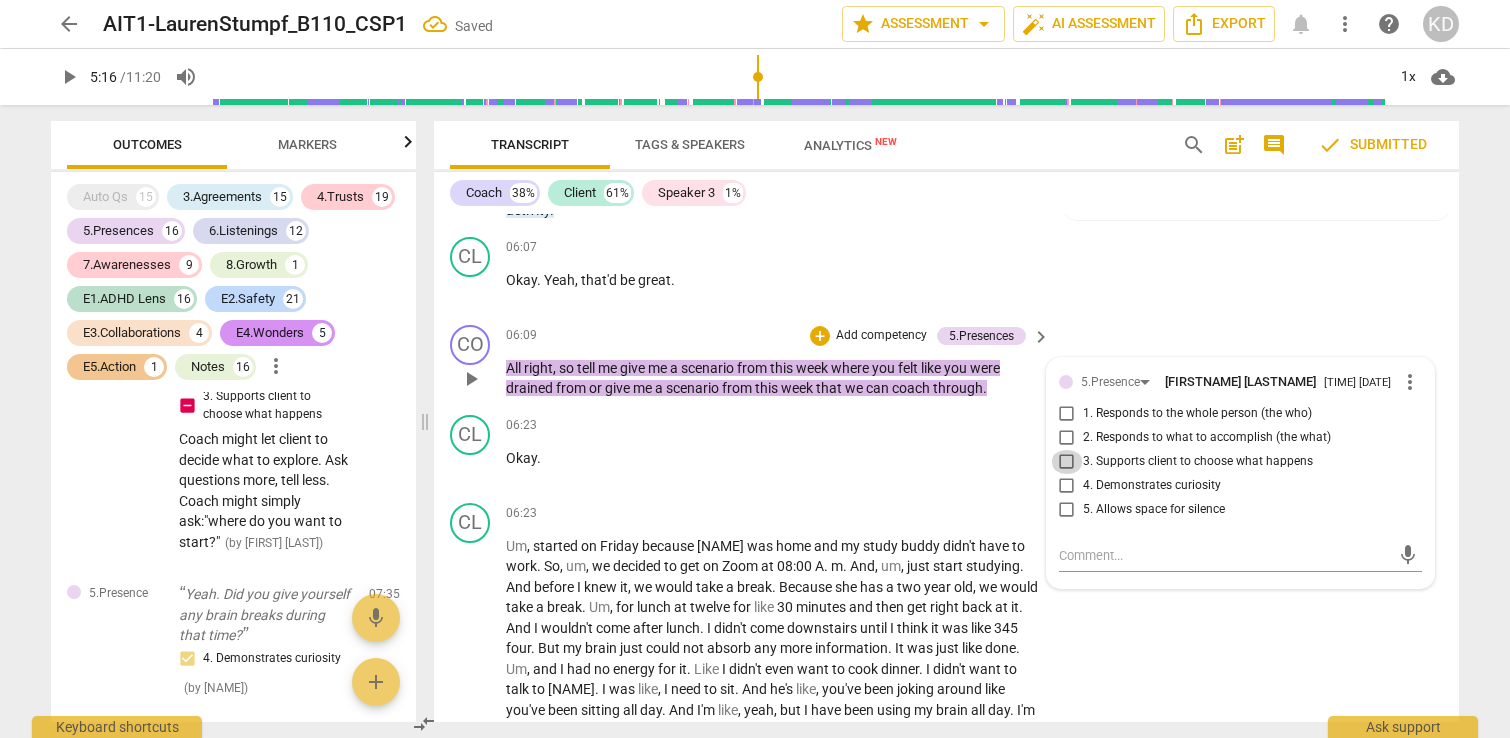 click on "3. Supports client to choose what happens" at bounding box center [1067, 462] 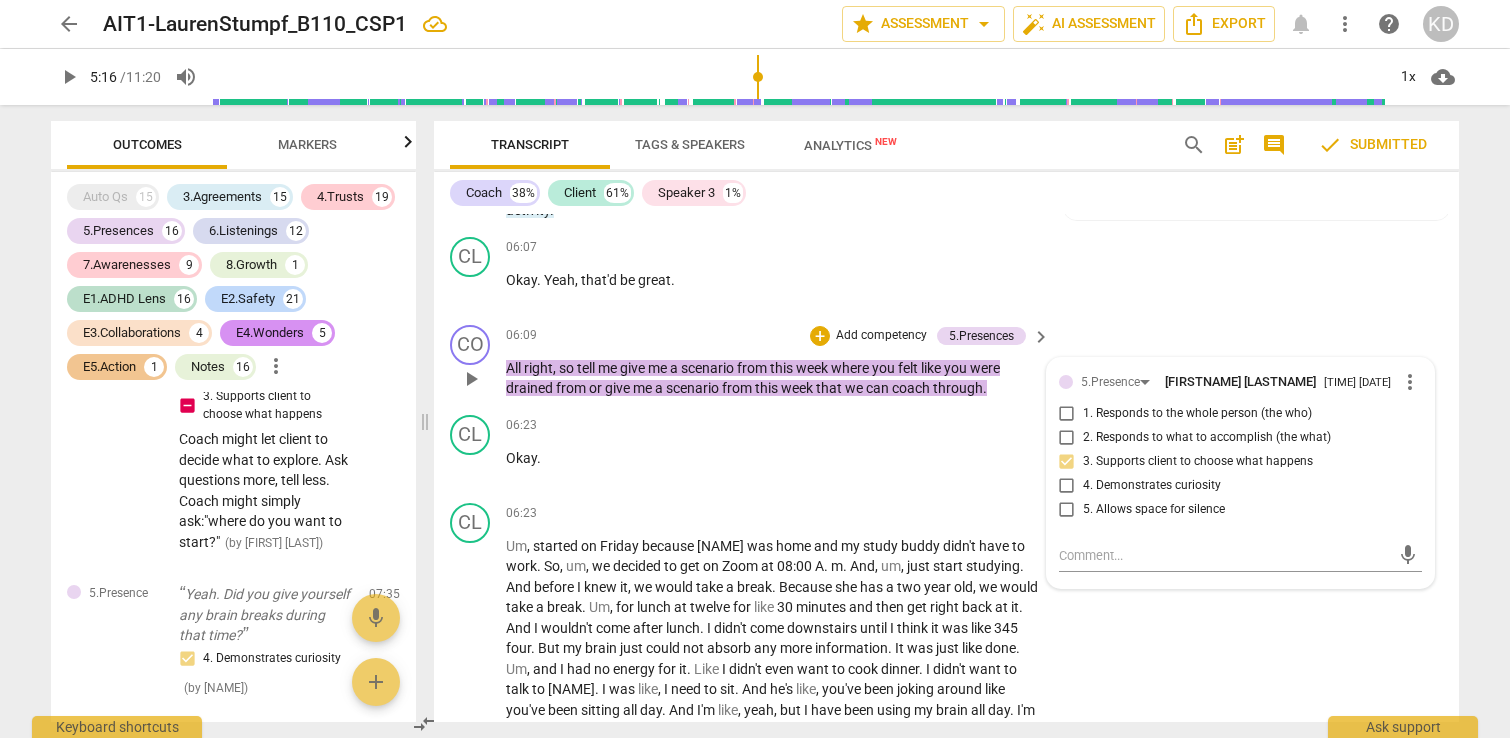 click on "3. Supports client to choose what happens" at bounding box center [1067, 462] 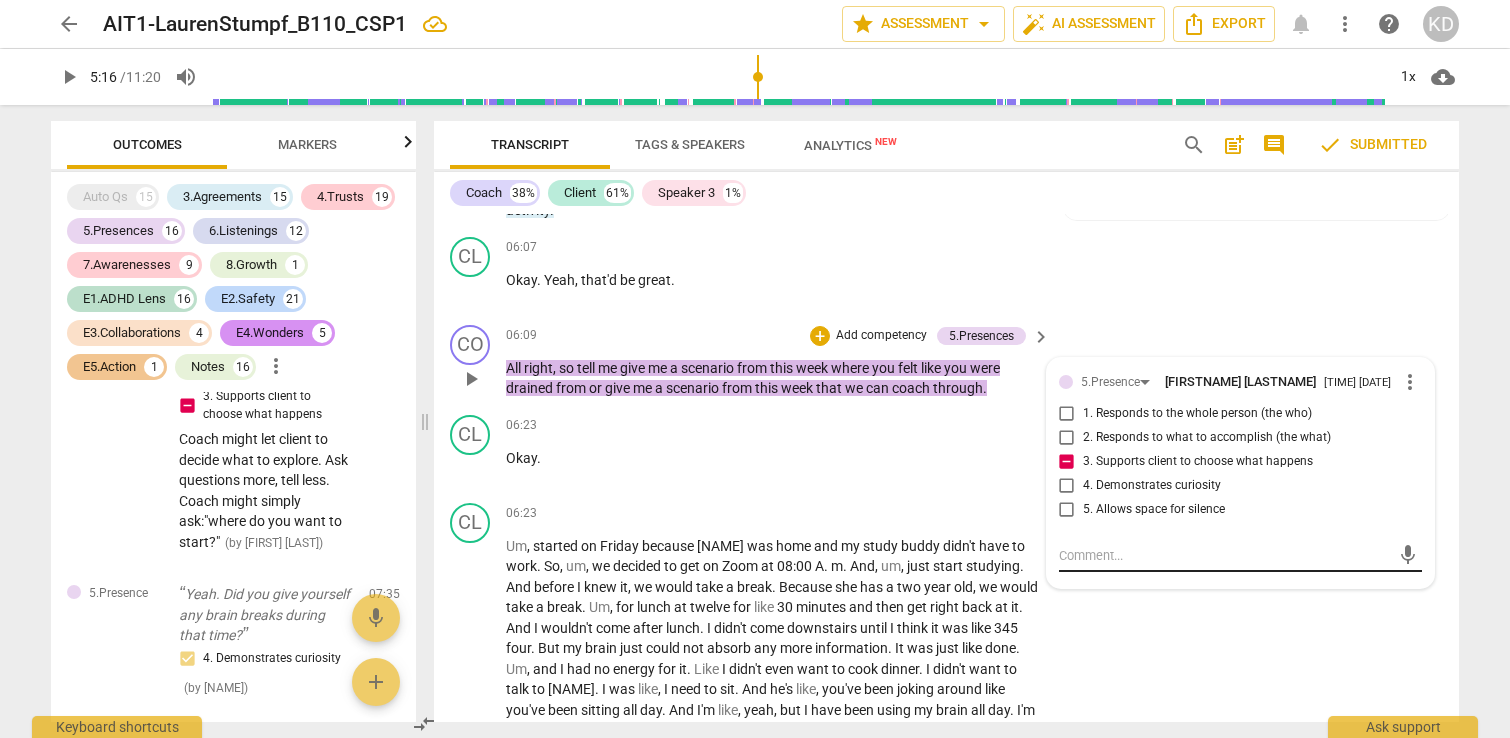click at bounding box center (1224, 555) 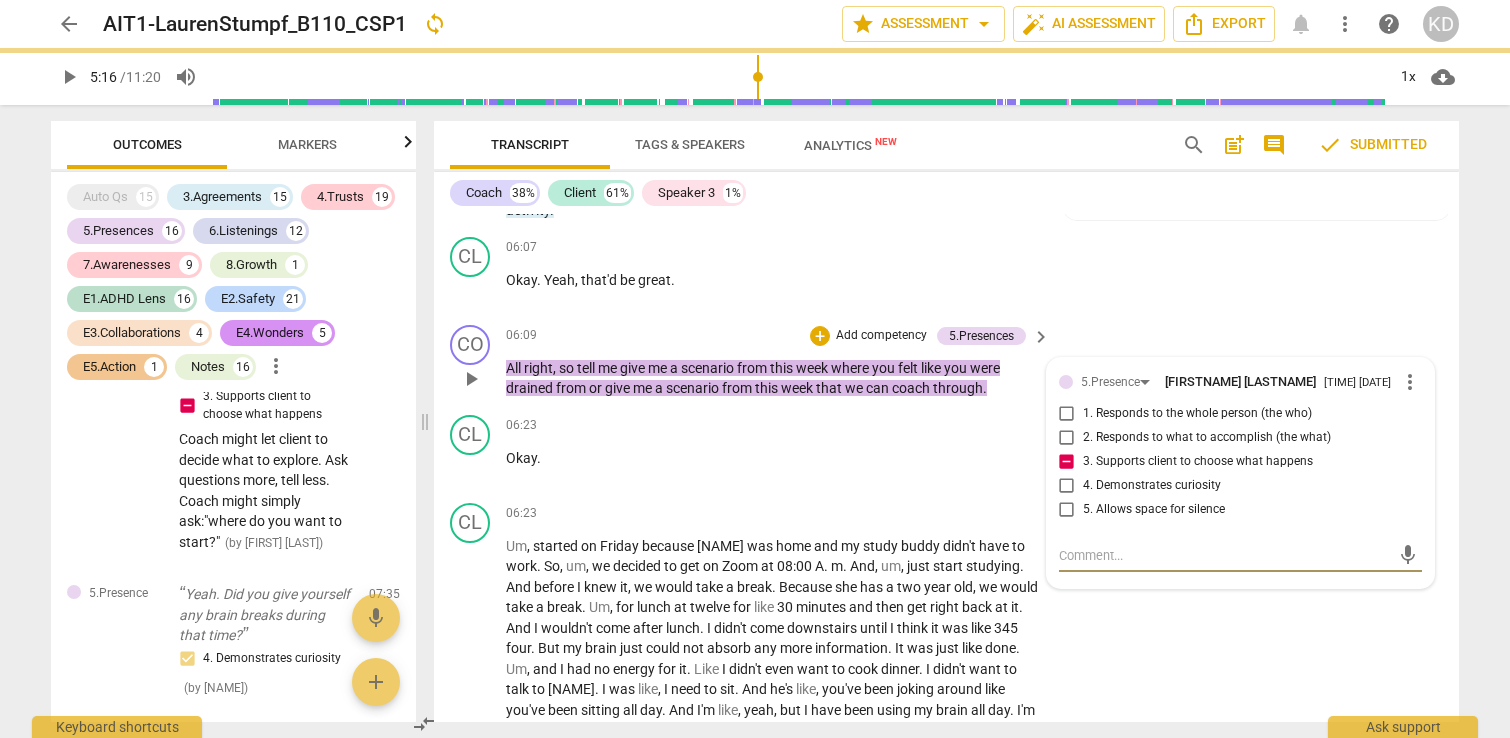 paste on "Is this what the client wants to focus on? If that was established, how could this be made into a question? What about "What is a scenario of something that happened this week where you felt like you were drained?" ?" 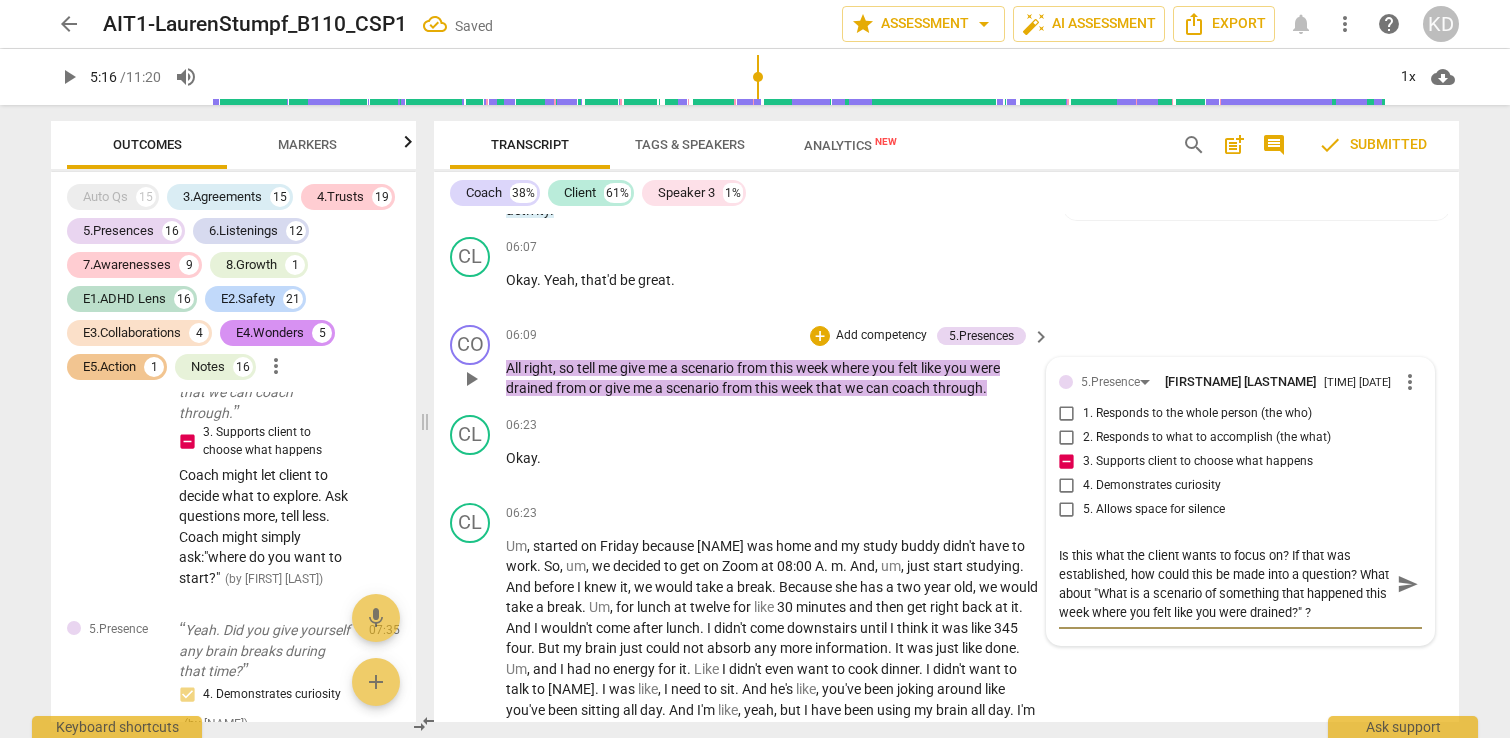 scroll, scrollTop: 0, scrollLeft: 0, axis: both 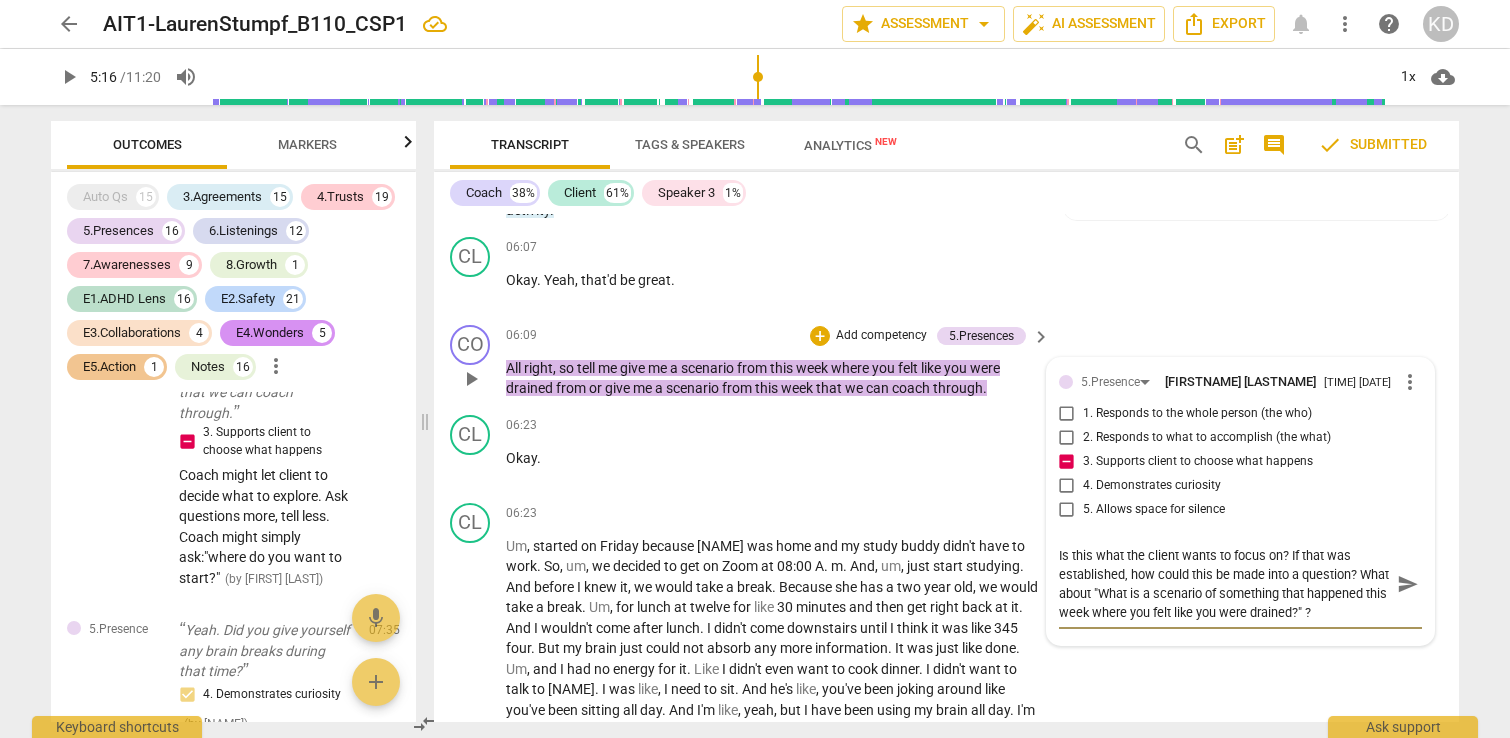 click on "Is this what the client wants to focus on? If that was established, how could this be made into a question? What about "What is a scenario of something that happened this week where you felt like you were drained?" ?" at bounding box center (1224, 584) 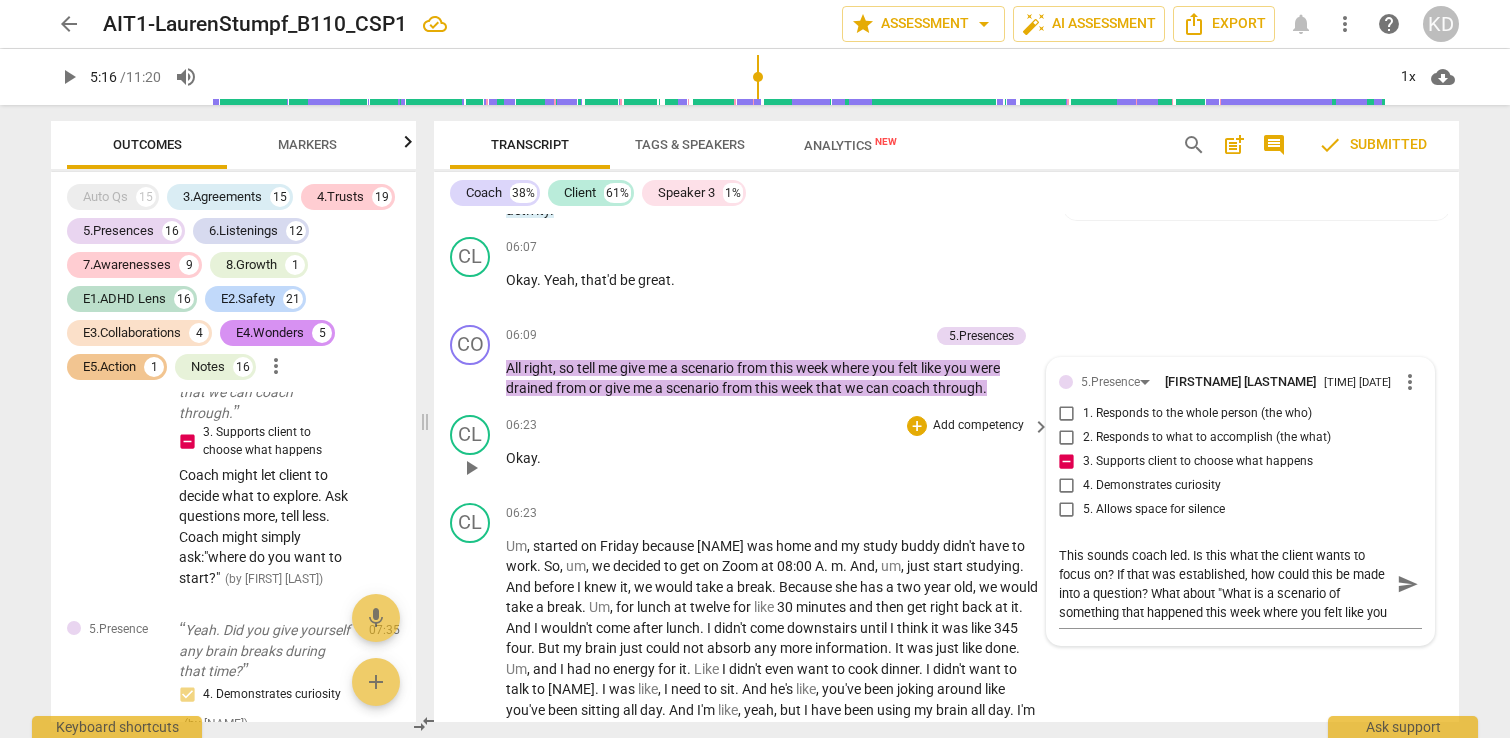 click on "CL play_arrow pause [TIME] + Add competency keyboard_arrow_right Okay ." at bounding box center [946, 451] 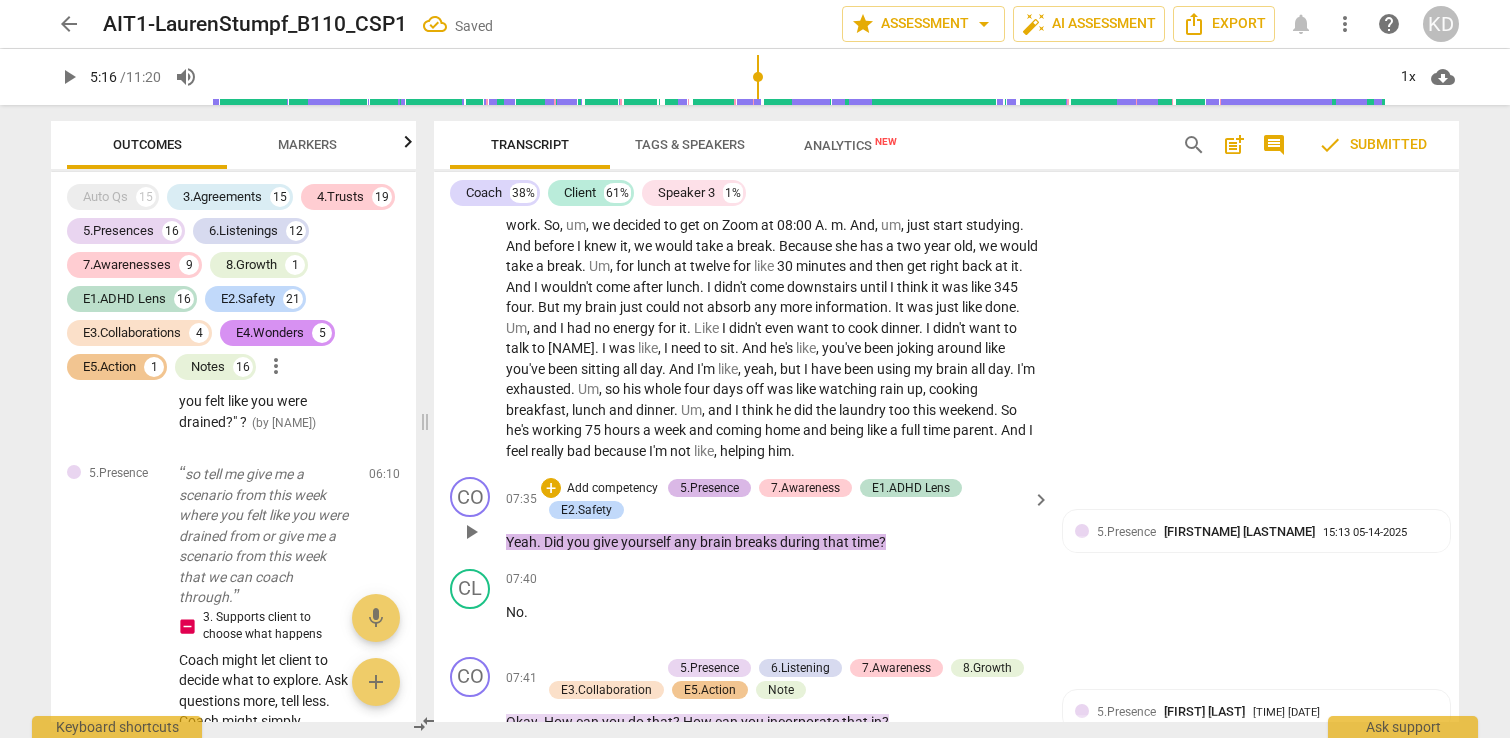 click on "5.Presence" at bounding box center (709, 488) 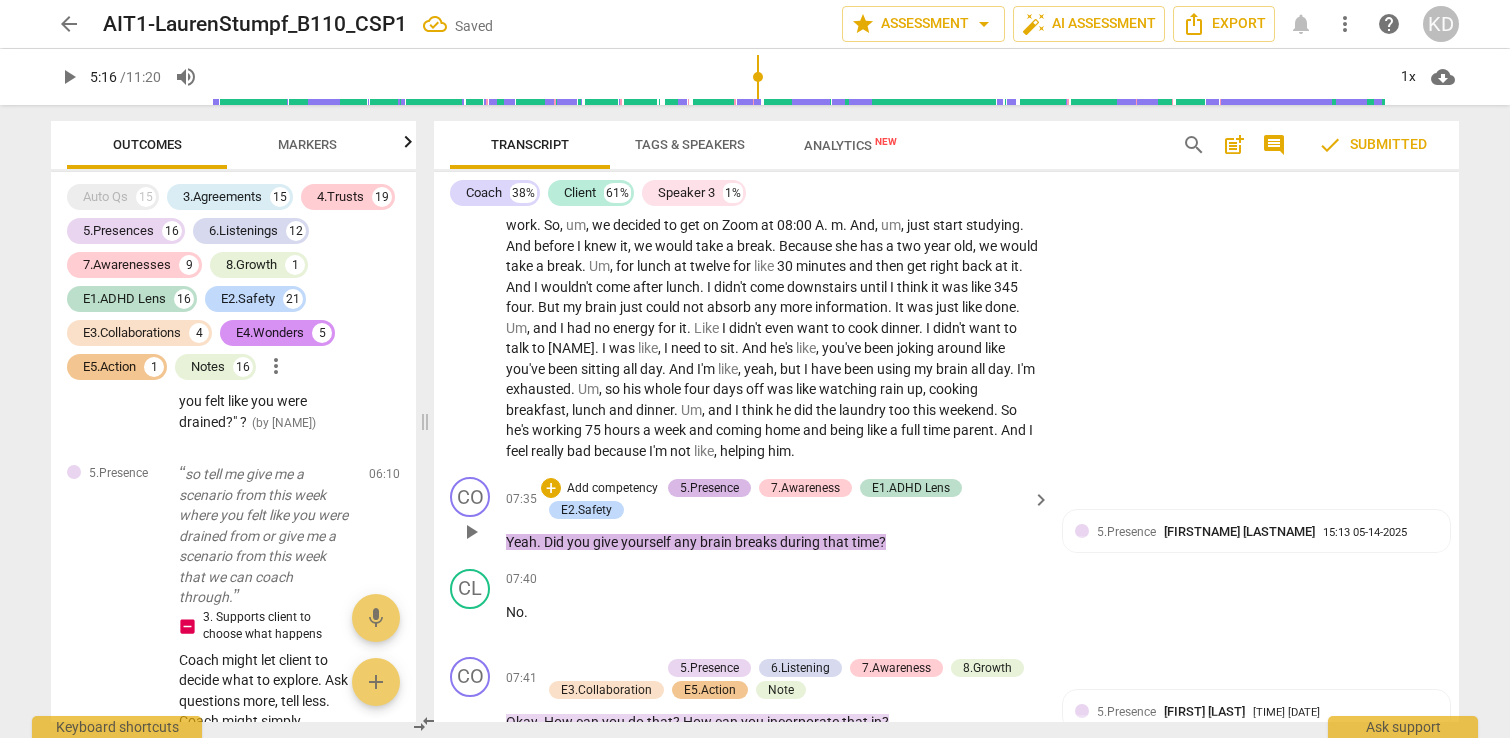scroll, scrollTop: 9716, scrollLeft: 0, axis: vertical 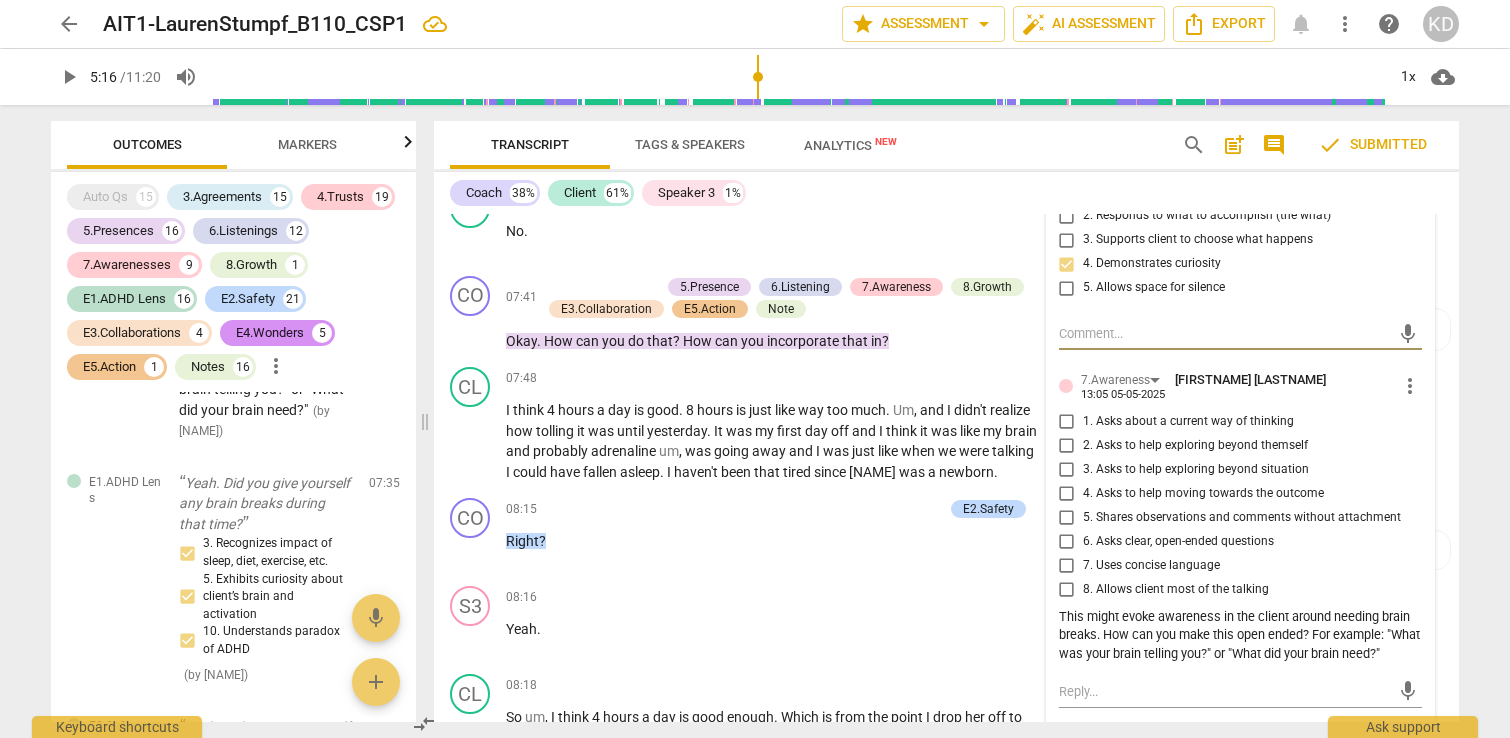 click on "1. Asks about a current way of thinking" at bounding box center (1067, 422) 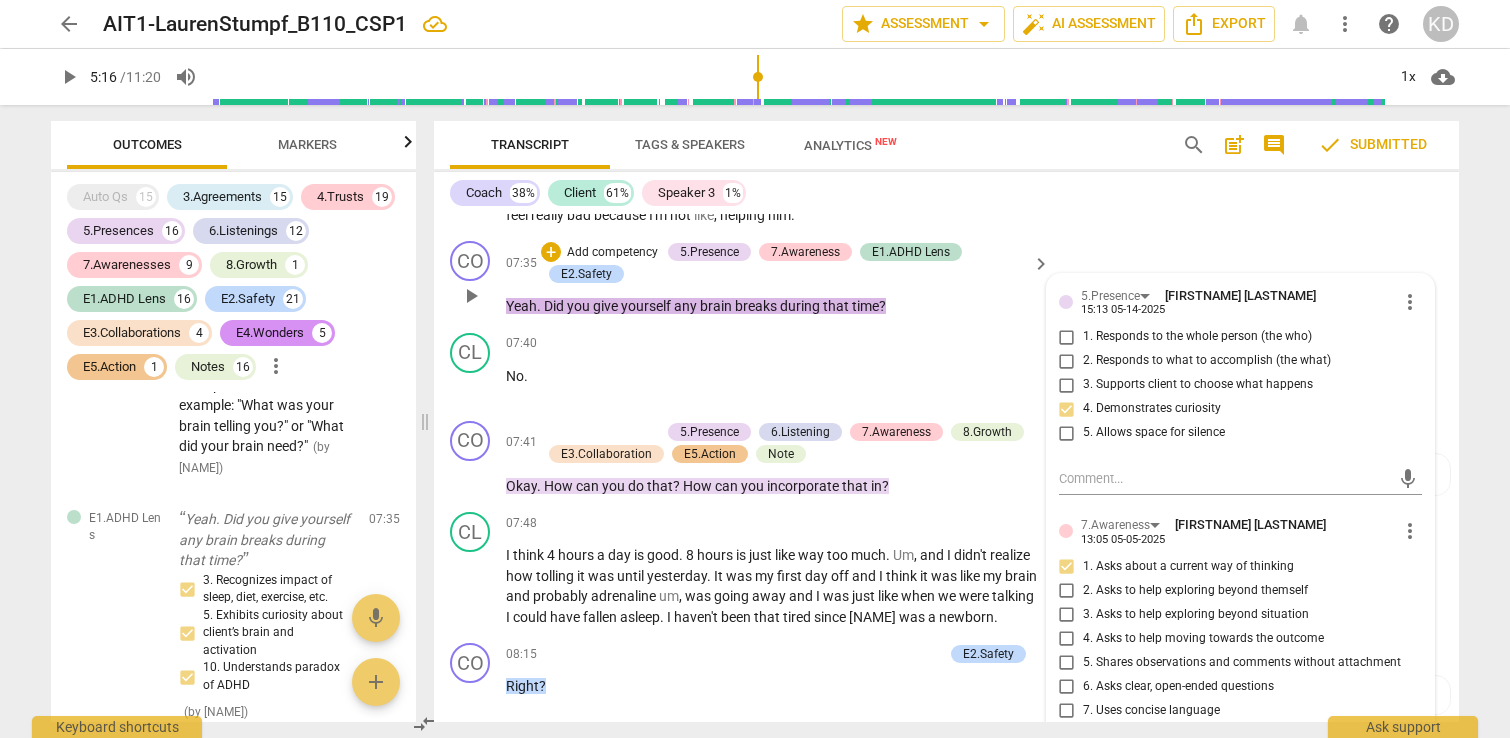 scroll, scrollTop: 9956, scrollLeft: 0, axis: vertical 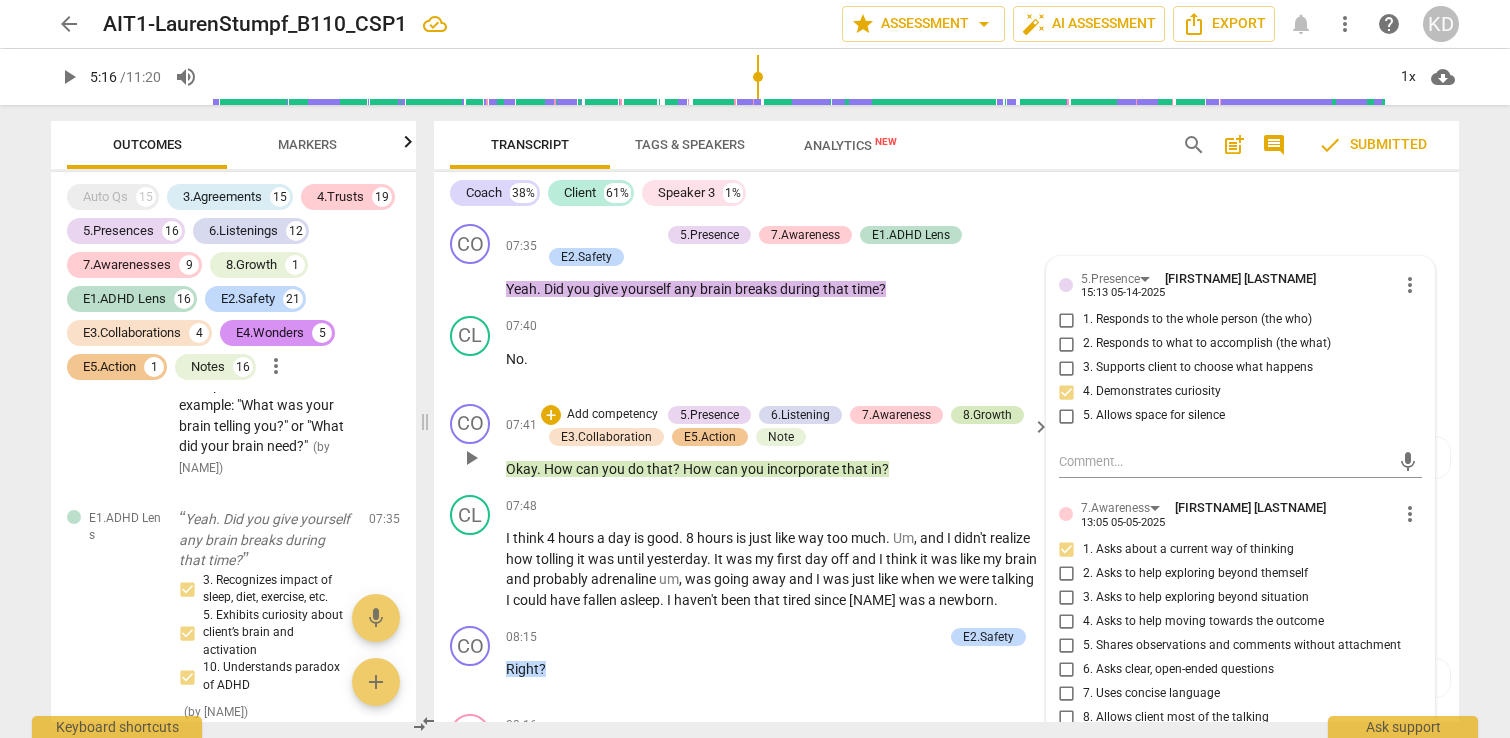 click on "8.Growth" at bounding box center [987, 415] 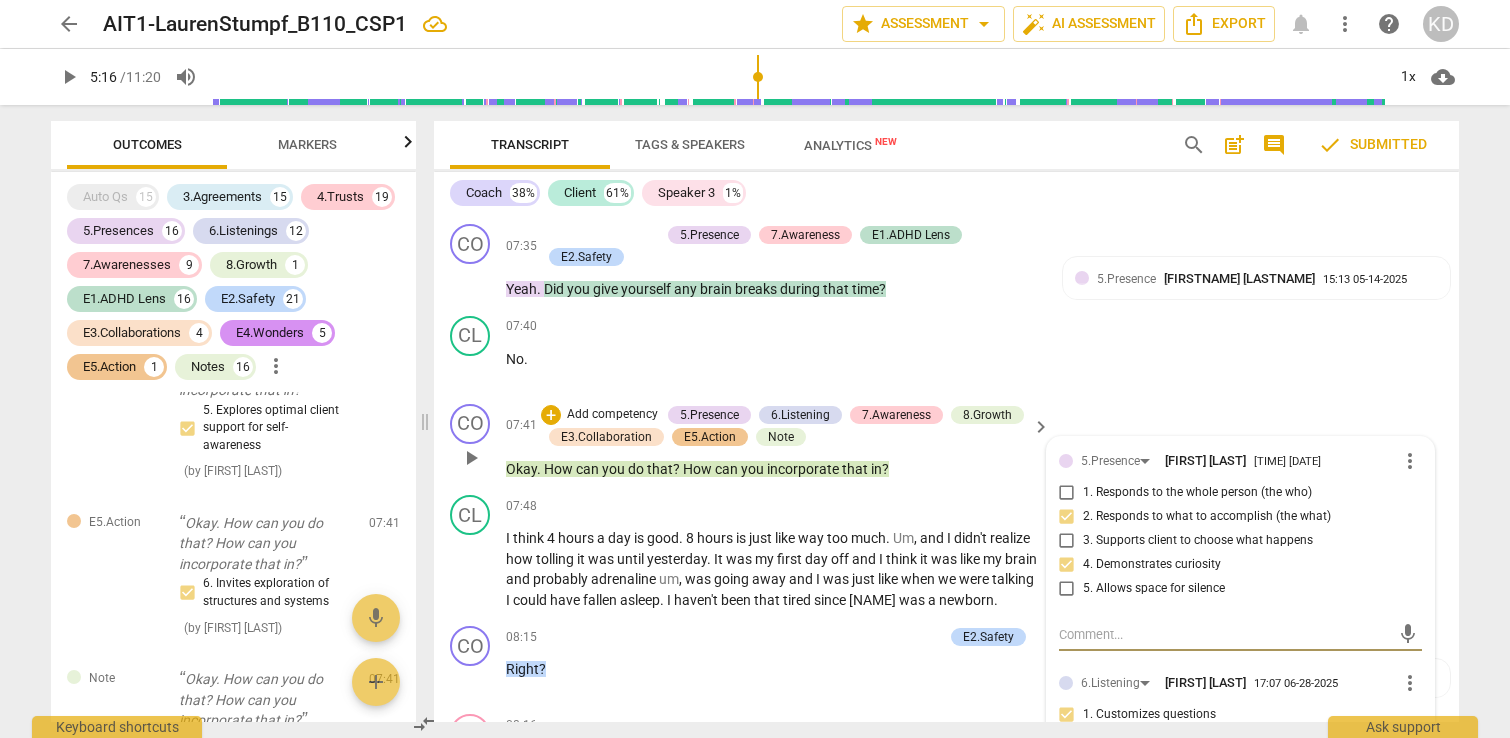 scroll, scrollTop: 25372, scrollLeft: 0, axis: vertical 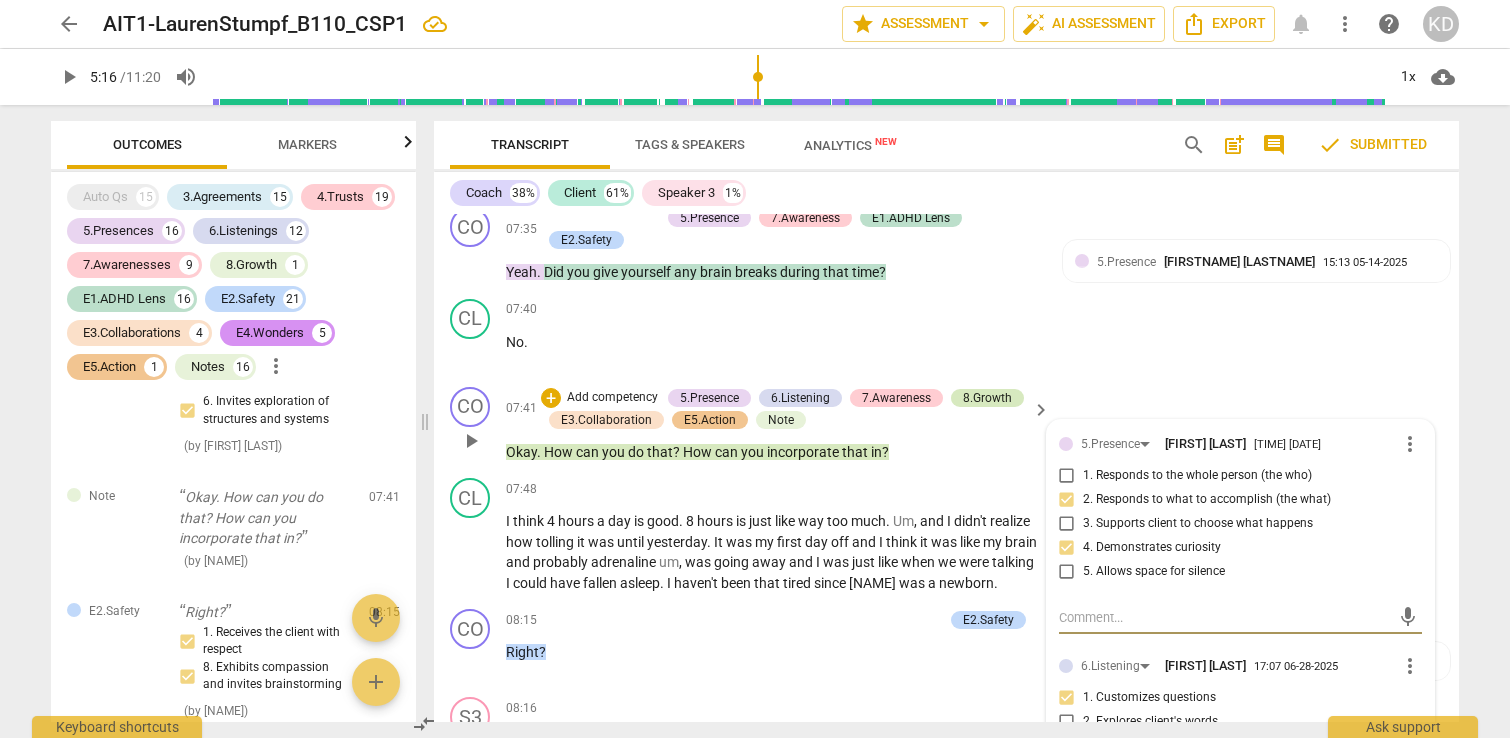 click on "8.Growth" at bounding box center (987, 398) 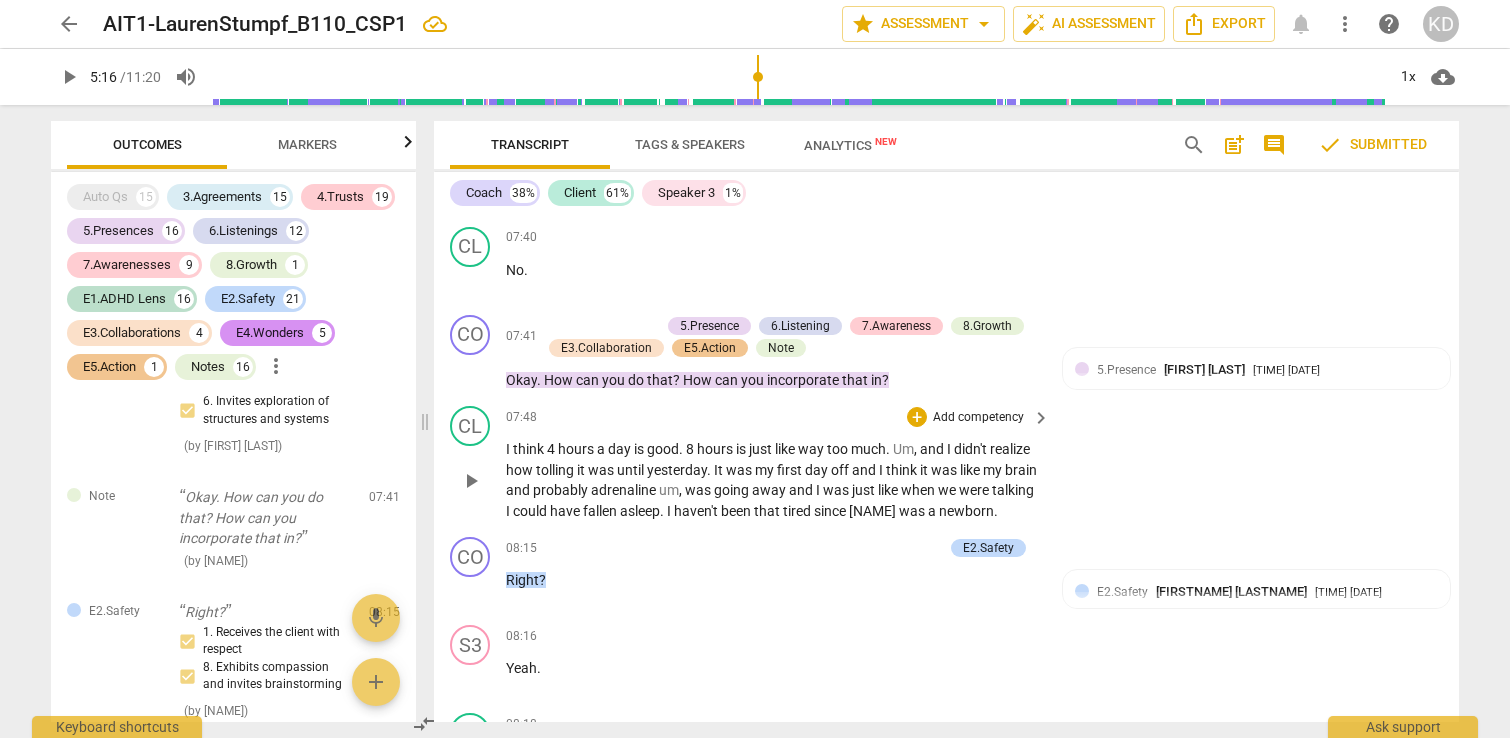 scroll, scrollTop: 10027, scrollLeft: 0, axis: vertical 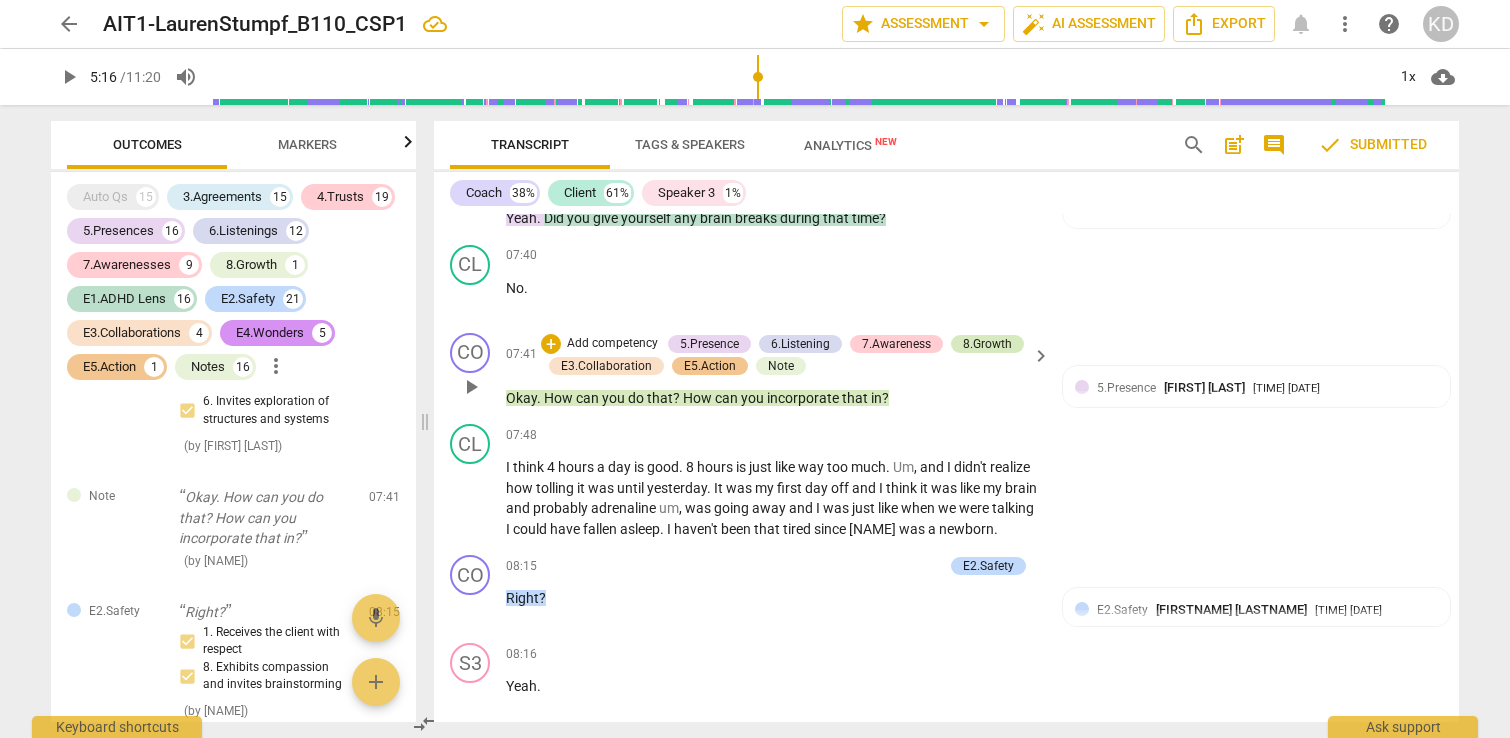 click on "8.Growth" at bounding box center [987, 344] 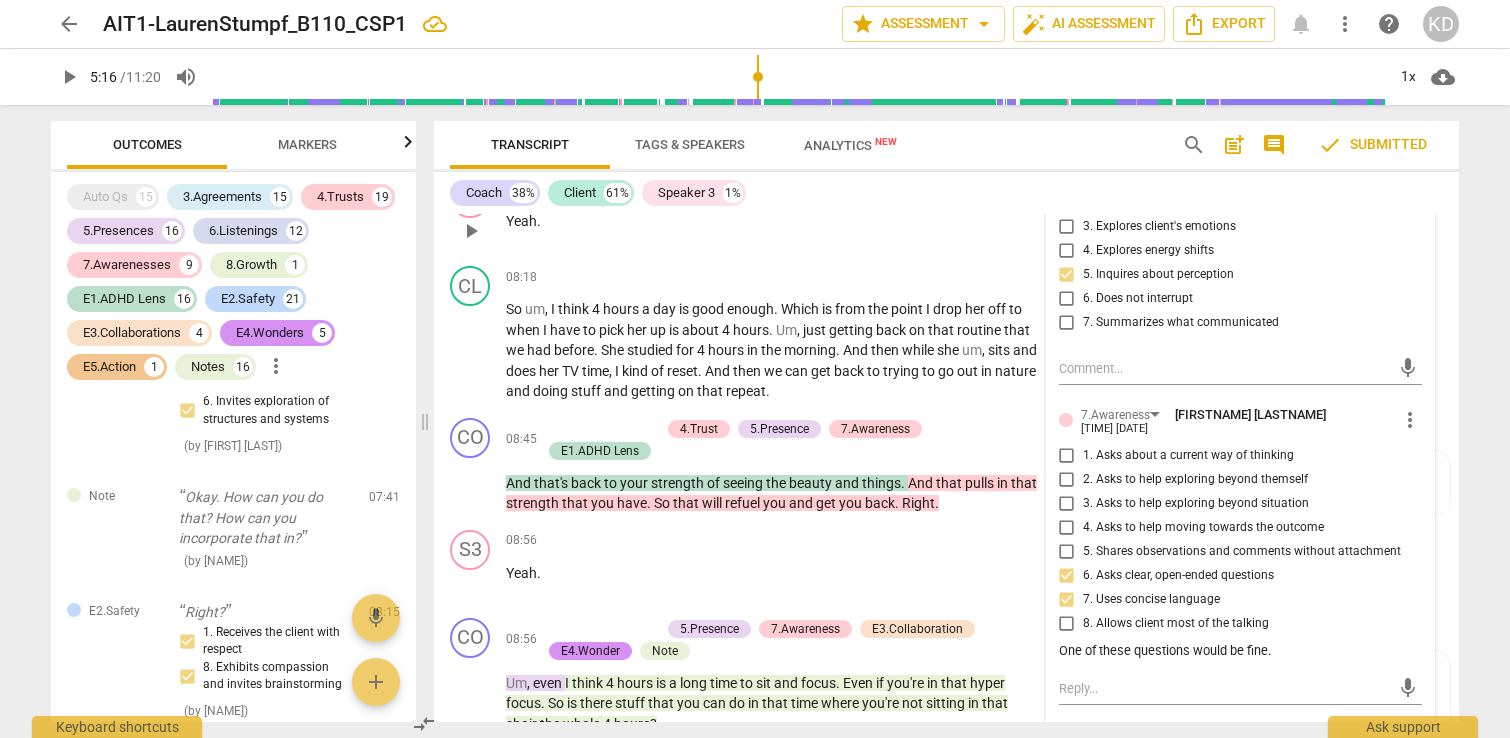 scroll, scrollTop: 10508, scrollLeft: 0, axis: vertical 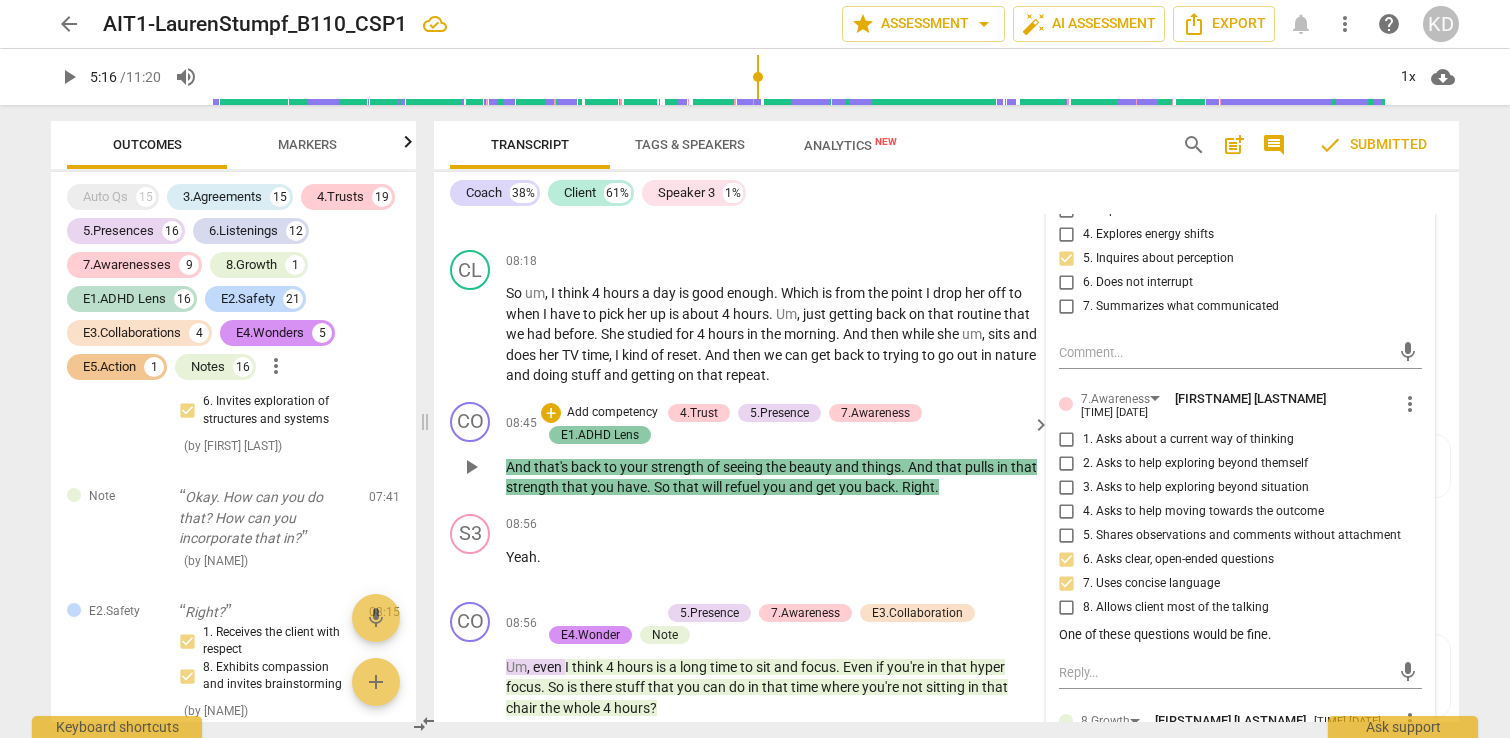 click on "E1.ADHD Lens" at bounding box center [600, 435] 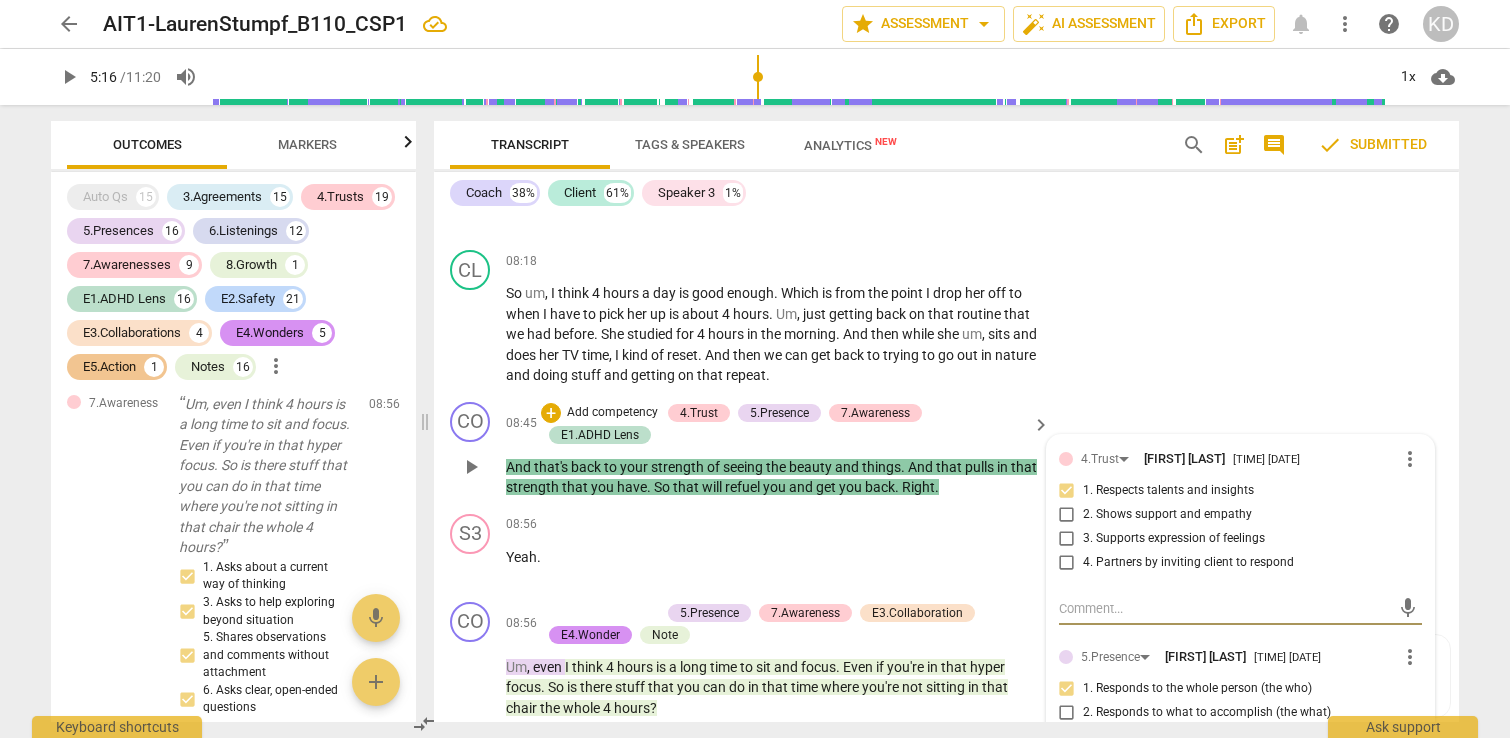 scroll, scrollTop: 27683, scrollLeft: 0, axis: vertical 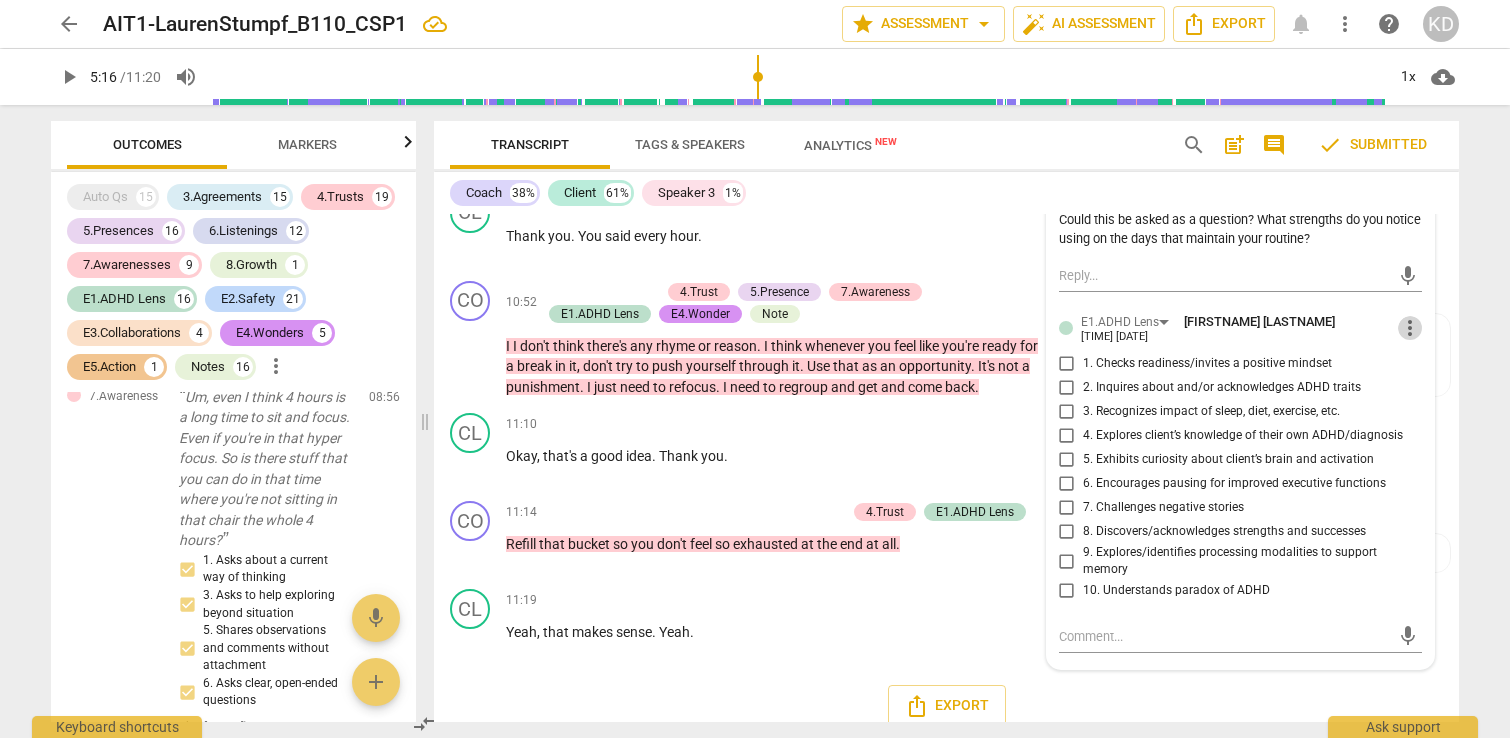 click on "more_vert" at bounding box center (1410, 328) 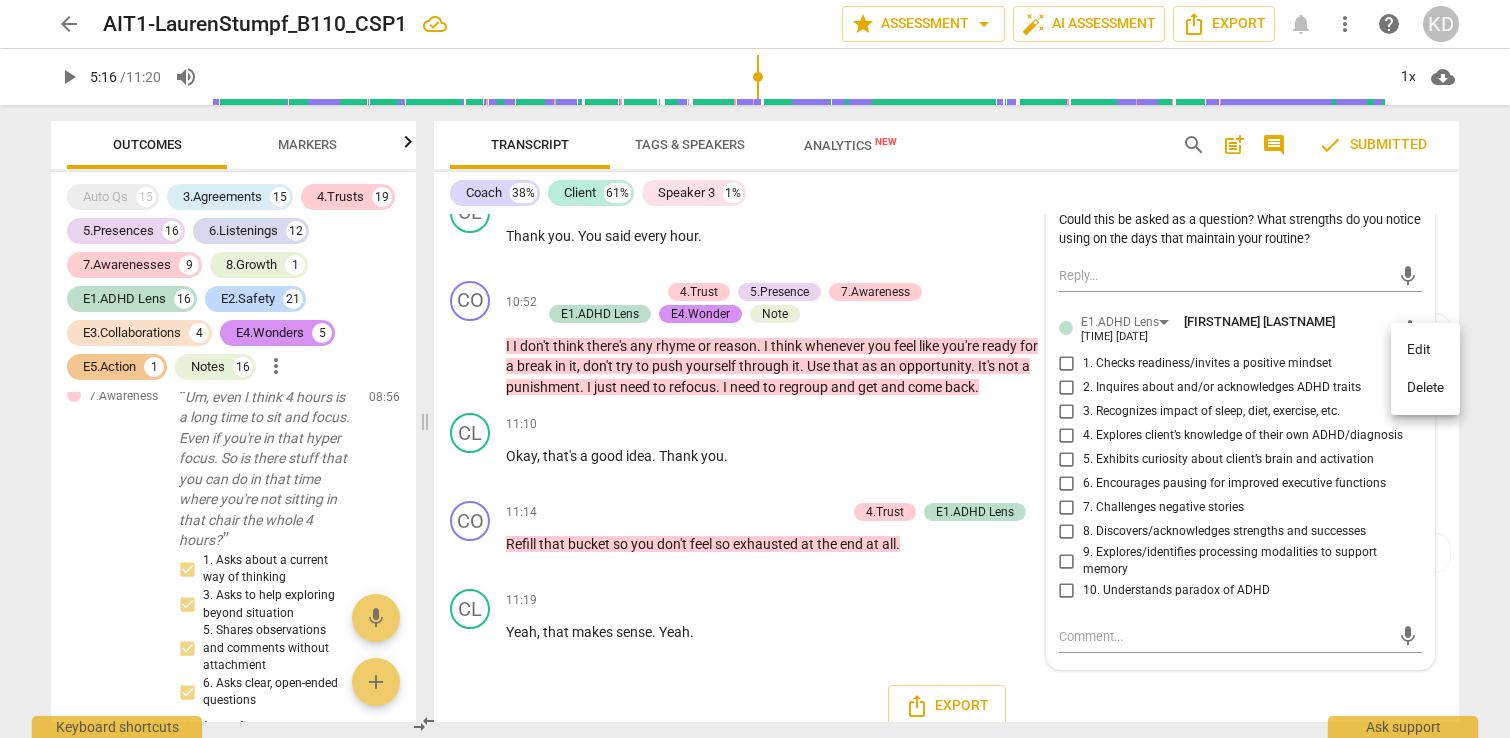 click on "Delete" at bounding box center (1425, 388) 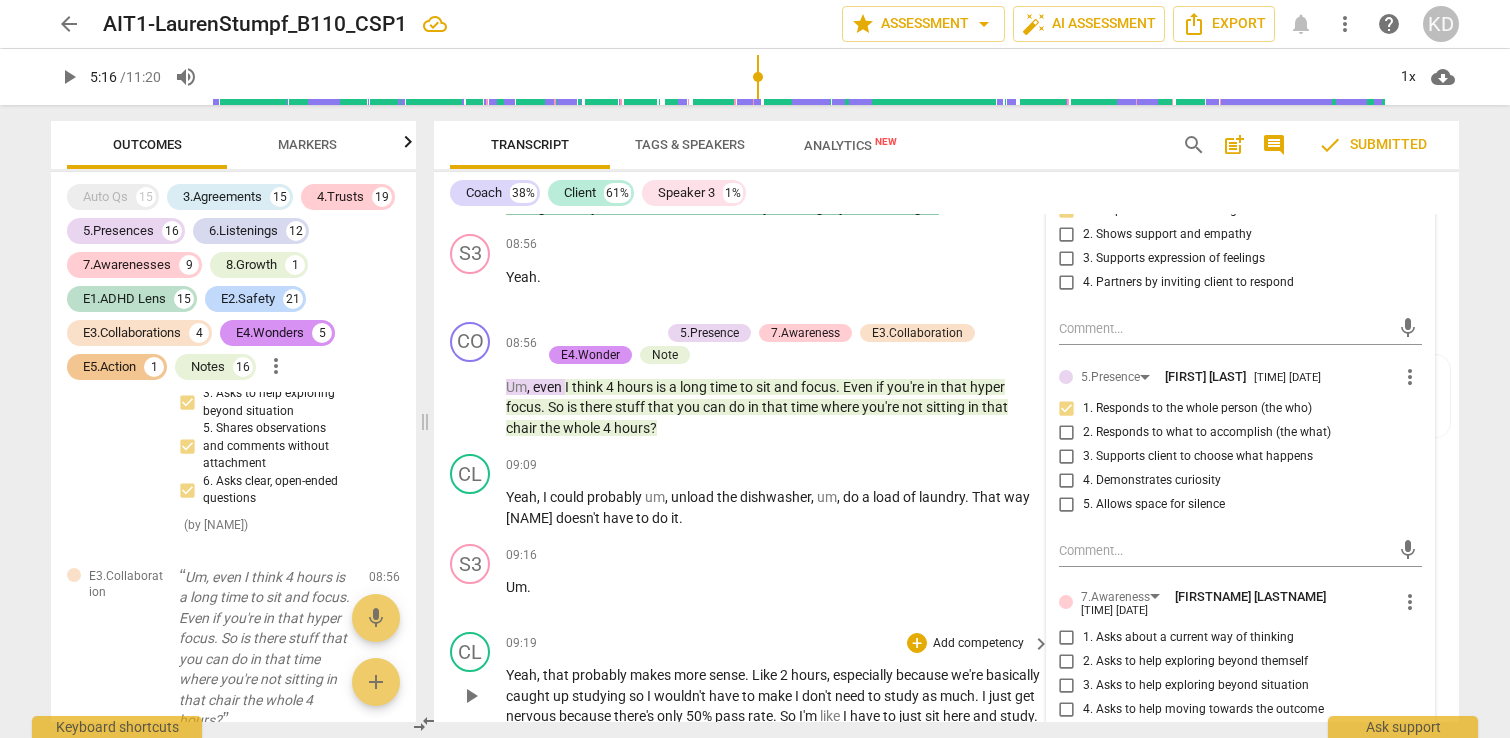 scroll, scrollTop: 10789, scrollLeft: 0, axis: vertical 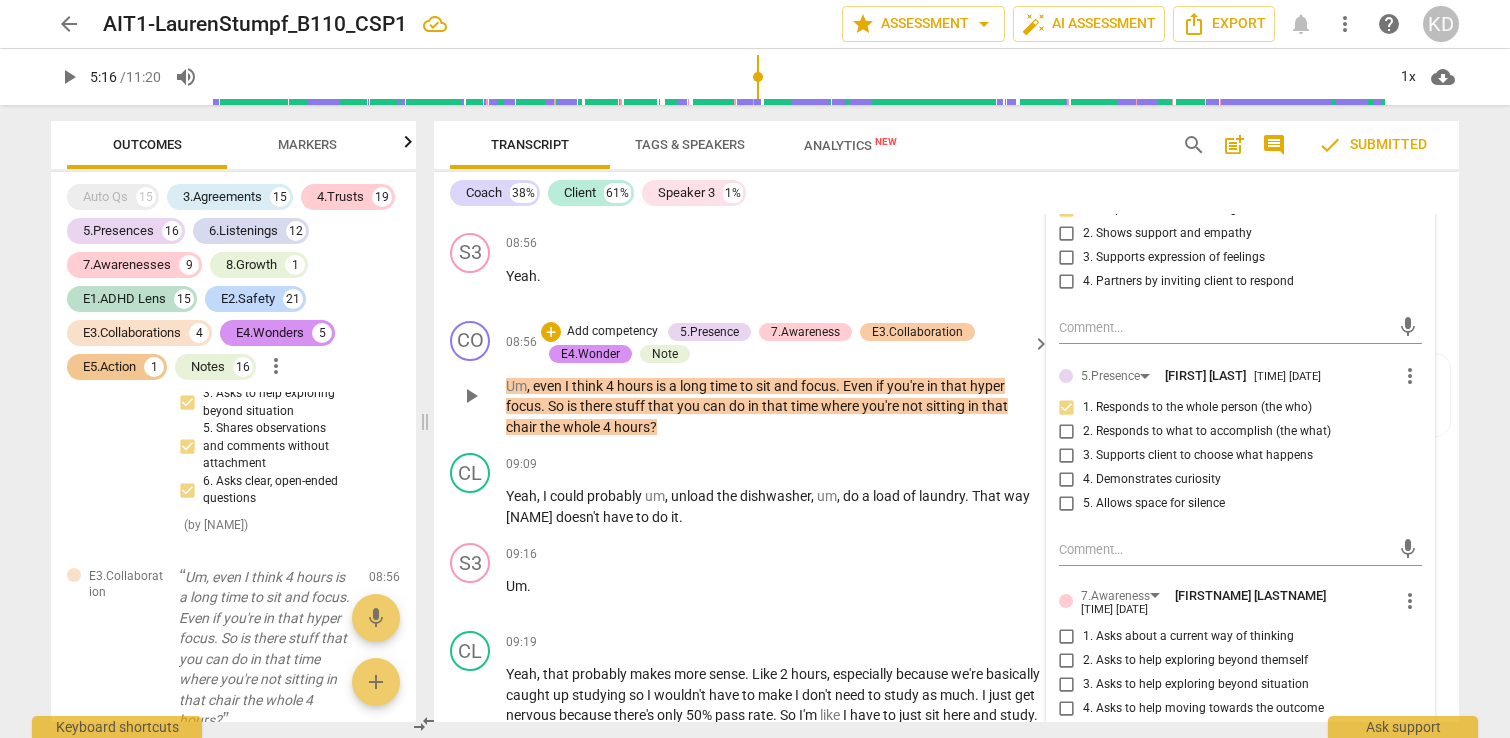 click on "E3.Collaboration" at bounding box center (917, 332) 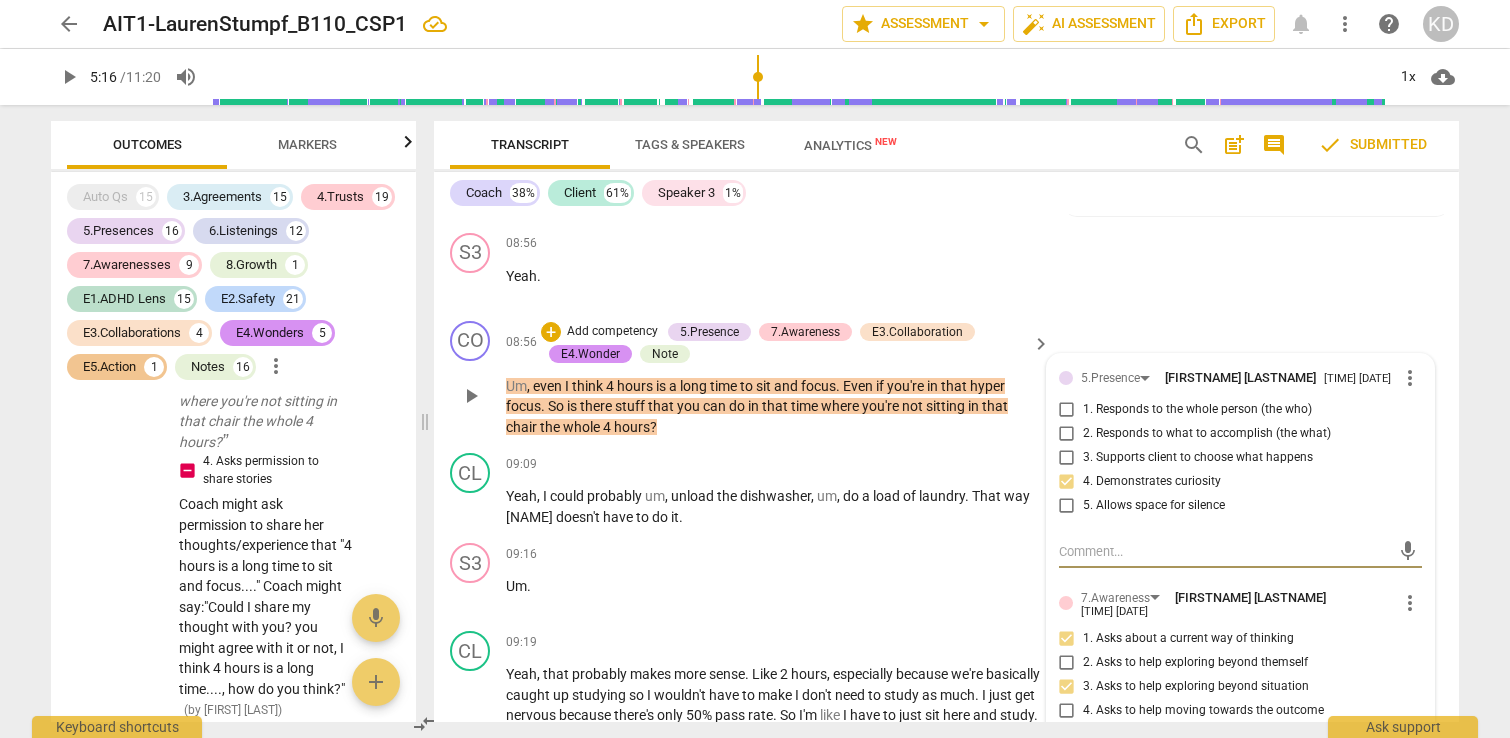 scroll, scrollTop: 28434, scrollLeft: 0, axis: vertical 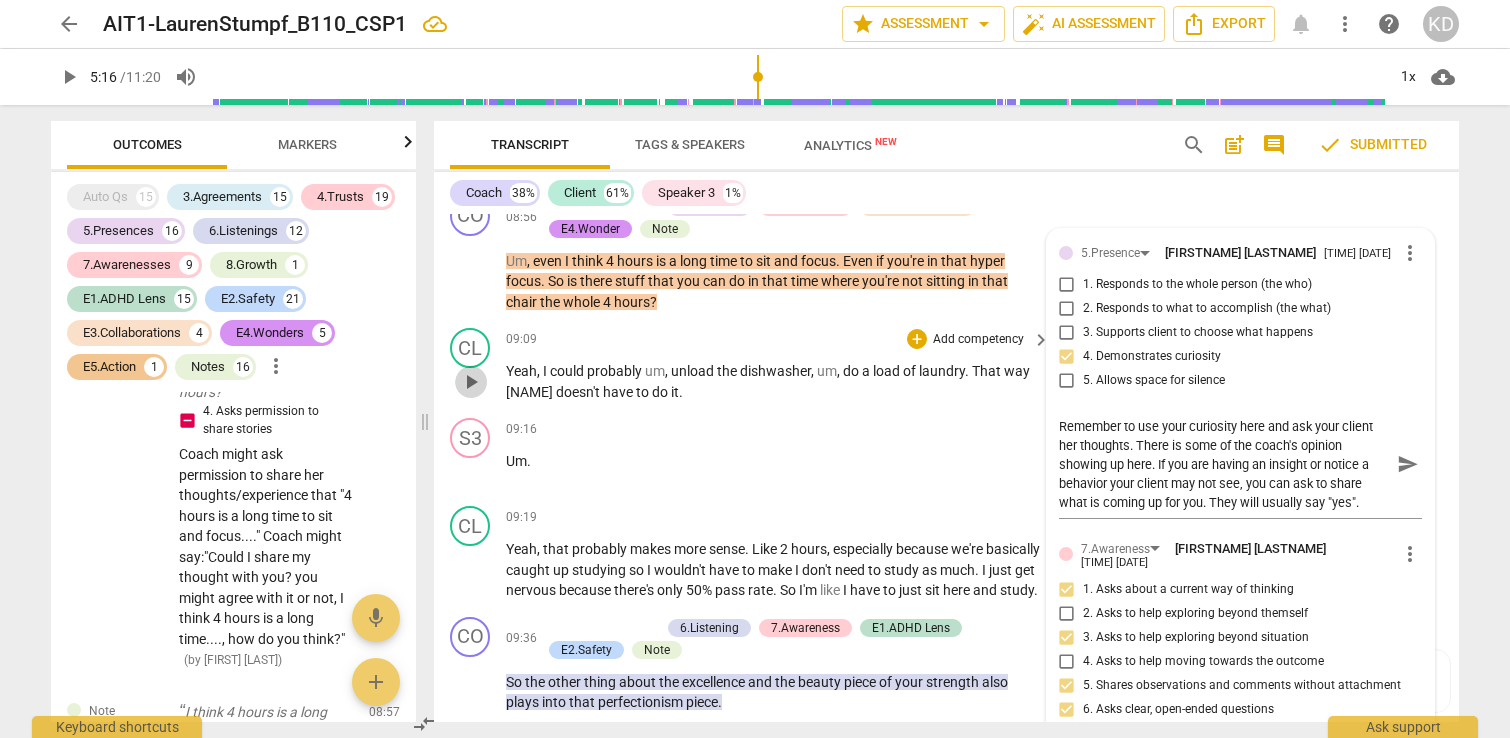 click on "play_arrow" at bounding box center [471, 382] 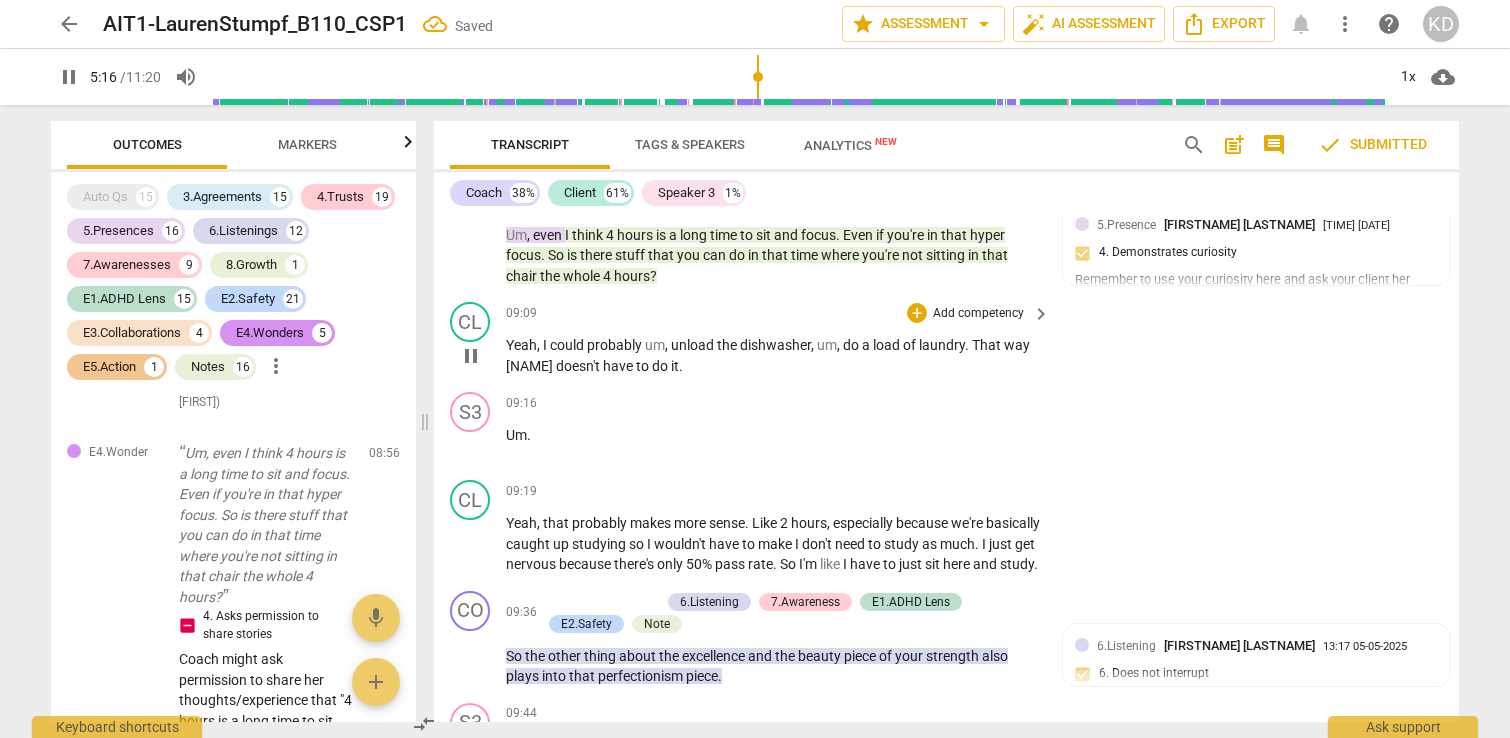 scroll, scrollTop: 10981, scrollLeft: 0, axis: vertical 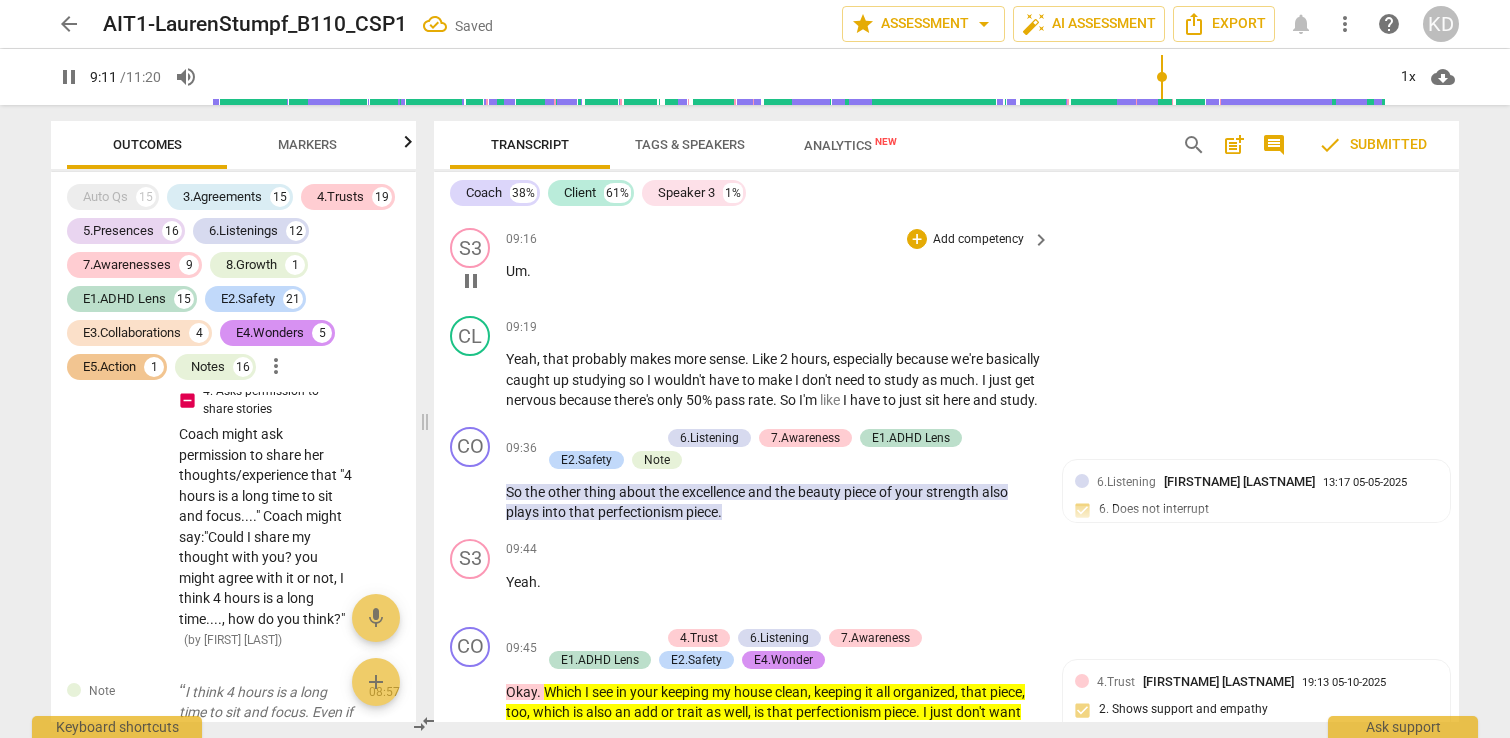 click on "pause" at bounding box center [471, 281] 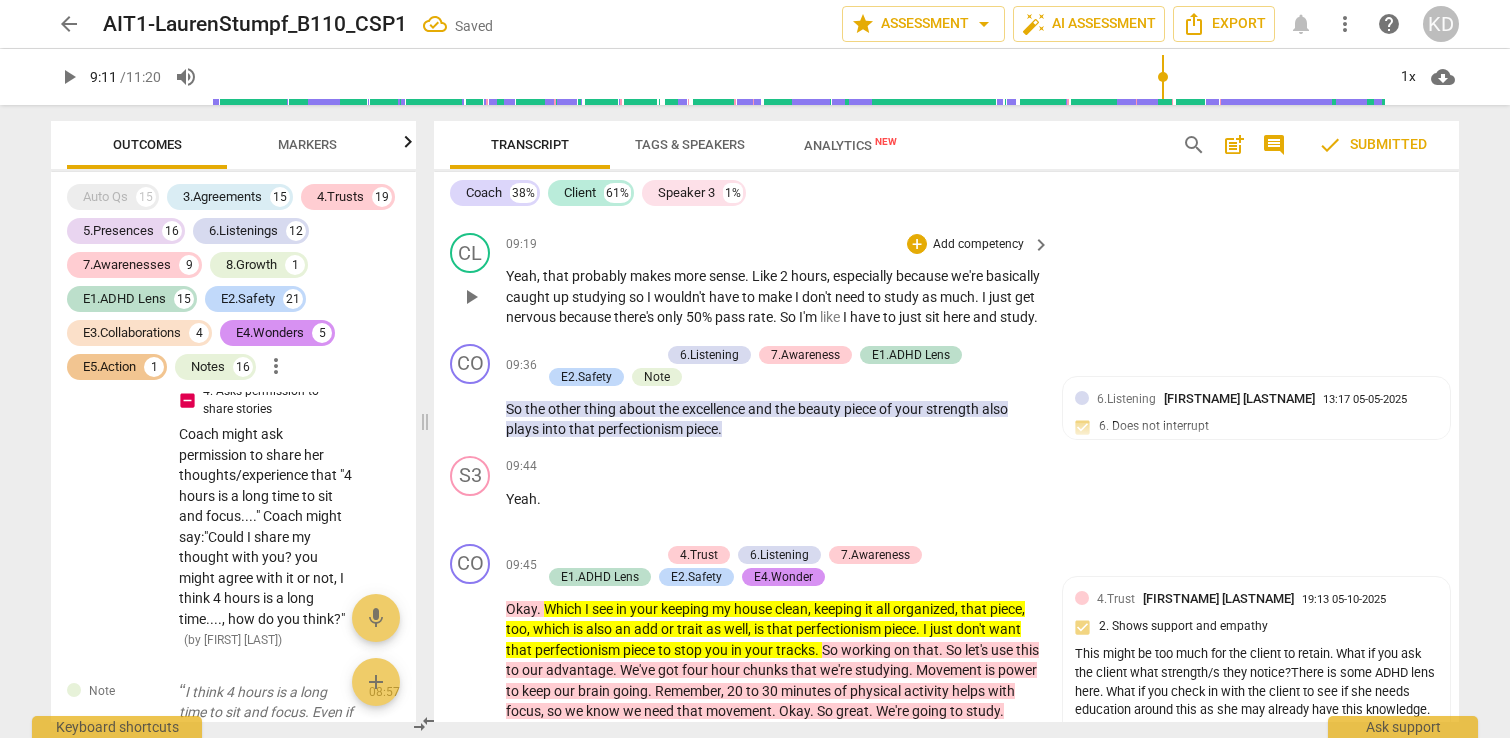 scroll, scrollTop: 11251, scrollLeft: 0, axis: vertical 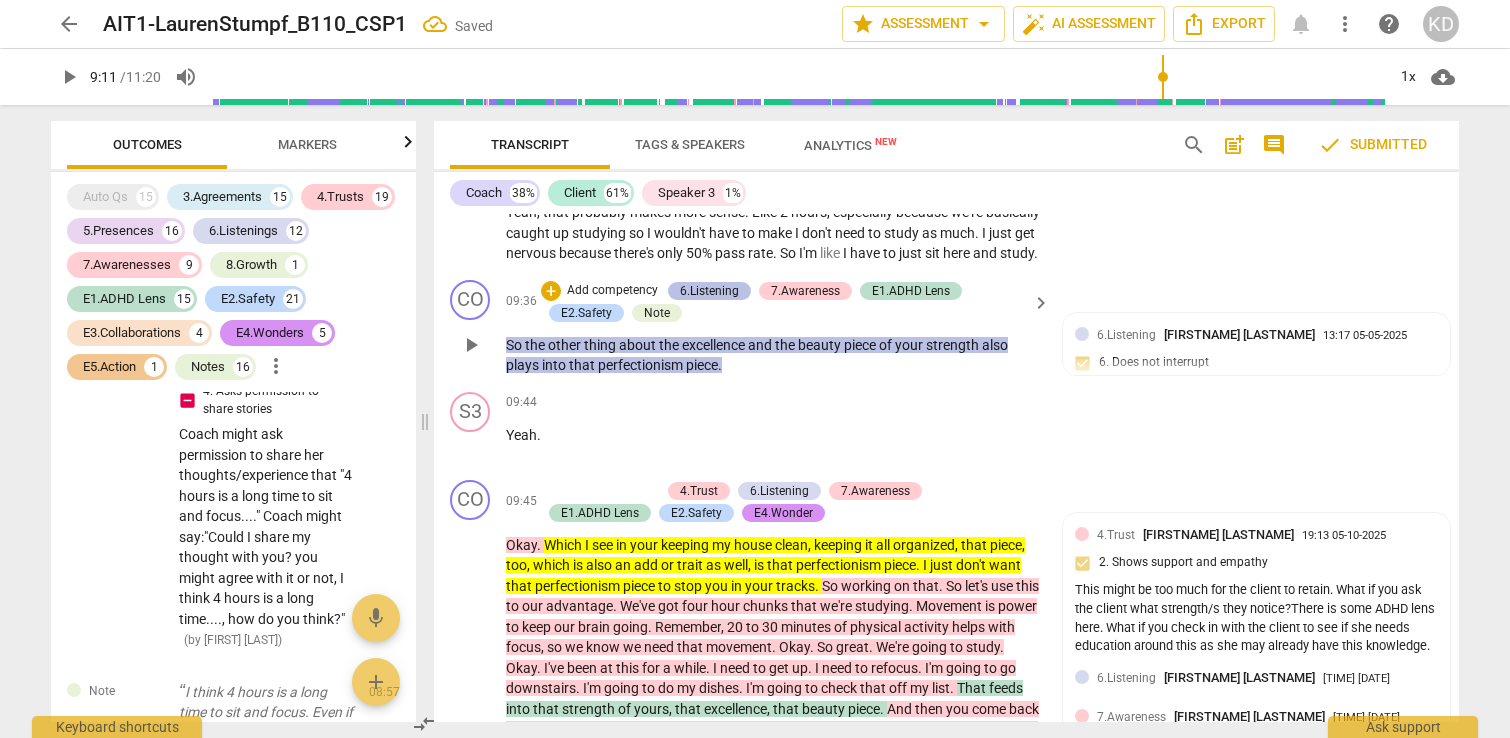 click on "6.Listening" at bounding box center (709, 291) 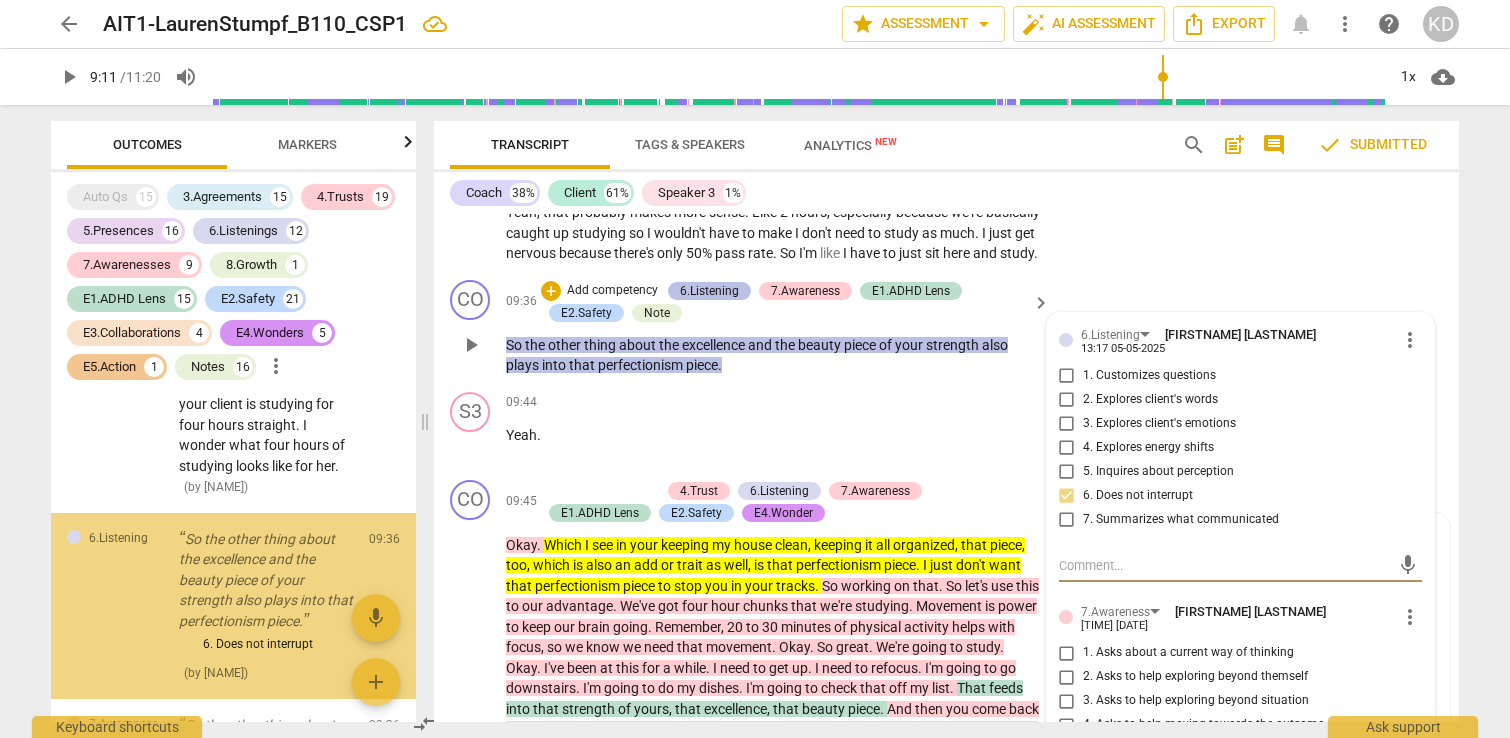 click on "6.Listening" at bounding box center (709, 291) 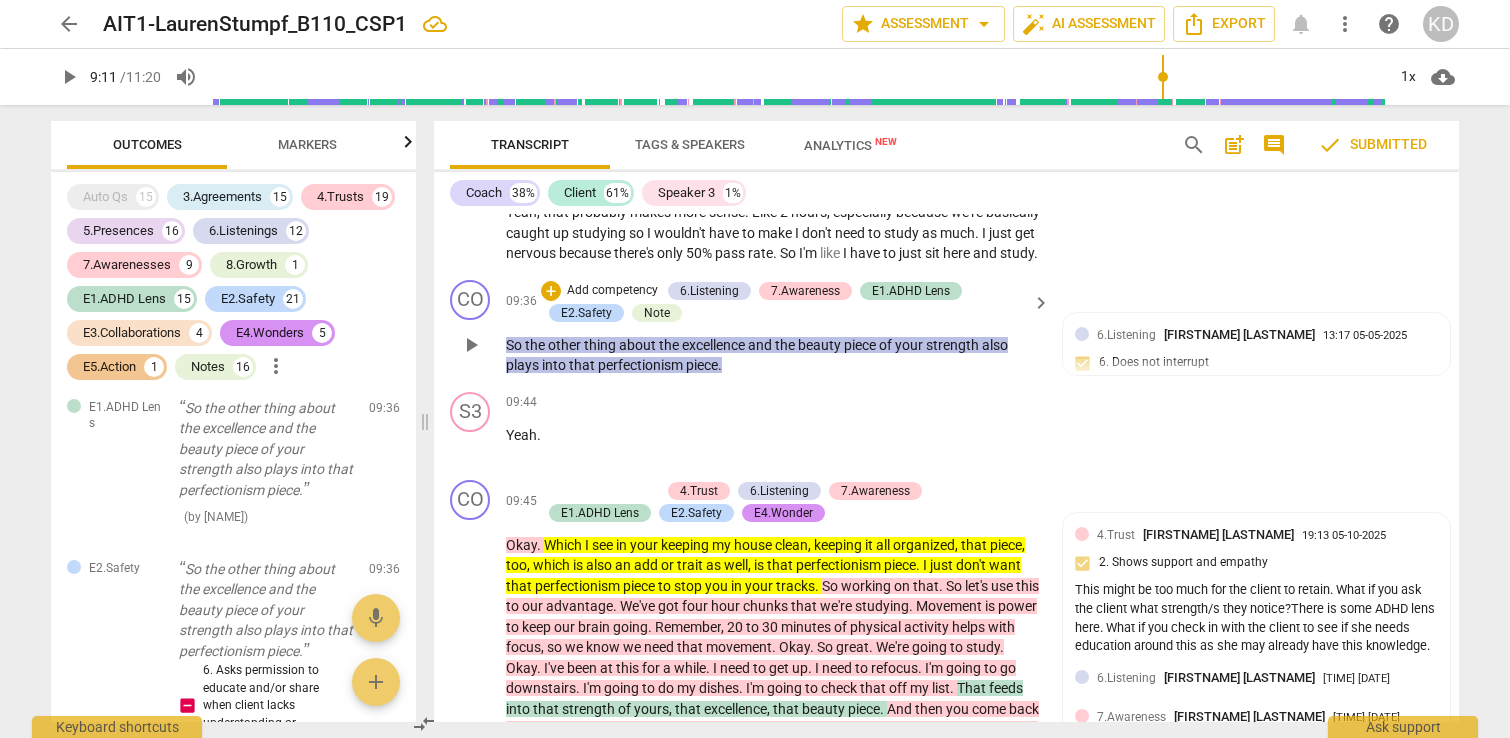 scroll, scrollTop: 29808, scrollLeft: 0, axis: vertical 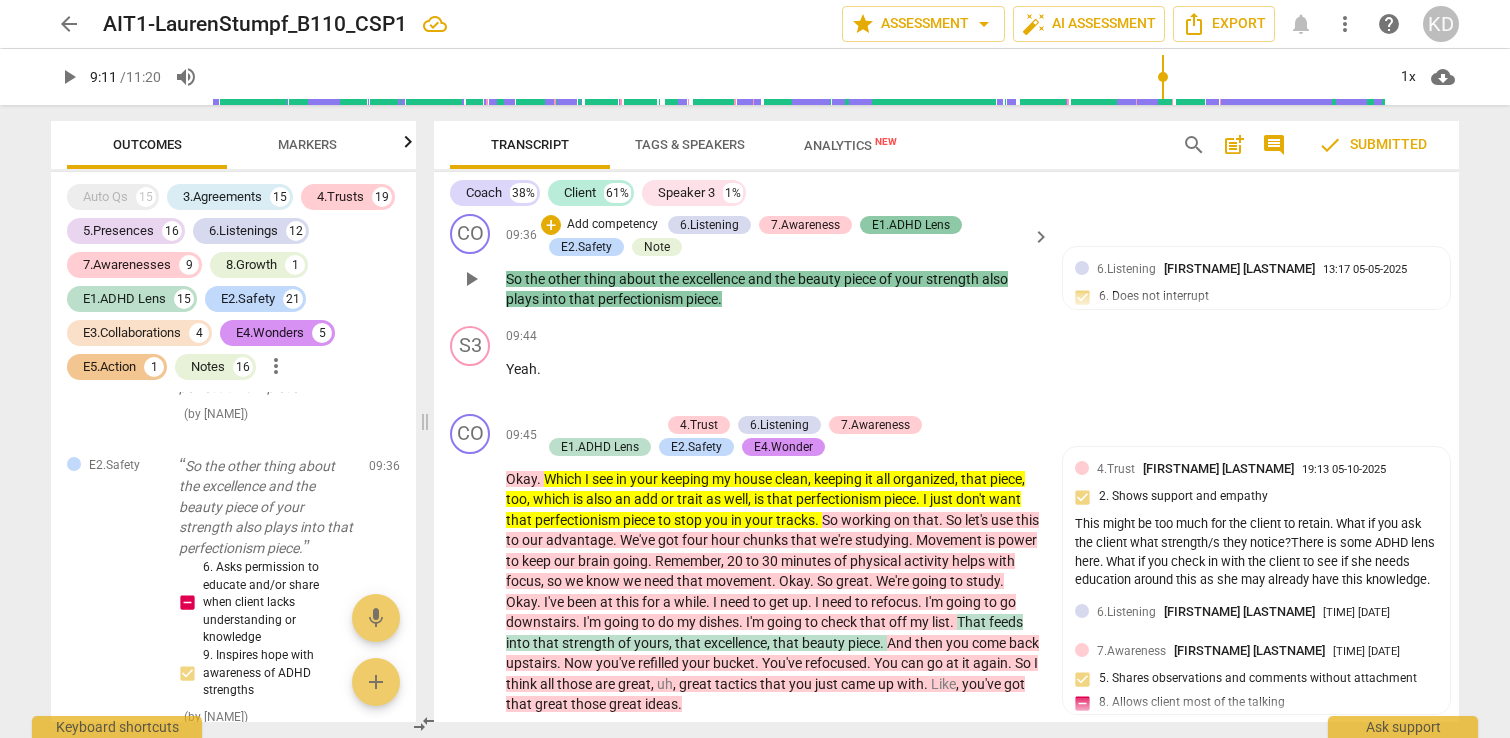 click on "E1.ADHD Lens" at bounding box center [911, 225] 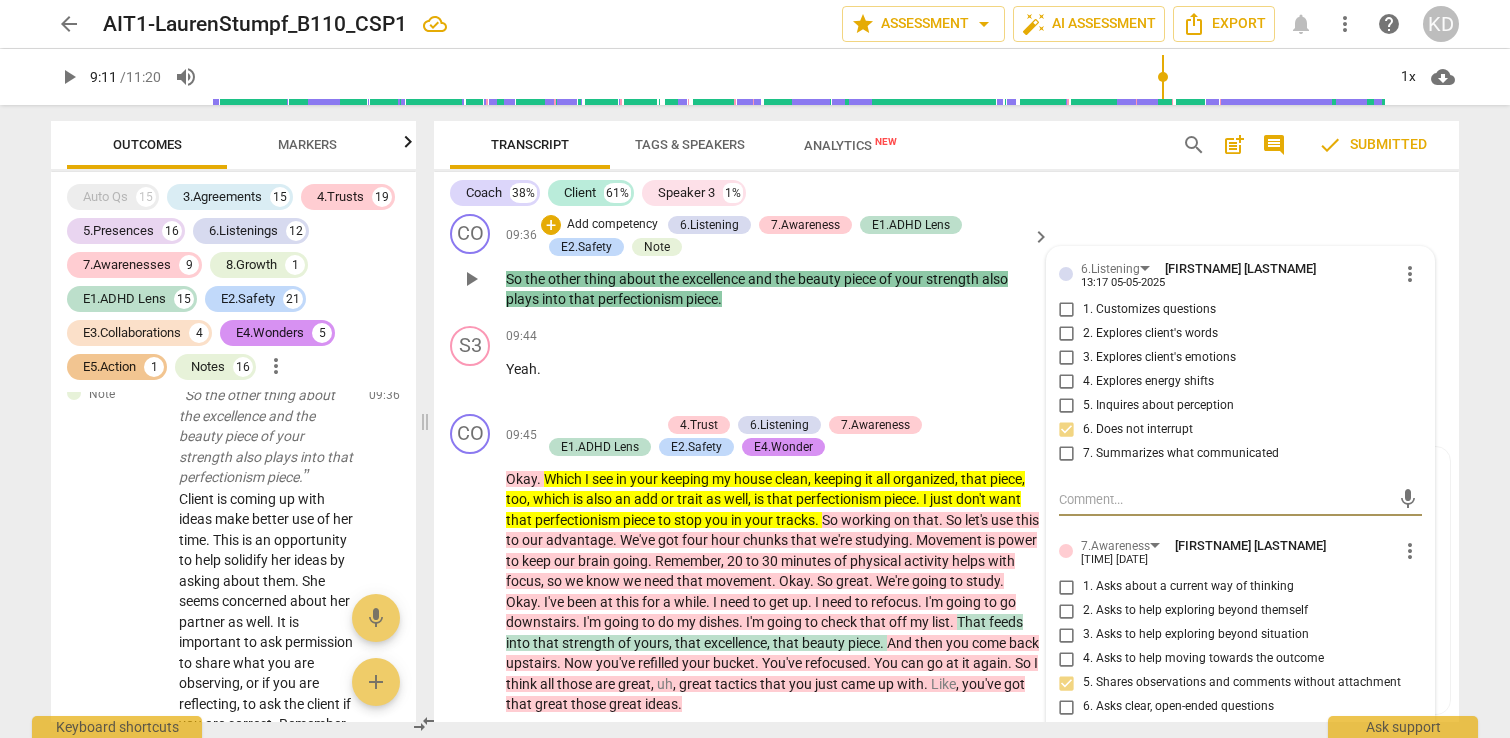 scroll, scrollTop: 30197, scrollLeft: 0, axis: vertical 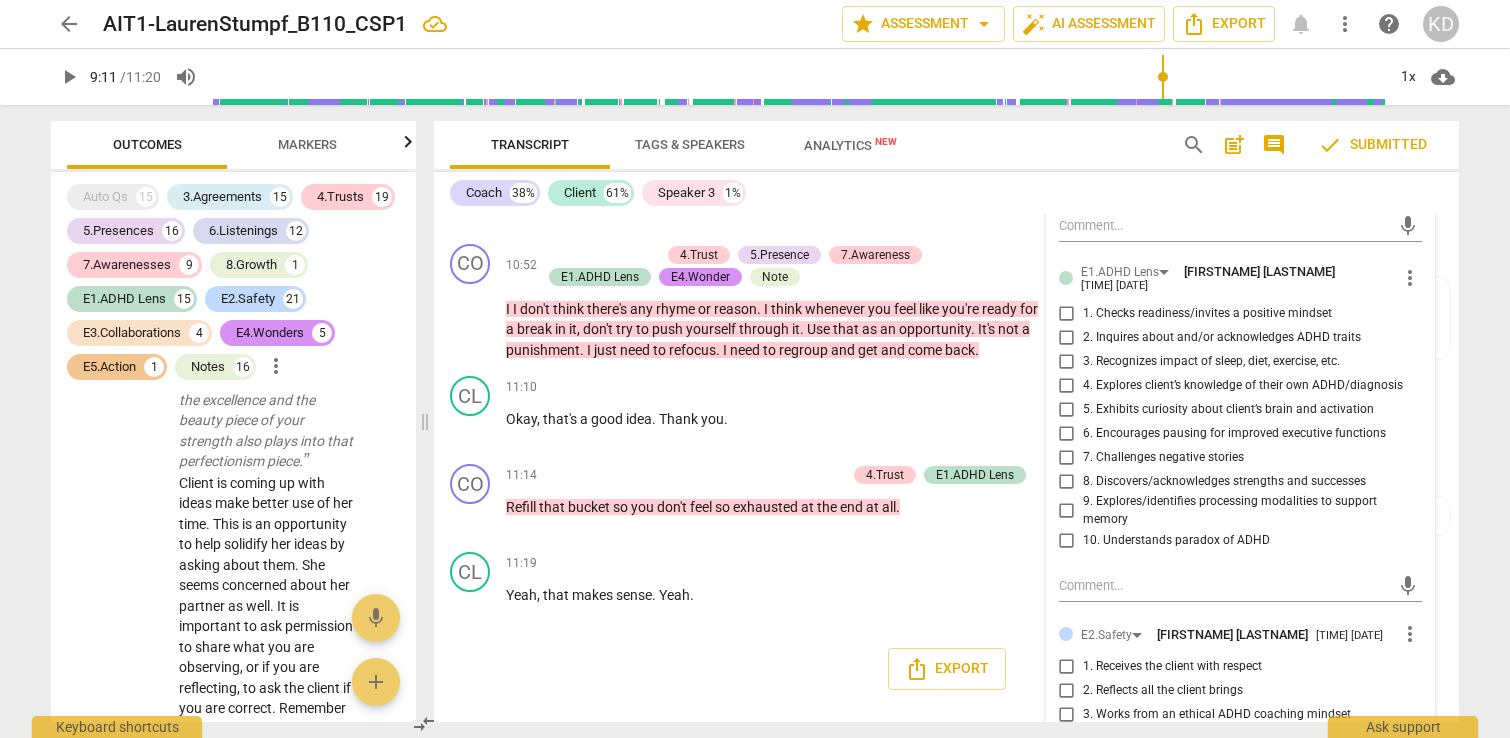 click on "more_vert" at bounding box center [1410, 278] 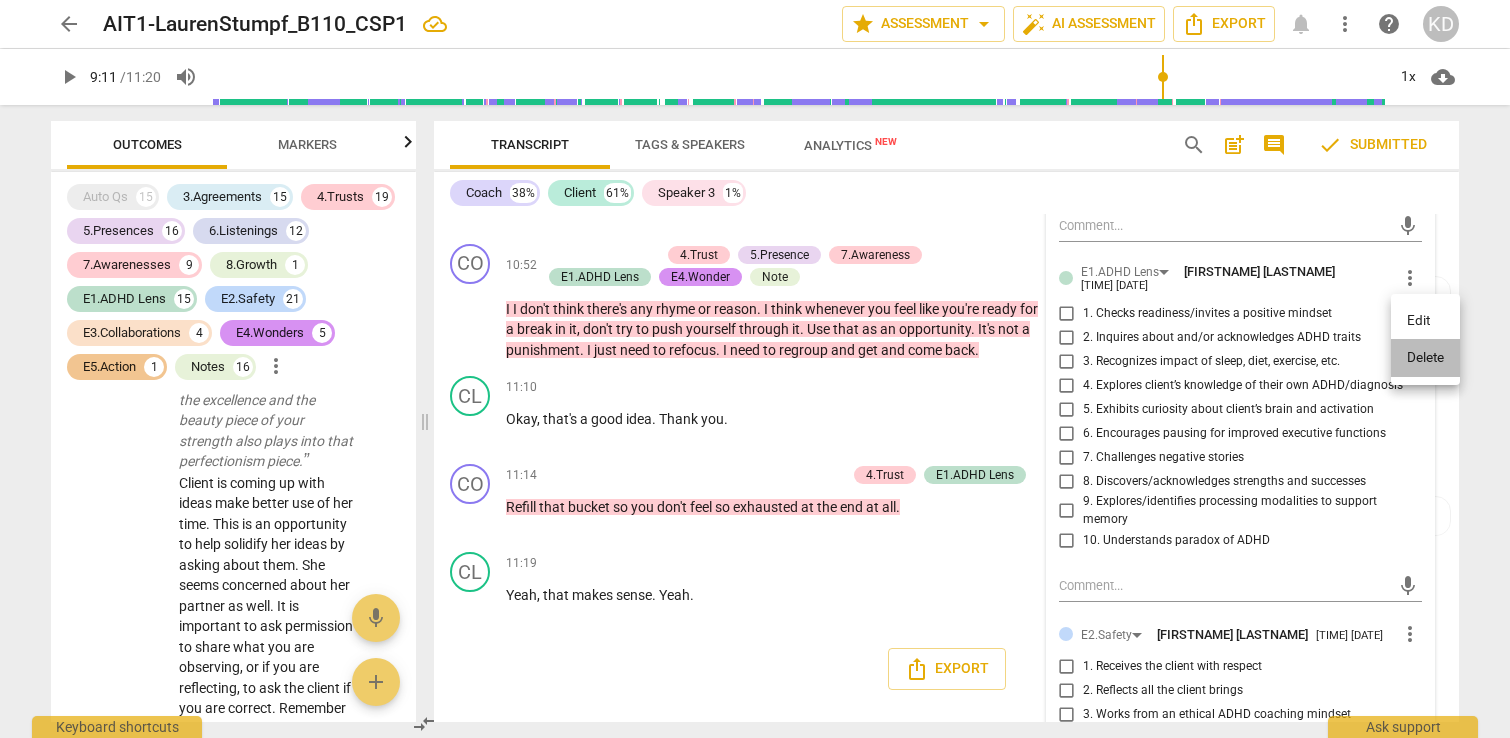 click on "Delete" at bounding box center (1425, 358) 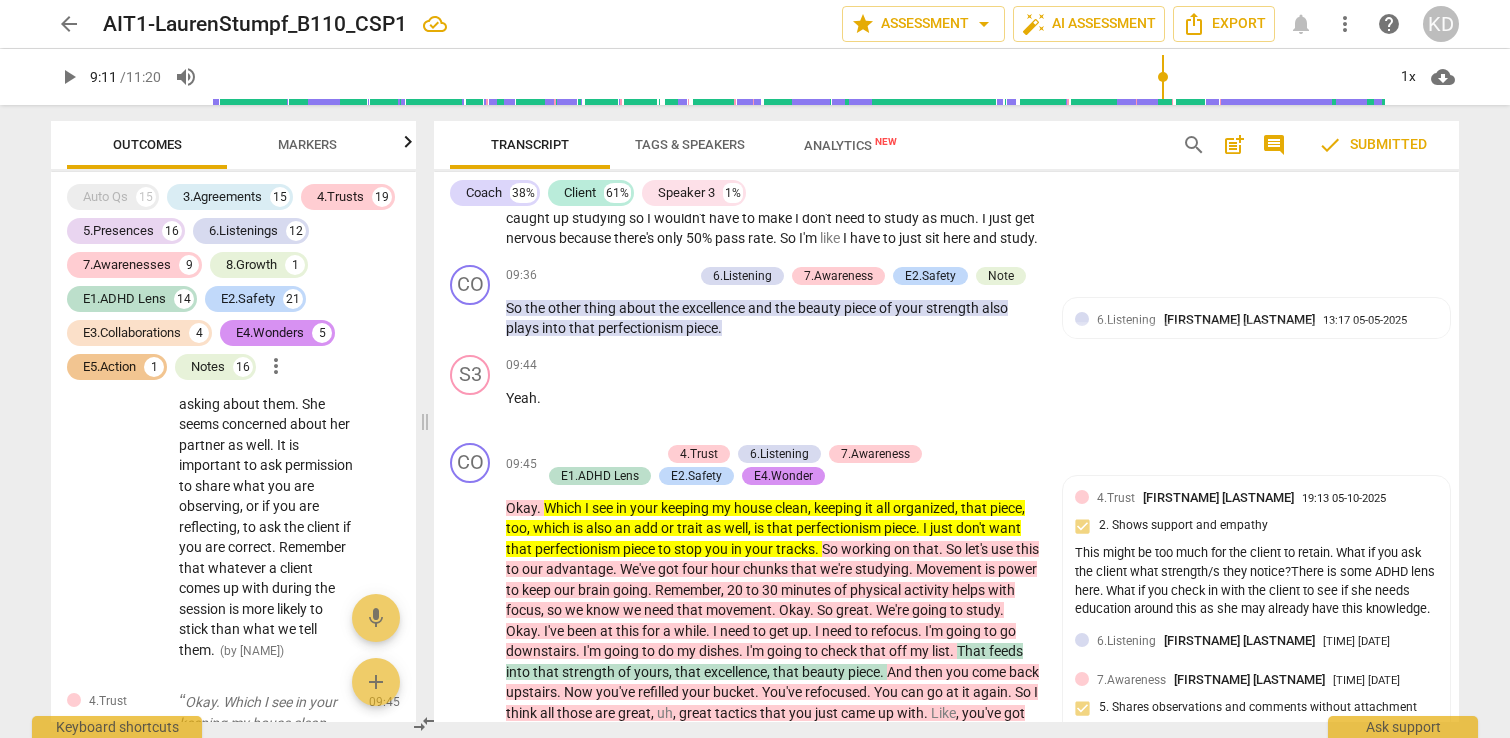 scroll, scrollTop: 11270, scrollLeft: 0, axis: vertical 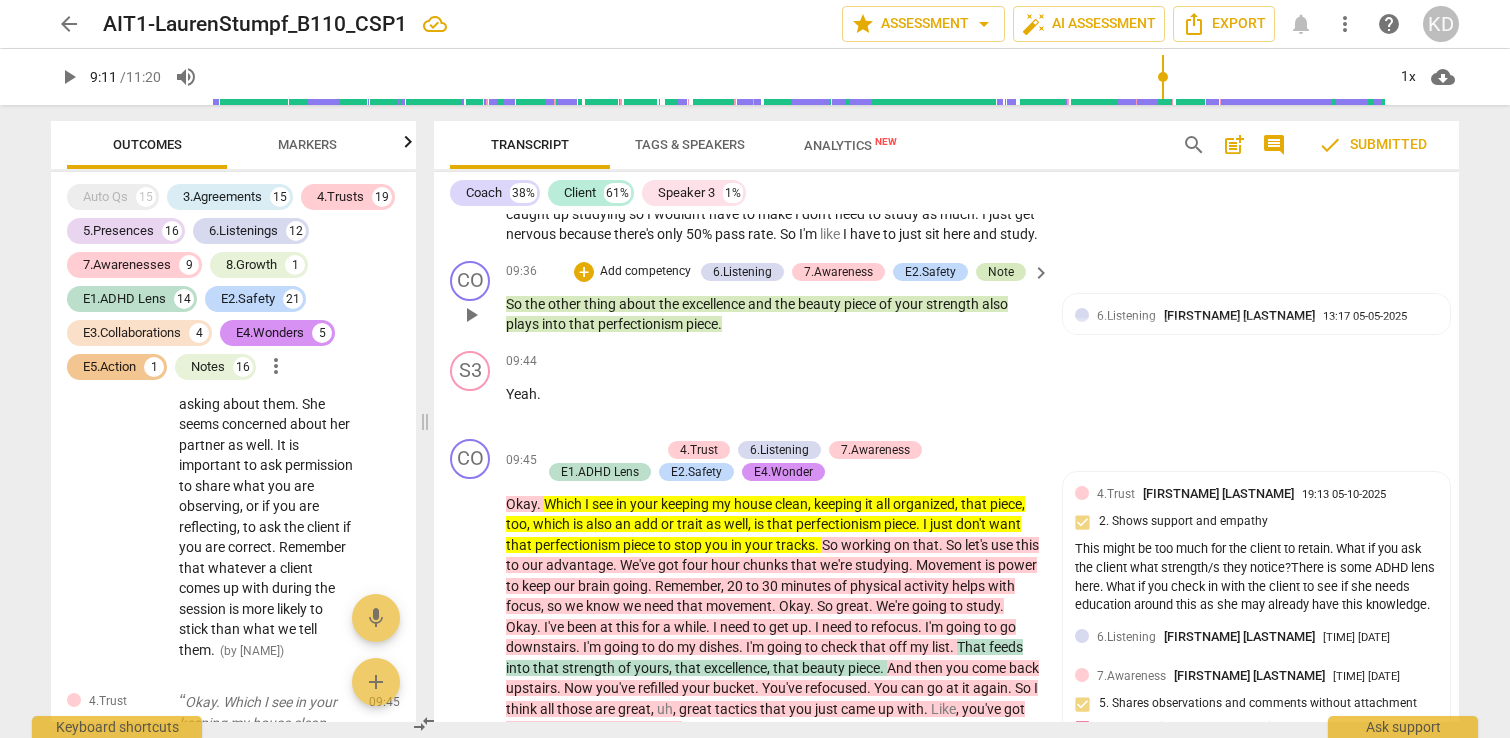 click on "Note" at bounding box center [1001, 272] 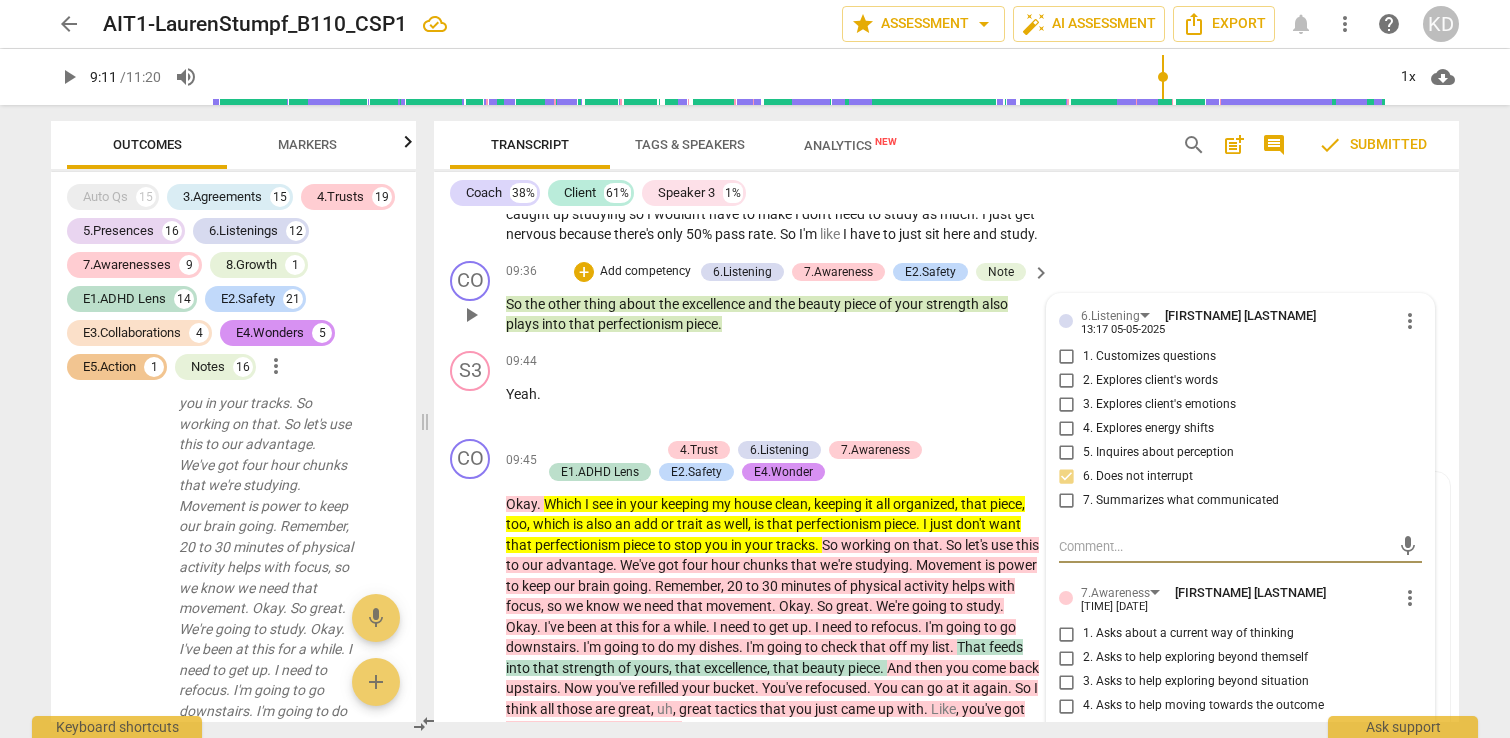 scroll, scrollTop: 30681, scrollLeft: 0, axis: vertical 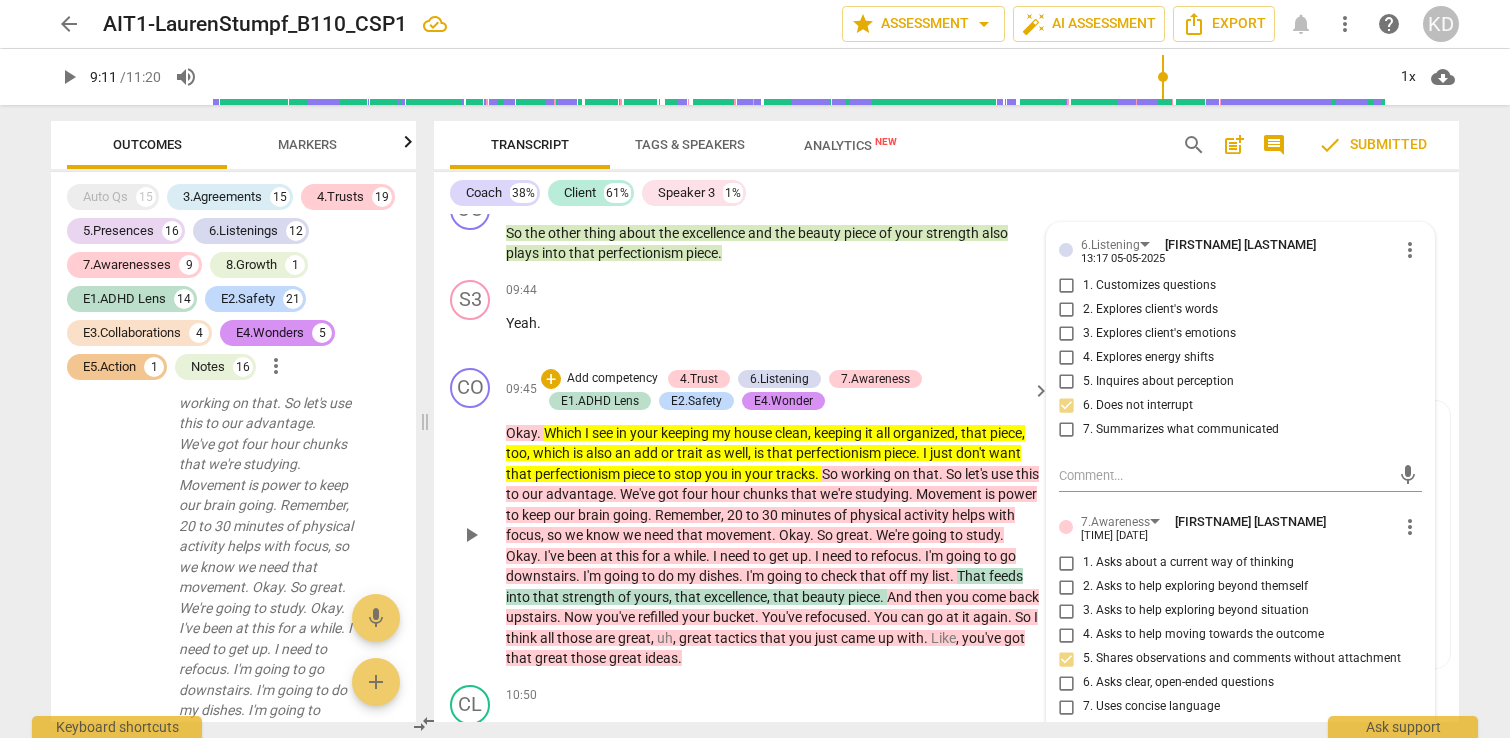 click on "CO play_arrow pause [TIME] + Add competency 4.Trust 6.Listening 7.Awareness E1.ADHD Lens E2.Safety E4.Wonder keyboard_arrow_right Okay .   Which   I   see   in   your   keeping   my   house   clean ,   keeping   it   all   organized ,   that   piece ,   too ,   which   is   also   an   add   or   trait   as   well ,   is   that   perfectionism   piece .   I   just   don't   want   that   perfectionism   piece   to   stop   you   in   your   tracks .   So   working   on   that .   So   let's   use   this   to   our   advantage .   We've   got   four   hour   chunks   that   we're   studying .   Movement   is   power   to   keep   our   brain   going .   Remember ,   20   to   30   minutes   of   physical   activity   helps   with   focus ,   so   we   know   we   need   that   movement .   Okay .   So   great .   We're   going   to   study .   Okay .   I've   been   at   this   for   a   while .   I   need   to   get   up .   I   need   to   refocus .   I'm   going   to   go   downstairs .   I'm   going   to" at bounding box center (946, 518) 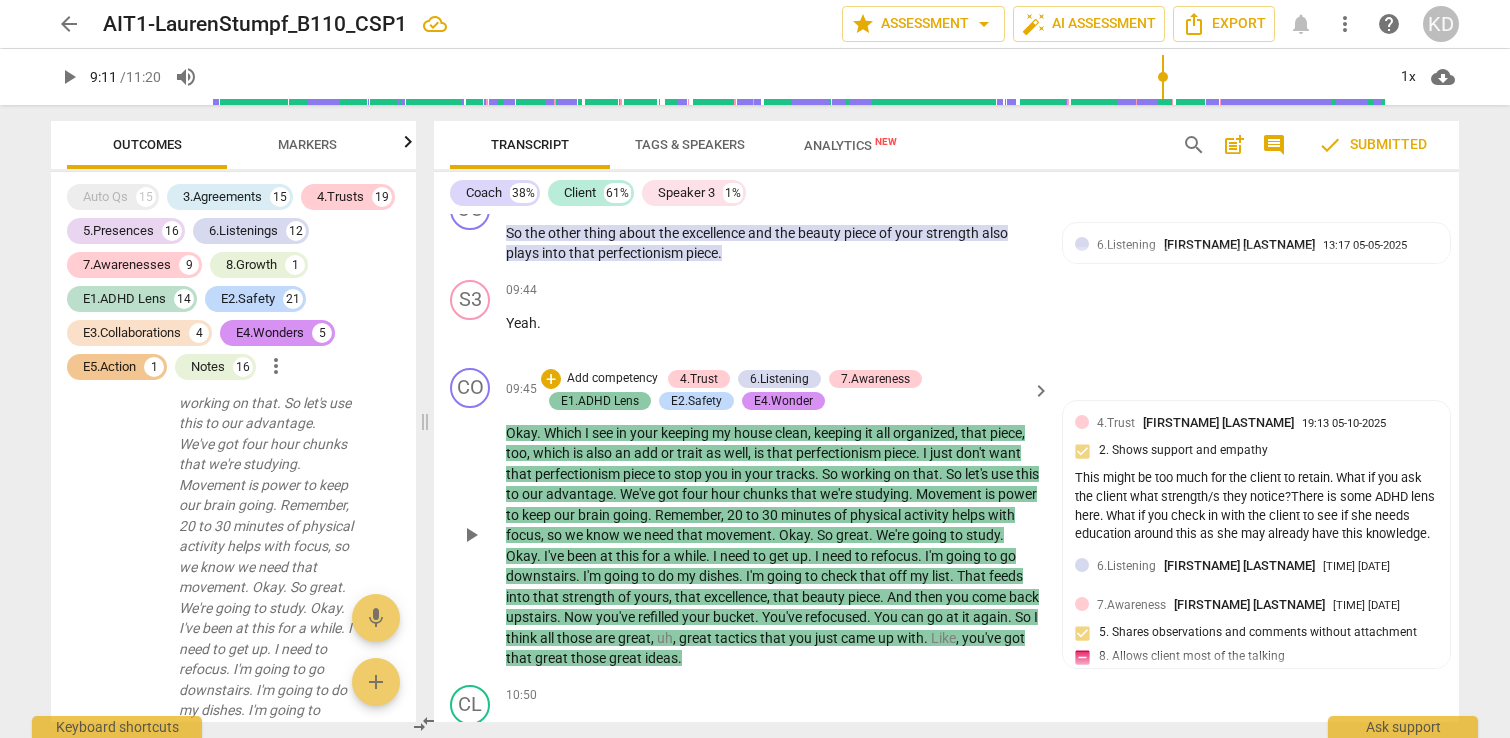 click on "E1.ADHD Lens" at bounding box center [600, 401] 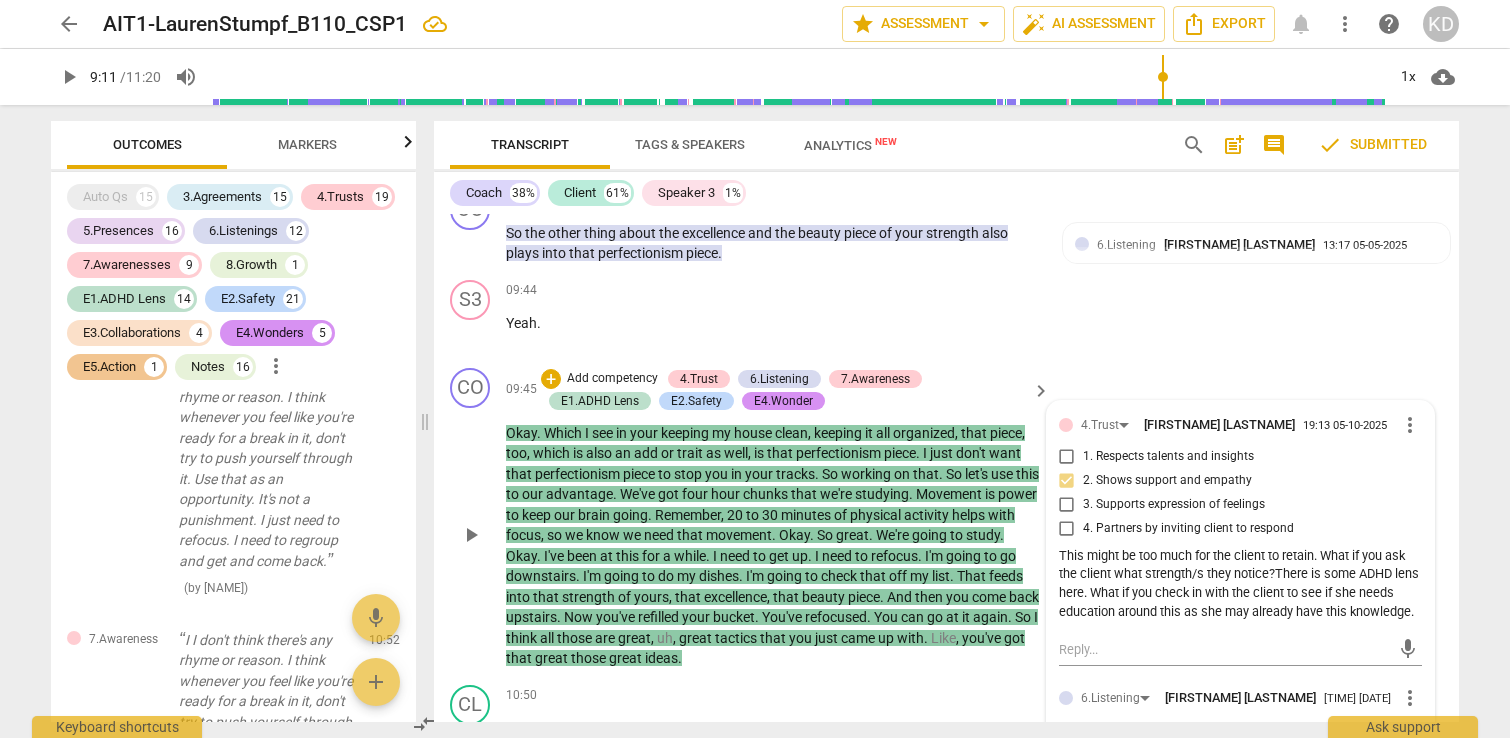 scroll, scrollTop: 37743, scrollLeft: 0, axis: vertical 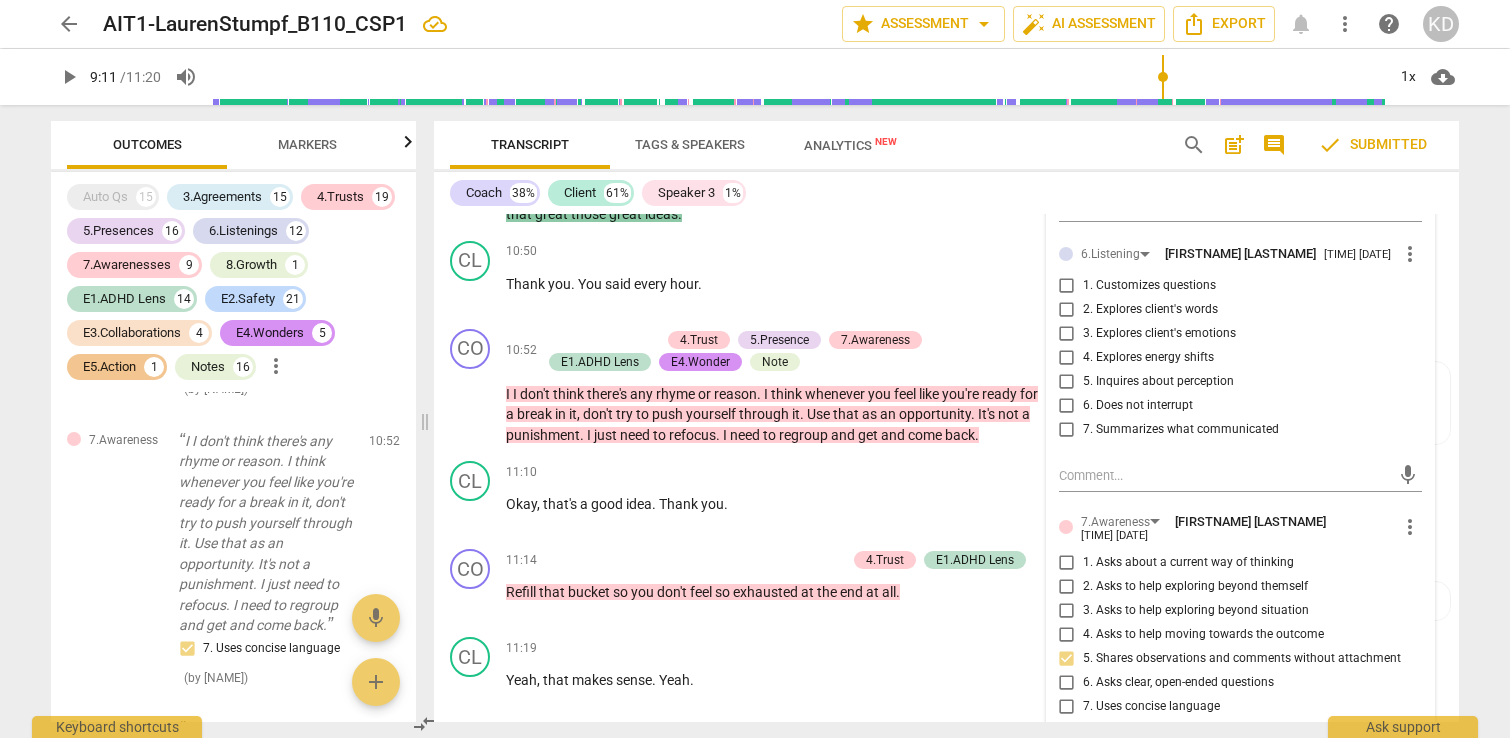 click on "more_vert" at bounding box center (1410, 254) 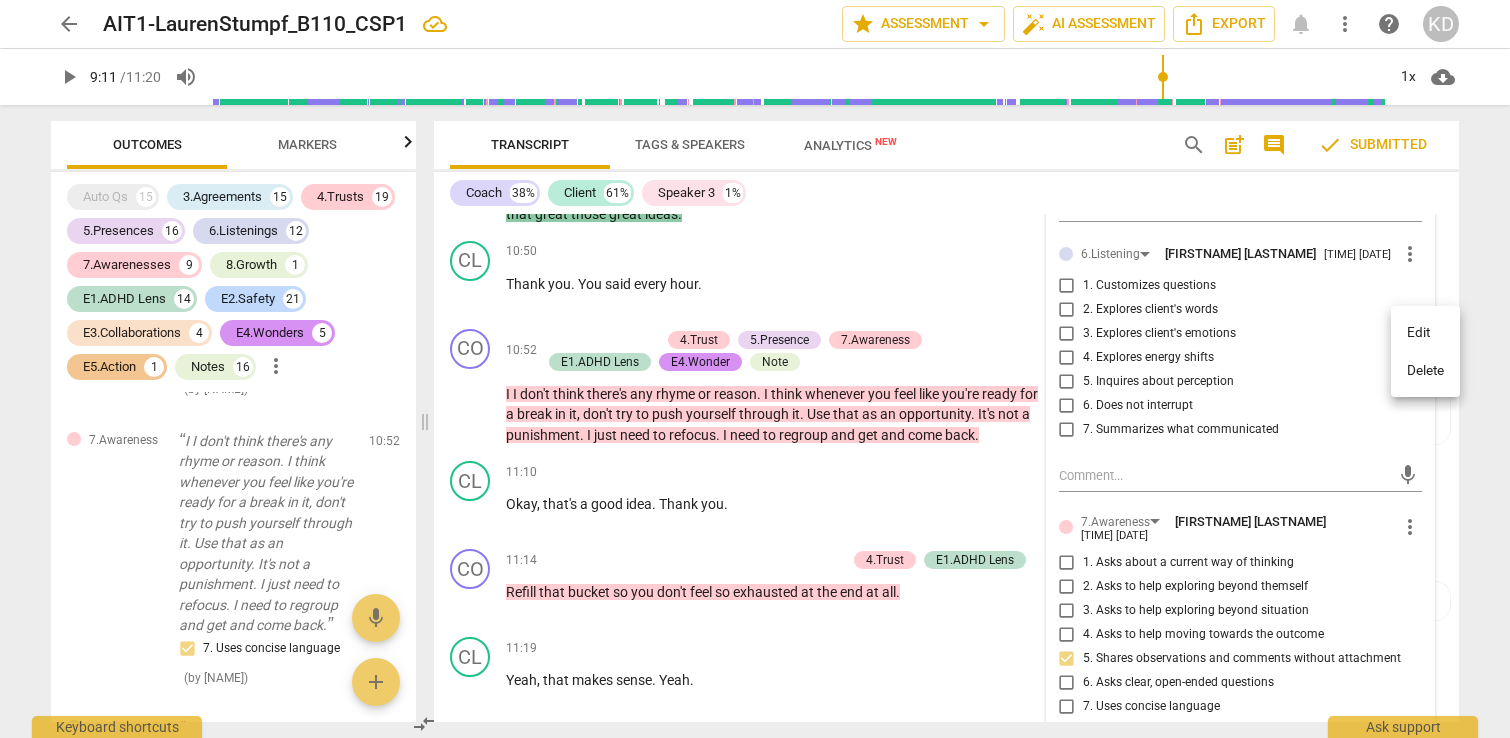 click on "Delete" at bounding box center [1425, 371] 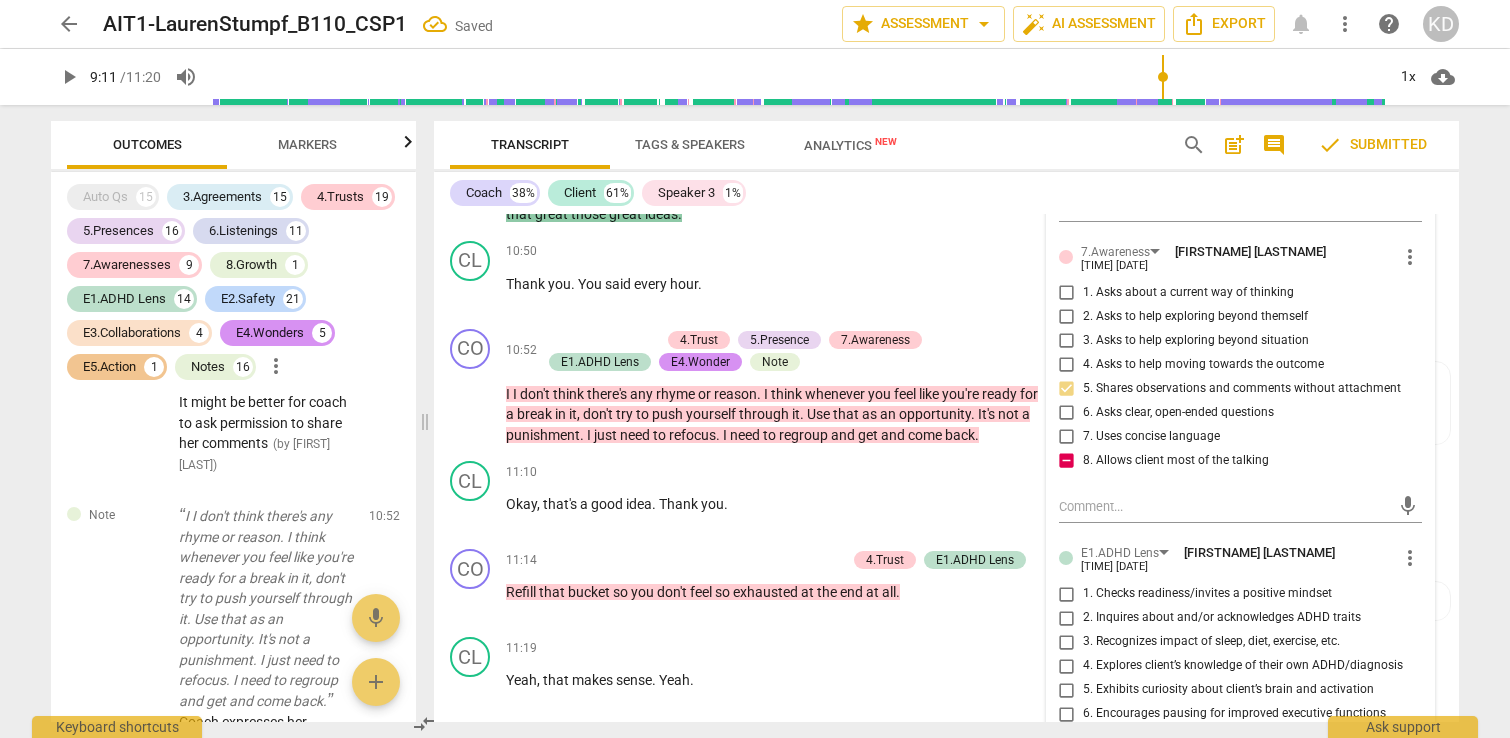 scroll, scrollTop: 36885, scrollLeft: 0, axis: vertical 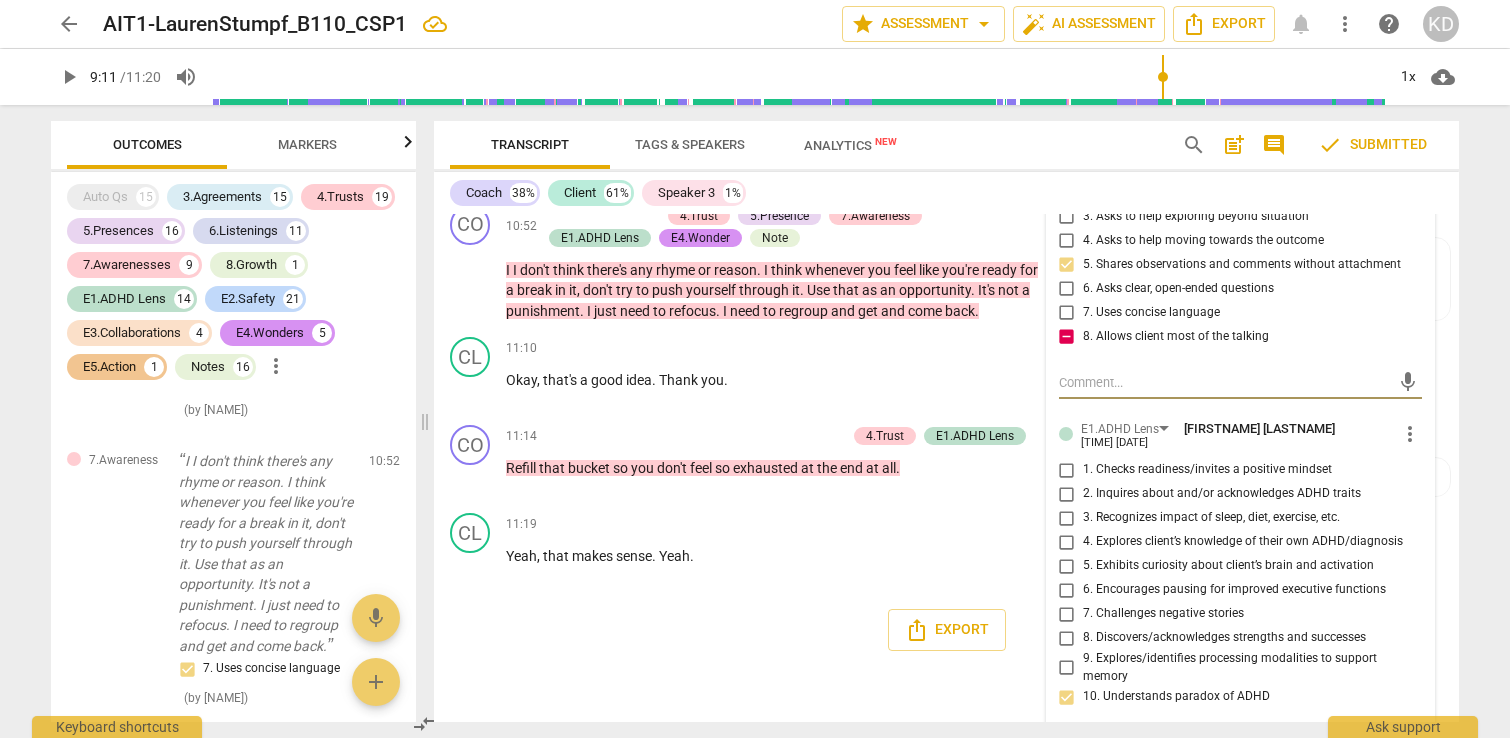 click at bounding box center [1224, 382] 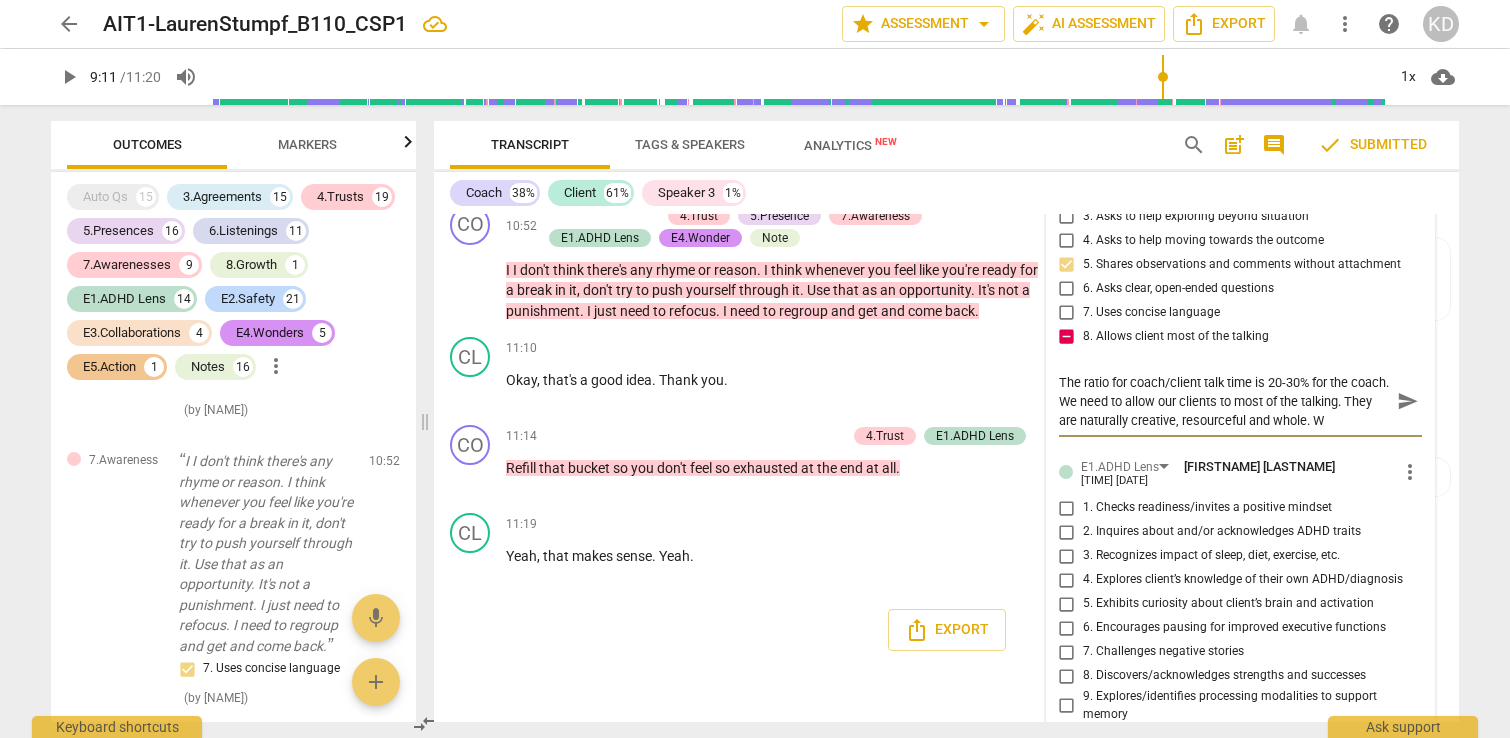 scroll, scrollTop: 17, scrollLeft: 0, axis: vertical 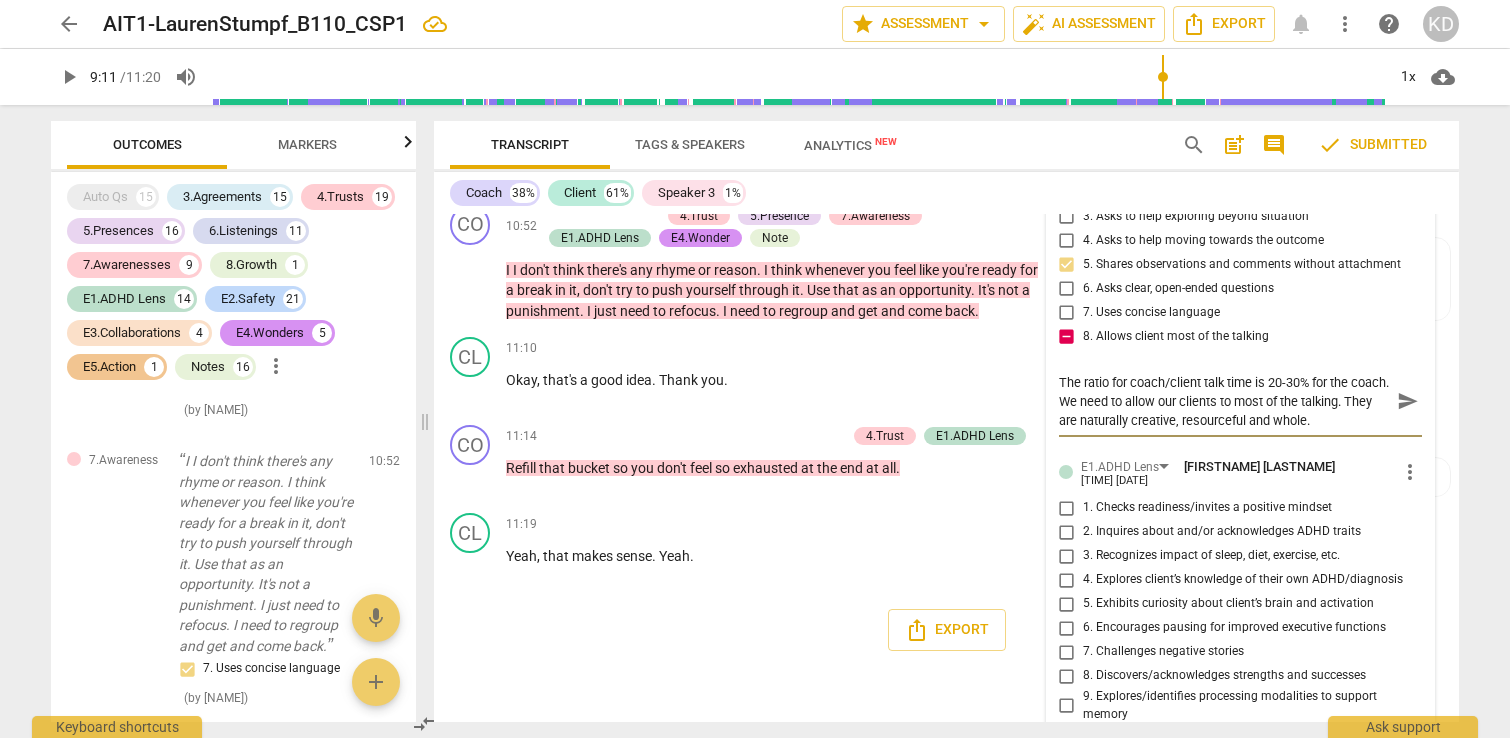 drag, startPoint x: 1101, startPoint y: 476, endPoint x: 1108, endPoint y: 490, distance: 15.652476 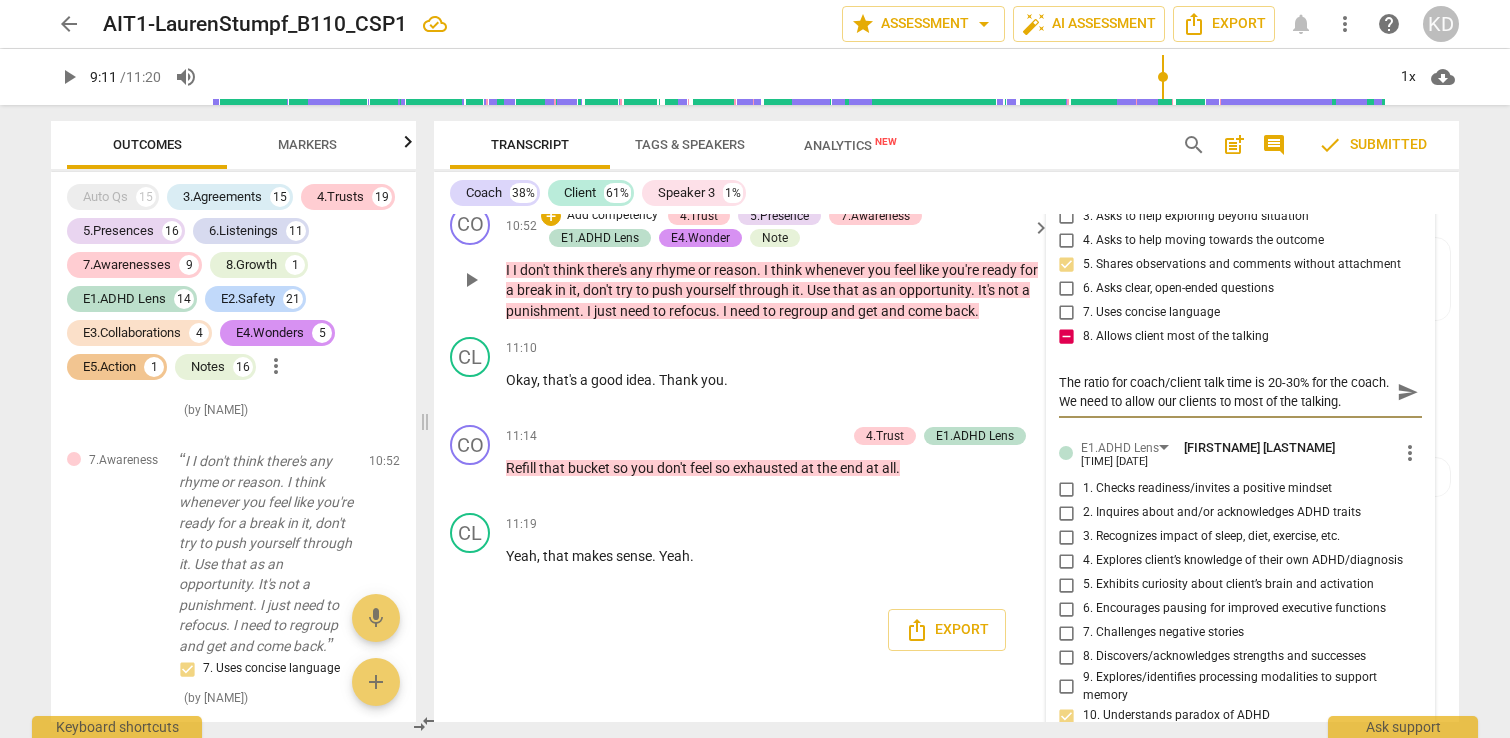 click on "CO play_arrow pause [TIME] + Add competency 4.Trust 5.Presence 7.Awareness E1.ADHD Lens E4.Wonder Note keyboard_arrow_right I I don't think there's any rhyme or reason . I think whenever you feel like you're ready for a break in it , don't try to push yourself through it . Use that as an opportunity . It's not a punishment . I just need to refocus . I need to regroup and get and come back . 4.Trust [FIRST] [LAST] [TIME] [DATE] 2. Shows support and empathy 5.Presence [FIRST] [LAST] [TIME] [DATE] 7.Awareness [FIRST] [LAST] [TIME] [DATE] 7. Uses concise language E1.ADHD Lens [FIRST] [LAST] [TIME] [DATE] E4.Wonder [FIRST] [LAST] [TIME] [DATE] 4. Asks permission to share stories It might be better for coach to ask permission to share her comments Note [FIRST] [LAST] [TIME] [DATE] ( edited )" at bounding box center [946, 263] 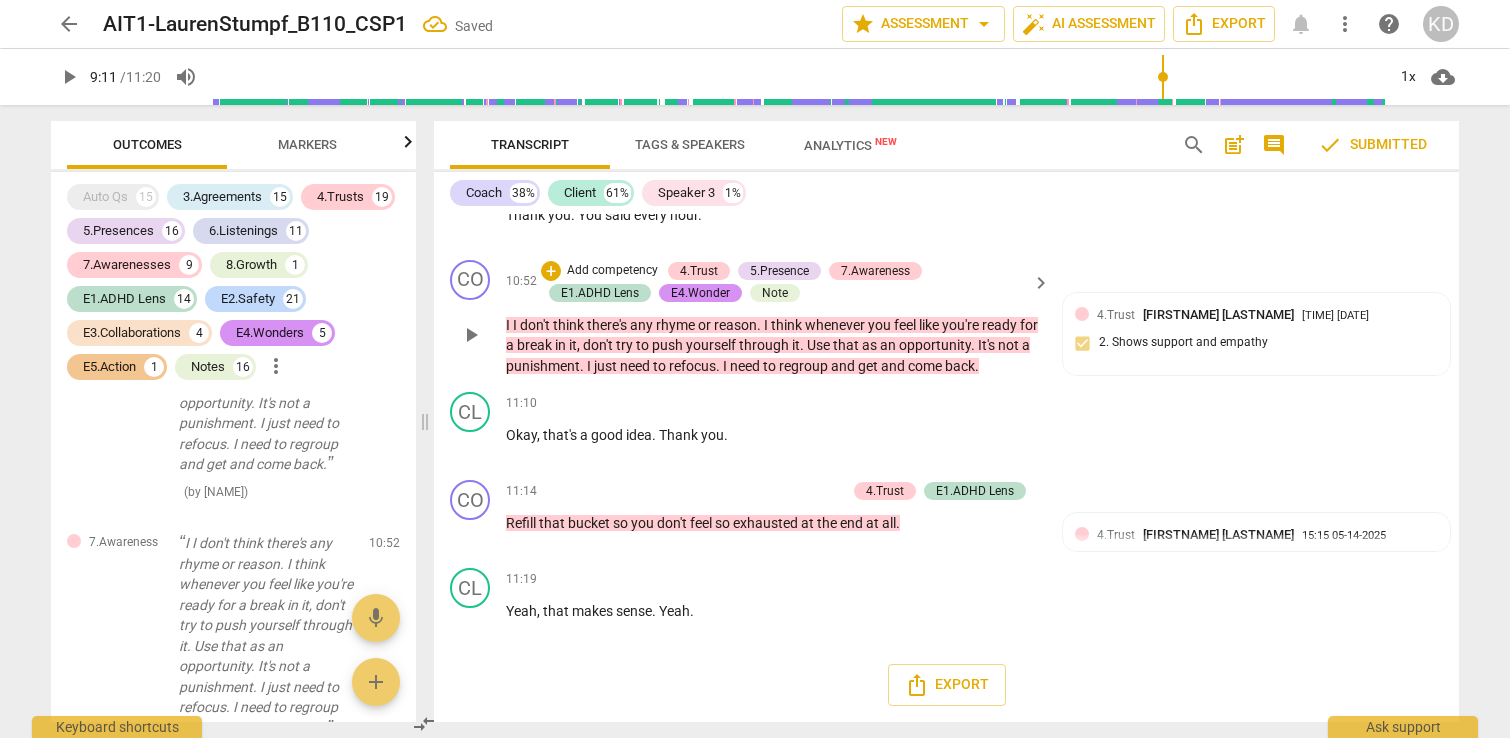 scroll, scrollTop: 11750, scrollLeft: 0, axis: vertical 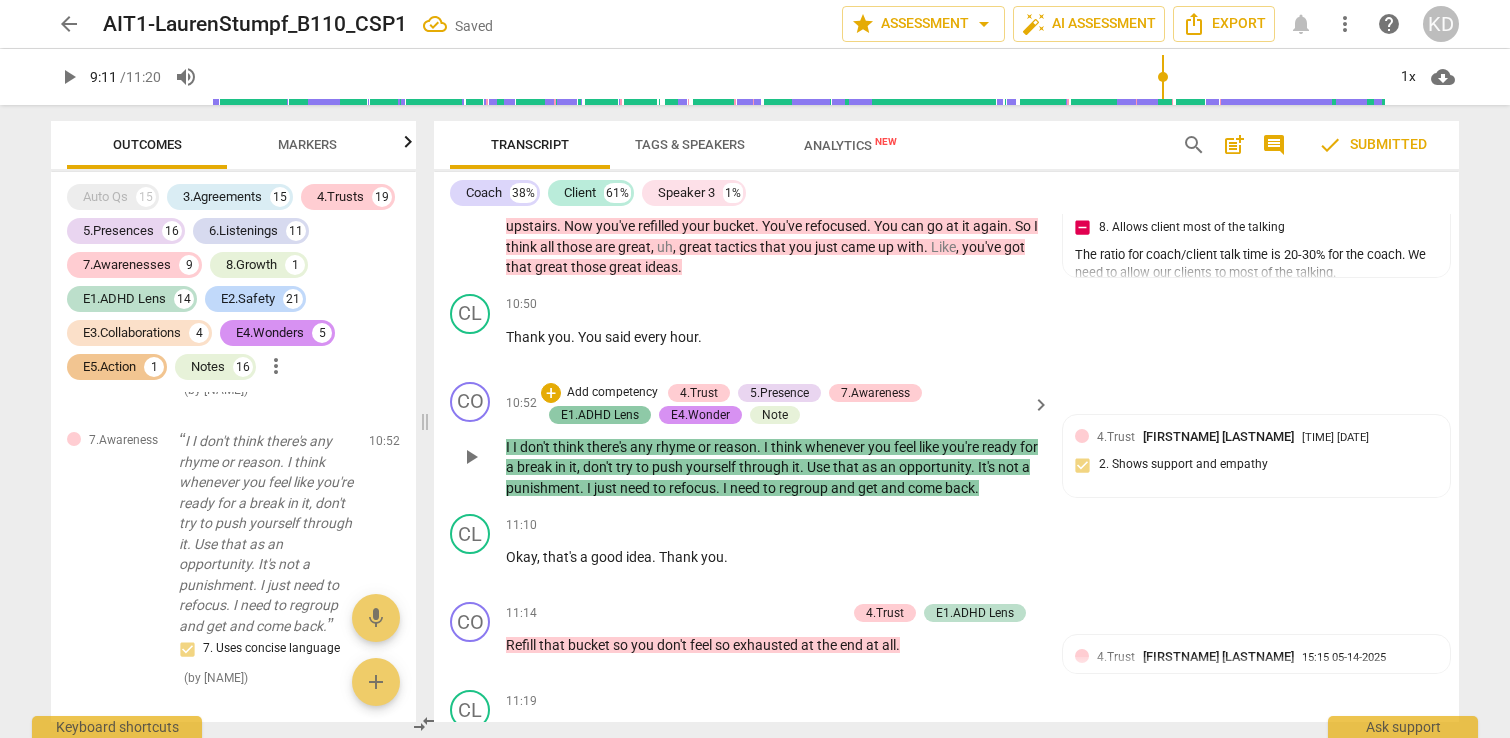 click on "E1.ADHD Lens" at bounding box center (600, 415) 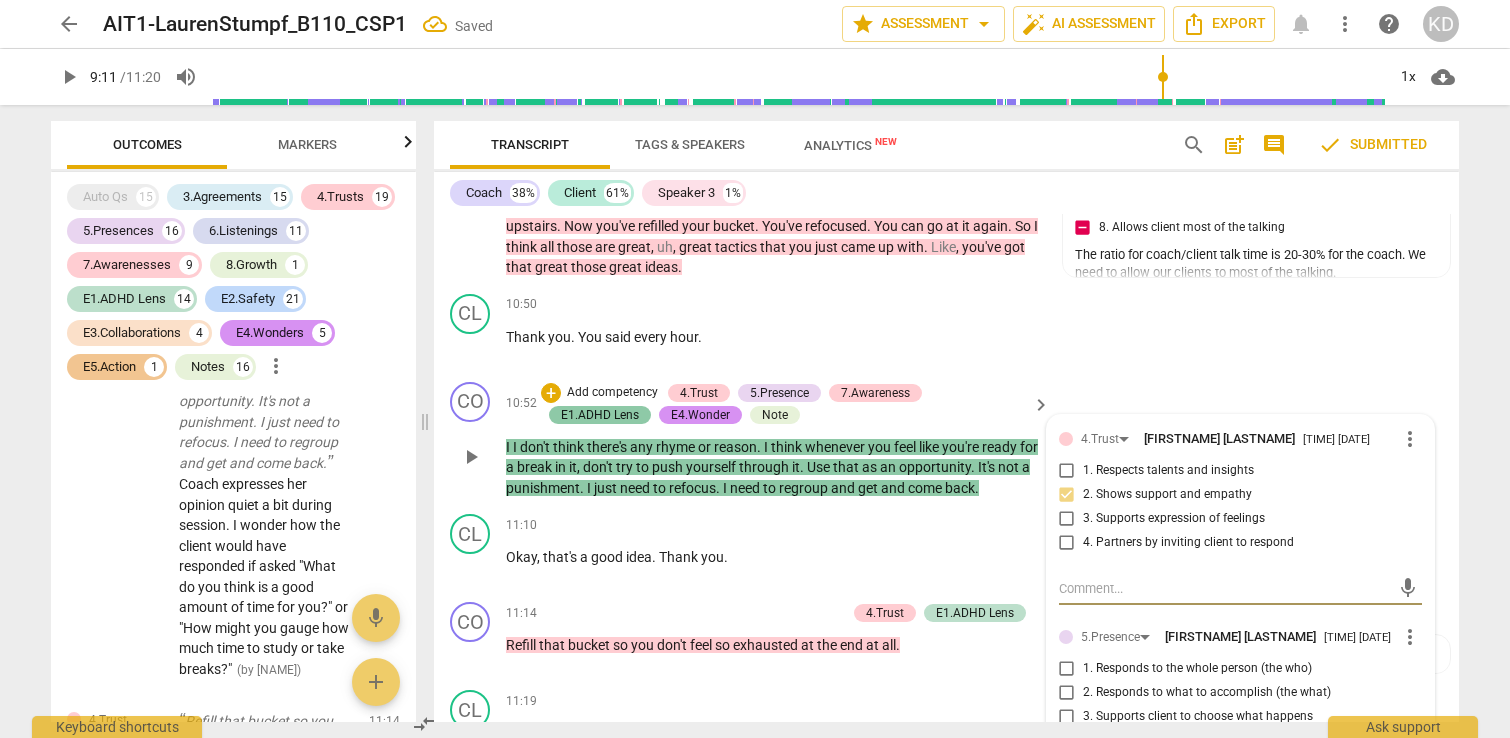 scroll, scrollTop: 38068, scrollLeft: 0, axis: vertical 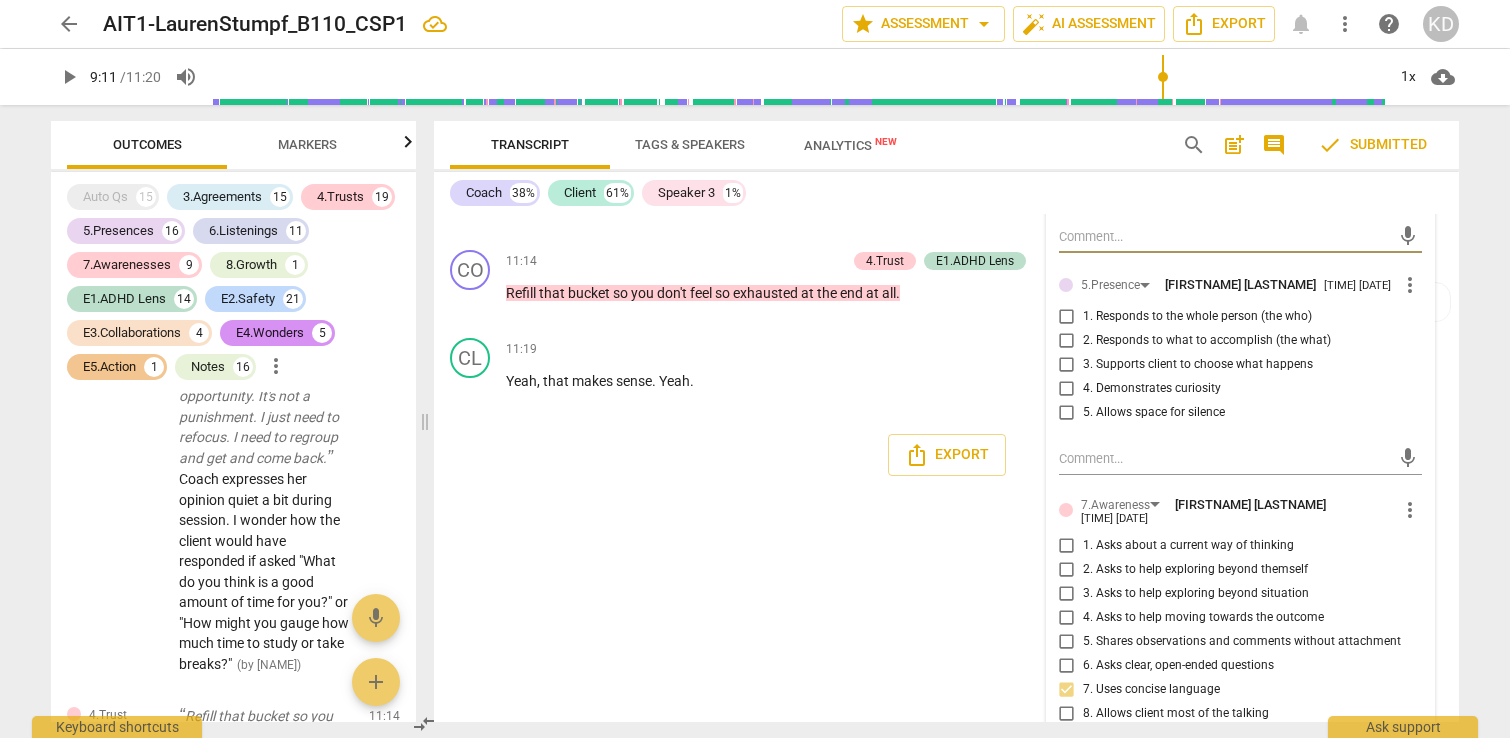 click on "more_vert" at bounding box center (1410, 285) 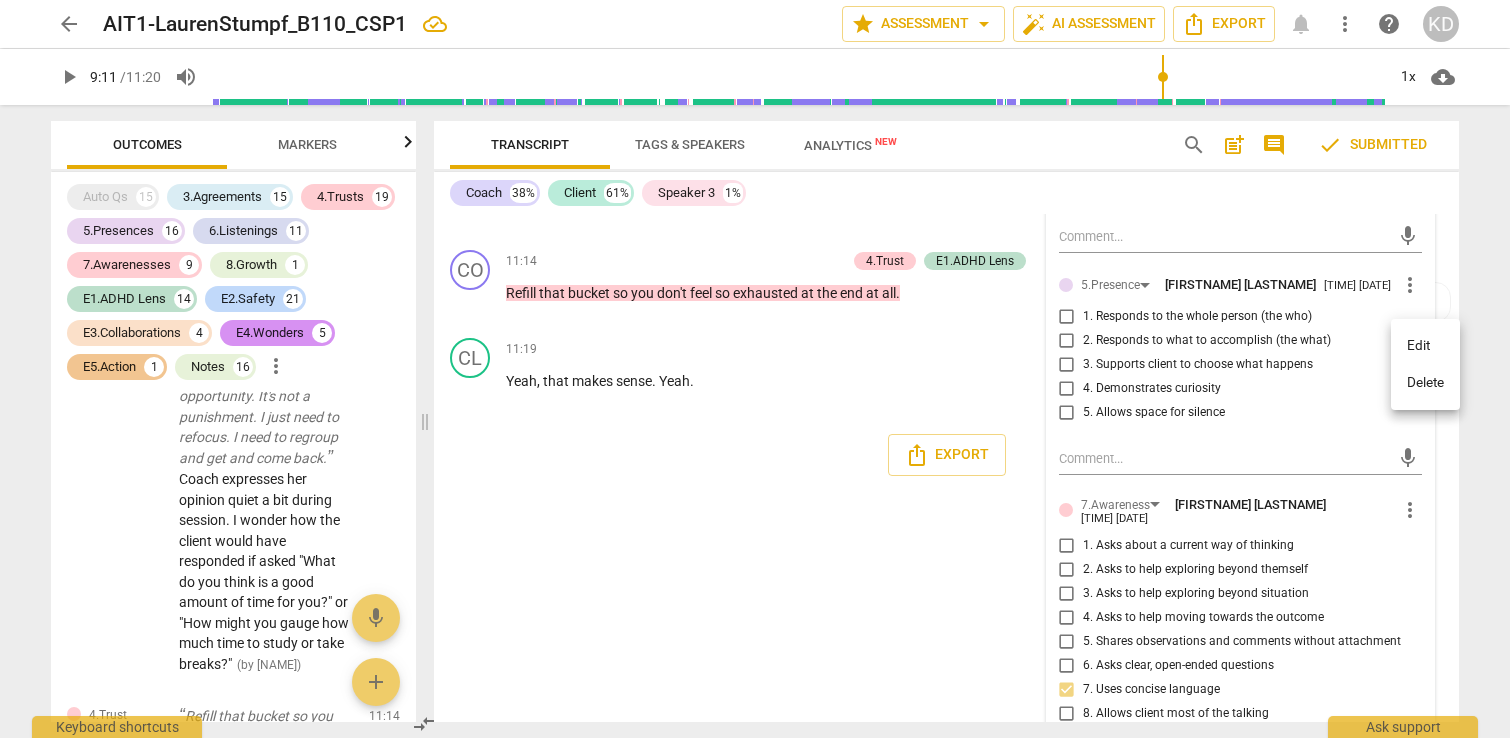 click on "Delete" at bounding box center (1425, 383) 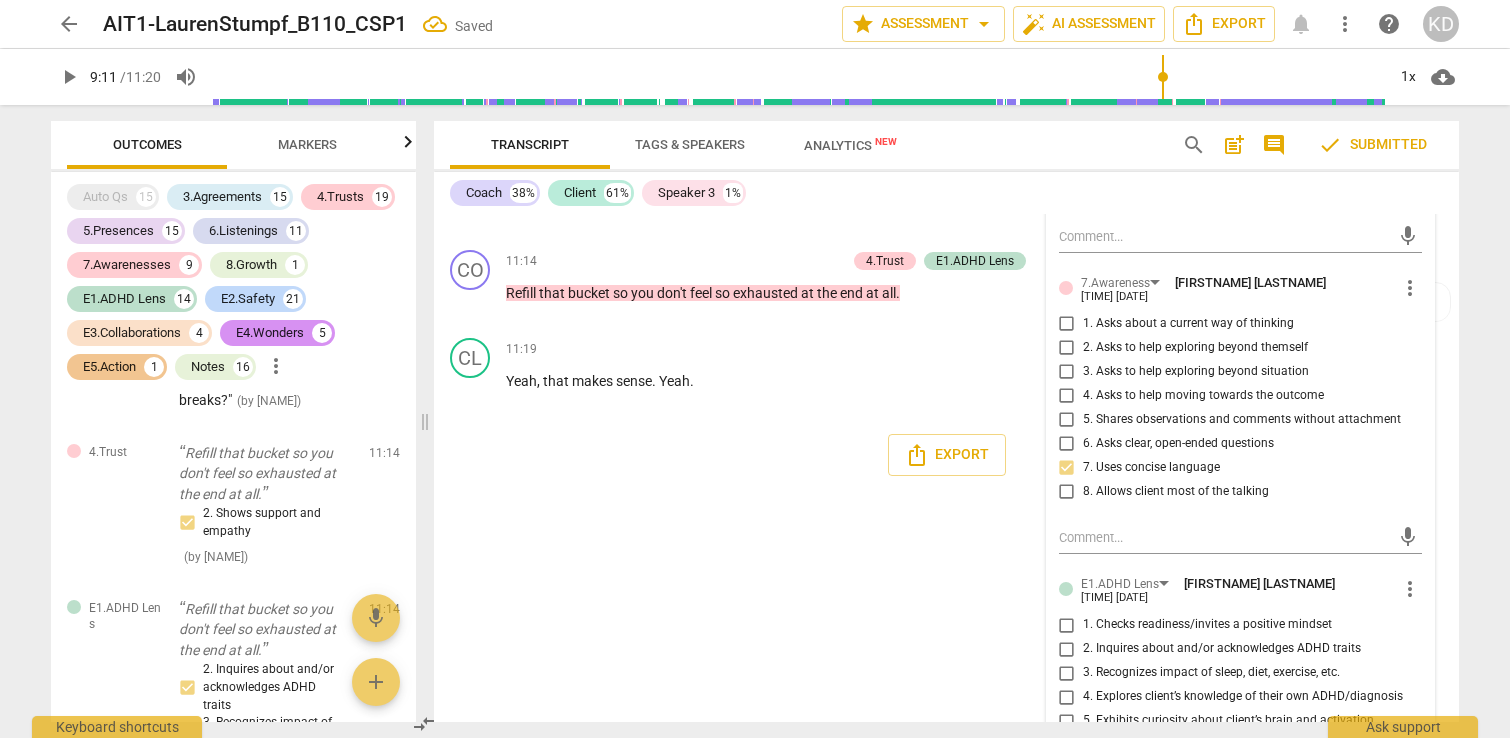 scroll, scrollTop: 37804, scrollLeft: 0, axis: vertical 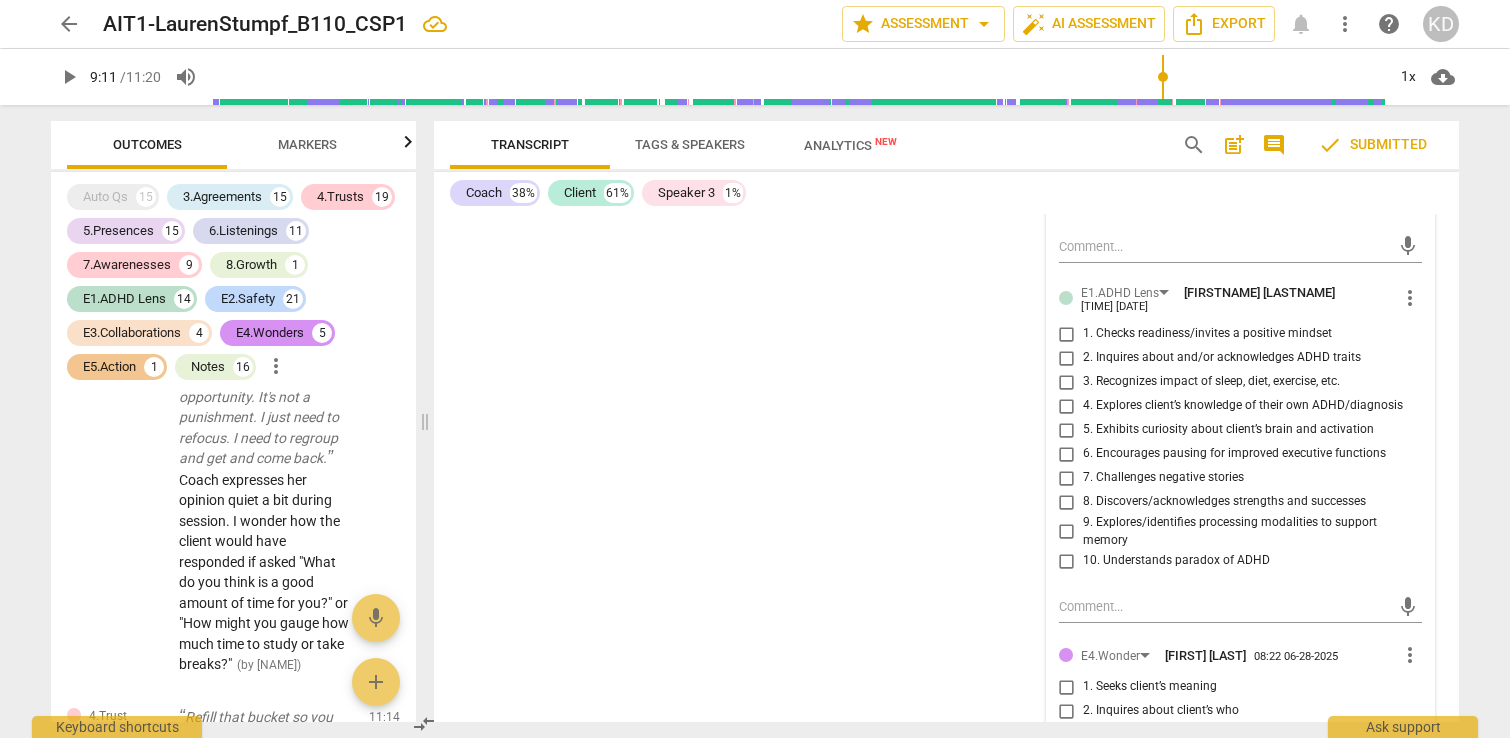 click on "more_vert" at bounding box center [1410, 298] 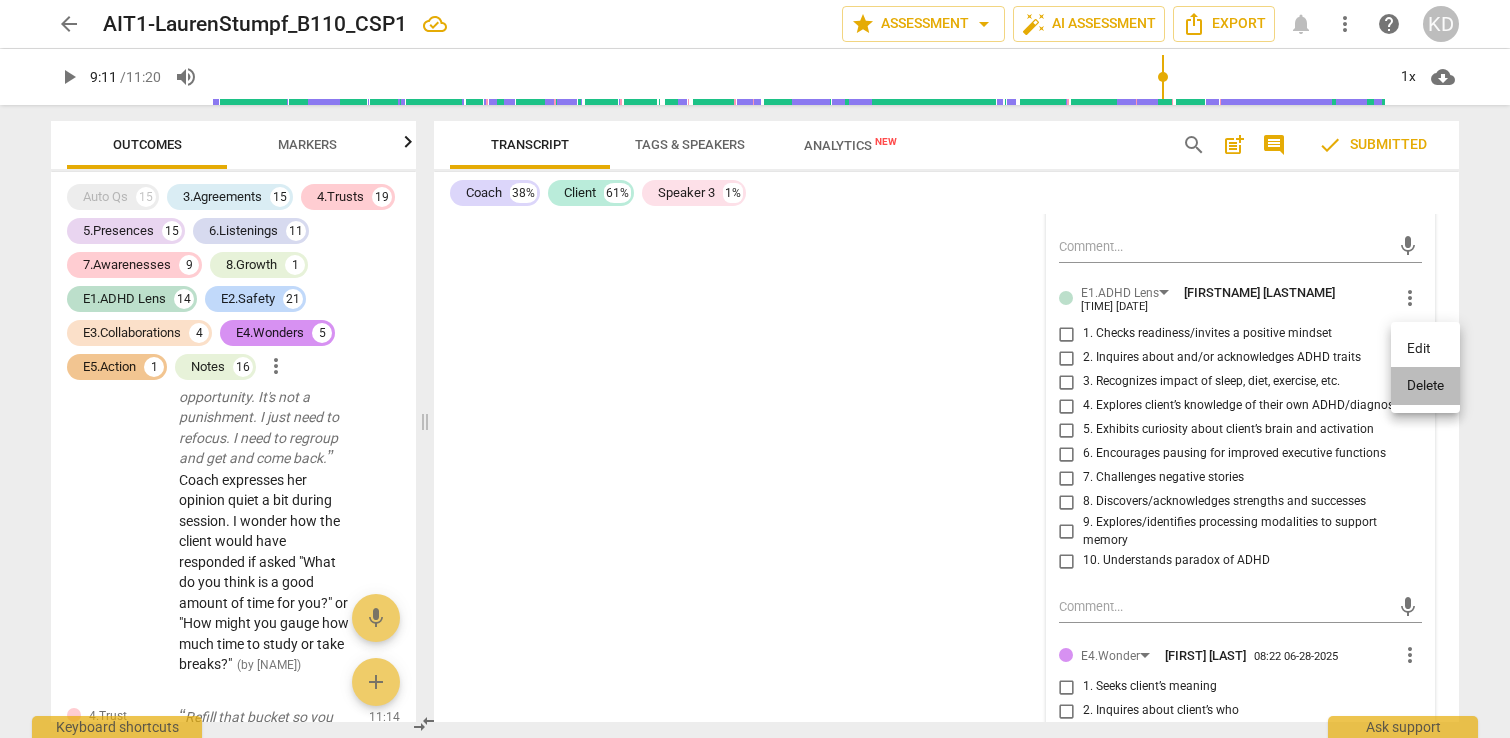 click on "Delete" at bounding box center (1425, 386) 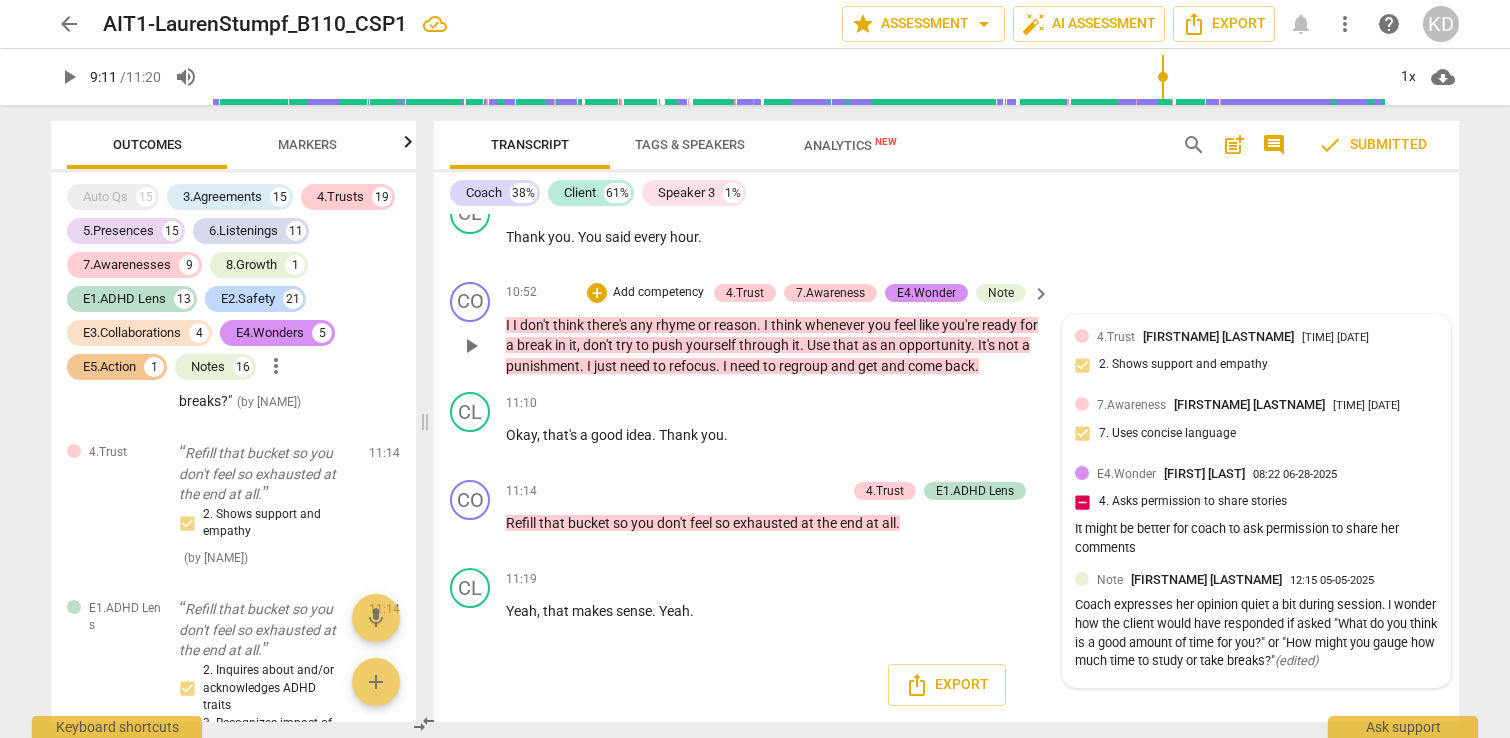 scroll, scrollTop: 11893, scrollLeft: 0, axis: vertical 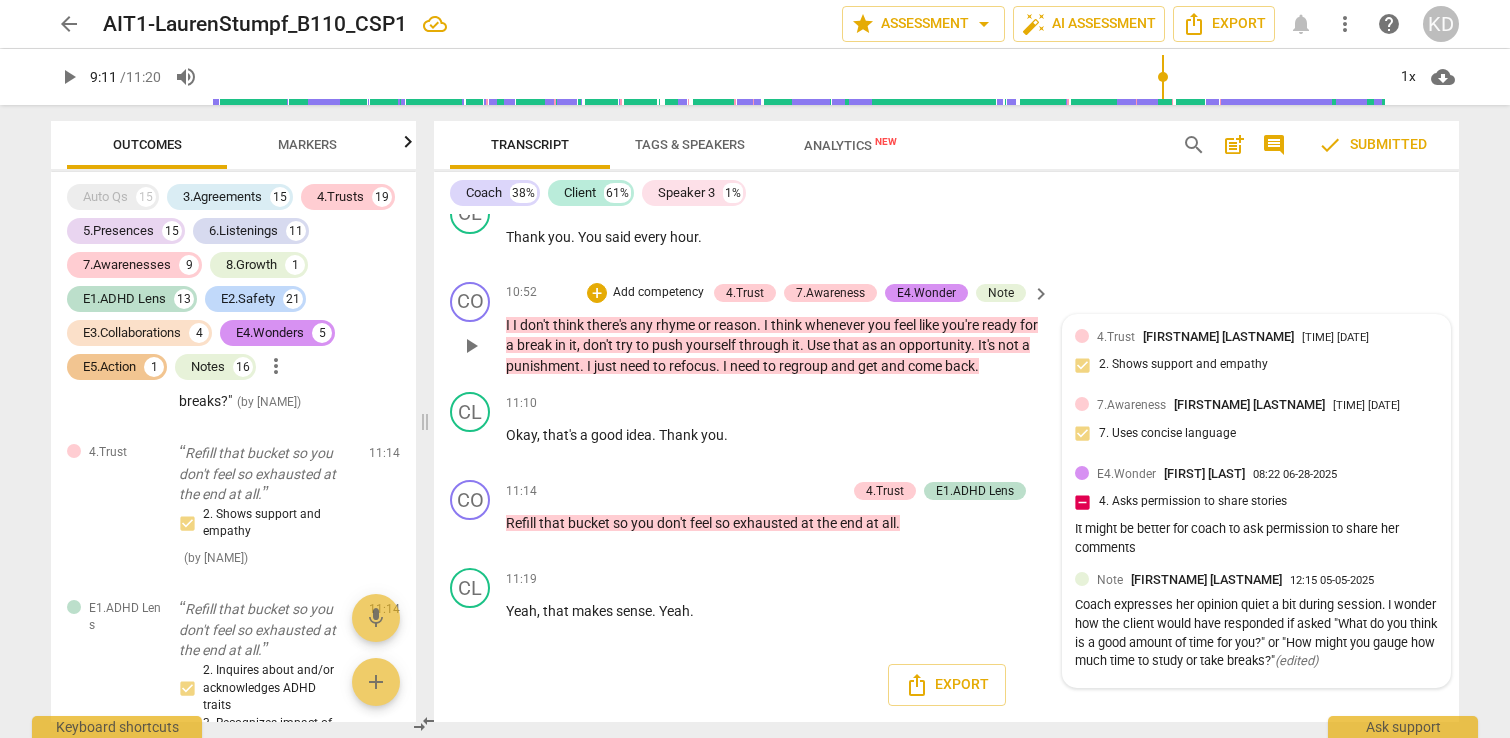 click on "Coach expresses her opinion quiet a bit during session. I wonder how the client would have responded if asked "What do you think is a good amount of time for you?" or "How might you gauge how much time to study or take breaks?"
( edited )" at bounding box center [1256, 633] 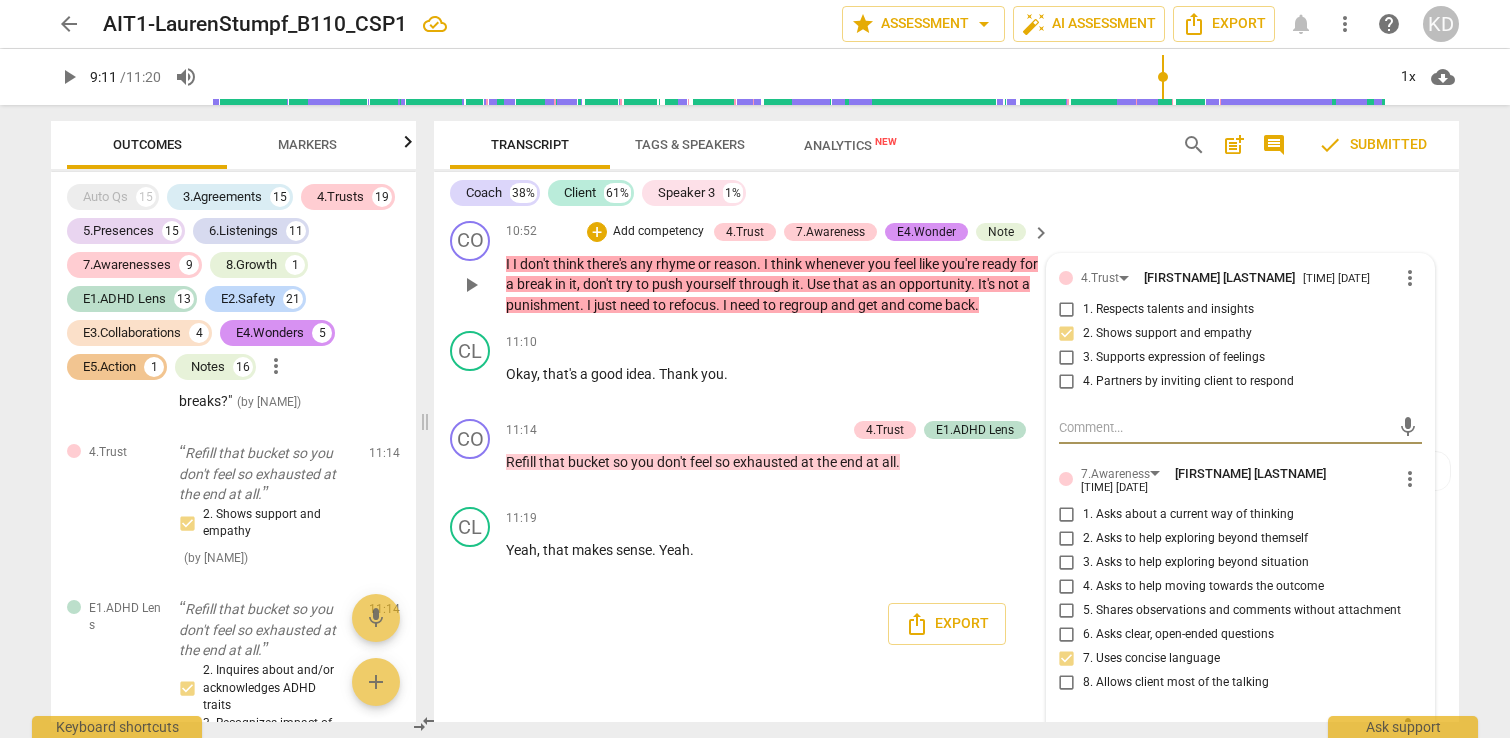 click on "more_vert" at bounding box center [1410, 479] 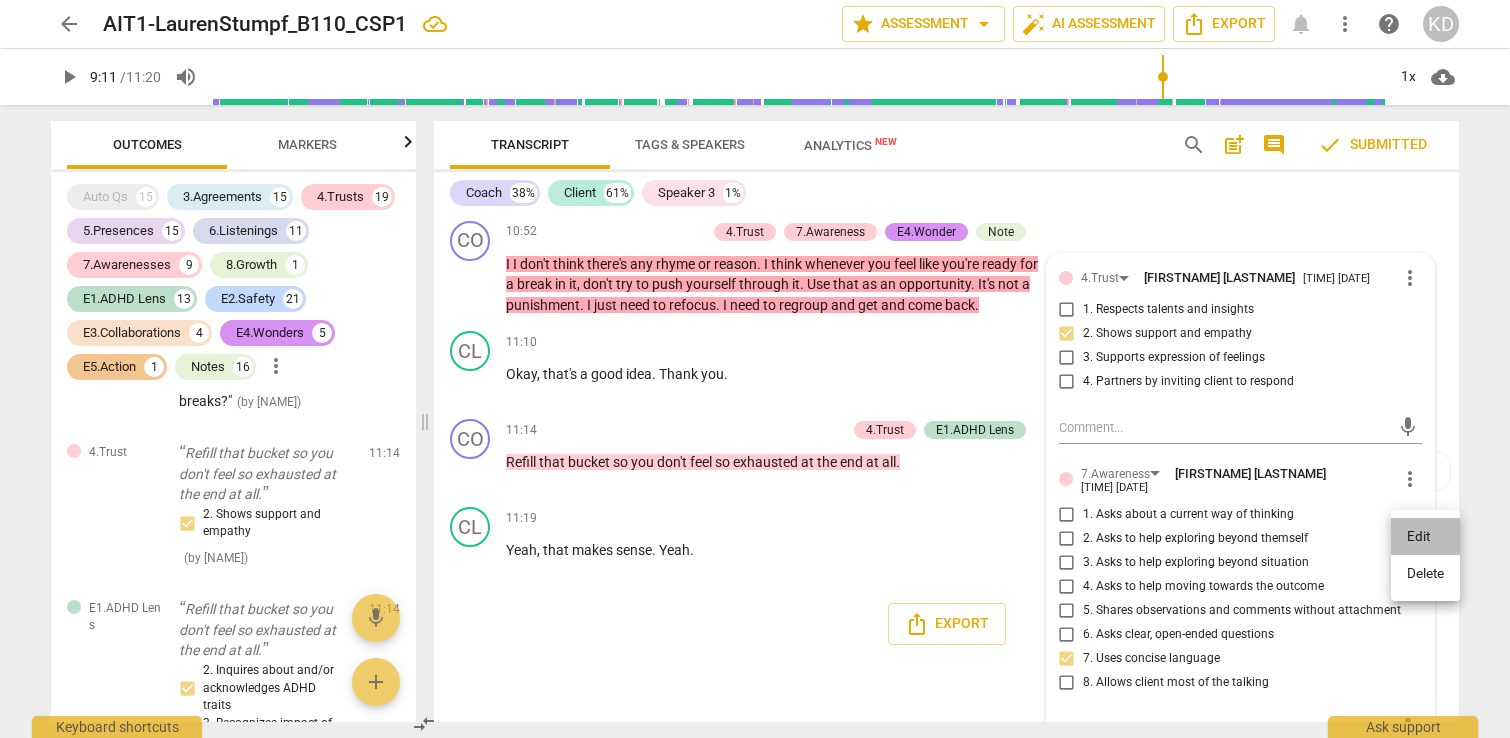 click on "Edit" at bounding box center [1425, 537] 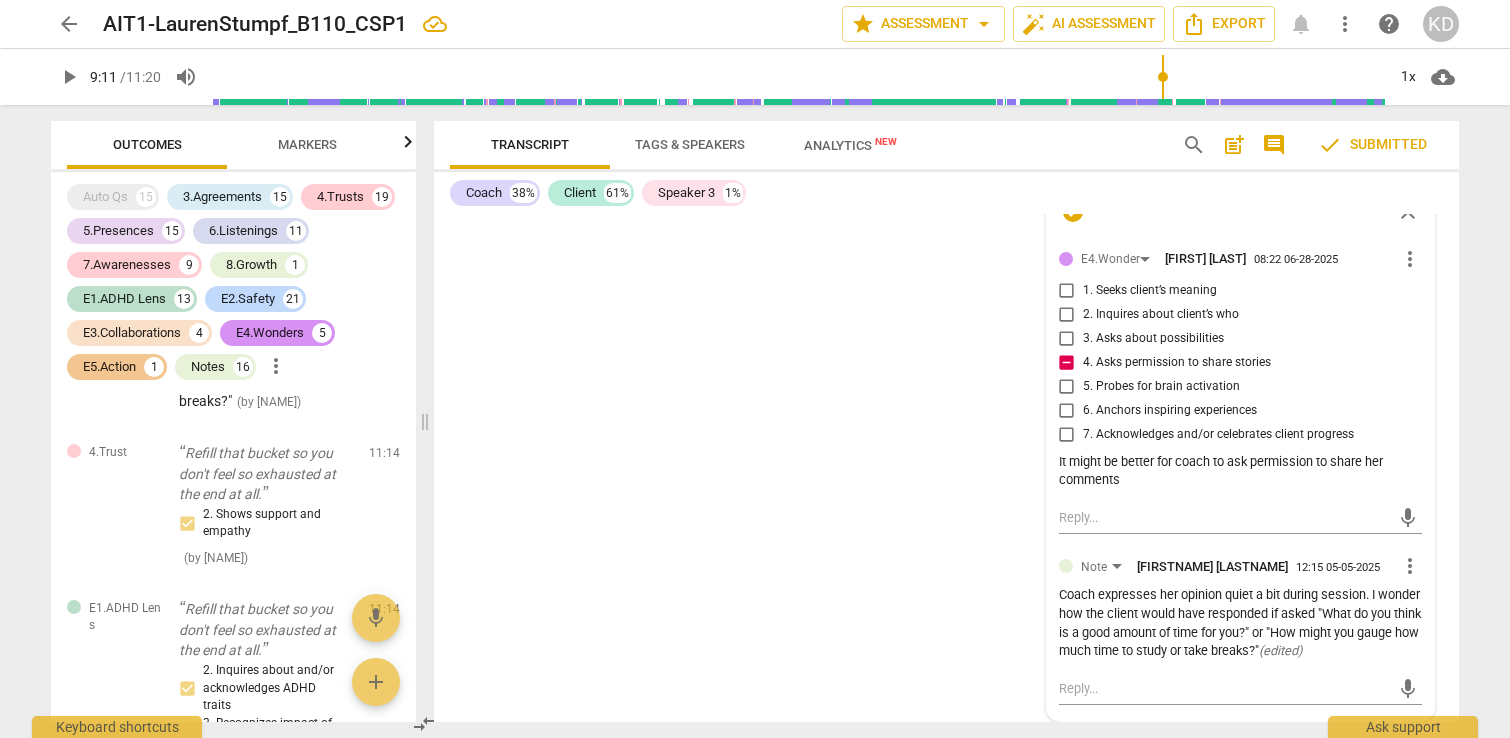 scroll, scrollTop: 12506, scrollLeft: 0, axis: vertical 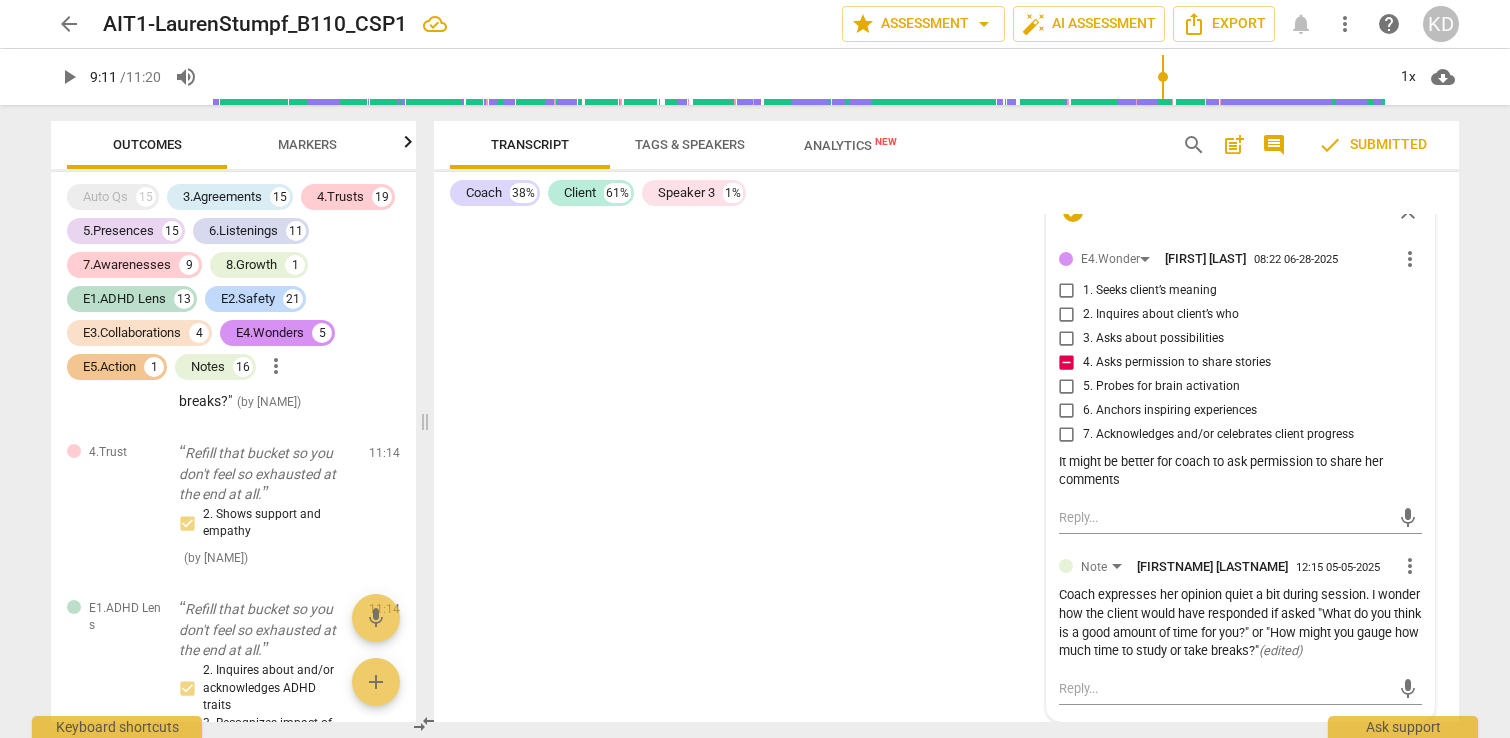 click on "Coach expresses her opinion quiet a bit during session. I wonder how the client would have responded if asked "What do you think is a good amount of time for you?" or "How might you gauge how much time to study or take breaks?"
( edited )" at bounding box center [1240, 623] 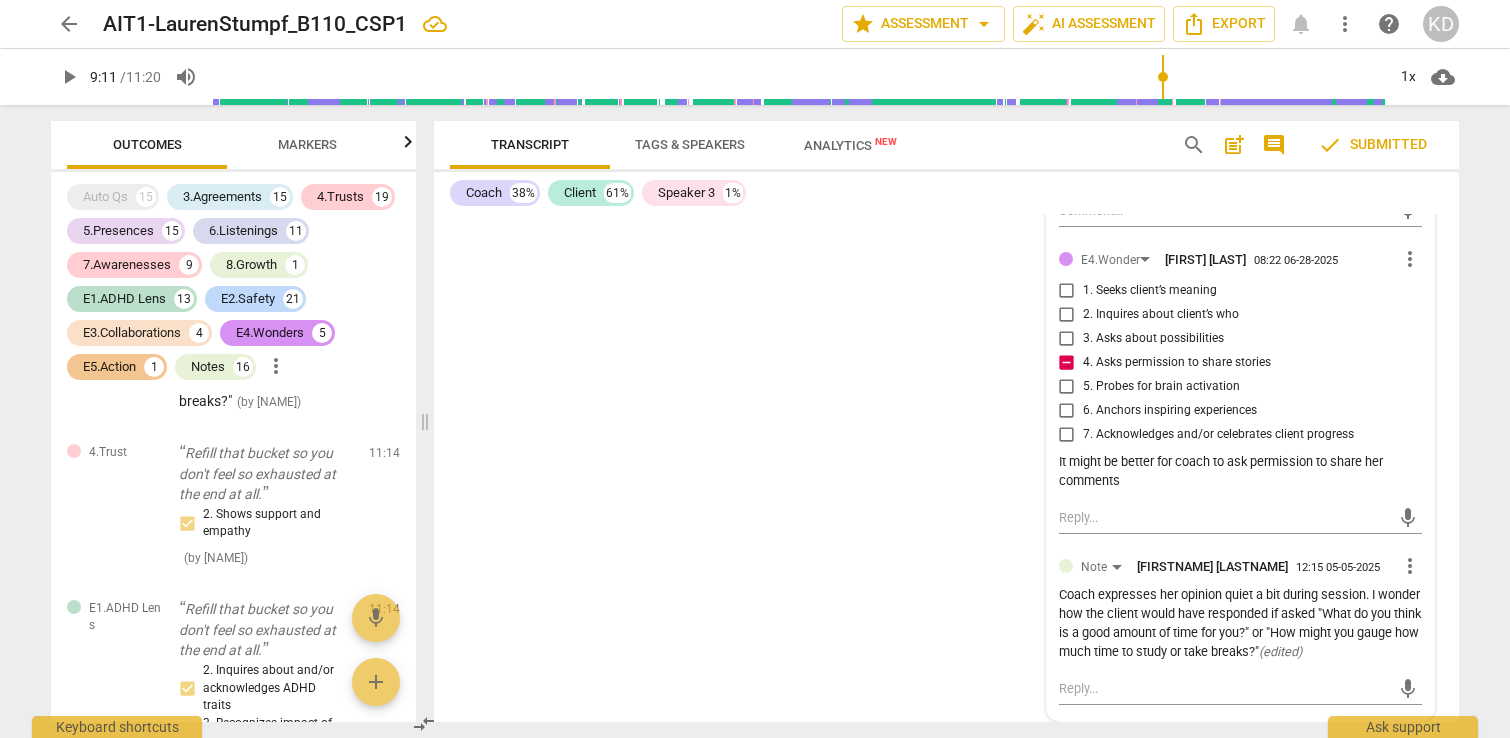 click on "more_vert" at bounding box center (1410, 566) 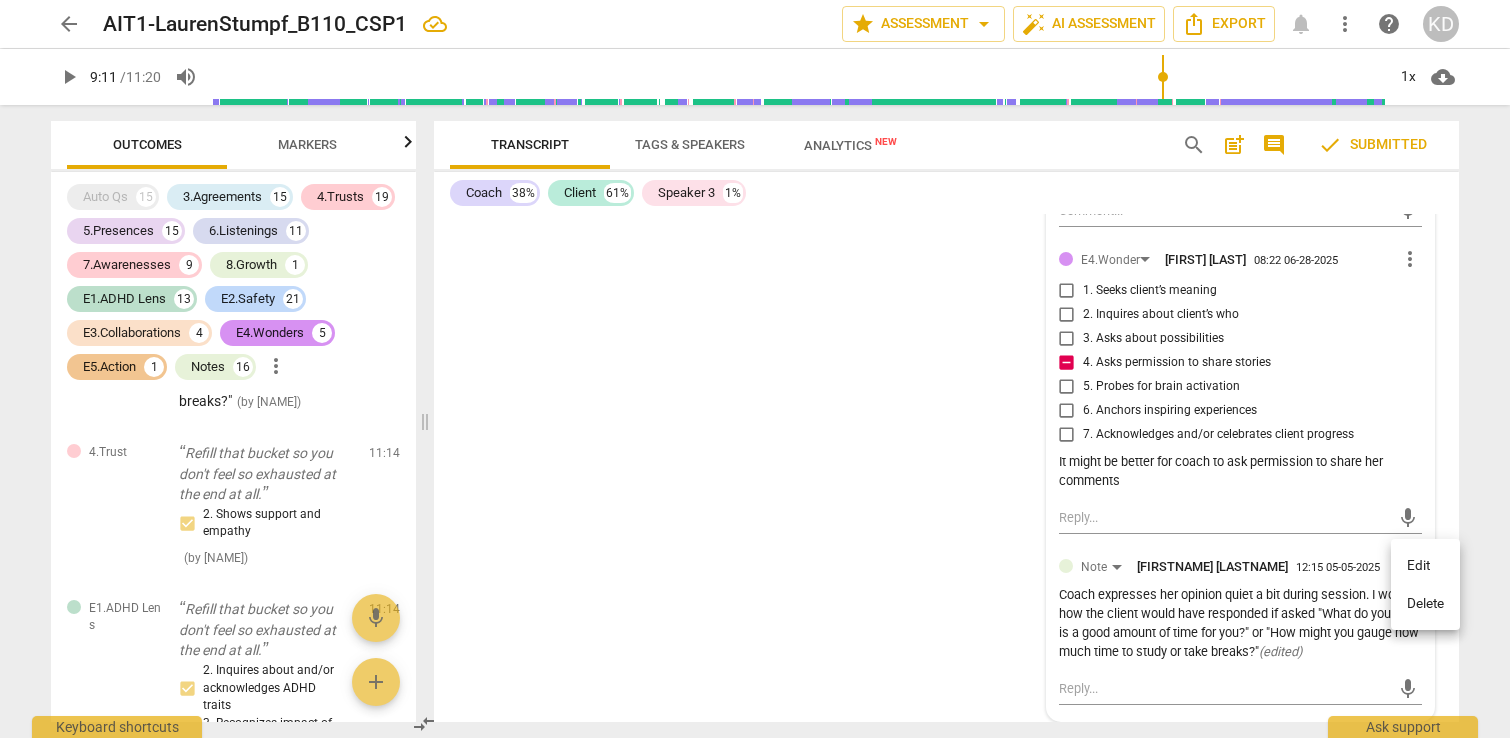 click on "Edit" at bounding box center (1425, 566) 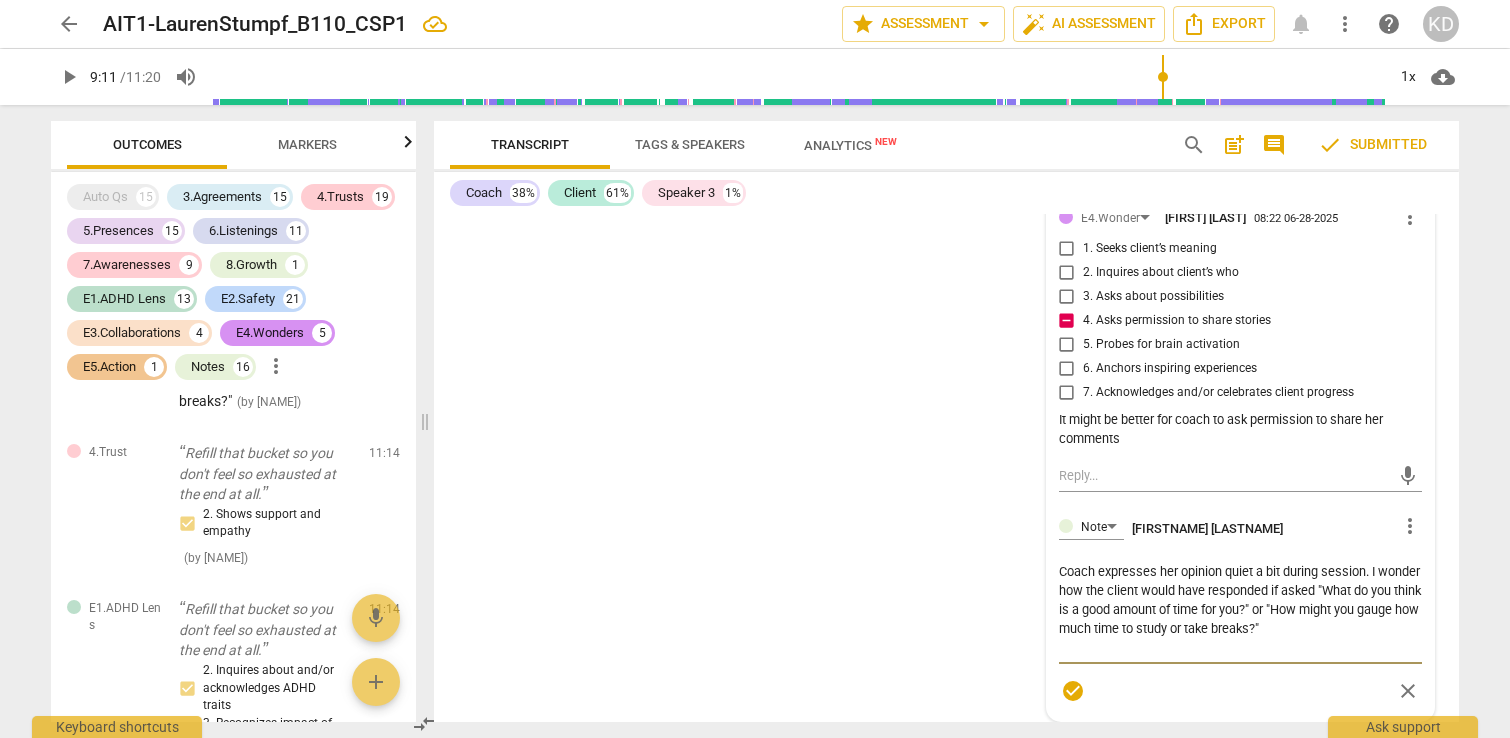 scroll, scrollTop: 12421, scrollLeft: 0, axis: vertical 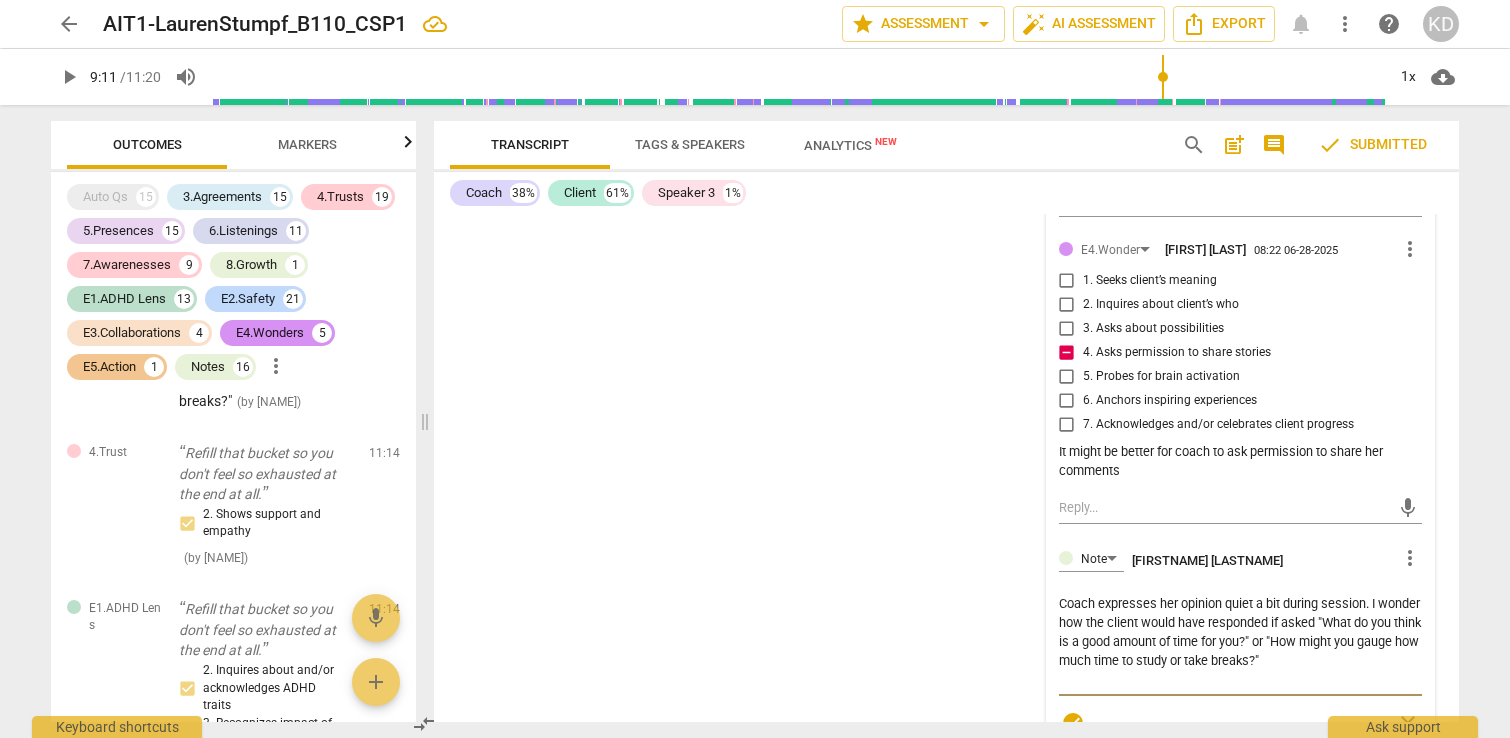 click on "Coach expresses her opinion quiet a bit during session. I wonder how the client would have responded if asked "What do you think is a good amount of time for you?" or "How might you gauge how much time to study or take breaks?"" at bounding box center [1240, 641] 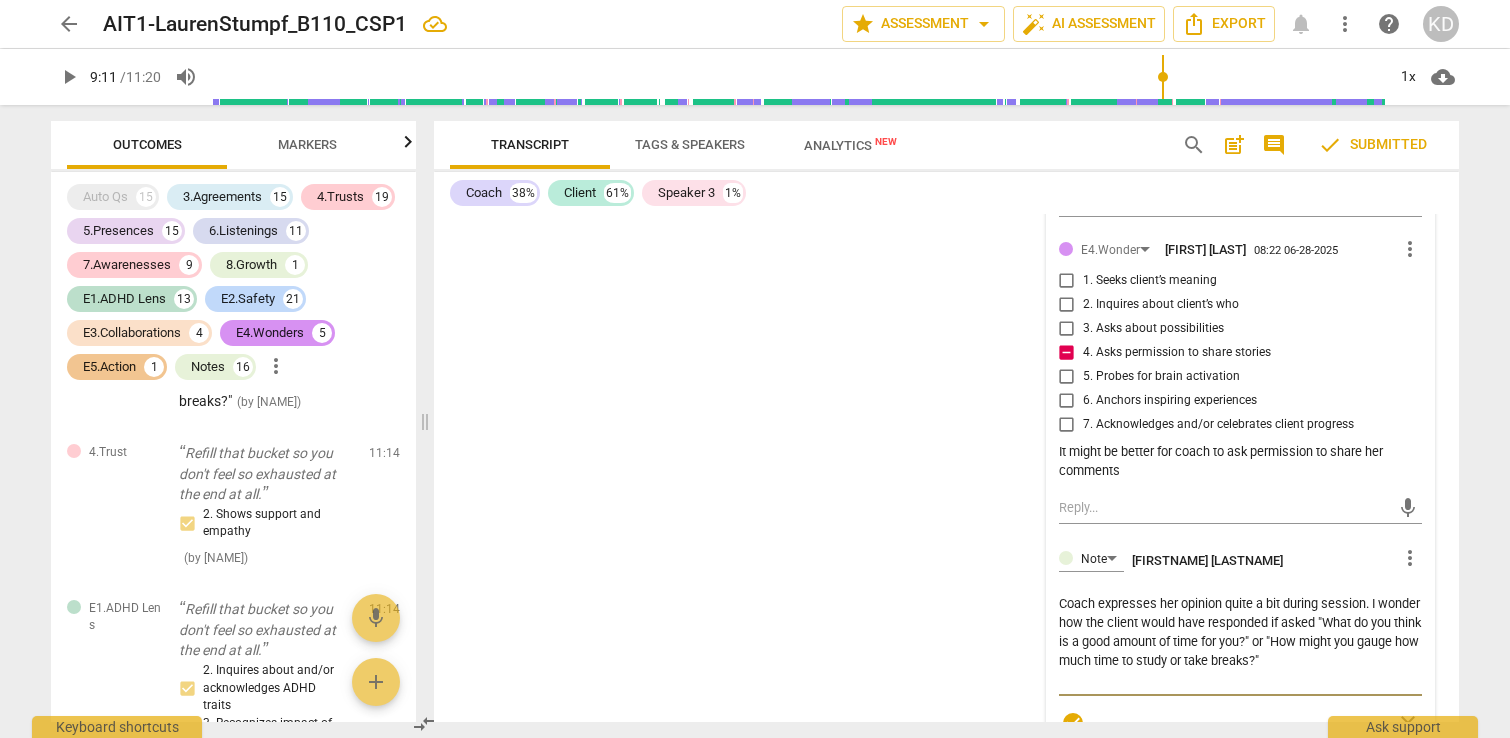 click on "Coach expresses her opinion quite a bit during session. I wonder how the client would have responded if asked "What do you think is a good amount of time for you?" or "How might you gauge how much time to study or take breaks?"" at bounding box center (1240, 641) 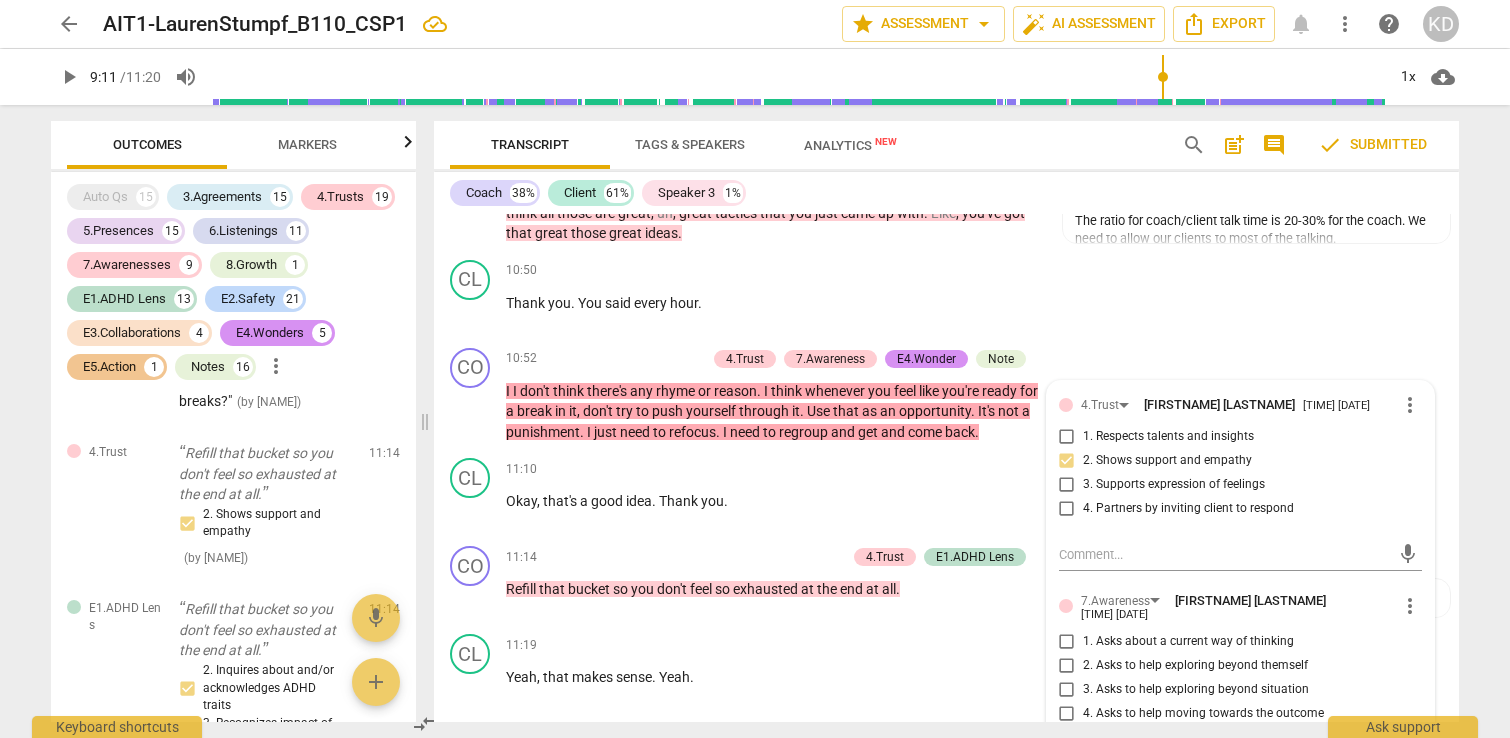 scroll, scrollTop: 11771, scrollLeft: 0, axis: vertical 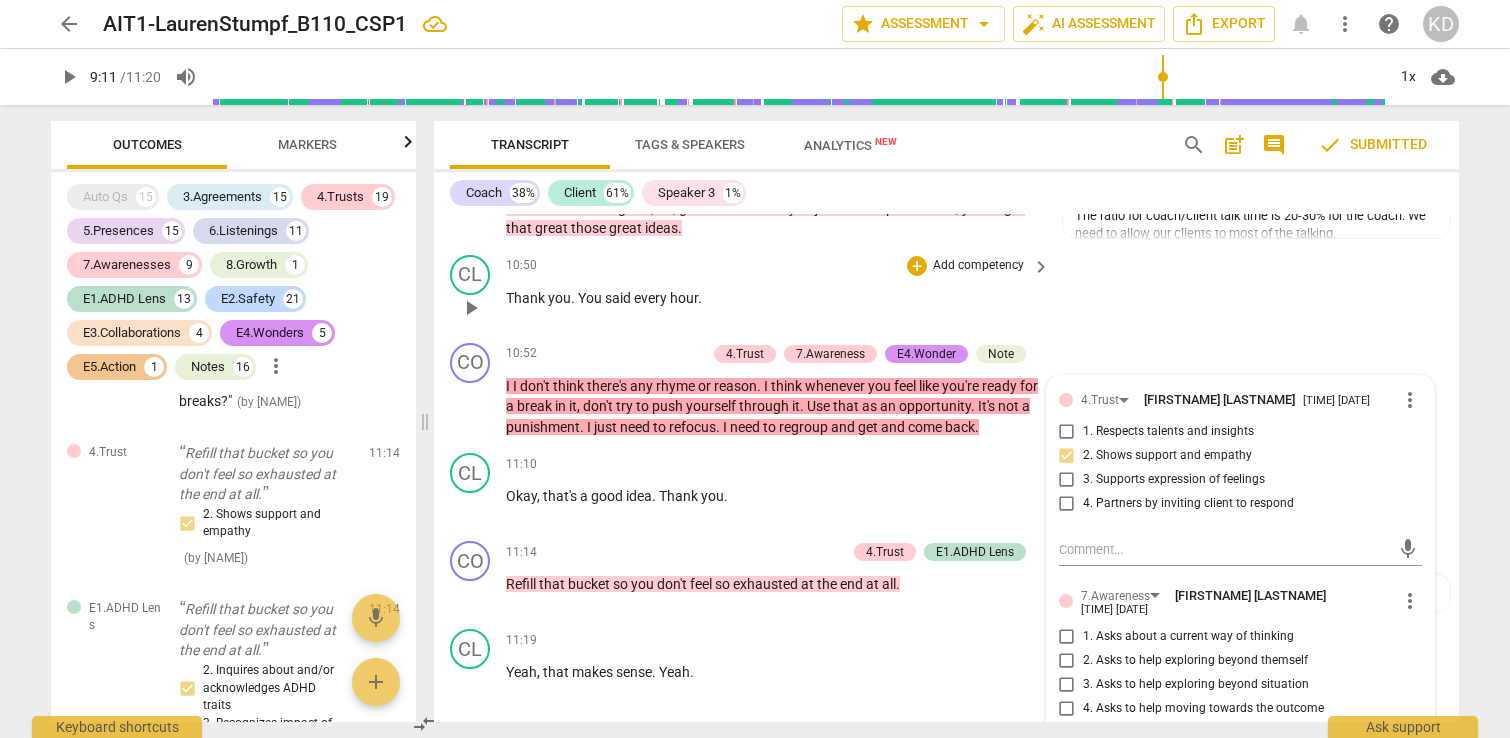 click on "CL play_arrow pause [TIME] + Add competency keyboard_arrow_right Thank you . You said every hour ." at bounding box center [946, 291] 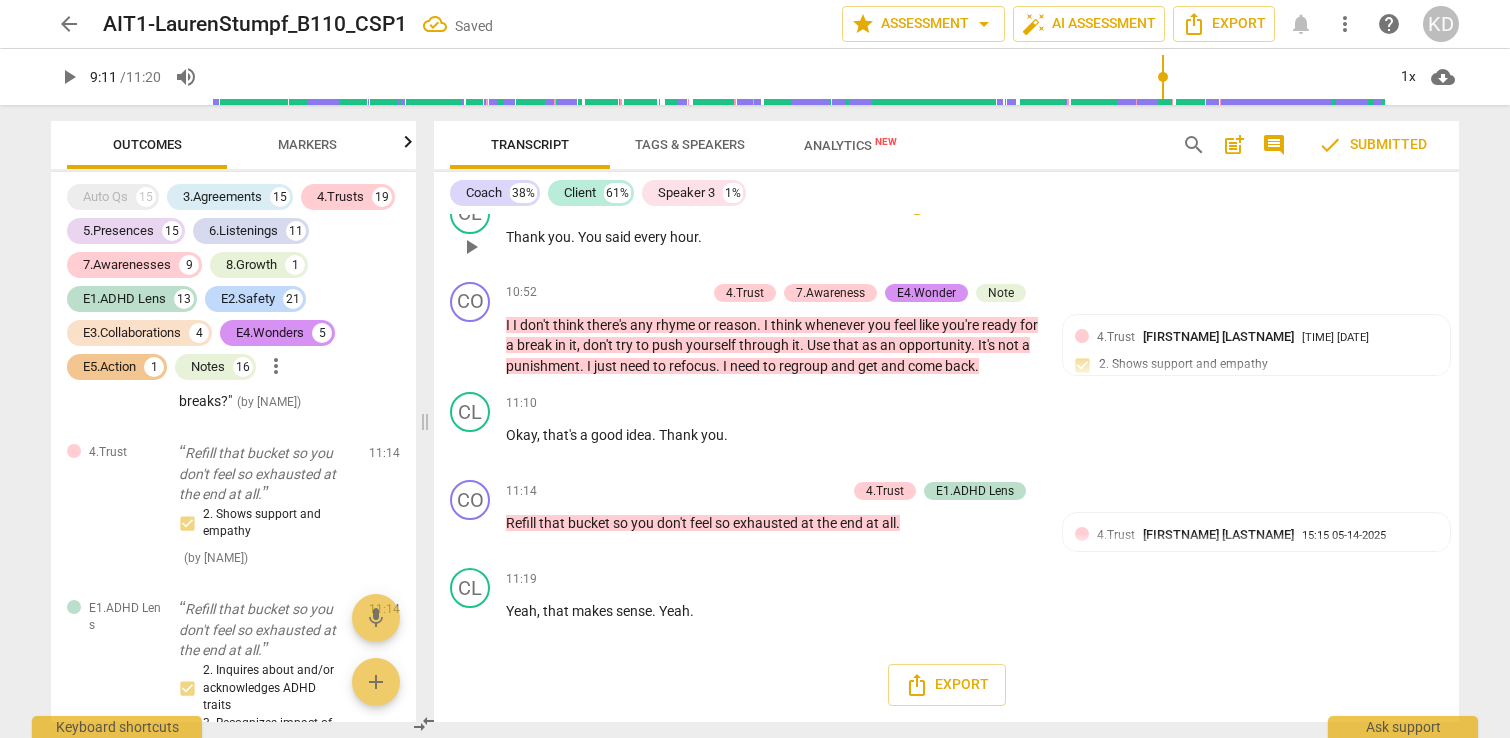 scroll, scrollTop: 11893, scrollLeft: 0, axis: vertical 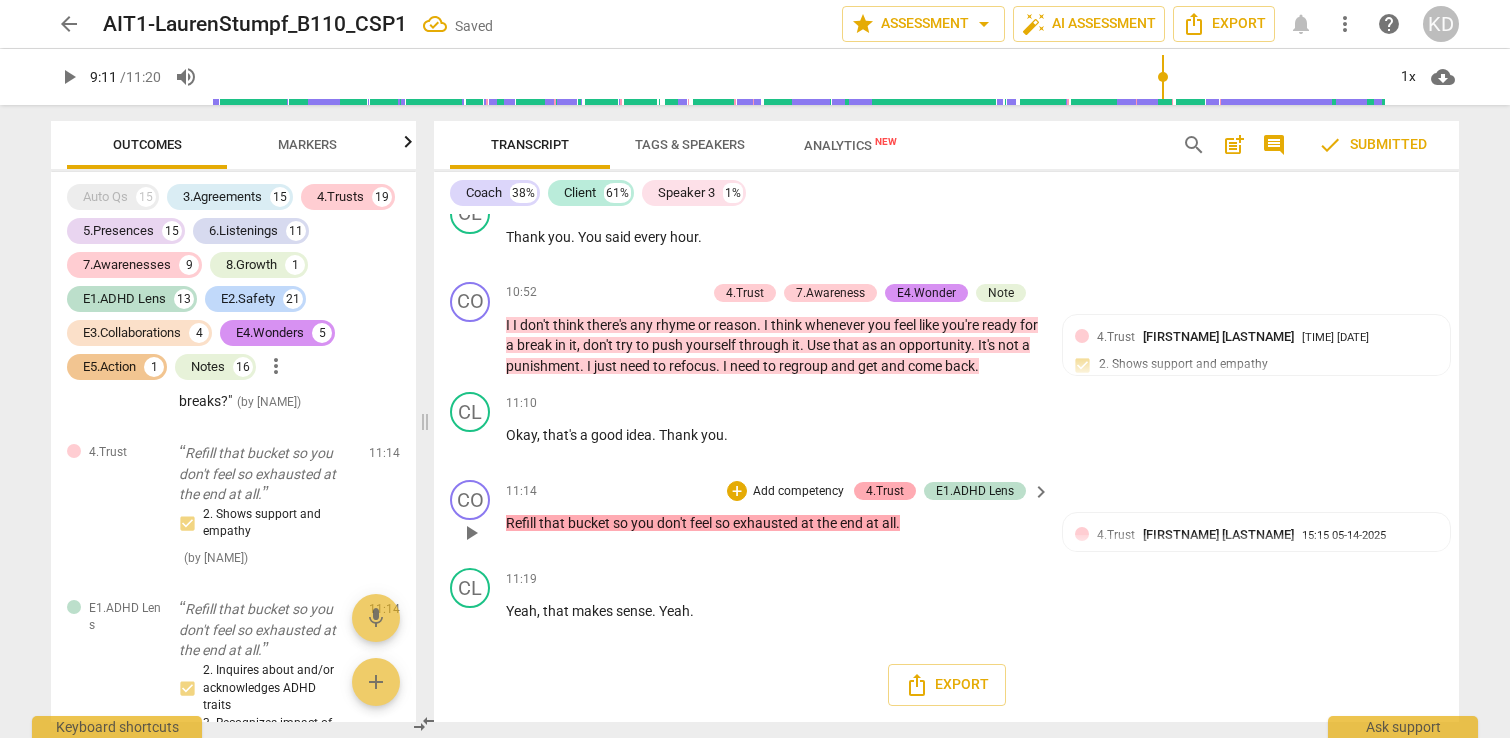 click on "4.Trust" at bounding box center (885, 491) 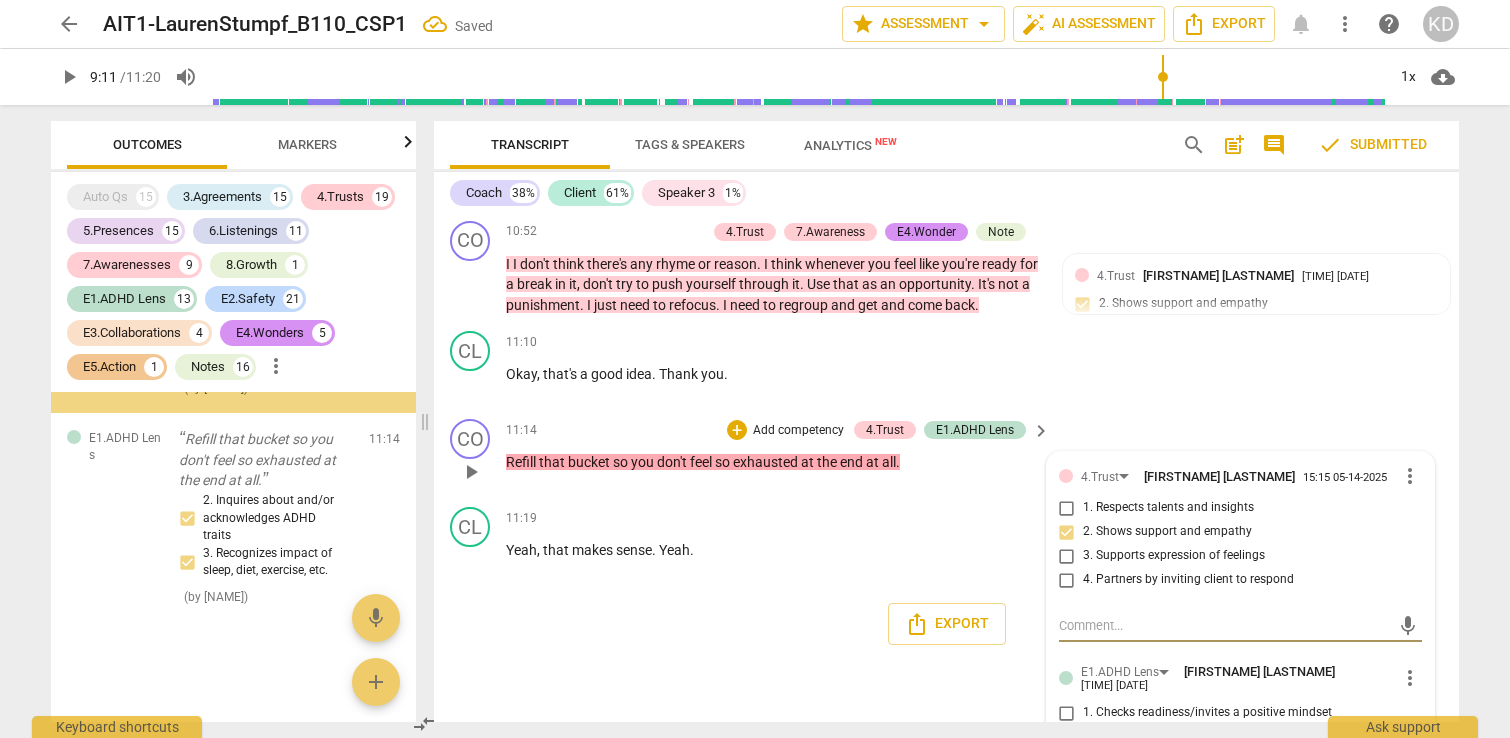 scroll, scrollTop: 38575, scrollLeft: 0, axis: vertical 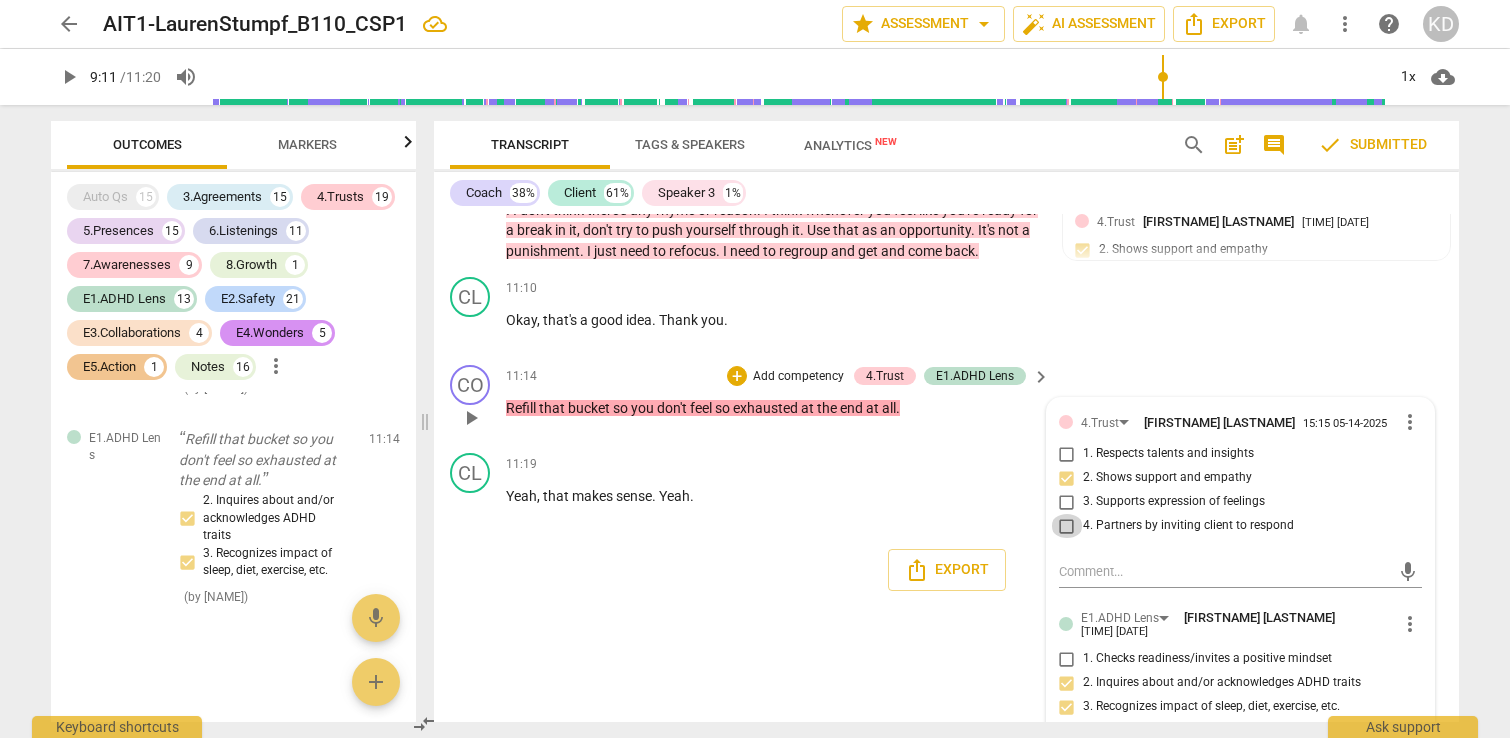 click on "4. Partners by inviting client to respond" at bounding box center (1067, 526) 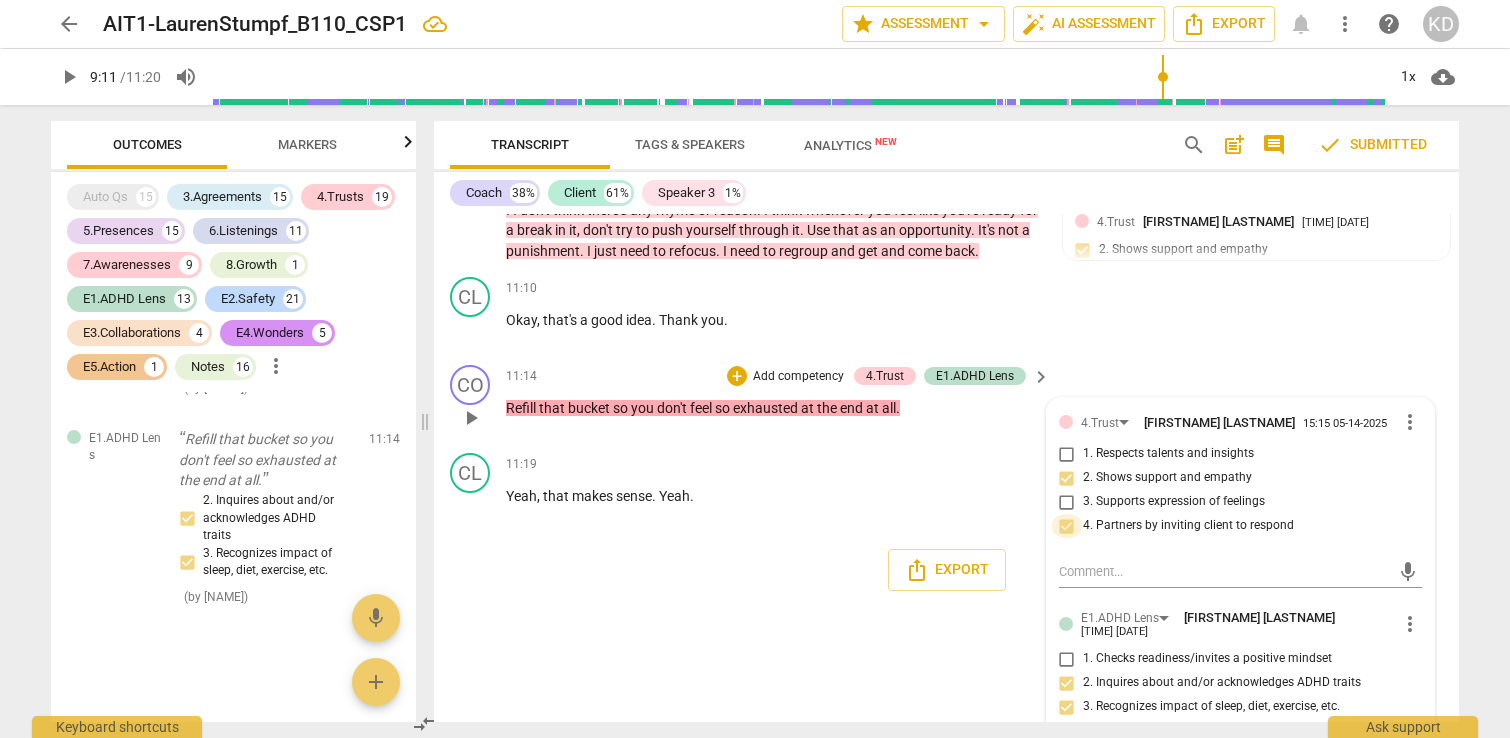 click on "4. Partners by inviting client to respond" at bounding box center [1067, 526] 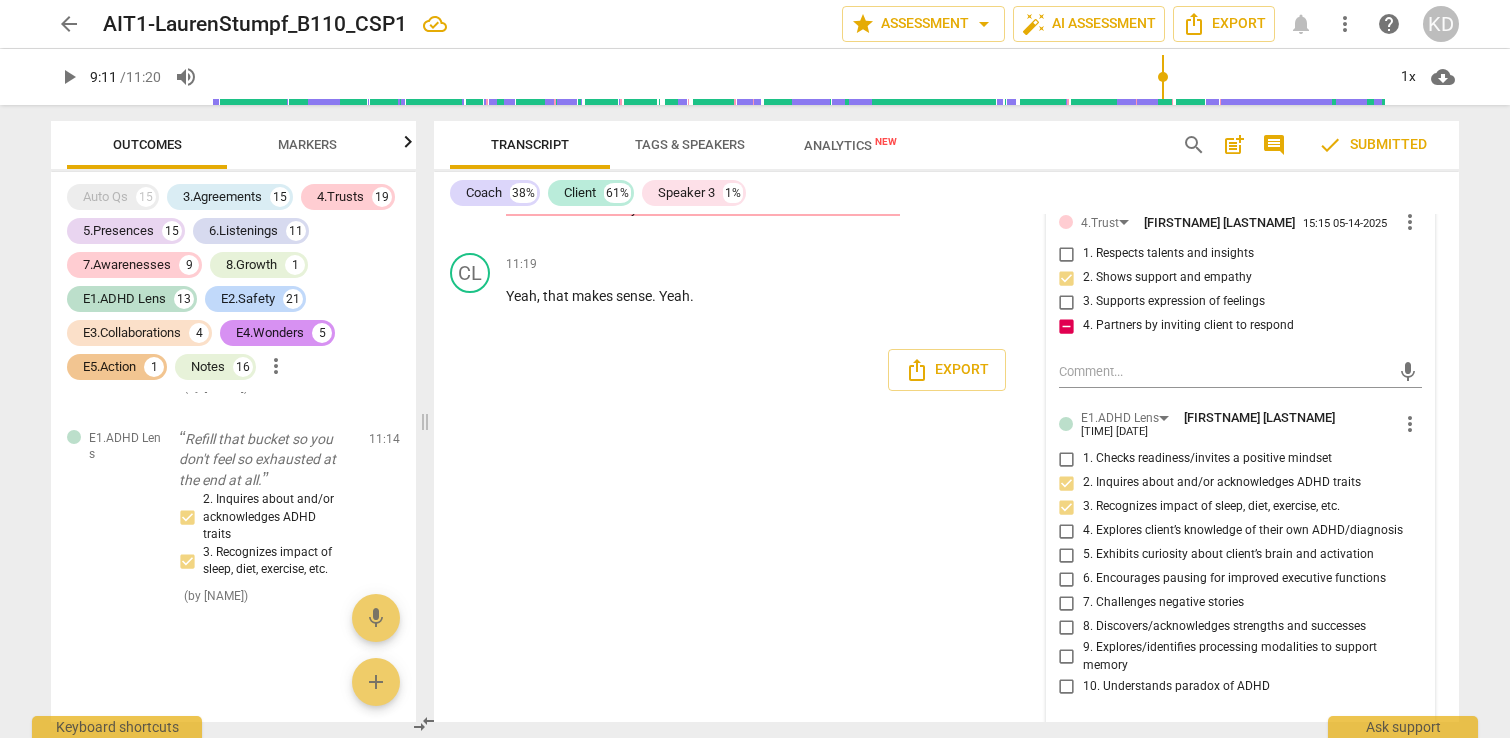 scroll, scrollTop: 12167, scrollLeft: 0, axis: vertical 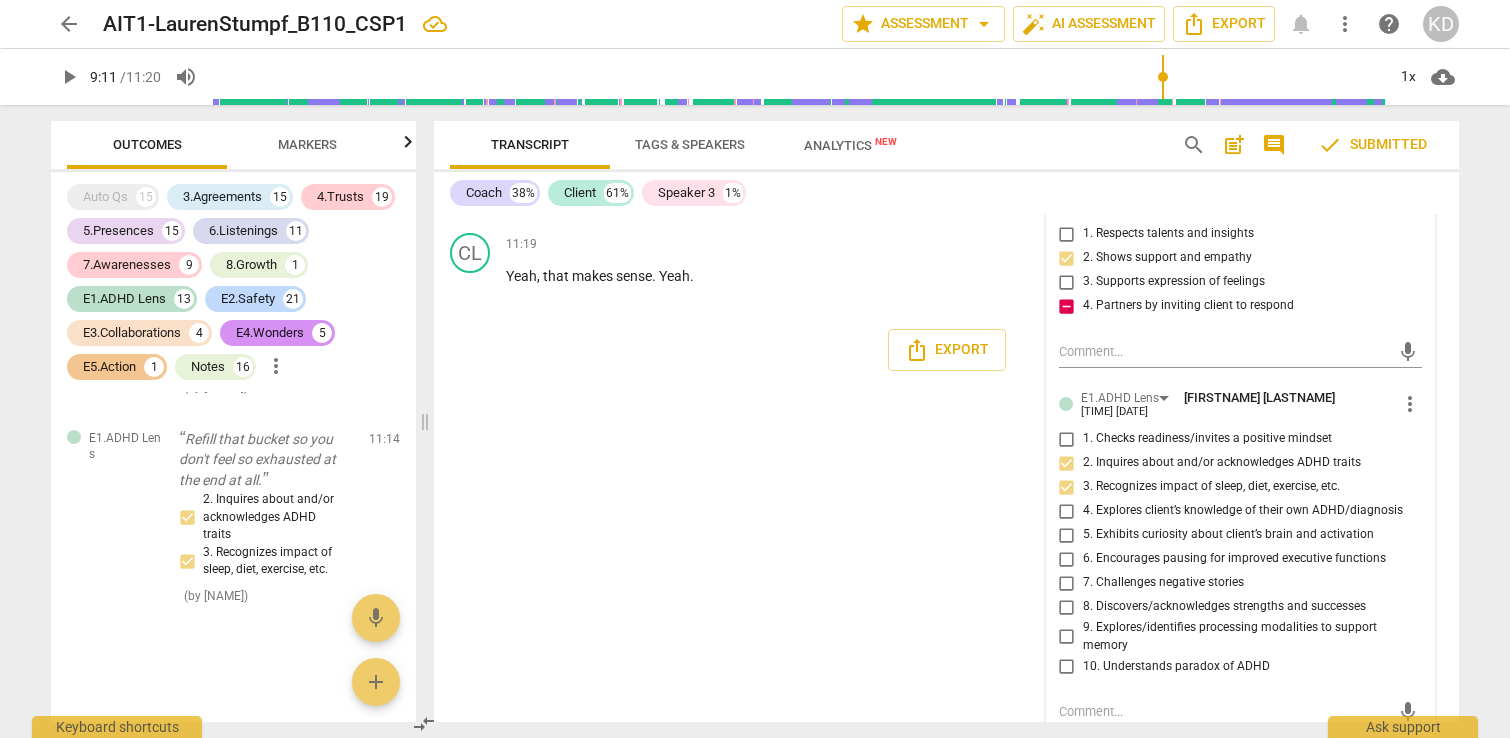 click on "4. Partners by inviting client to respond" at bounding box center (1067, 306) 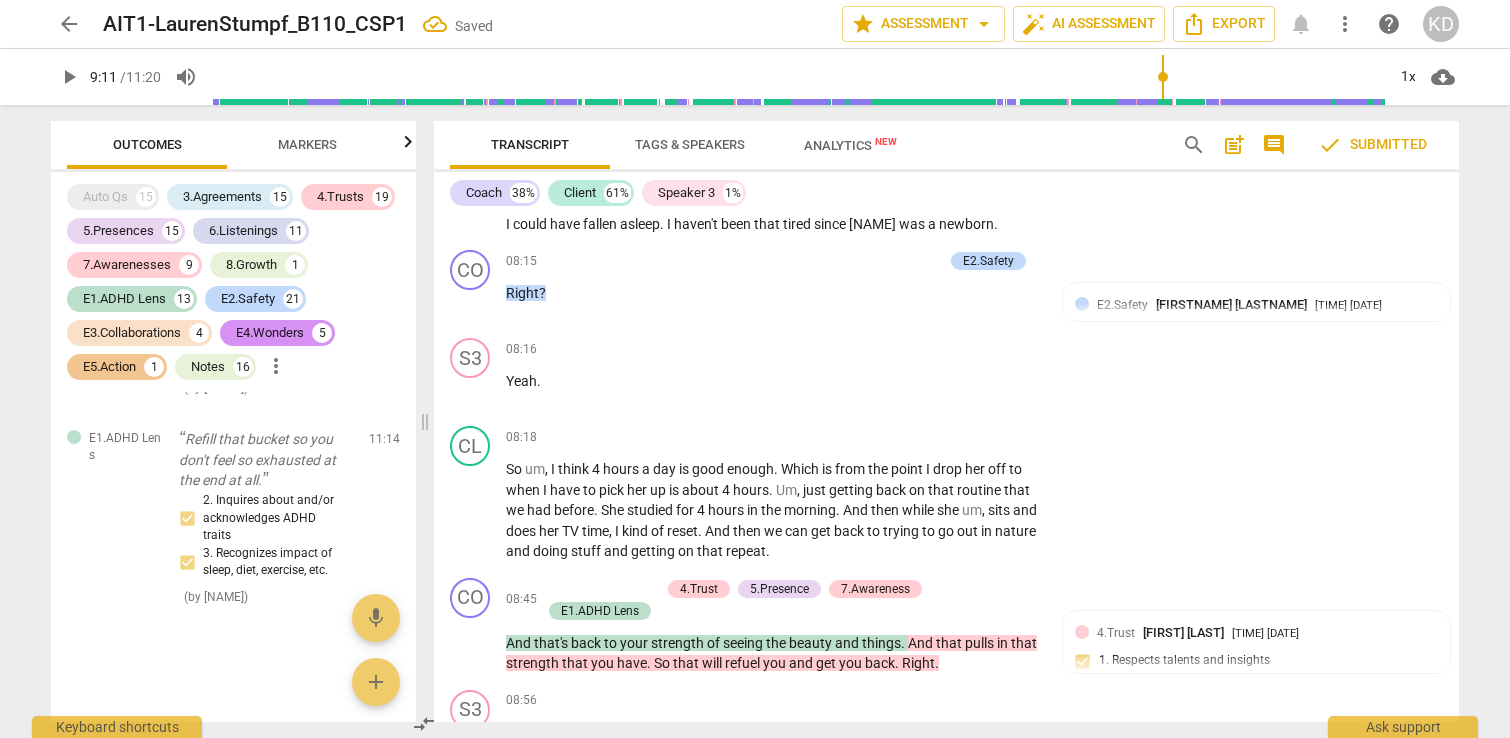scroll, scrollTop: 10272, scrollLeft: 0, axis: vertical 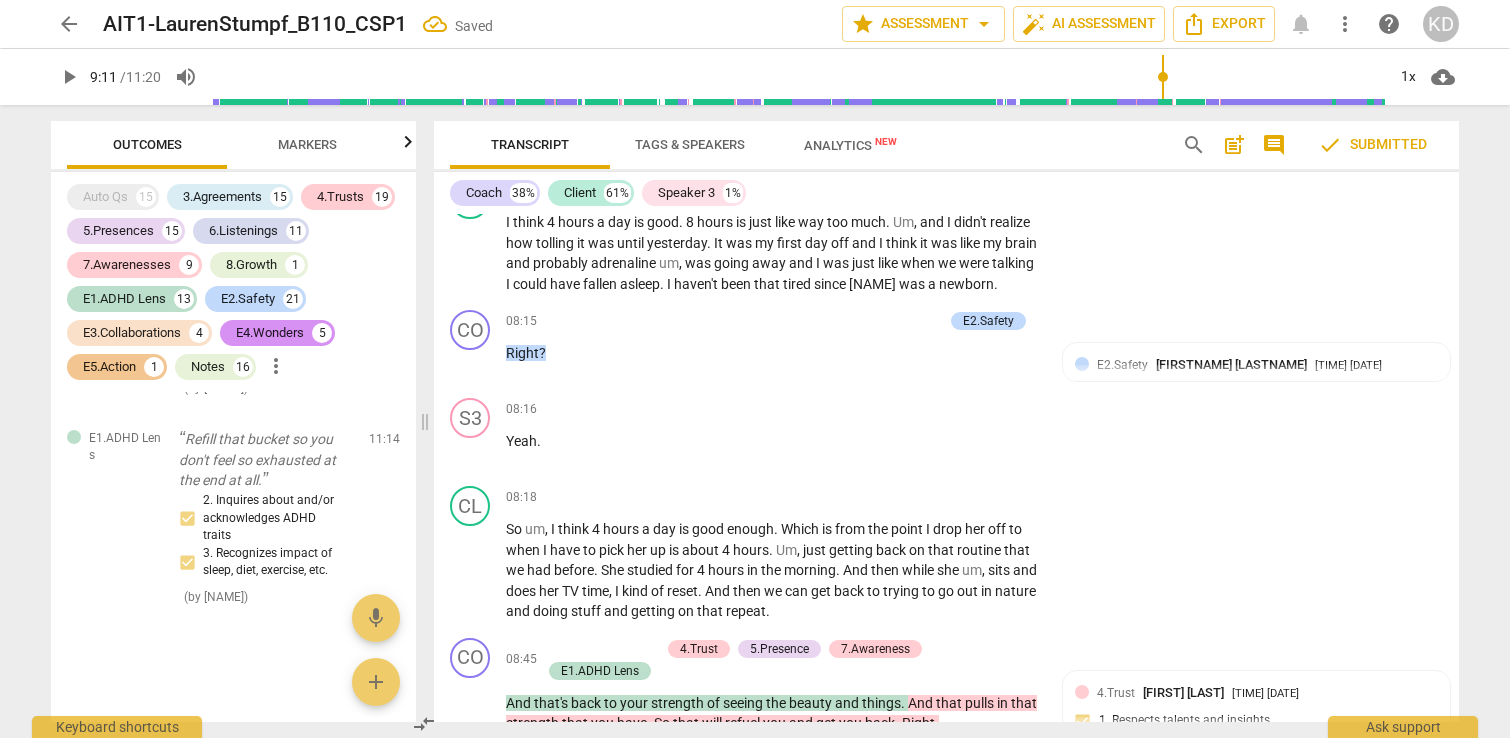 click on "post_add" at bounding box center [1234, 145] 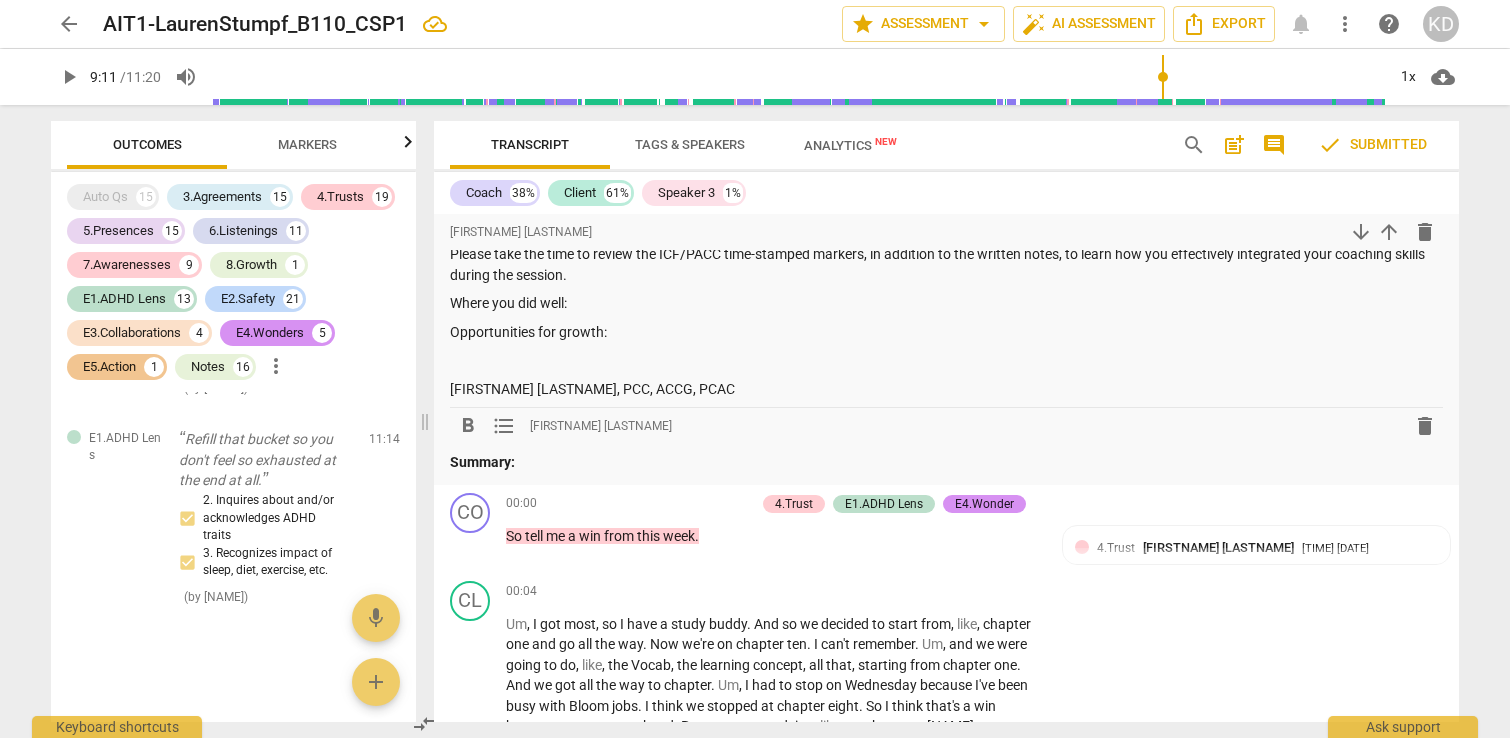 scroll, scrollTop: 4293, scrollLeft: 0, axis: vertical 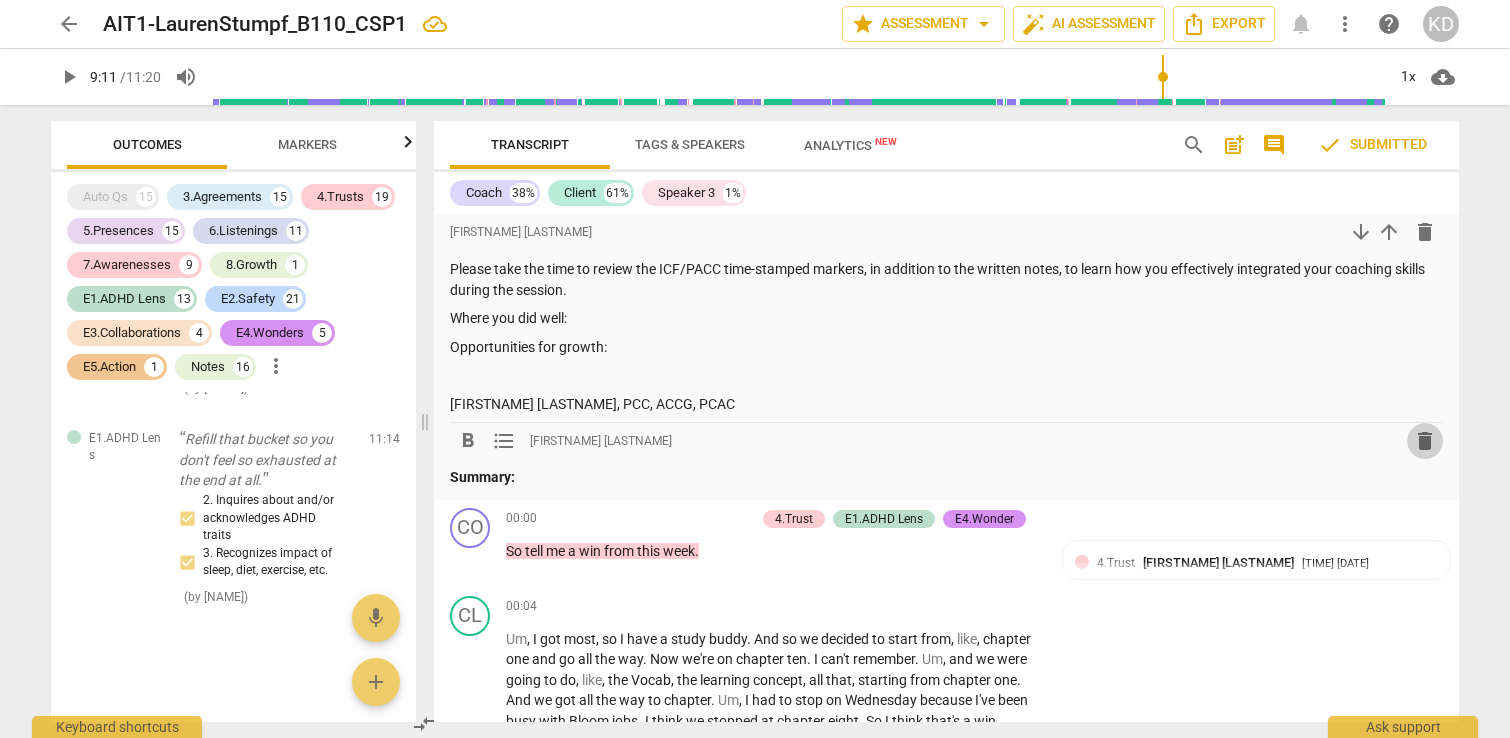 click on "delete" at bounding box center (1425, 441) 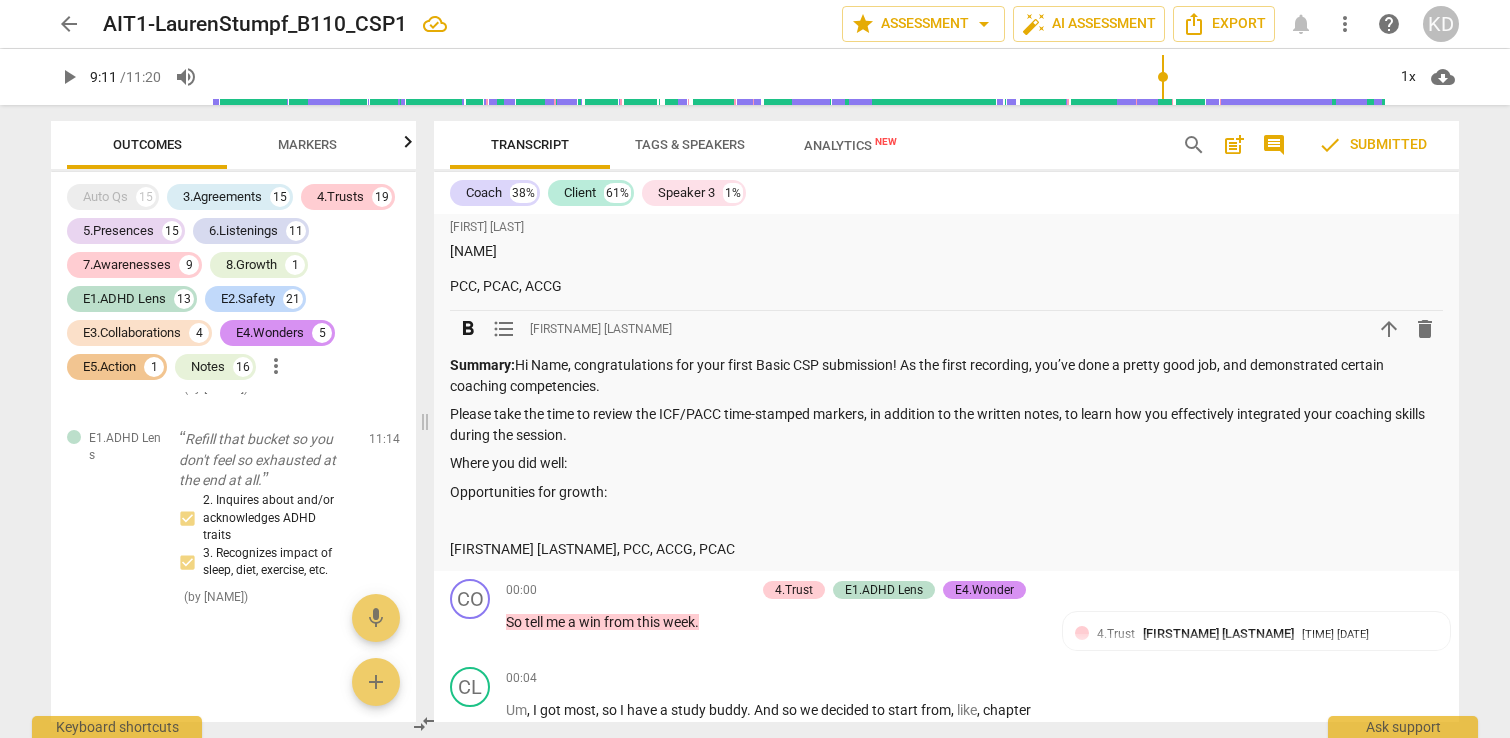 scroll, scrollTop: 4137, scrollLeft: 0, axis: vertical 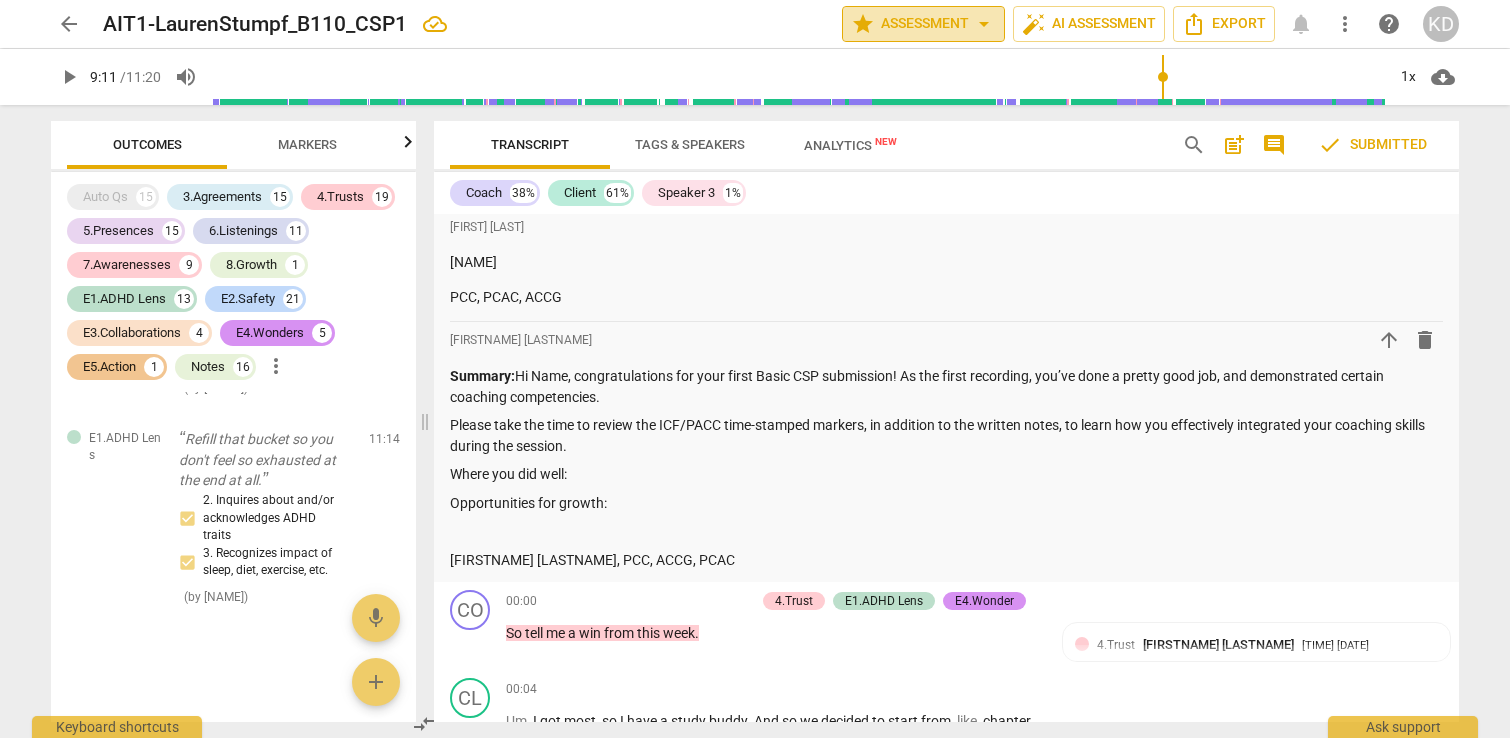 click on "star    Assessment   arrow_drop_down" at bounding box center [923, 24] 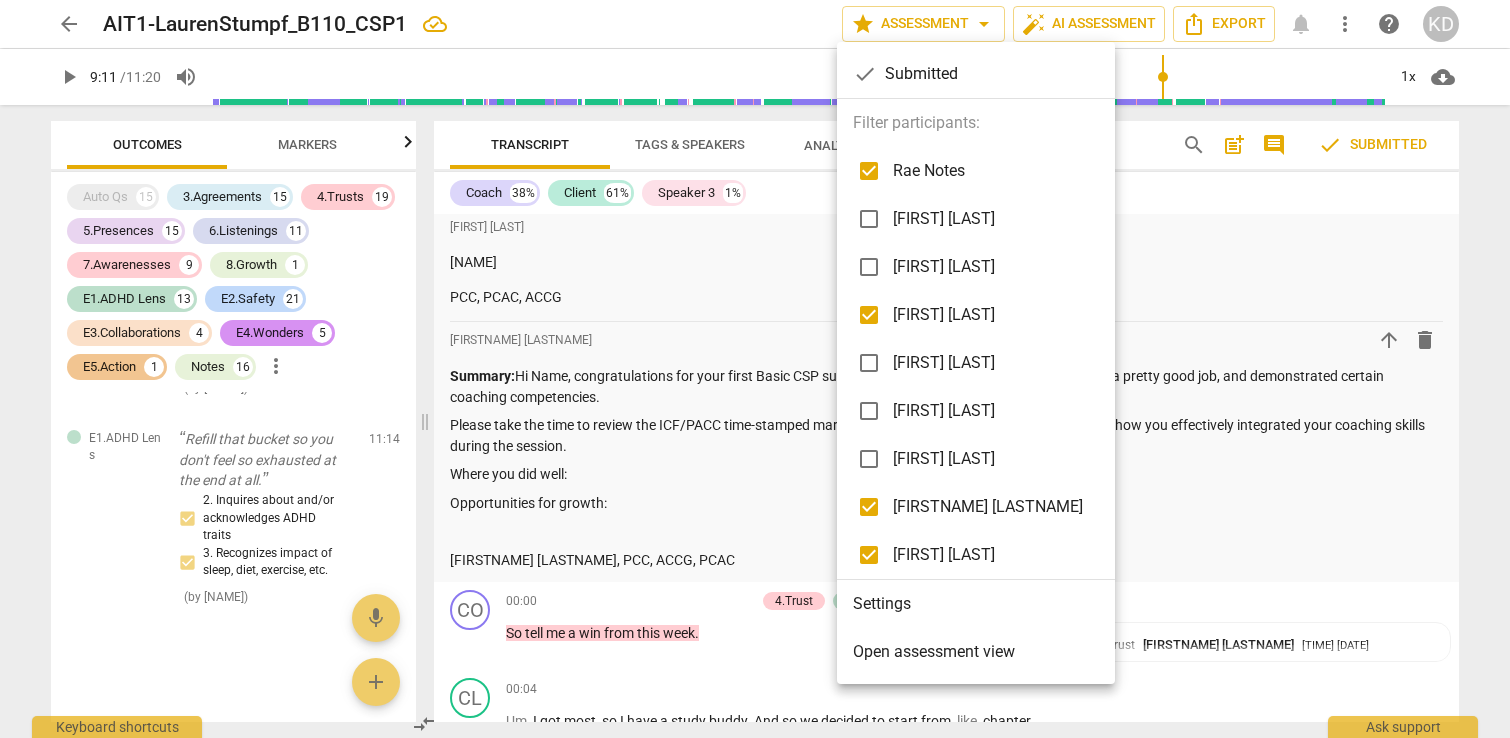 click at bounding box center (869, 315) 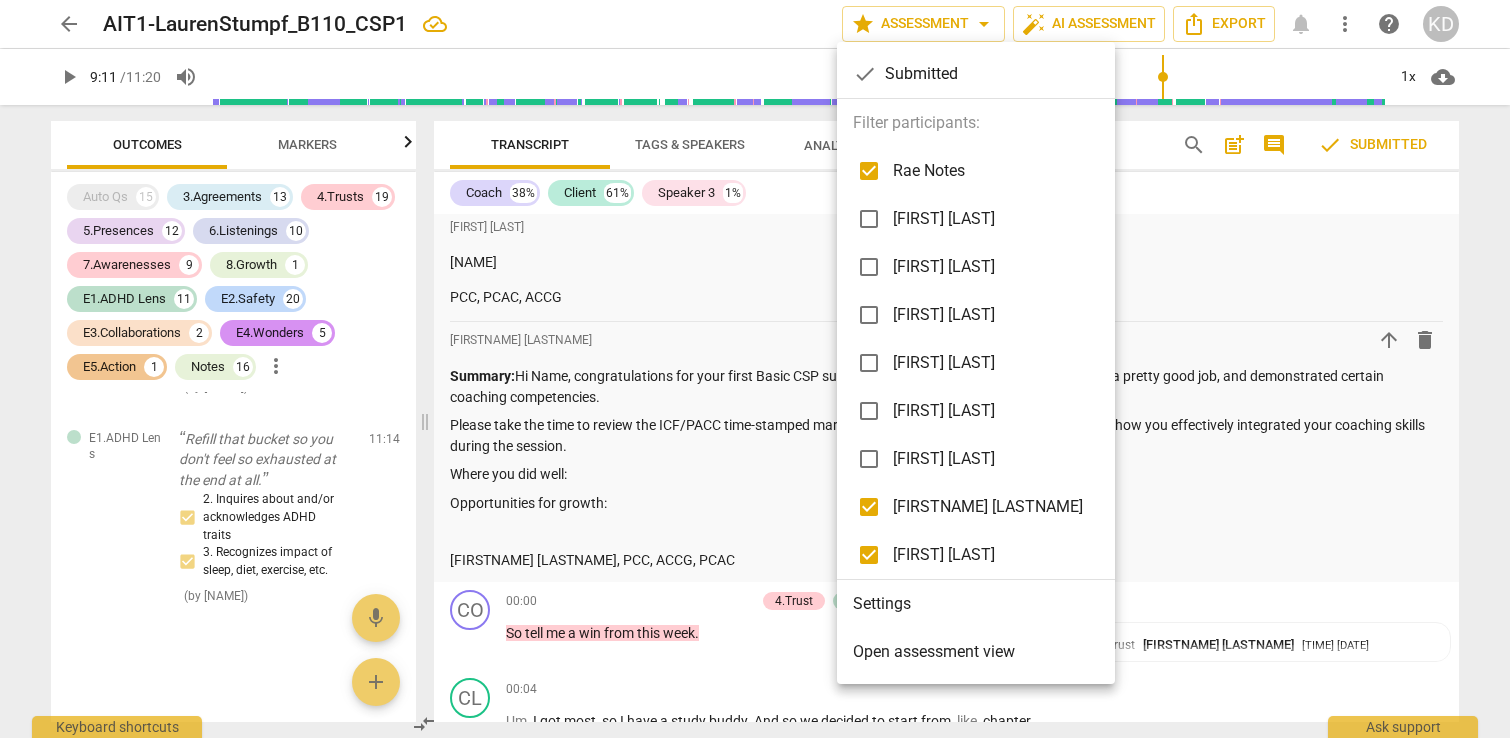 scroll, scrollTop: 35498, scrollLeft: 0, axis: vertical 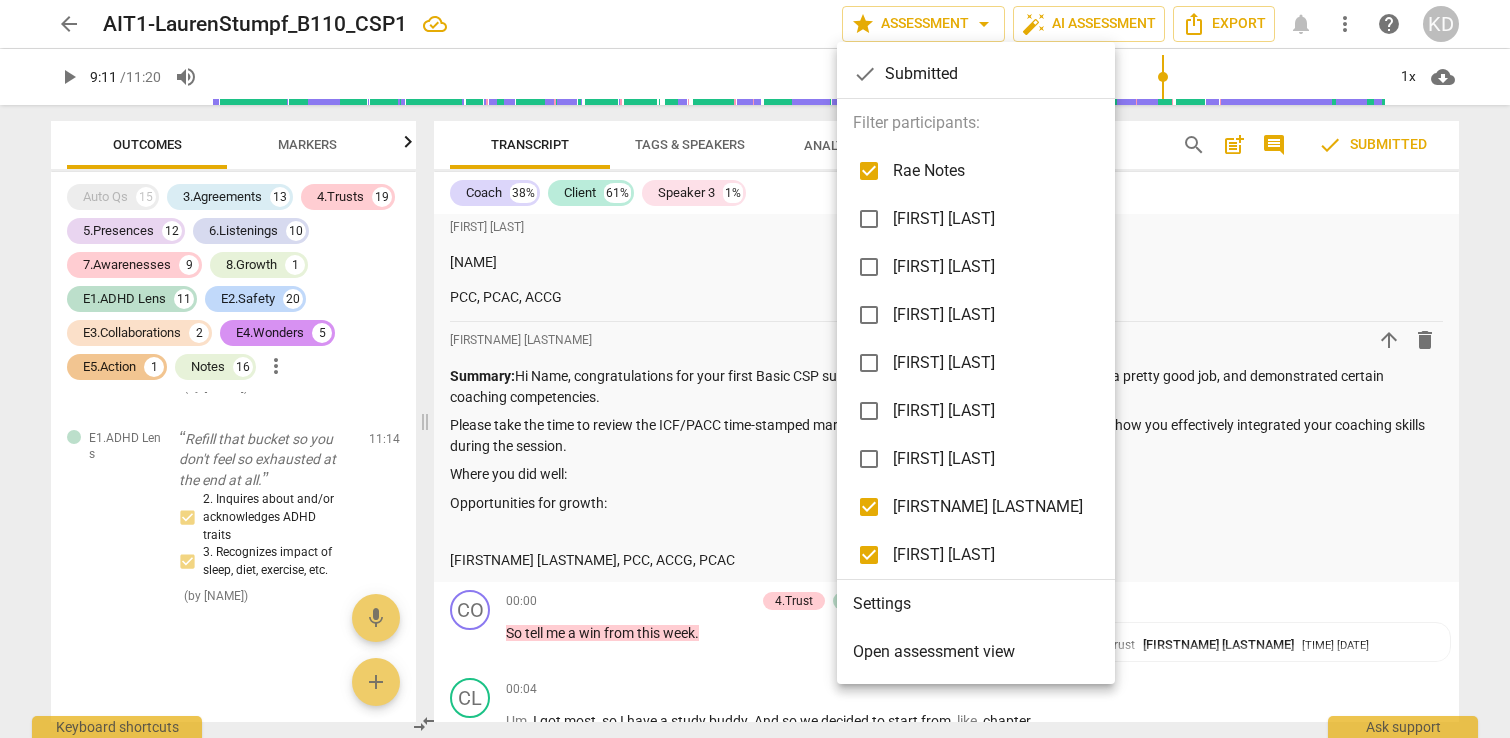 click at bounding box center [869, 555] 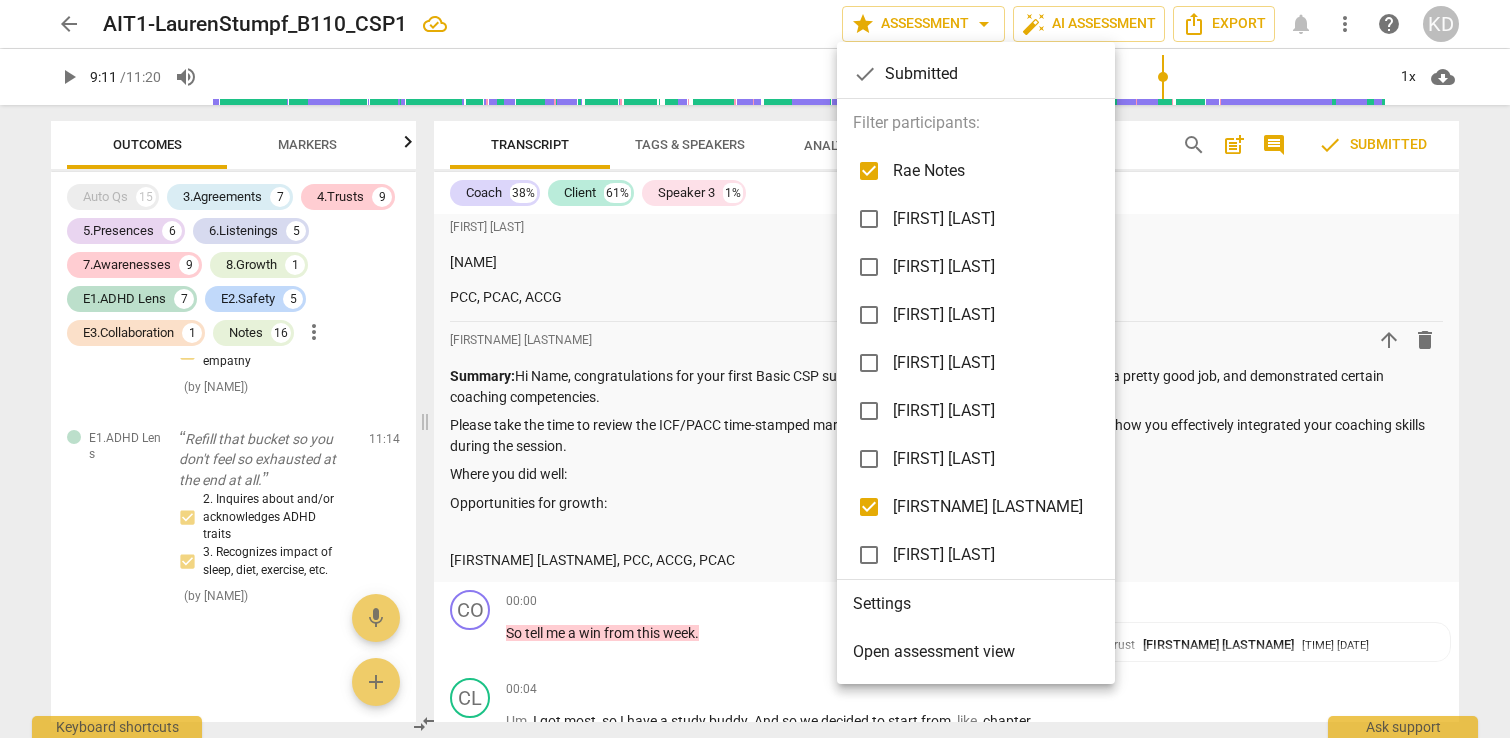 scroll, scrollTop: 20778, scrollLeft: 0, axis: vertical 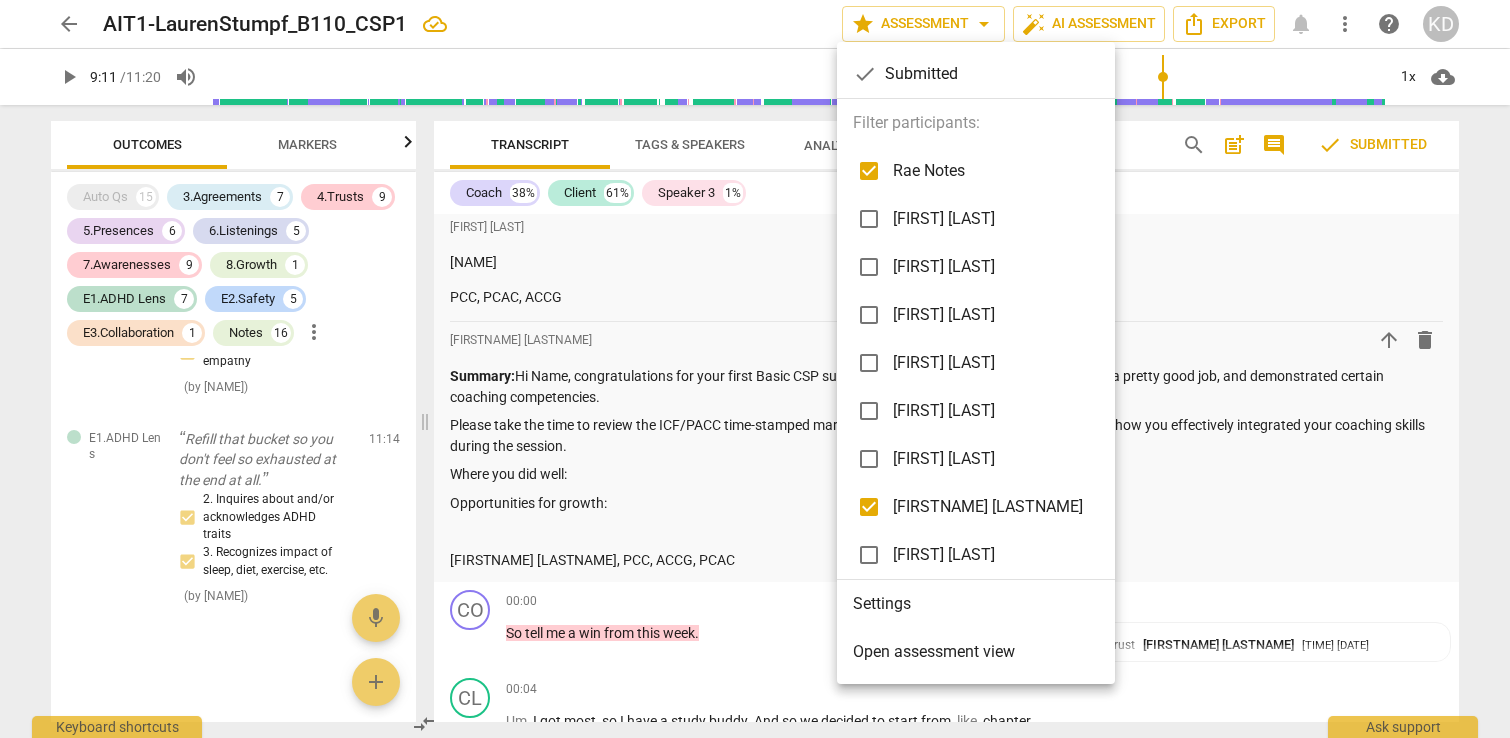 click at bounding box center (755, 369) 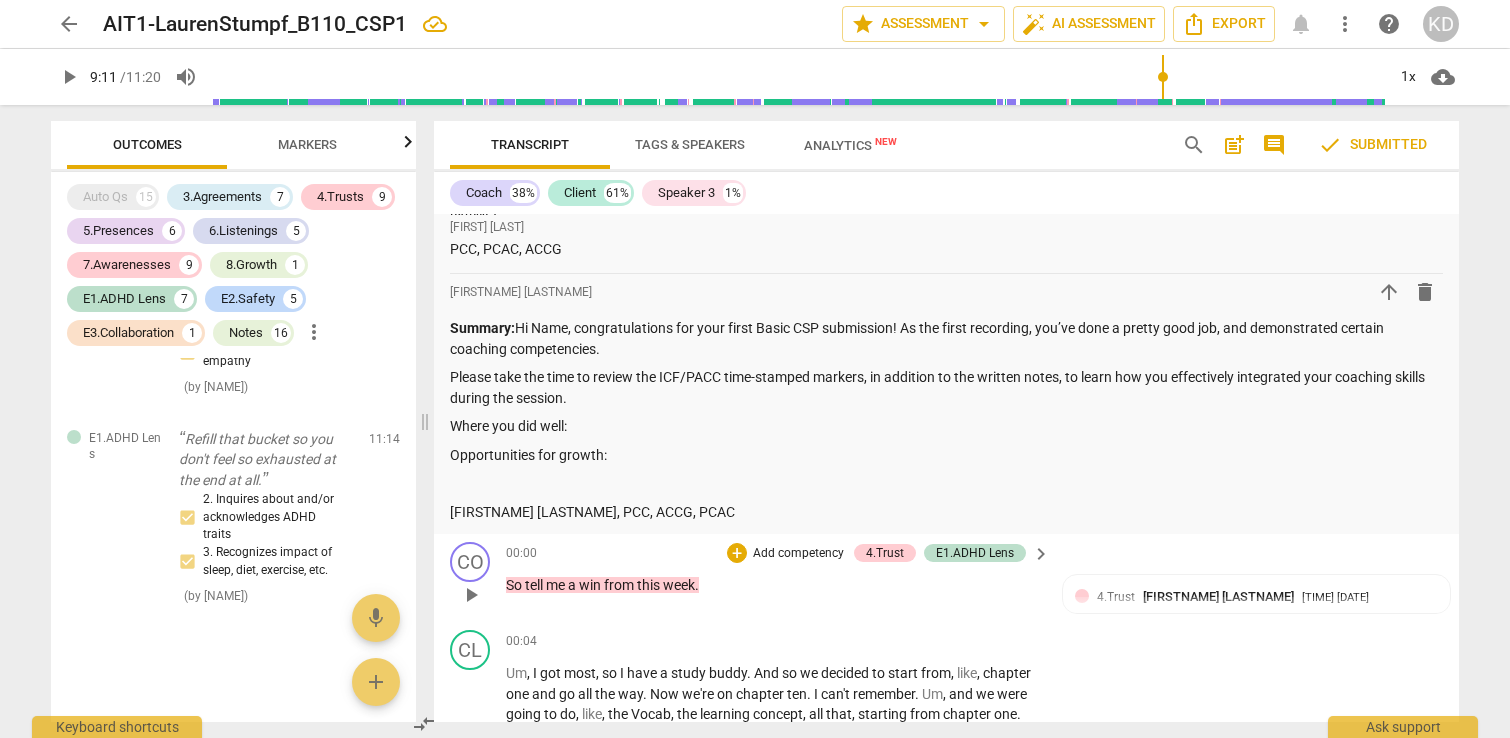 scroll, scrollTop: 4183, scrollLeft: 0, axis: vertical 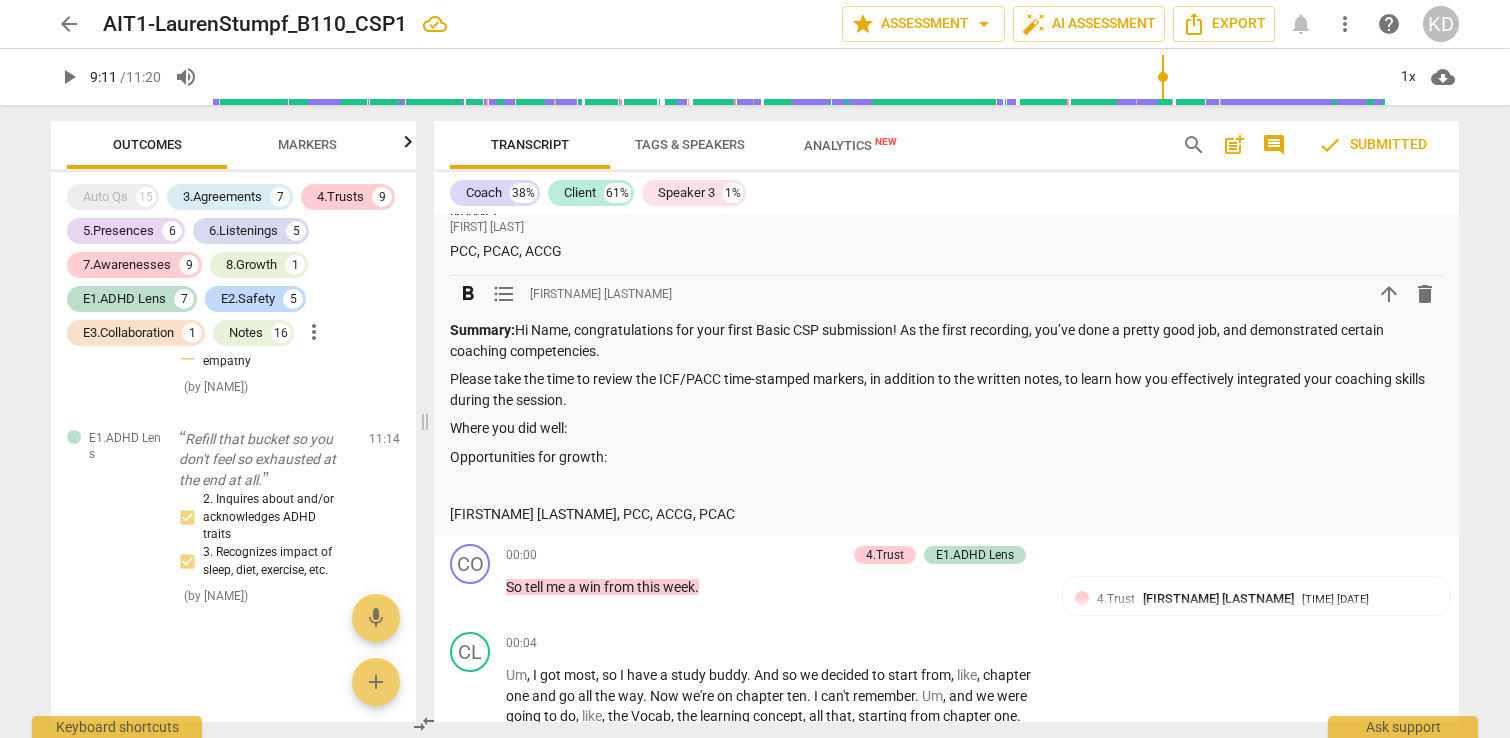click on "Where you did well:" at bounding box center [946, 428] 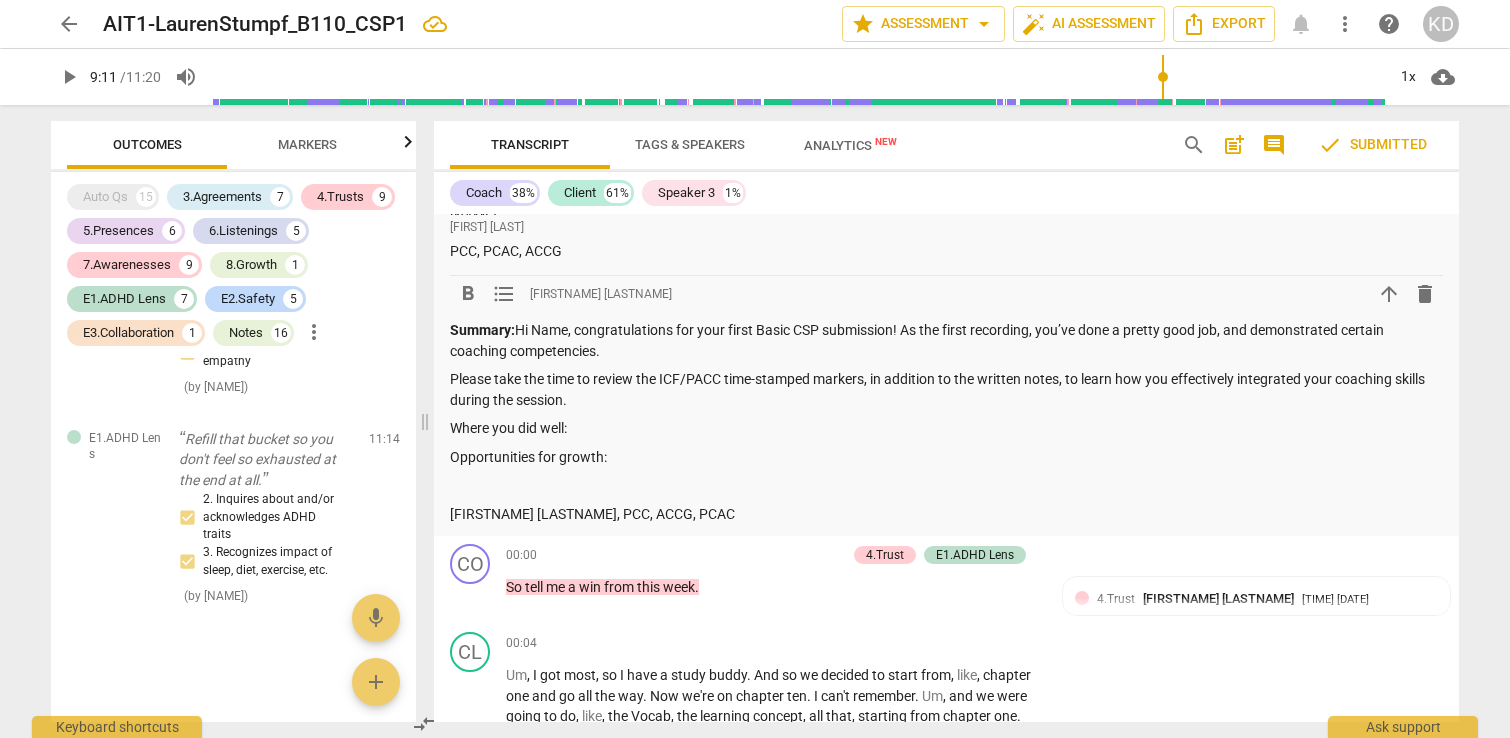 click on "Summary: Hi [NAME], congratulations for your first Basic CSP submission! As the first recording, you’ve done a pretty good job, and demonstrated certain coaching competencies." at bounding box center (946, 340) 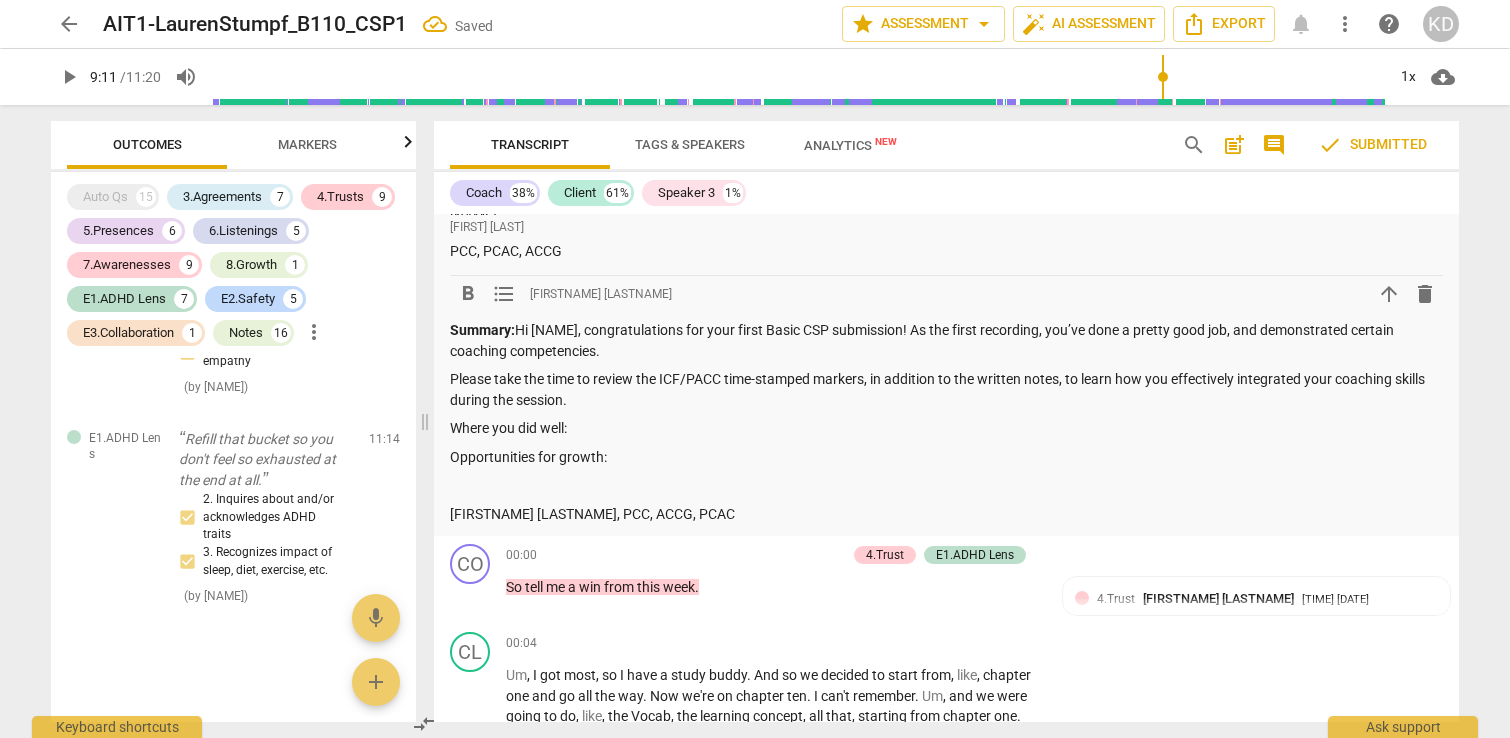 click on "Where you did well:" at bounding box center (946, 428) 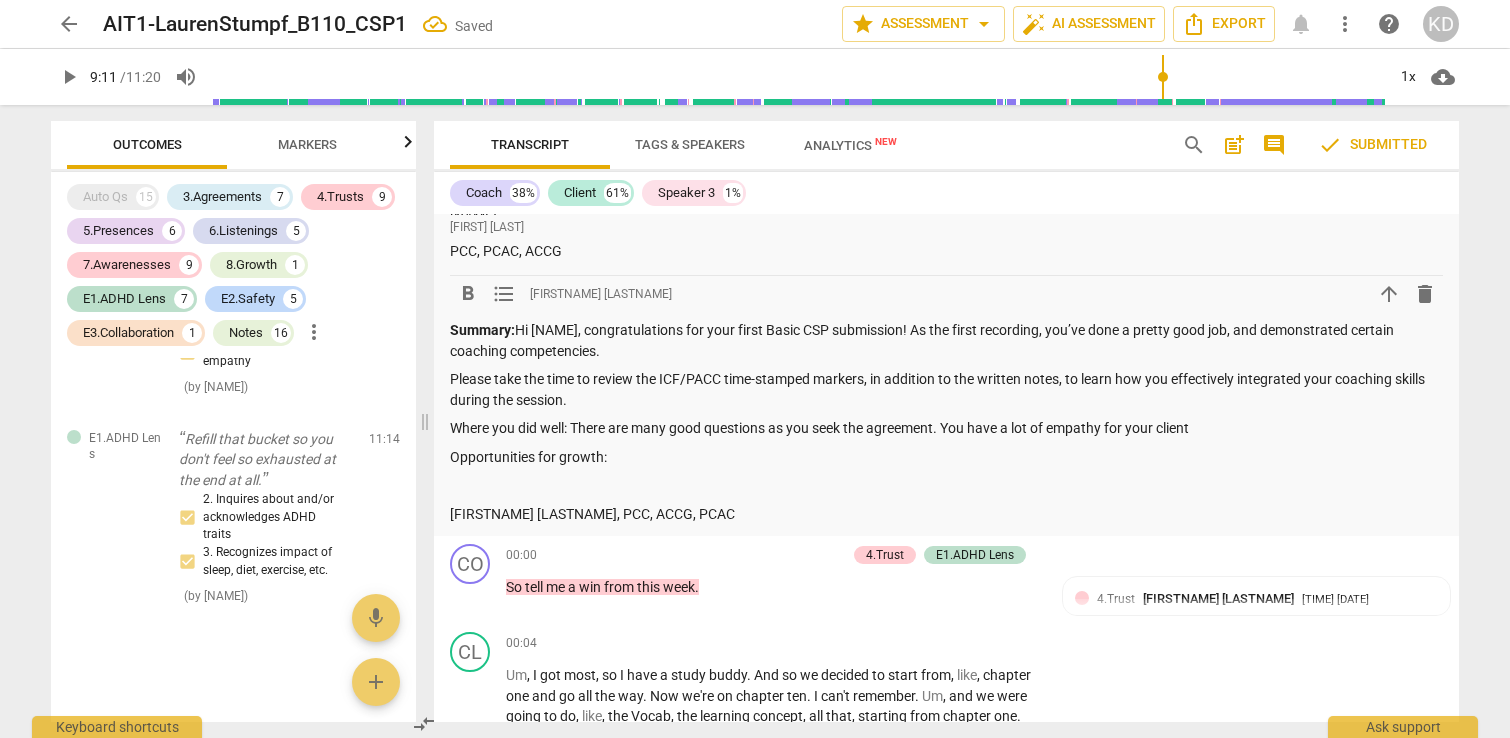 click on "Where you did well: There are many good questions as you seek the agreement. You have a lot of empathy for your client" at bounding box center (946, 428) 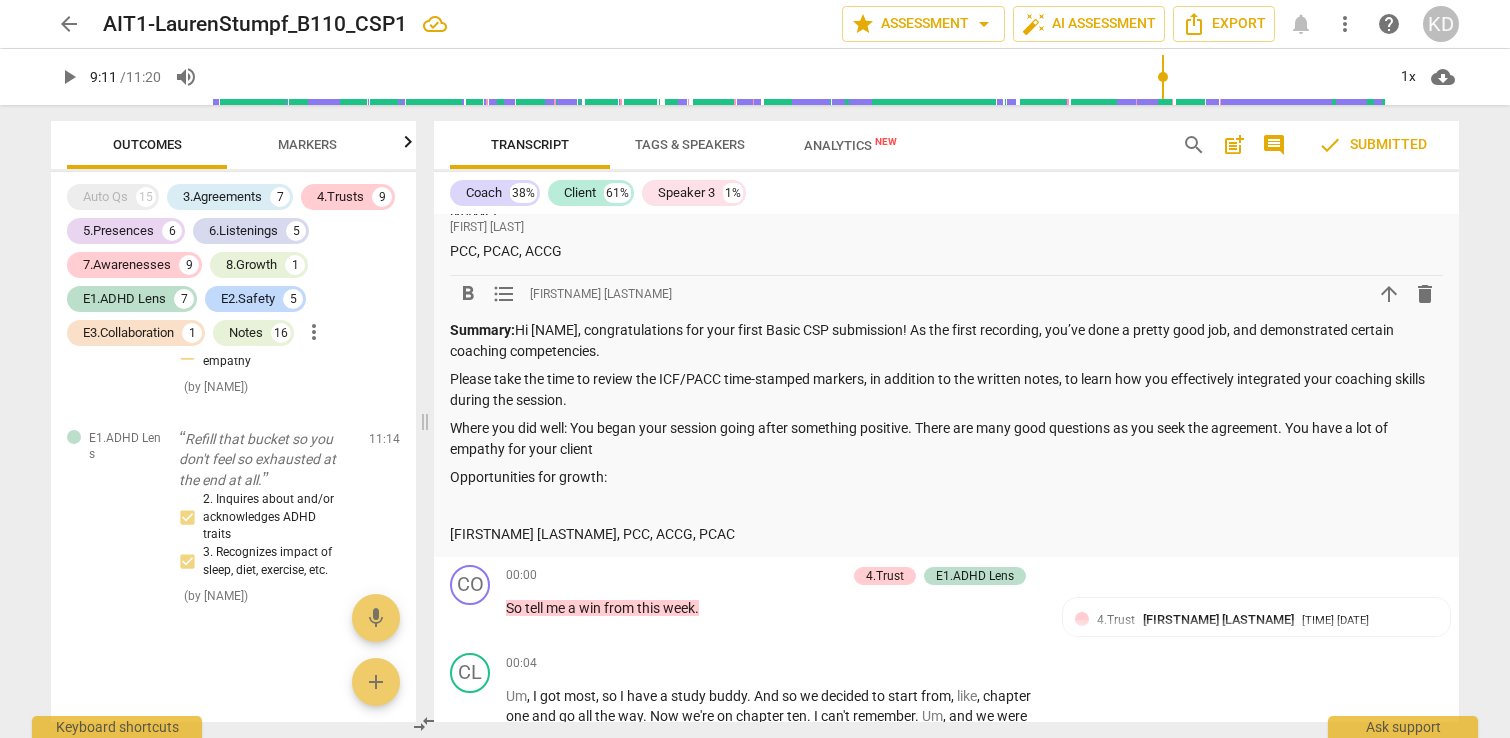 click on "Where you did well: You began your session going after something positive. There are many good questions as you seek the agreement. You have a lot of empathy for your client" at bounding box center (946, 438) 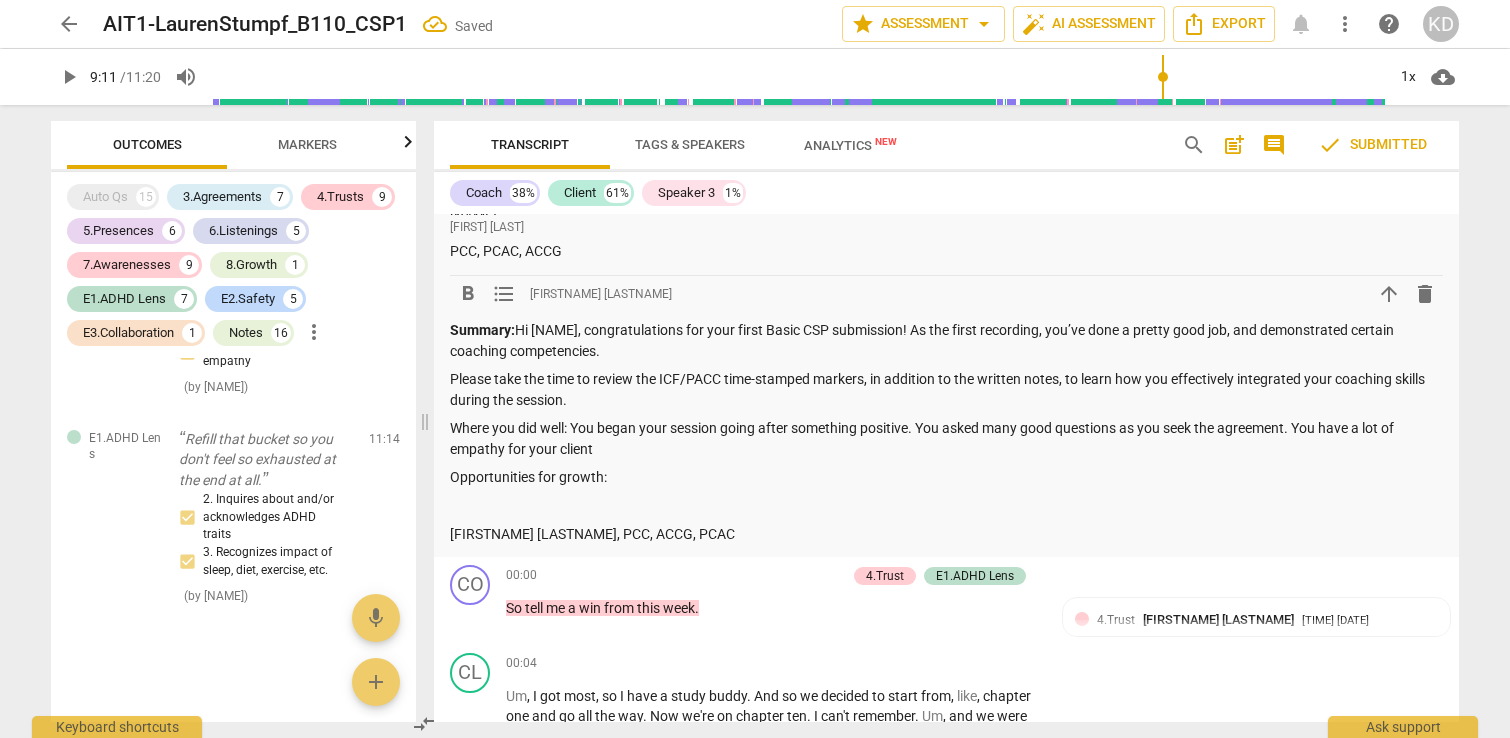 click on "Where you did well: You began your session going after something positive. You asked many good questions as you seek the agreement. You have a lot of empathy for your client" at bounding box center [946, 438] 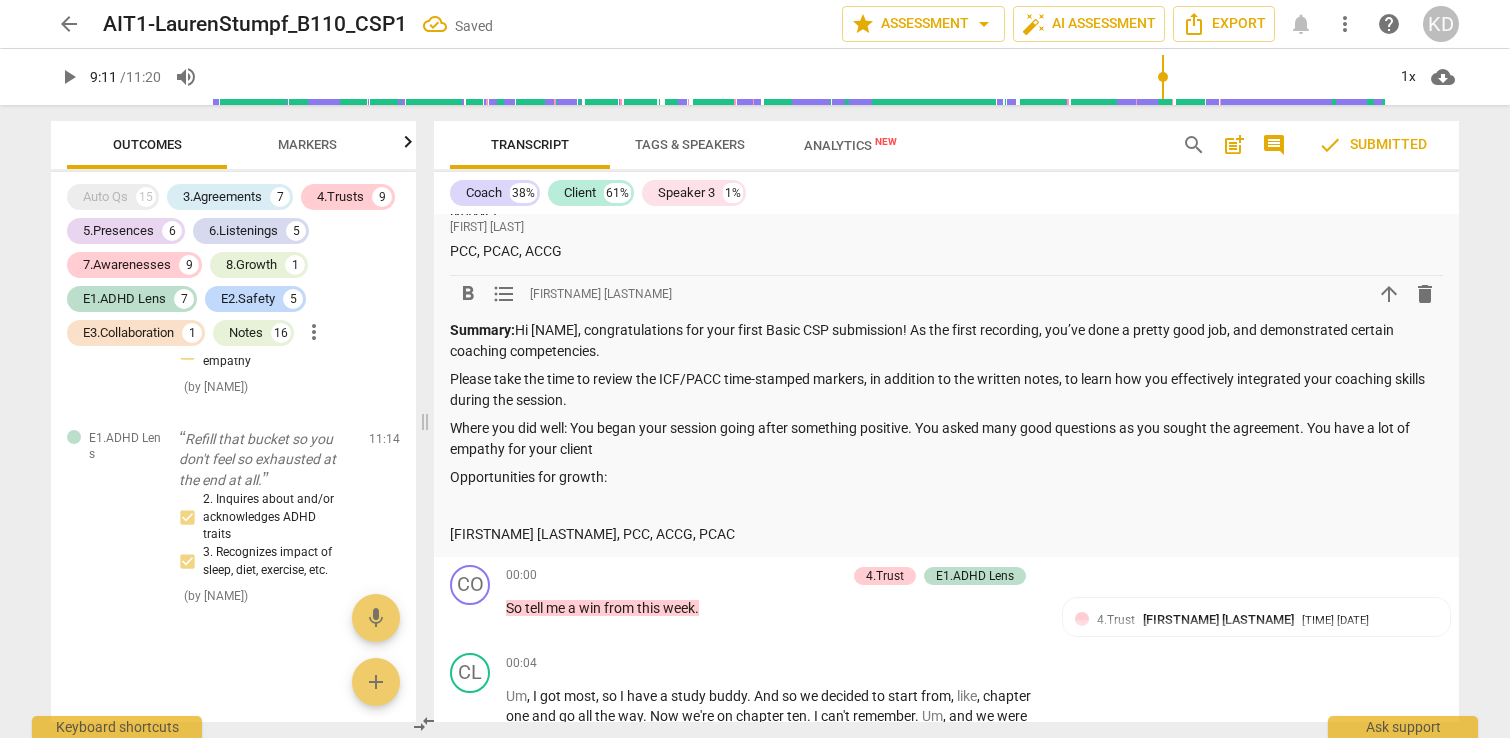 click on "Where you did well: You began your session going after something positive. You asked many good questions as you sought the agreement. You have a lot of empathy for your client" at bounding box center (946, 438) 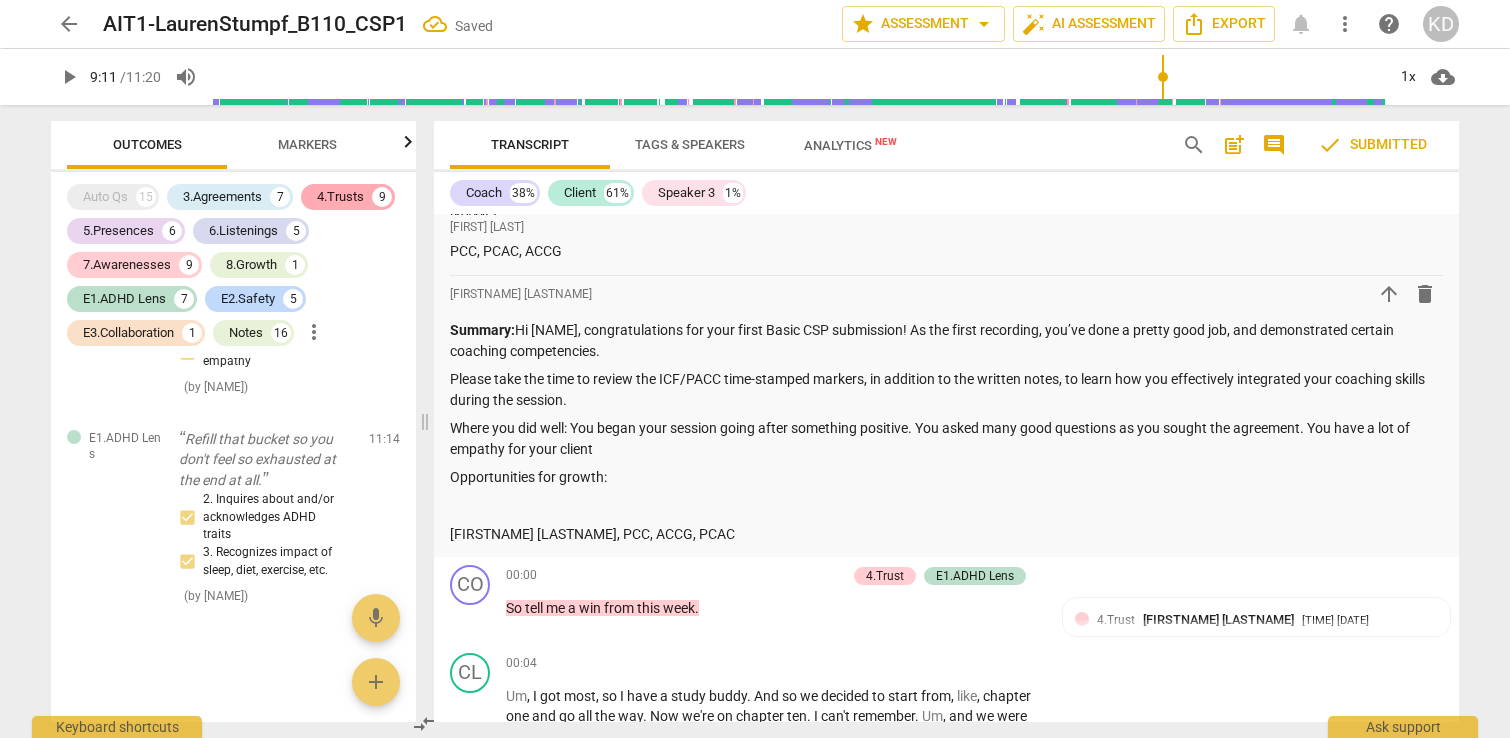 click on "4.Trusts" at bounding box center [340, 197] 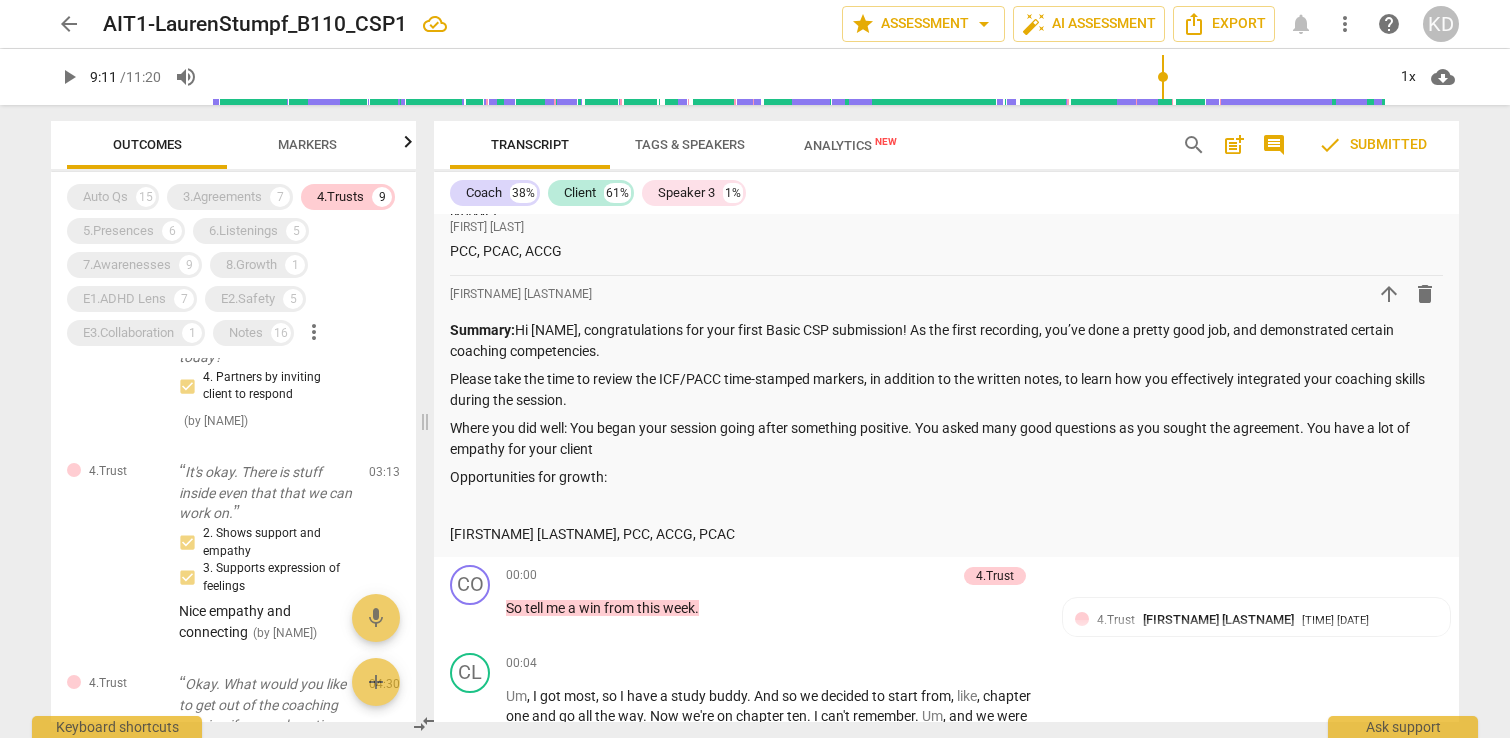 scroll, scrollTop: 948, scrollLeft: 0, axis: vertical 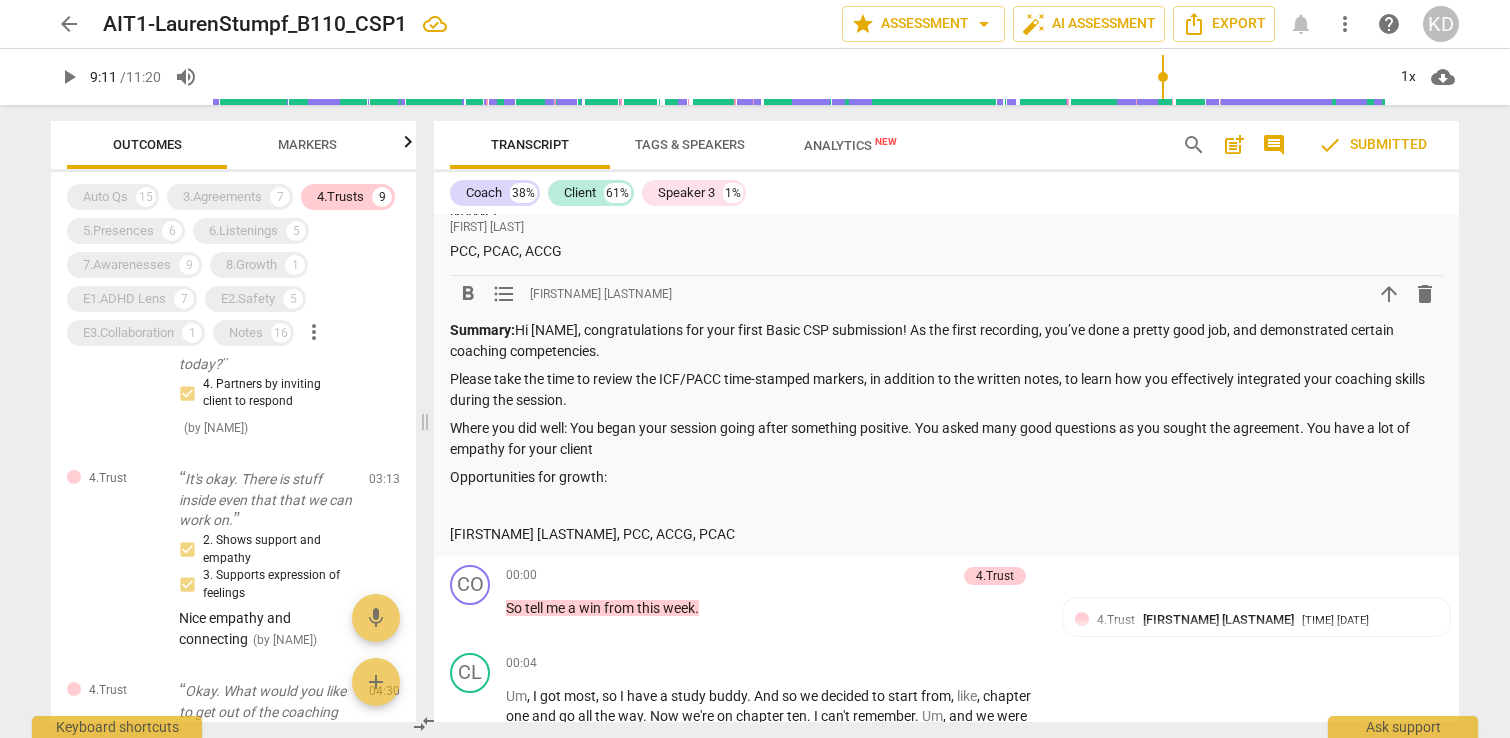 click on "Where you did well: You began your session going after something positive. You asked many good questions as you sought the agreement. You have a lot of empathy for your client" at bounding box center (946, 438) 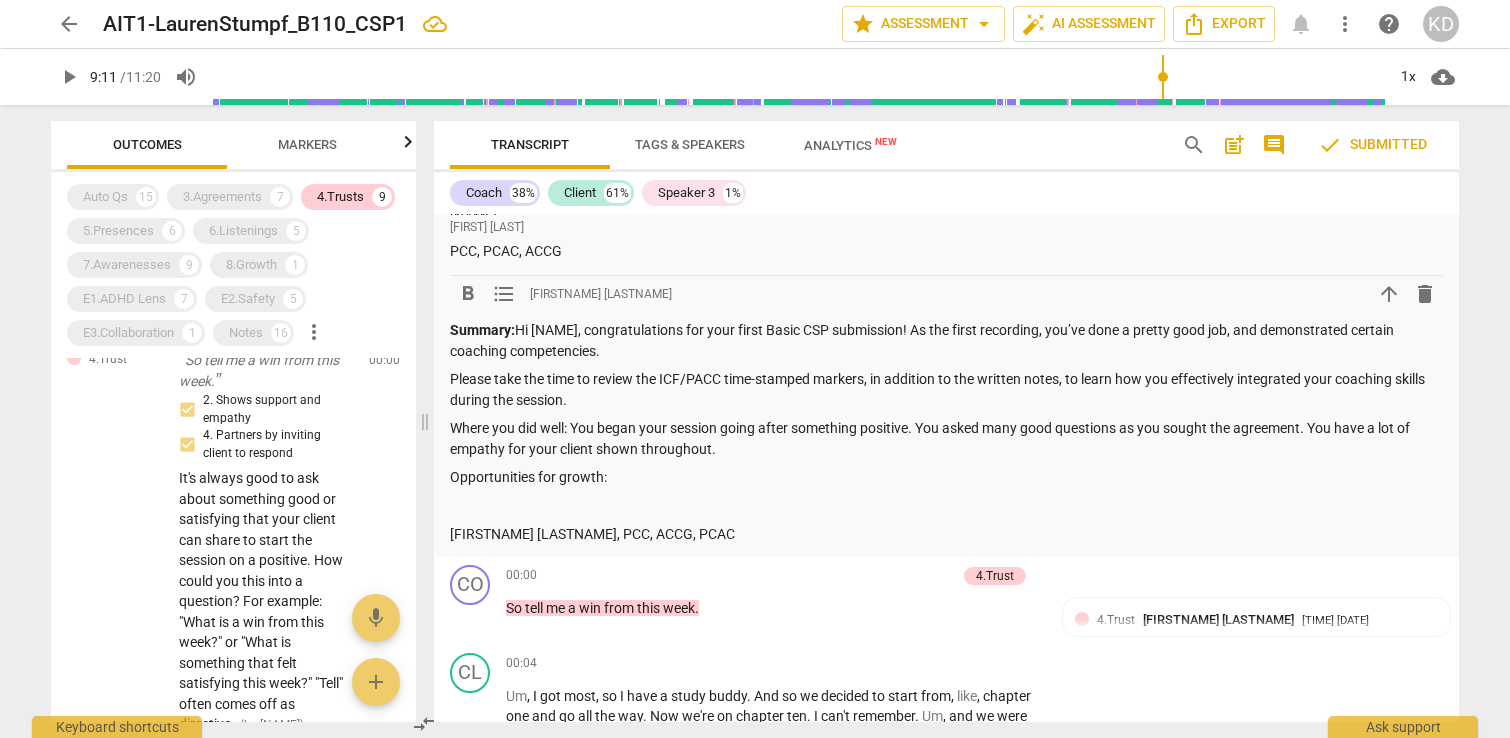 scroll, scrollTop: 0, scrollLeft: 0, axis: both 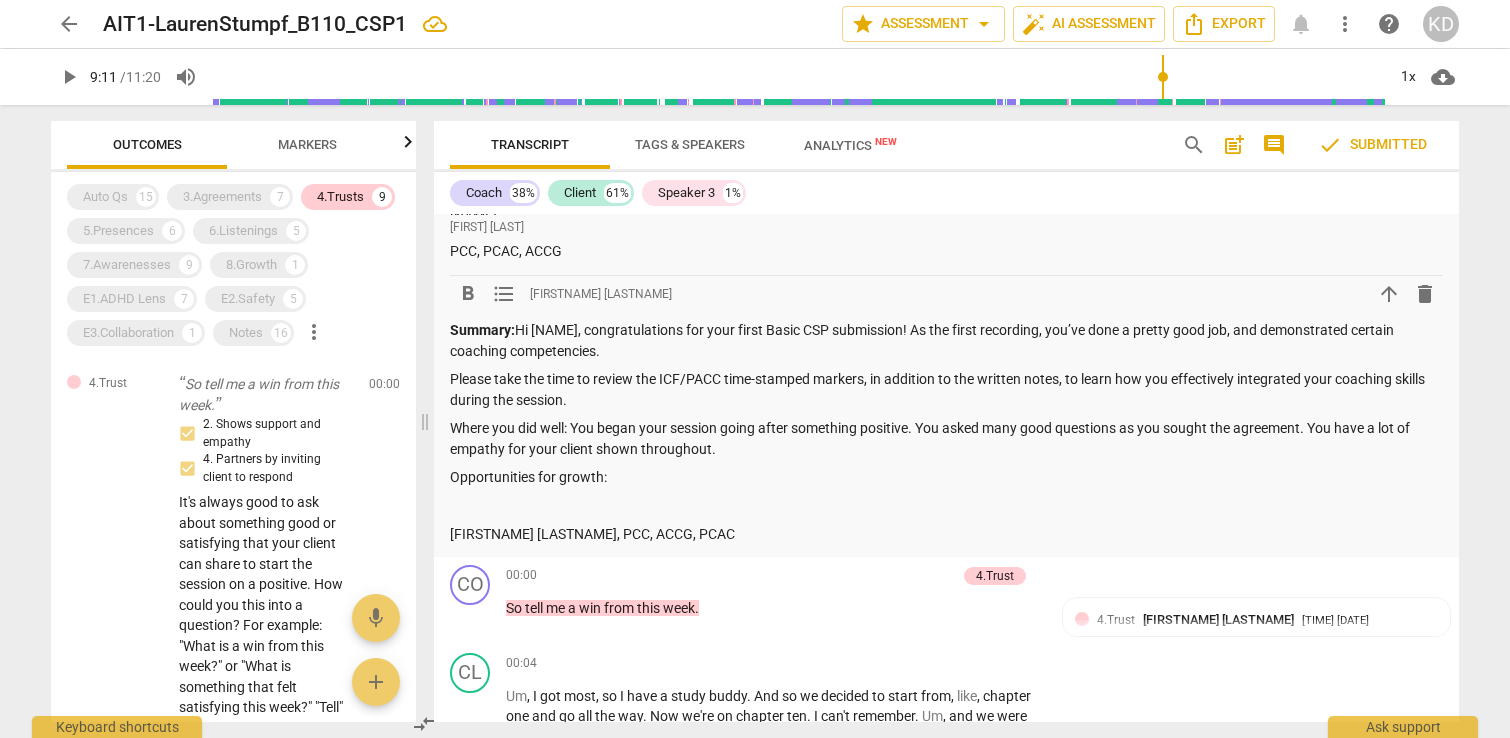 click on "Outcomes" at bounding box center [147, 144] 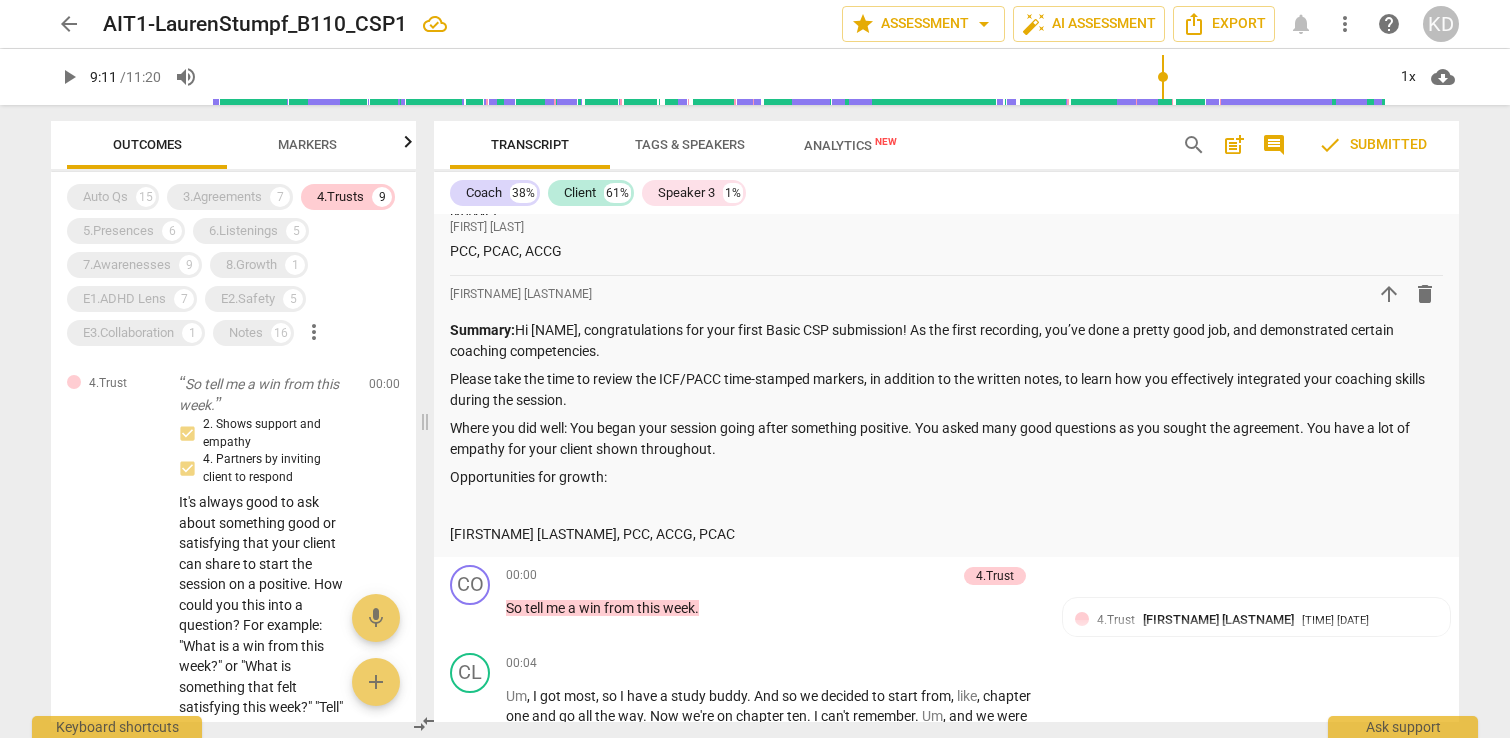 click on "Markers" at bounding box center (307, 144) 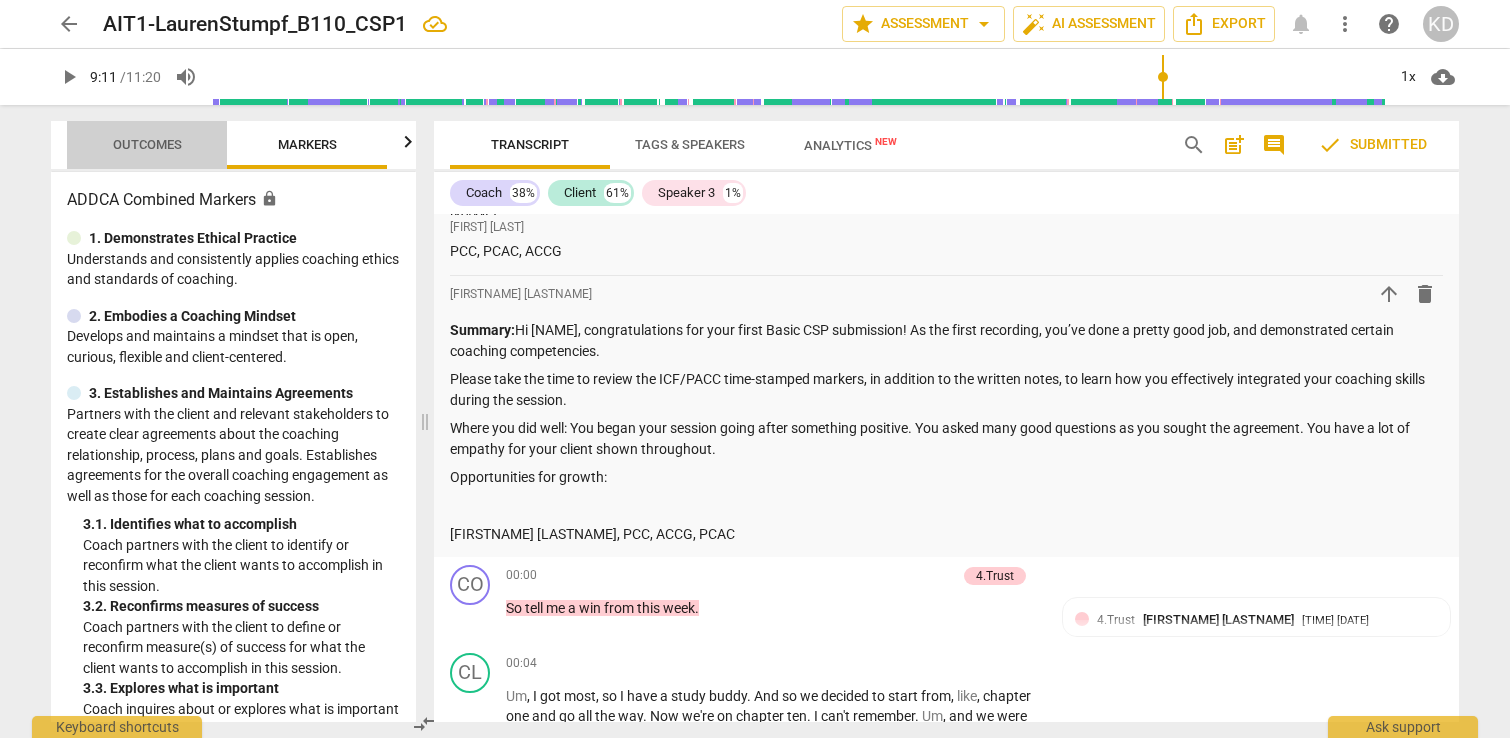 click on "Outcomes" at bounding box center [147, 144] 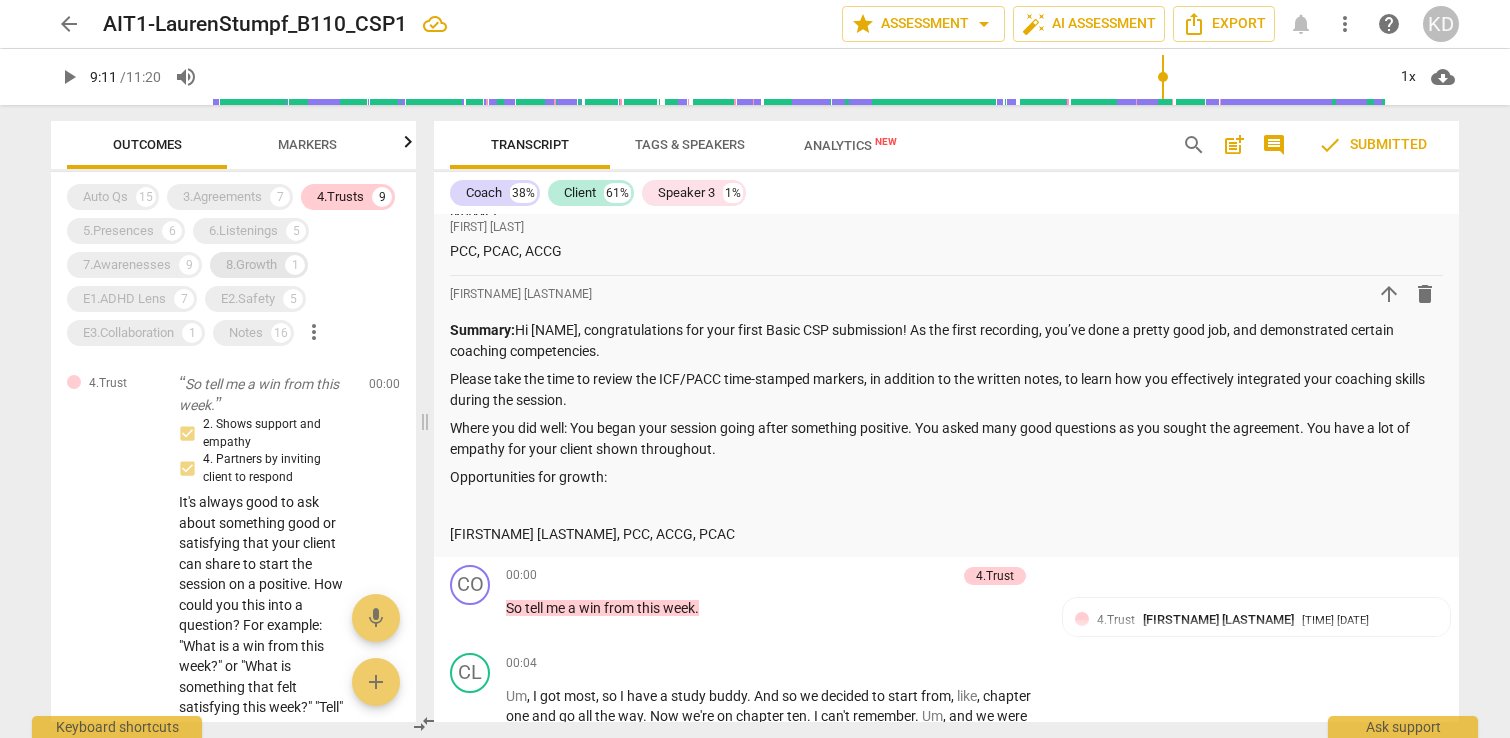 click on "8.Growth" at bounding box center [251, 265] 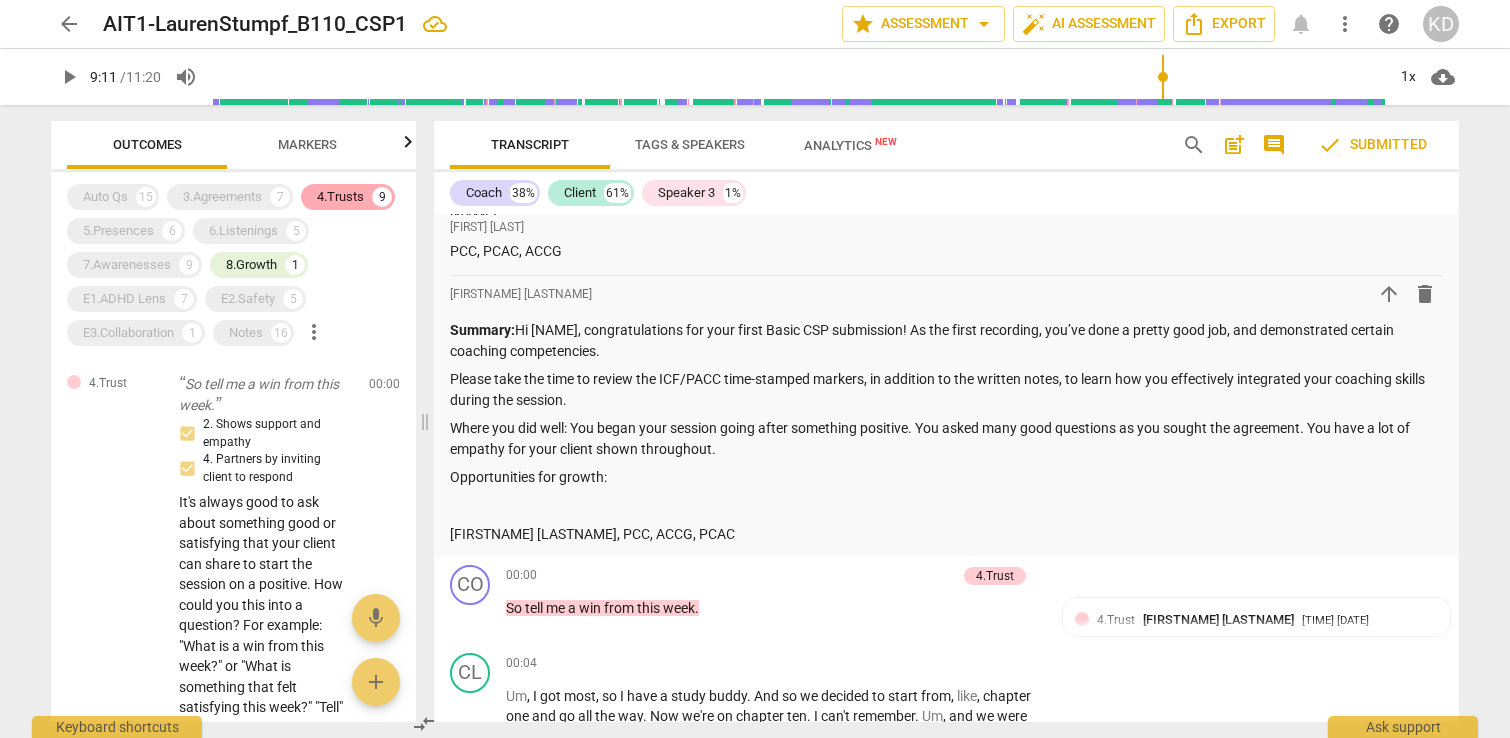 click on "4.Trusts" at bounding box center (340, 197) 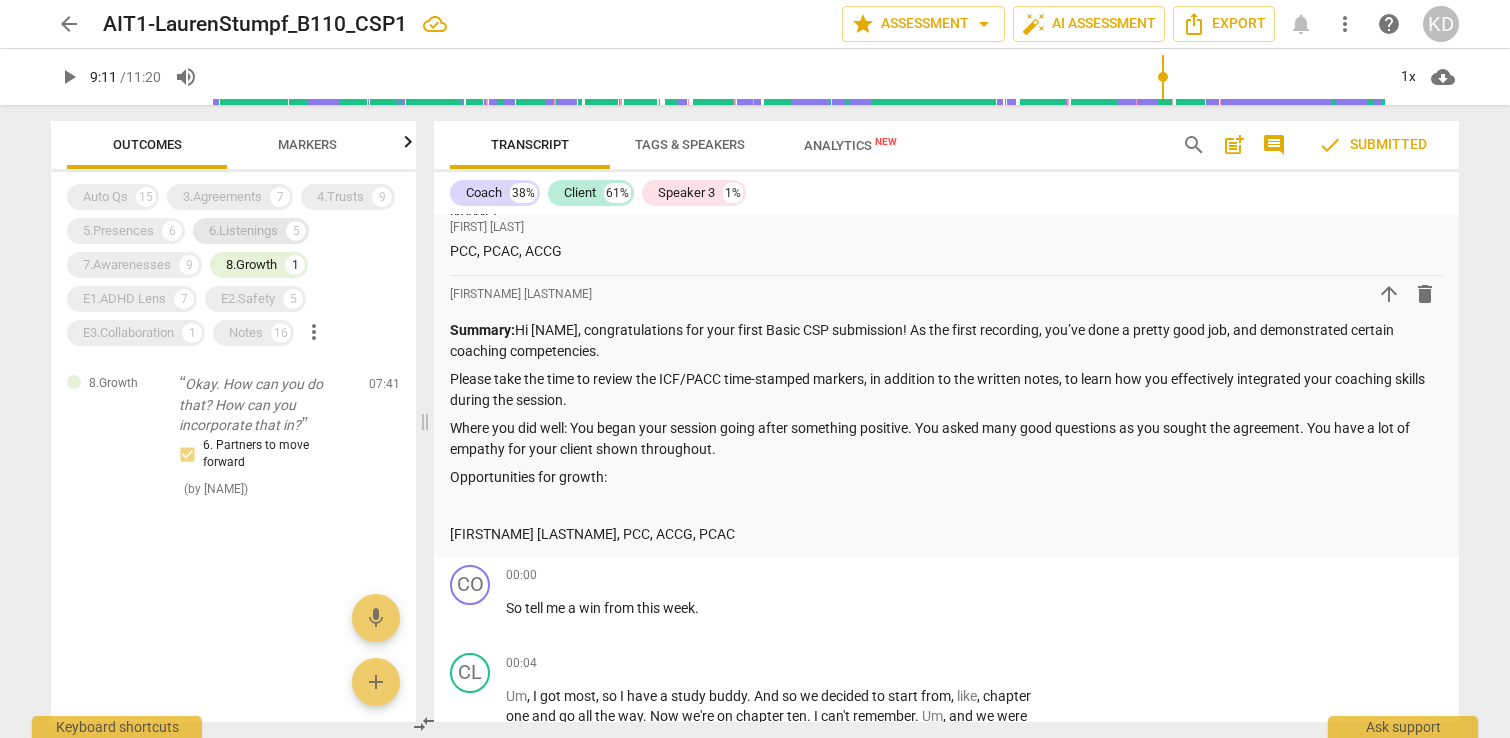 click on "6.Listenings" at bounding box center [243, 231] 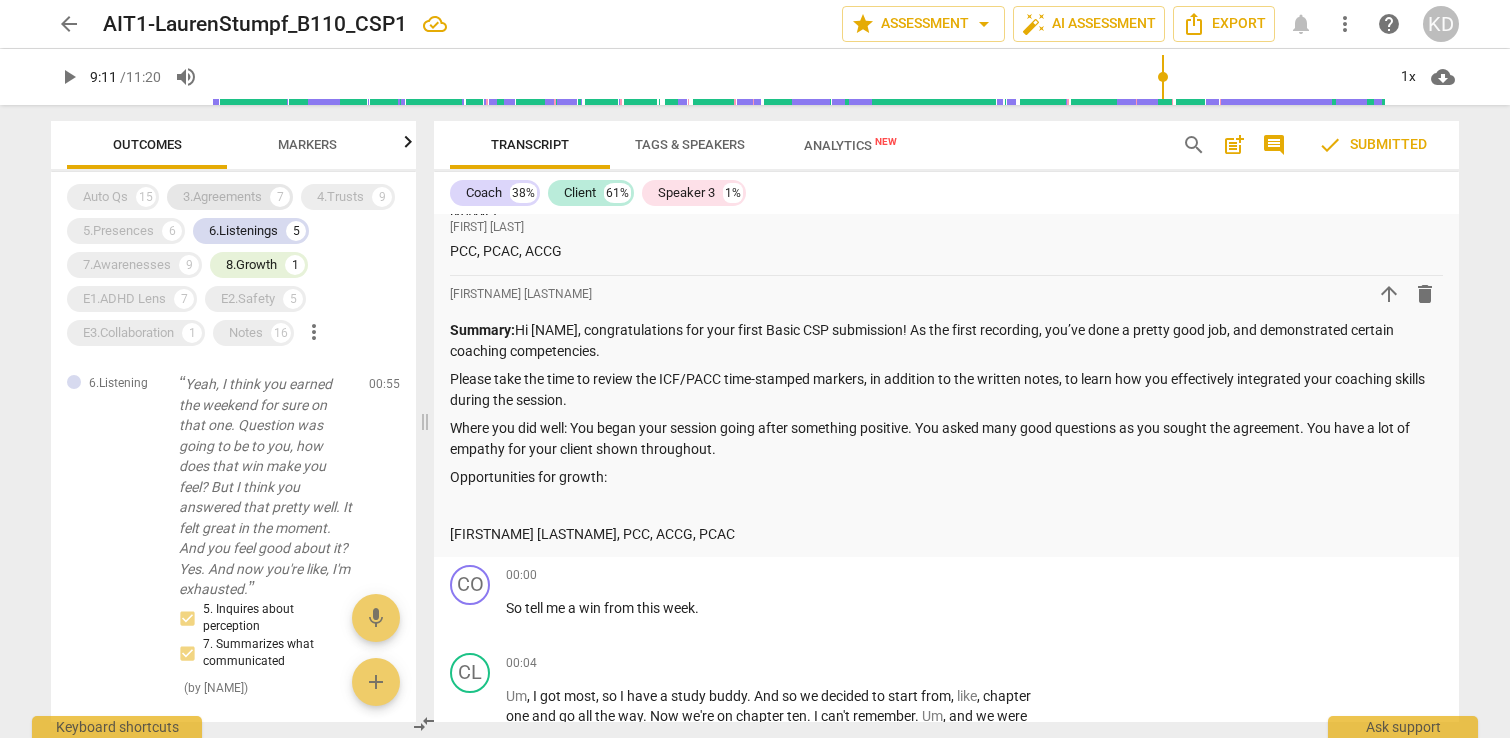 click on "3.Agreements" at bounding box center [222, 197] 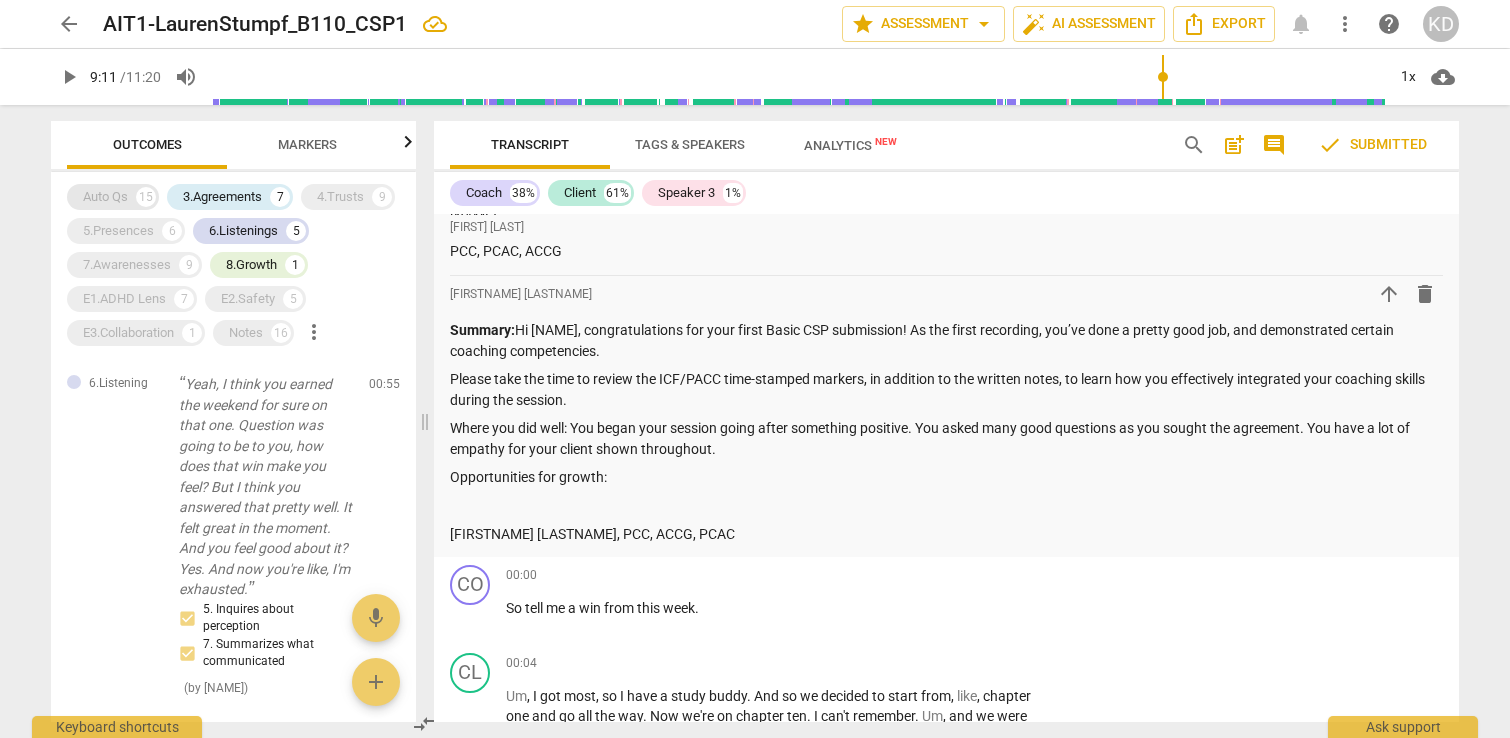 click on "Auto Qs" at bounding box center [105, 197] 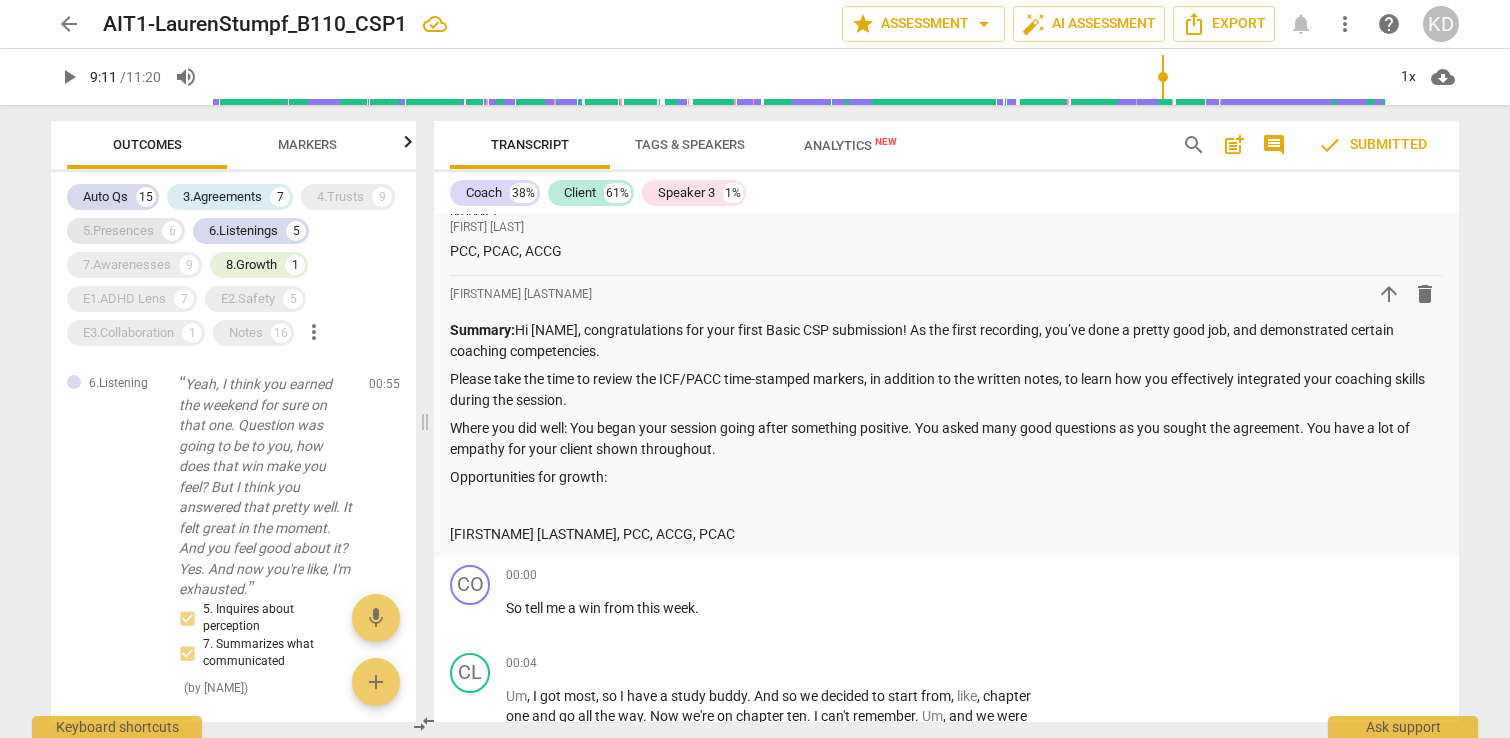 click on "5.Presences" at bounding box center [118, 231] 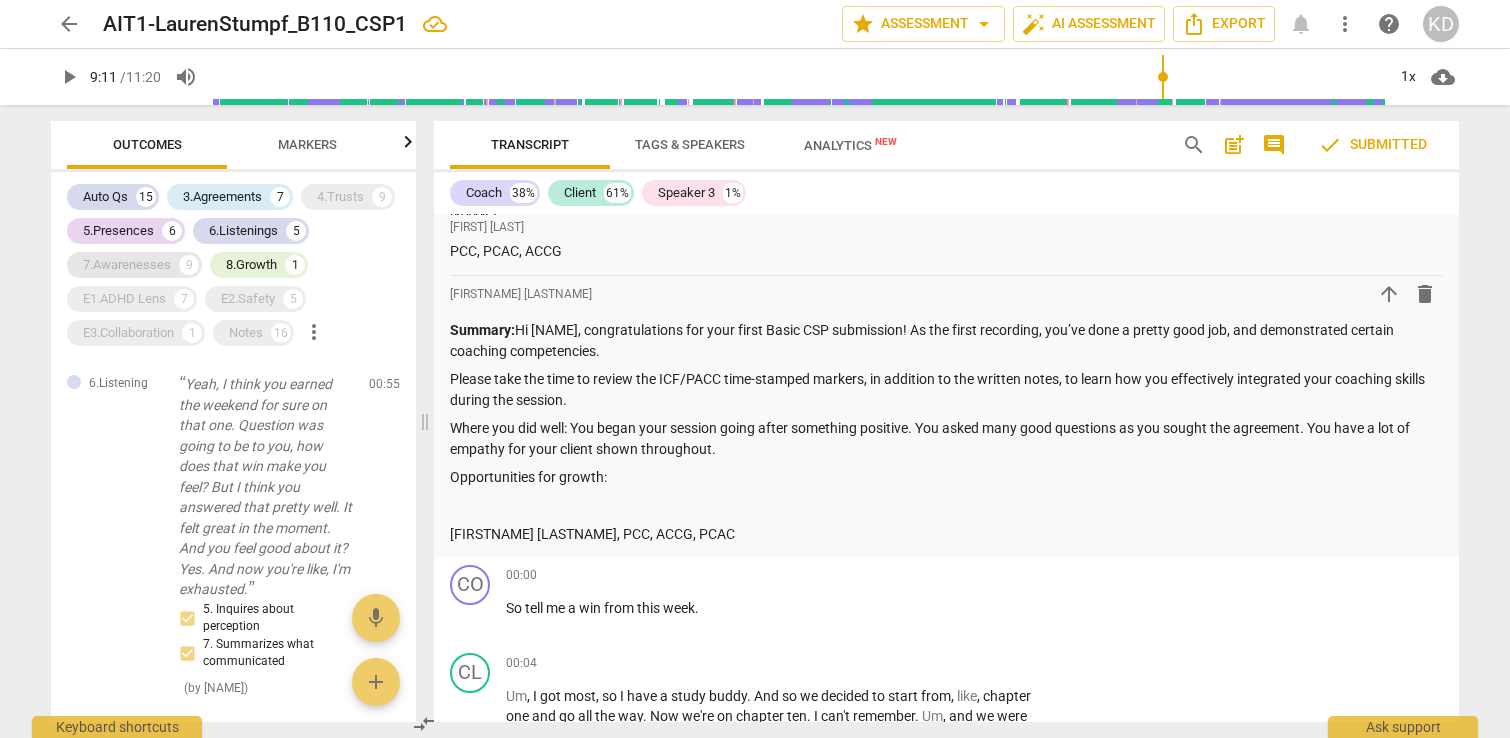 click on "7.Awarenesses 9" at bounding box center [134, 265] 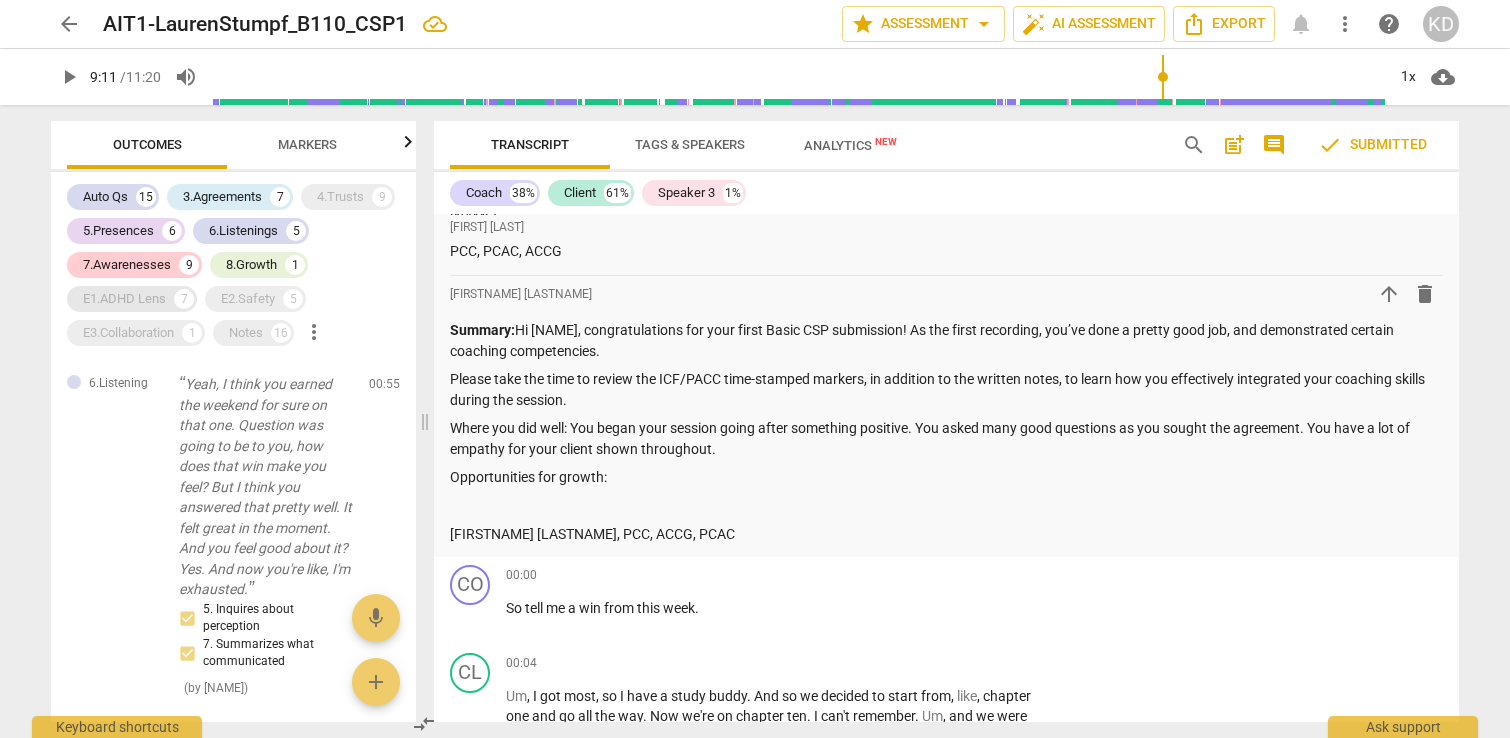 click on "E1.ADHD Lens" at bounding box center (124, 299) 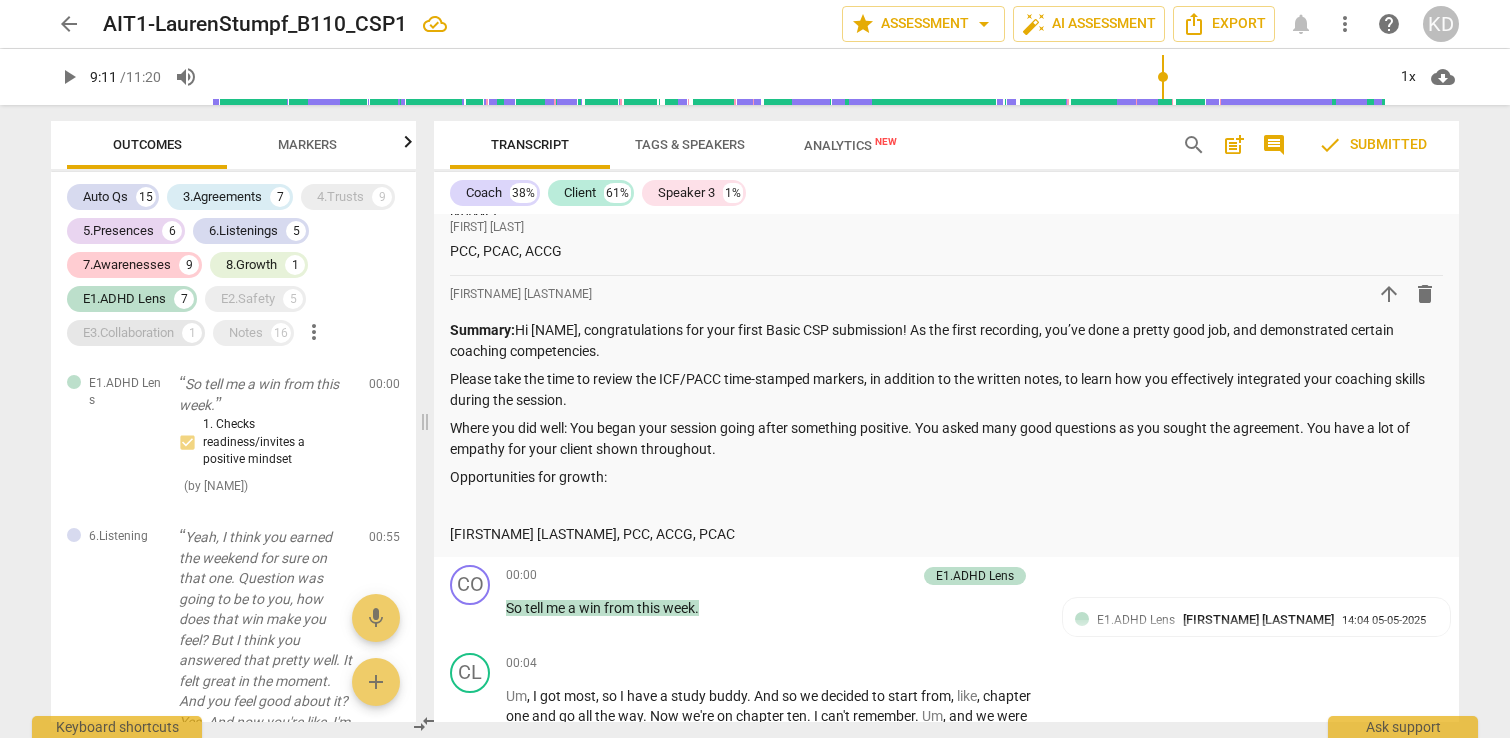 click on "E3.Collaboration" at bounding box center [128, 333] 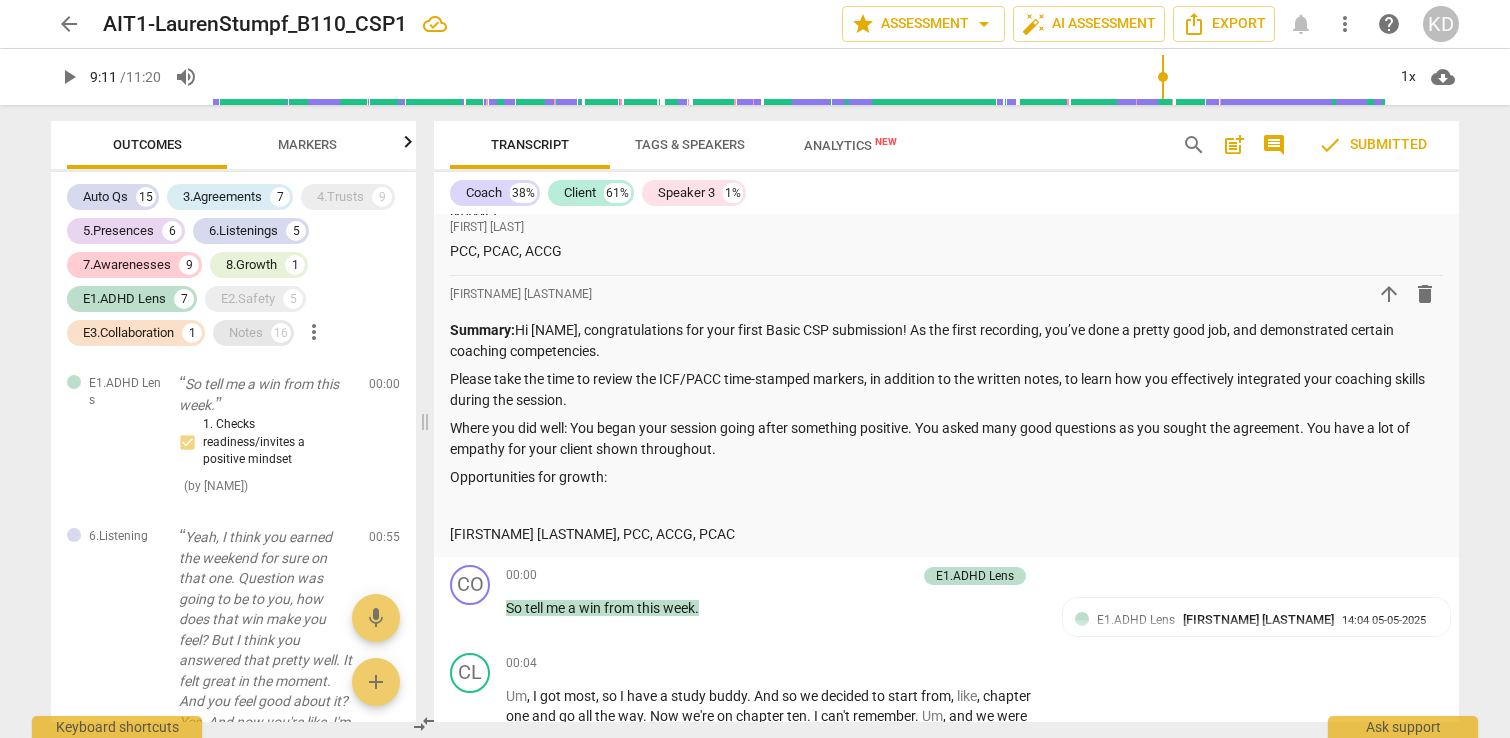 click on "16" at bounding box center (281, 333) 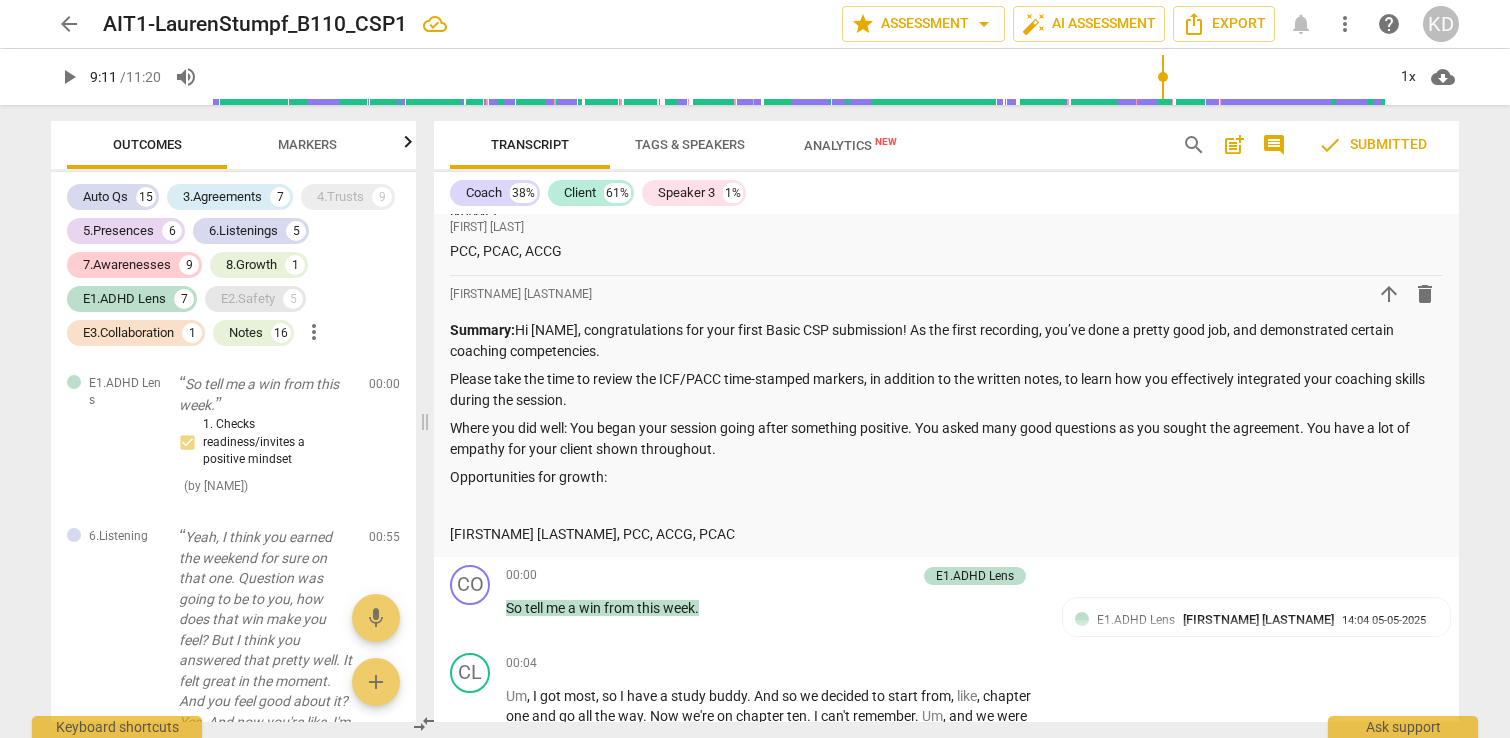 click on "E2.Safety 5" at bounding box center (255, 299) 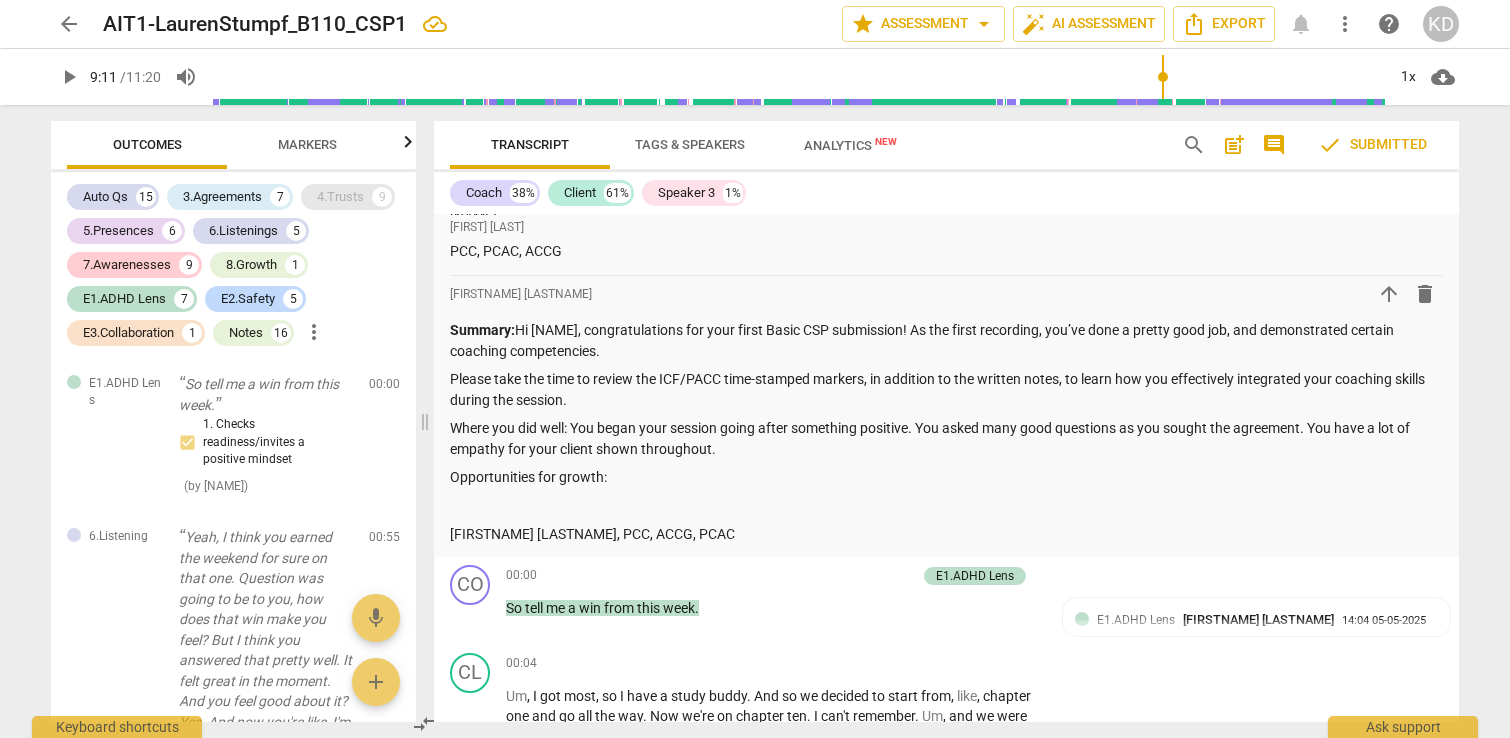 click on "4.Trusts" at bounding box center (340, 197) 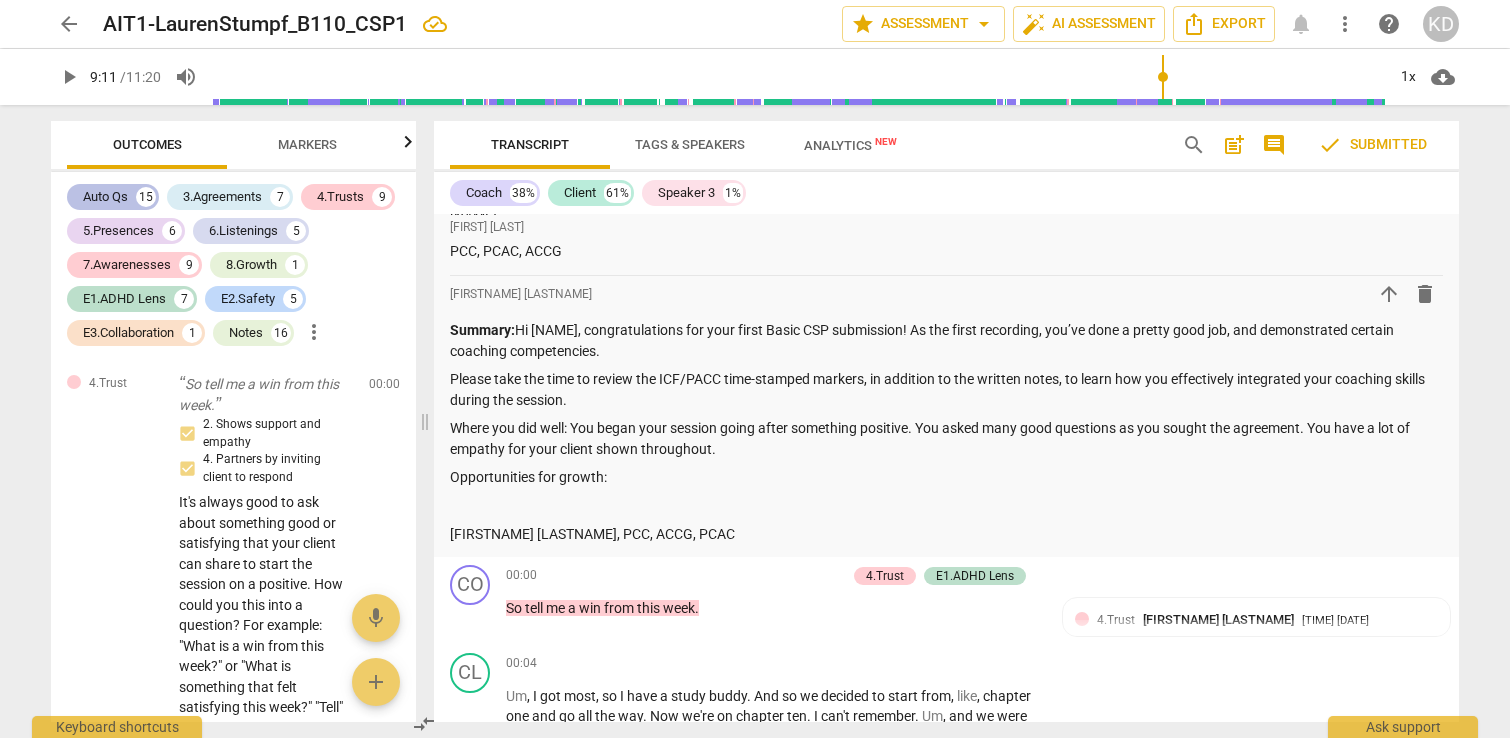 click on "Auto Qs" at bounding box center [105, 197] 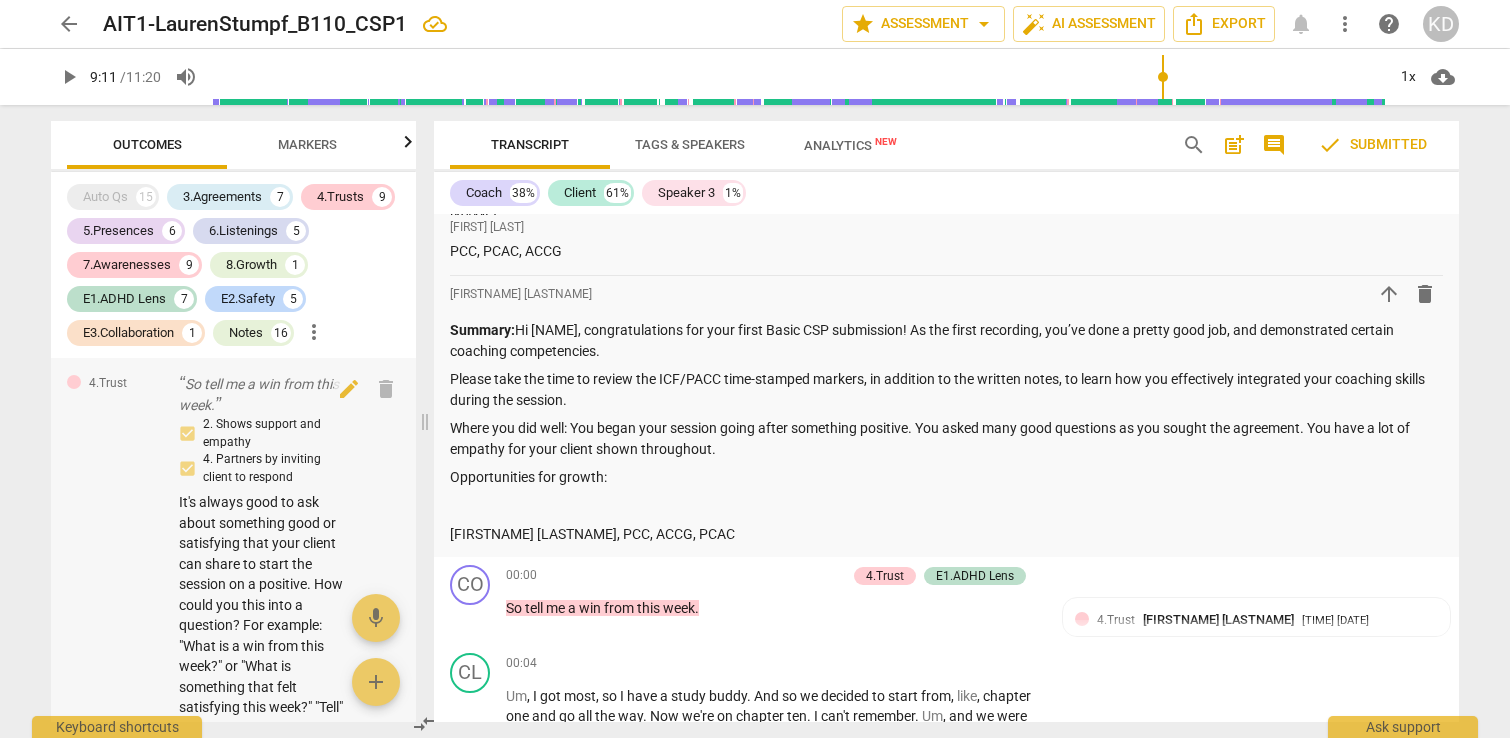 scroll, scrollTop: 7, scrollLeft: 0, axis: vertical 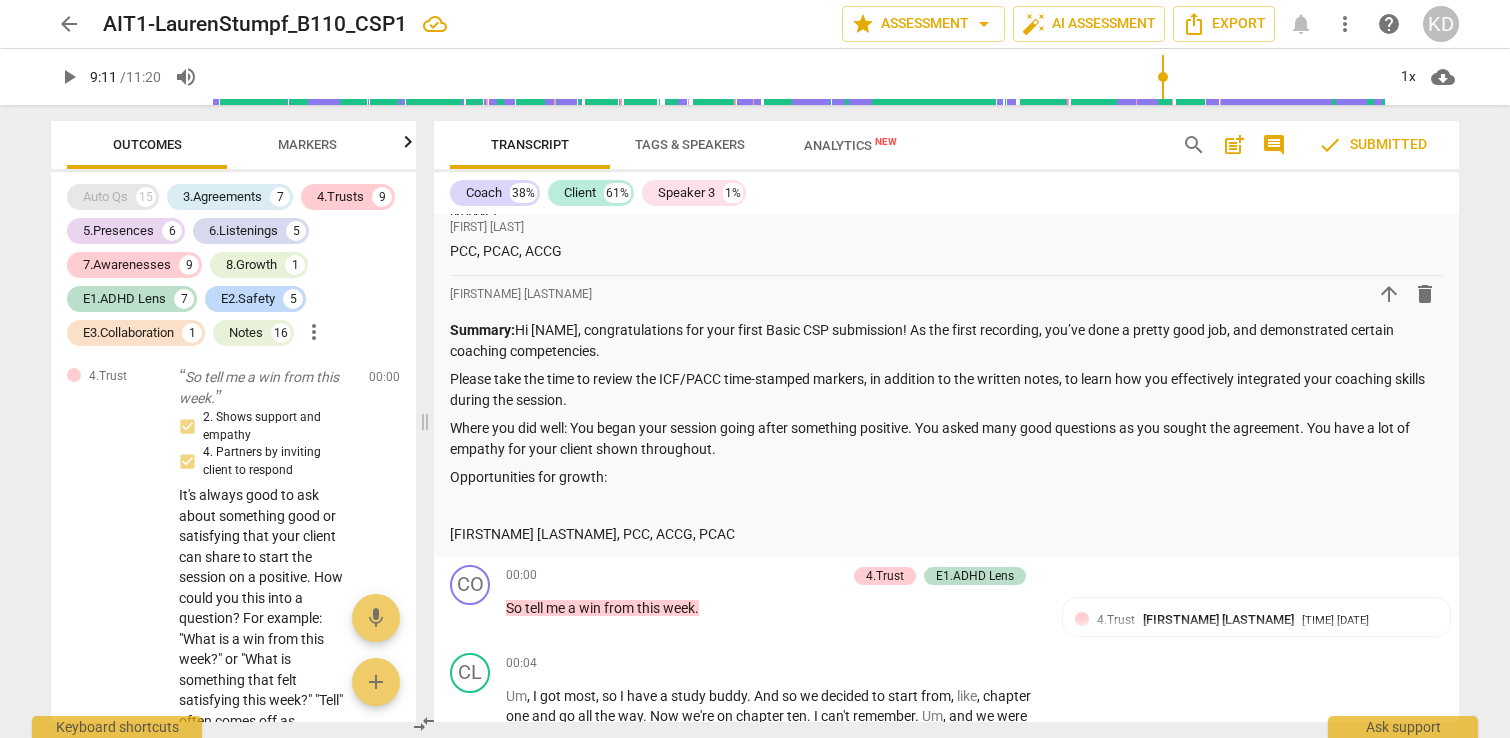 click on "Auto Qs 15" at bounding box center (113, 197) 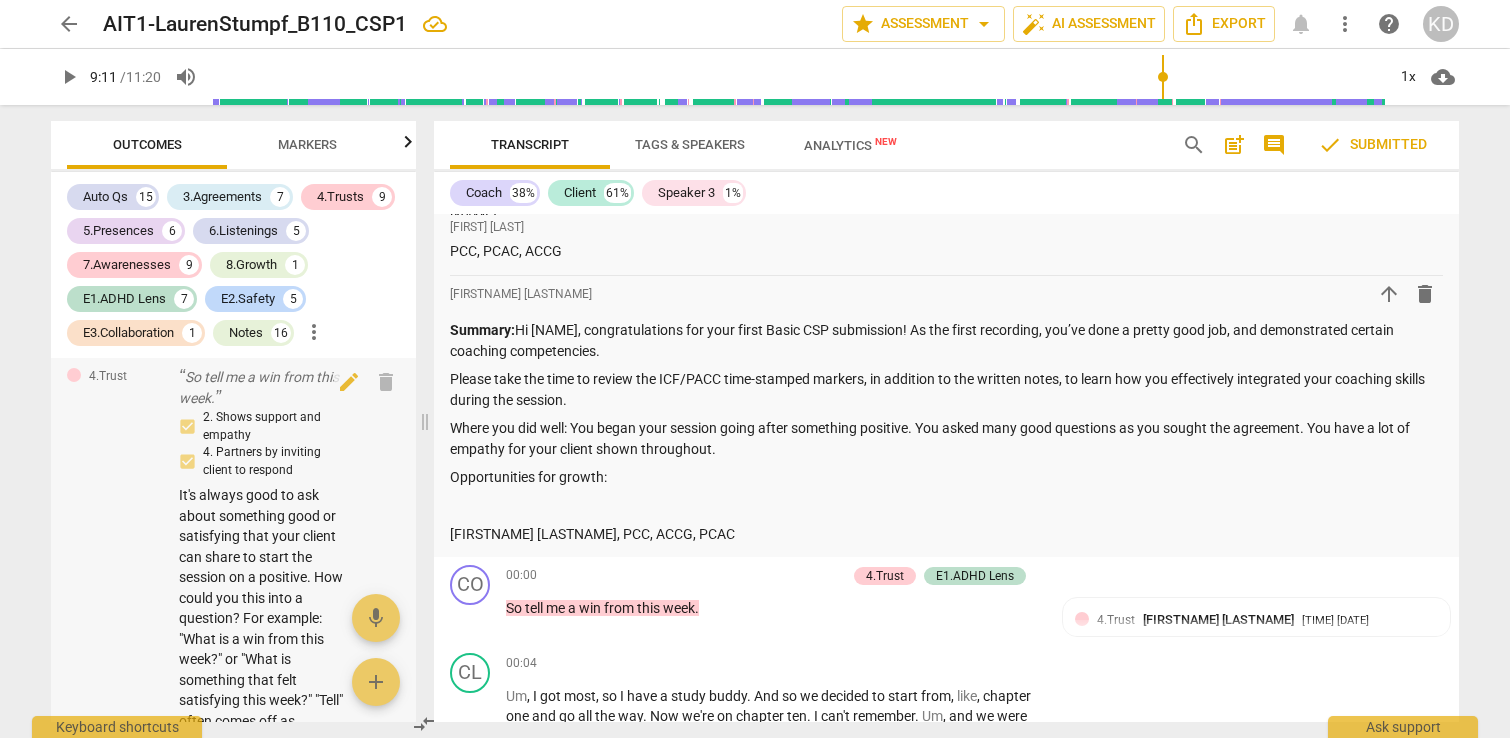click on "4.Trust So tell me a win from this week. 2. Shows support and empathy 4. Partners by inviting client to respond It's always good to ask about something good or satisfying that your client can share to start the session on a positive. How could you this into a question? For example: "What is a win from this week?" or "What is something that felt satisfying this week?" "Tell" often comes off as directive. ( by [LAST] ) 00:00 edit delete" at bounding box center [233, 559] 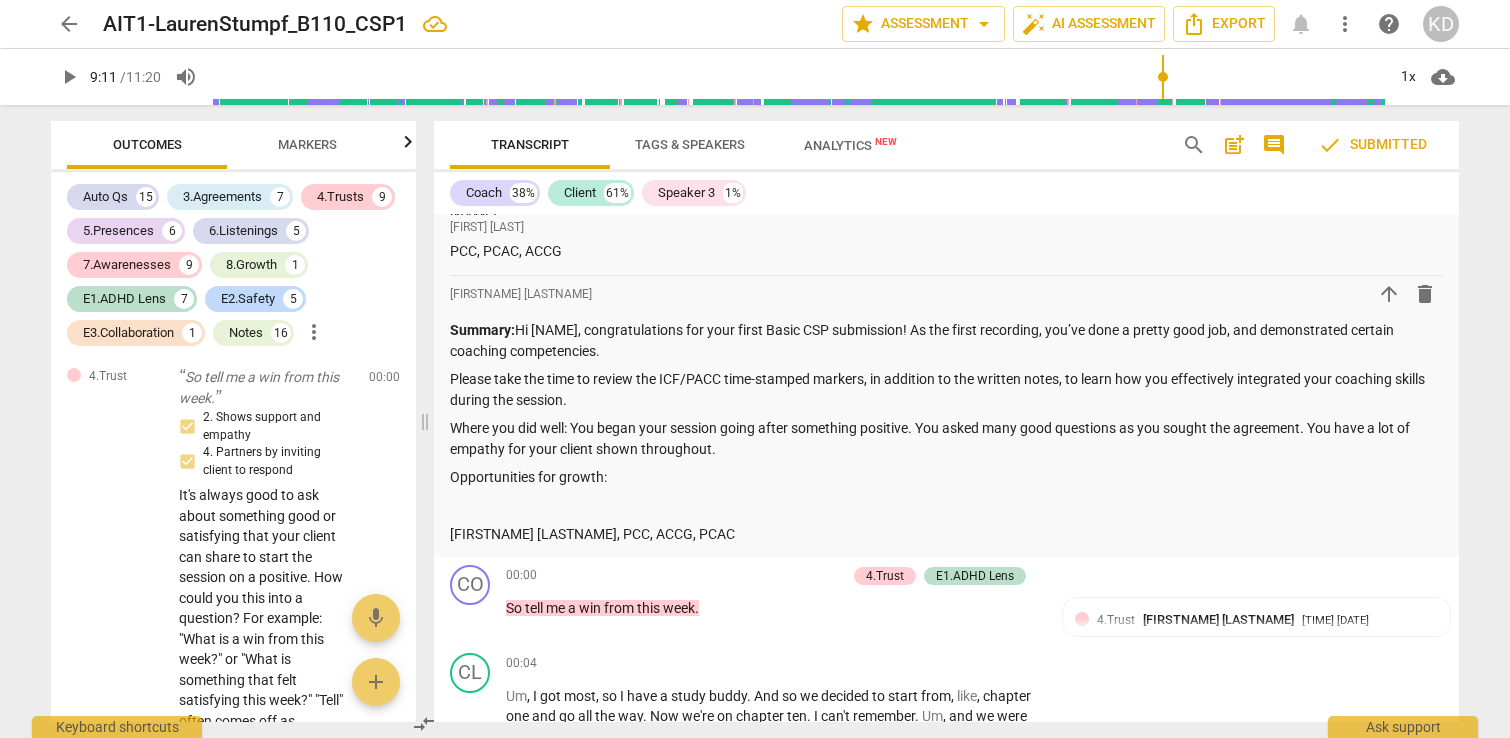 click on "Auto Qs 15 3.Agreements 7 4.Trusts 9 5.Presences 6 6.Listenings 5 7.Awarenesses 9 8.Growth 1 E1.ADHD Lens 7 E2.Safety 5 E3.Collaboration 1 Notes 16 more_vert" at bounding box center (241, 265) 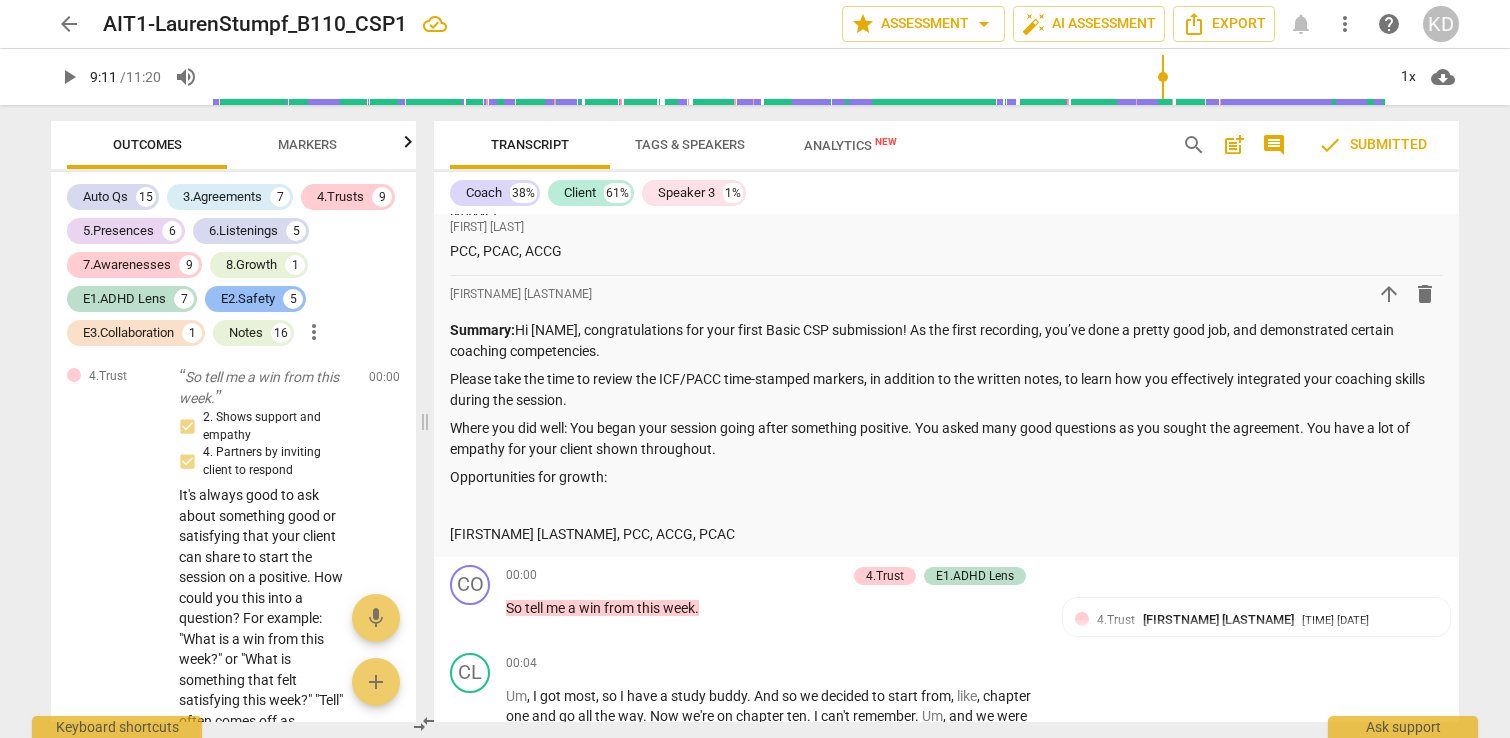 click on "E2.Safety" at bounding box center (248, 299) 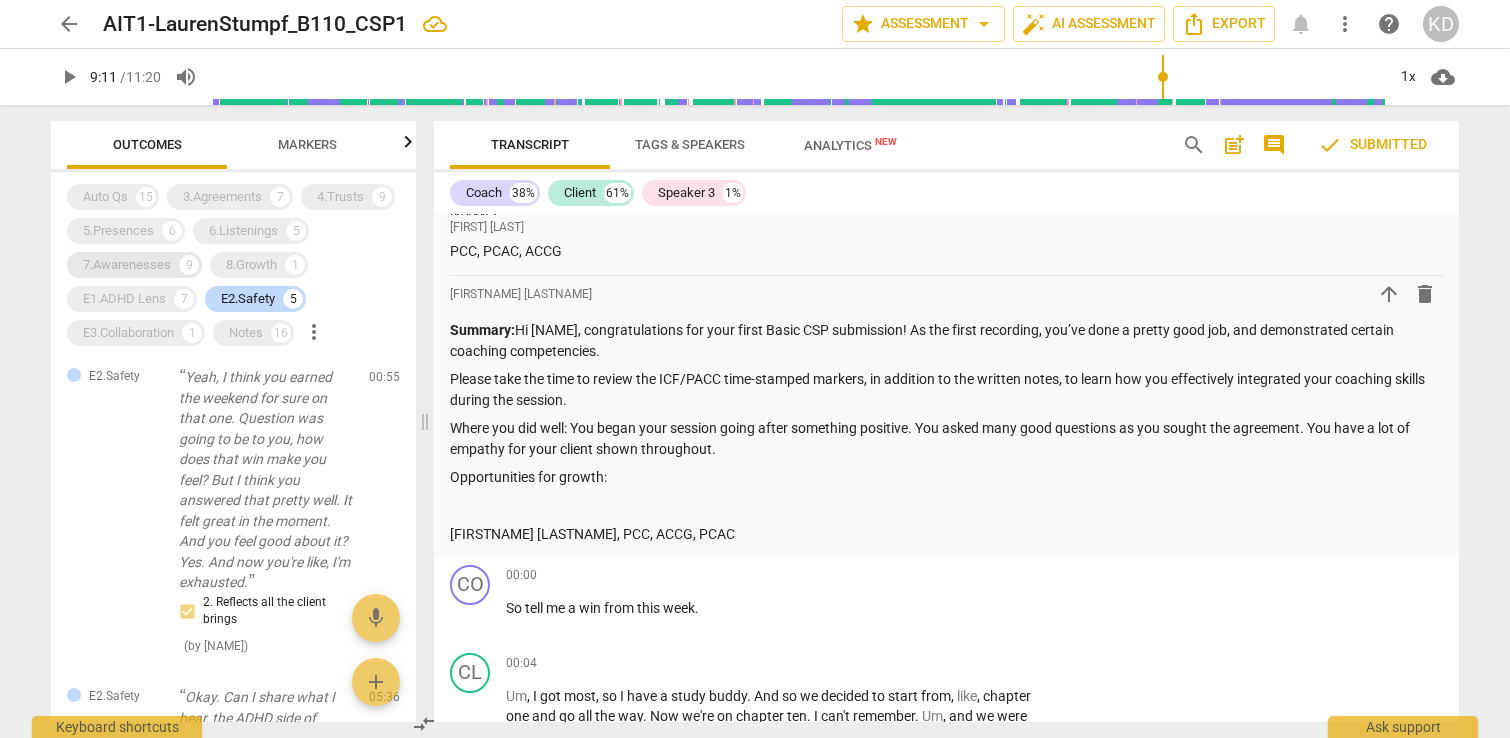 click on "7.Awarenesses" at bounding box center (127, 265) 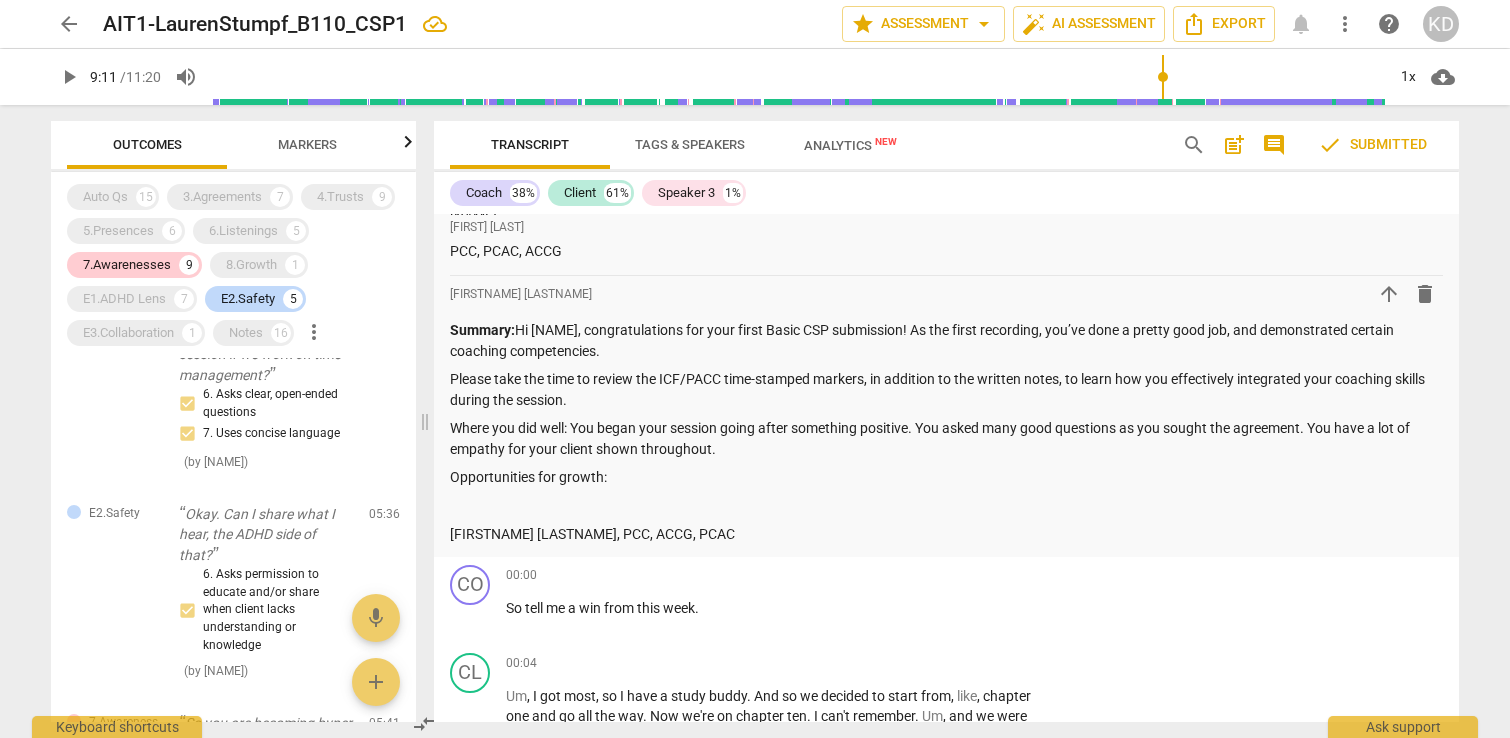 scroll, scrollTop: 382, scrollLeft: 0, axis: vertical 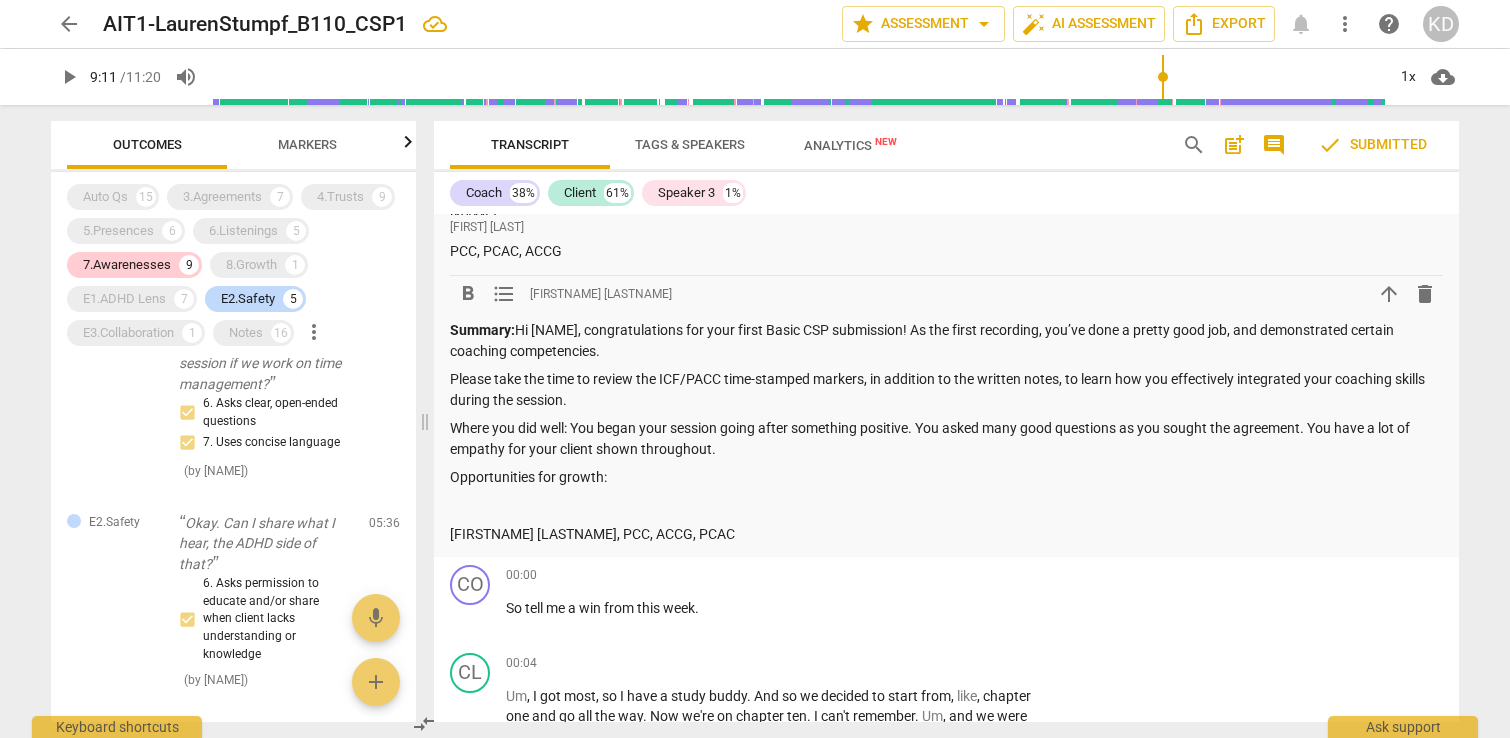 click on "Where you did well: You began your session going after something positive. You asked many good questions as you sought the agreement. You have a lot of empathy for your client shown throughout." at bounding box center [946, 438] 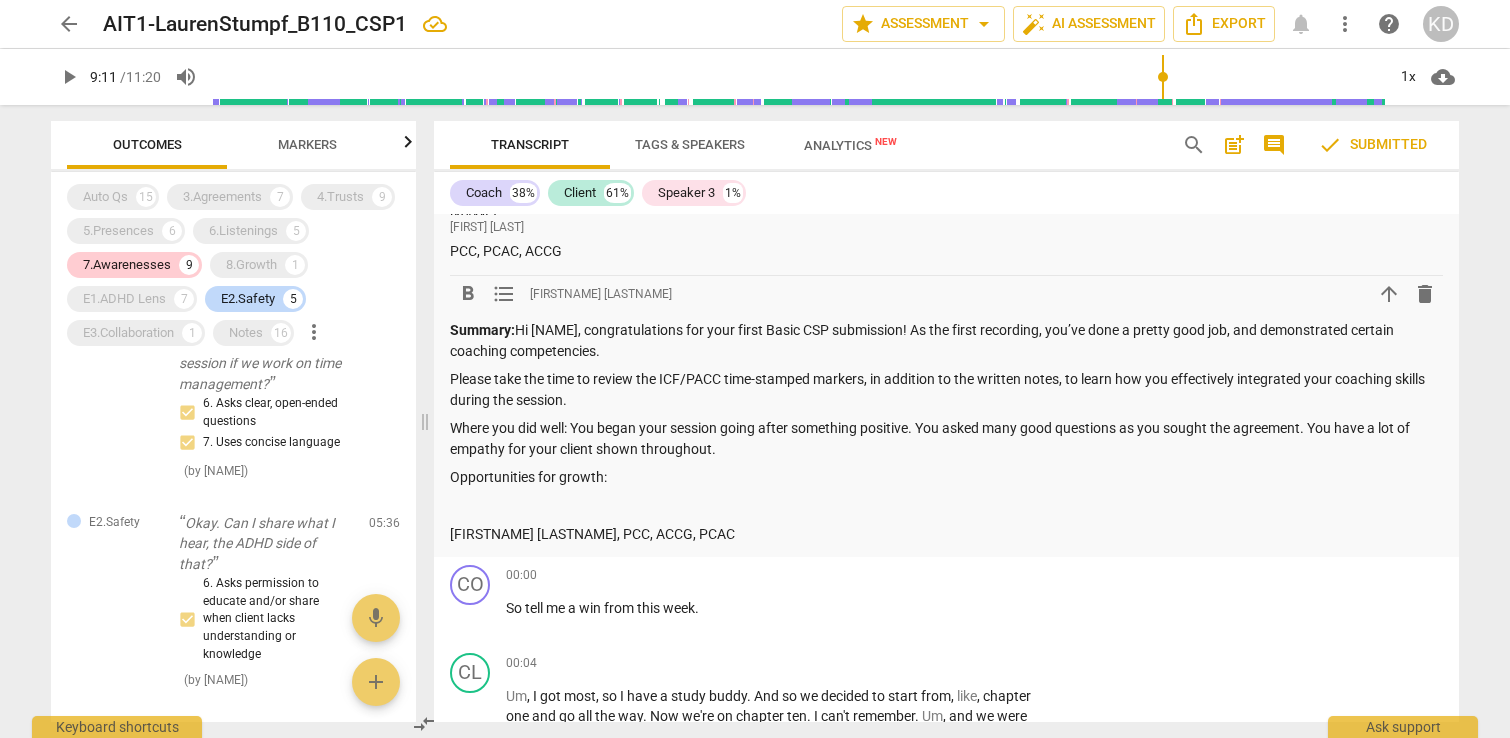 click on "Where you did well: You began your session going after something positive. You asked many good questions as you sought the agreement. You have a lot of empathy for your client shown throughout." at bounding box center [946, 438] 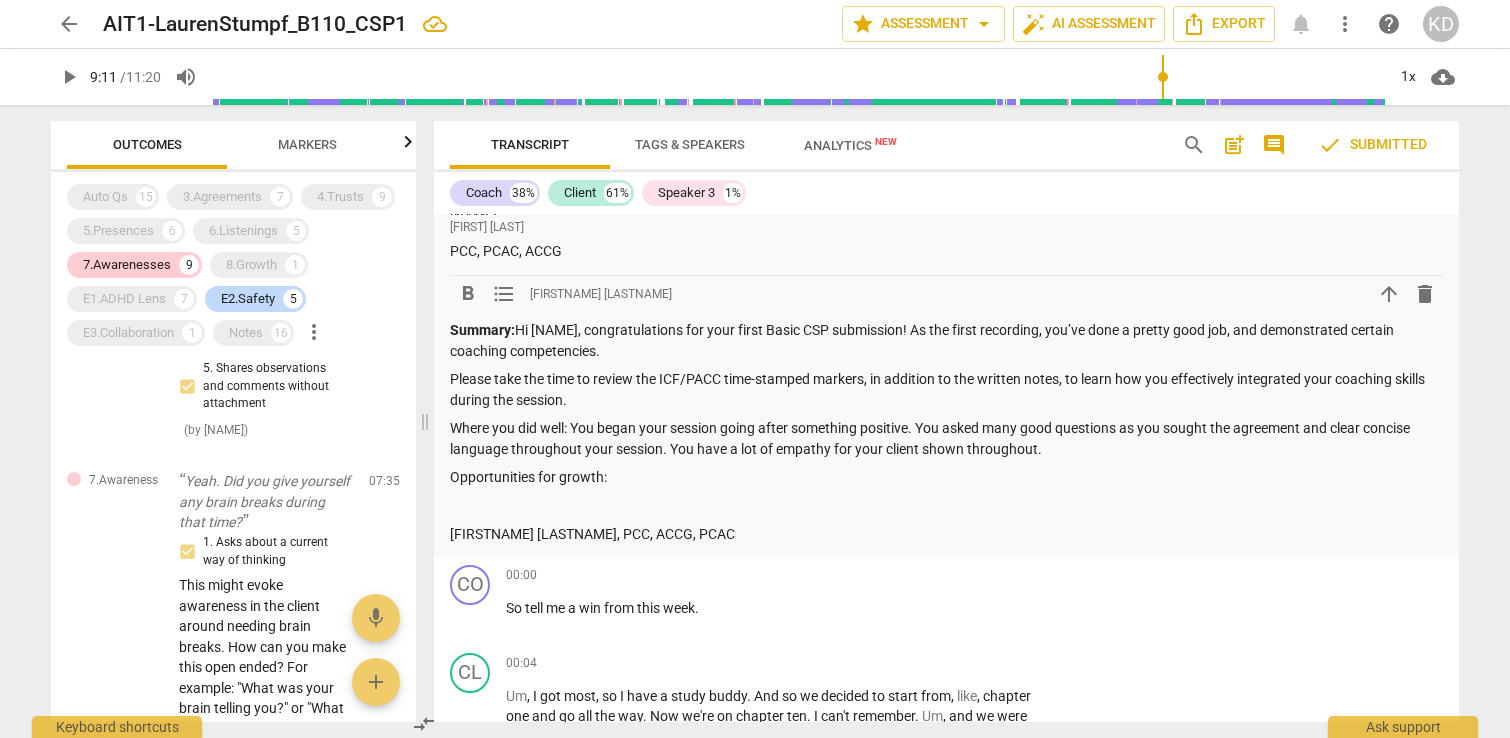 scroll, scrollTop: 956, scrollLeft: 0, axis: vertical 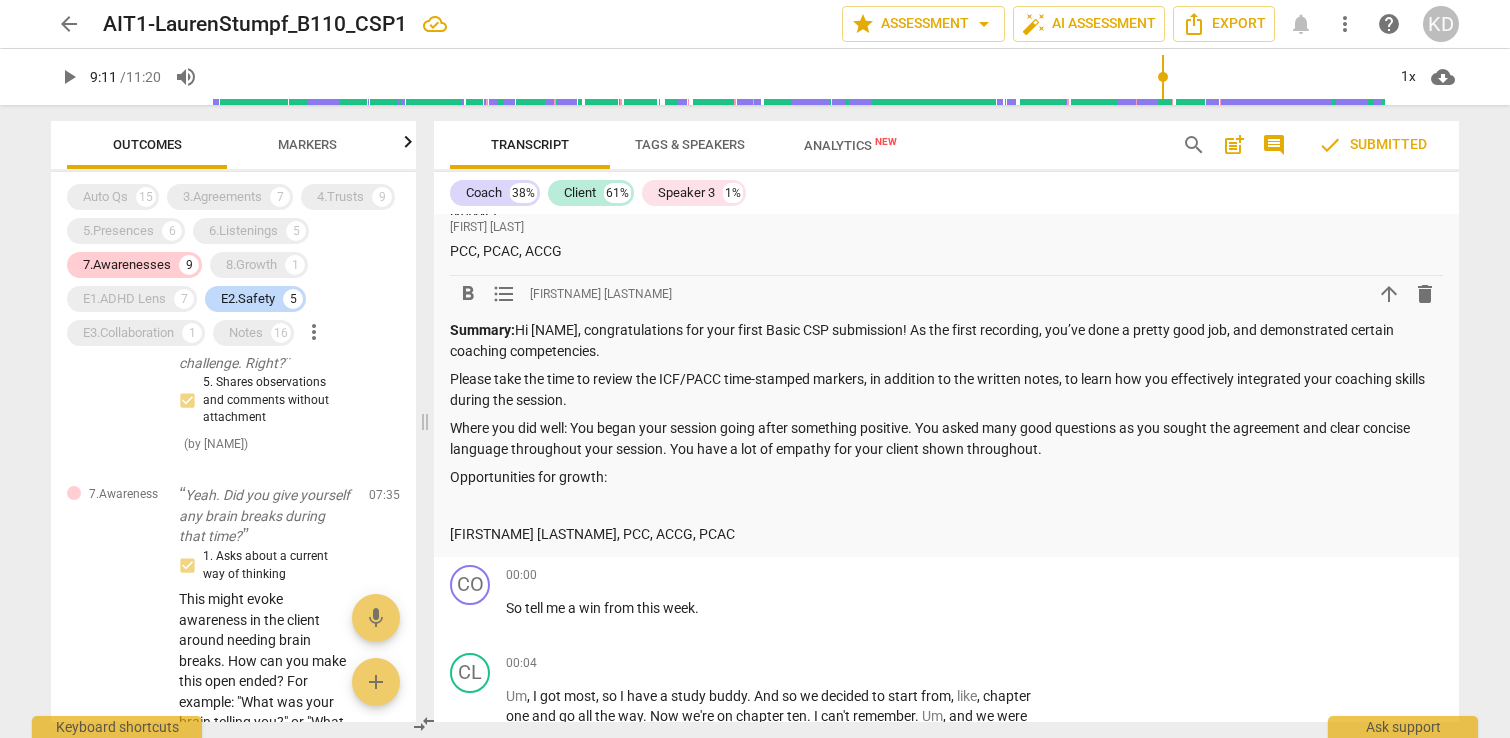 click on "Where you did well: You began your session going after something positive. You asked many good questions as you sought the agreement and clear concise language throughout your session. You have a lot of empathy for your client shown throughout." at bounding box center (946, 438) 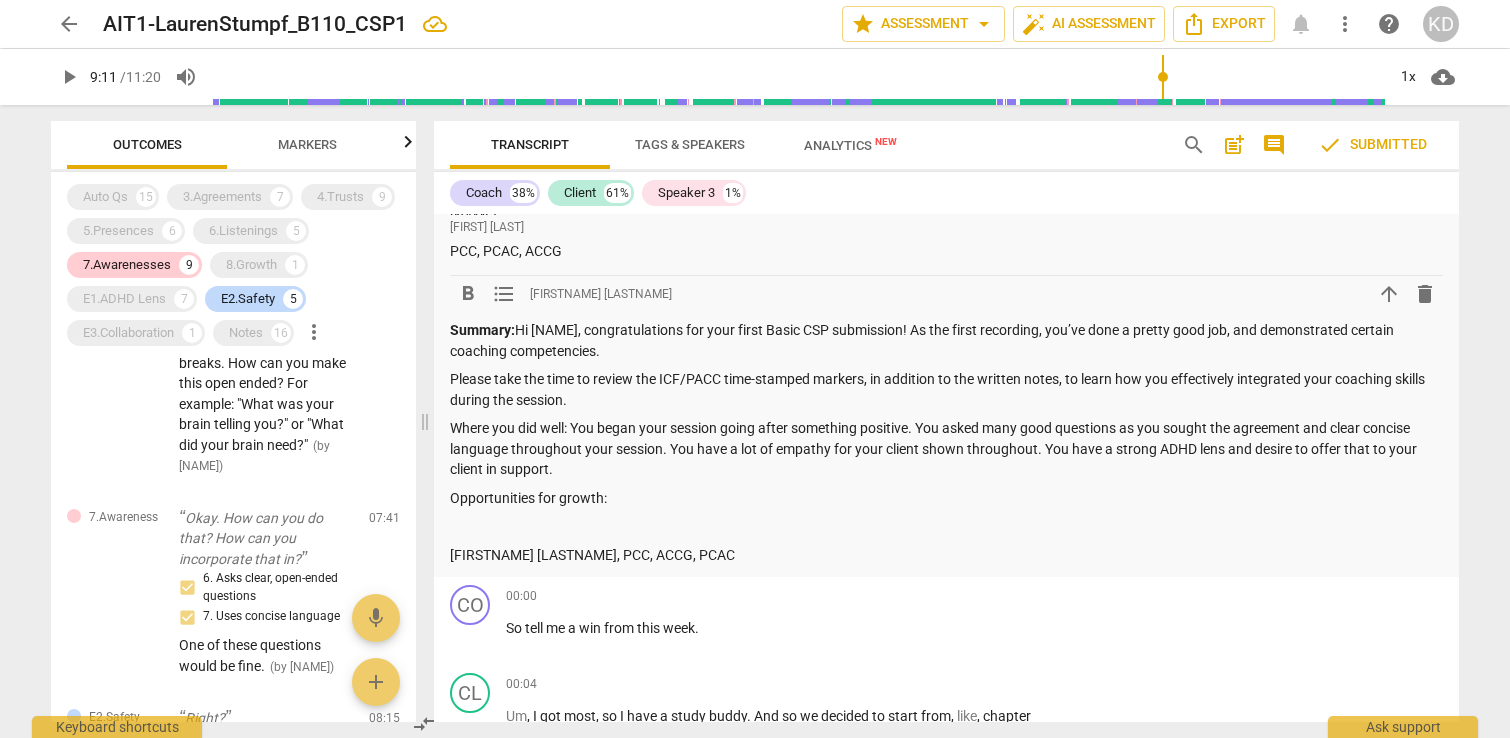 scroll, scrollTop: 1252, scrollLeft: 0, axis: vertical 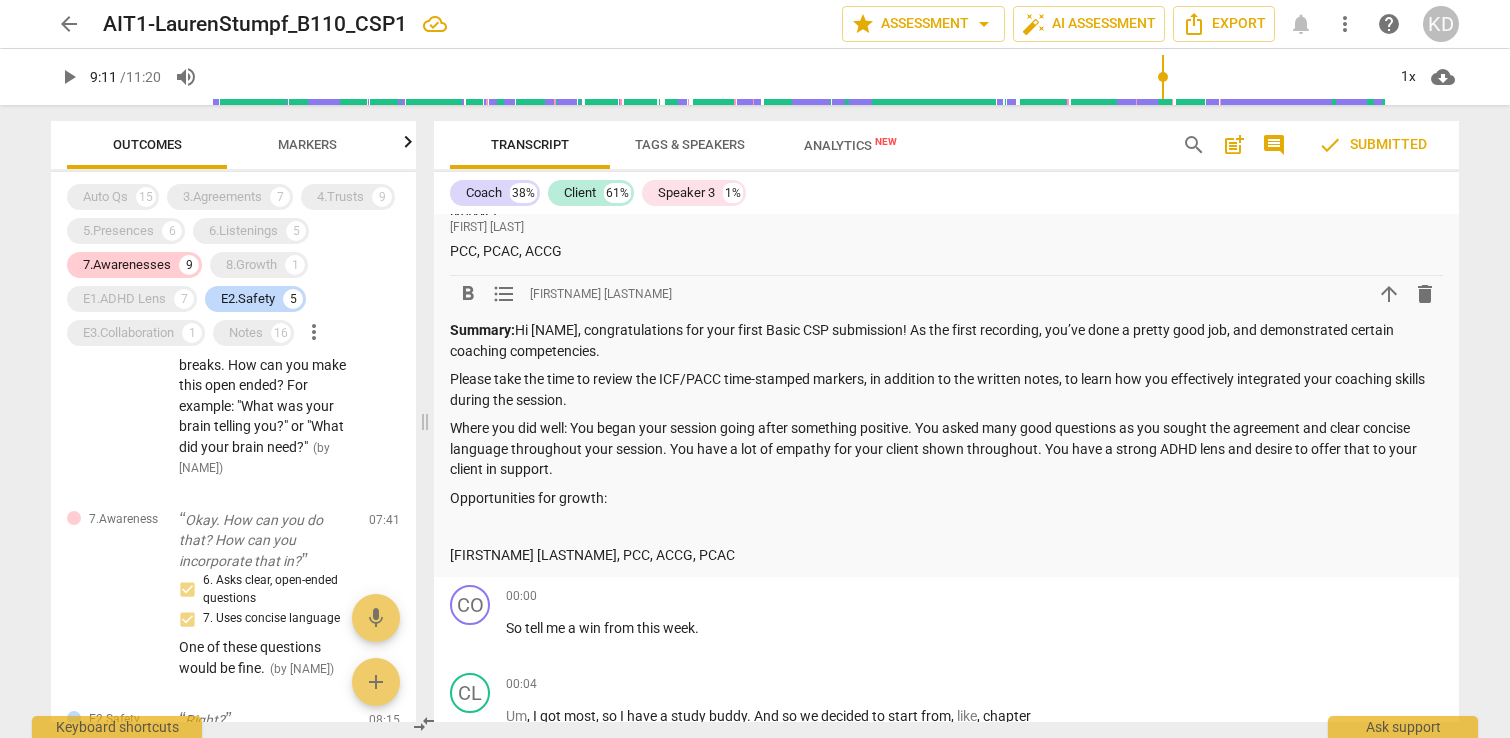 click on "Where you did well: You began your session going after something positive. You asked many good questions as you sought the agreement and clear concise language throughout your session. You have a lot of empathy for your client shown throughout. You have a strong ADHD lens and desire to offer that to your client in support." at bounding box center [946, 449] 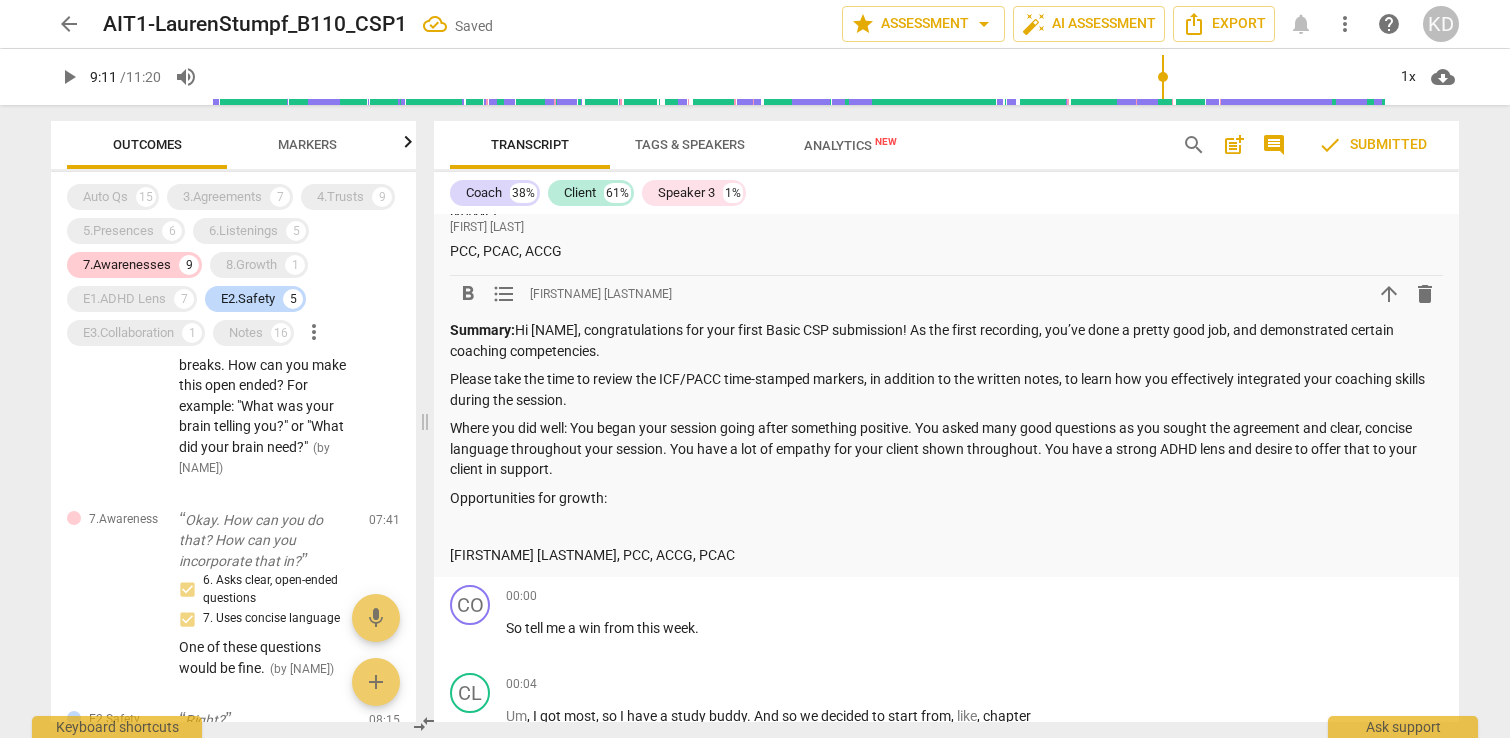click on "Where you did well: You began your session going after something positive. You asked many good questions as you sought the agreement and clear, concise language throughout your session. You have a lot of empathy for your client shown throughout. You have a strong ADHD lens and desire to offer that to your client in support." at bounding box center (946, 449) 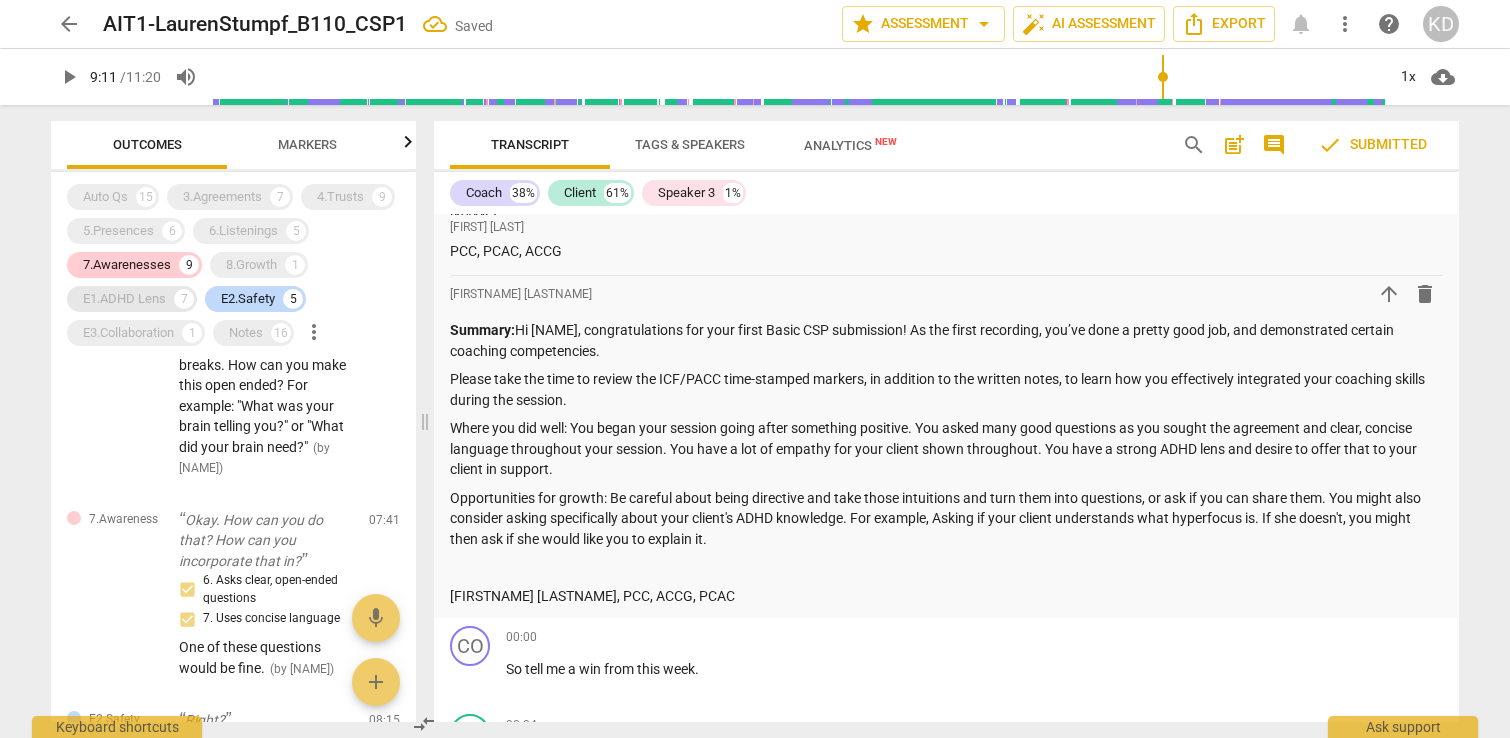 click on "E1.ADHD Lens" at bounding box center (124, 299) 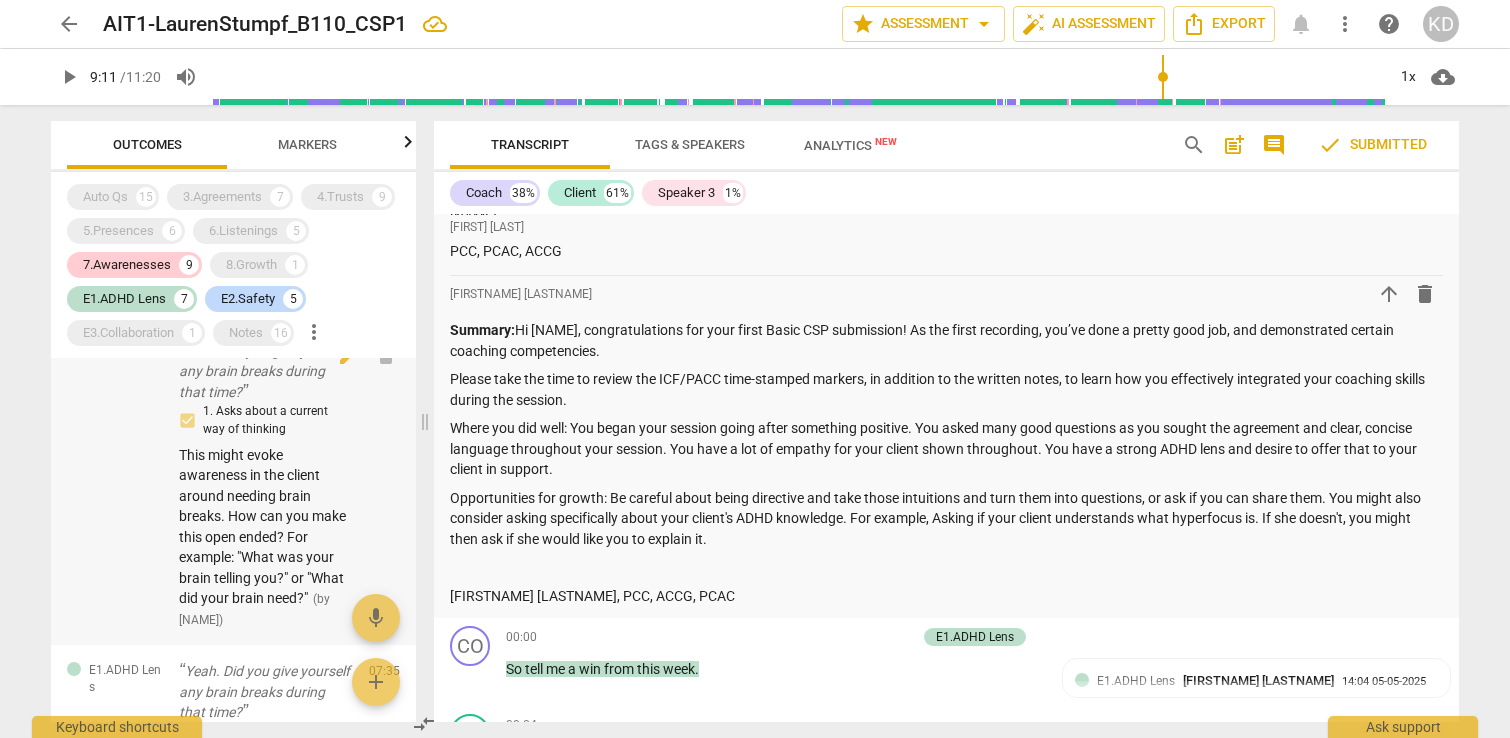 scroll, scrollTop: 1398, scrollLeft: 0, axis: vertical 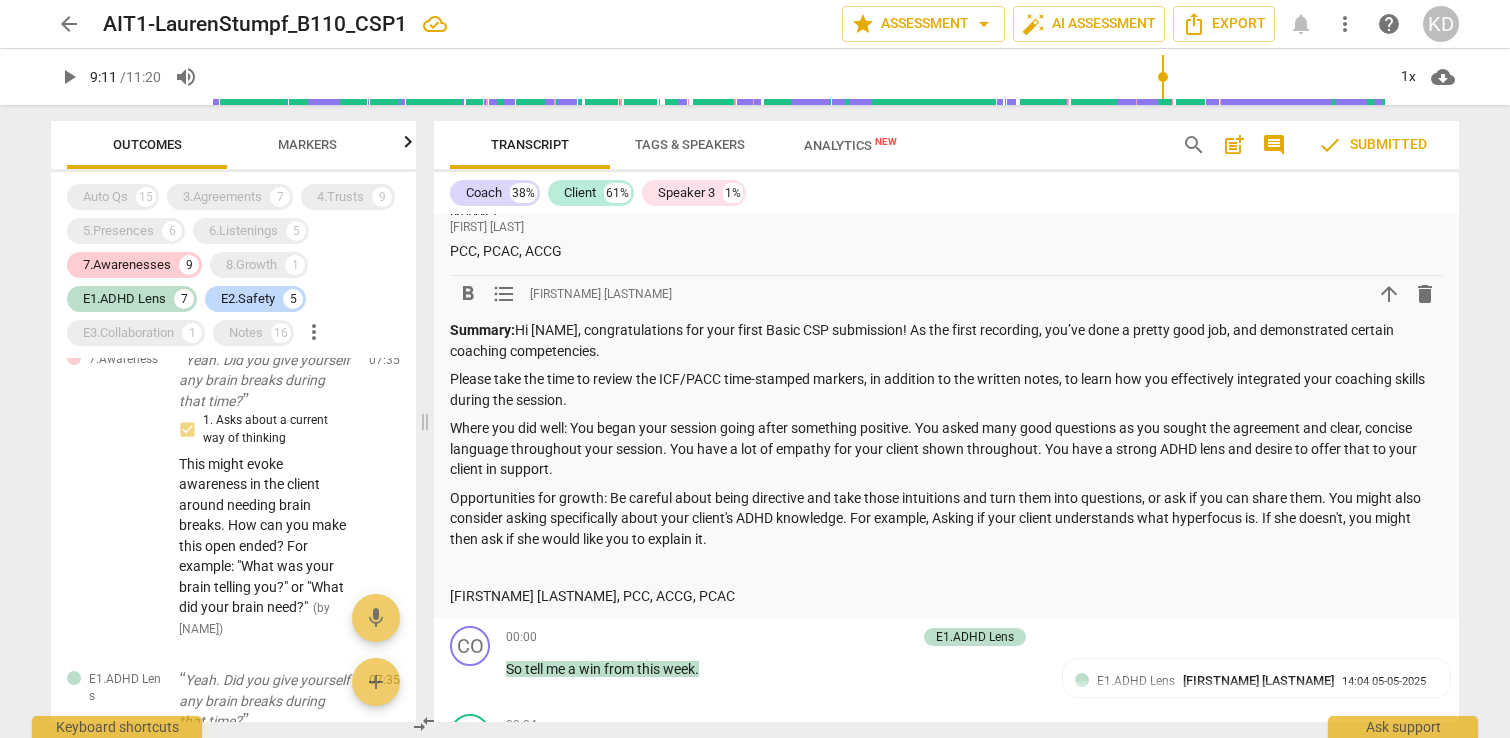click on "Where you did well: You began your session going after something positive. You asked many good questions as you sought the agreement and clear, concise language throughout your session. You have a lot of empathy for your client shown throughout. You have a strong ADHD lens and desire to offer that to your client in support." at bounding box center (946, 449) 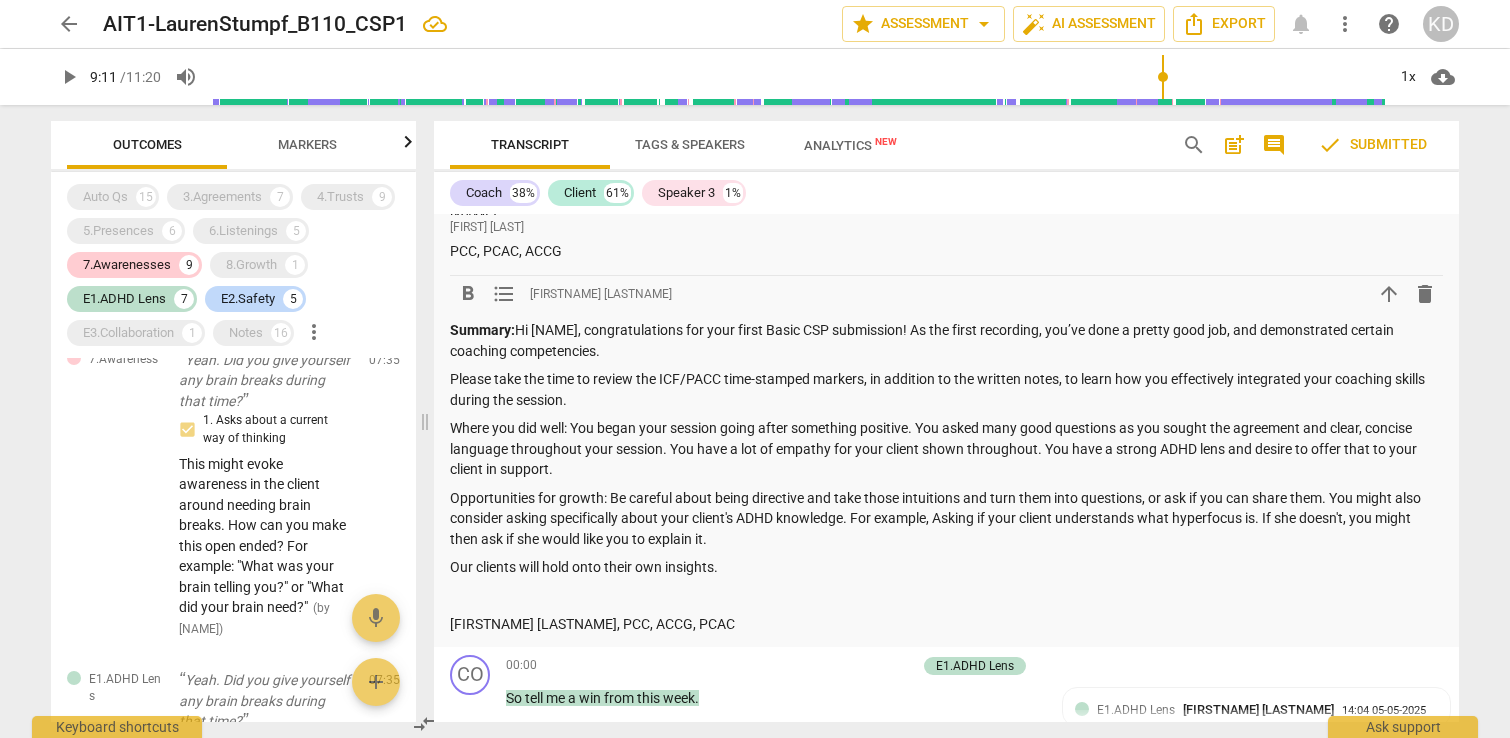 click on "Opportunities for growth: Be careful about being directive and take those intuitions and turn them into questions, or ask if you can share them. You might also consider asking specifically about your client's ADHD knowledge. For example, Asking if your client understands what hyperfocus is. If she doesn't, you might then ask if she would like you to explain it." at bounding box center [946, 519] 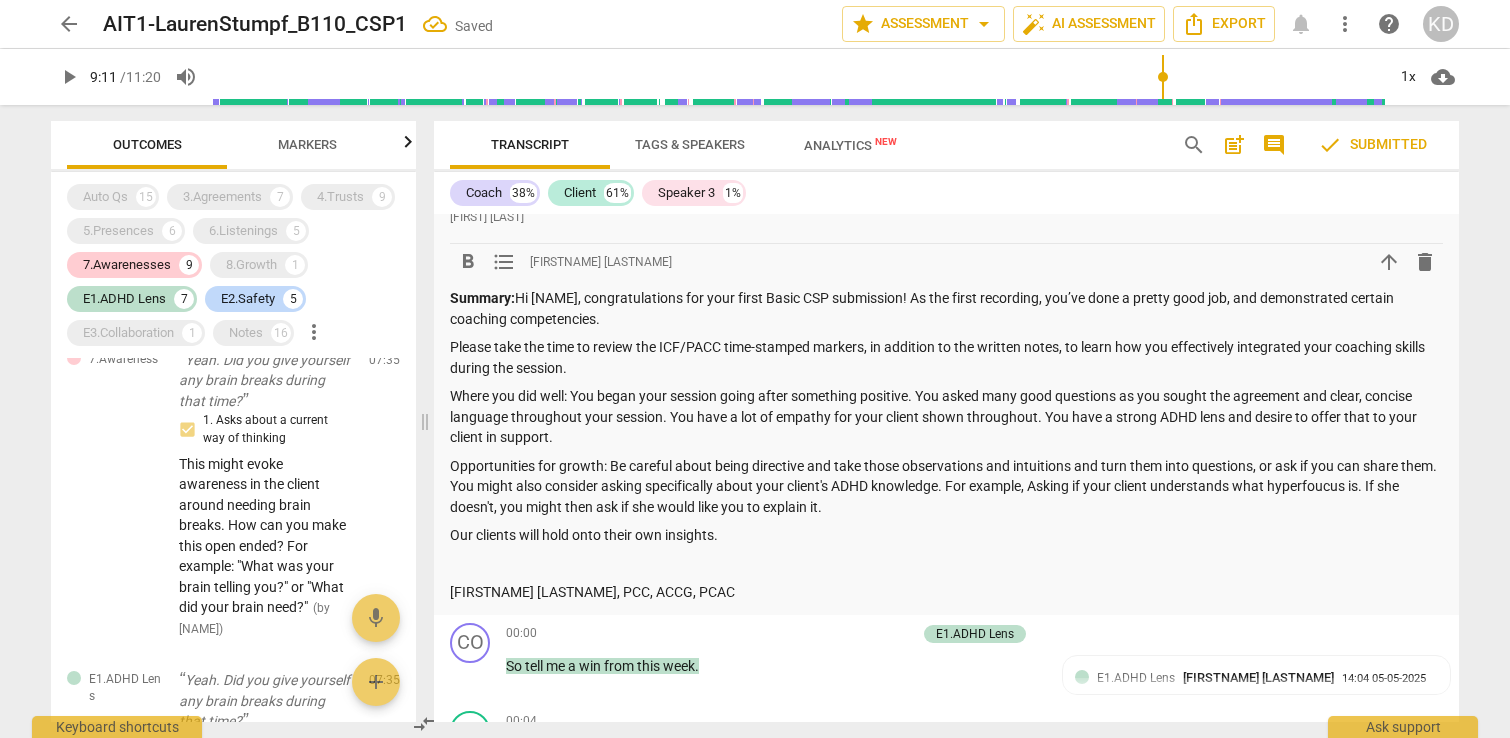 scroll, scrollTop: 4223, scrollLeft: 0, axis: vertical 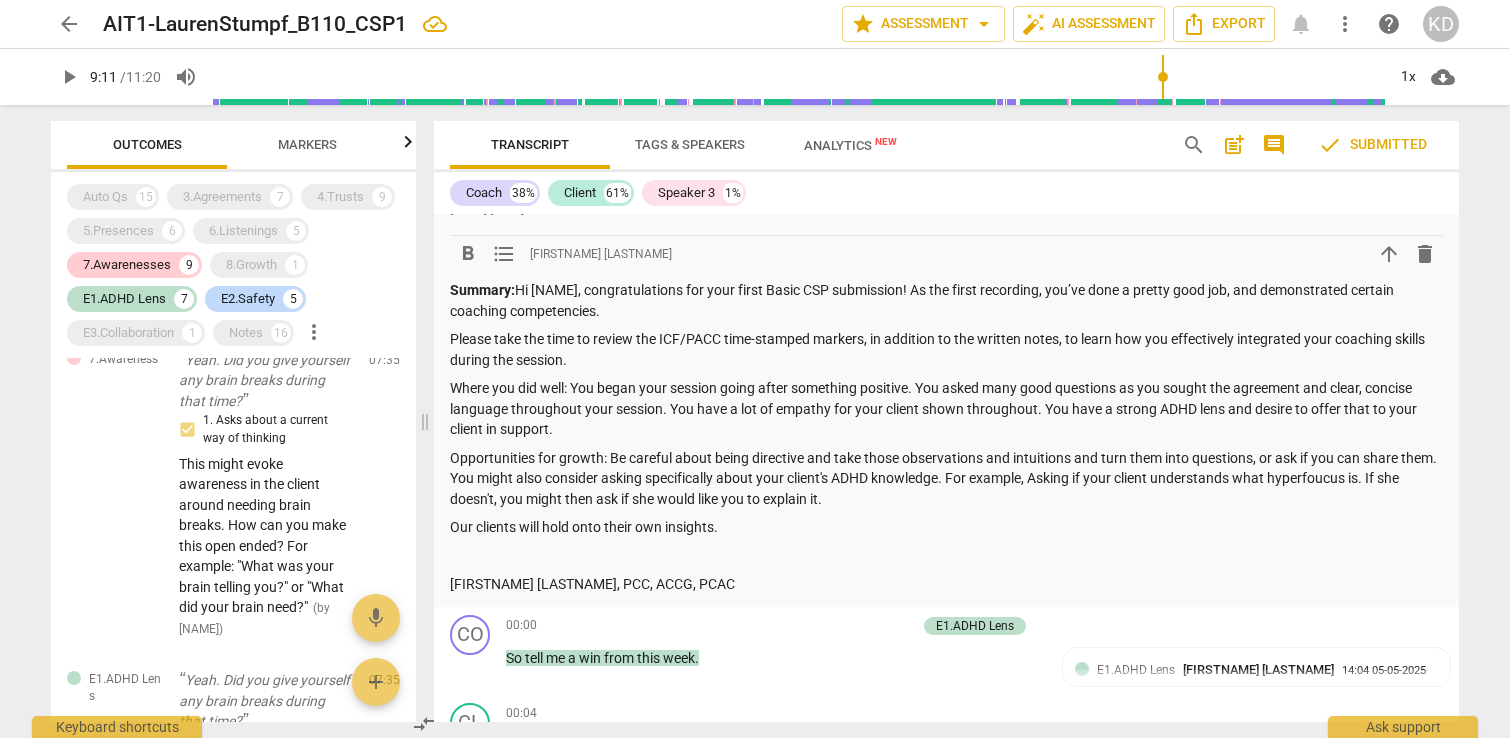 click on "Opportunities for growth: Be careful about being directive and take those observations and intuitions and turn them into questions, or ask if you can share them. You might also consider asking specifically about your client's ADHD knowledge. For example, Asking if your client understands what hyperfoucus is. If she doesn't, you might then ask if she would like you to explain it." at bounding box center (946, 479) 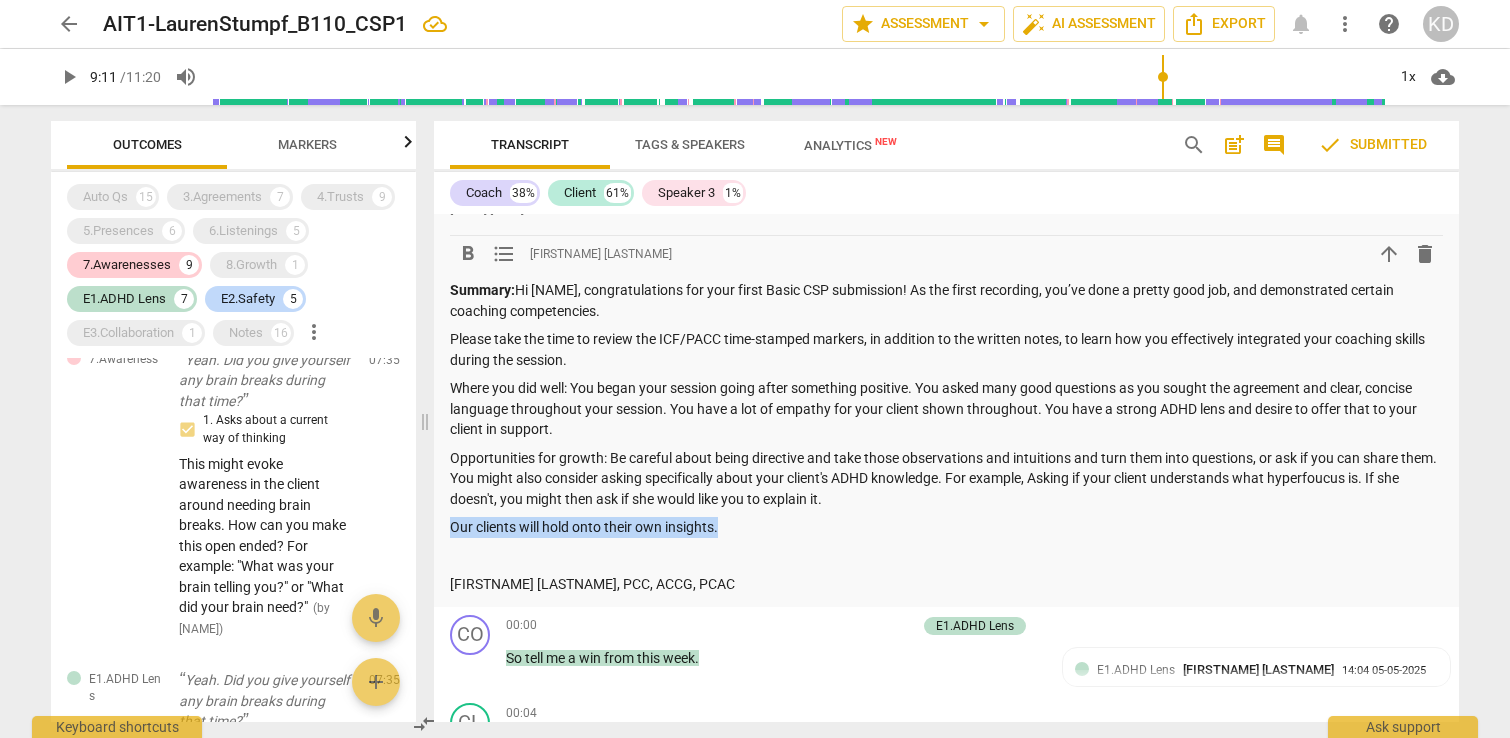 drag, startPoint x: 742, startPoint y: 555, endPoint x: 449, endPoint y: 551, distance: 293.0273 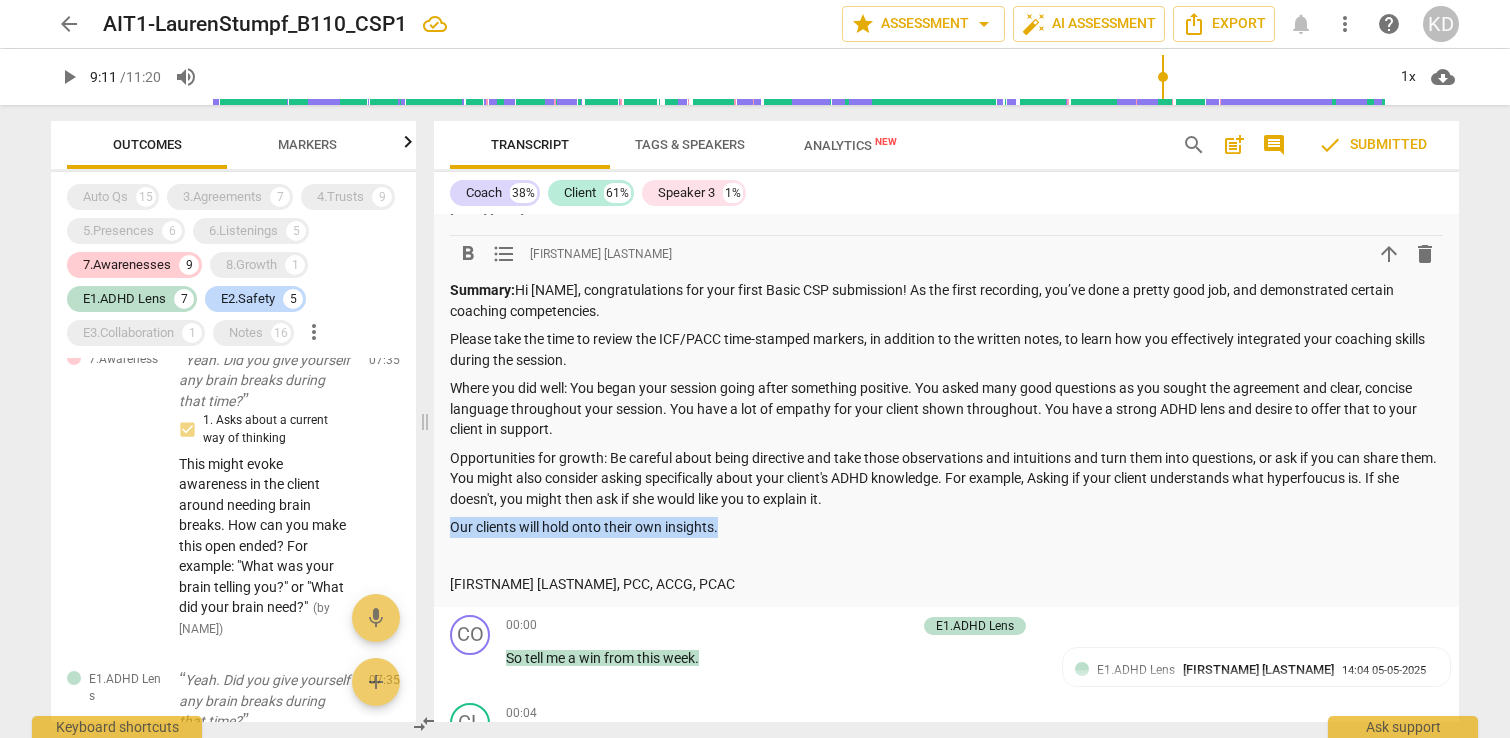 click on "[NAME] Summary:    [NAME] Congratulation s! Great coaching session. There were many things you did well. Among them were  creating the agreement . You asked the client at timestamp [TIME] "what are you bringing to coaching today?" (Marker 3.1). At timestamp [TIME] you clarified the measure for the session saying, "so I'm hearing you want some strategies to balance school, work and home life" (Marker 3.2) and at timestamp [TIME] you asked, "why do you think that's important?" (marker 3.3). Also, throughout the session you  created a safe environment in the second half of the session you effectively  used your ADHD lens Opportunities for Growth While a topic, measure and the importance of the topic were inquired about  at no point was the client asked what needed to be addressed to achieve what she wanted to accomplish  in the session (Marker 3.4). At timestamp [TIME] the Coach was heard saying: "So we're working still on mindfulness and being present. Is that what I'm hearing?" It would be better to" at bounding box center (946, -1701) 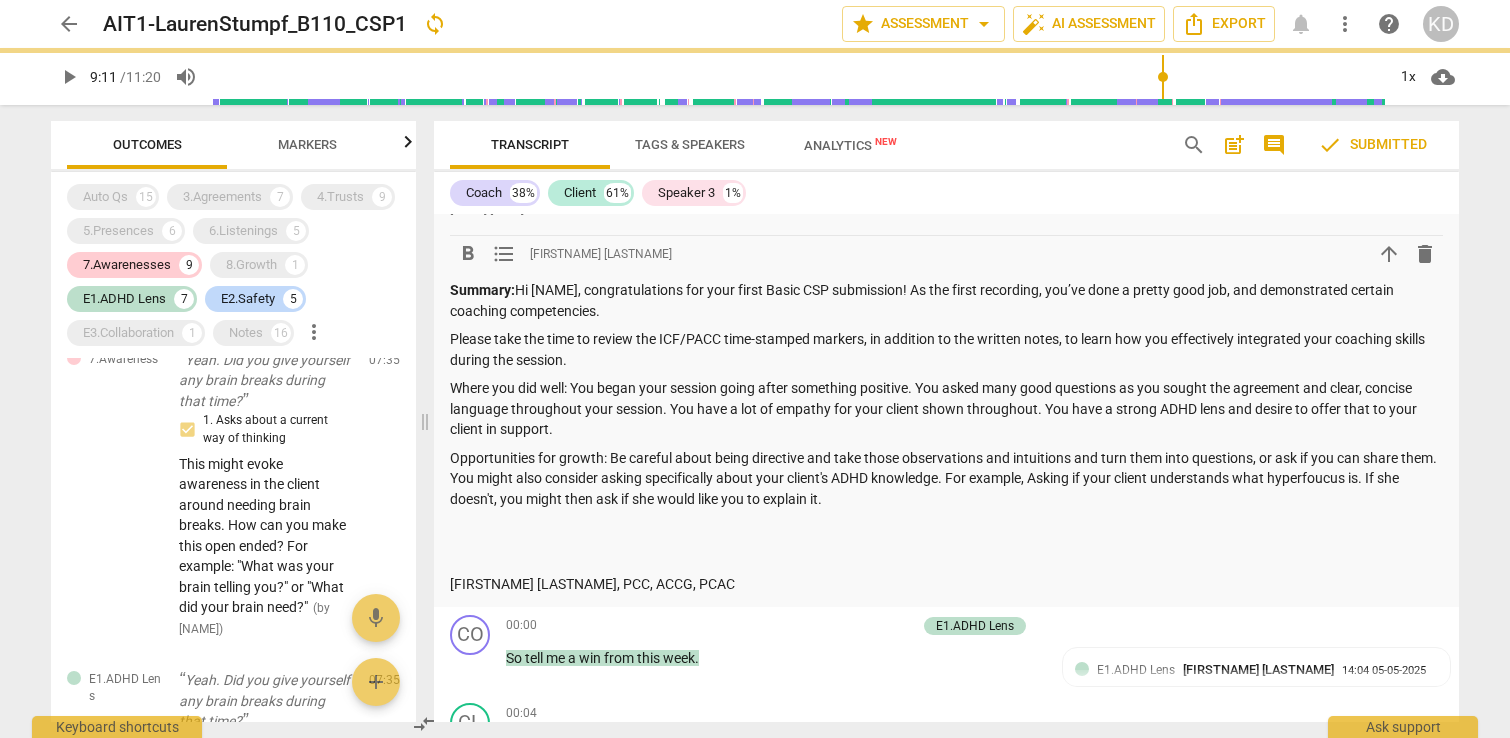 click on "Opportunities for growth: Be careful about being directive and take those observations and intuitions and turn them into questions, or ask if you can share them. You might also consider asking specifically about your client's ADHD knowledge. For example, Asking if your client understands what hyperfoucus is. If she doesn't, you might then ask if she would like you to explain it." at bounding box center [946, 479] 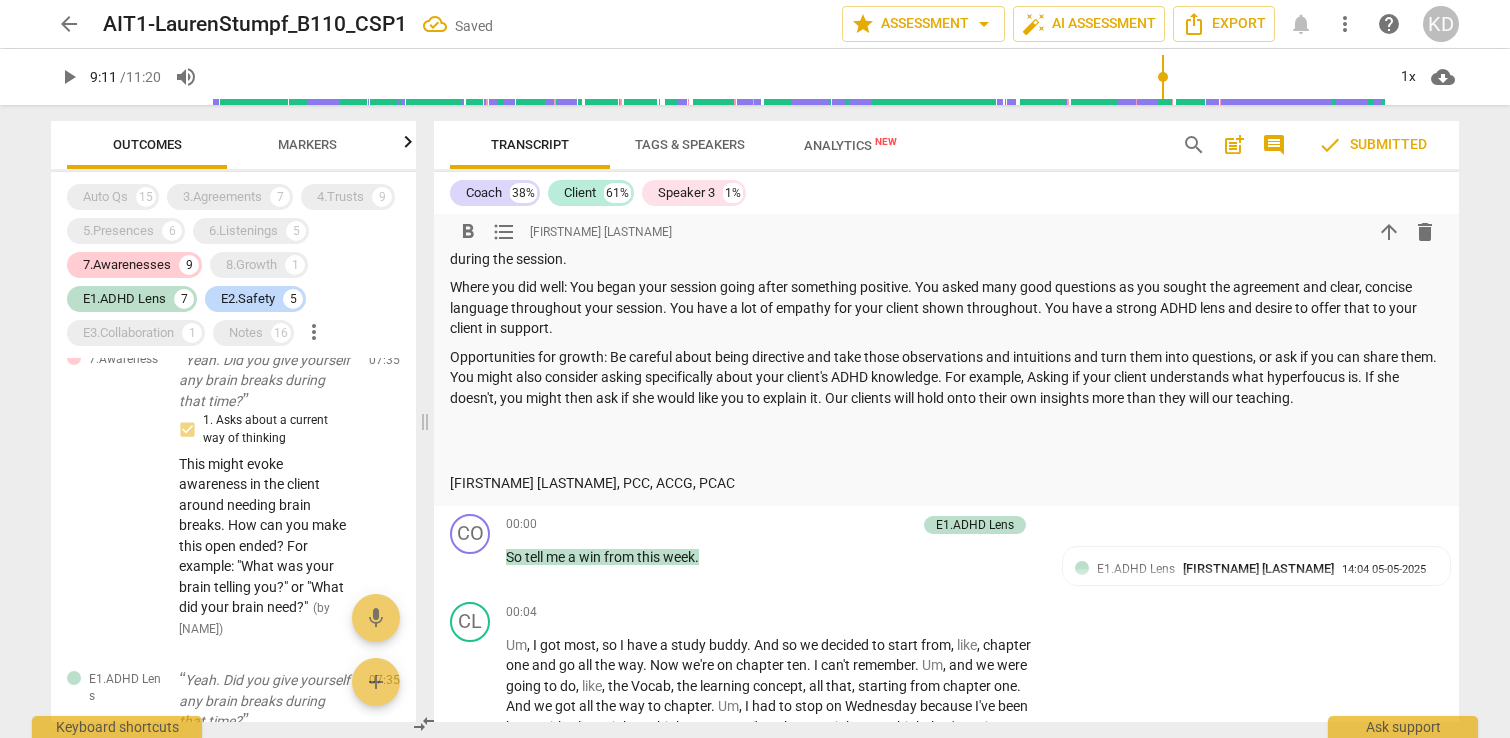 scroll, scrollTop: 4326, scrollLeft: 0, axis: vertical 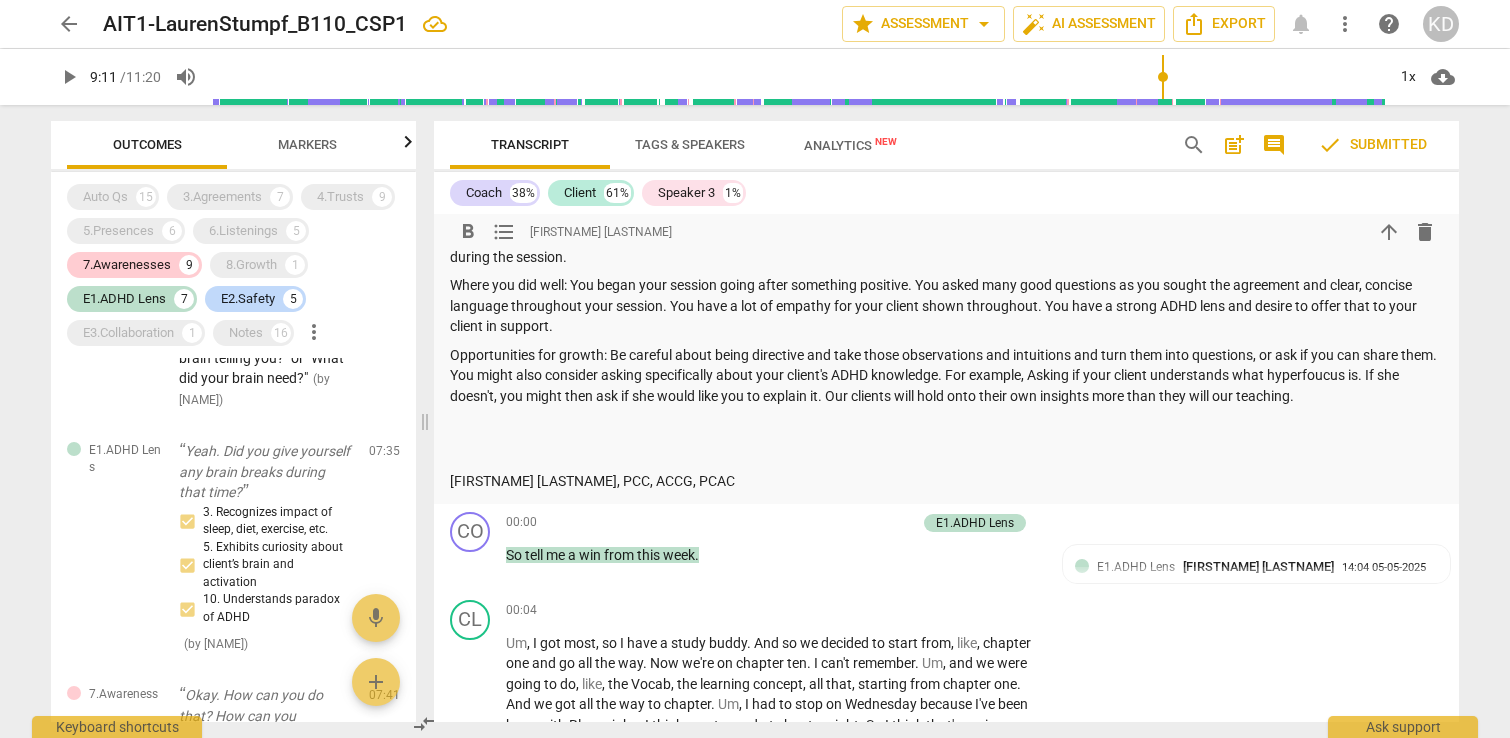 click on "Where you did well: You began your session going after something positive. You asked many good questions as you sought the agreement and clear, concise language throughout your session. You have a lot of empathy for your client shown throughout. You have a strong ADHD lens and desire to offer that to your client in support." at bounding box center [946, 306] 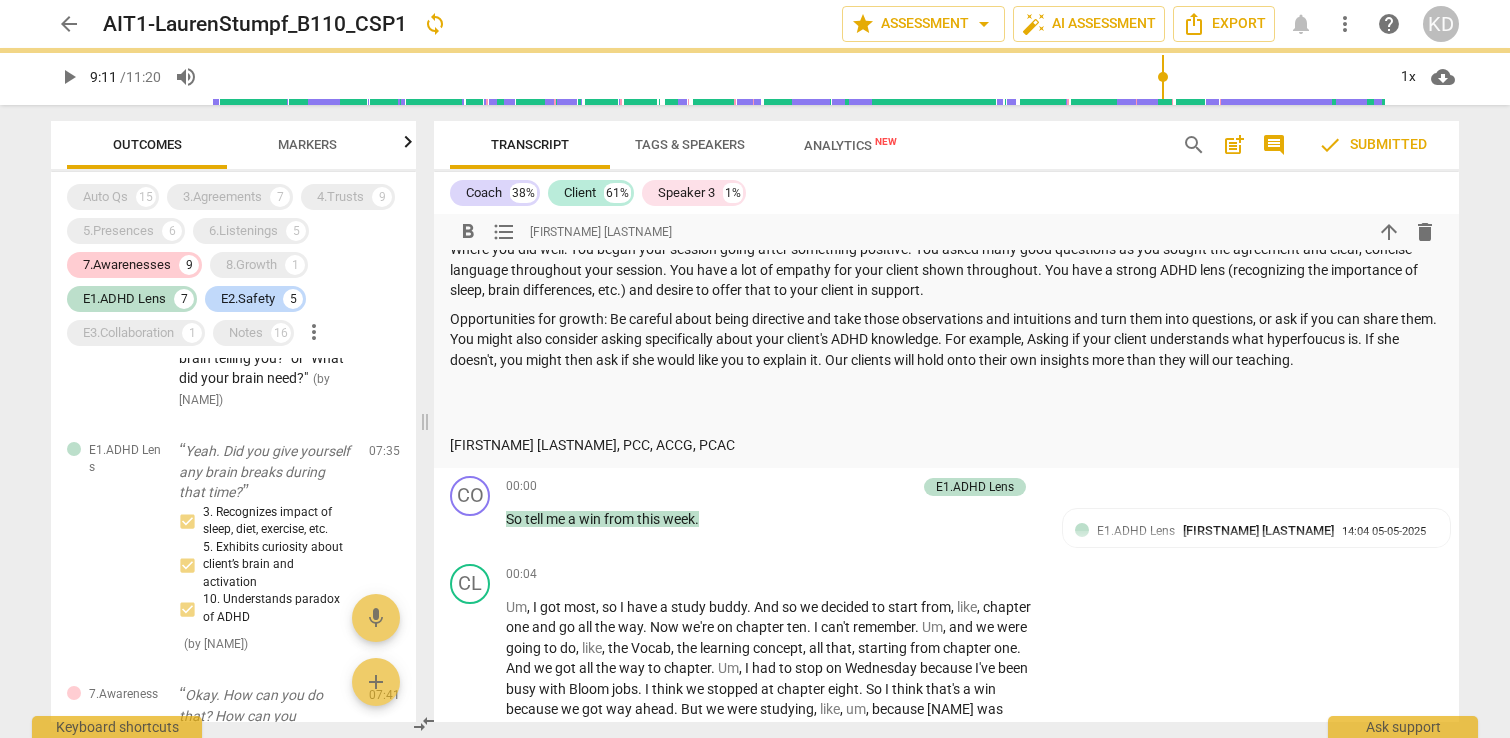 scroll, scrollTop: 4365, scrollLeft: 0, axis: vertical 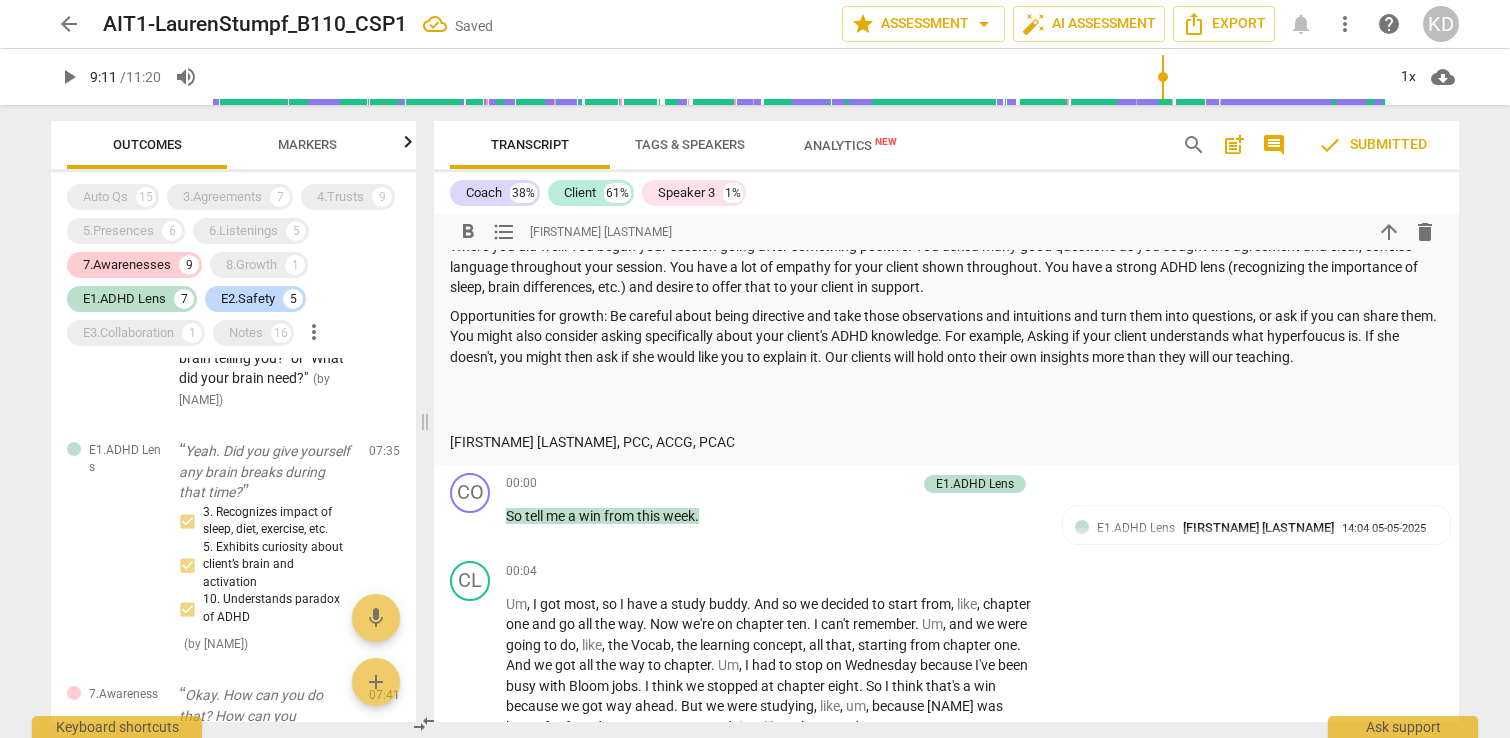 click on "Summary: Hi [LAST], congratulations for your first Basic CSP submission! As the first recording, you’ve done a pretty good job, and demonstrated certain coaching competencies. Please take the time to review the ICF/PACC time-stamped markers, in addition to the written notes, to learn how you effectively integrated your coaching skills during the session. Where you did well: You began your session going after something positive. You asked many good questions as you sought the agreement and clear, concise language throughout your session. You have a lot of empathy for your client shown throughout. You have a strong ADHD lens (recognizing the importance of sleep, brain differences, etc.) and desire to offer that to your client in support. [LAST] [FIRST], PCC, ACCG, PCAC" at bounding box center (946, 295) 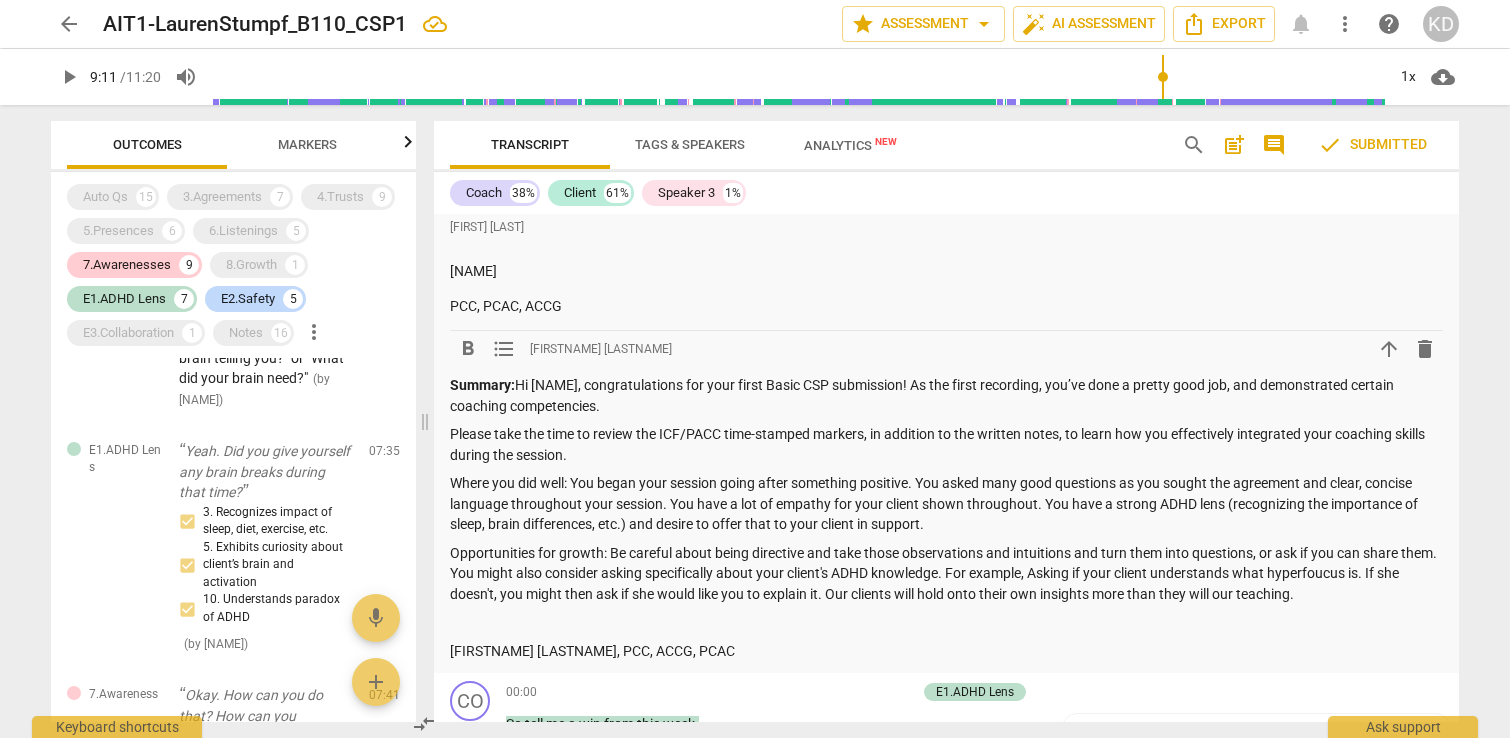 scroll, scrollTop: 4136, scrollLeft: 0, axis: vertical 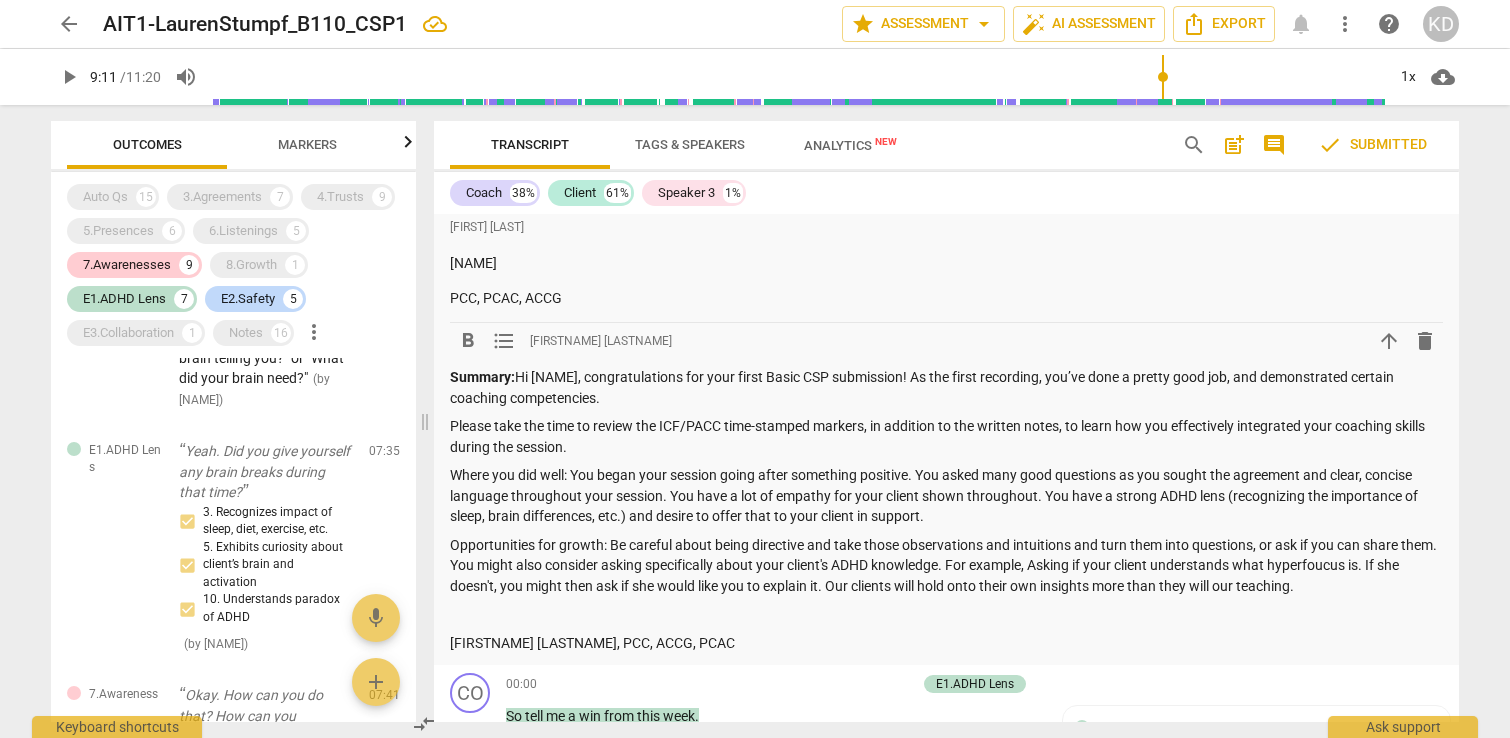 click on "Opportunities for growth: Be careful about being directive and take those observations and intuitions and turn them into questions, or ask if you can share them. You might also consider asking specifically about your client's ADHD knowledge. For example, Asking if your client understands what hyperfoucus is. If she doesn't, you might then ask if she would like you to explain it. Our clients will hold onto their own insights more than they will our teaching." at bounding box center [946, 566] 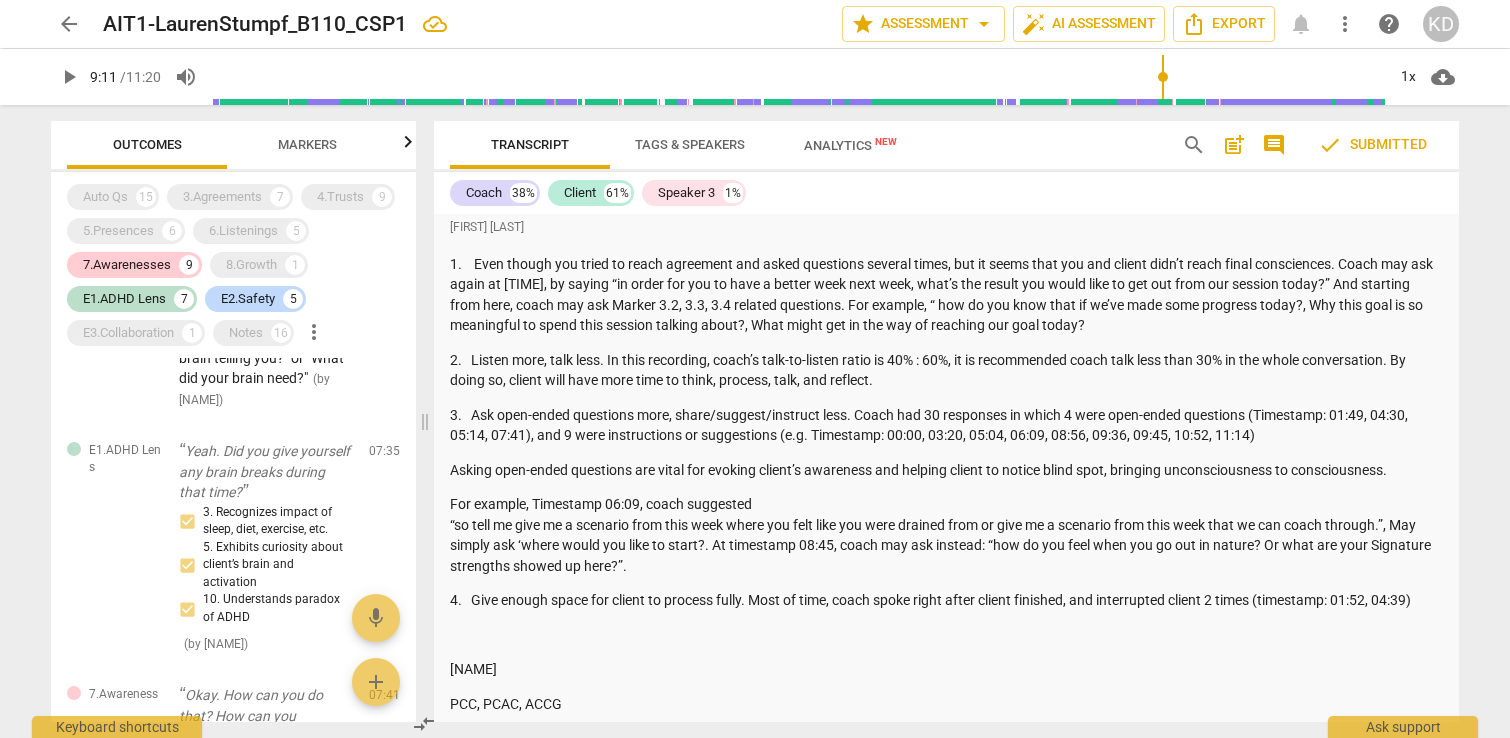 scroll, scrollTop: 3731, scrollLeft: 0, axis: vertical 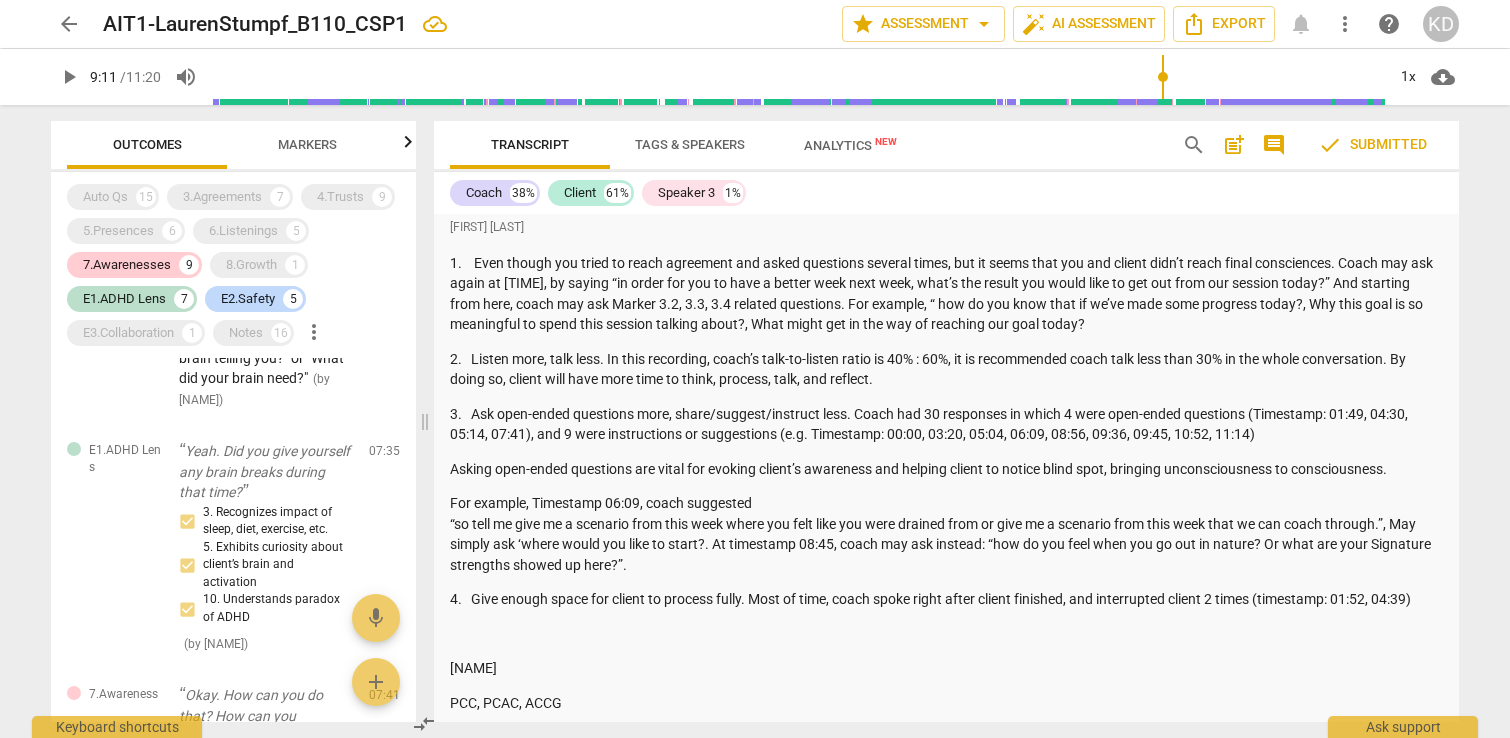click on "arrow_back" at bounding box center (69, 24) 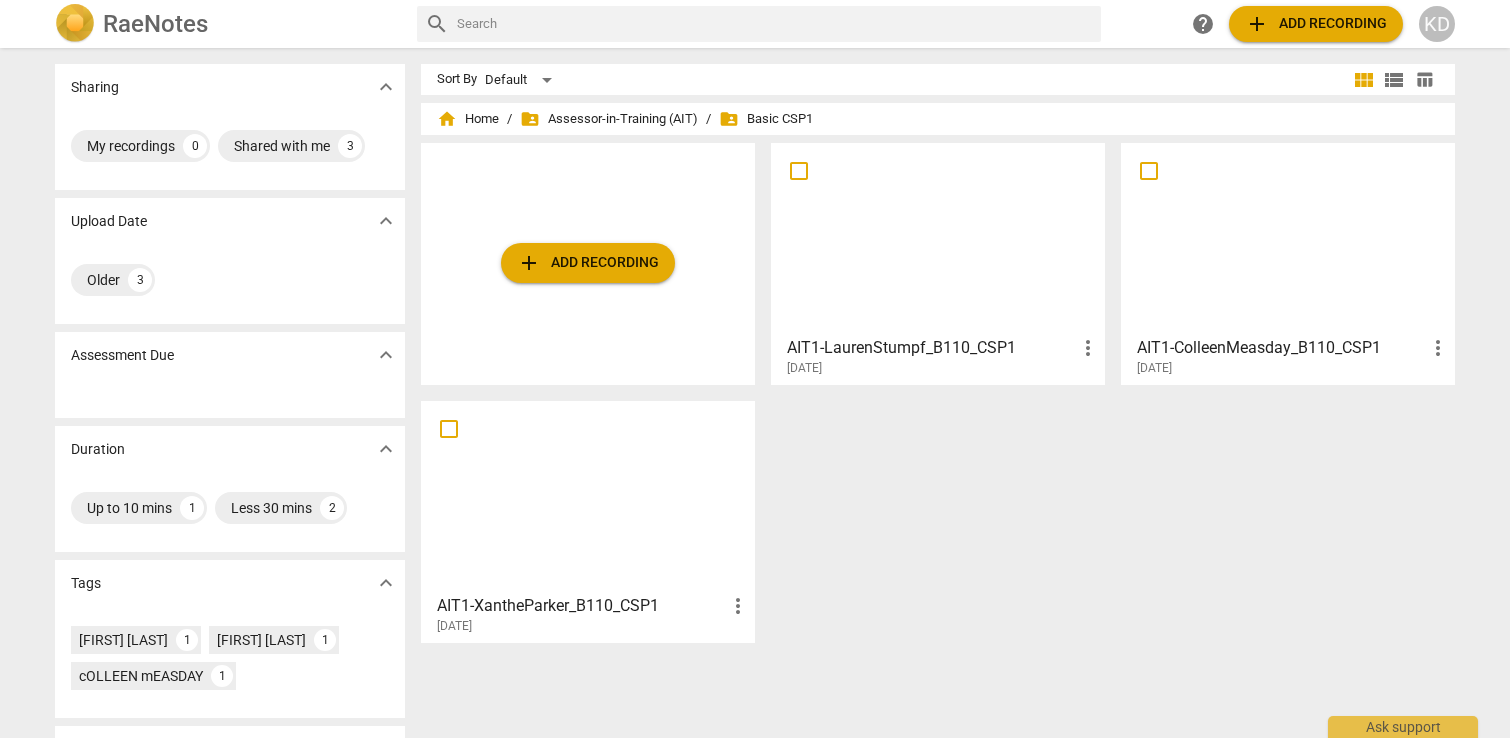click at bounding box center (1288, 238) 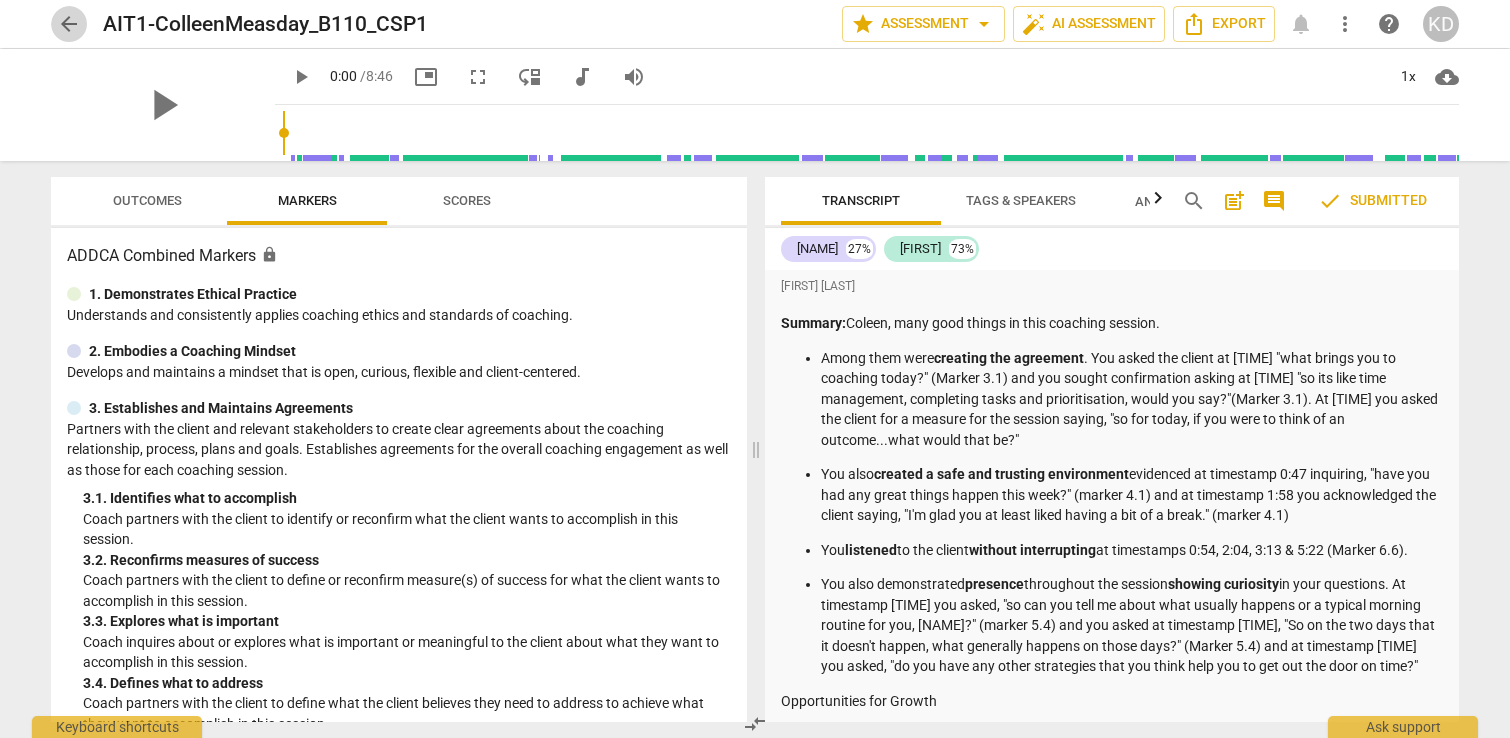 click on "arrow_back" at bounding box center (69, 24) 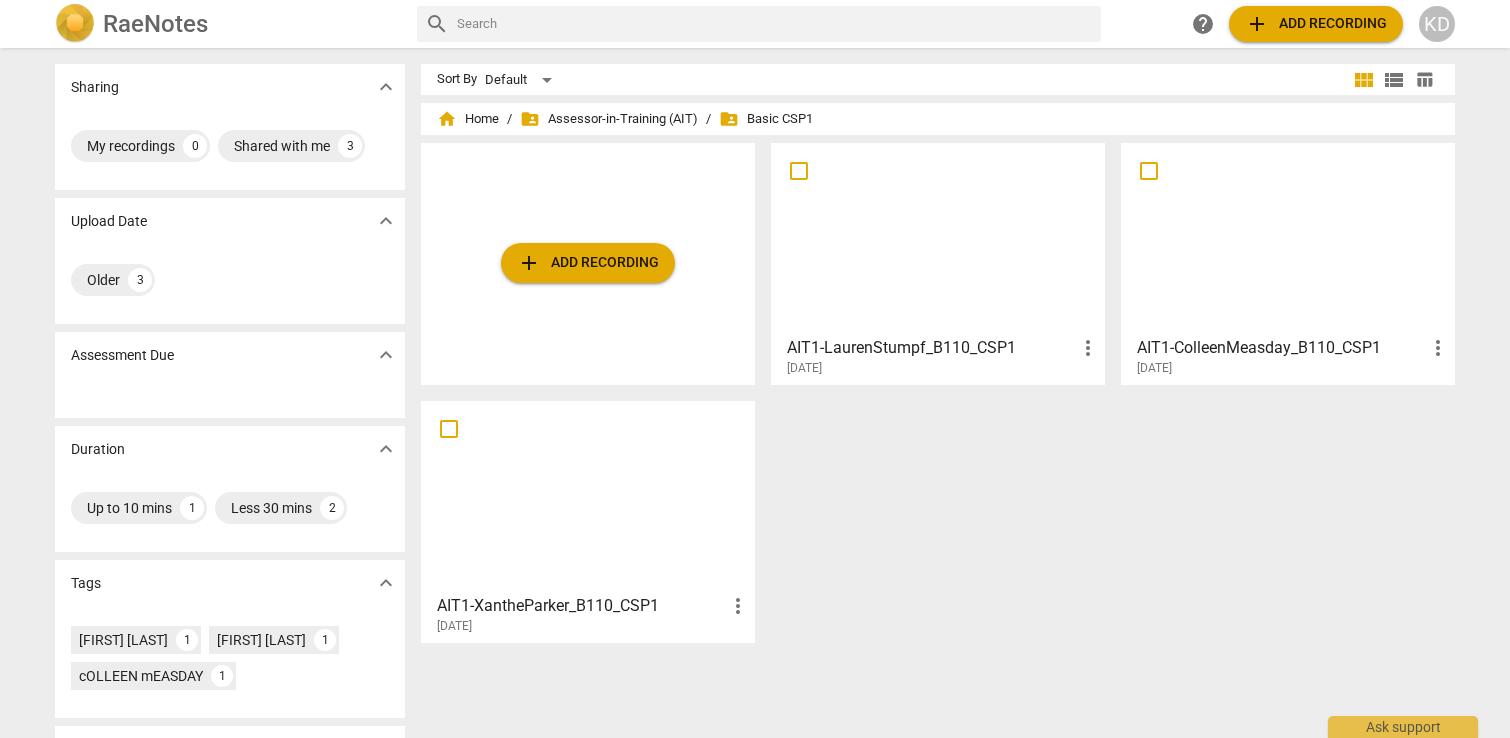 click at bounding box center (588, 496) 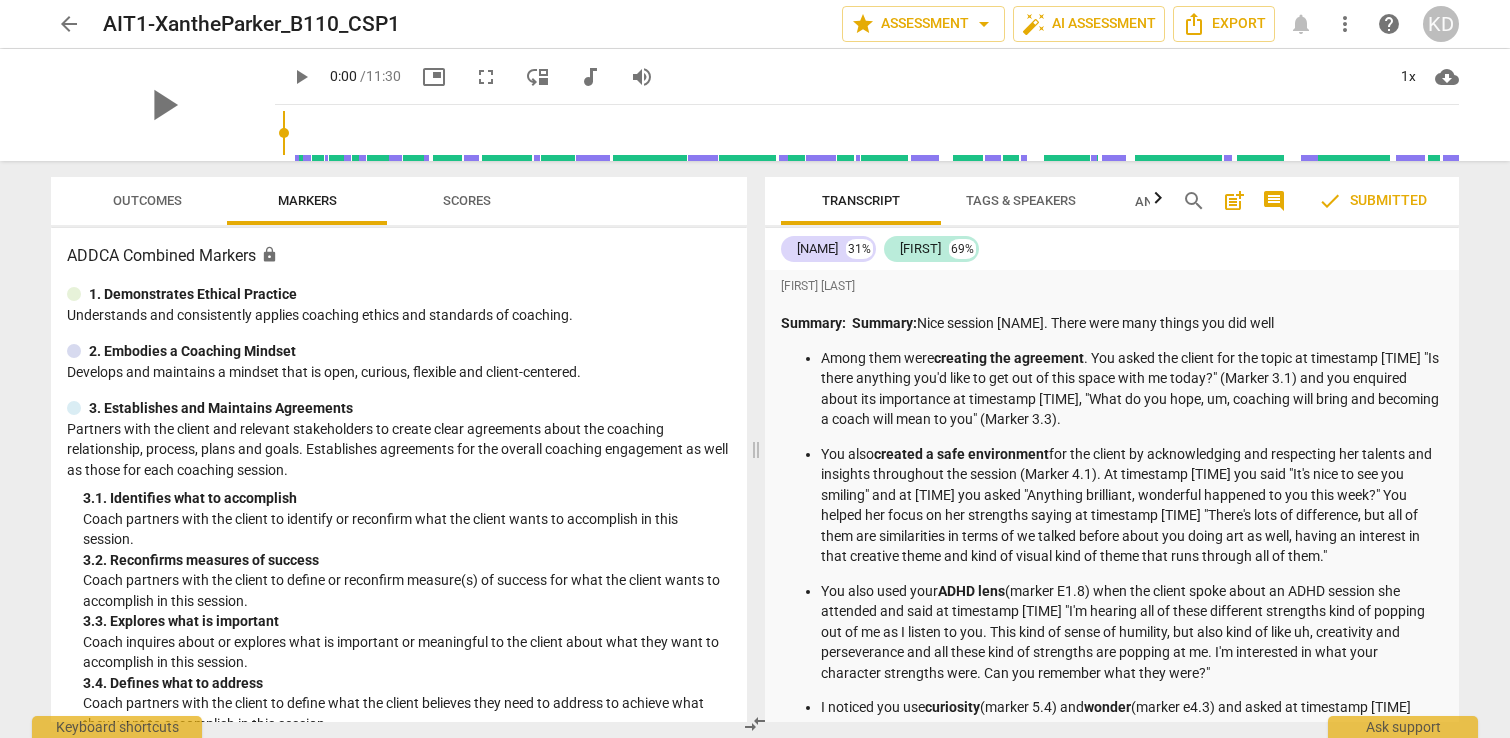 click on "arrow_back" at bounding box center [69, 24] 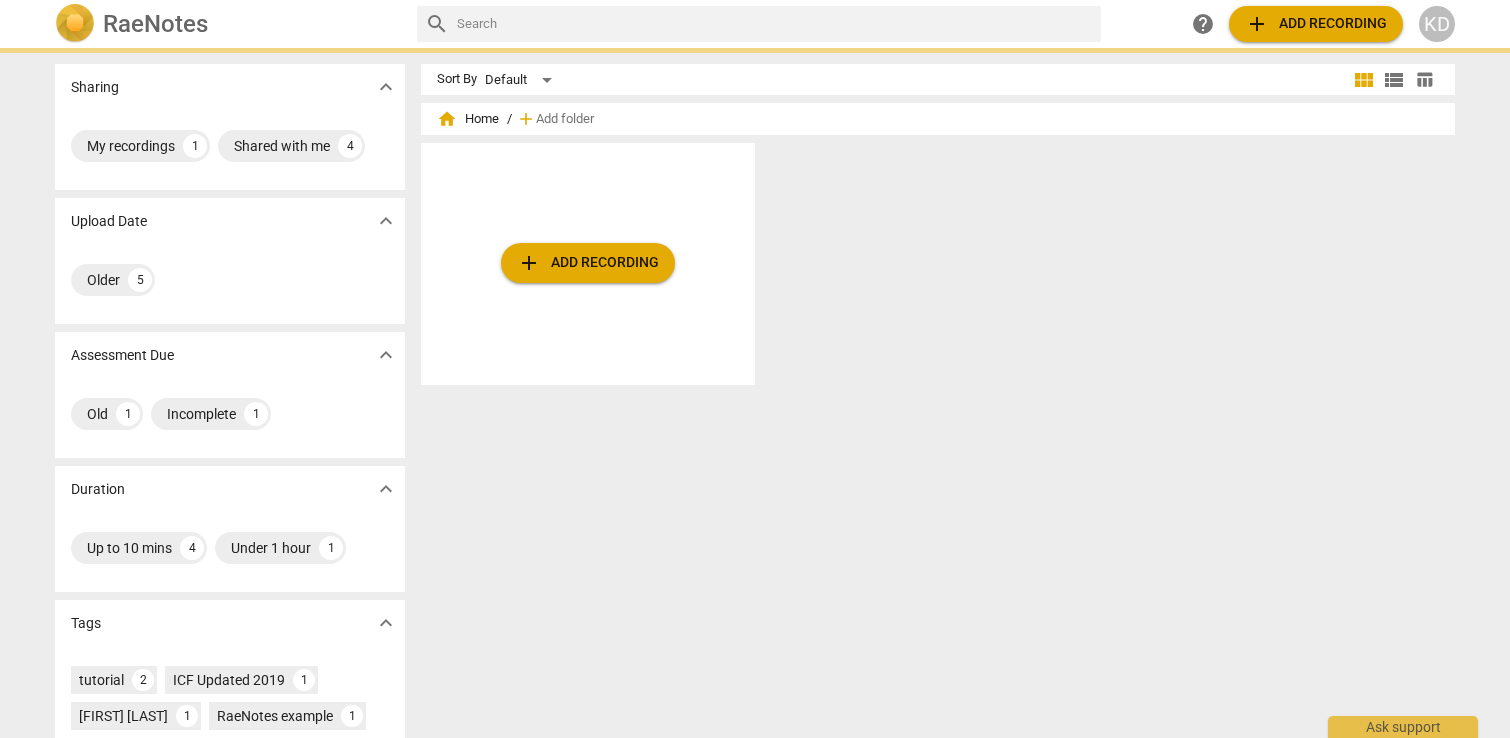 scroll, scrollTop: 0, scrollLeft: 0, axis: both 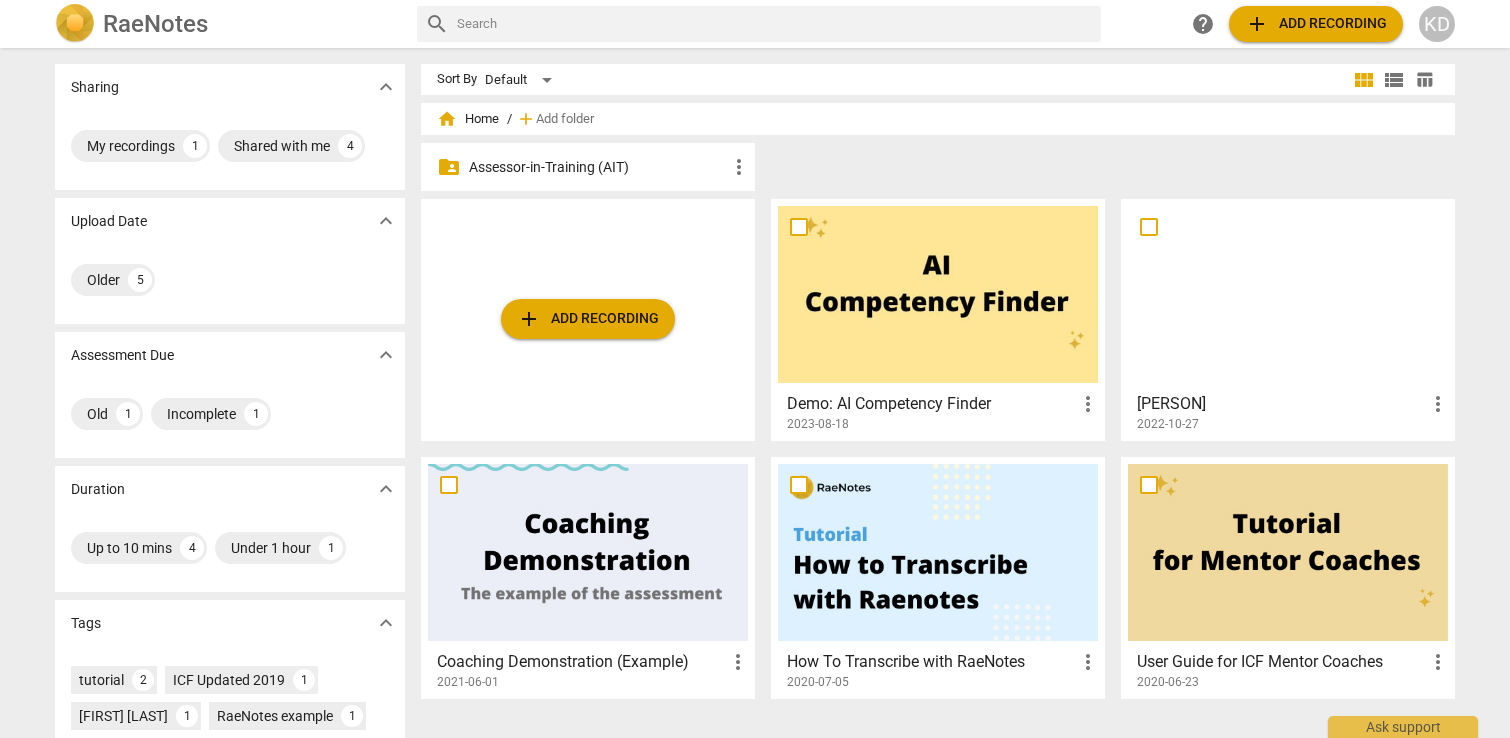 click on "Assessor-in-Training (AIT)" at bounding box center [598, 167] 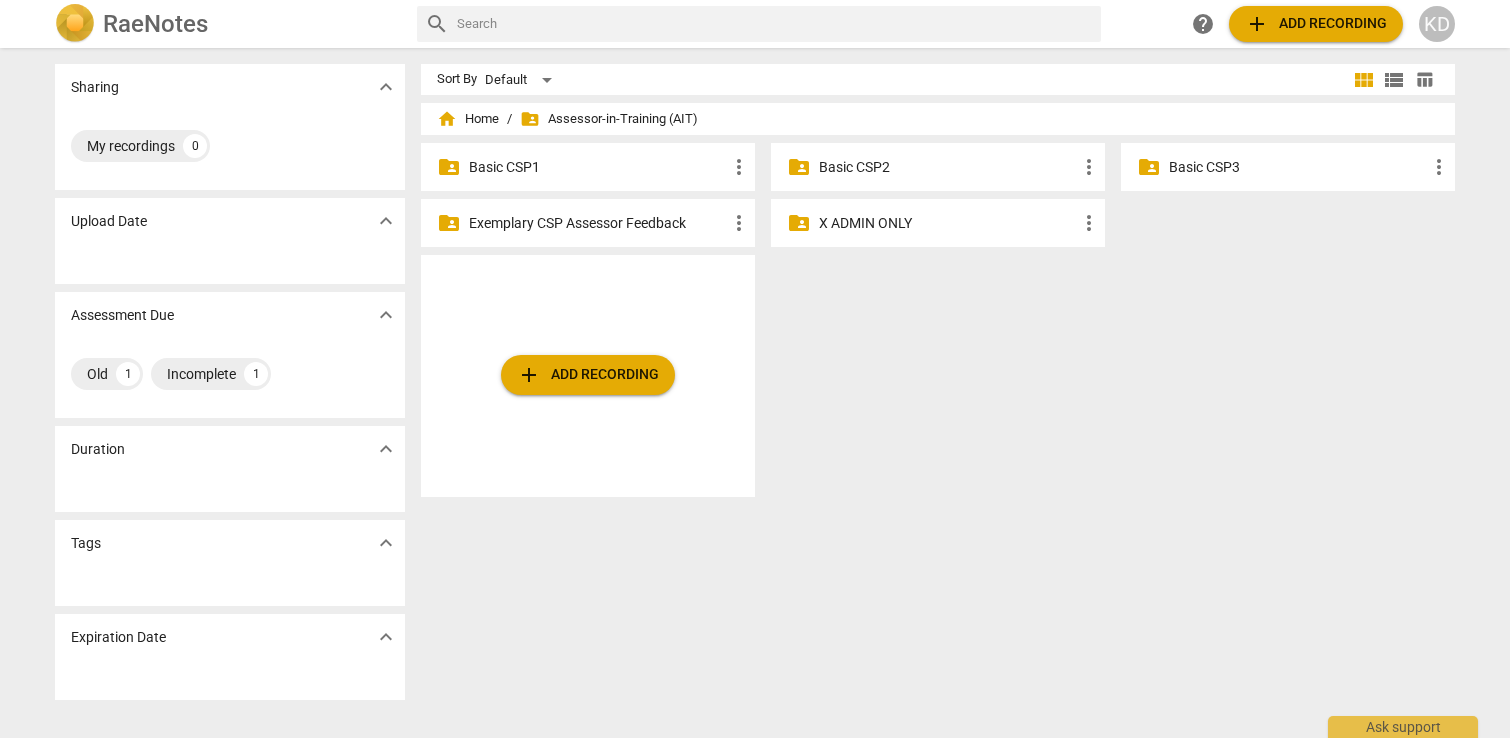 click on "Basic CSP3" at bounding box center [1298, 167] 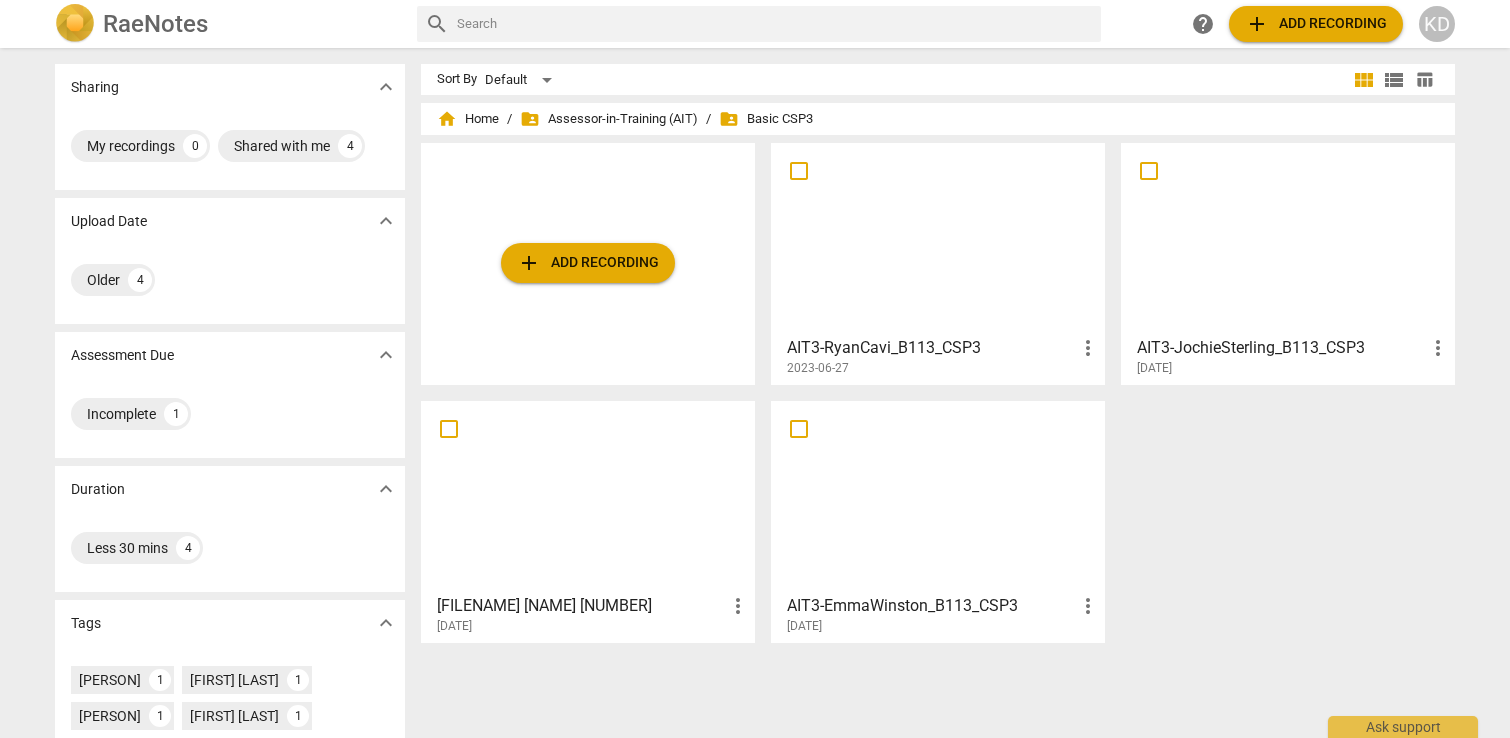 click at bounding box center (938, 238) 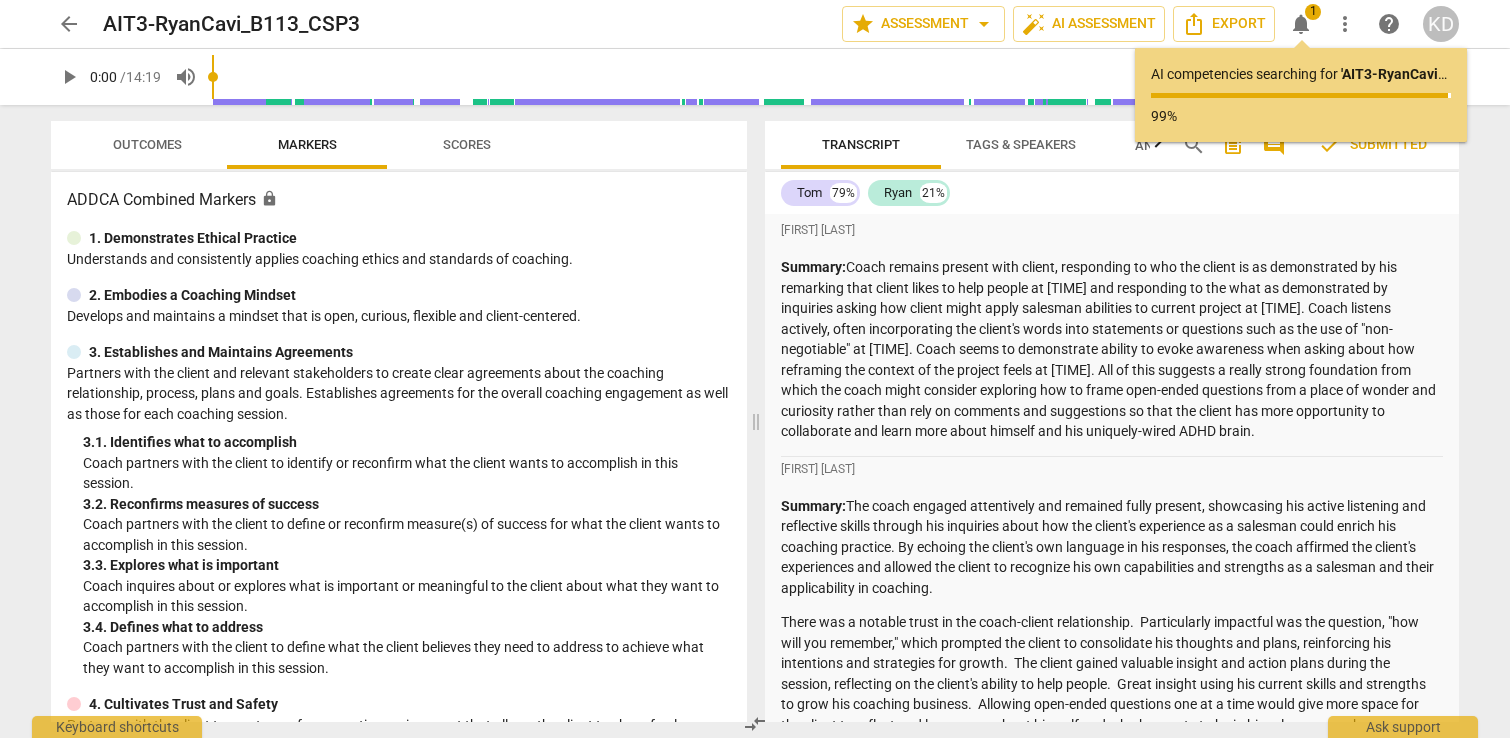 click on "arrow_back" at bounding box center (69, 24) 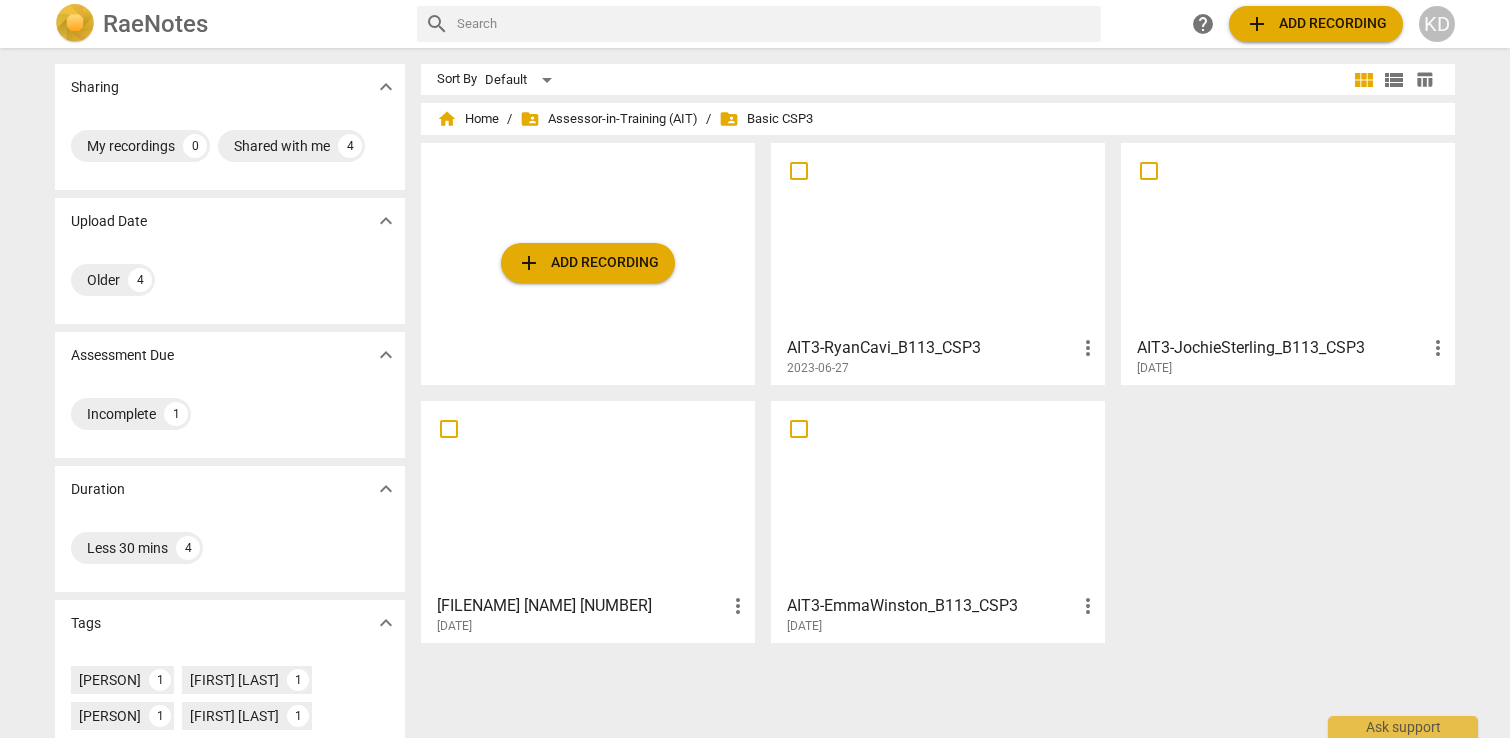 click at bounding box center (1288, 238) 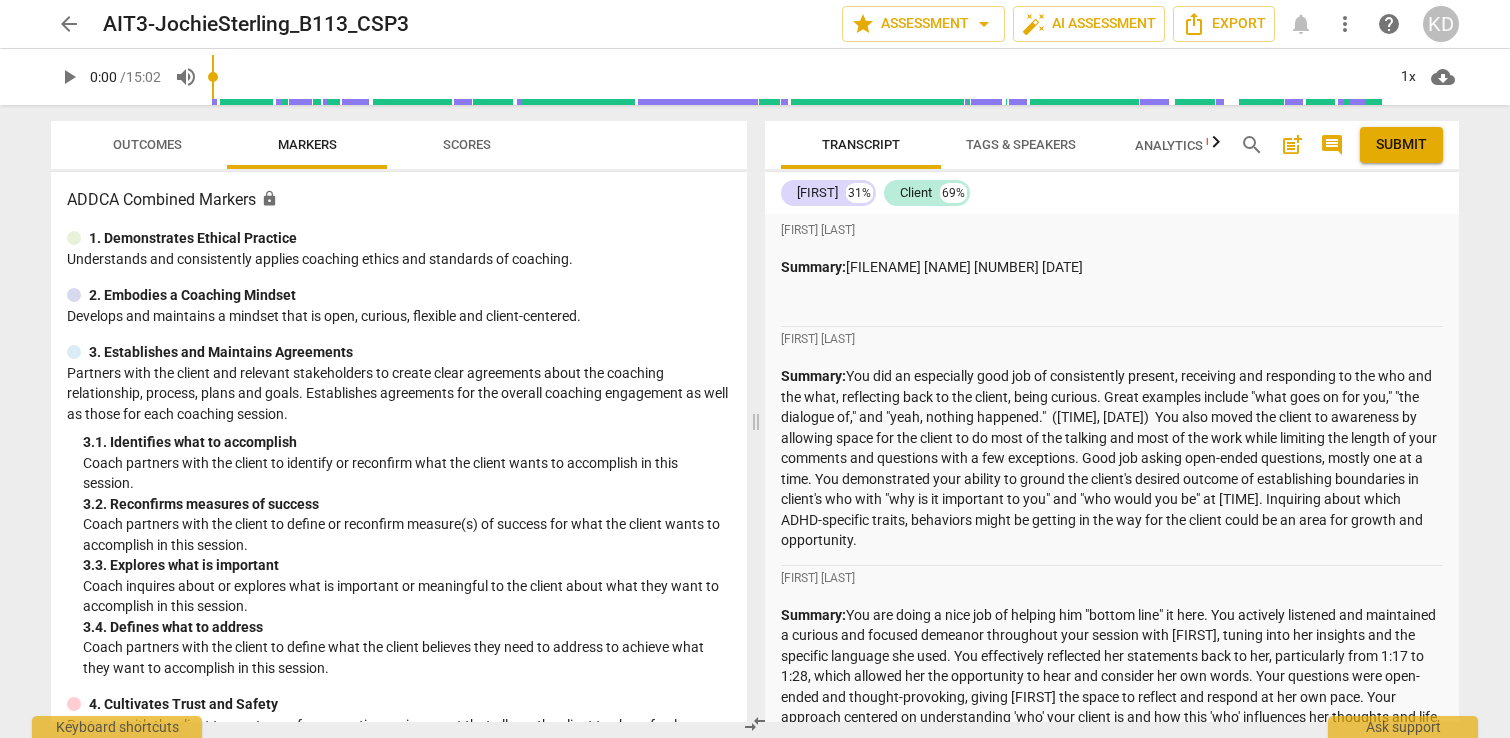 click on "arrow_back" at bounding box center [69, 24] 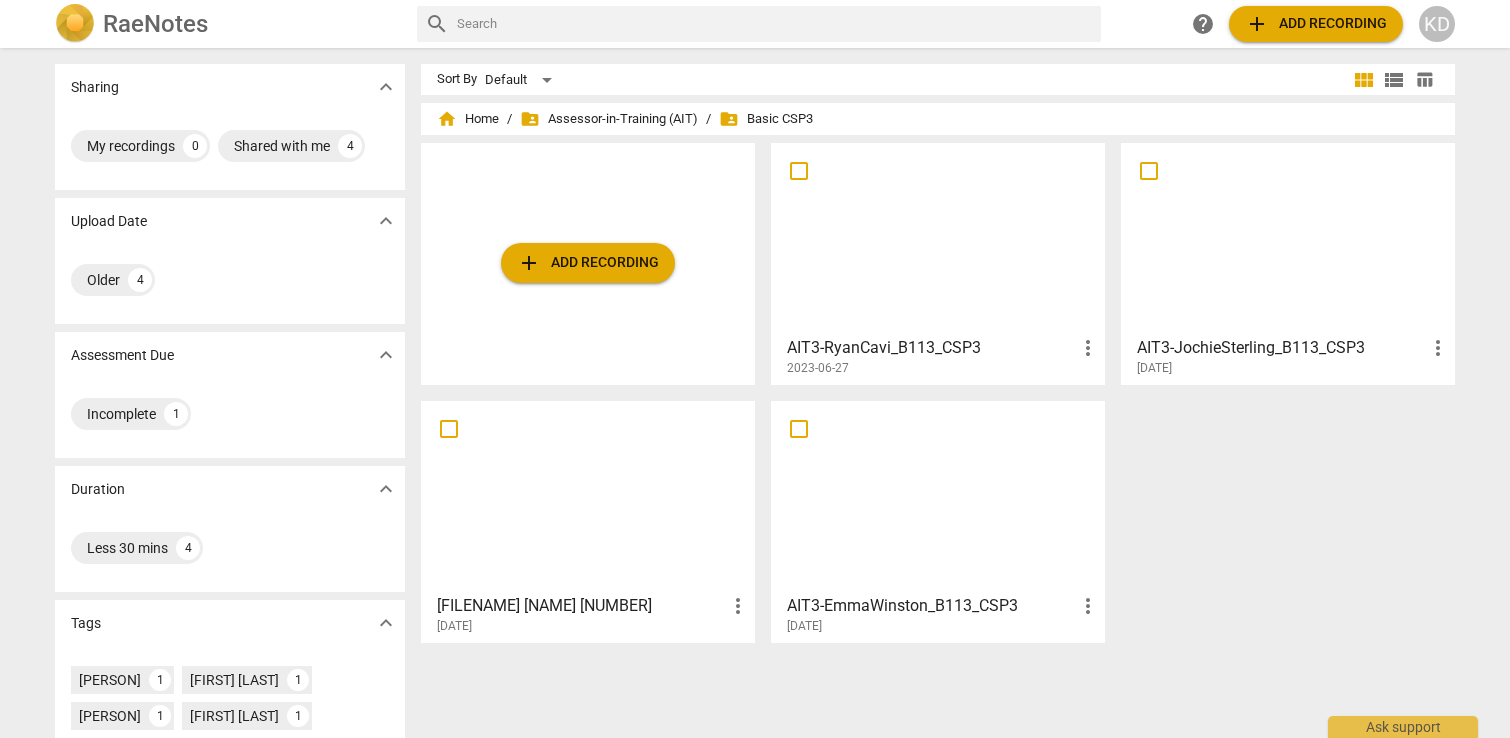 click at bounding box center [588, 496] 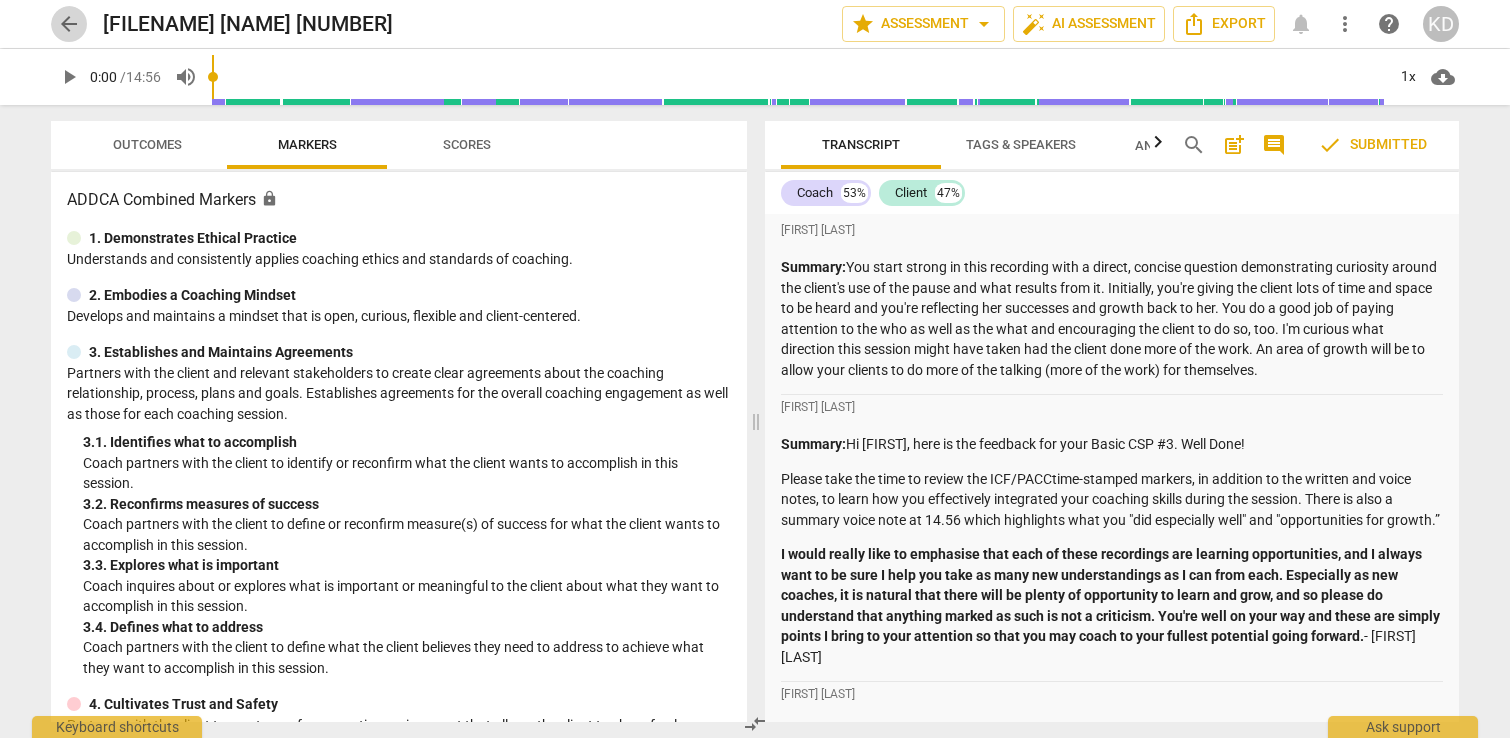 click on "arrow_back" at bounding box center (69, 24) 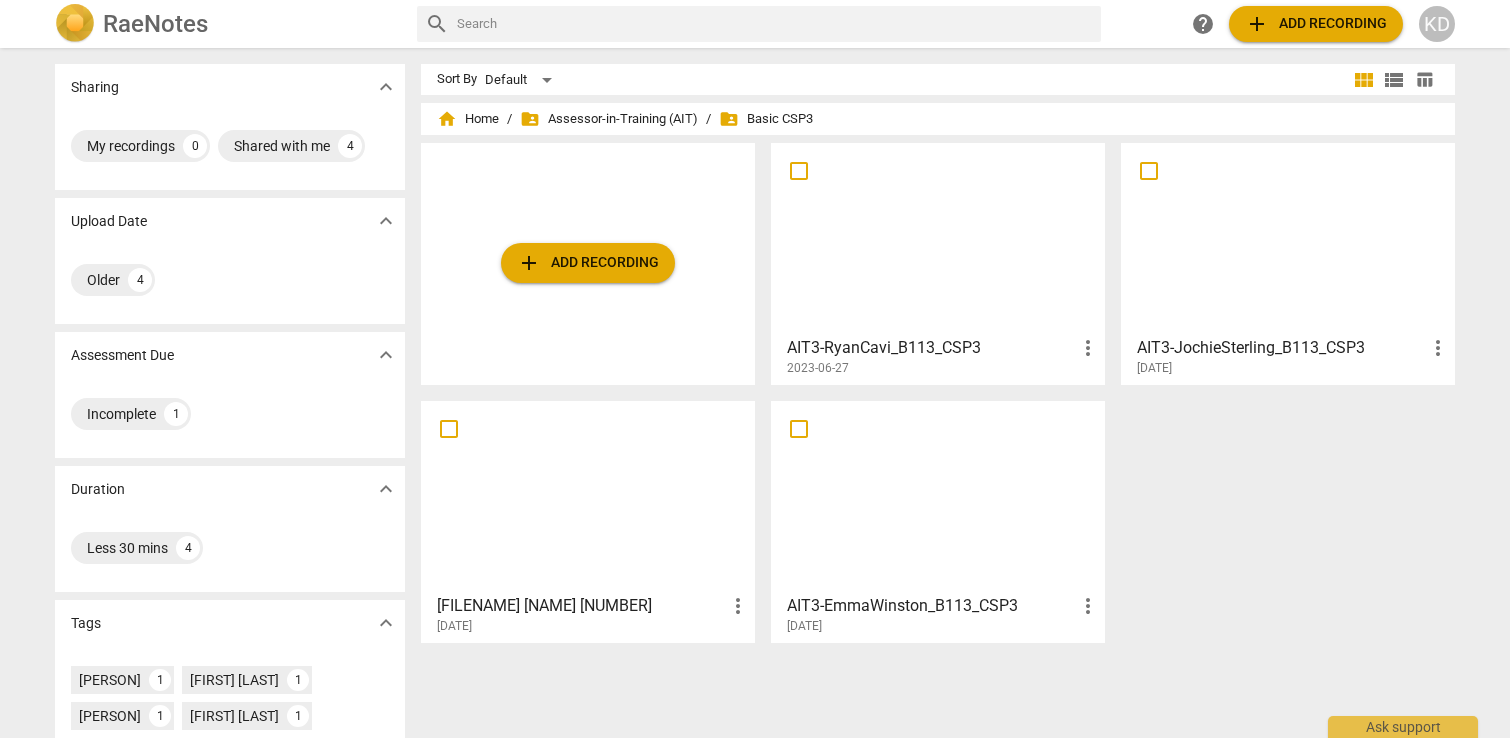 click at bounding box center [938, 496] 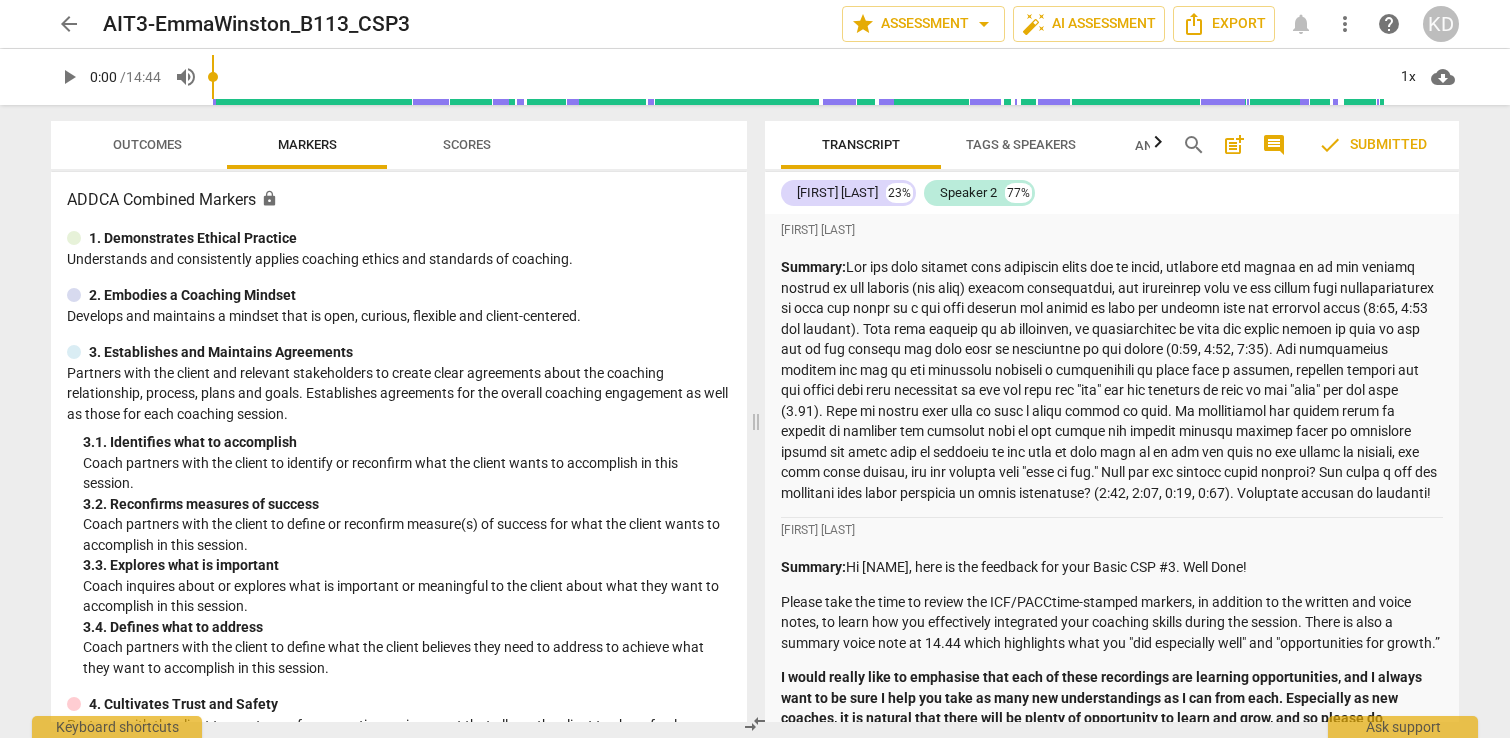 click on "arrow_back" at bounding box center [69, 24] 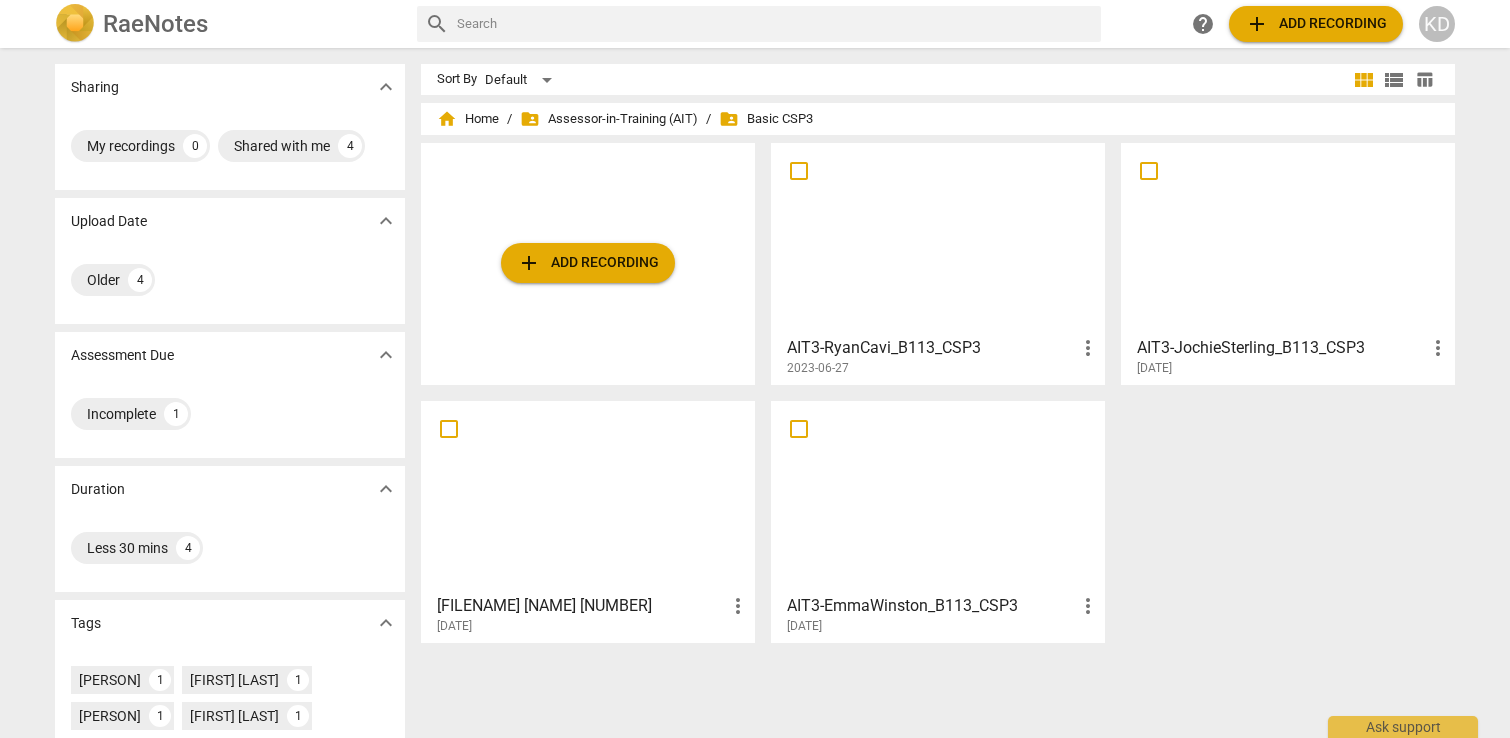 click at bounding box center (1288, 238) 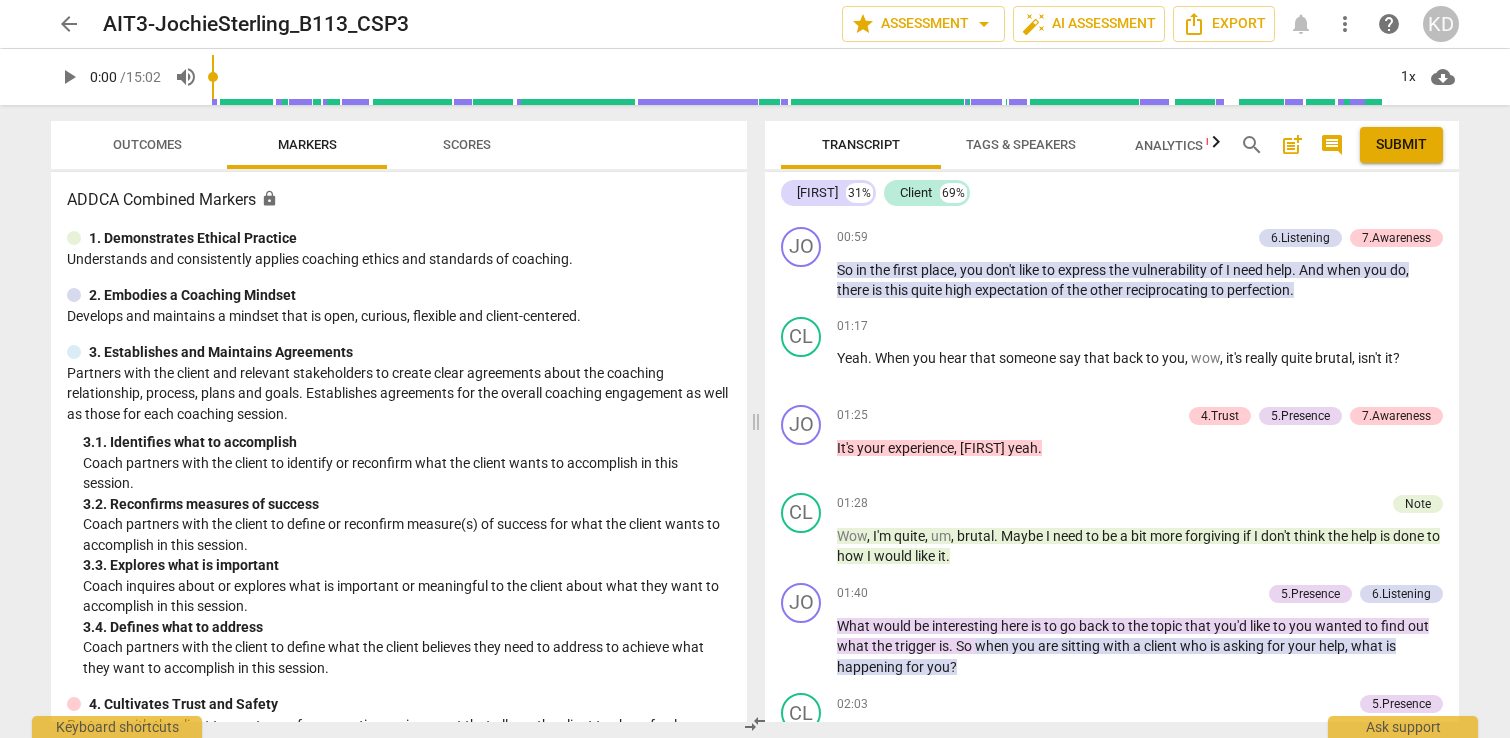 scroll, scrollTop: 2730, scrollLeft: 0, axis: vertical 